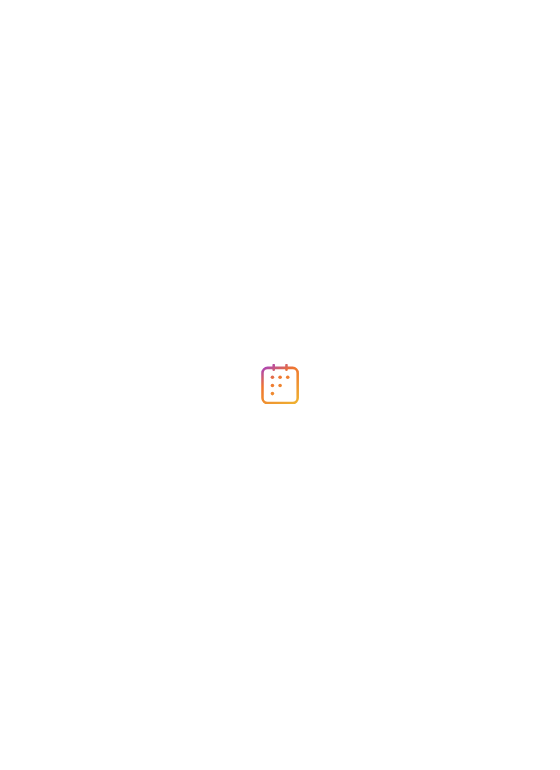 scroll, scrollTop: 0, scrollLeft: 0, axis: both 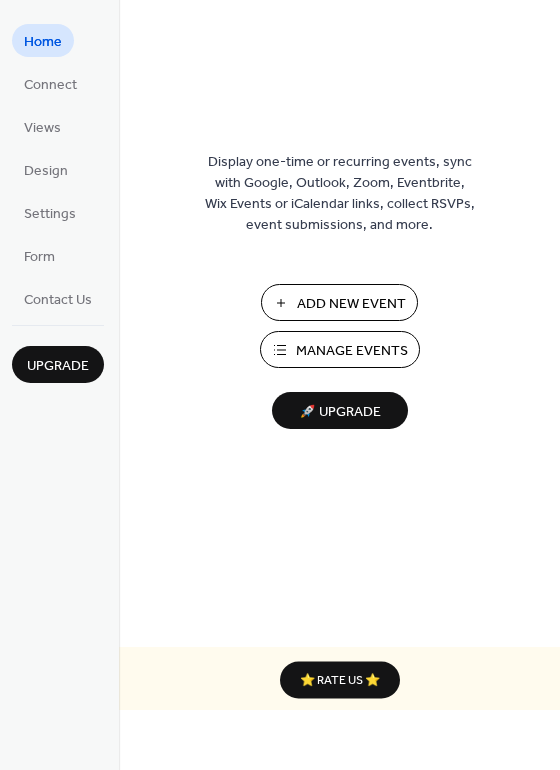 click on "Add New Event" at bounding box center (351, 304) 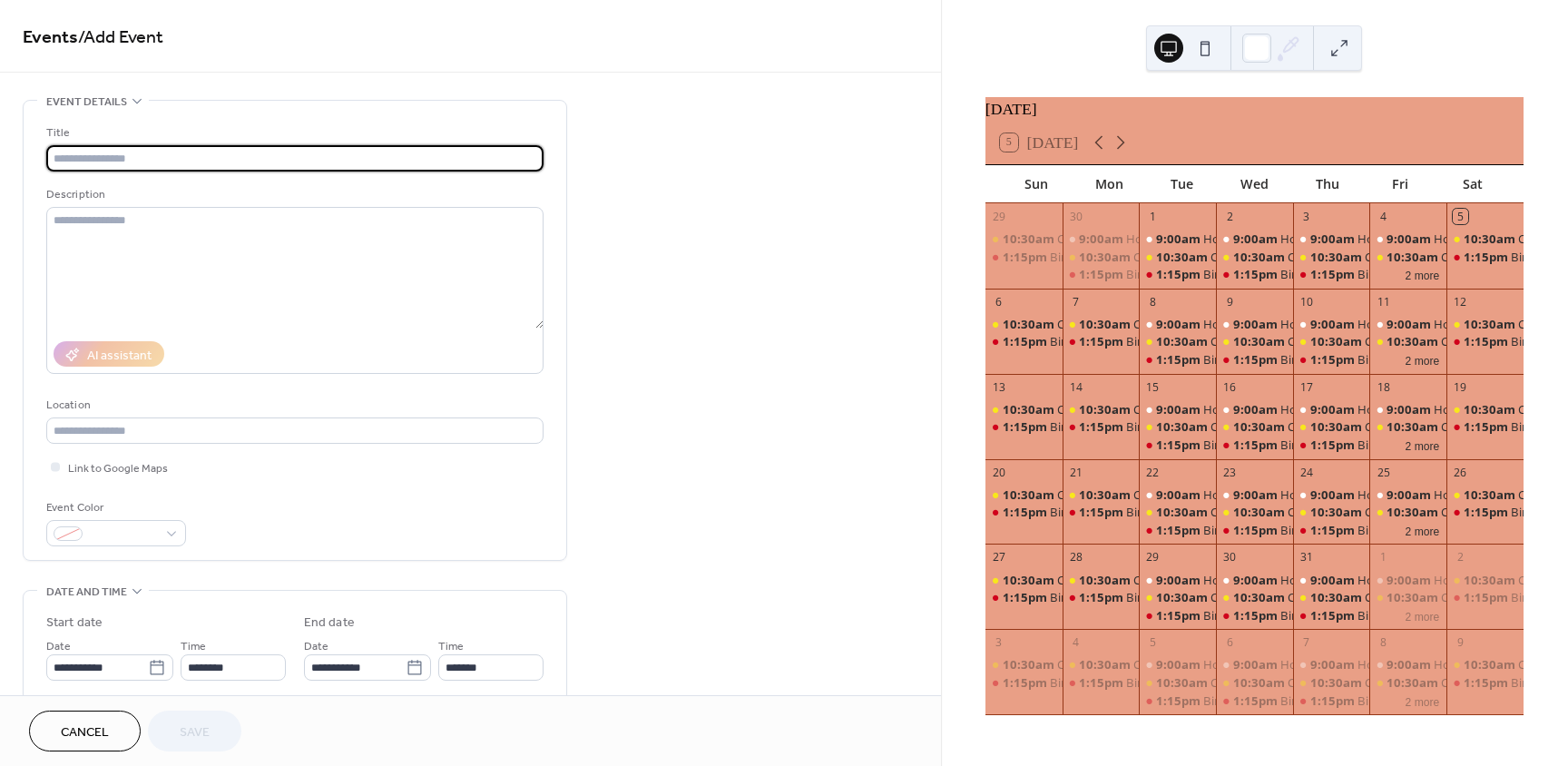 scroll, scrollTop: 0, scrollLeft: 0, axis: both 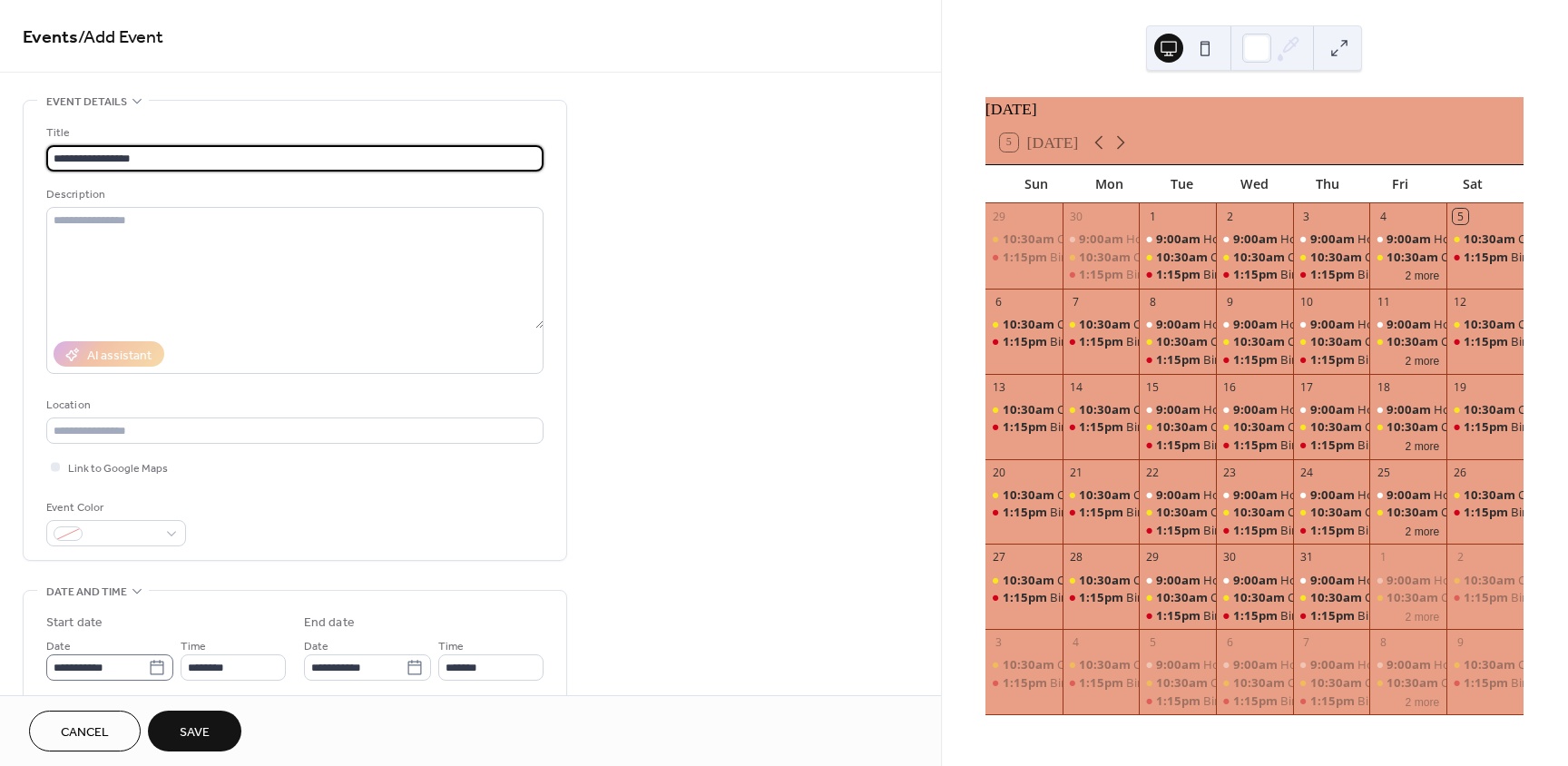 type on "**********" 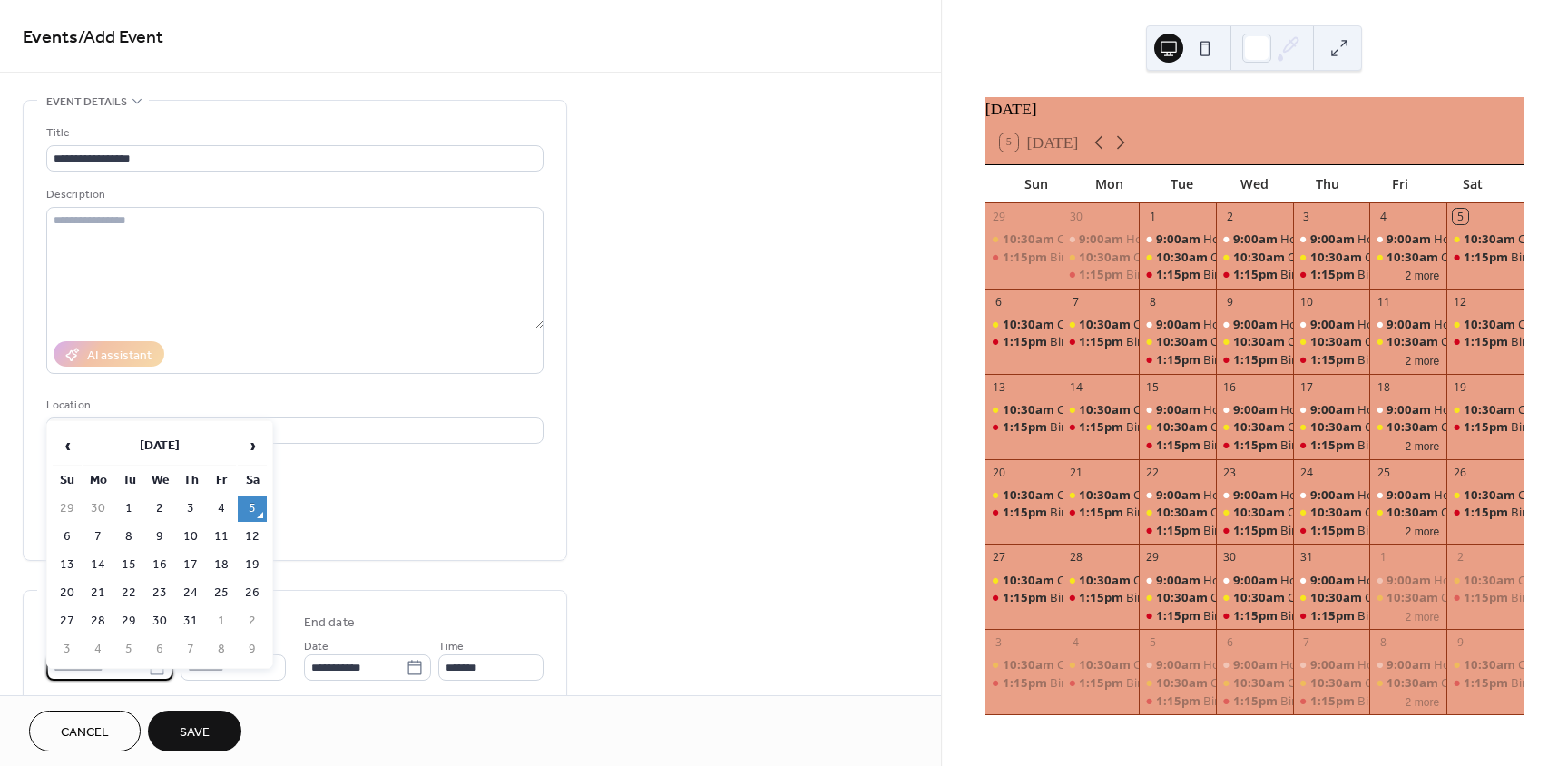 click on "**********" at bounding box center (97, 667) 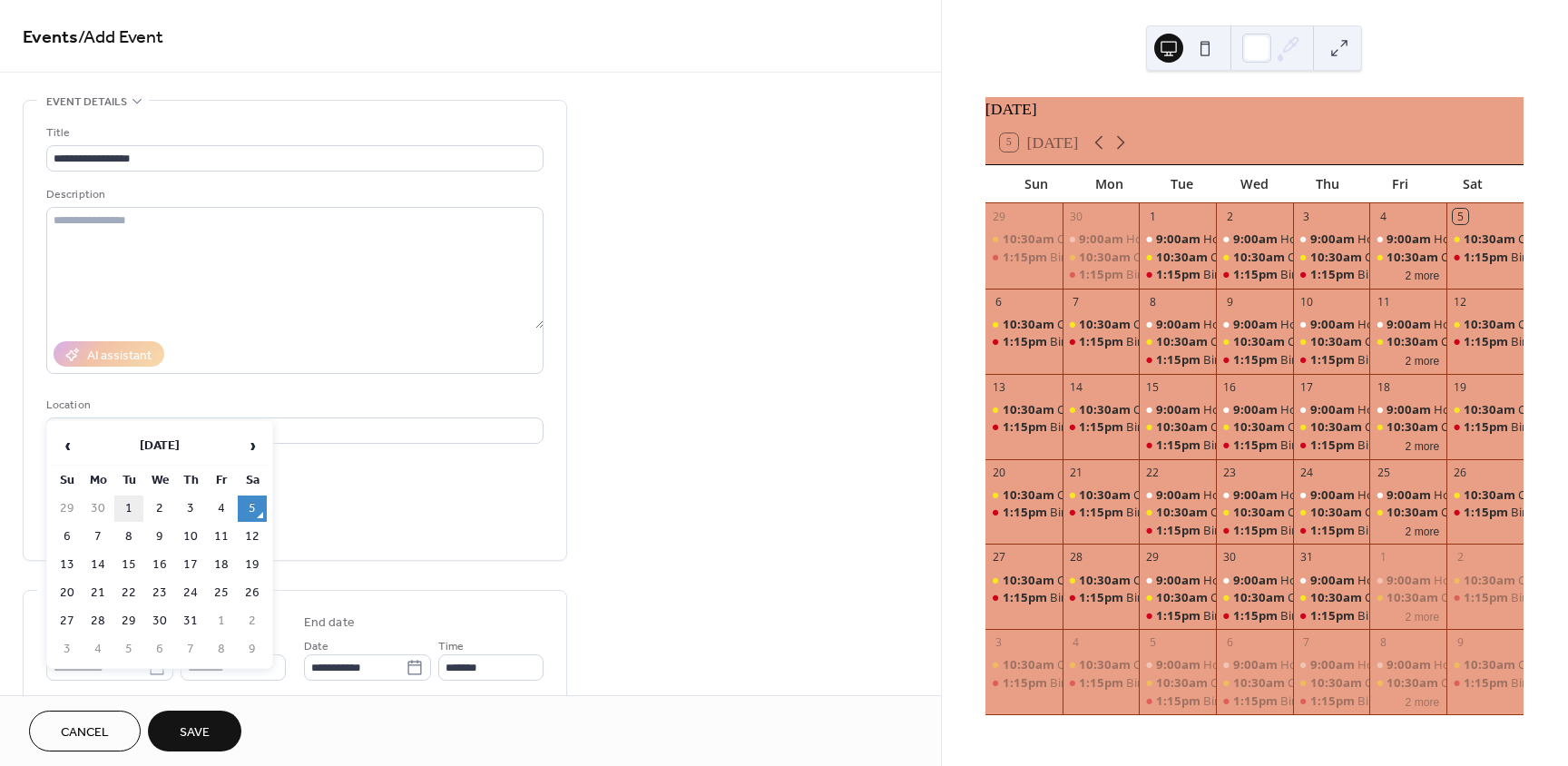 click on "1" at bounding box center (129, 508) 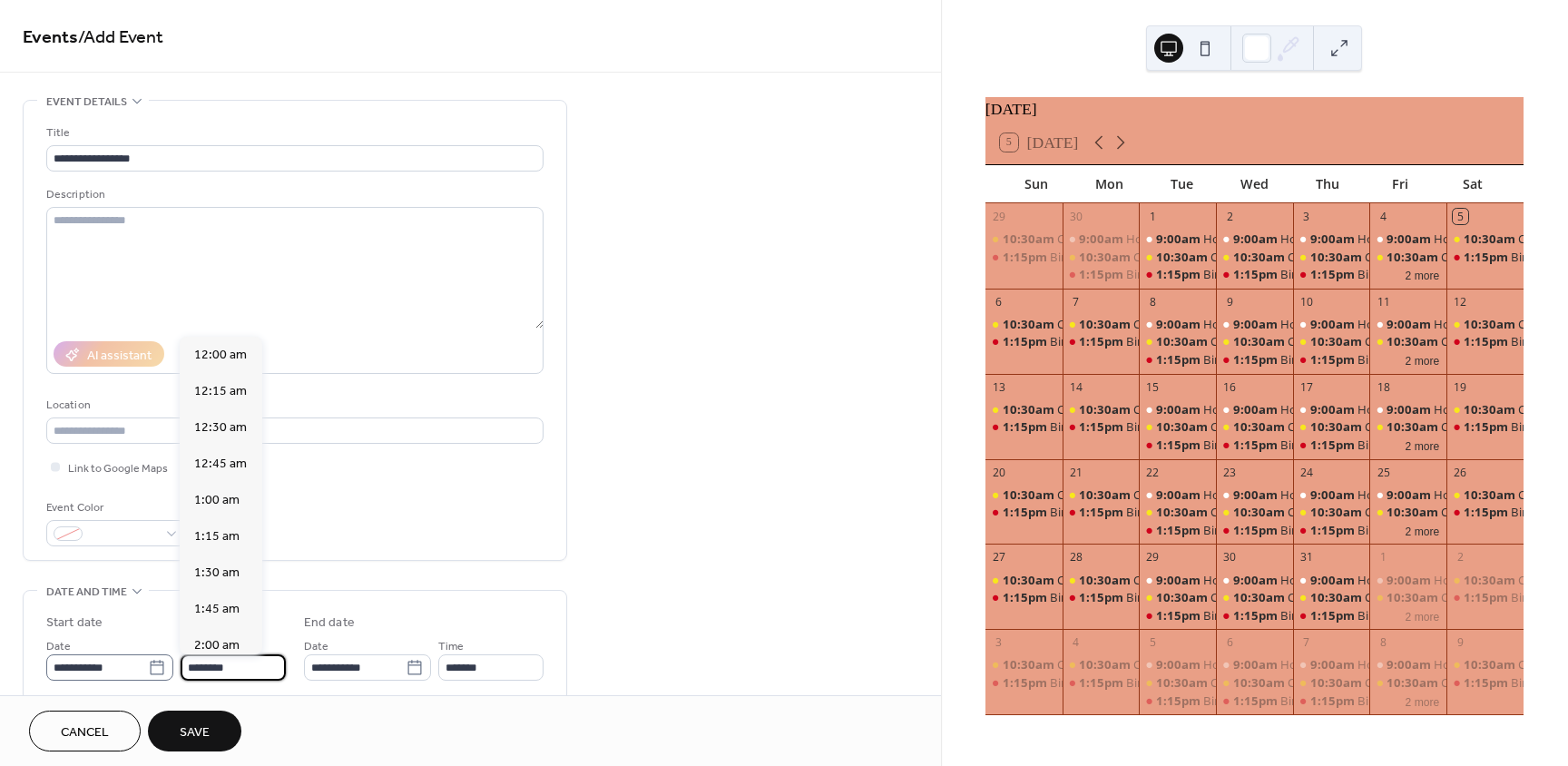 scroll, scrollTop: 1786, scrollLeft: 0, axis: vertical 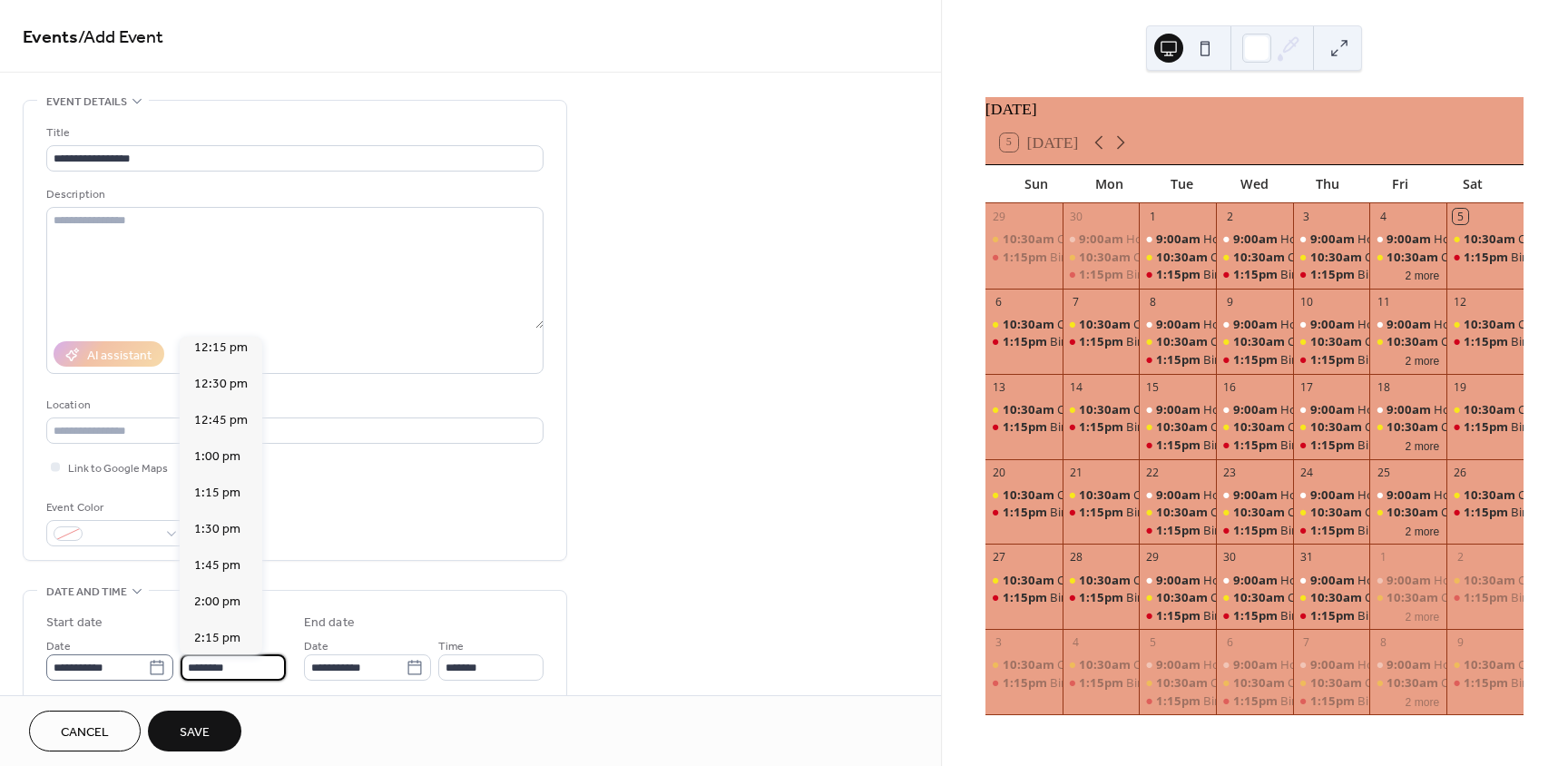 drag, startPoint x: 213, startPoint y: 665, endPoint x: 152, endPoint y: 665, distance: 61 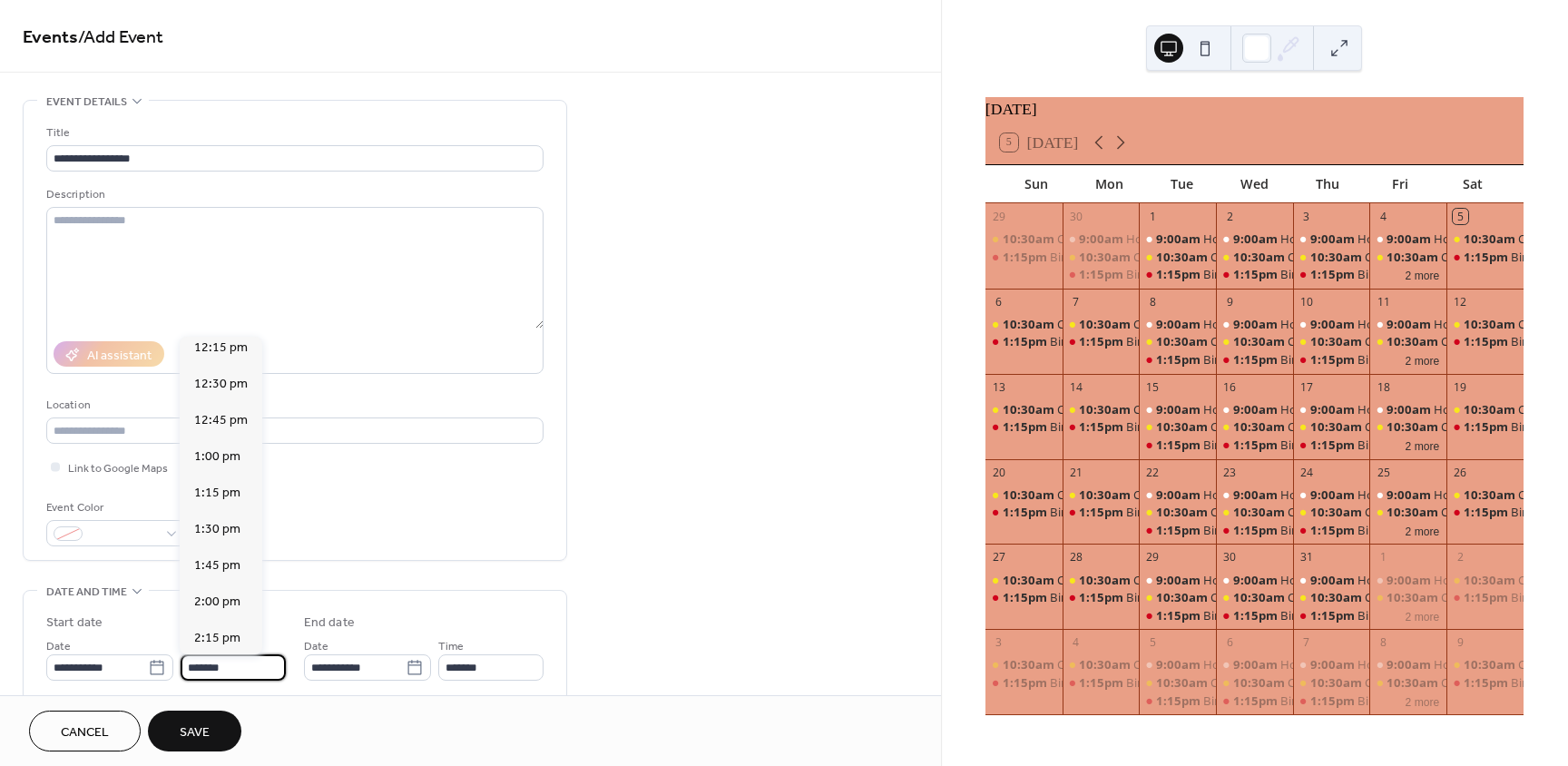 scroll, scrollTop: 2158, scrollLeft: 0, axis: vertical 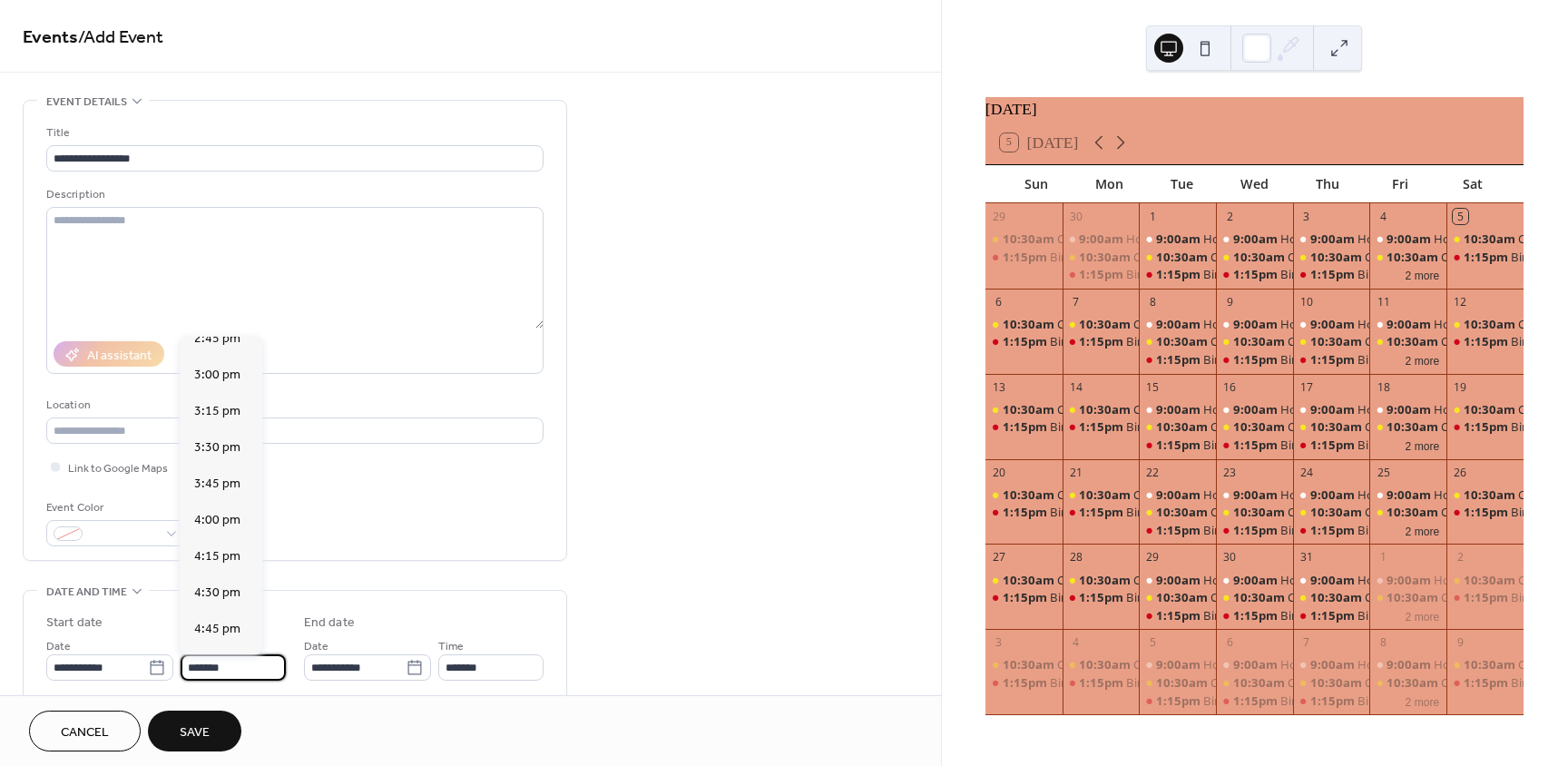 type on "*******" 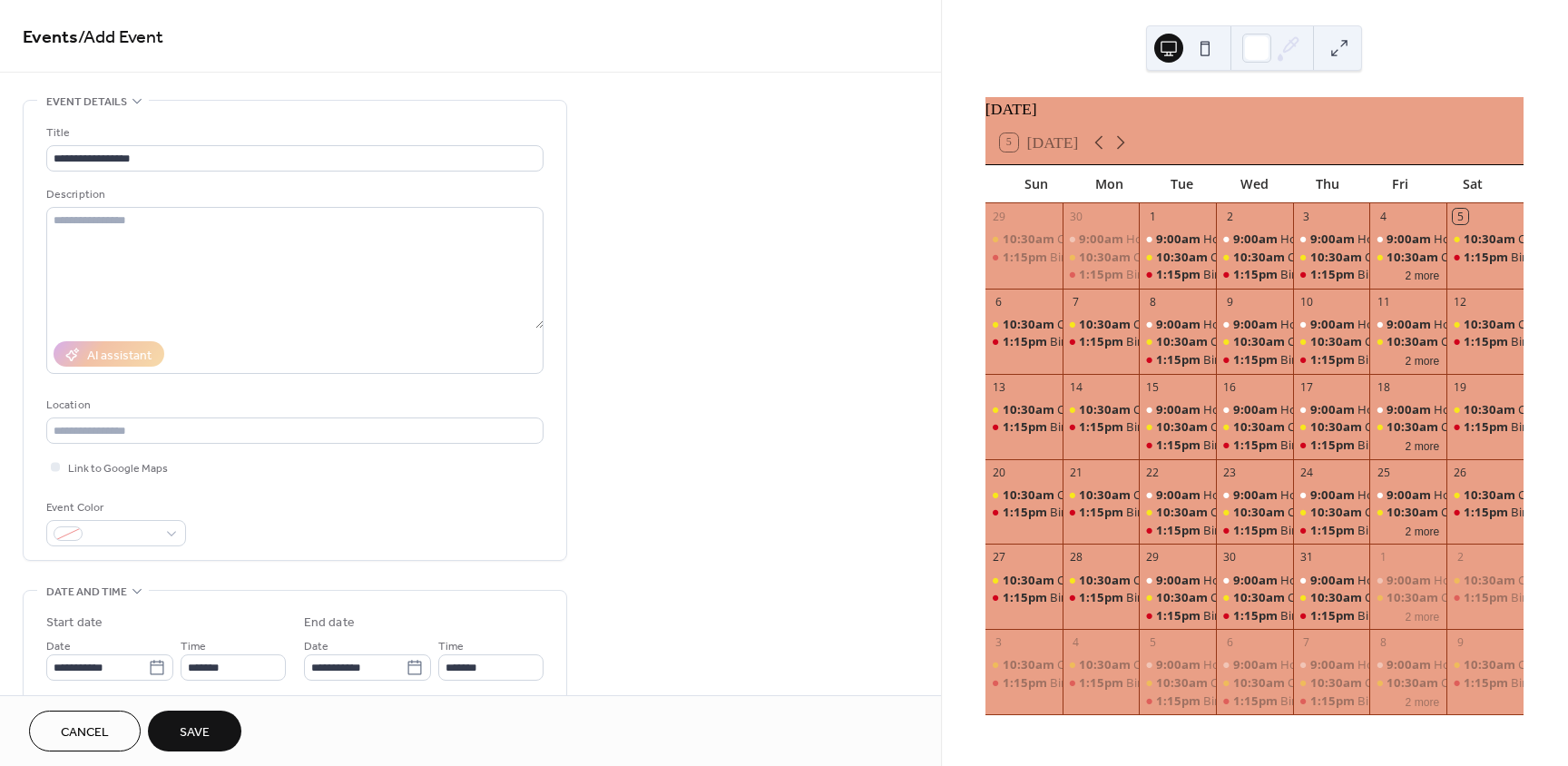 click on "**********" at bounding box center (470, 653) 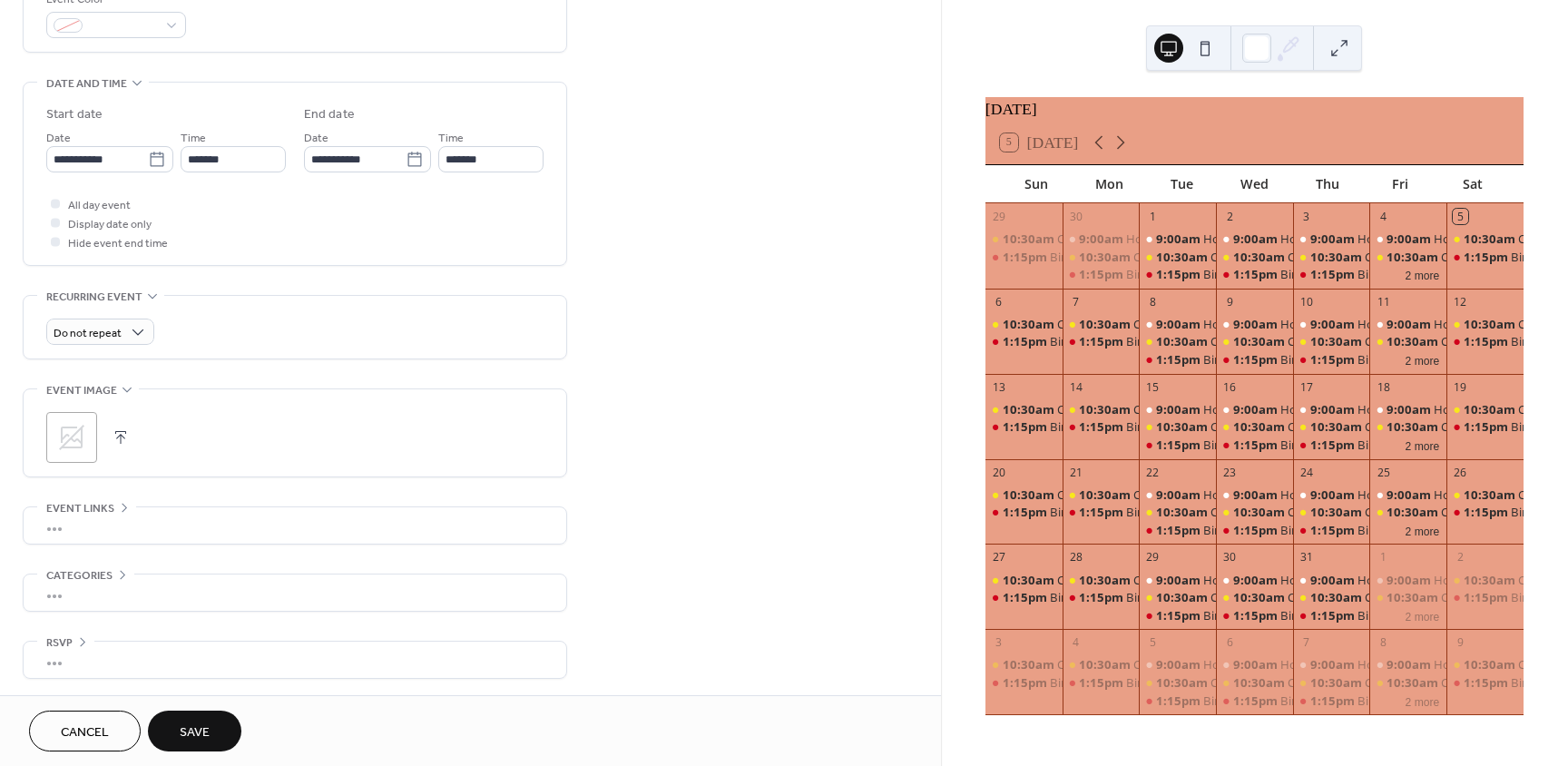 scroll, scrollTop: 510, scrollLeft: 0, axis: vertical 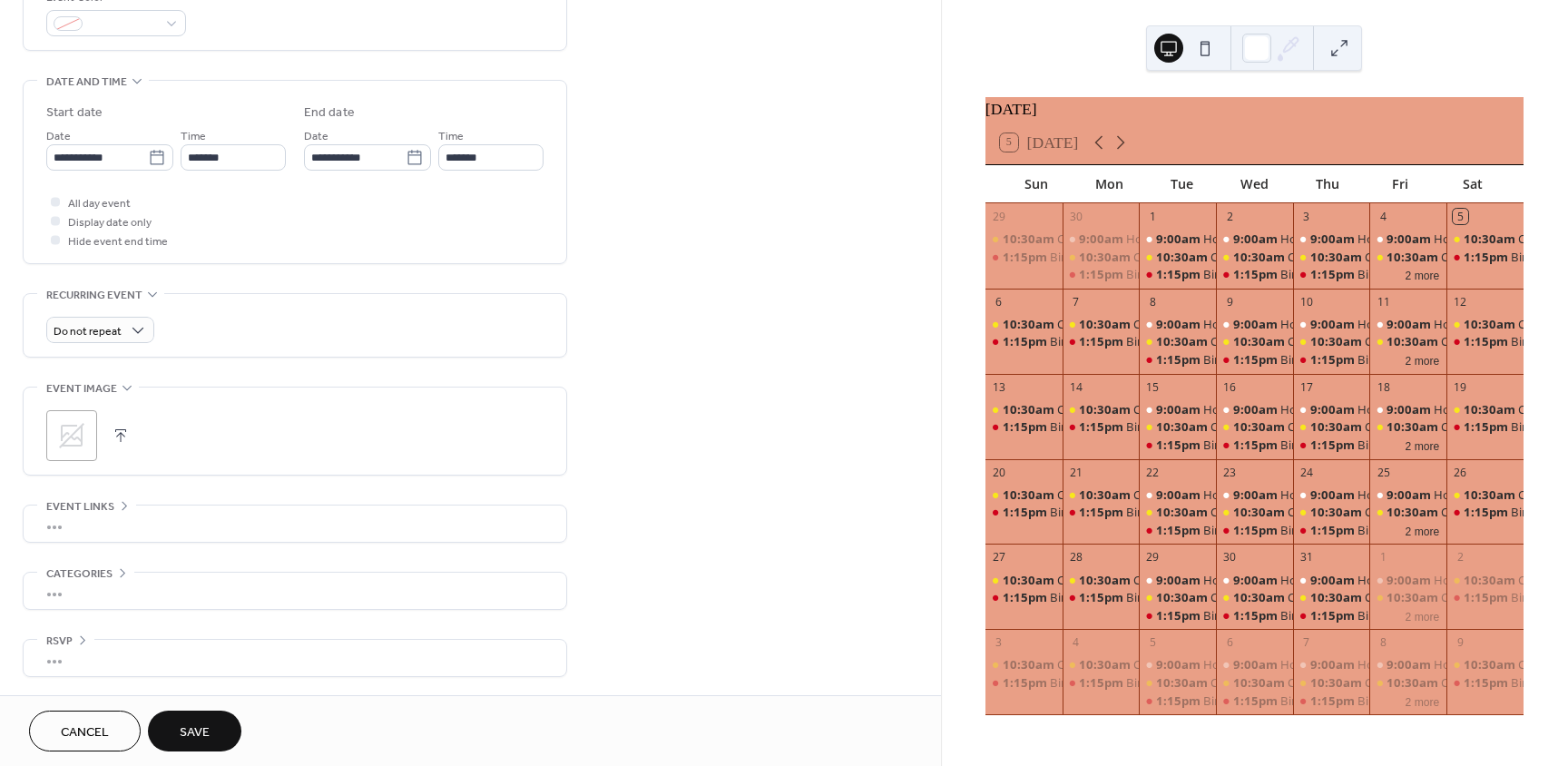 click 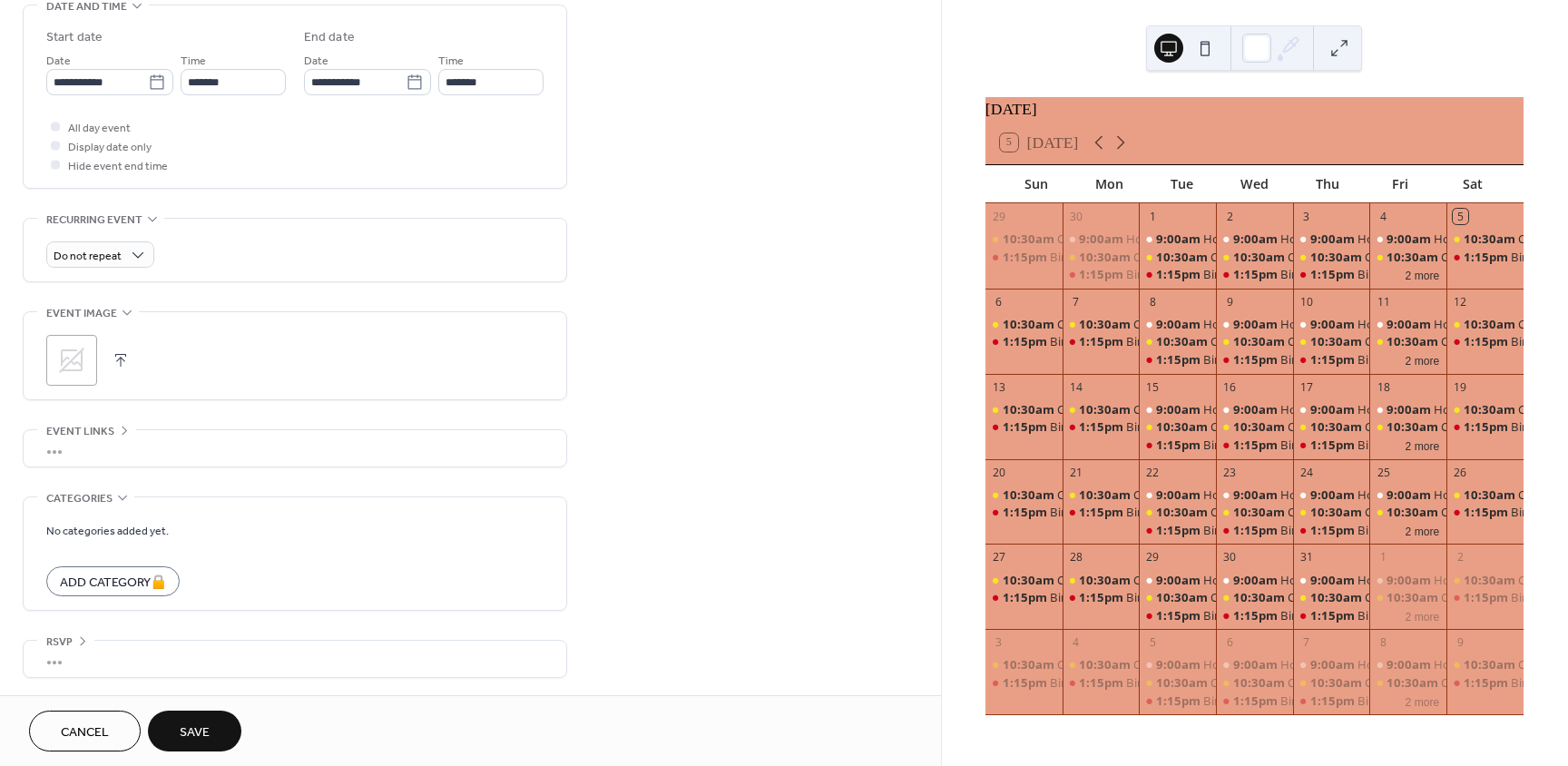 scroll, scrollTop: 586, scrollLeft: 0, axis: vertical 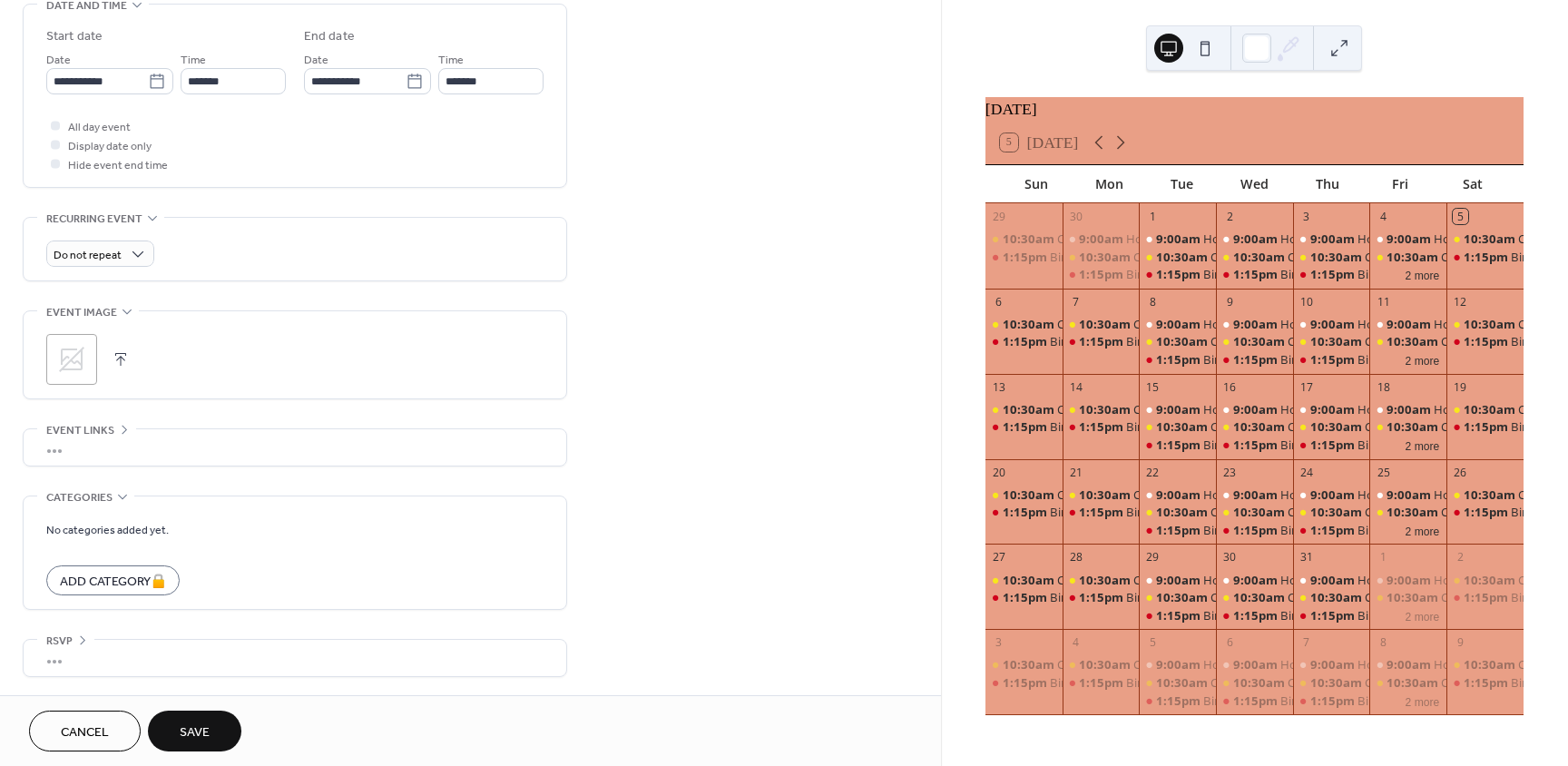 click 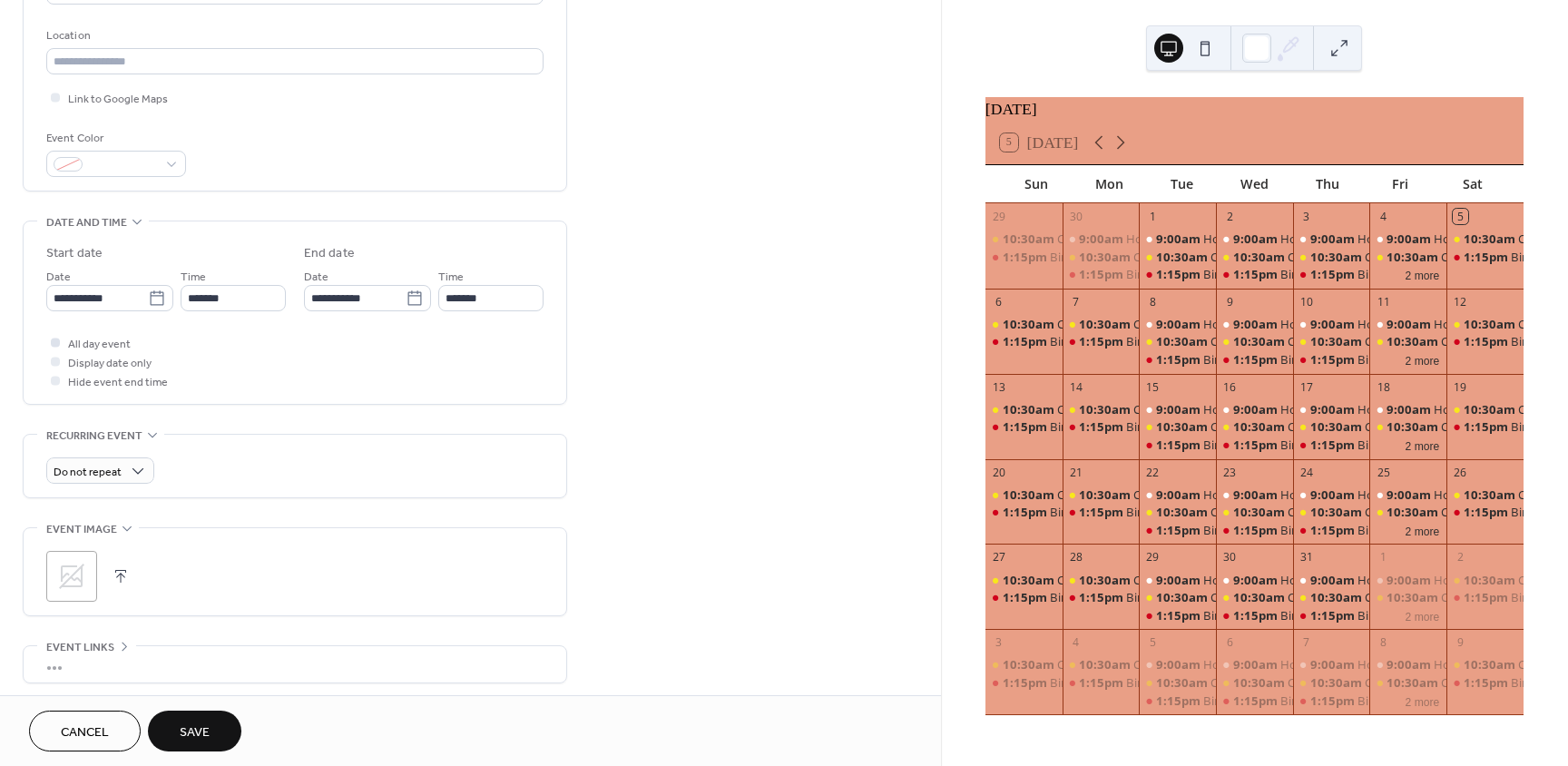 scroll, scrollTop: 329, scrollLeft: 0, axis: vertical 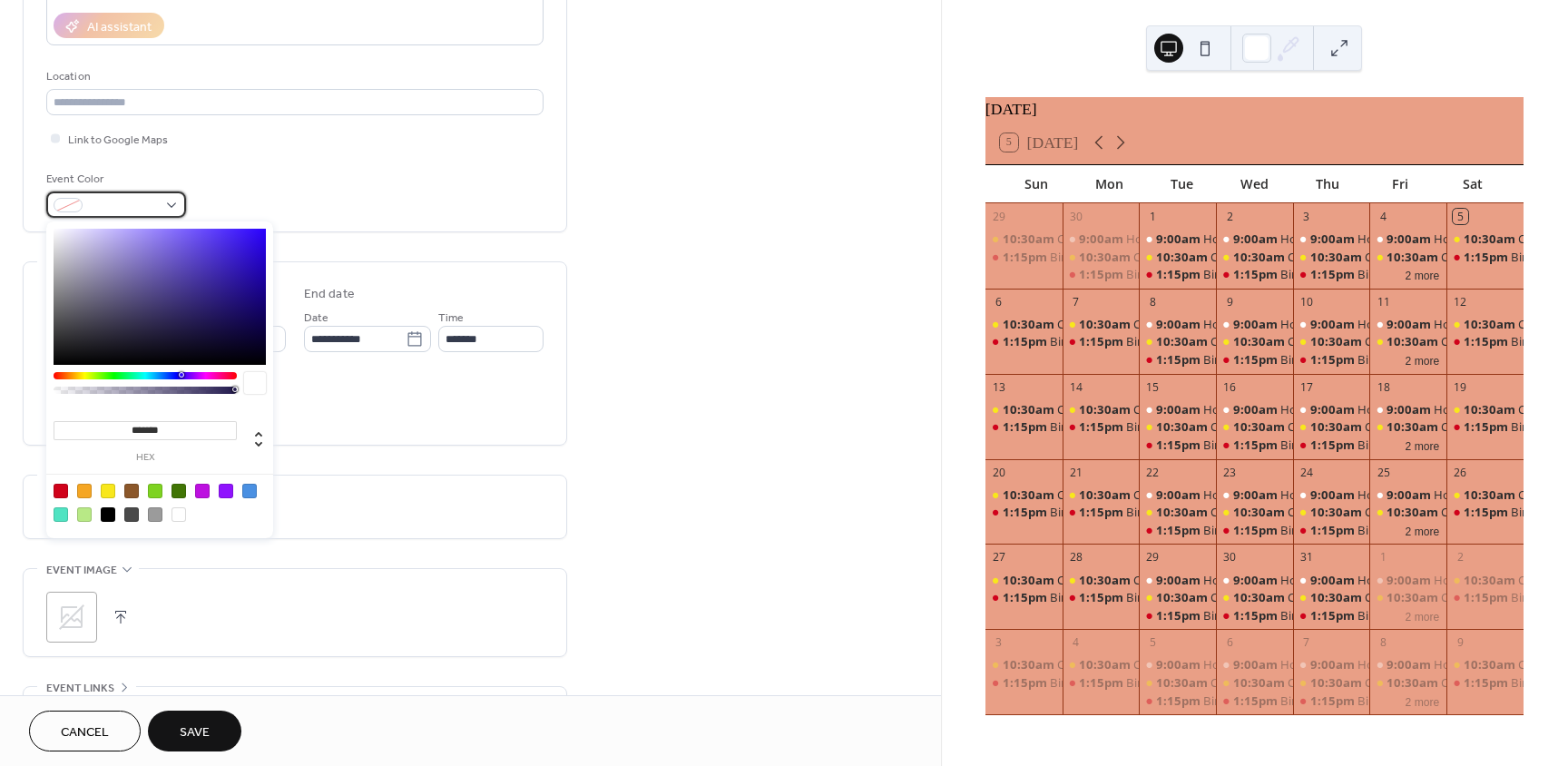 click at bounding box center [123, 206] 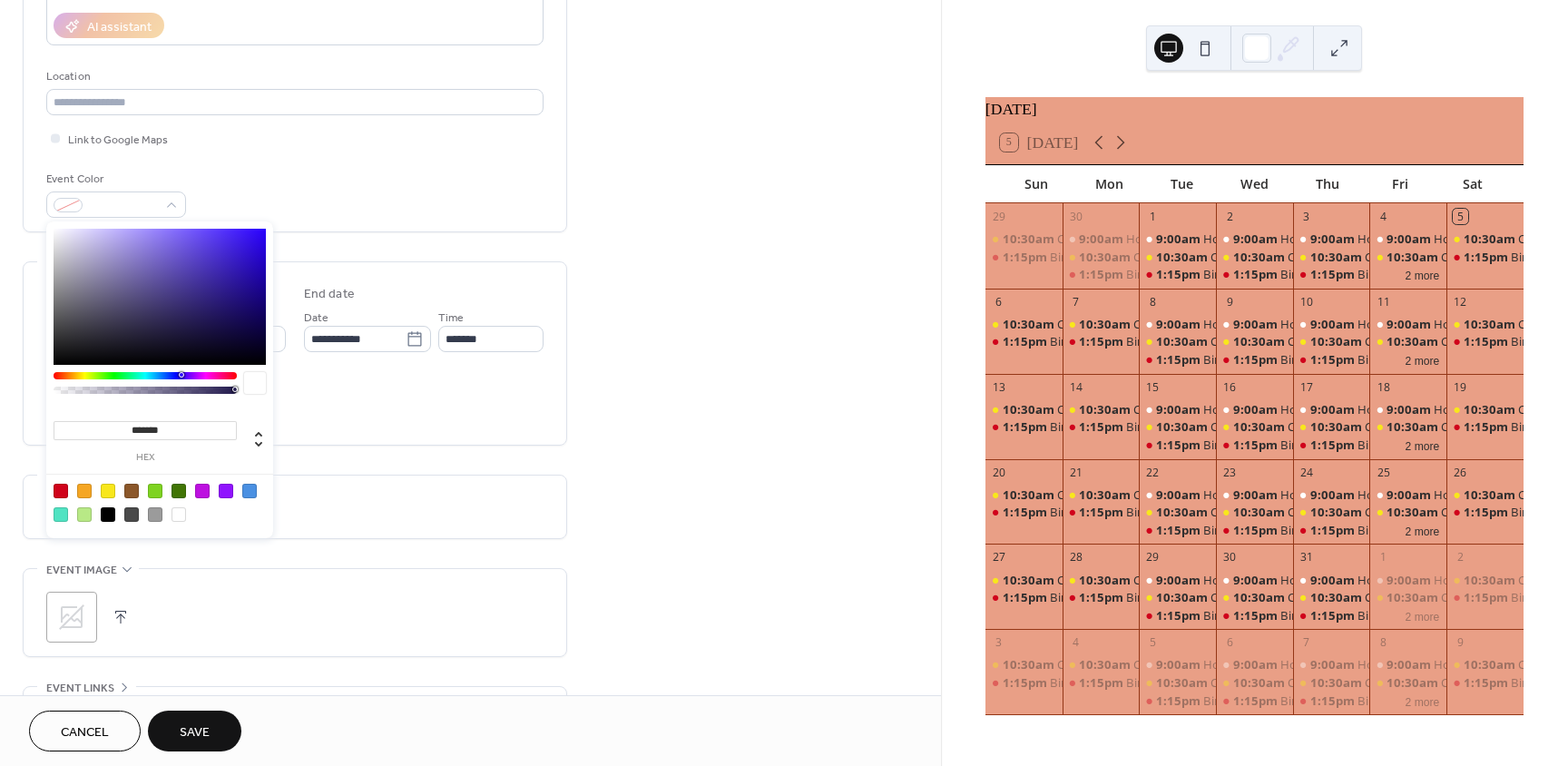 type on "*******" 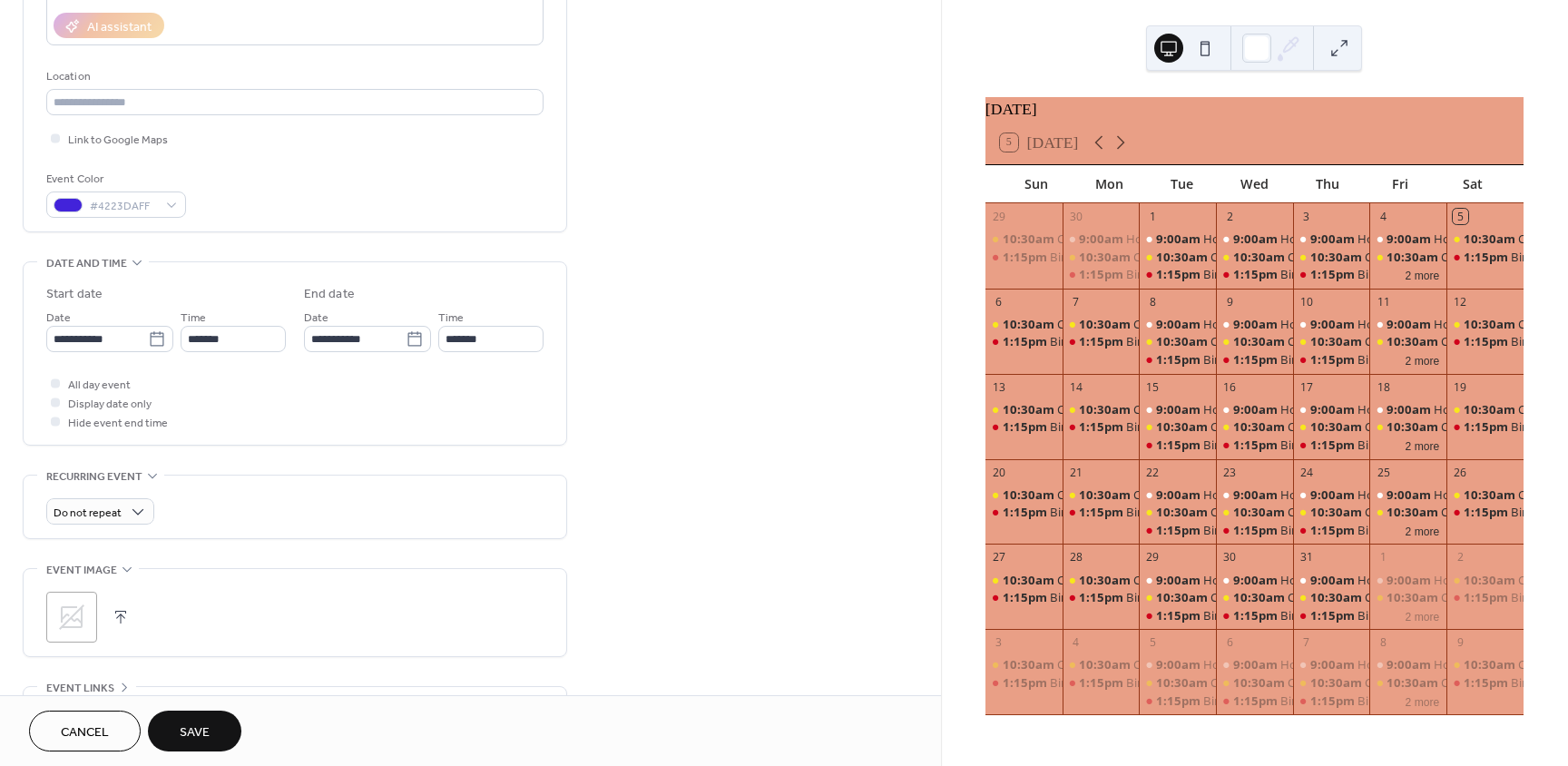 click on "Save" at bounding box center [194, 732] 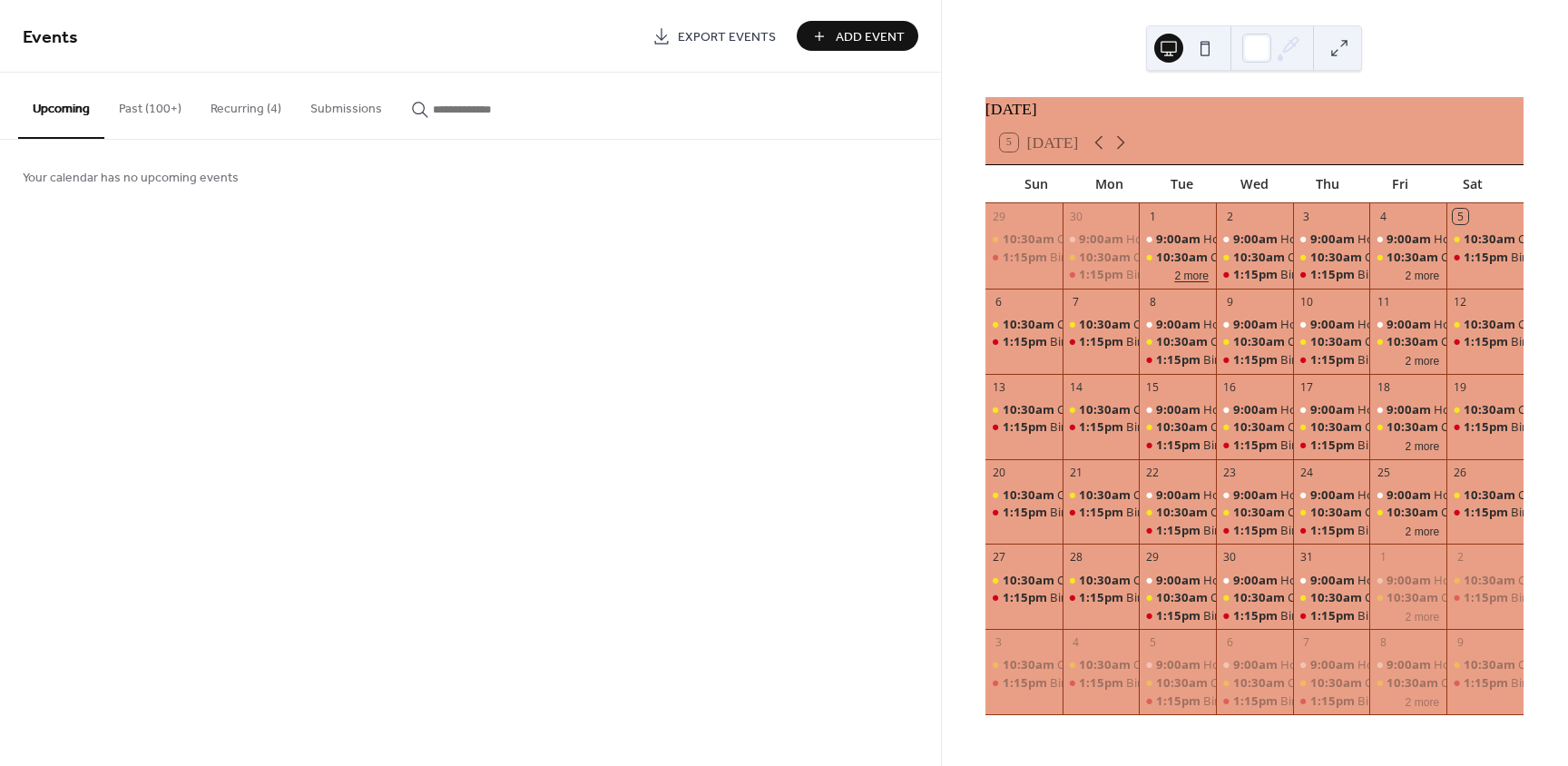 click on "2 more" at bounding box center (1191, 274) 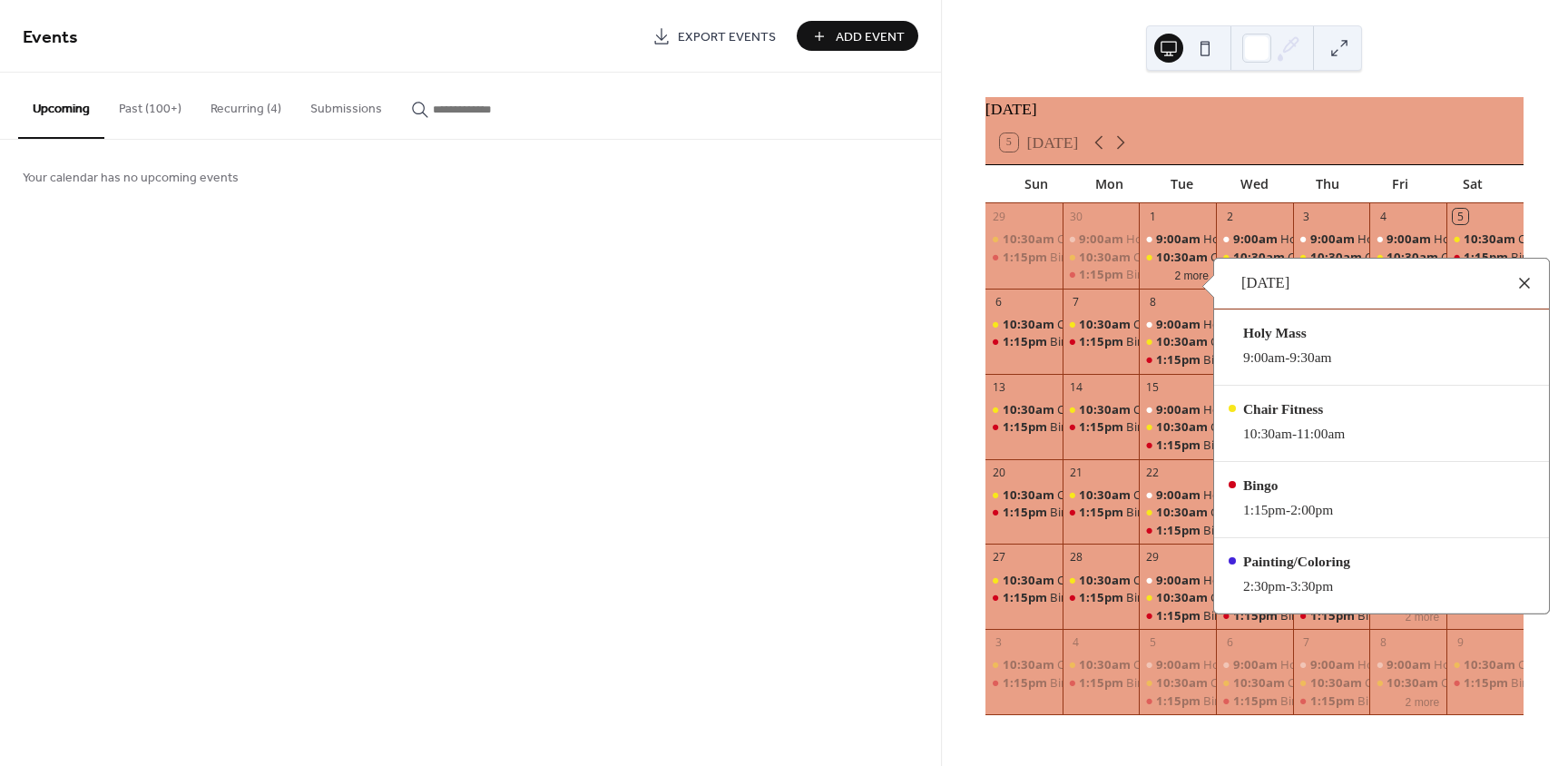 click at bounding box center (1524, 283) 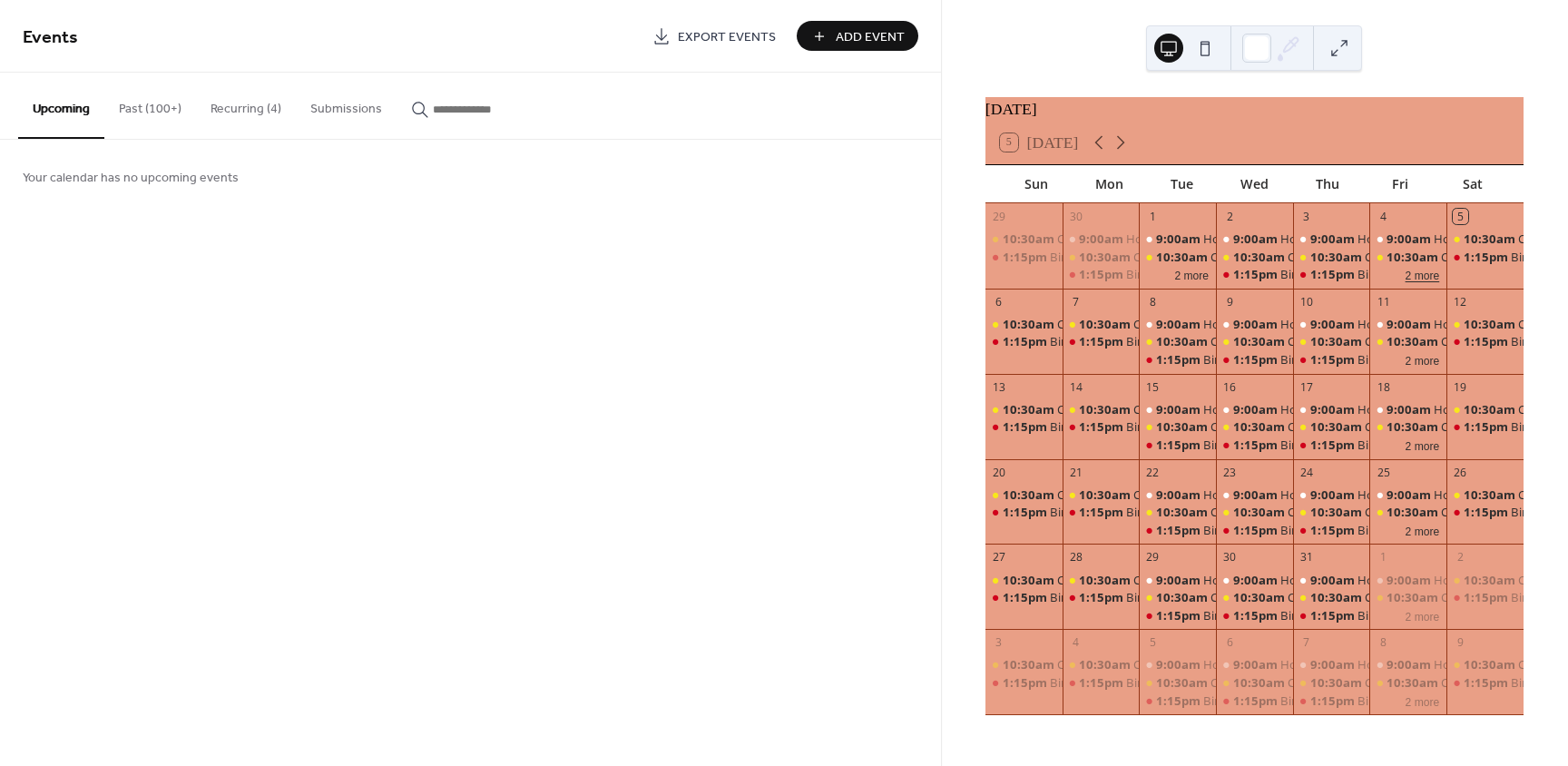 click on "2 more" at bounding box center (1423, 274) 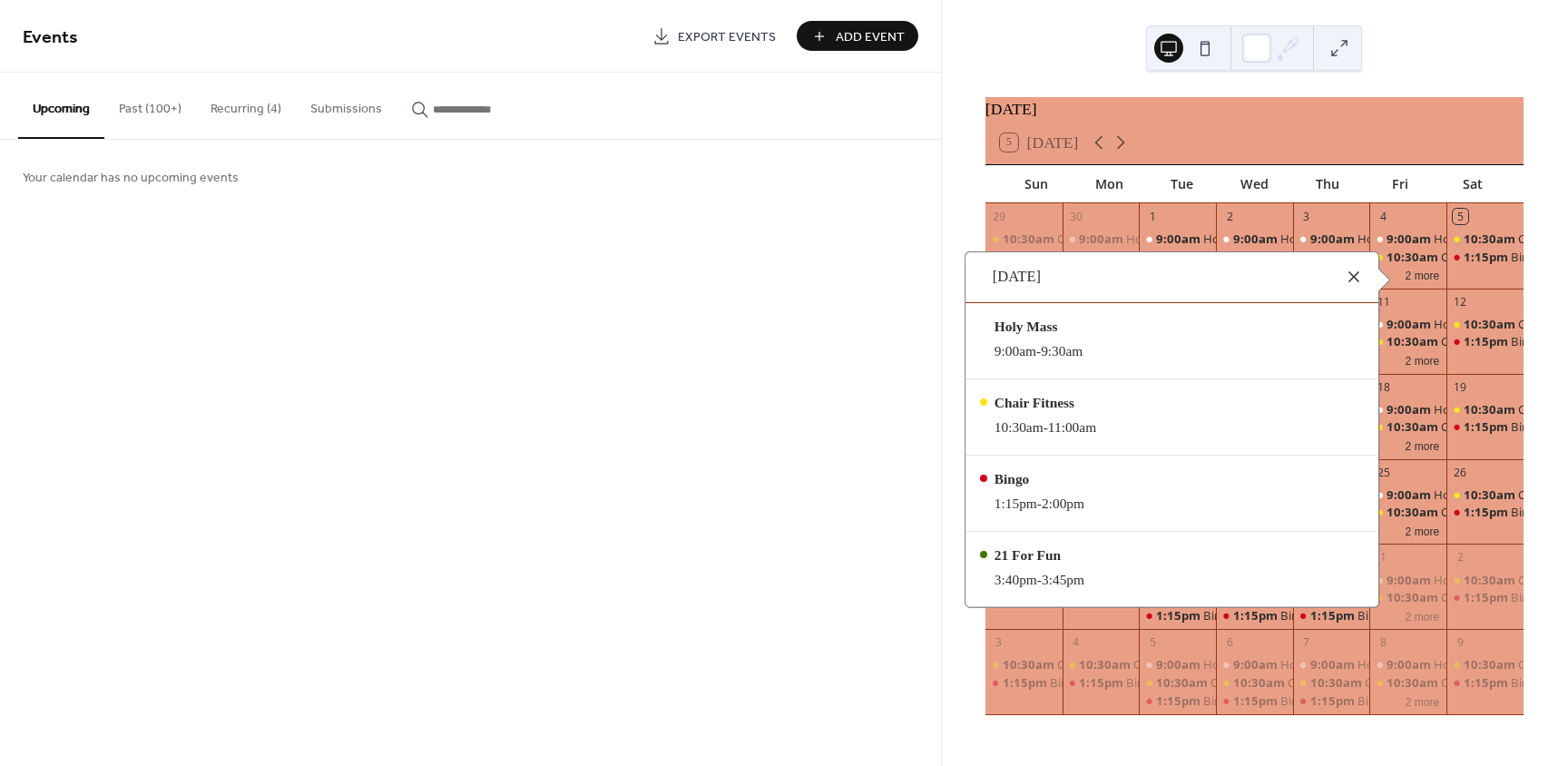click at bounding box center [1354, 277] 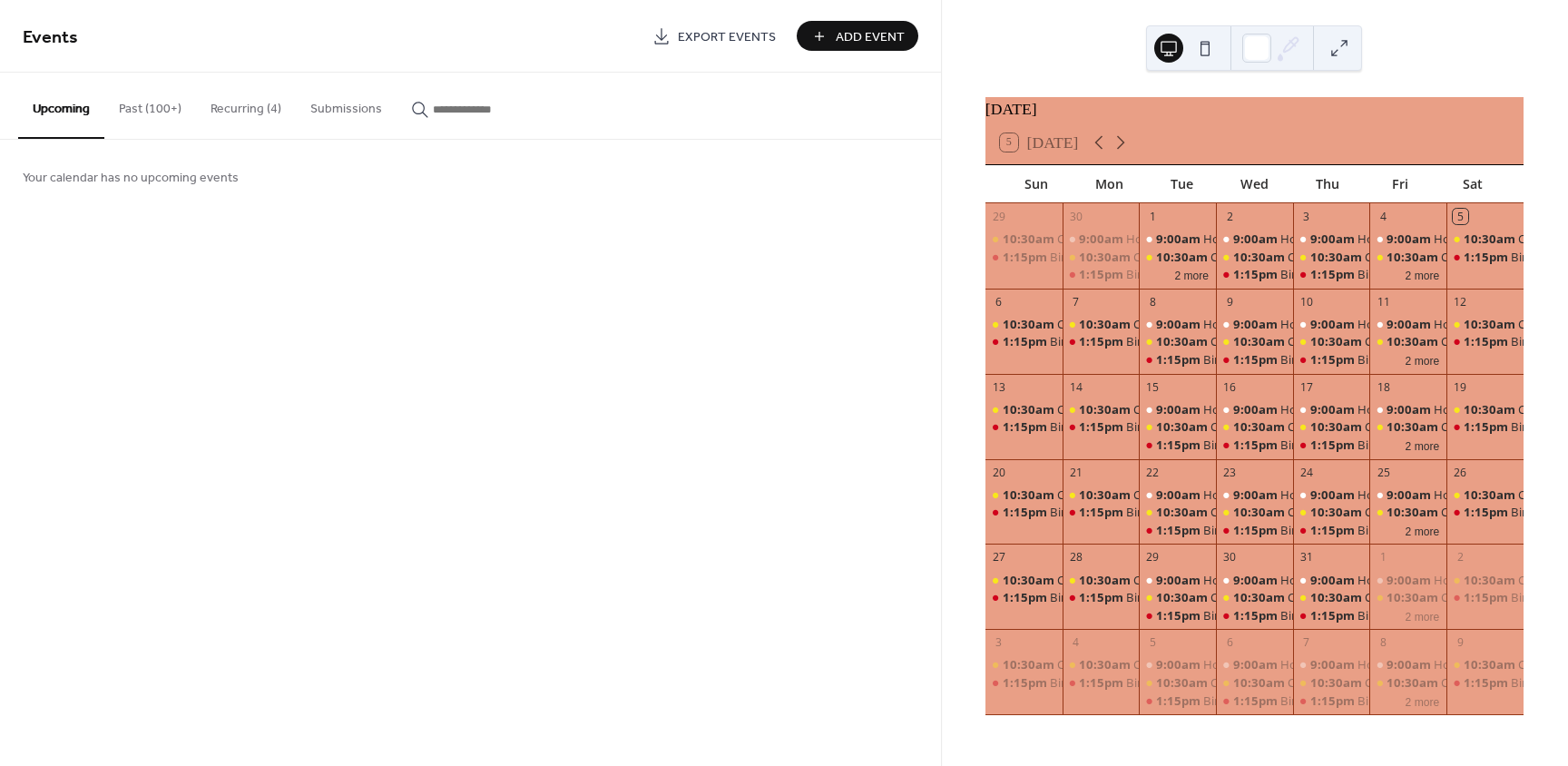 click on "Add Event" at bounding box center (870, 37) 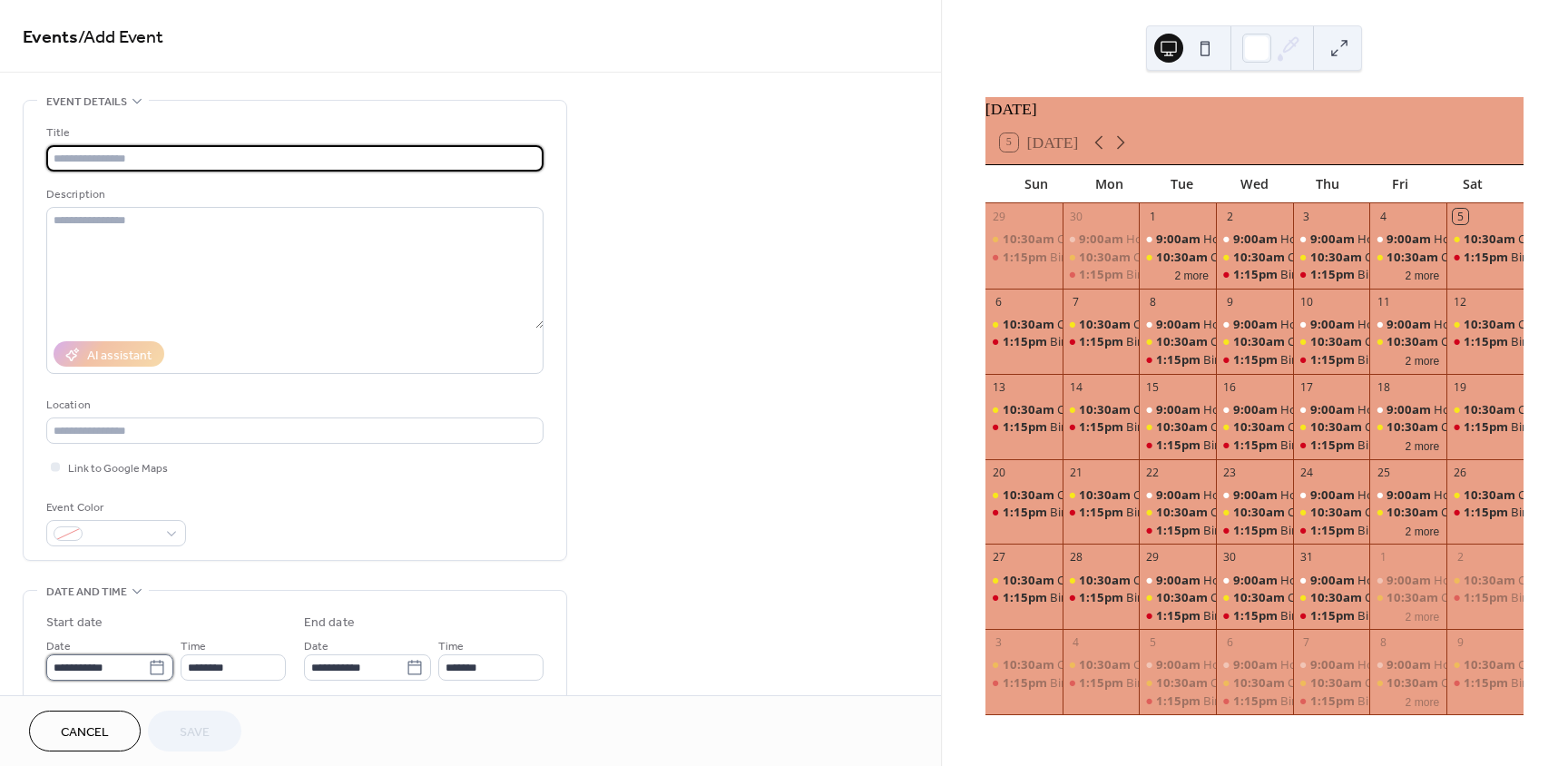 click on "**********" at bounding box center [97, 667] 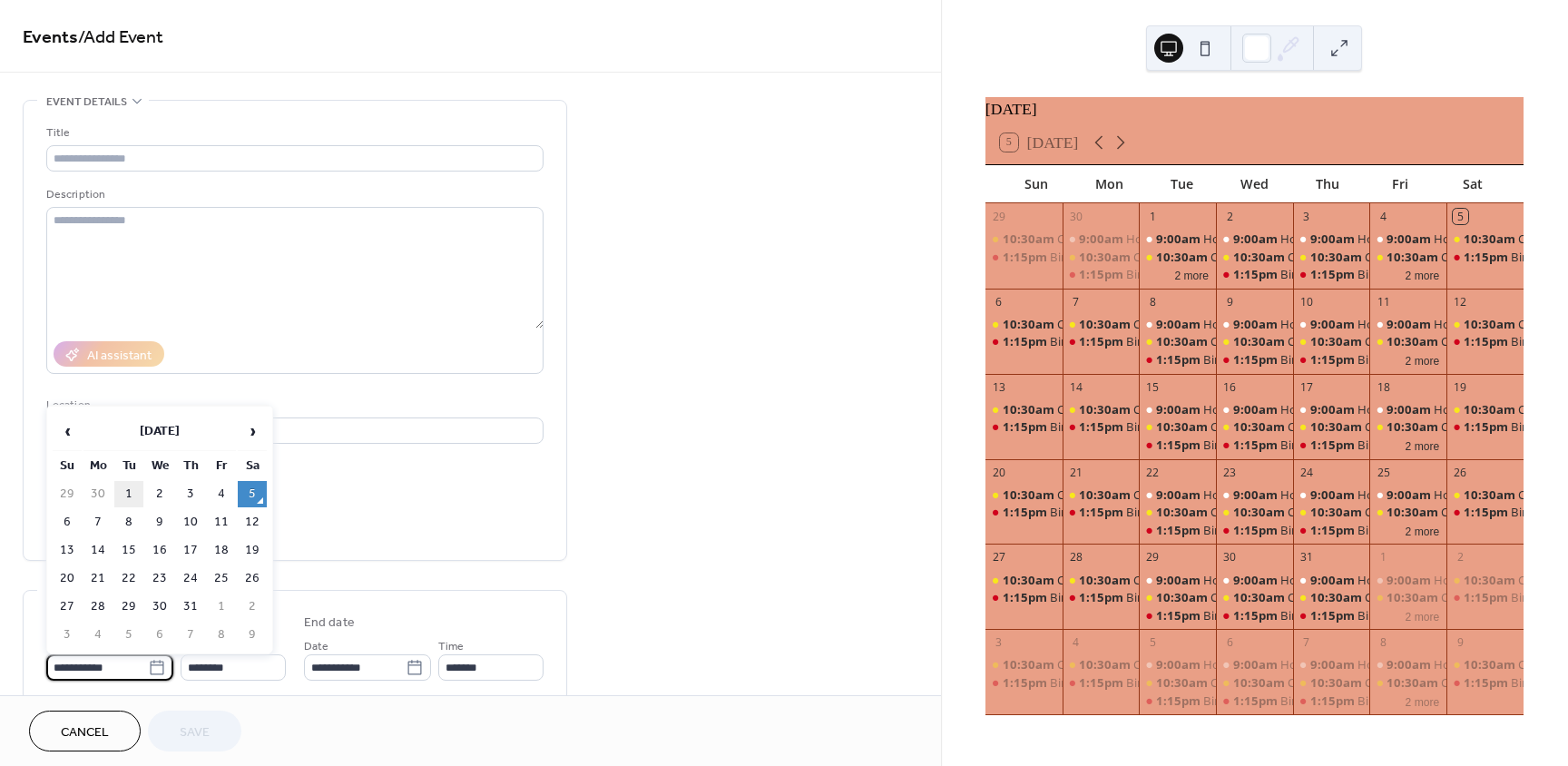 click on "1" at bounding box center (129, 494) 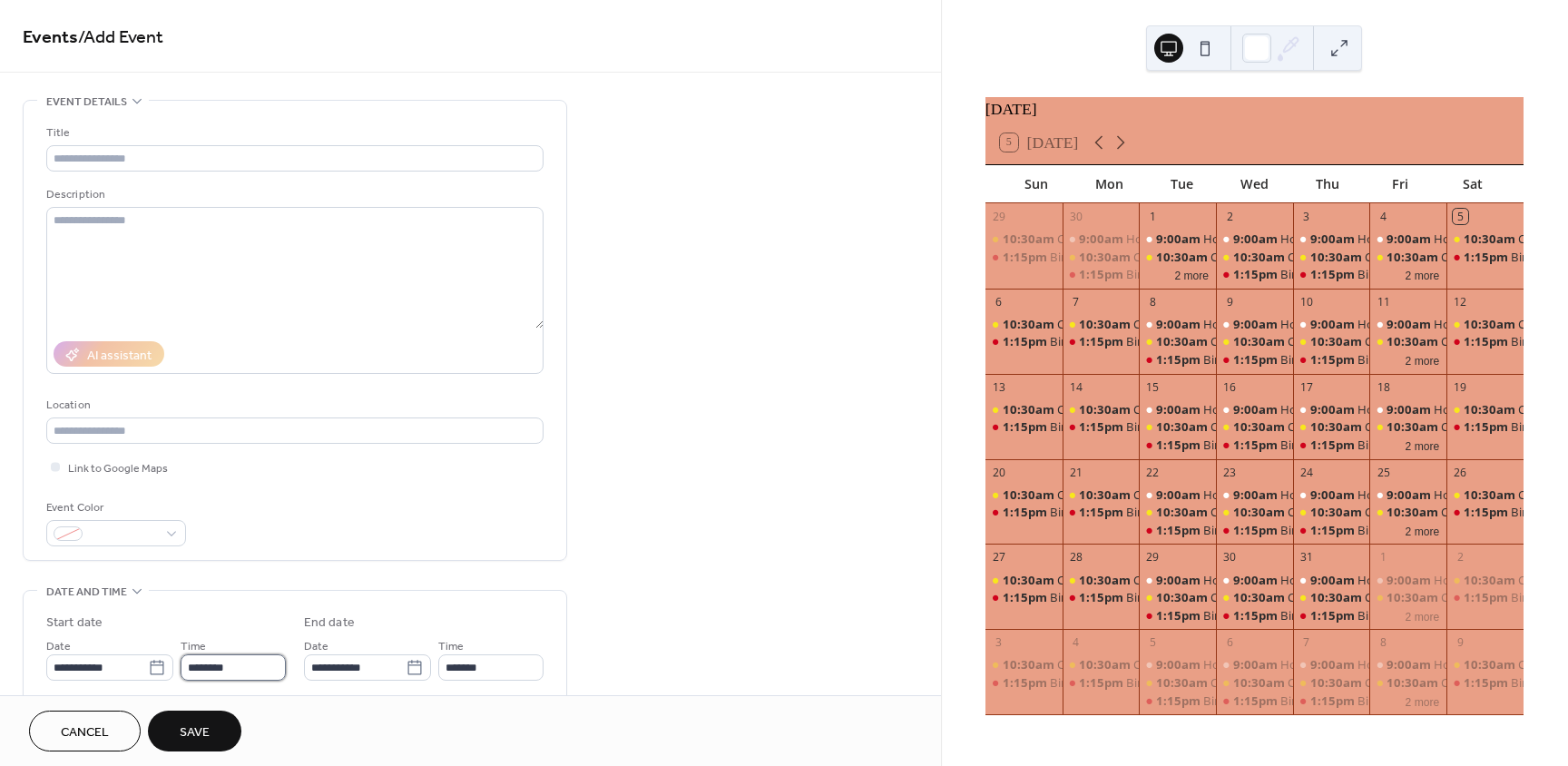click on "********" at bounding box center (233, 667) 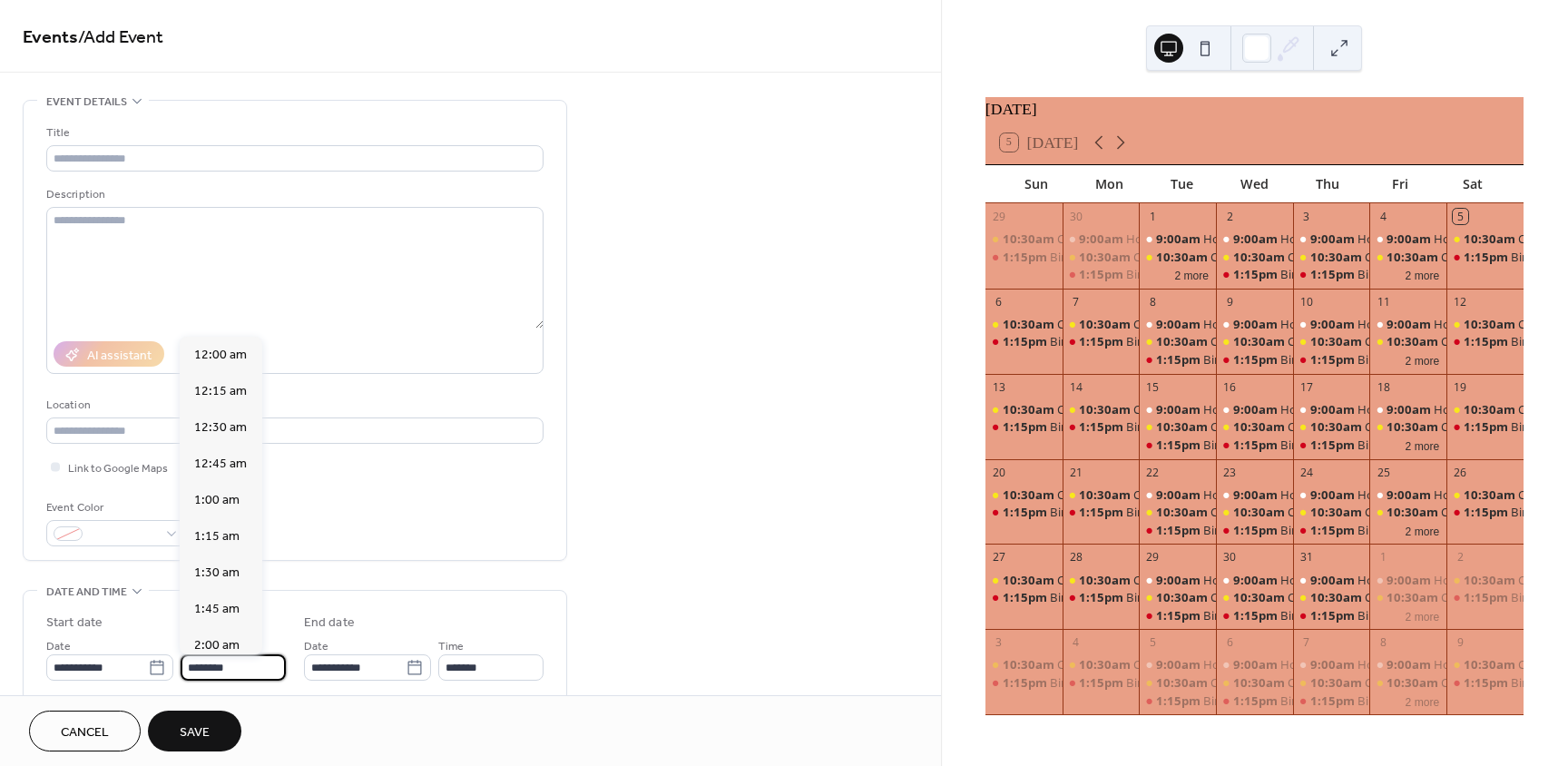 scroll, scrollTop: 1786, scrollLeft: 0, axis: vertical 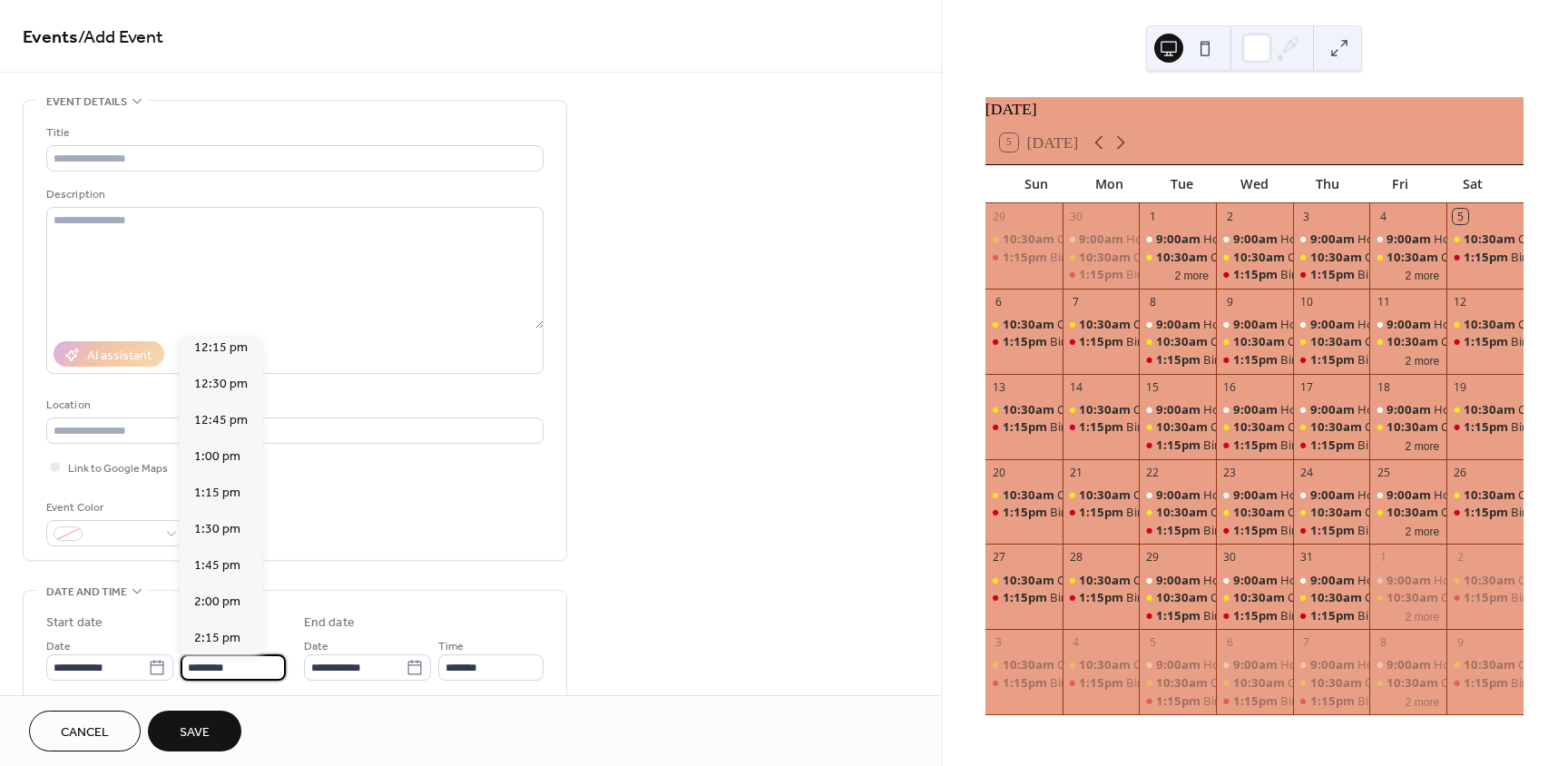 drag, startPoint x: 218, startPoint y: 666, endPoint x: 188, endPoint y: 668, distance: 30.06659 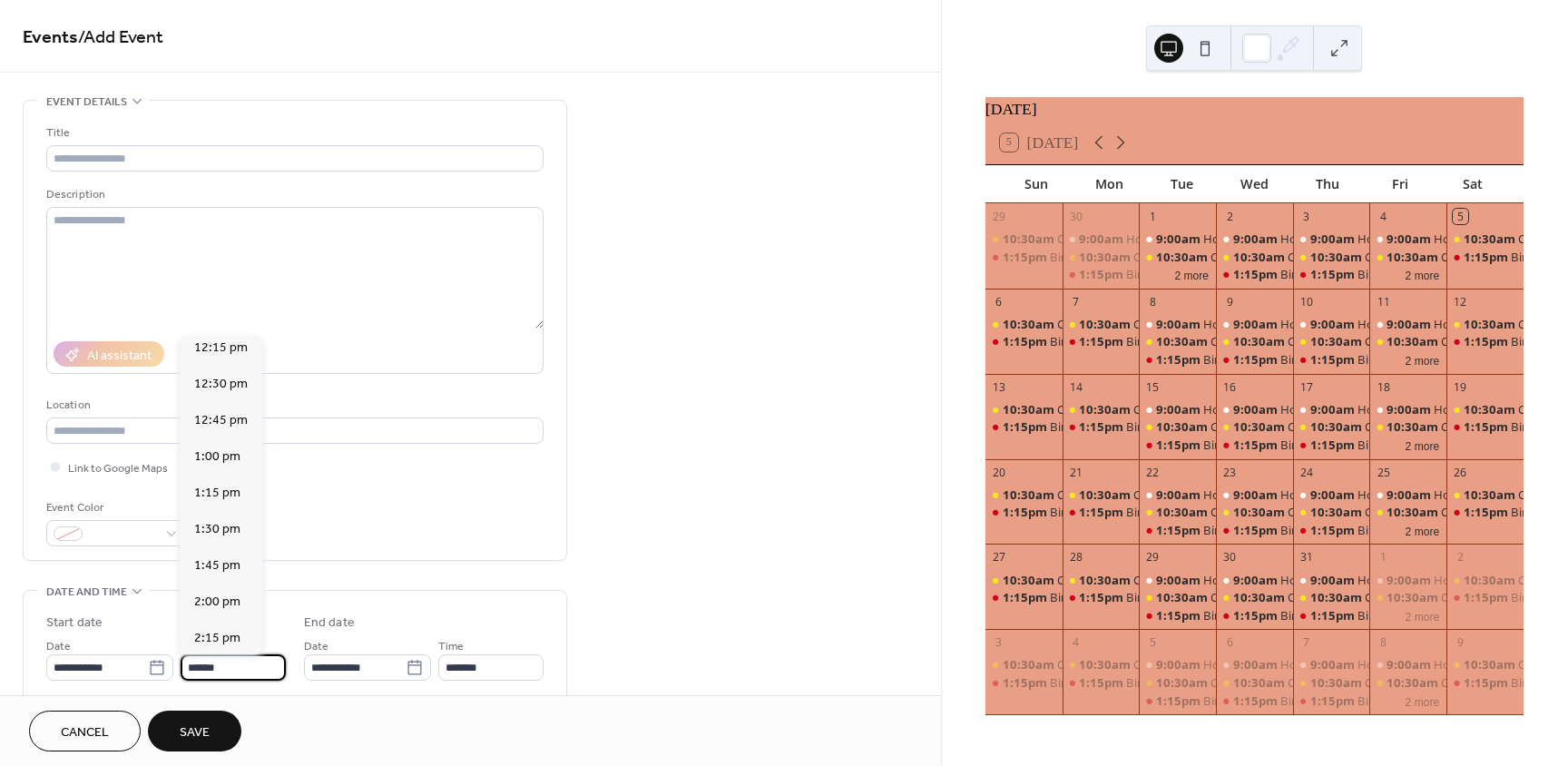 type on "*******" 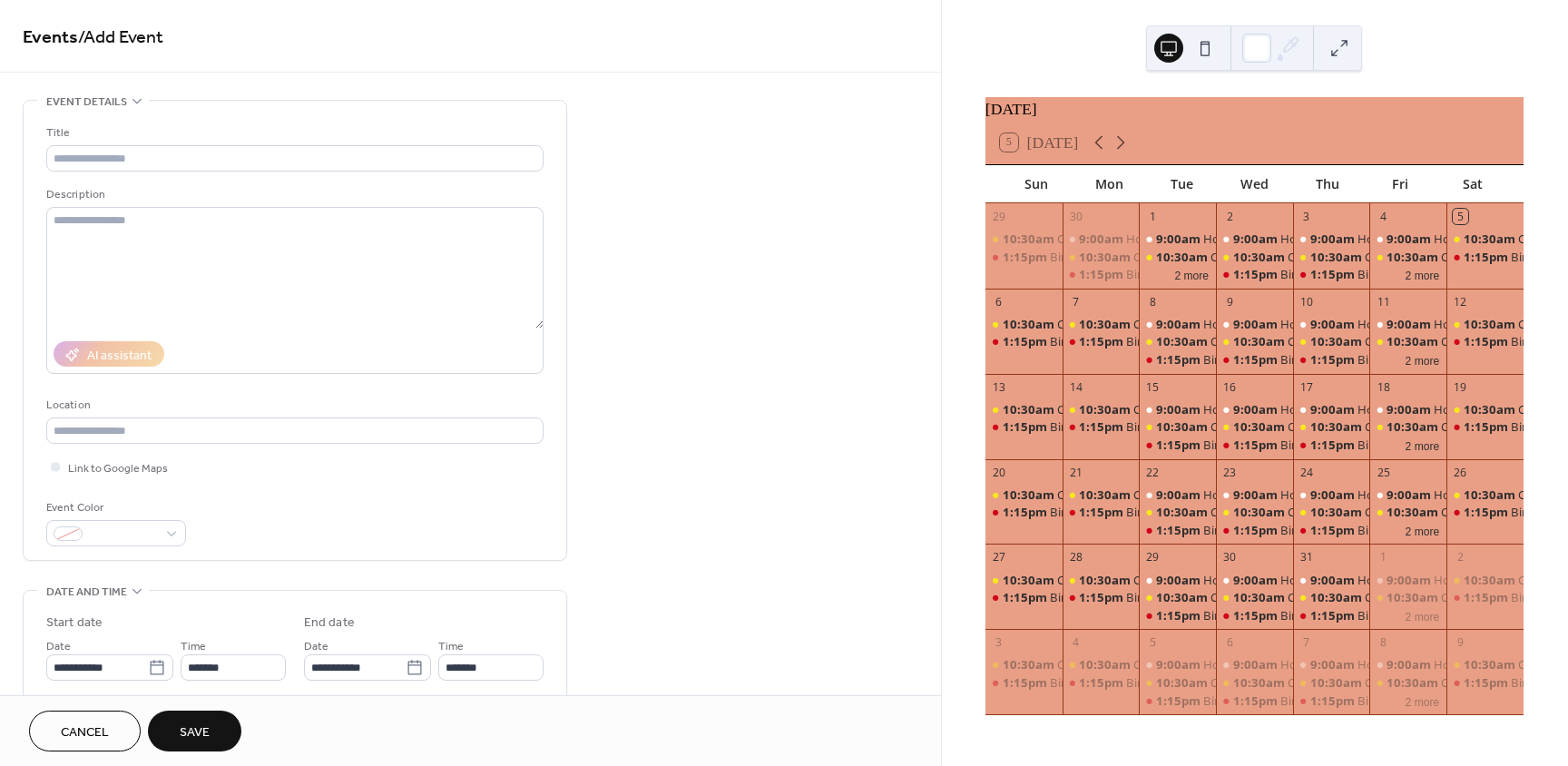 click on "**********" at bounding box center (295, 643) 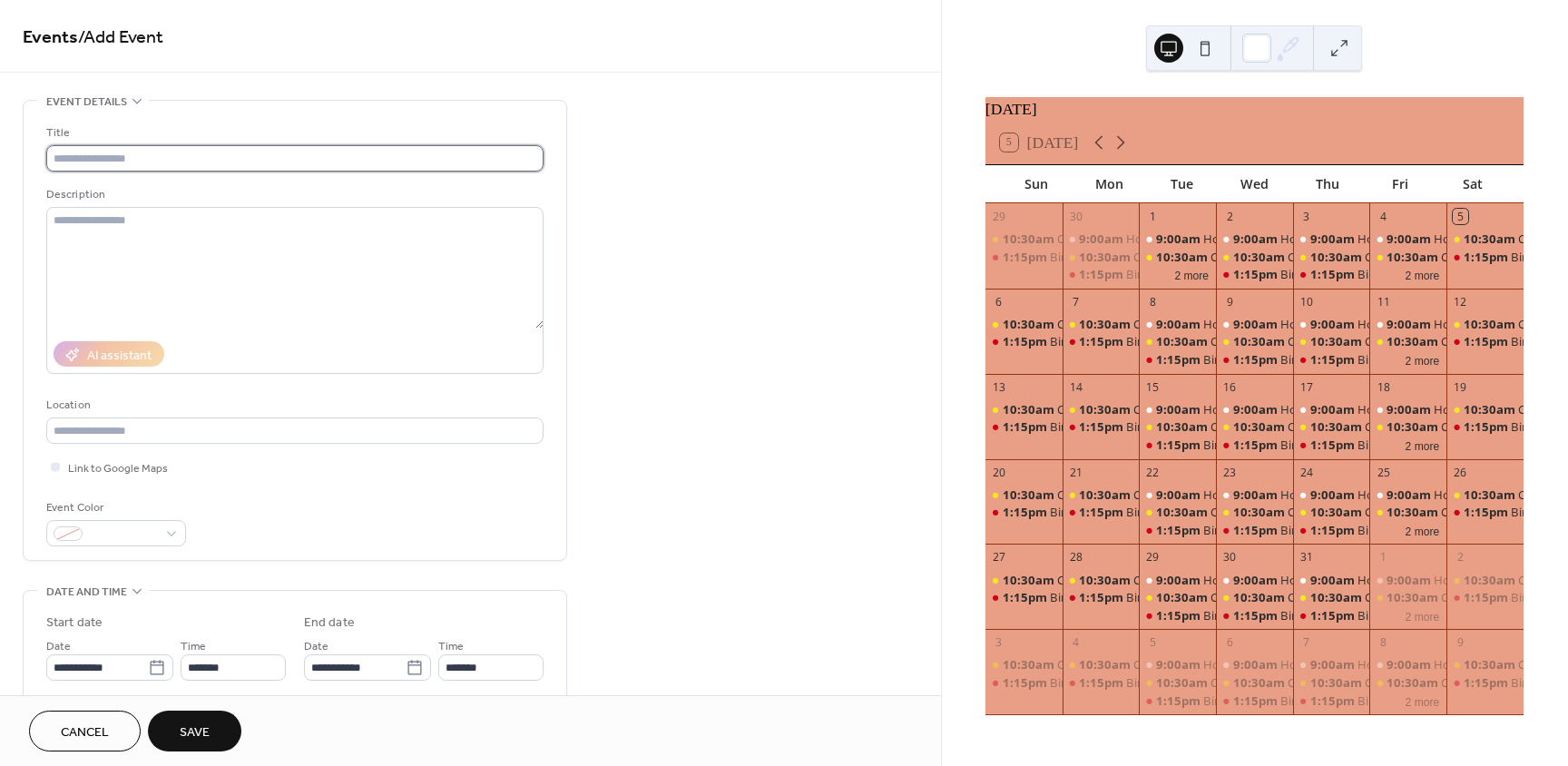 click at bounding box center [295, 158] 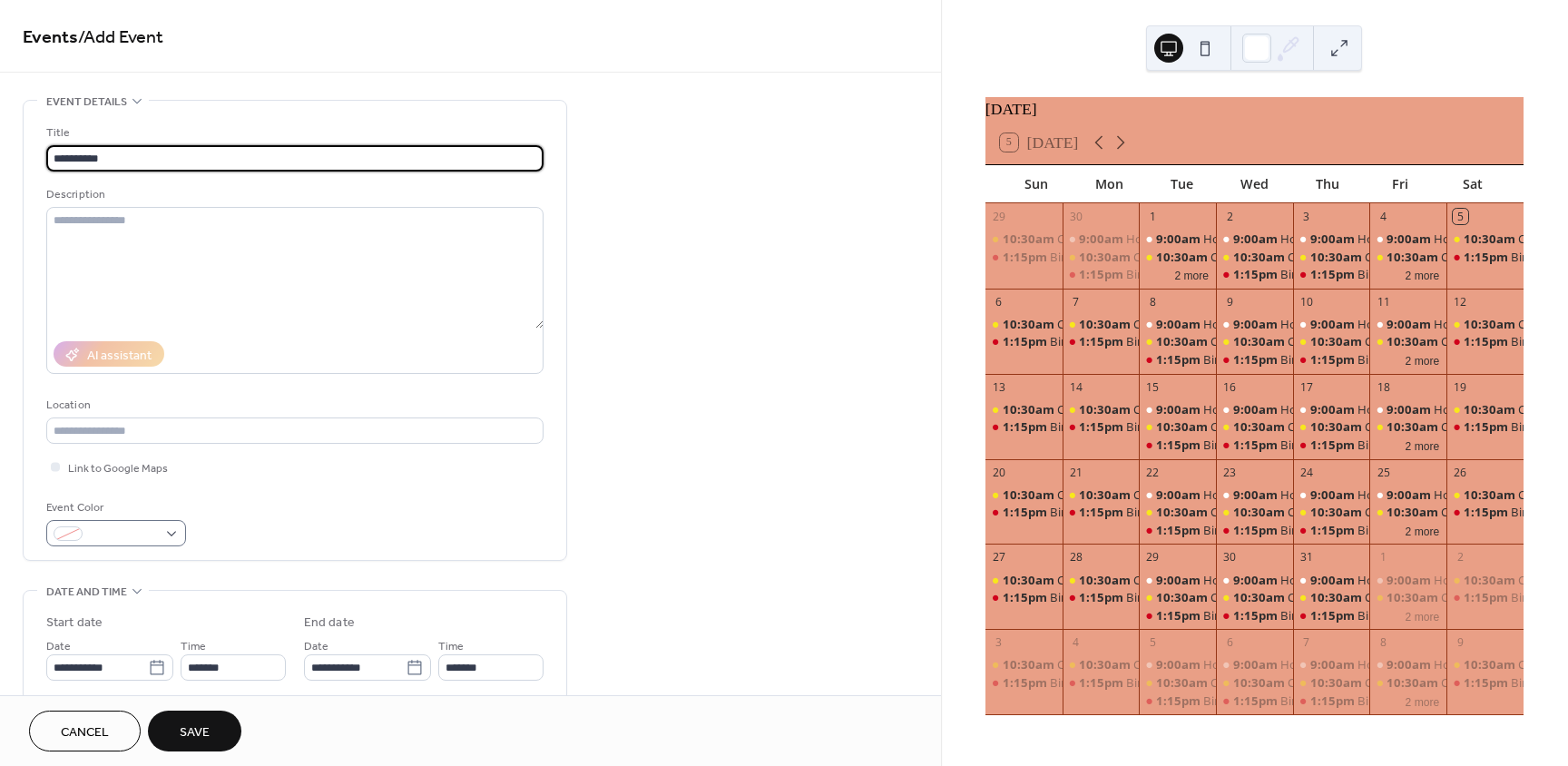type on "**********" 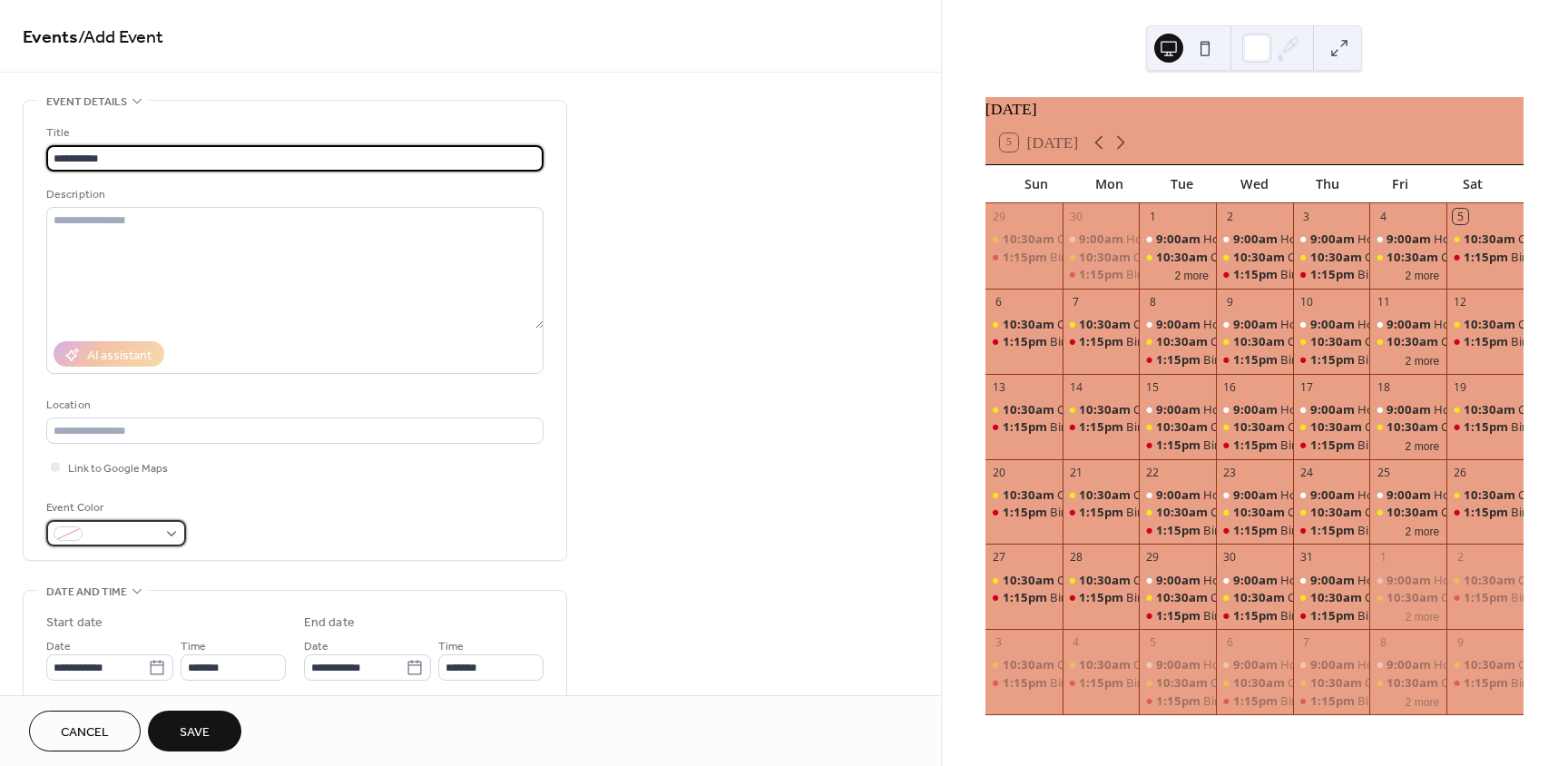 click at bounding box center [123, 535] 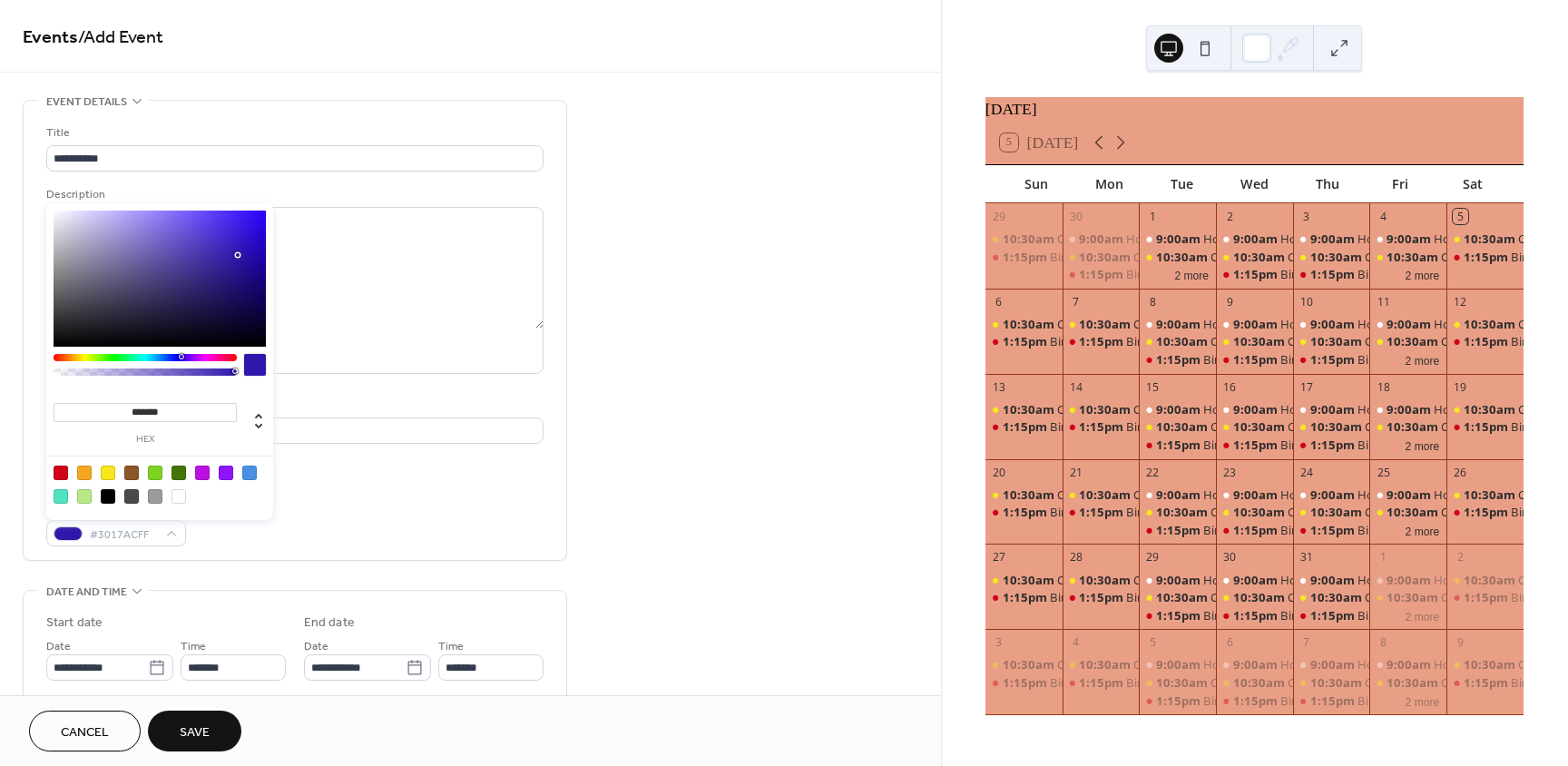click at bounding box center [160, 279] 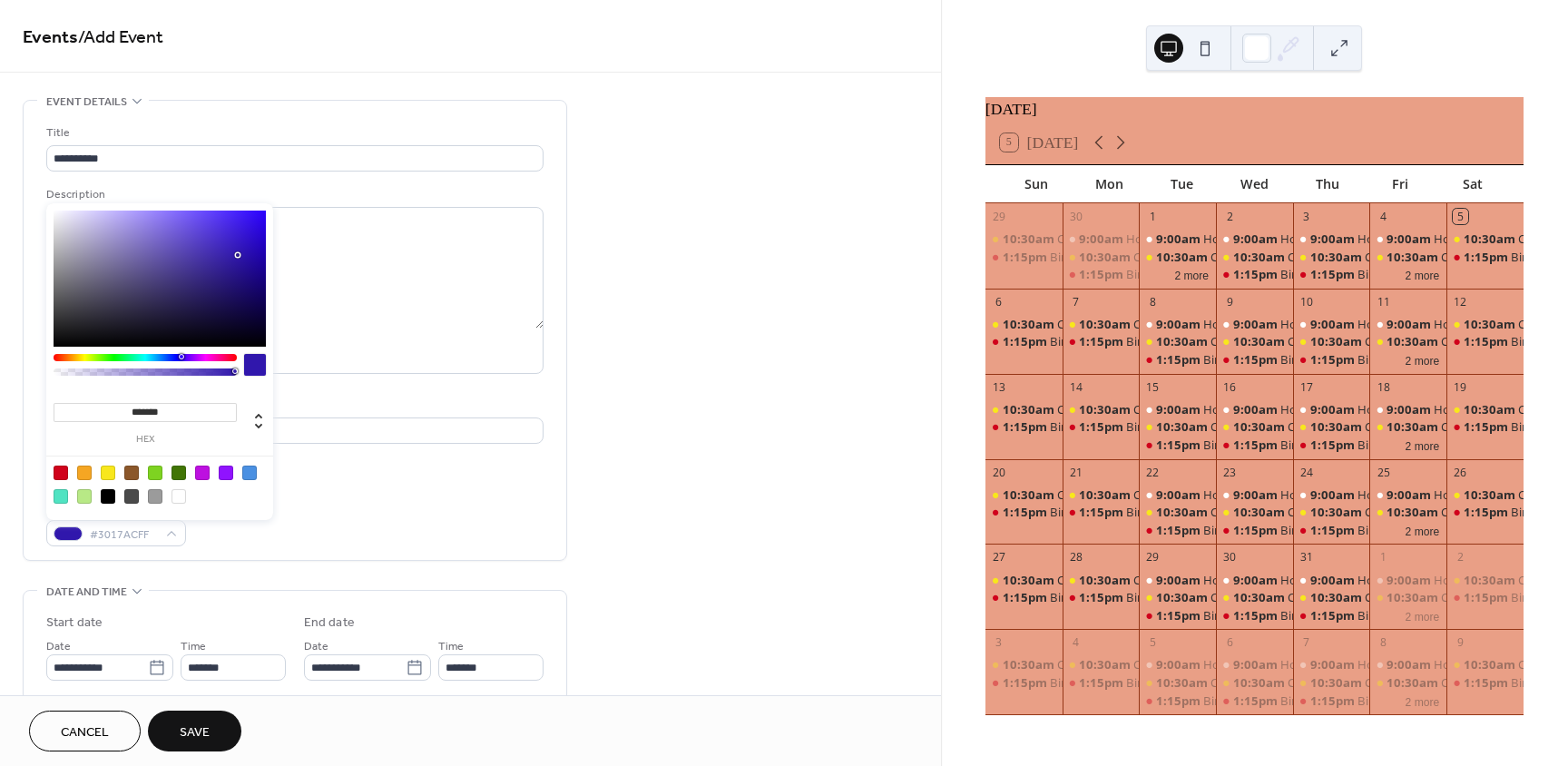 click at bounding box center [202, 473] 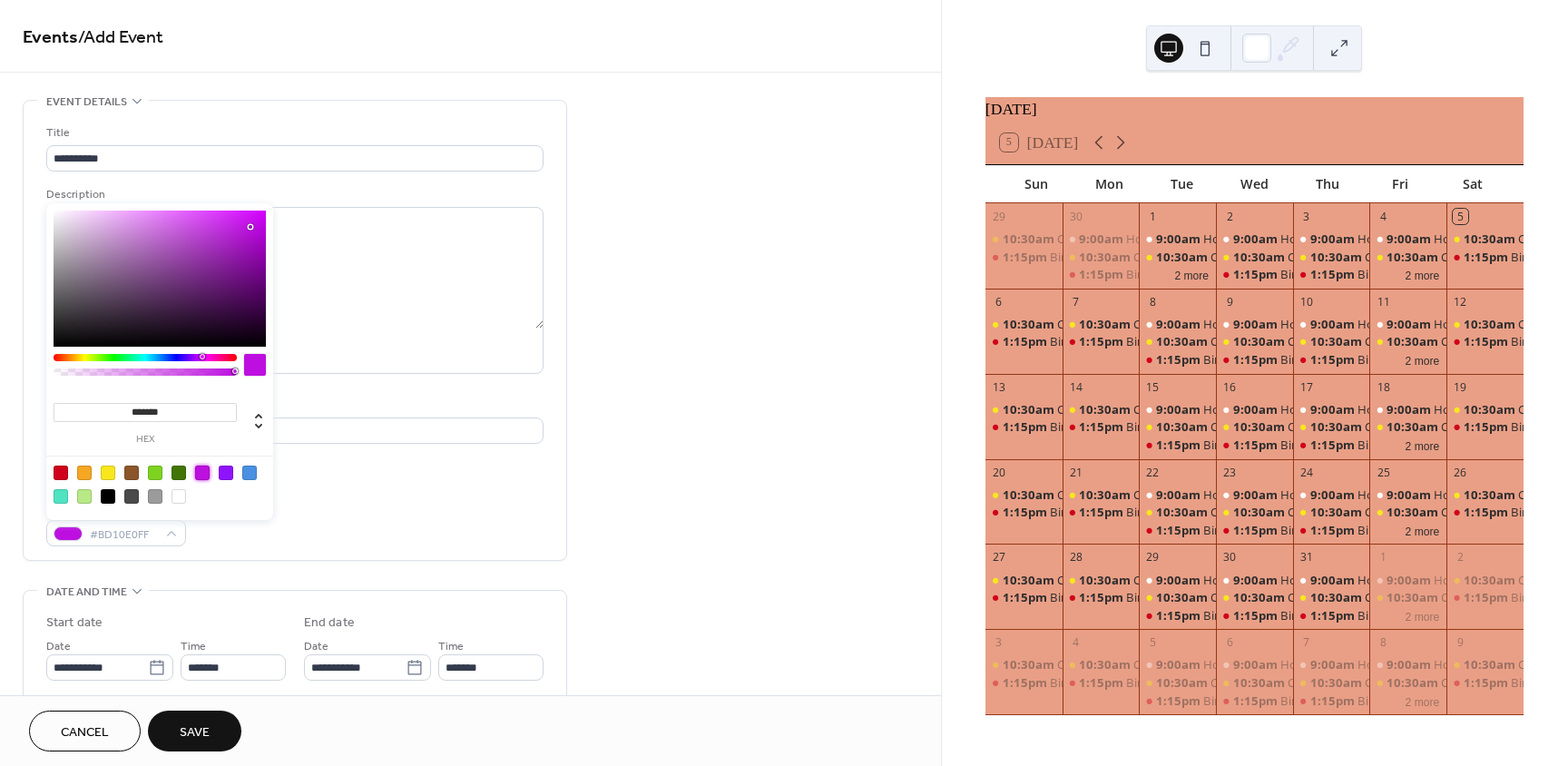 click on "**********" at bounding box center [295, 682] 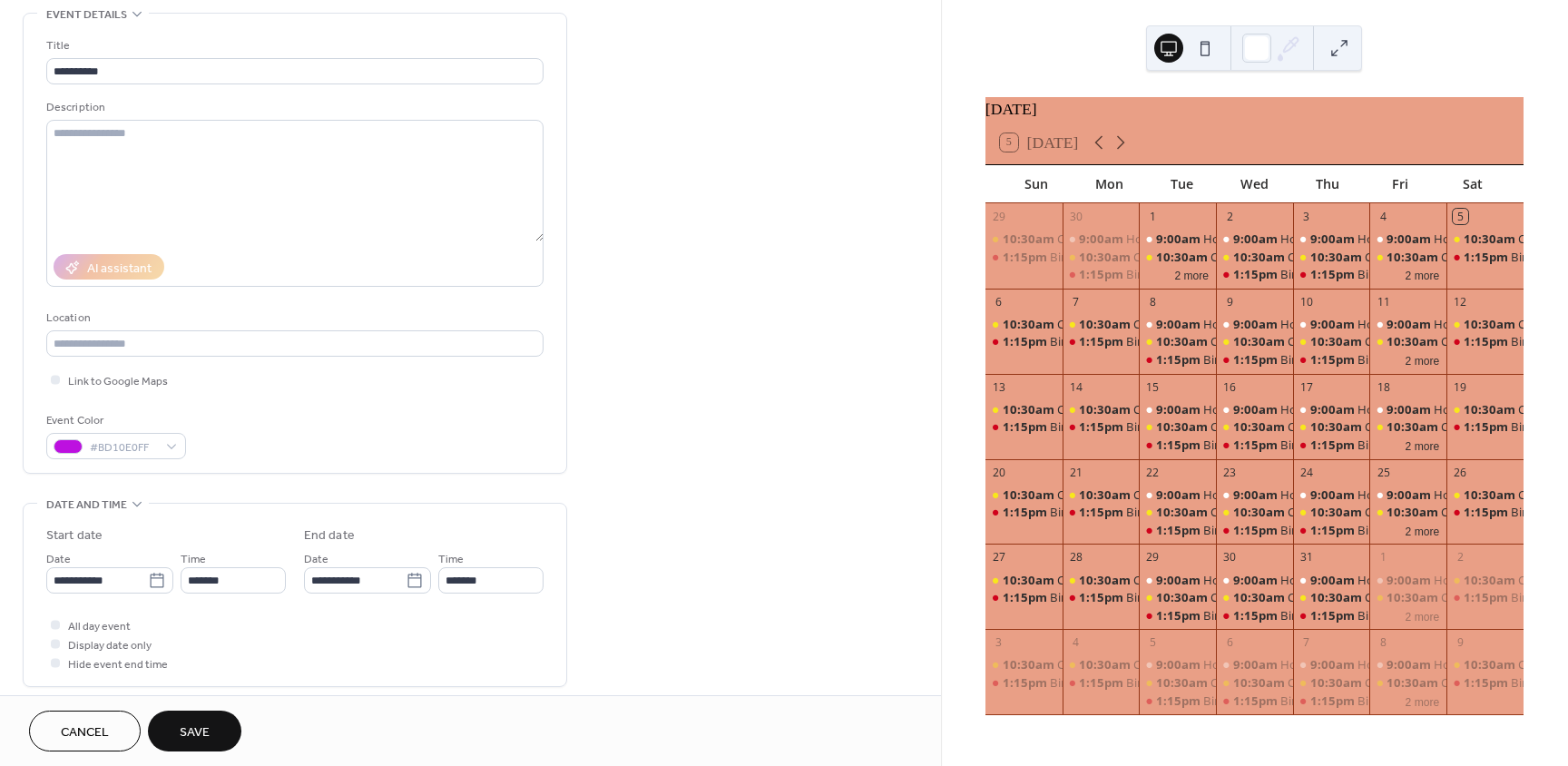 scroll, scrollTop: 91, scrollLeft: 0, axis: vertical 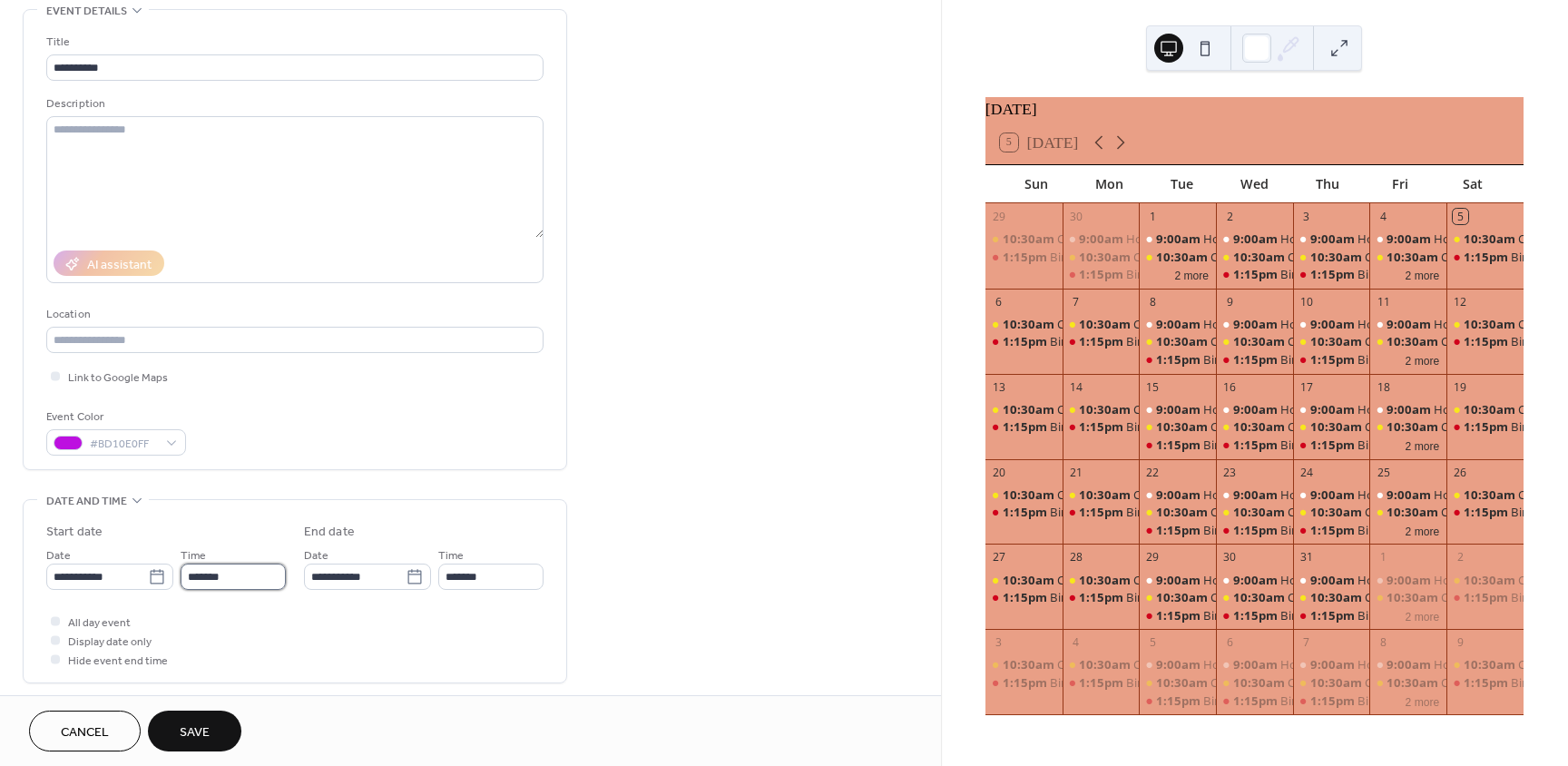 click on "*******" at bounding box center (233, 576) 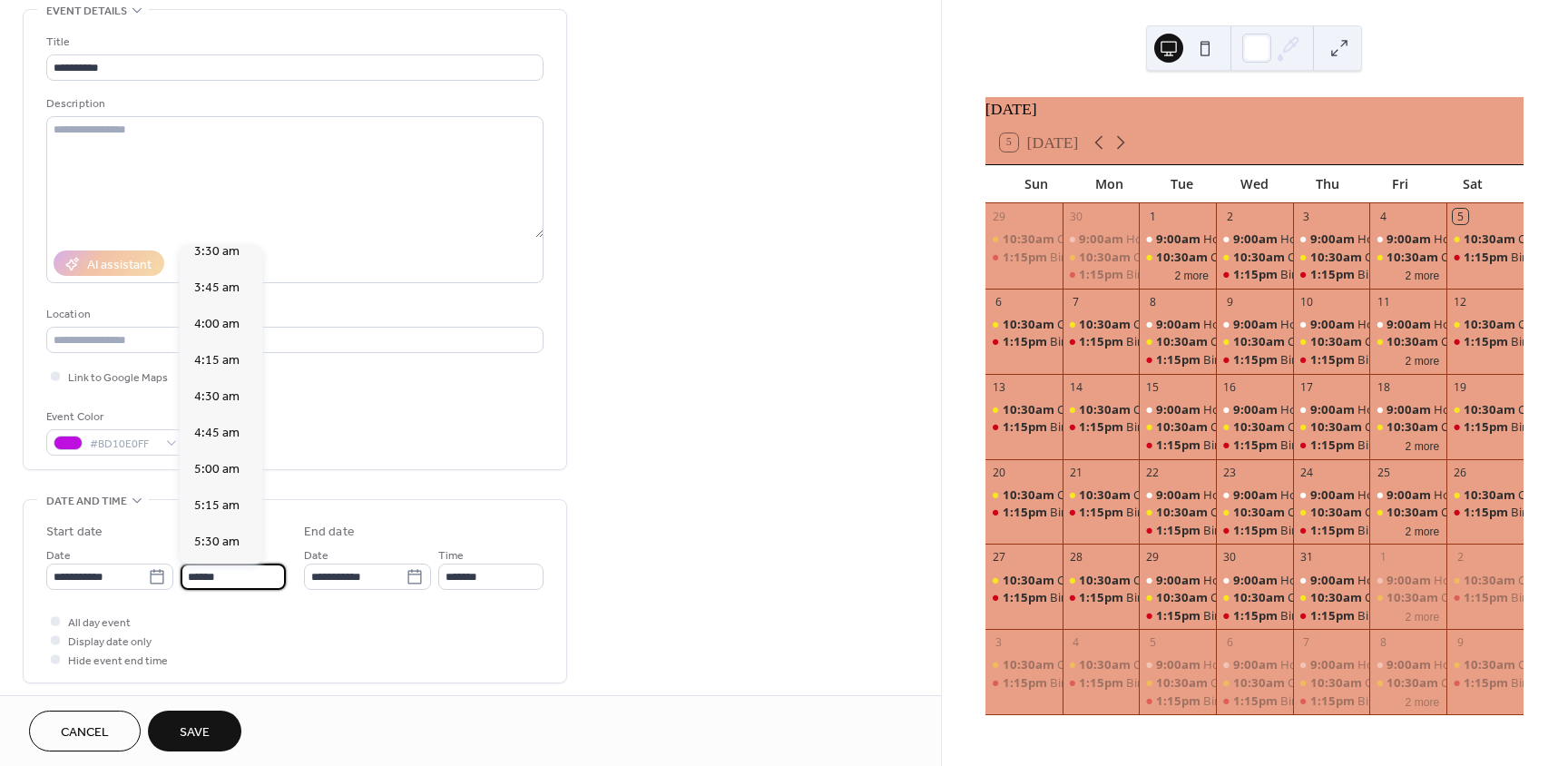 scroll, scrollTop: 2307, scrollLeft: 0, axis: vertical 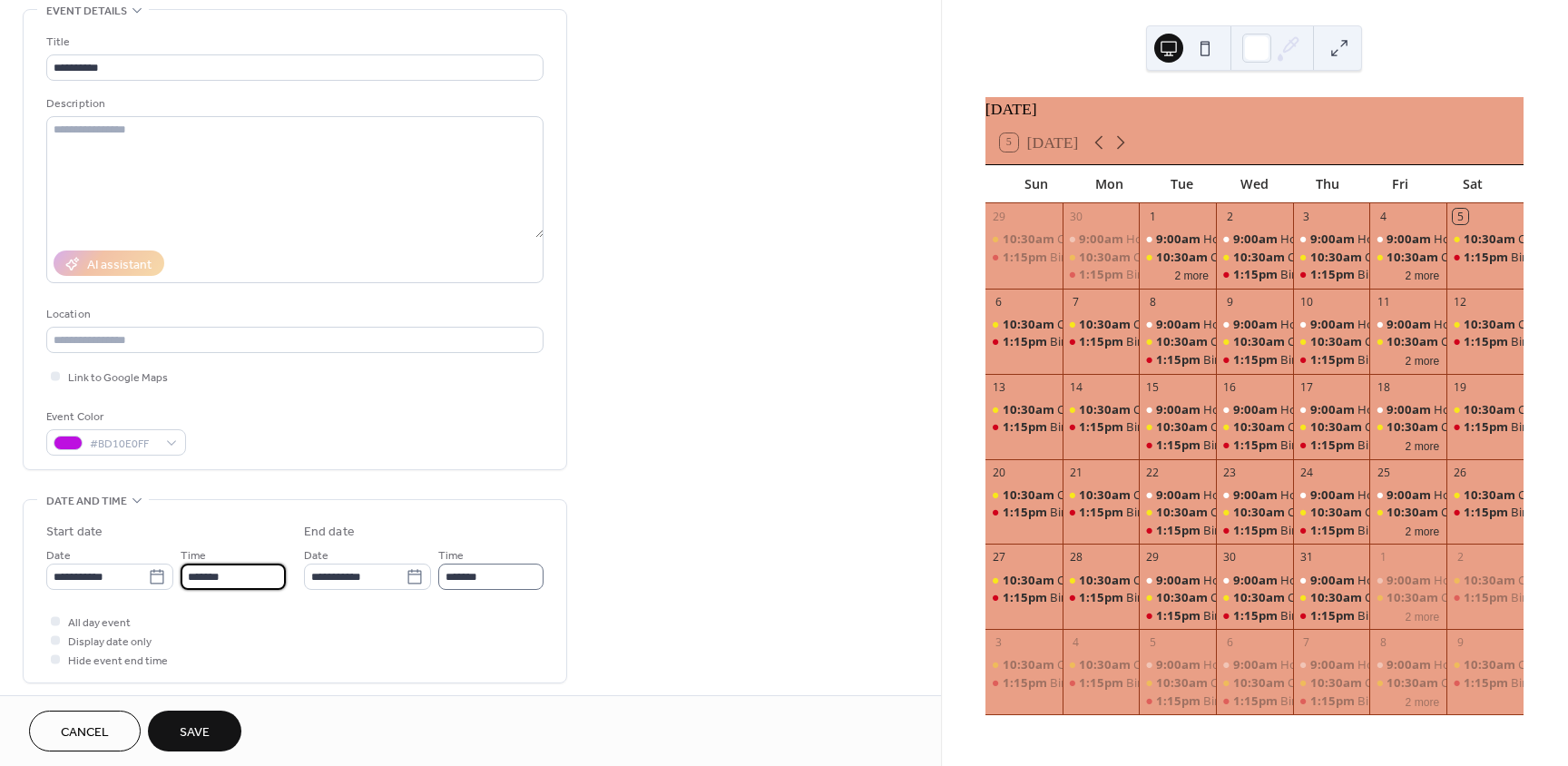type on "*******" 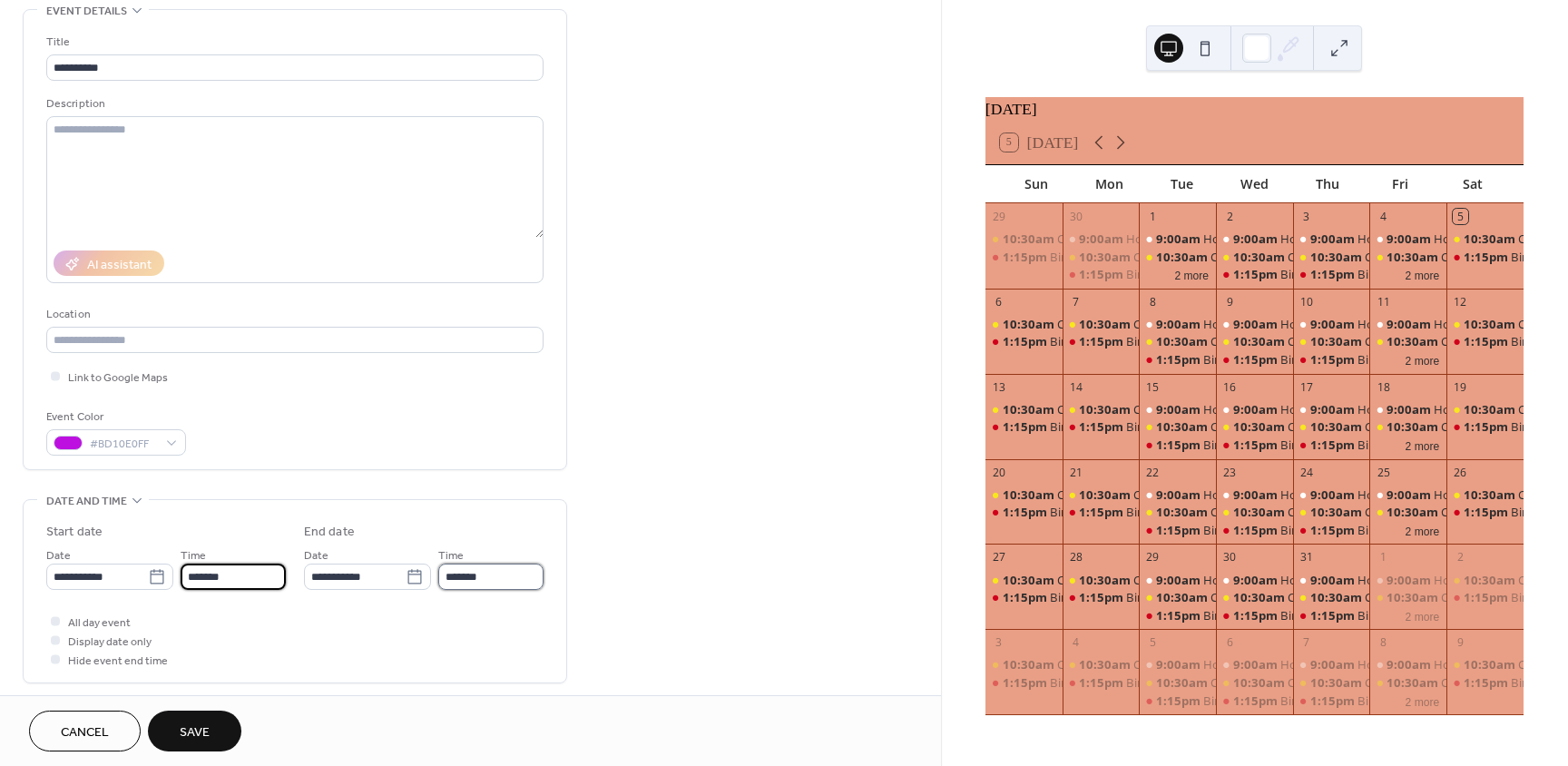 type on "*******" 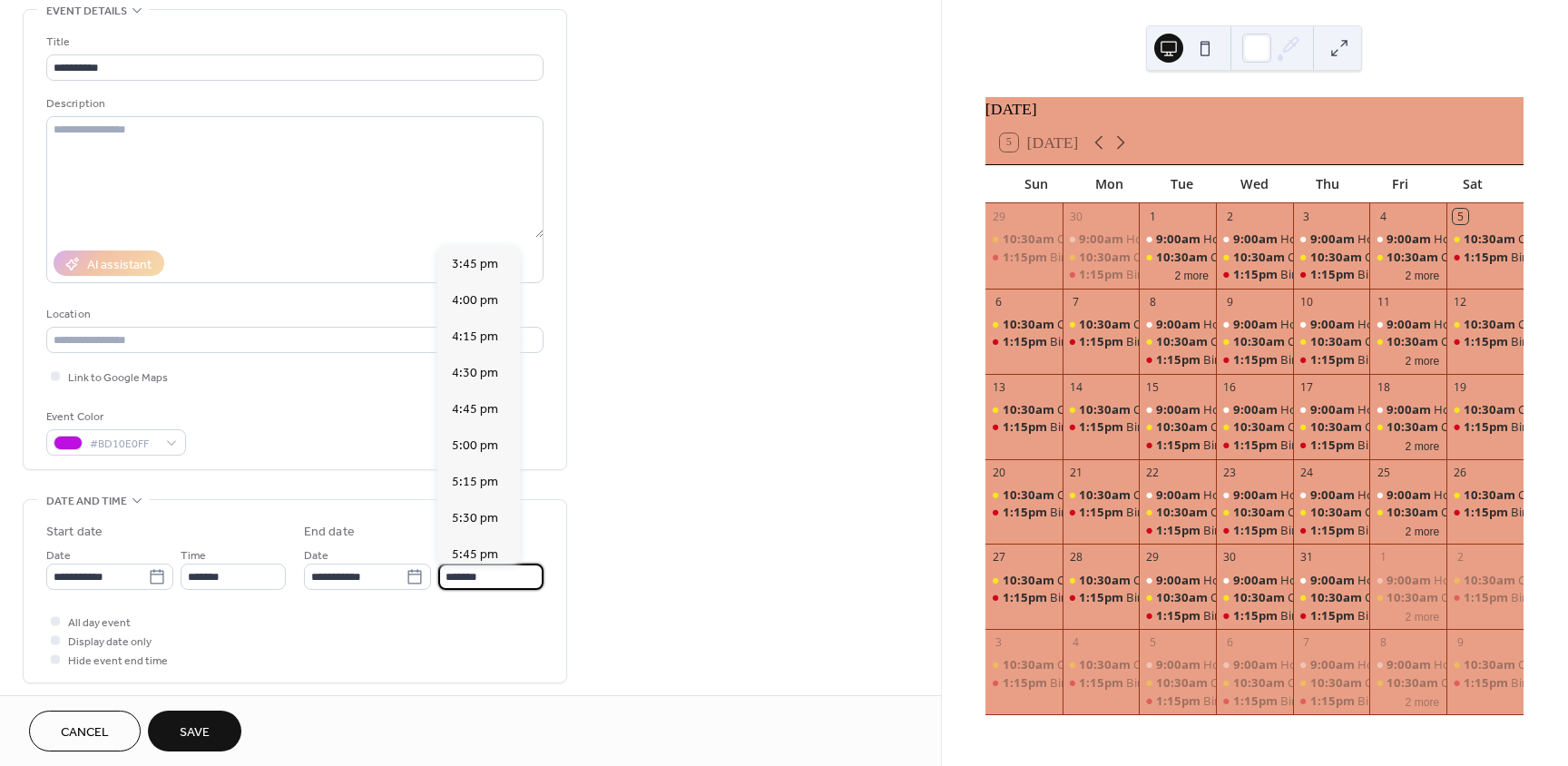 click on "*******" at bounding box center [491, 576] 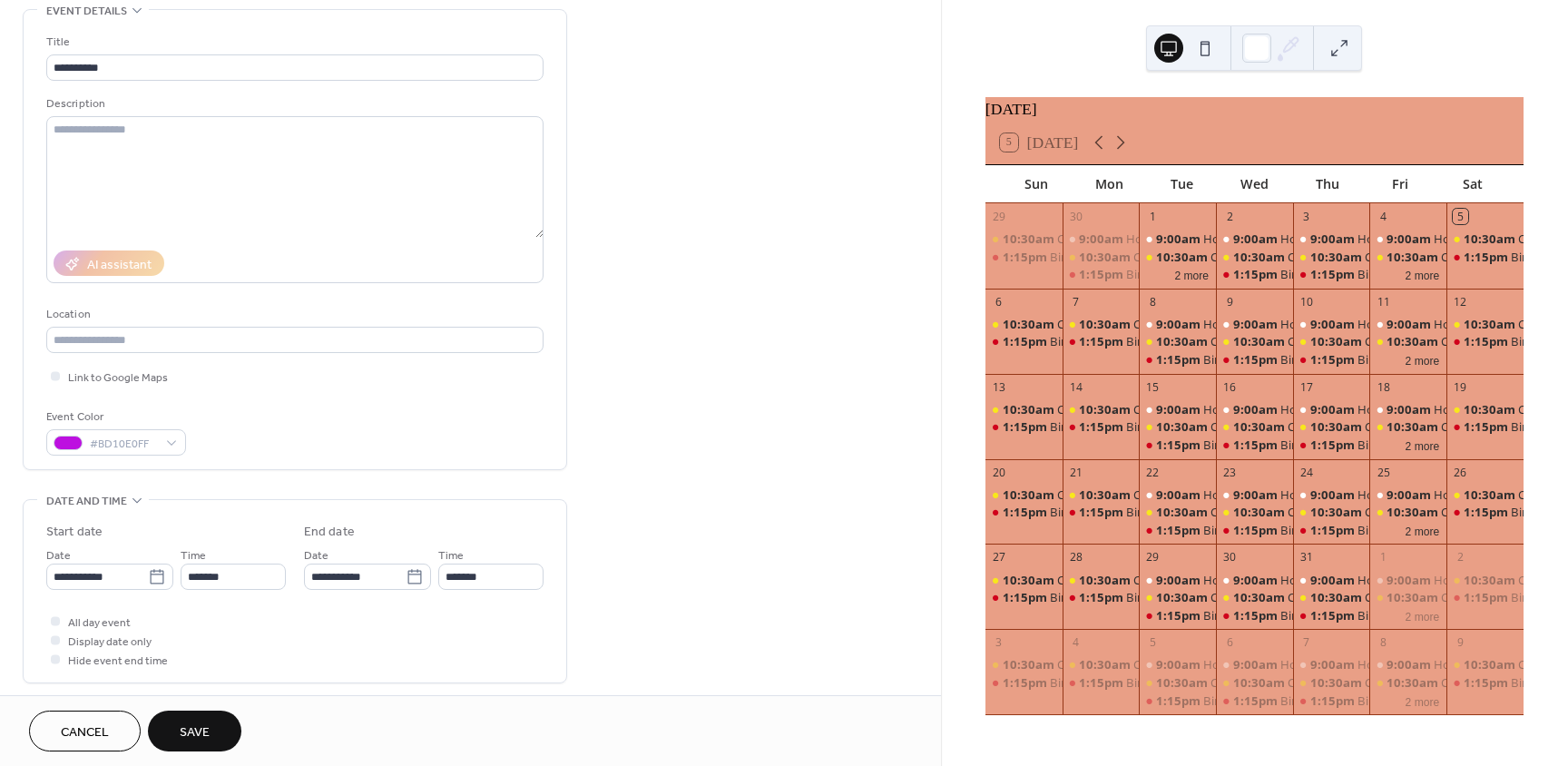 click on "**********" at bounding box center (470, 562) 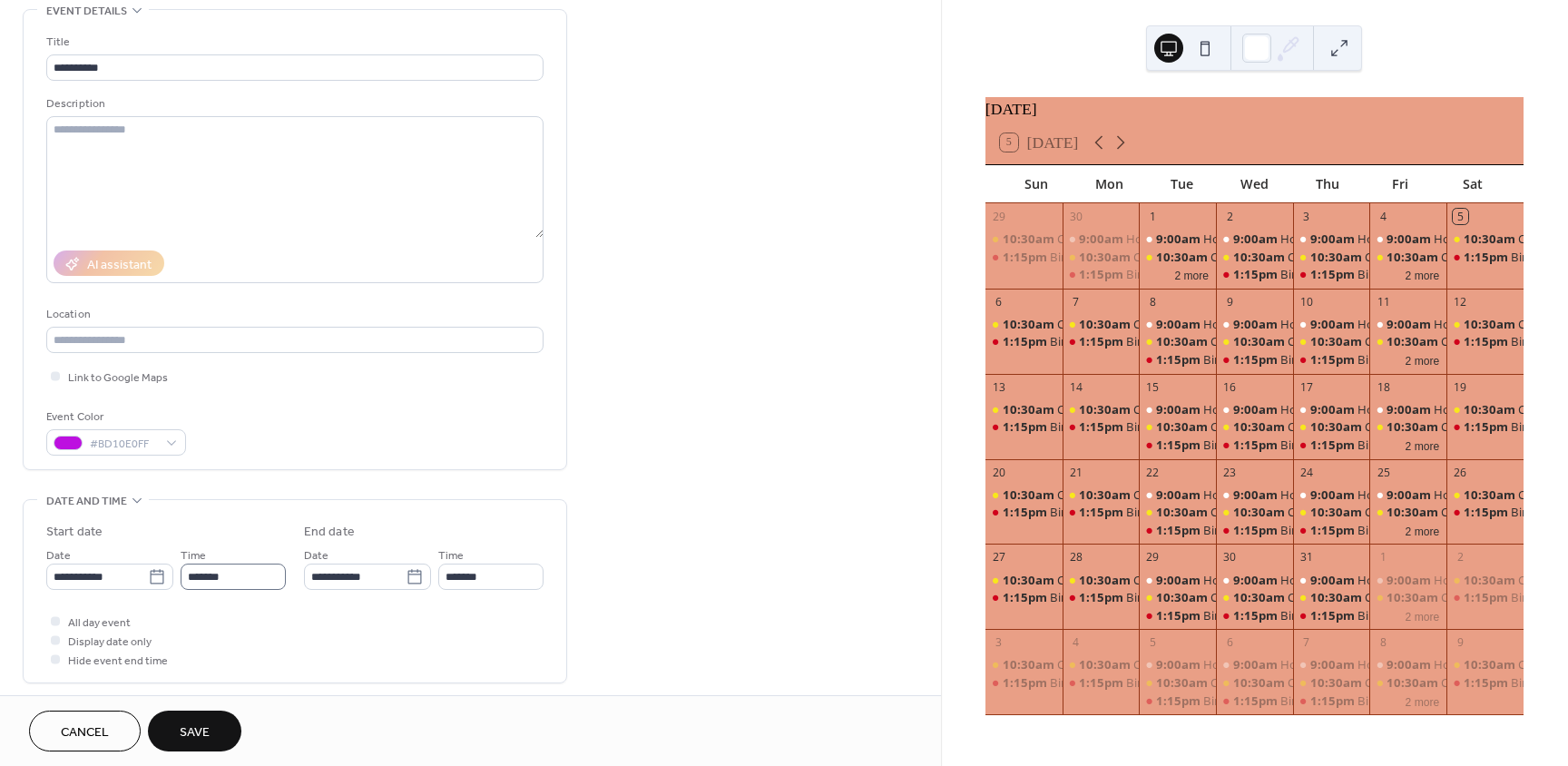 scroll, scrollTop: 1, scrollLeft: 0, axis: vertical 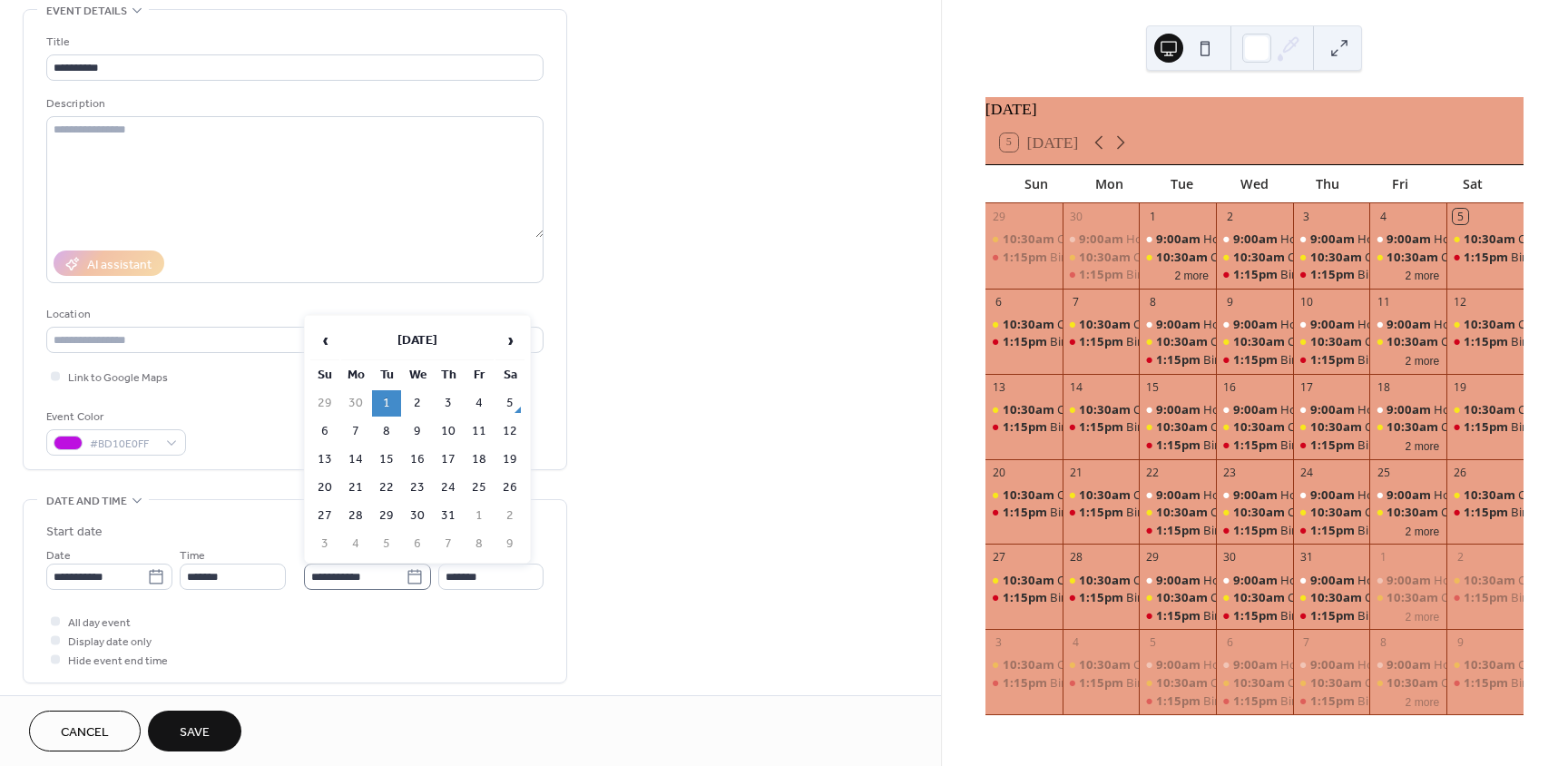 click 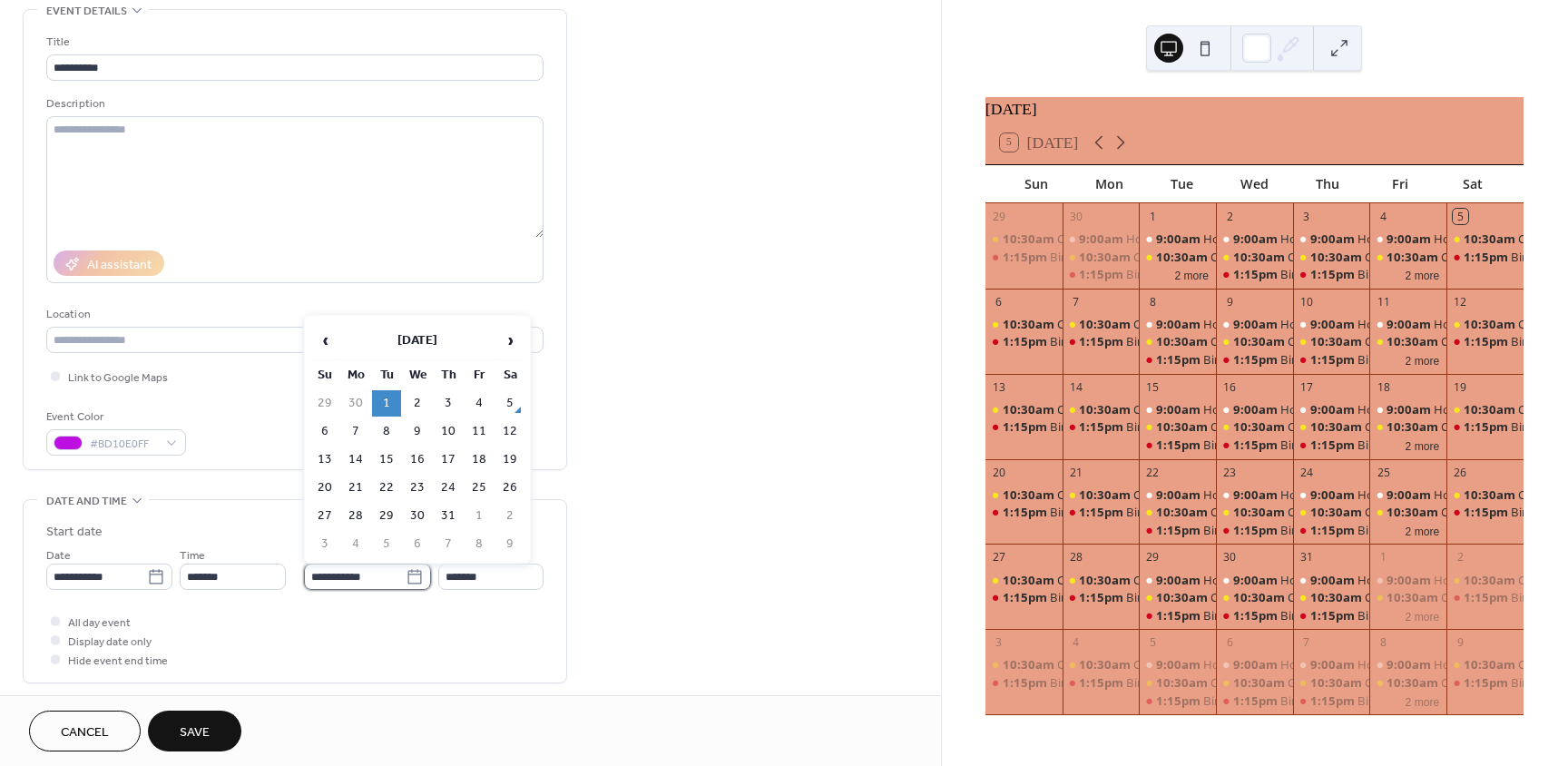 click on "**********" at bounding box center (355, 576) 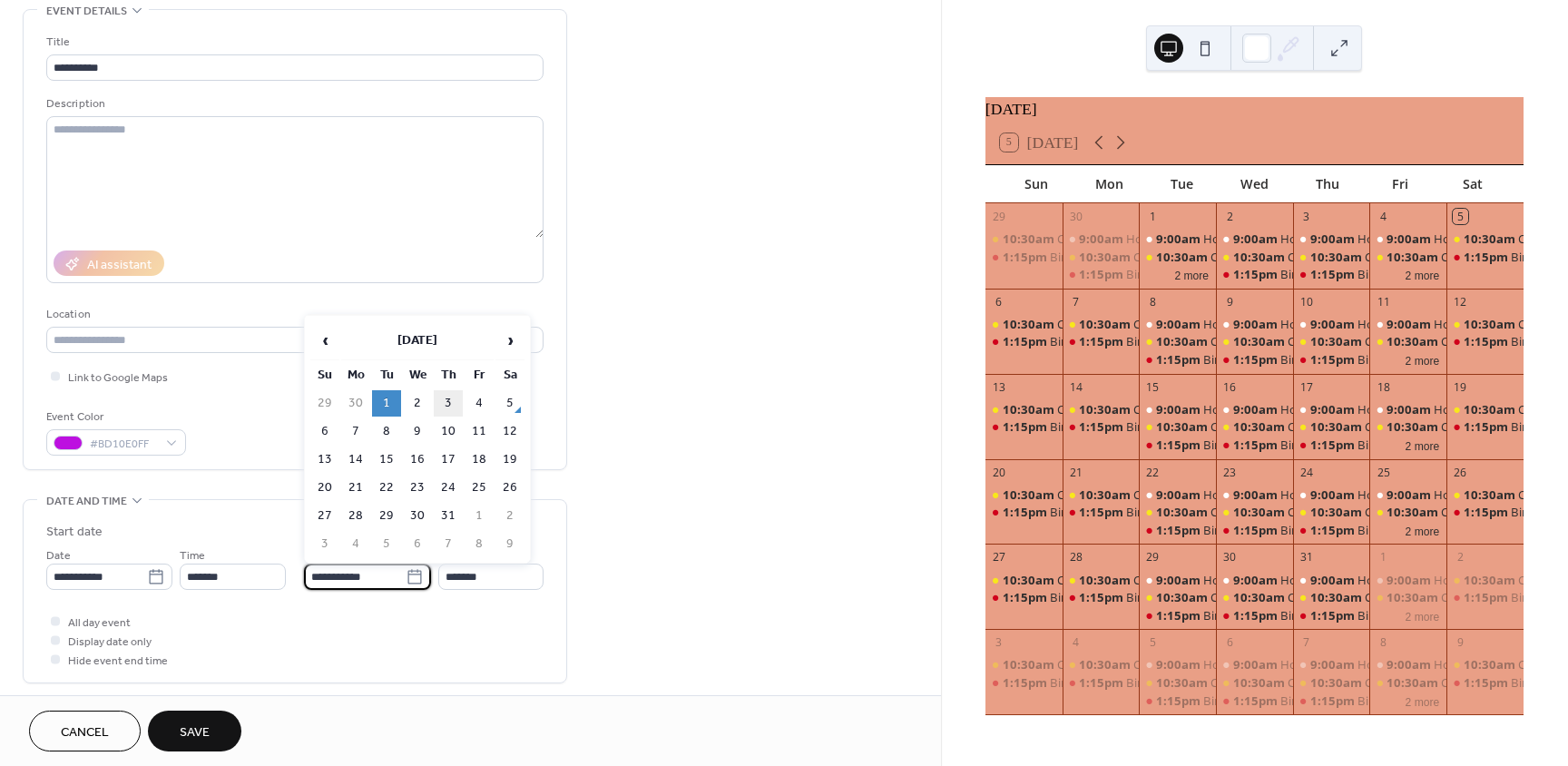 click on "3" at bounding box center (448, 403) 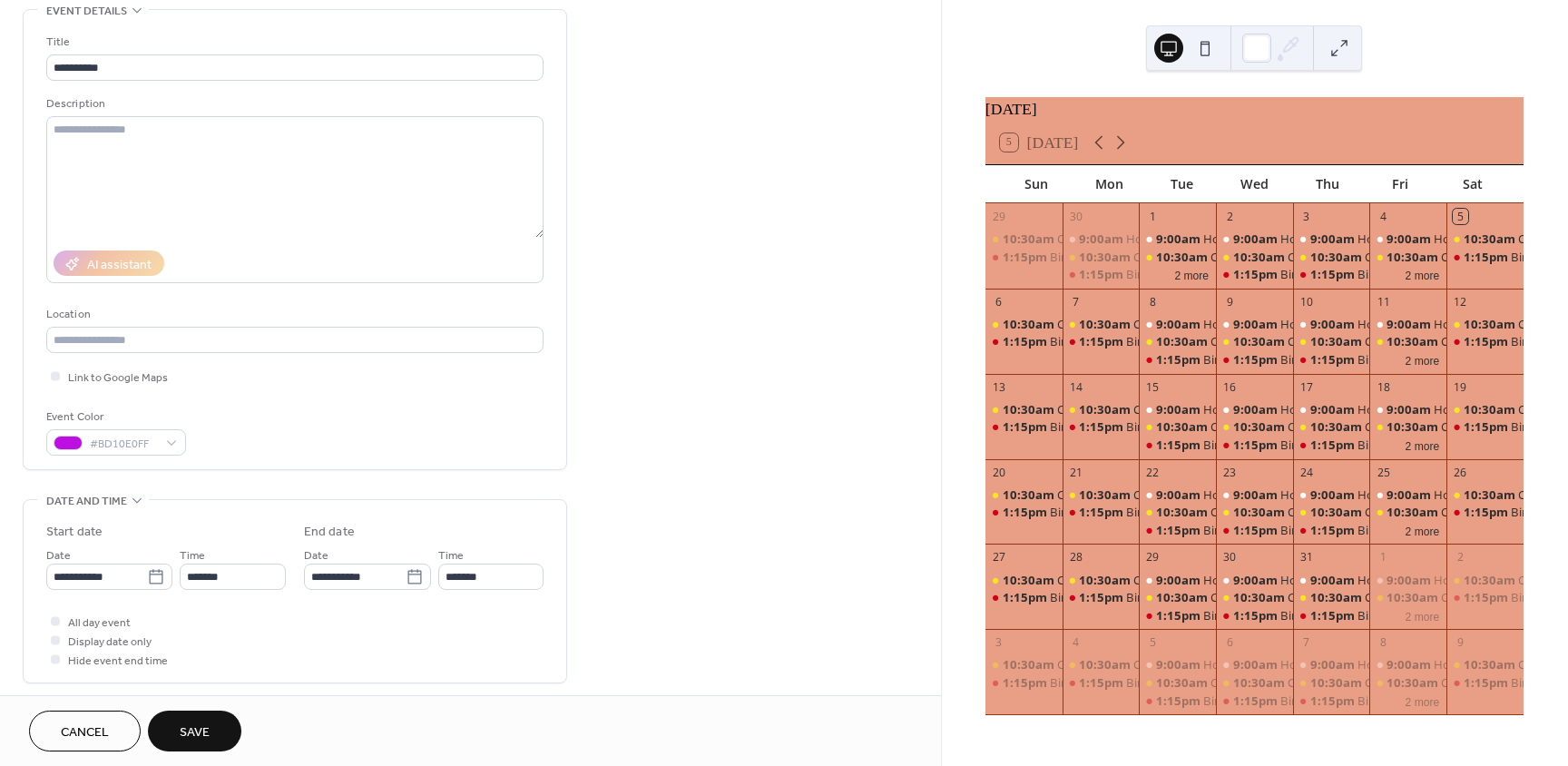 click on "Save" at bounding box center (194, 732) 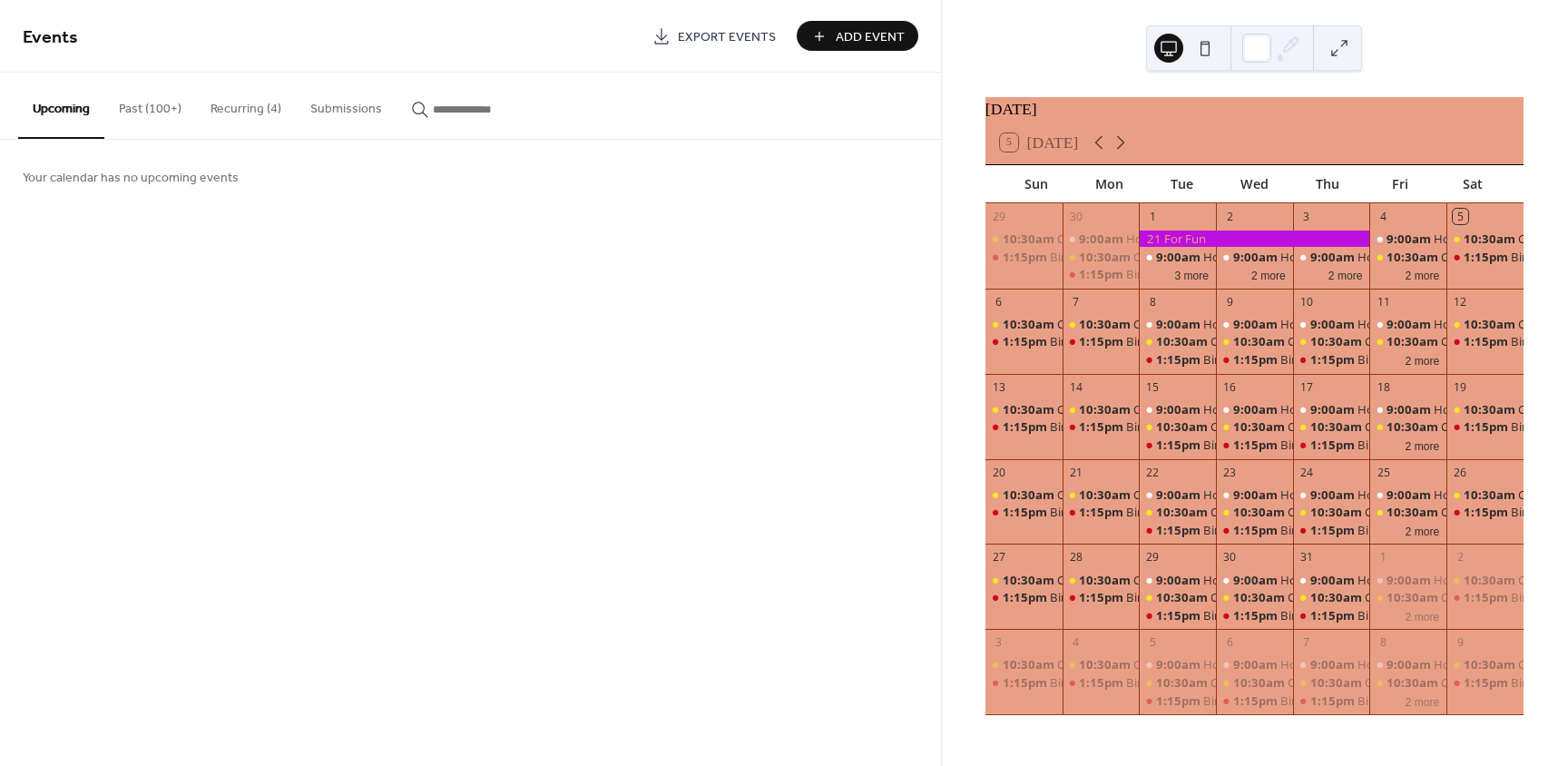 click at bounding box center [1254, 239] 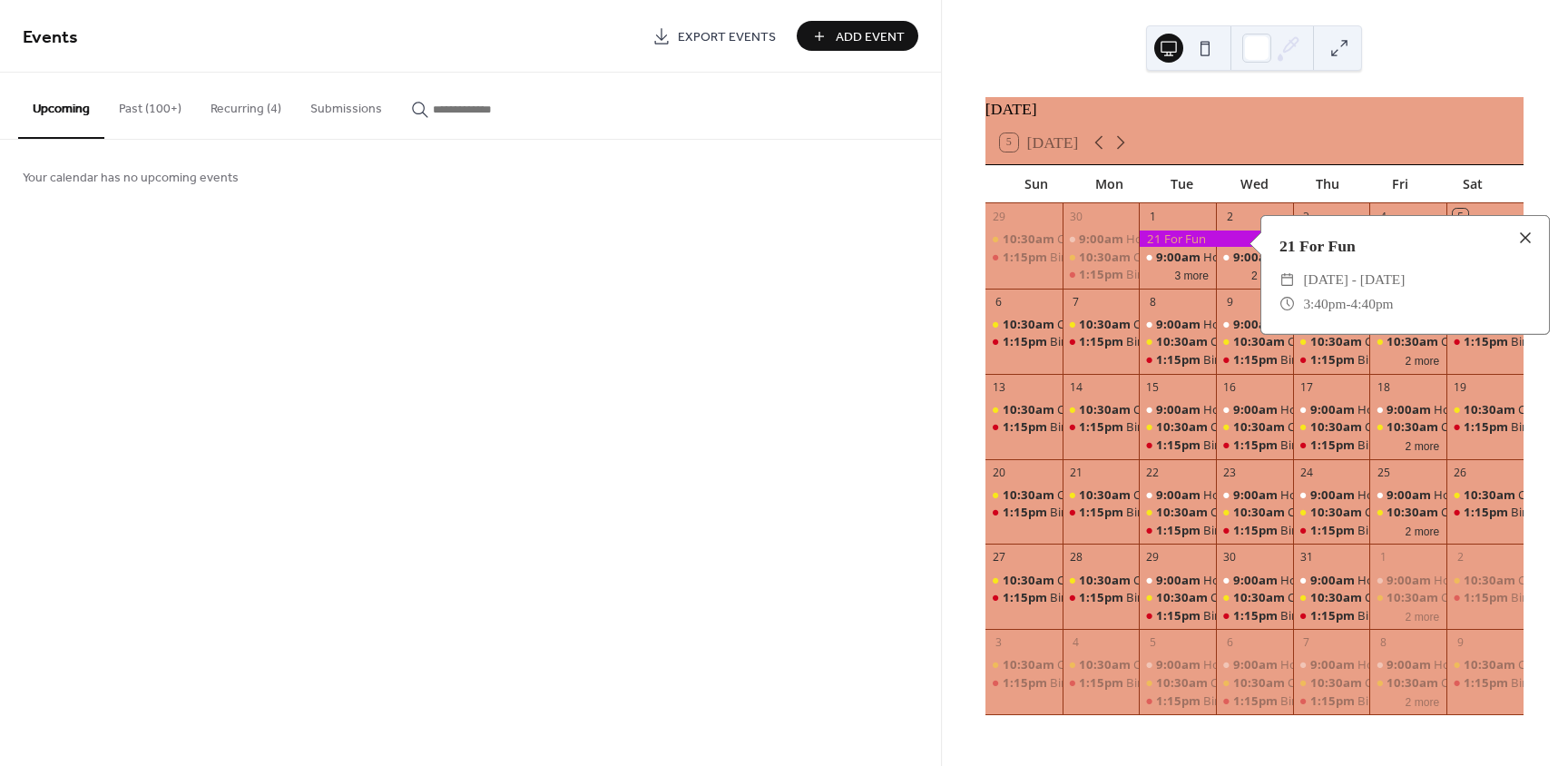 click at bounding box center [1525, 238] 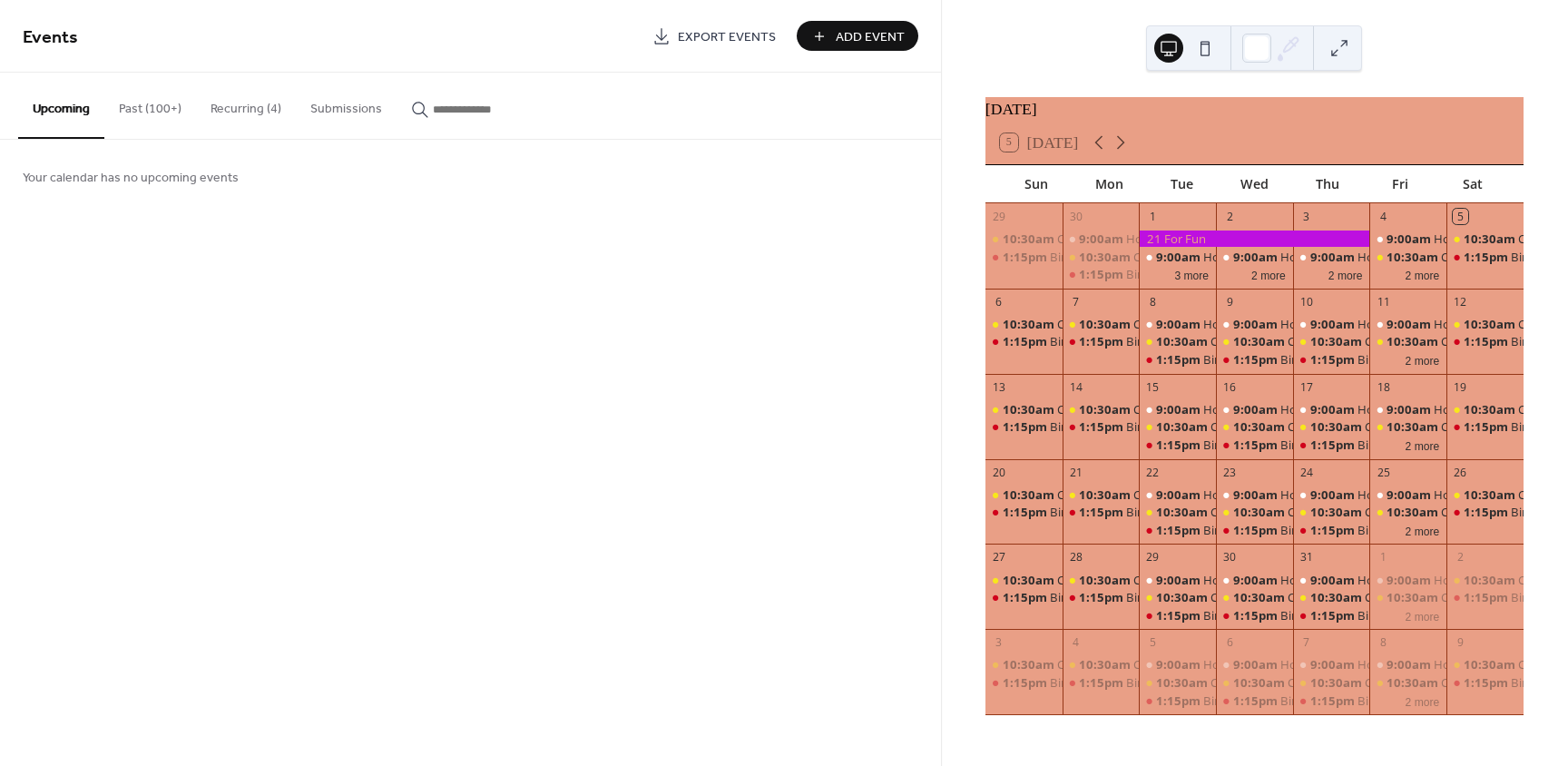 drag, startPoint x: 1249, startPoint y: 241, endPoint x: 814, endPoint y: 278, distance: 436.5707 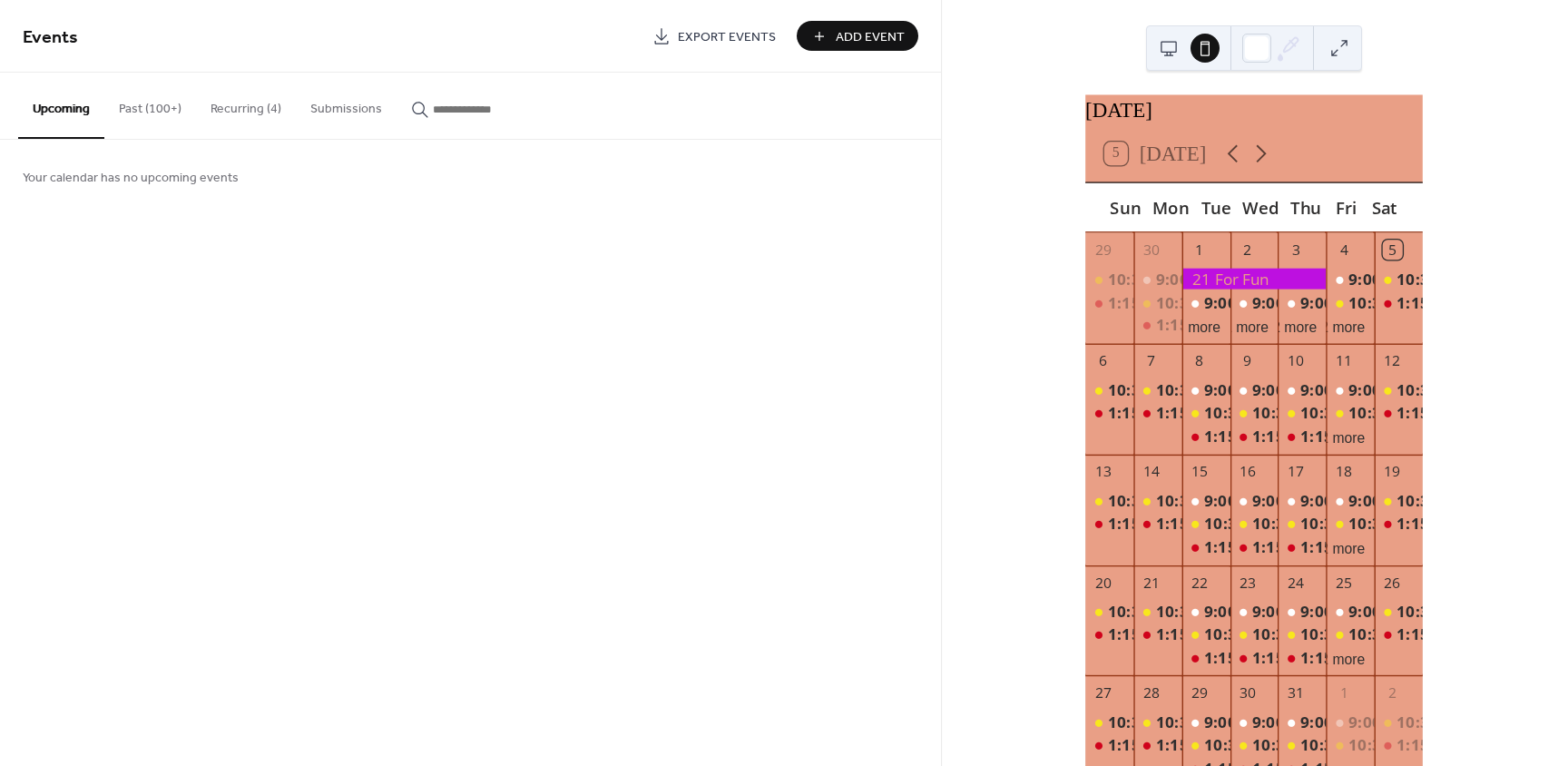 scroll, scrollTop: 0, scrollLeft: 0, axis: both 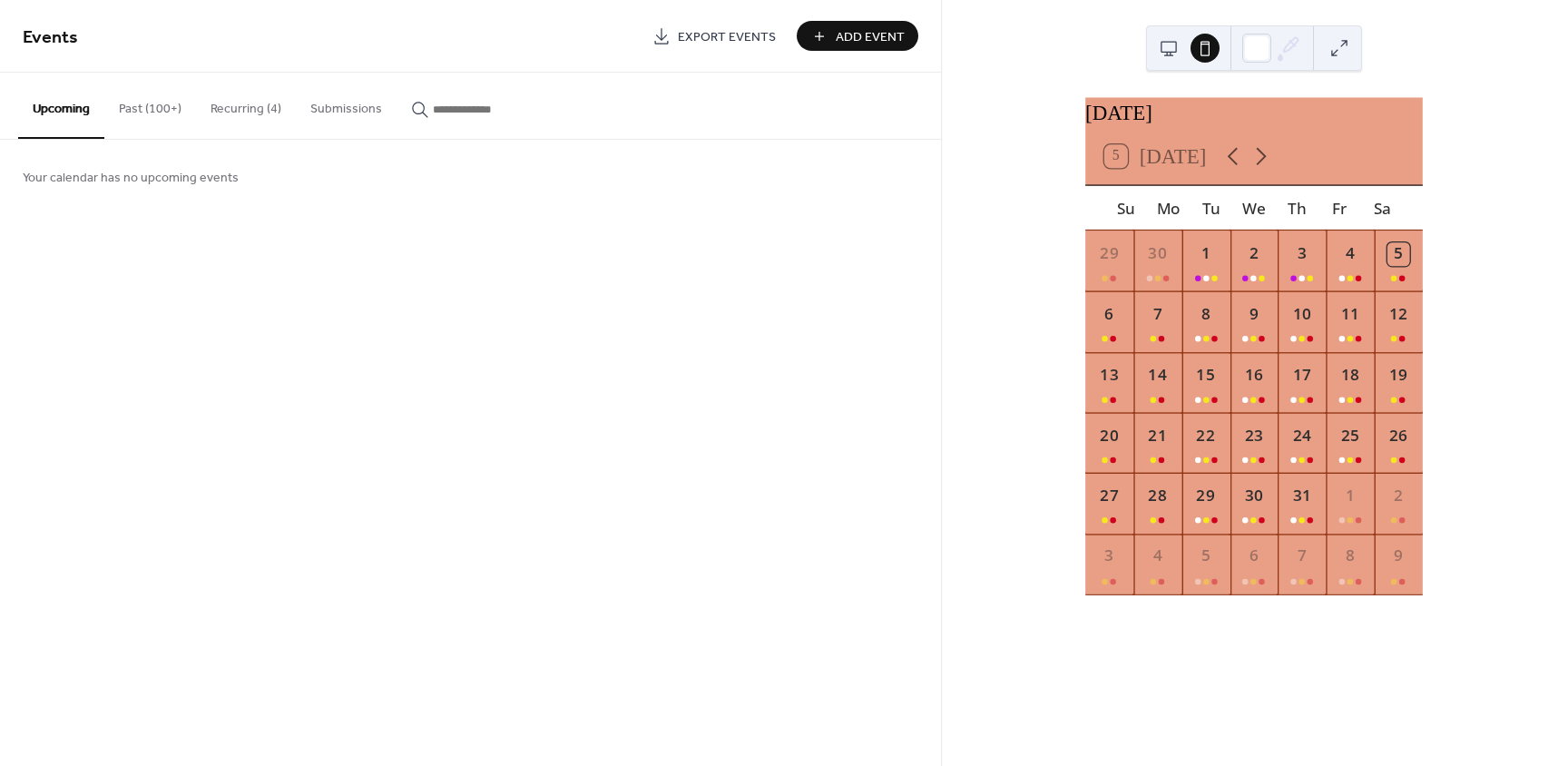 click at bounding box center (1169, 48) 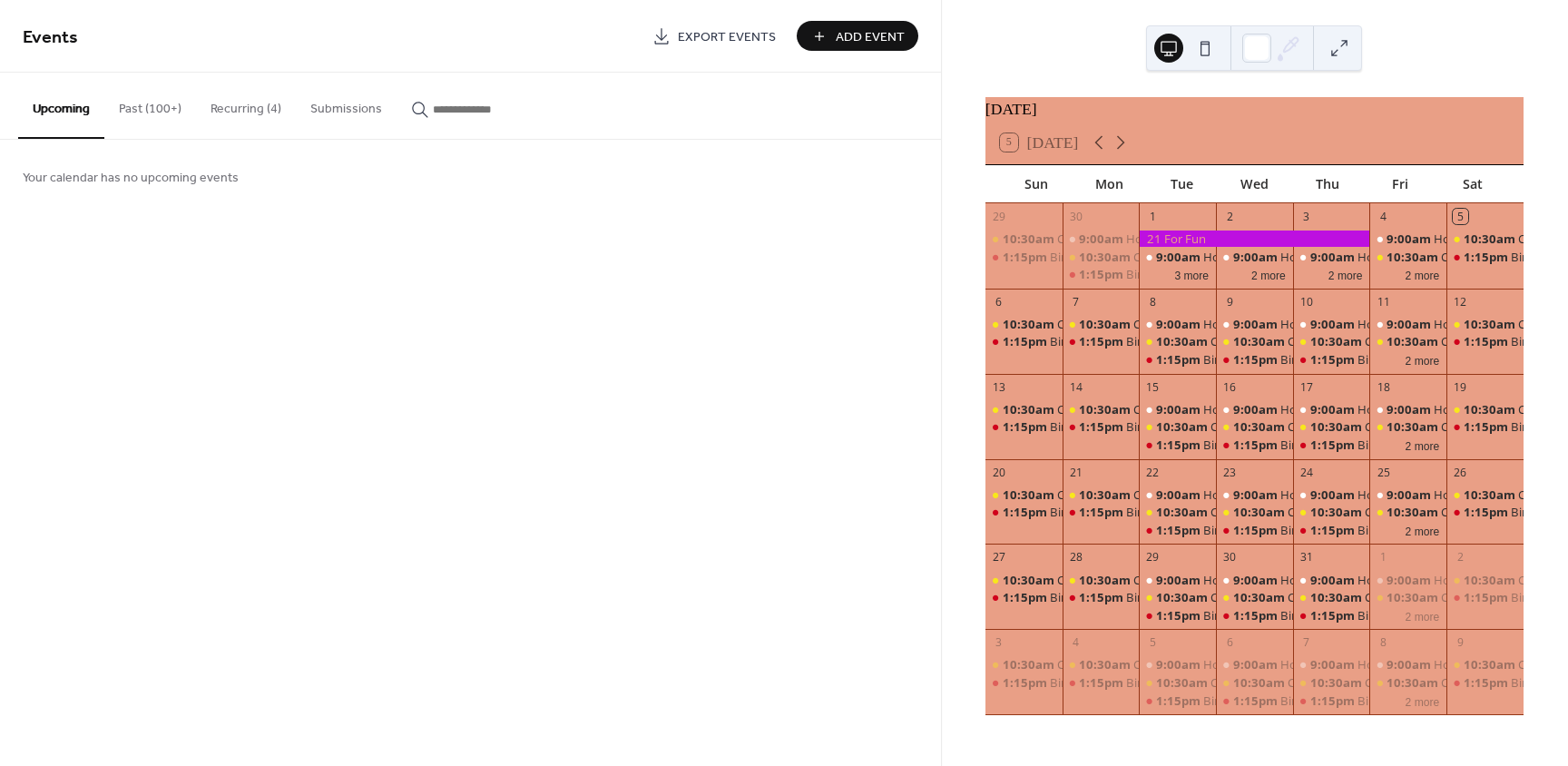click on "Past  (100+)" at bounding box center [150, 104] 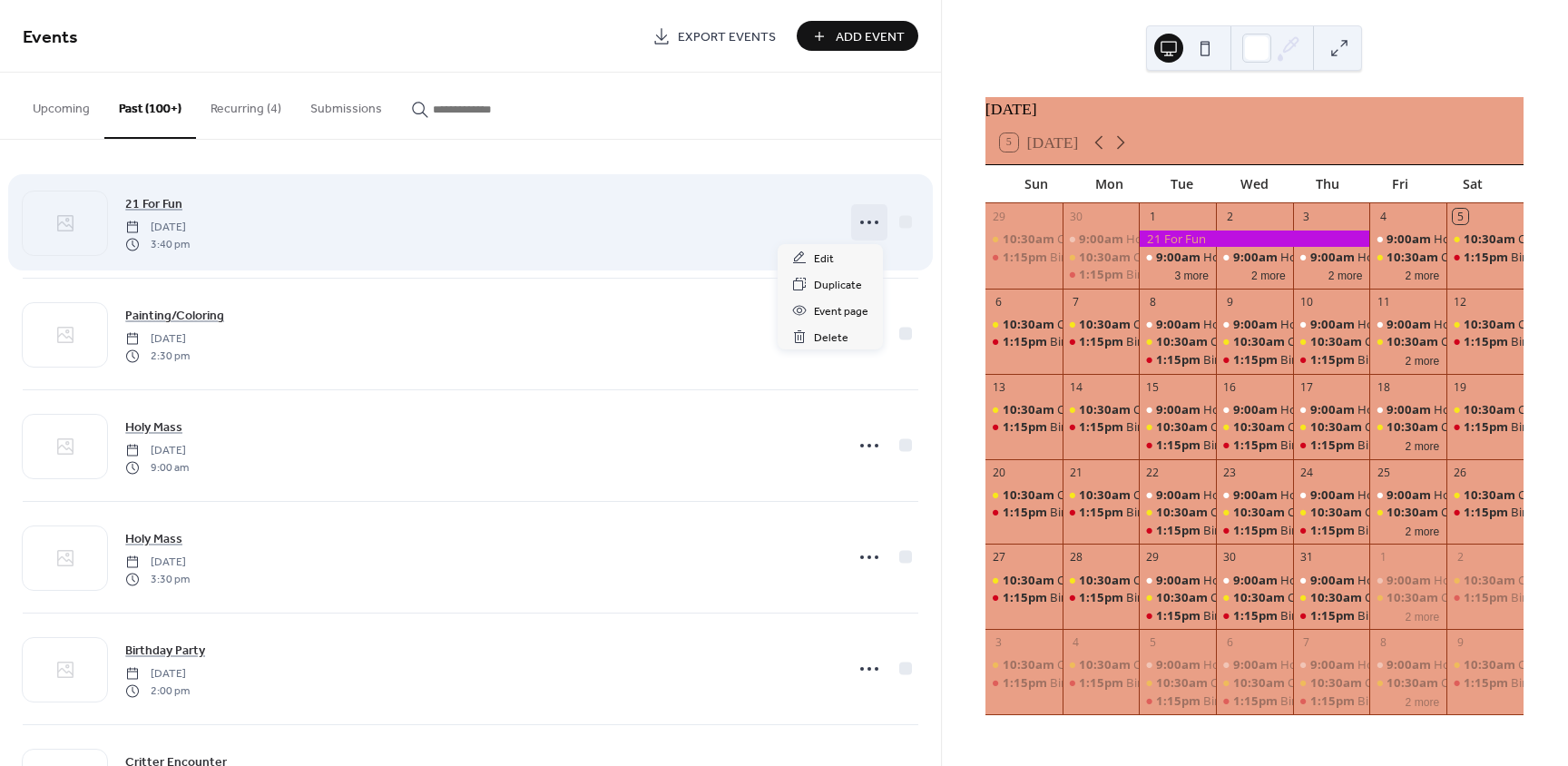click 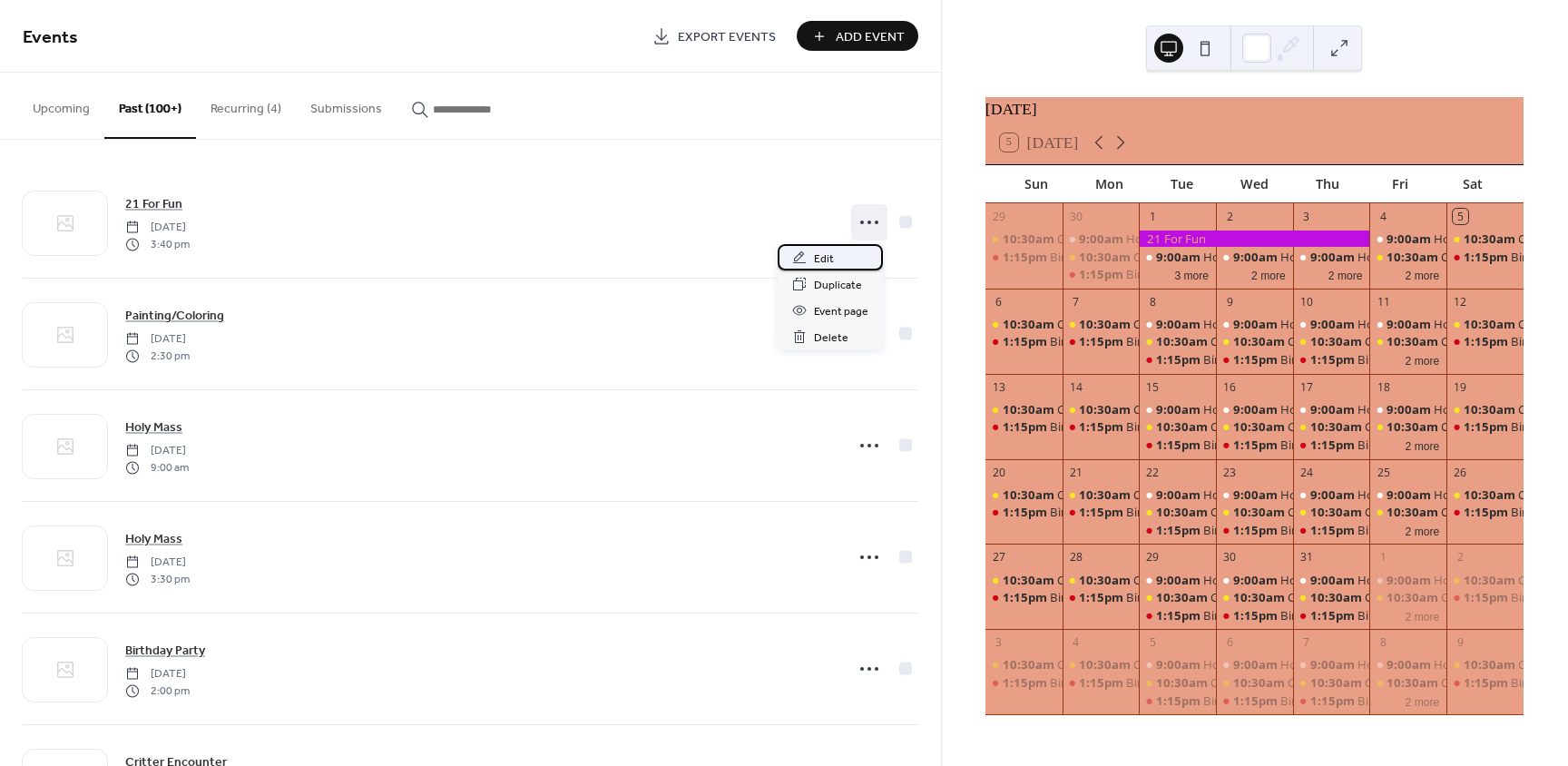 click on "Edit" at bounding box center (830, 257) 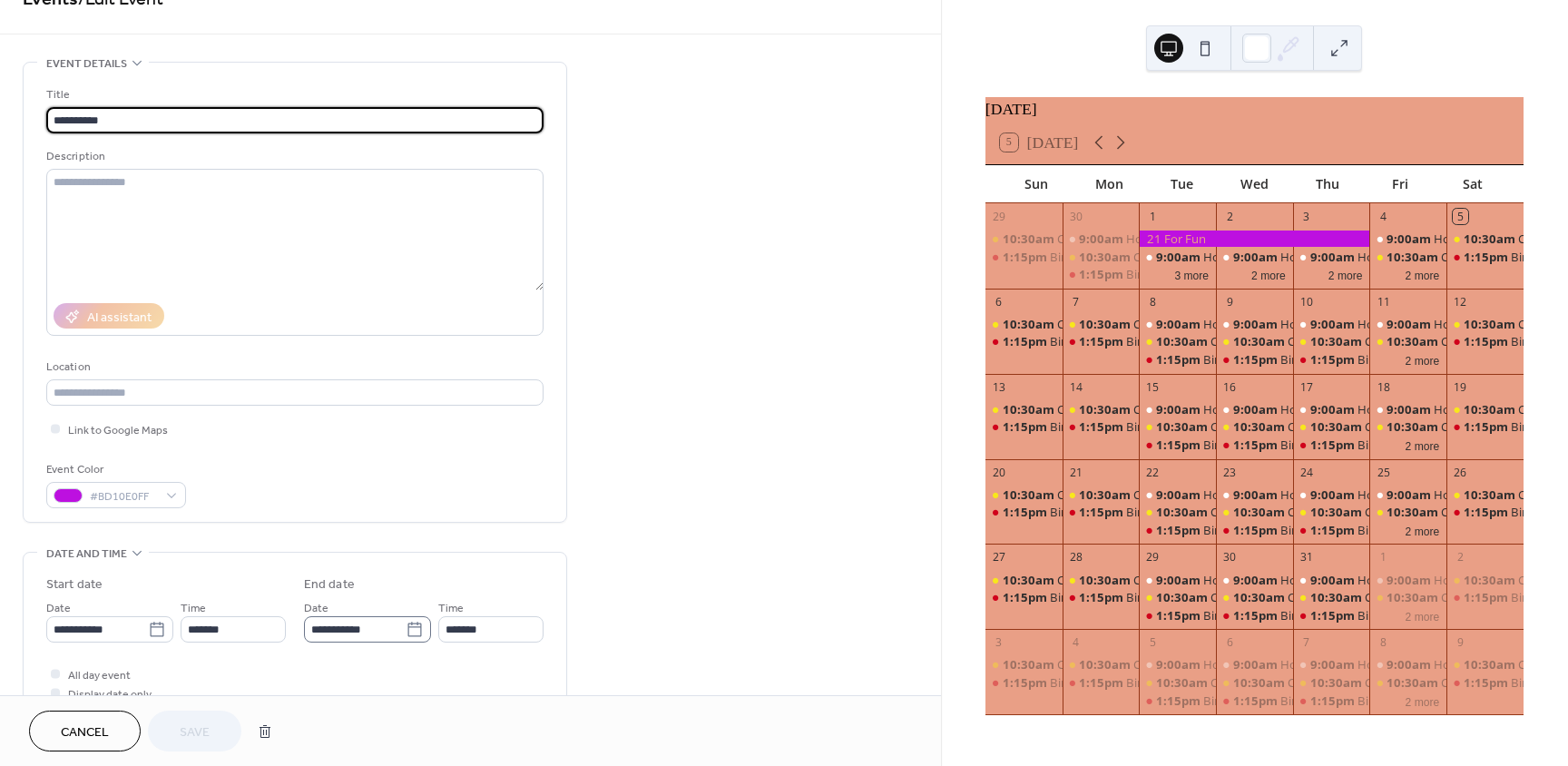 scroll, scrollTop: 272, scrollLeft: 0, axis: vertical 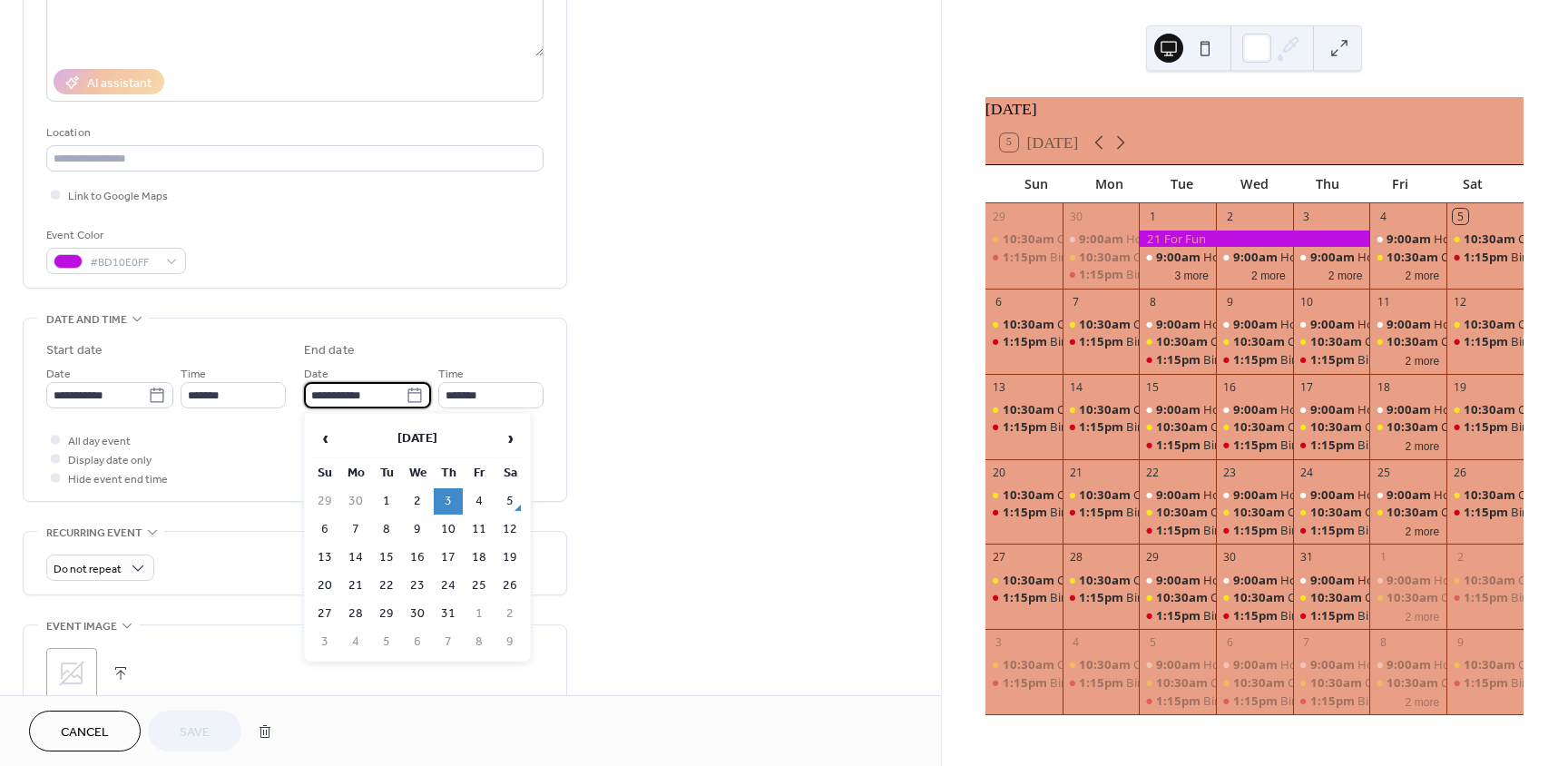 click on "**********" at bounding box center [355, 395] 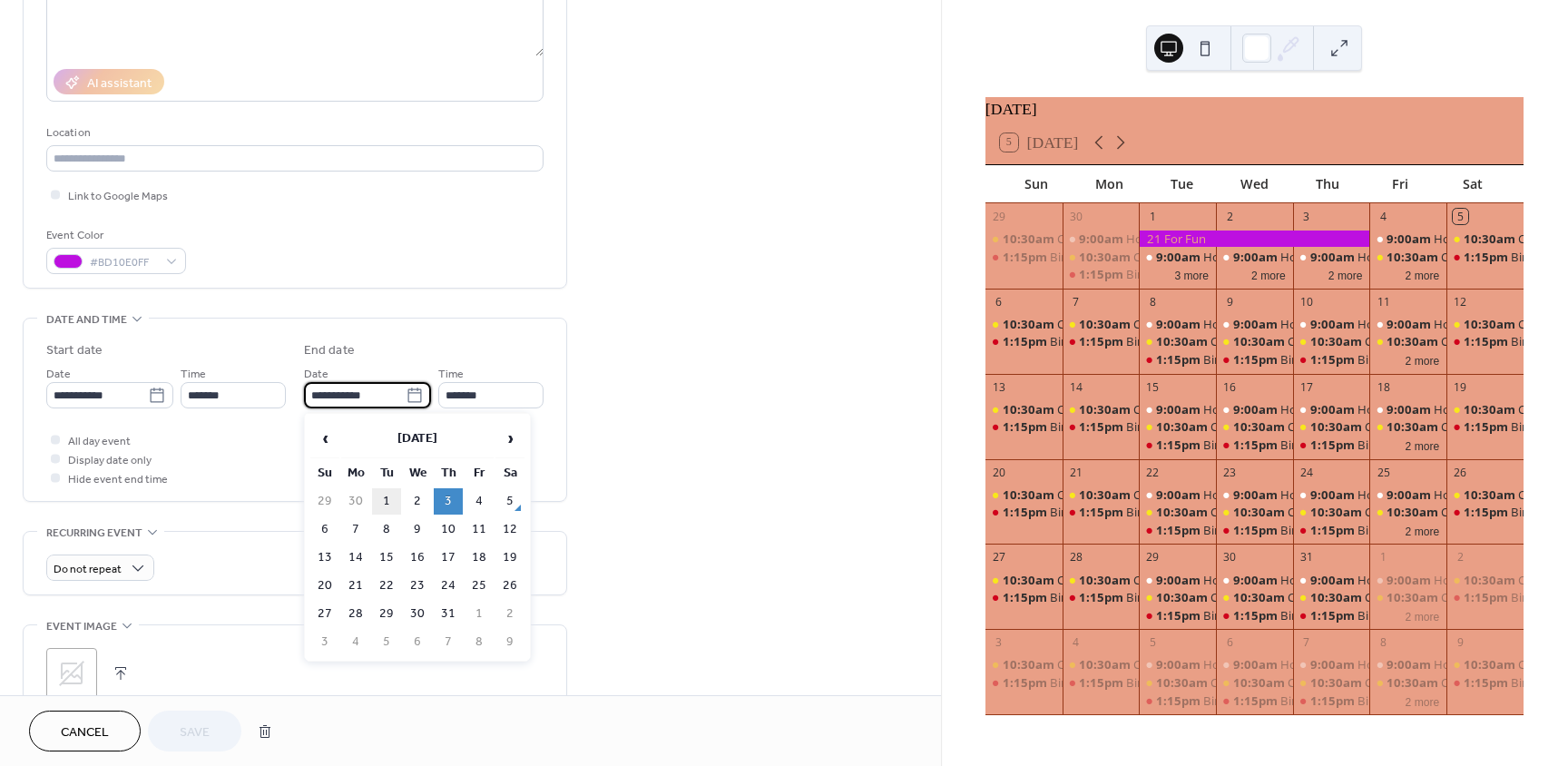 click on "1" at bounding box center [387, 501] 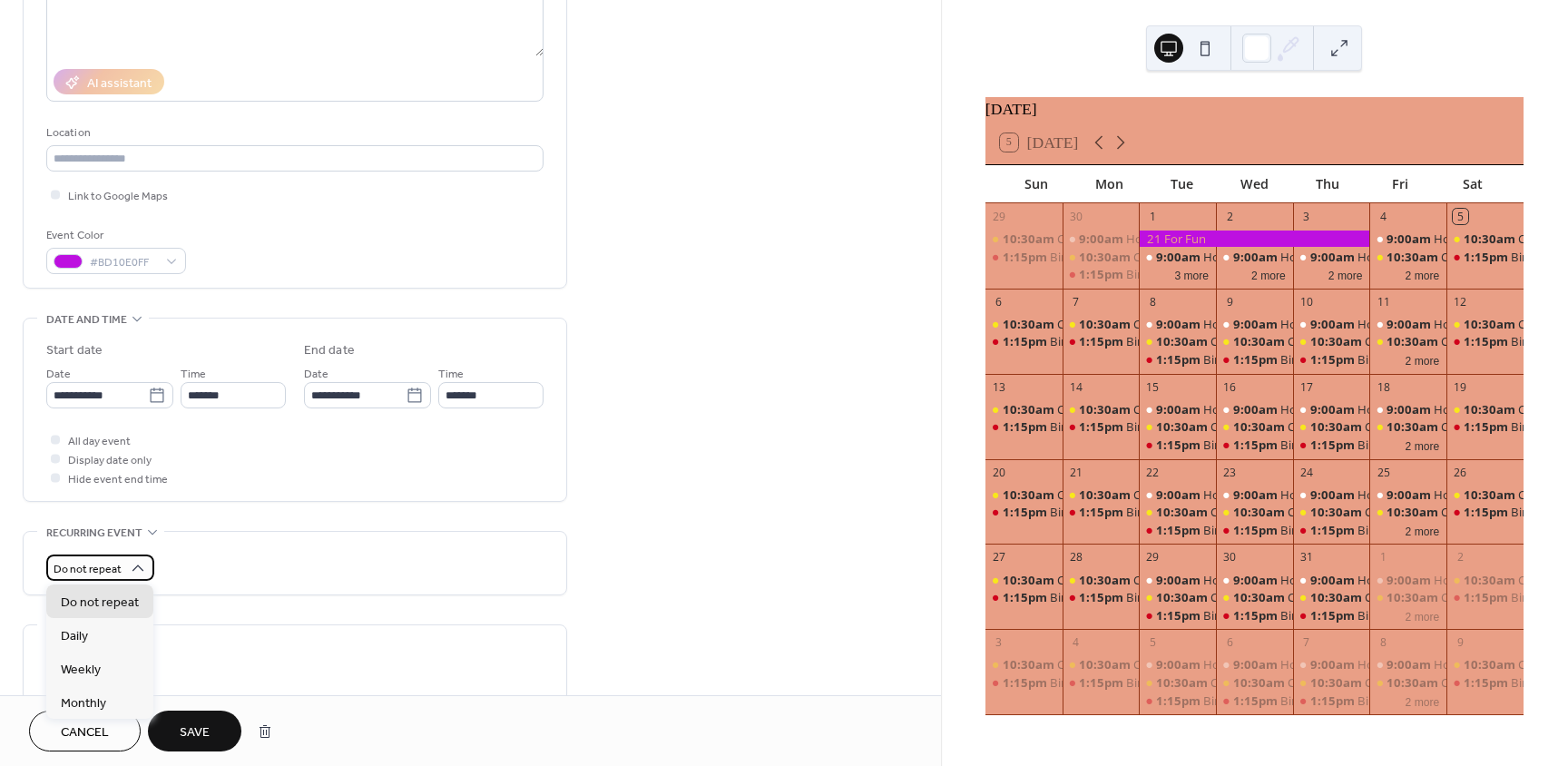 click on "Do not repeat" at bounding box center [87, 569] 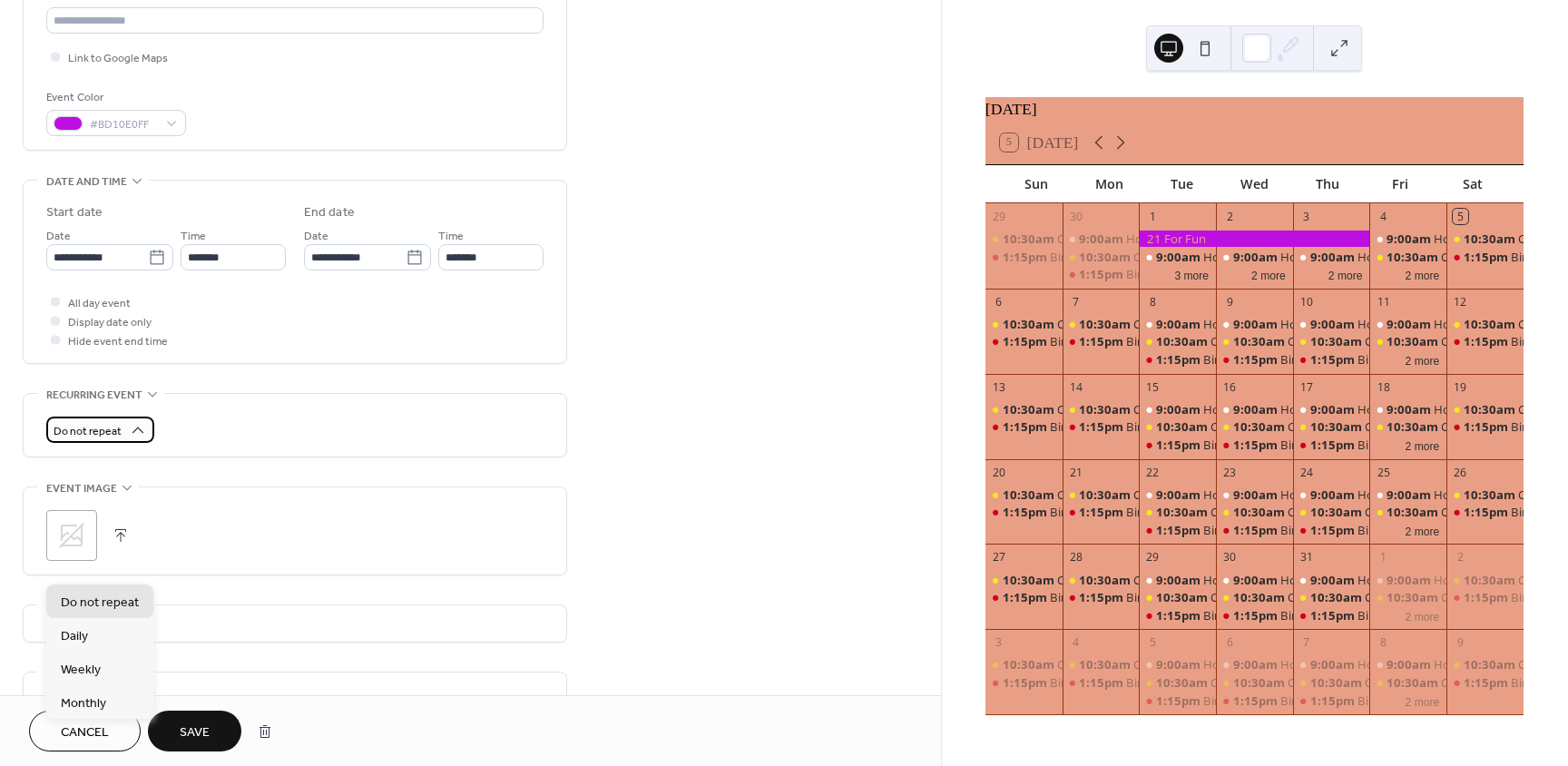scroll, scrollTop: 454, scrollLeft: 0, axis: vertical 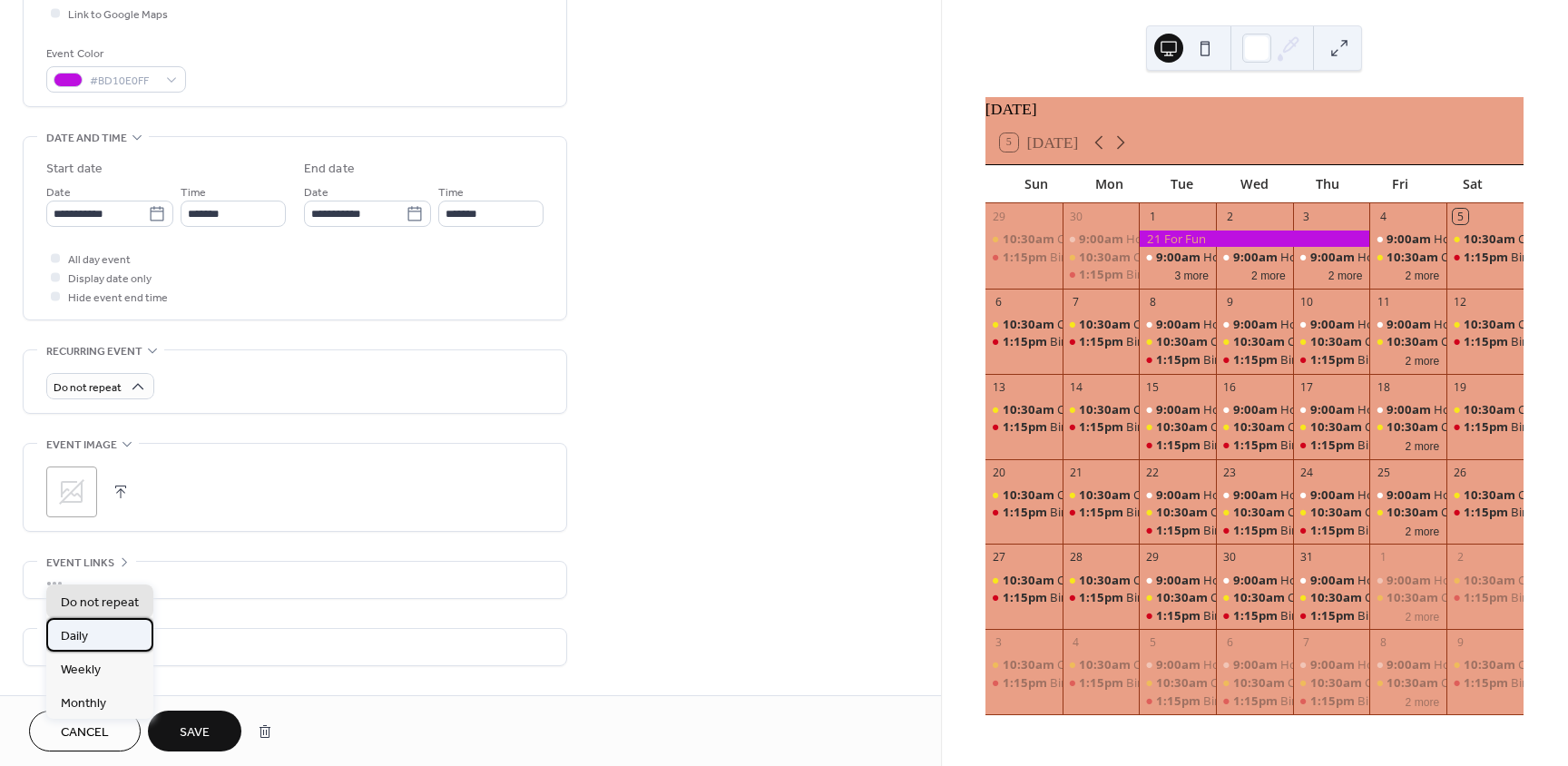 click on "Daily" at bounding box center (100, 634) 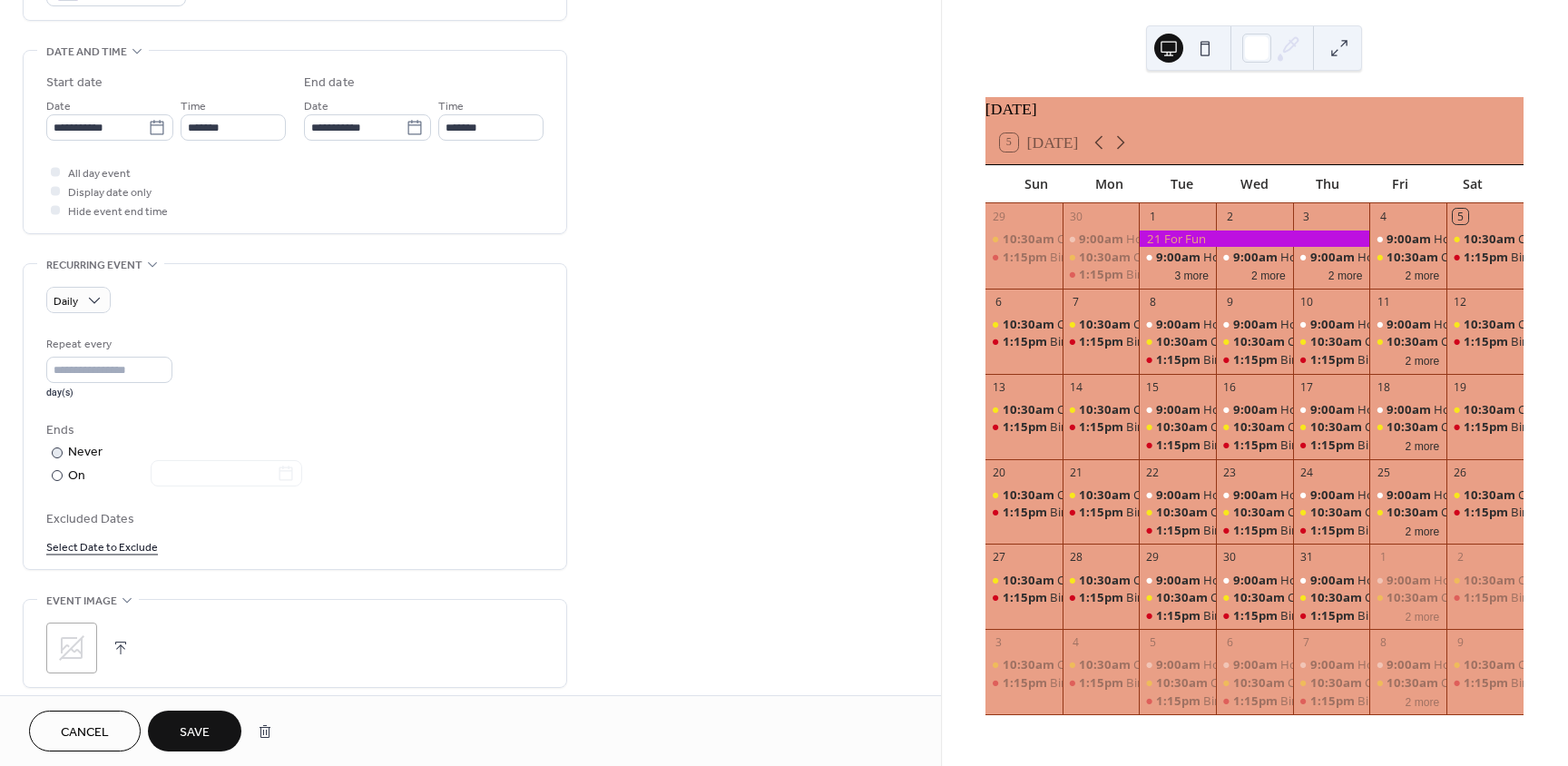 scroll, scrollTop: 545, scrollLeft: 0, axis: vertical 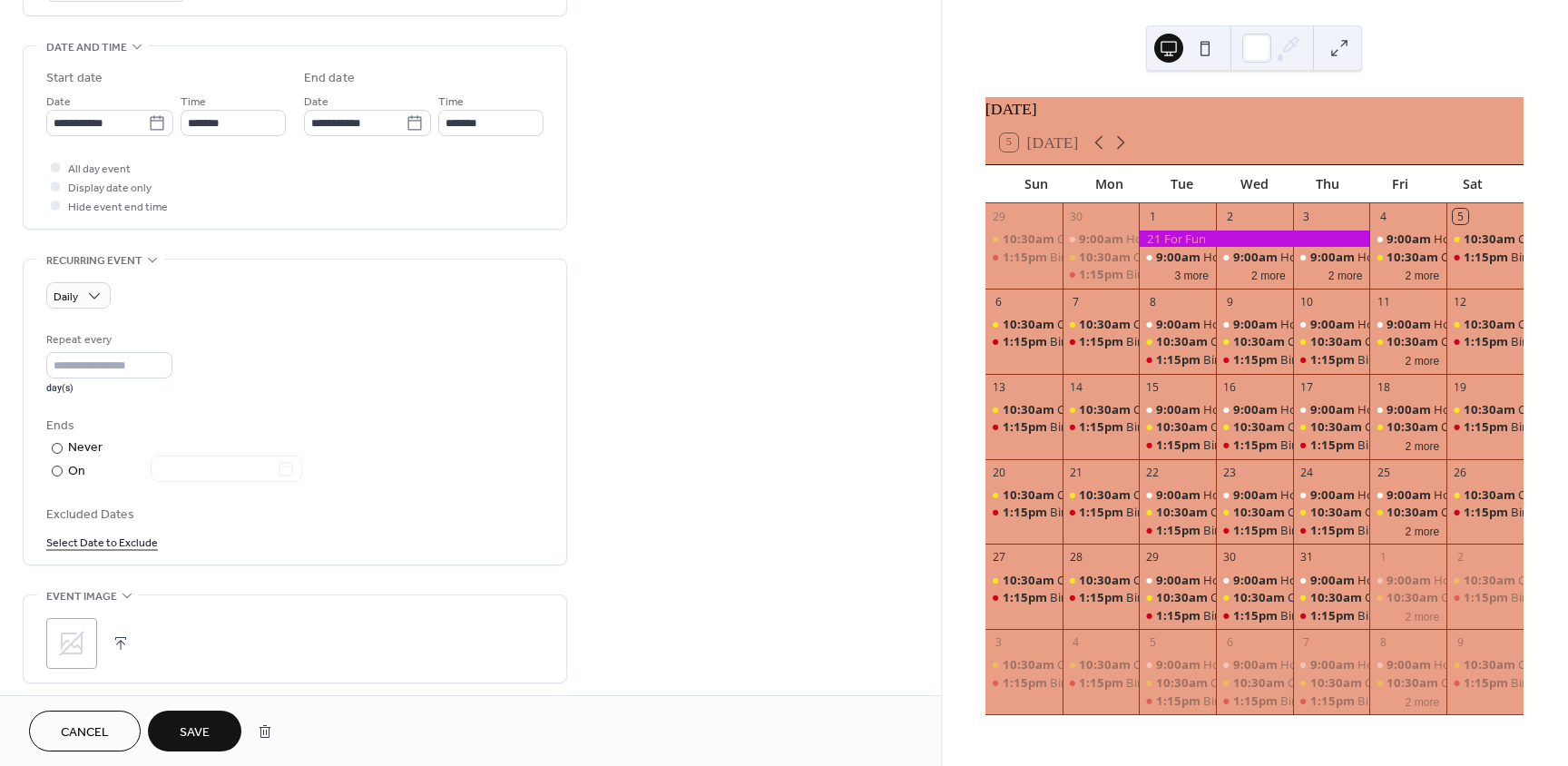click on "Select Date to Exclude" at bounding box center (102, 541) 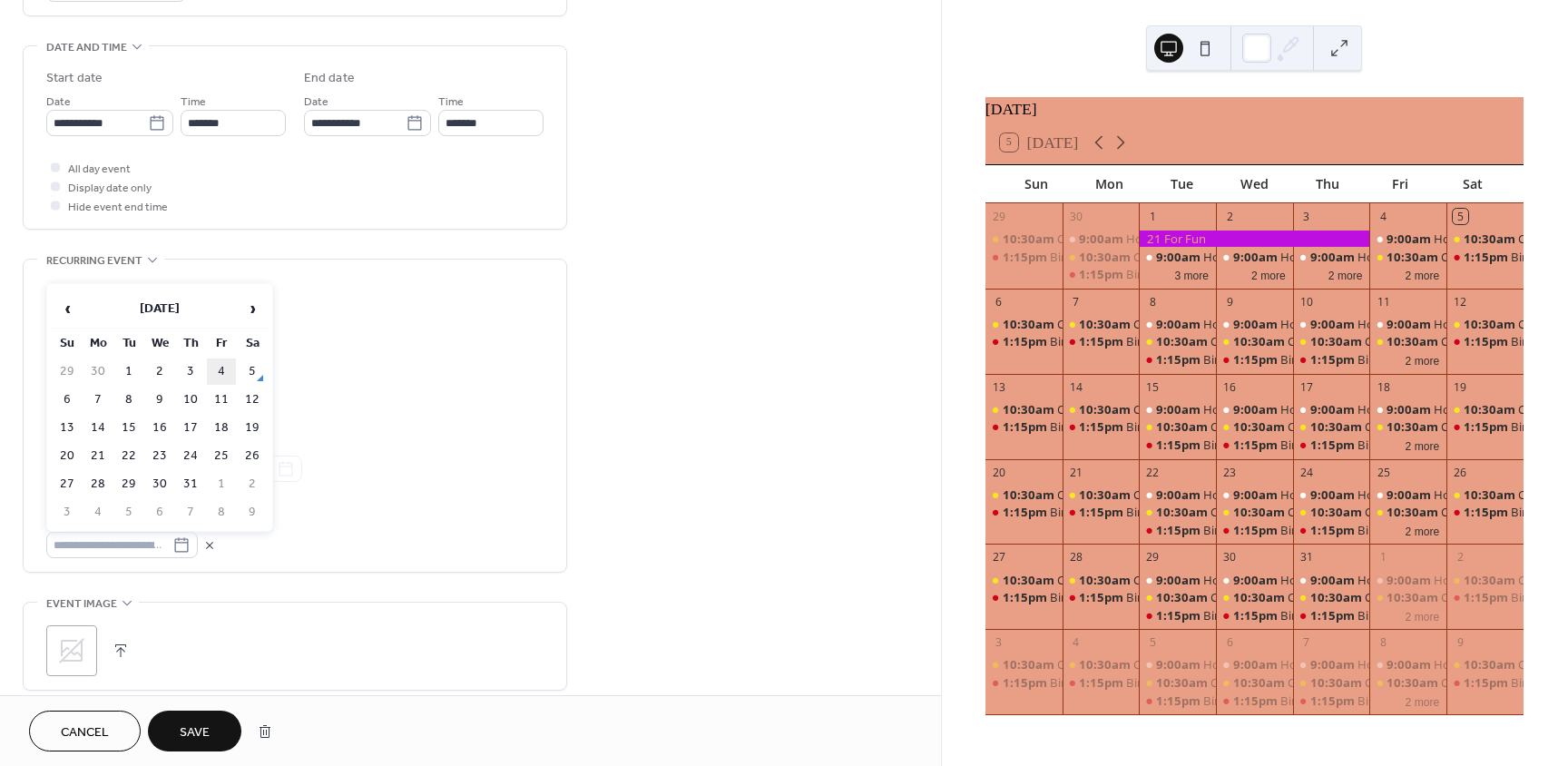 click on "4" at bounding box center [221, 371] 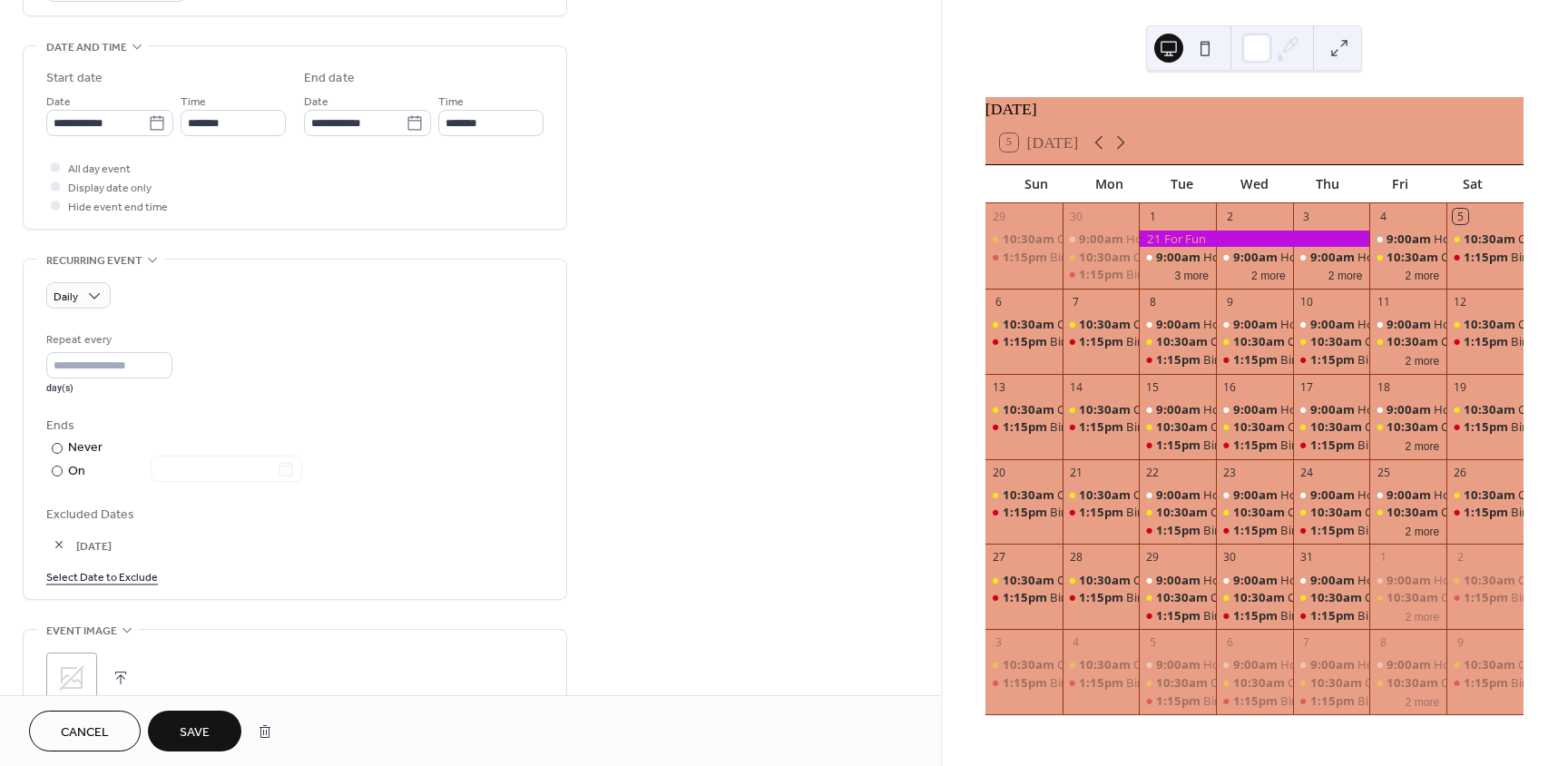 click on "Select Date to Exclude" at bounding box center (102, 575) 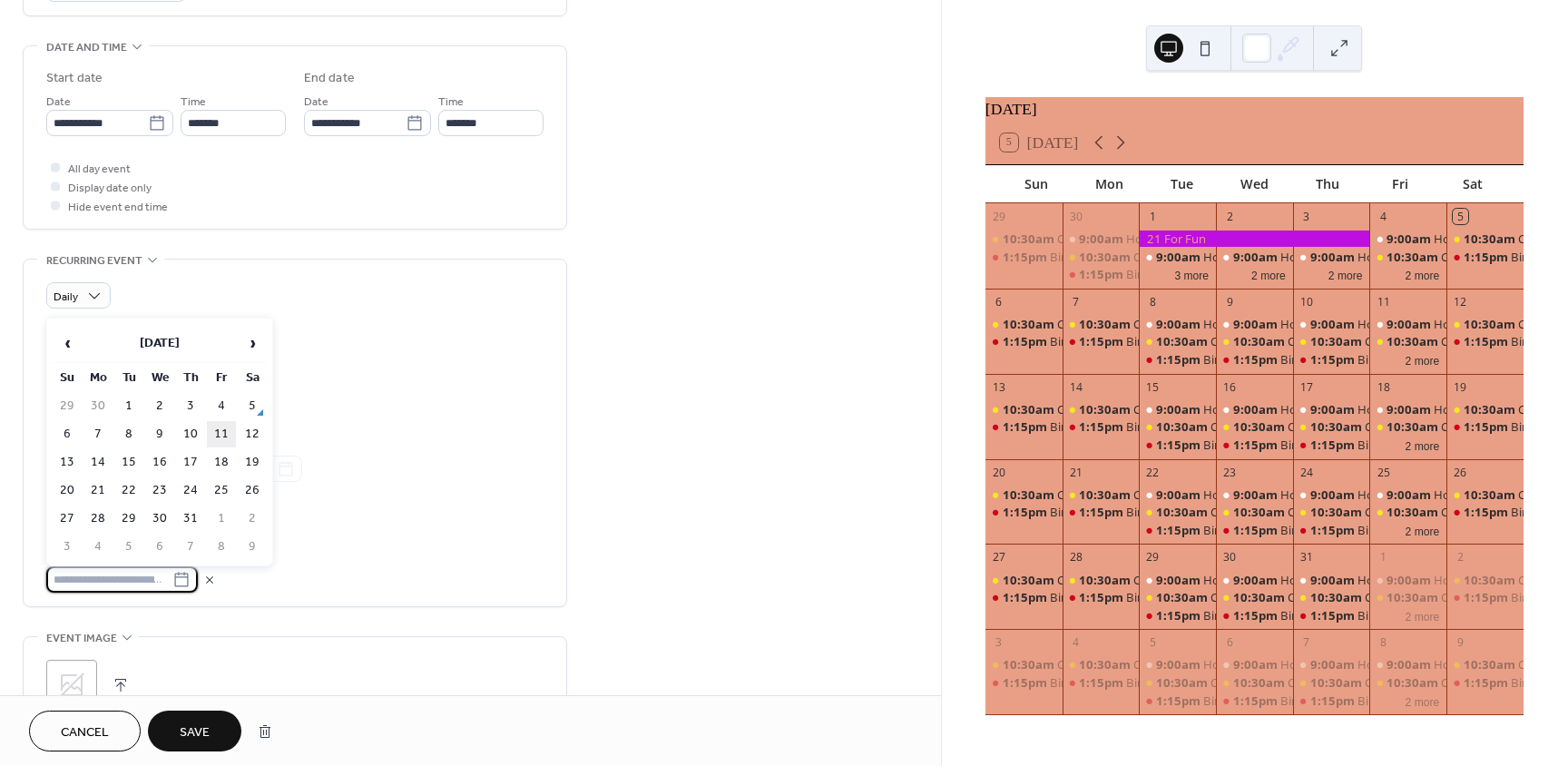 click on "11" at bounding box center [221, 434] 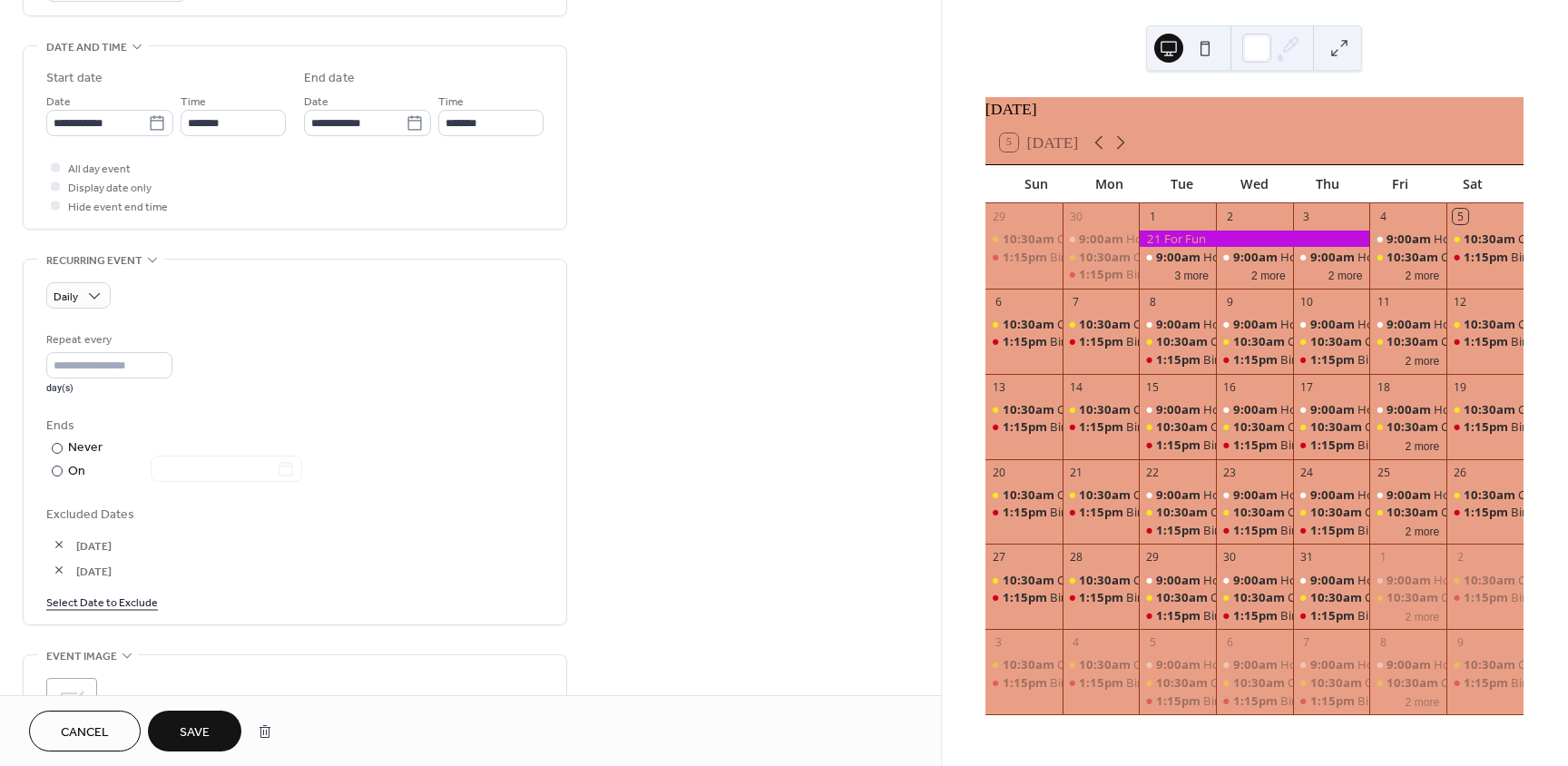 click at bounding box center [59, 570] 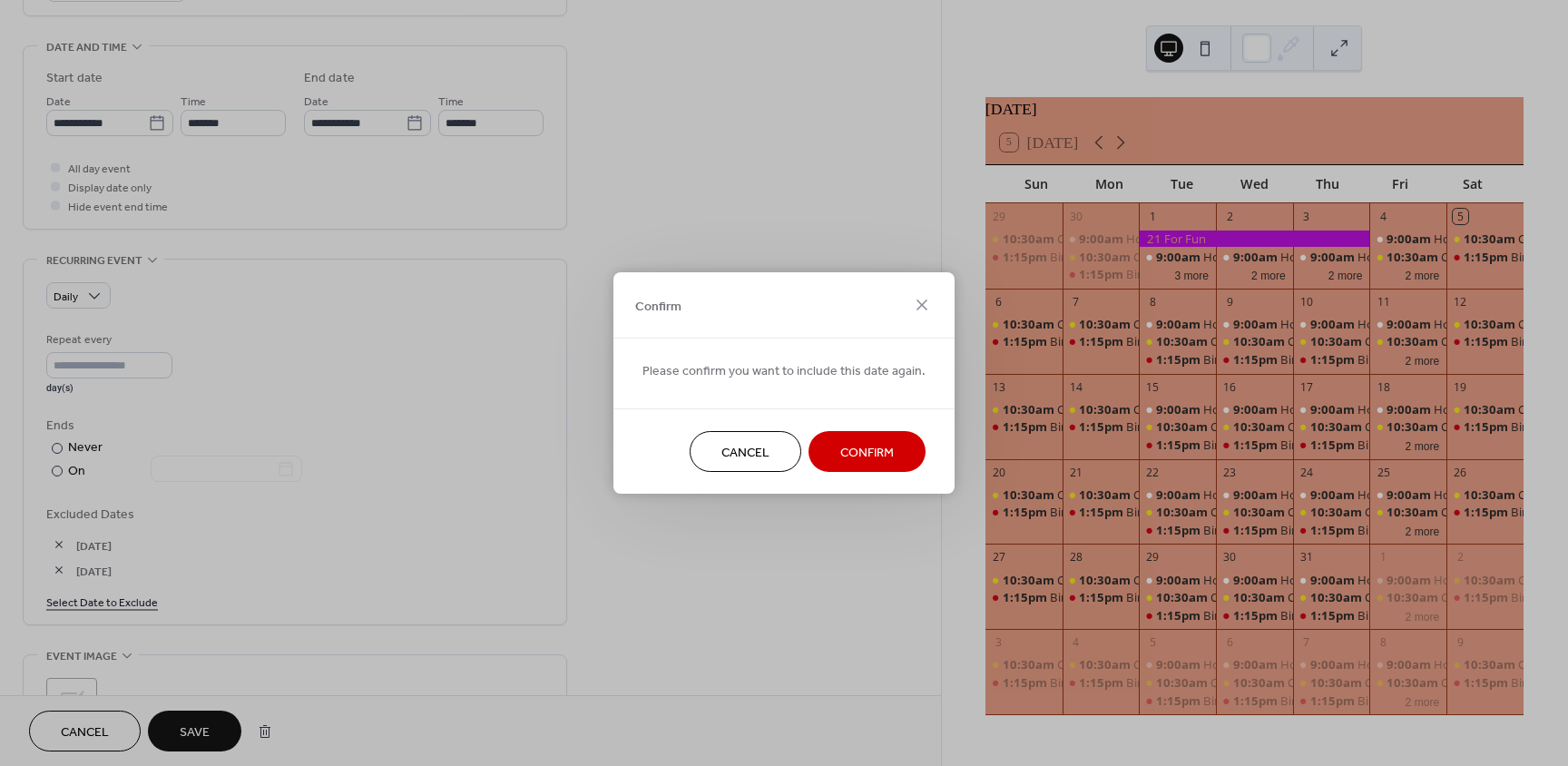 click on "Confirm" at bounding box center [867, 453] 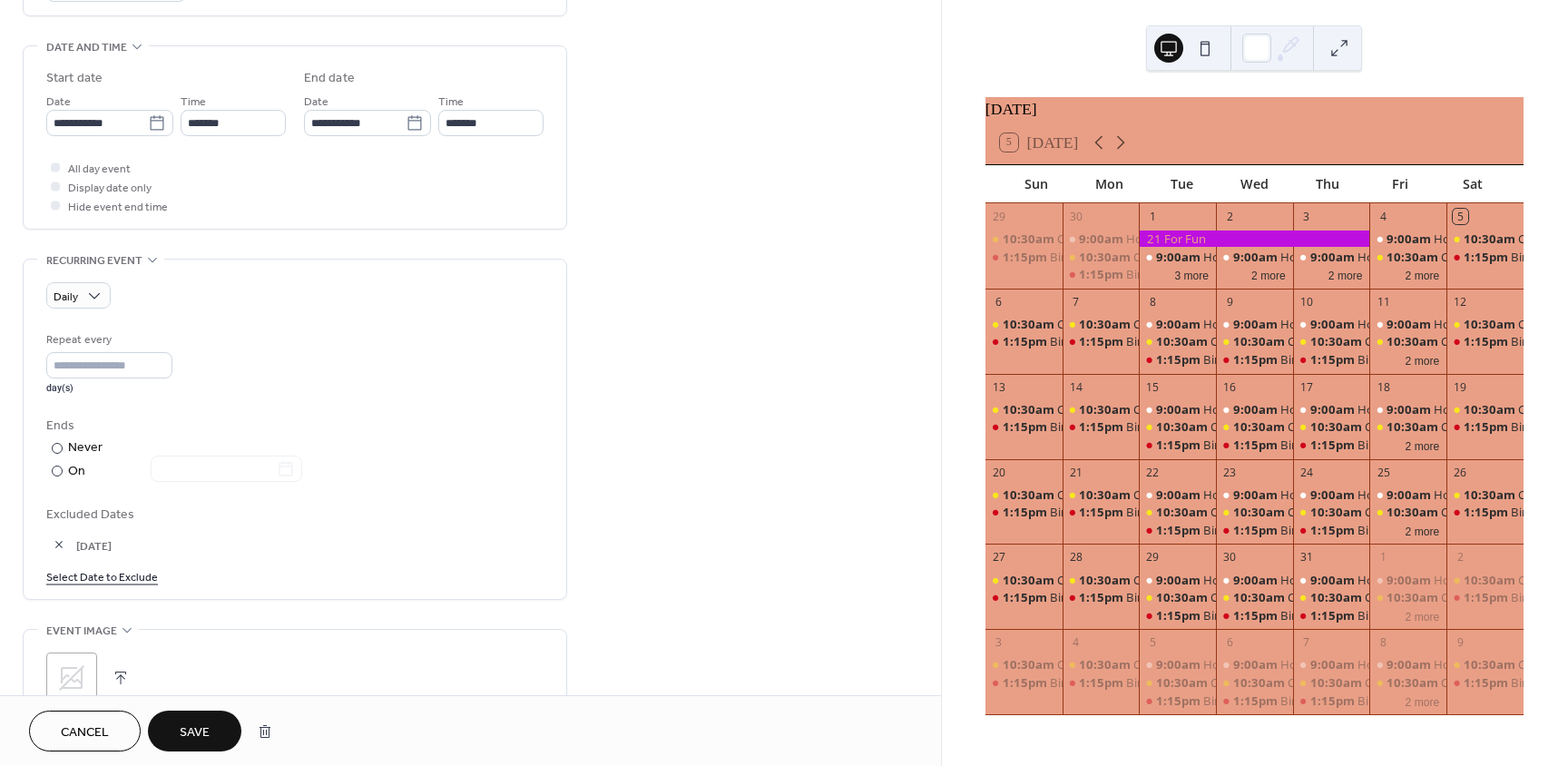click at bounding box center (59, 545) 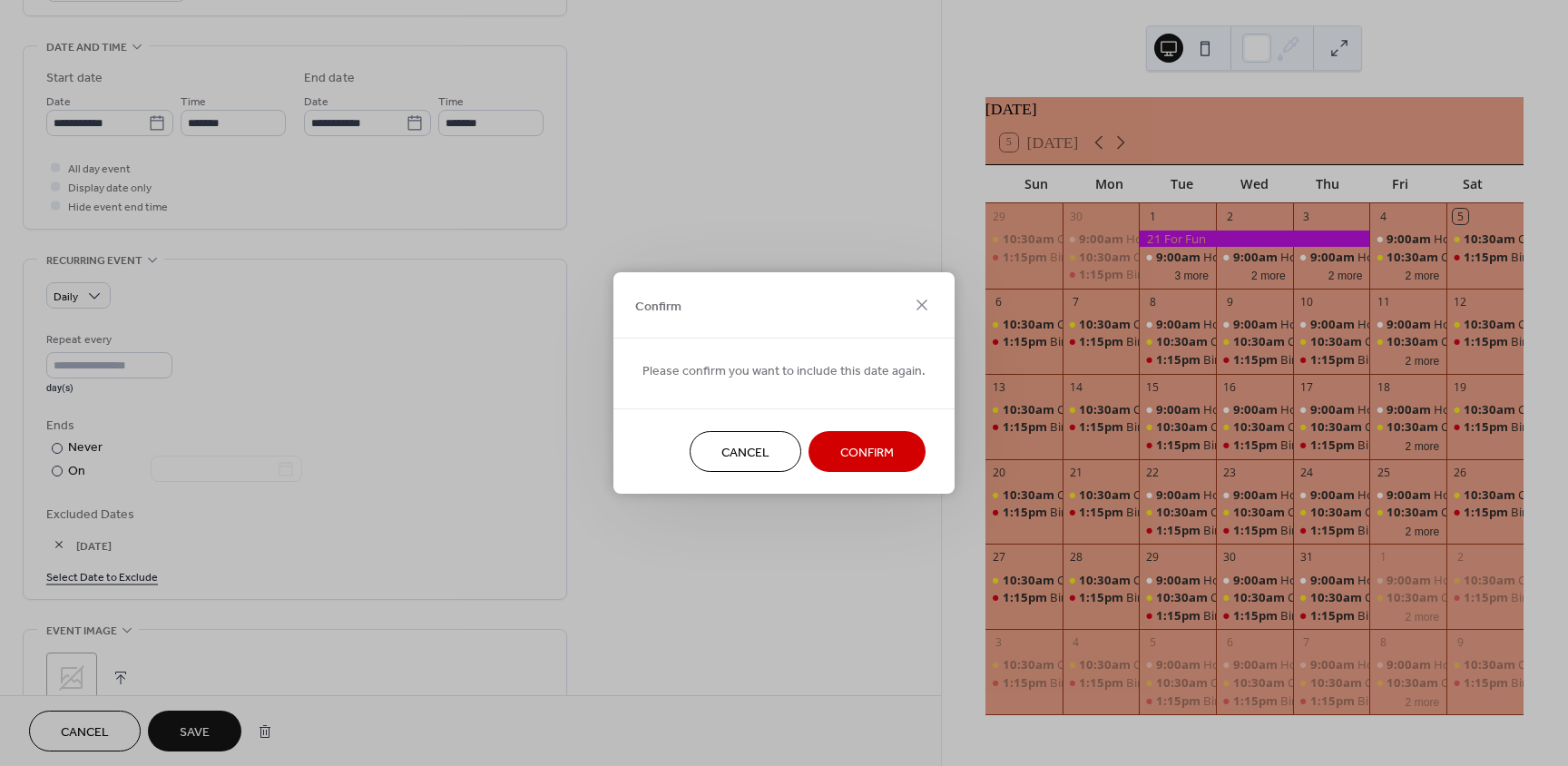 click on "Cancel" at bounding box center [745, 453] 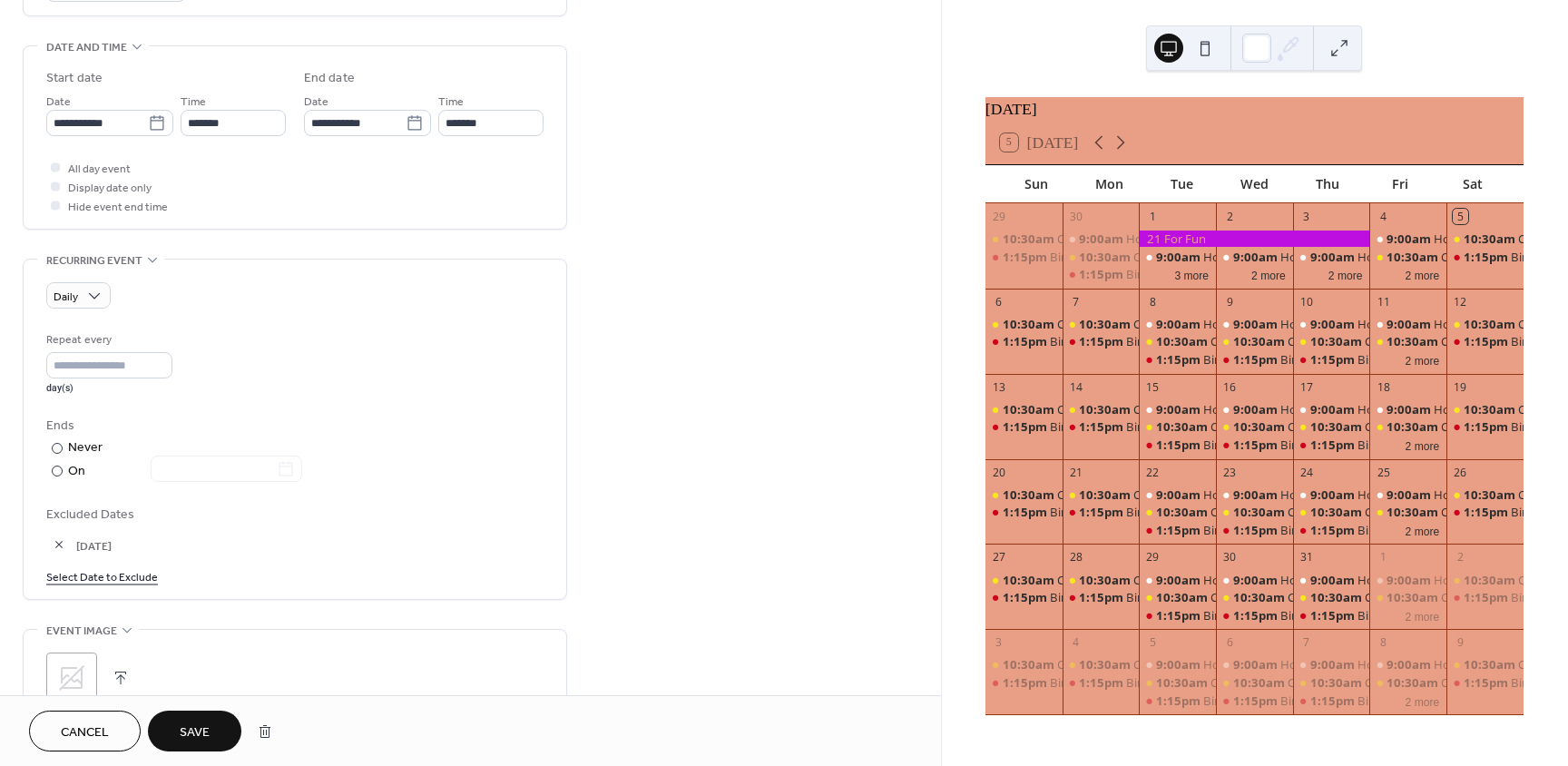 click on "Save" at bounding box center [194, 732] 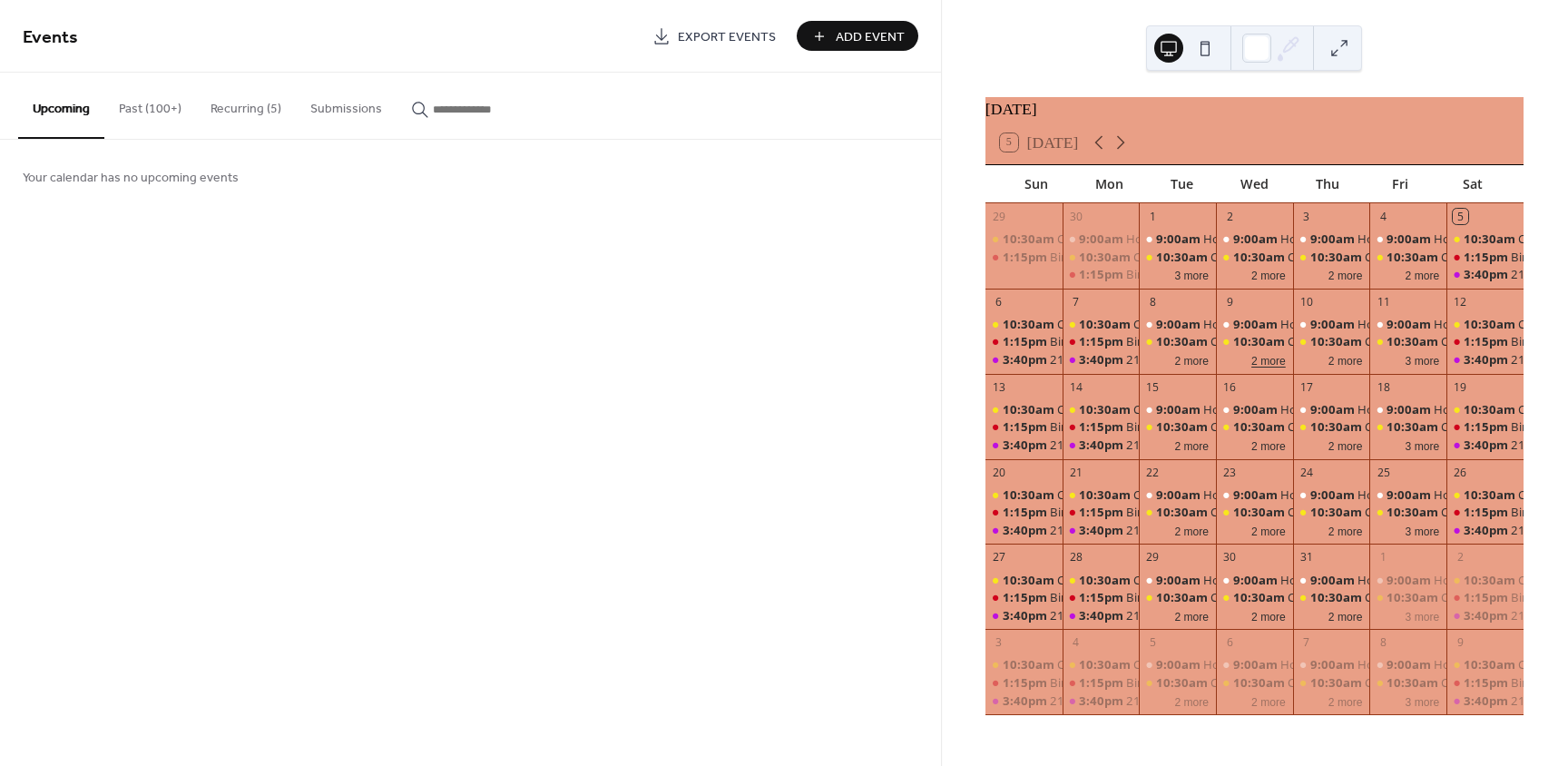 click on "2 more" at bounding box center (1269, 359) 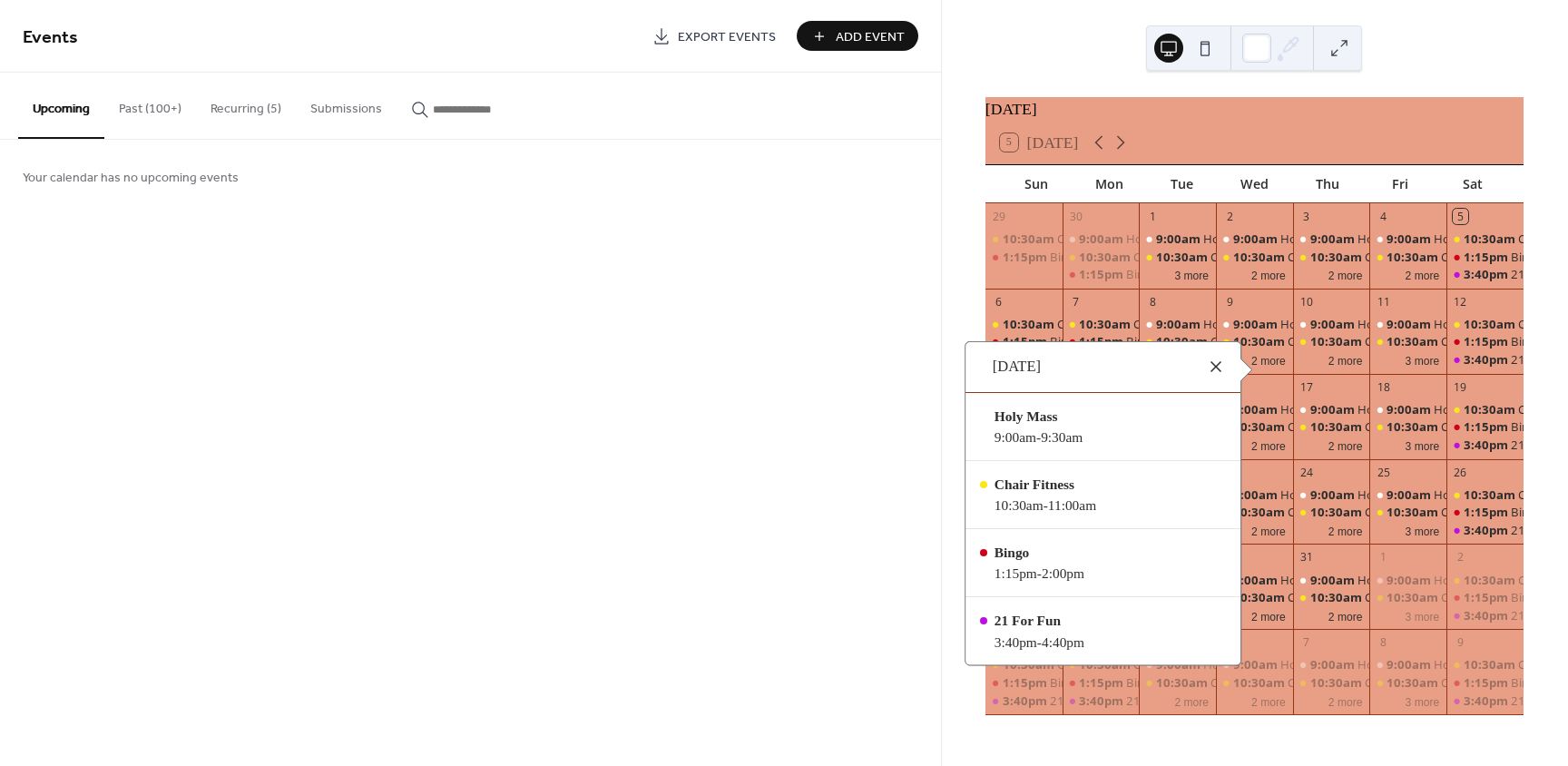click at bounding box center (1216, 367) 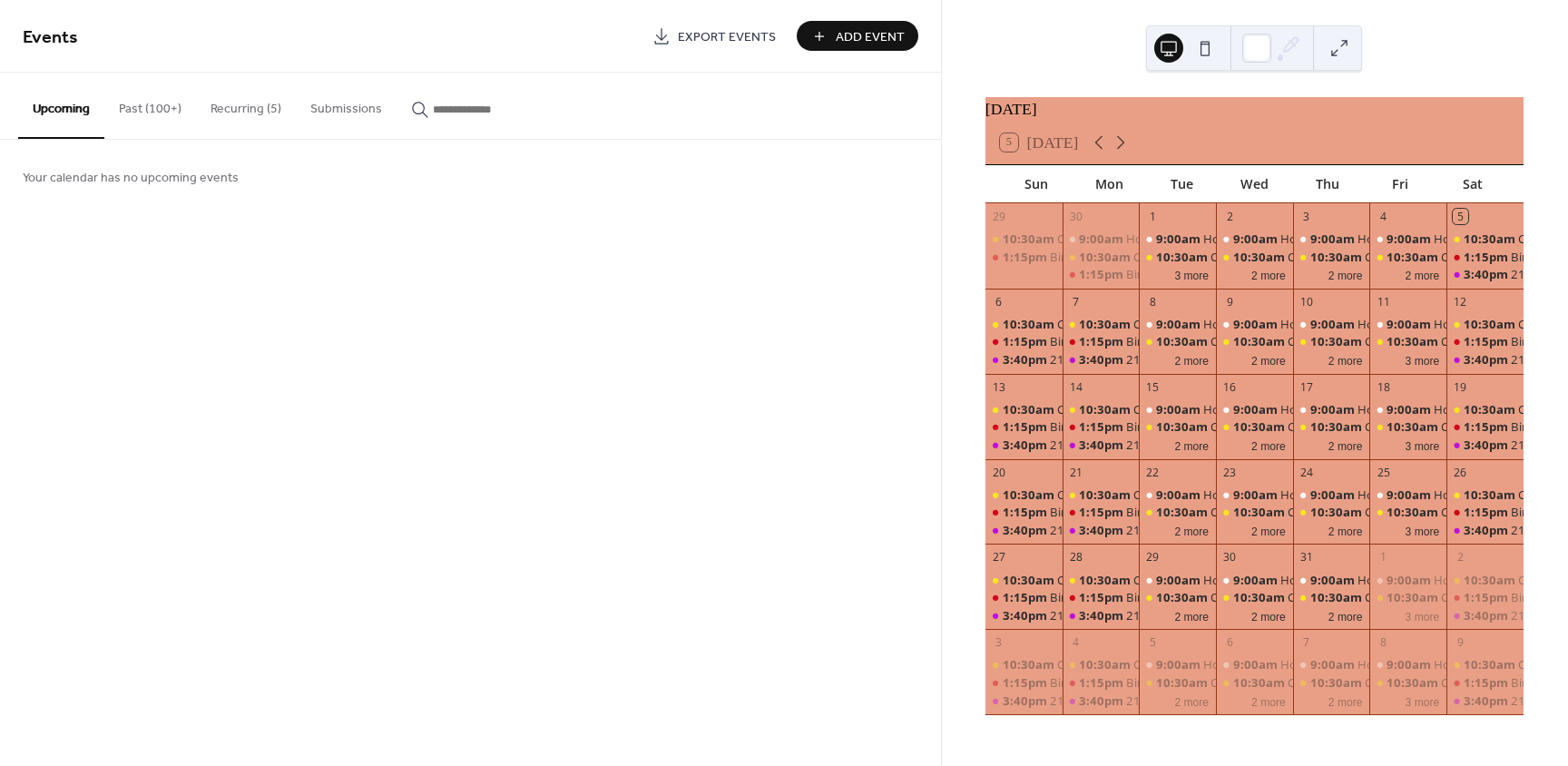 click on "Past  (100+)" at bounding box center (150, 104) 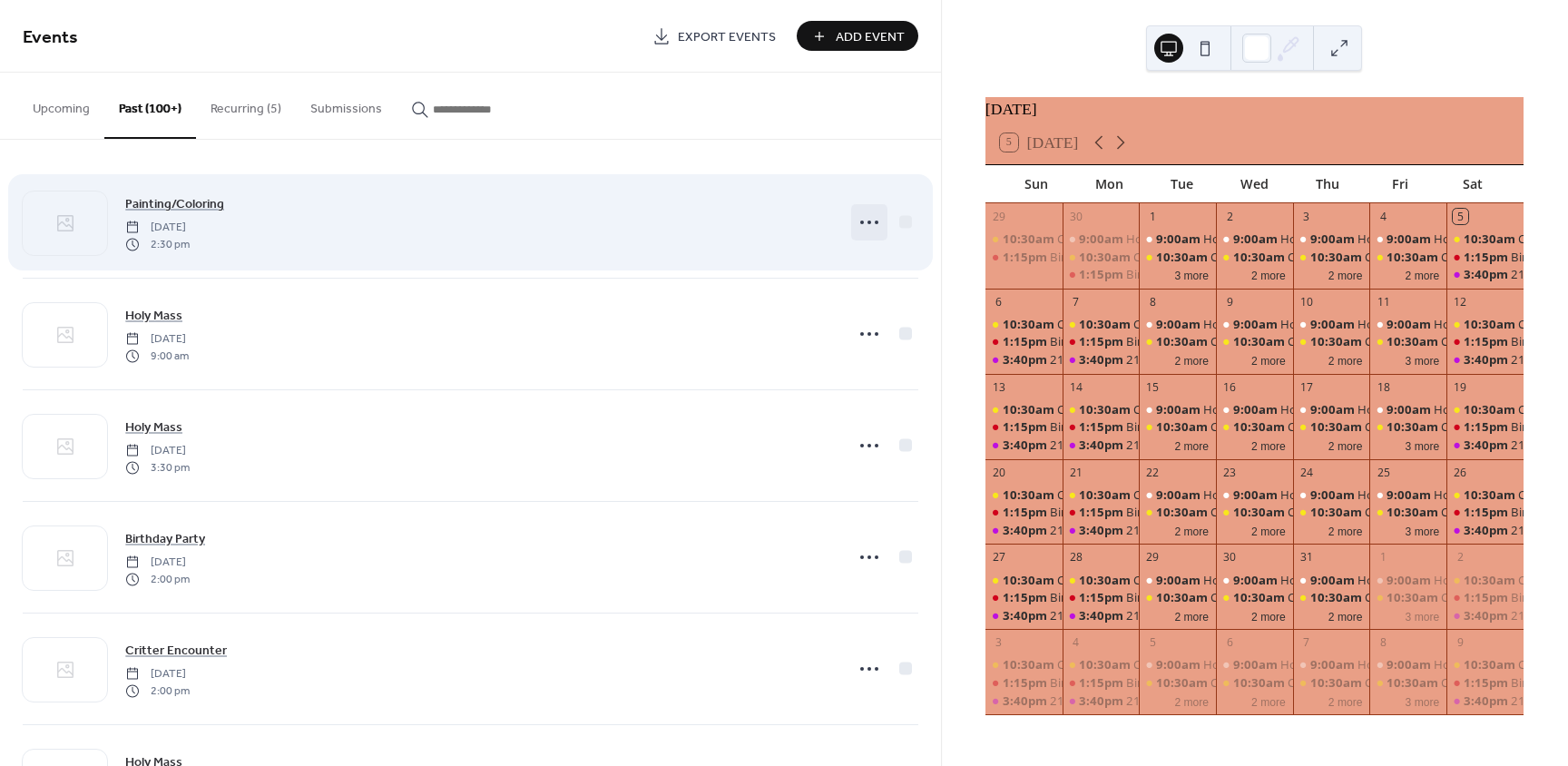 click 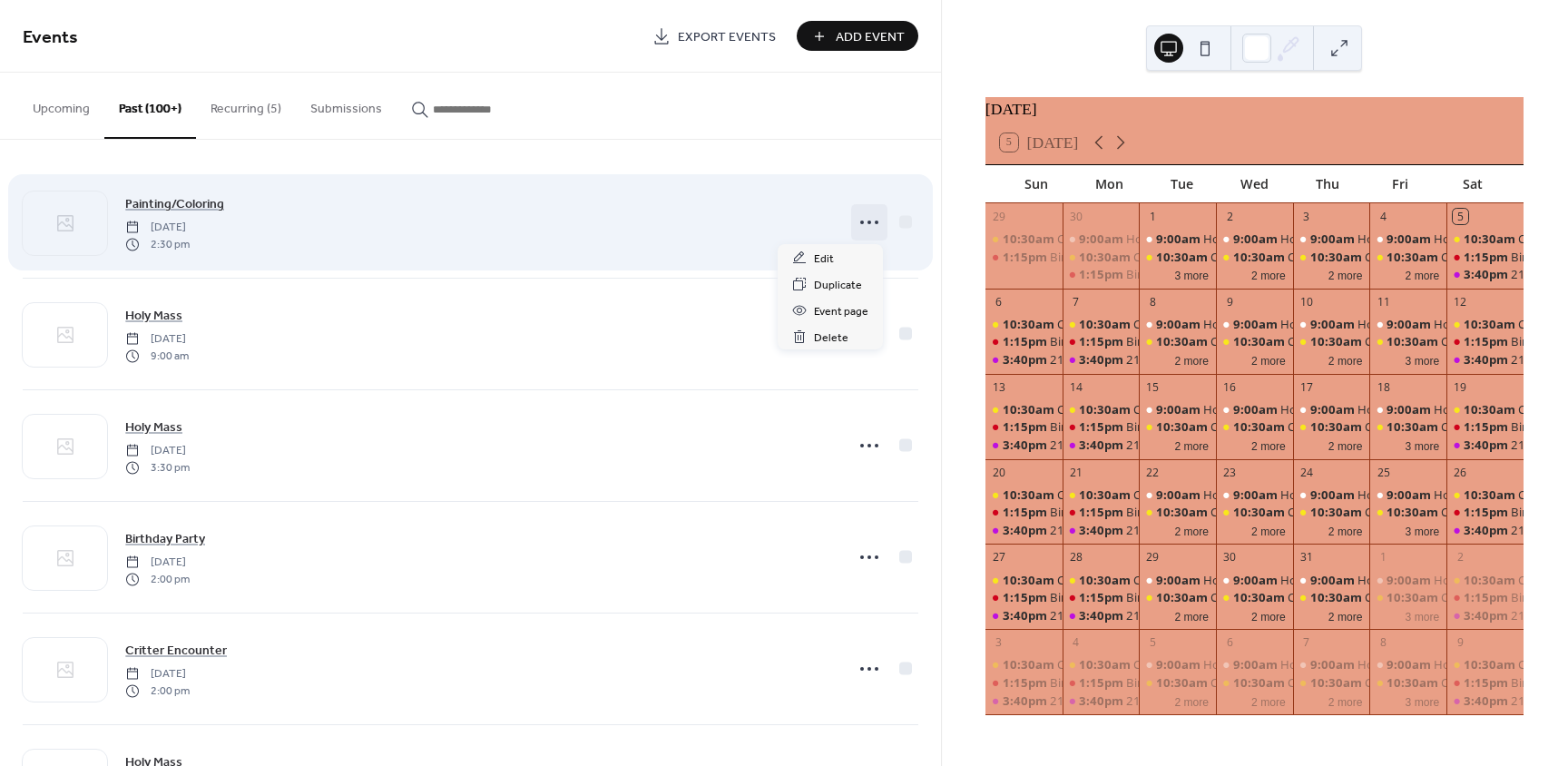 click on "Painting/Coloring Tuesday, July 1, 2025 2:30 pm" at bounding box center [470, 222] 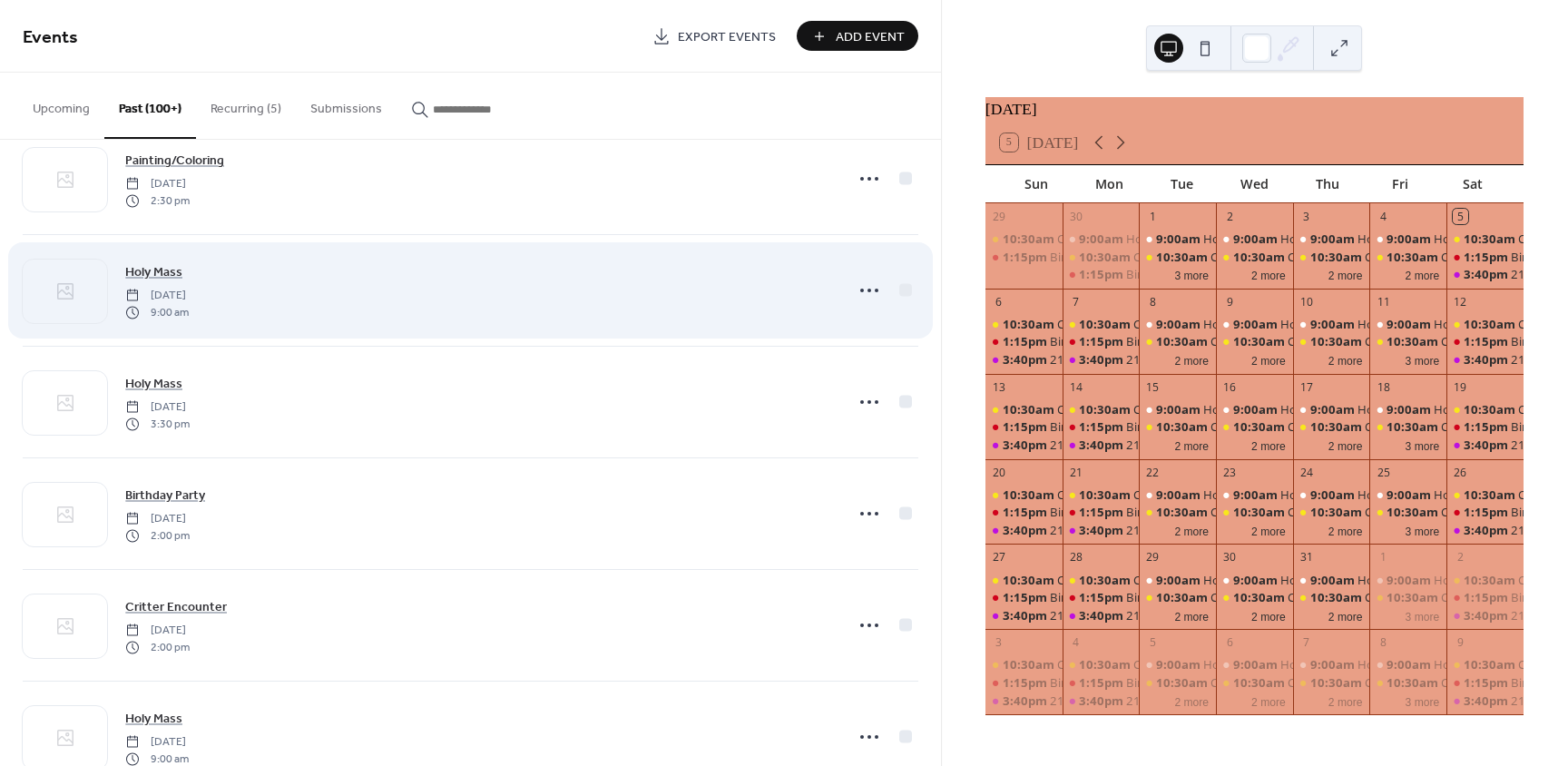 scroll, scrollTop: 0, scrollLeft: 0, axis: both 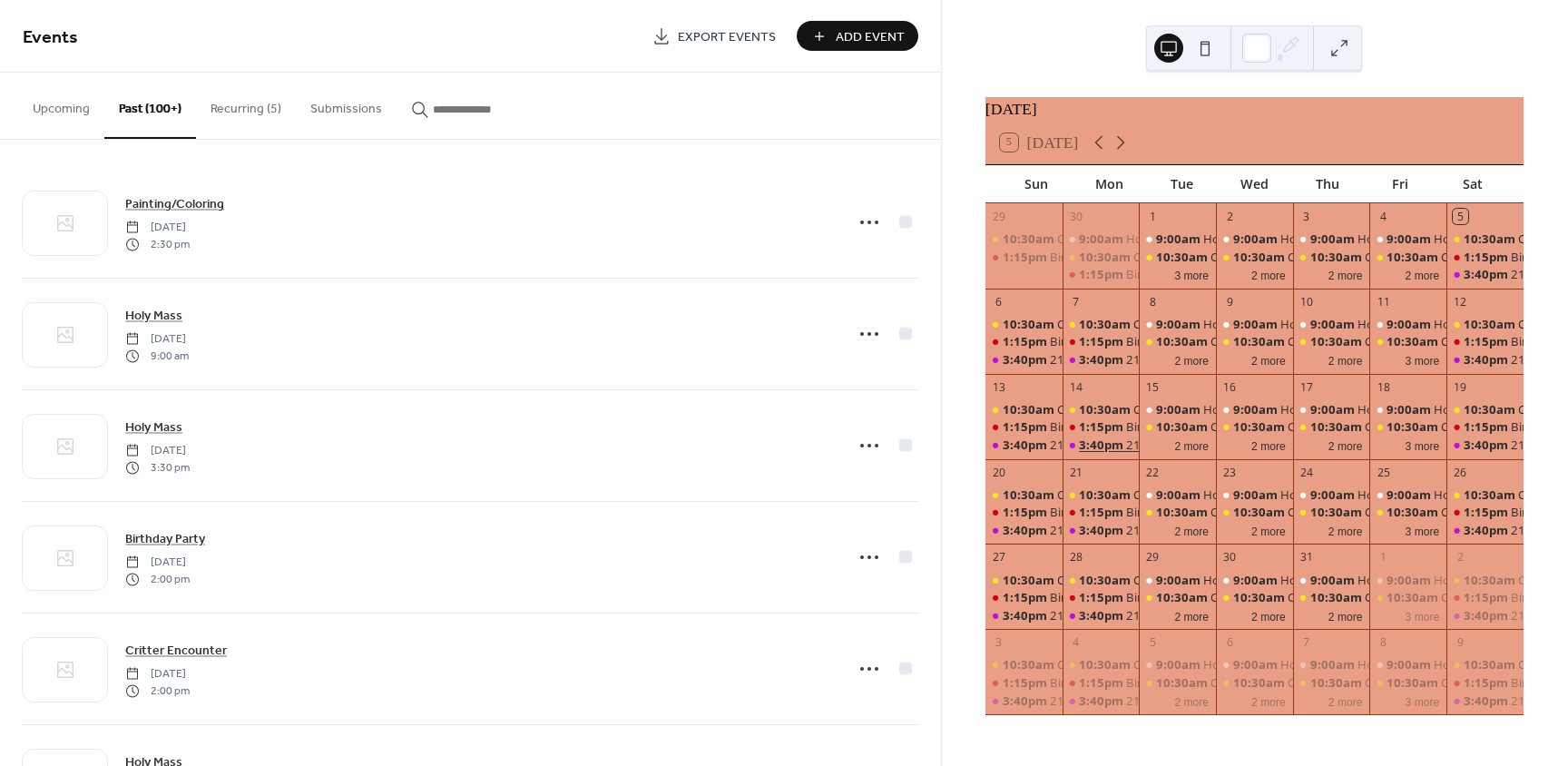 click on "3:40pm" at bounding box center [1102, 445] 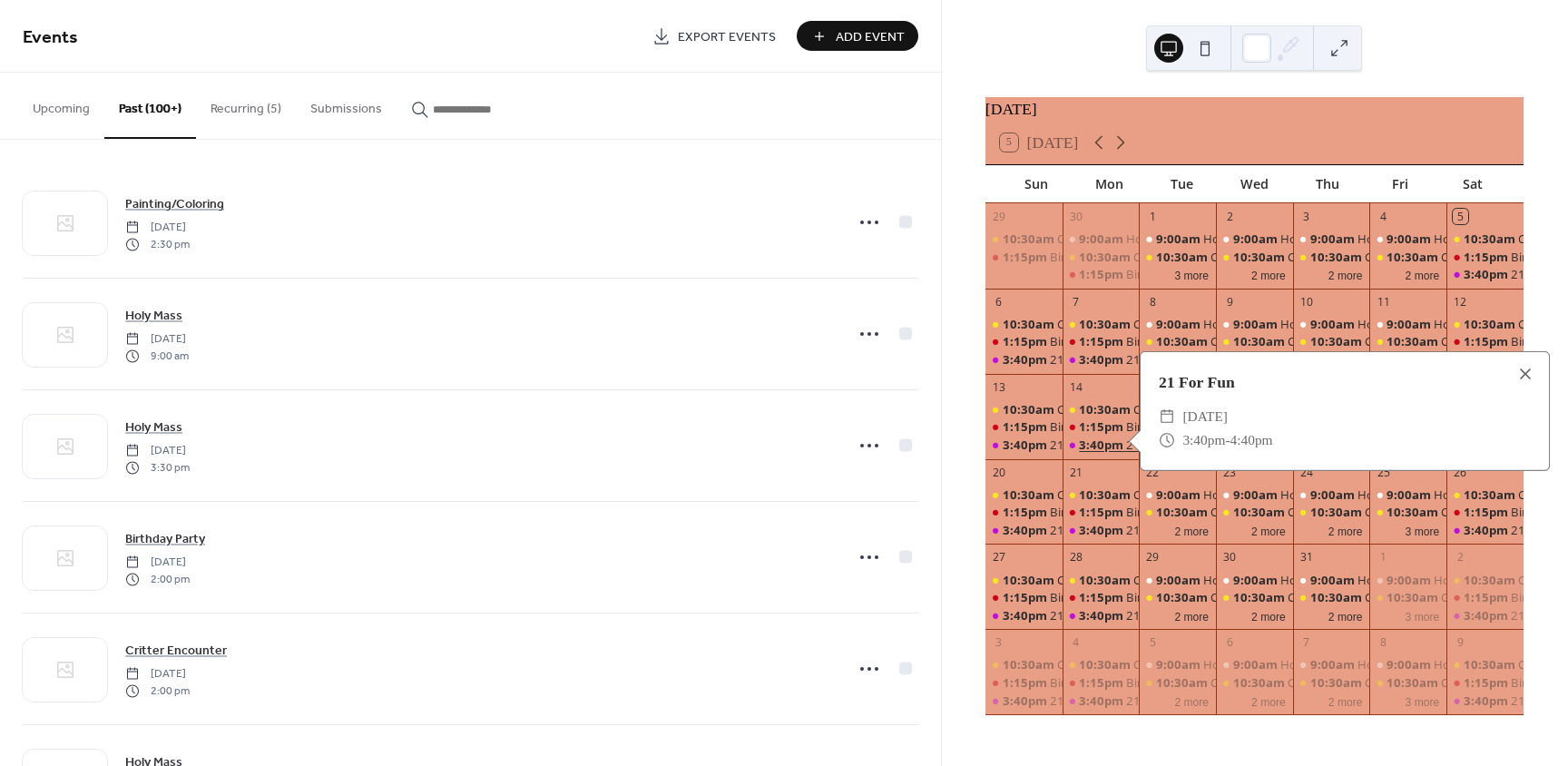 click on "3:40pm" at bounding box center [1102, 445] 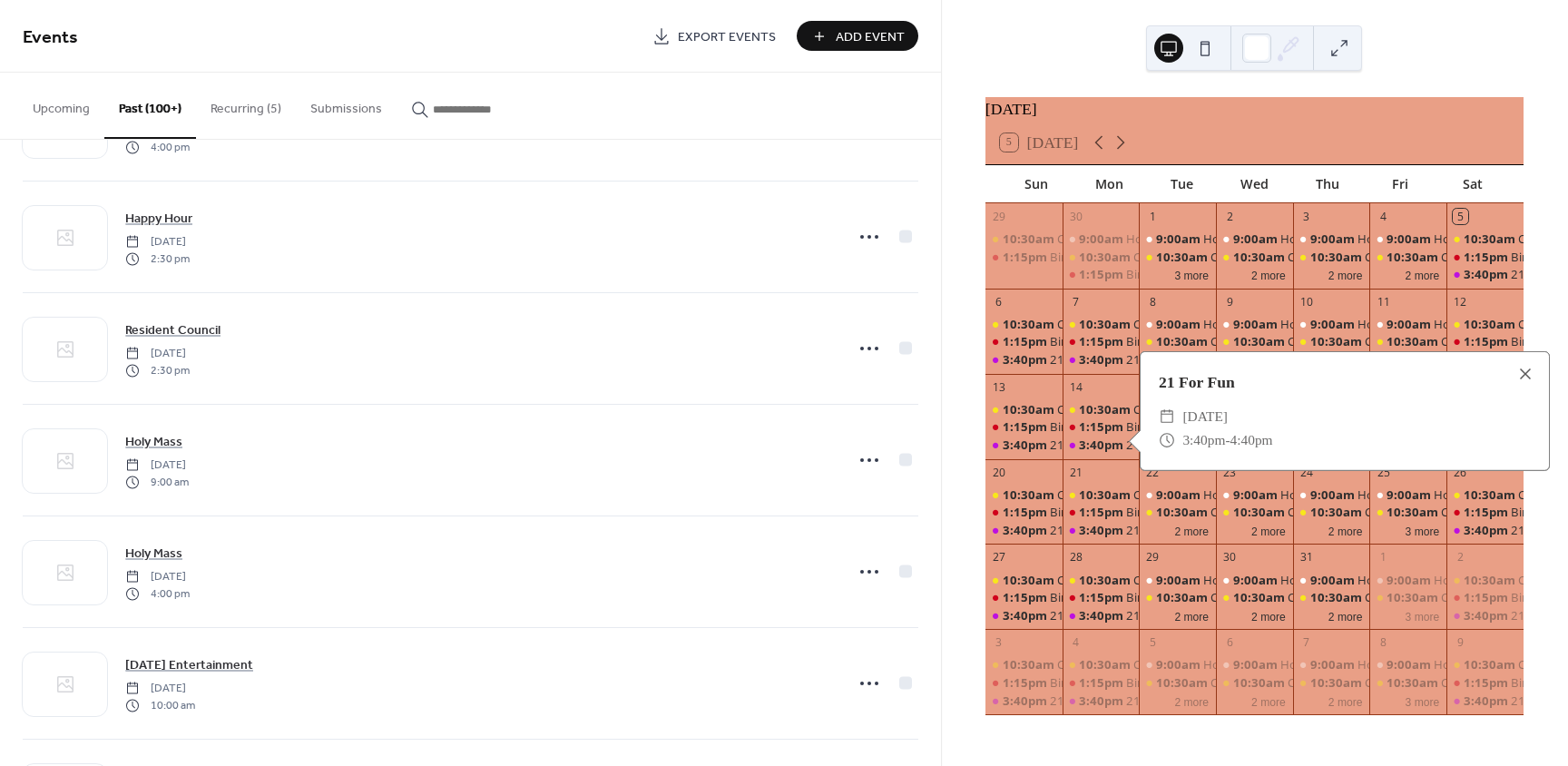 scroll, scrollTop: 726, scrollLeft: 0, axis: vertical 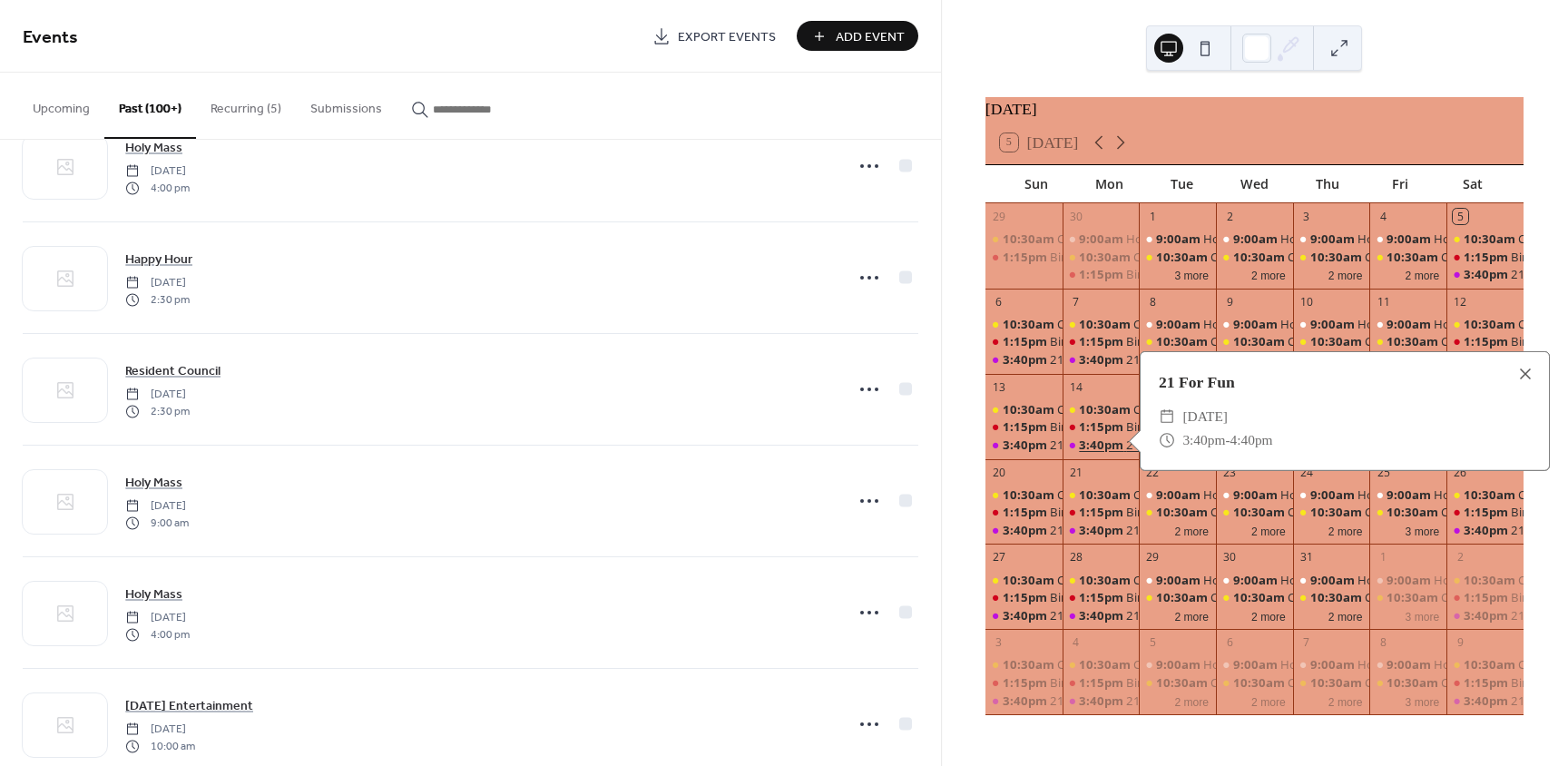 click on "3:40pm" at bounding box center (1102, 445) 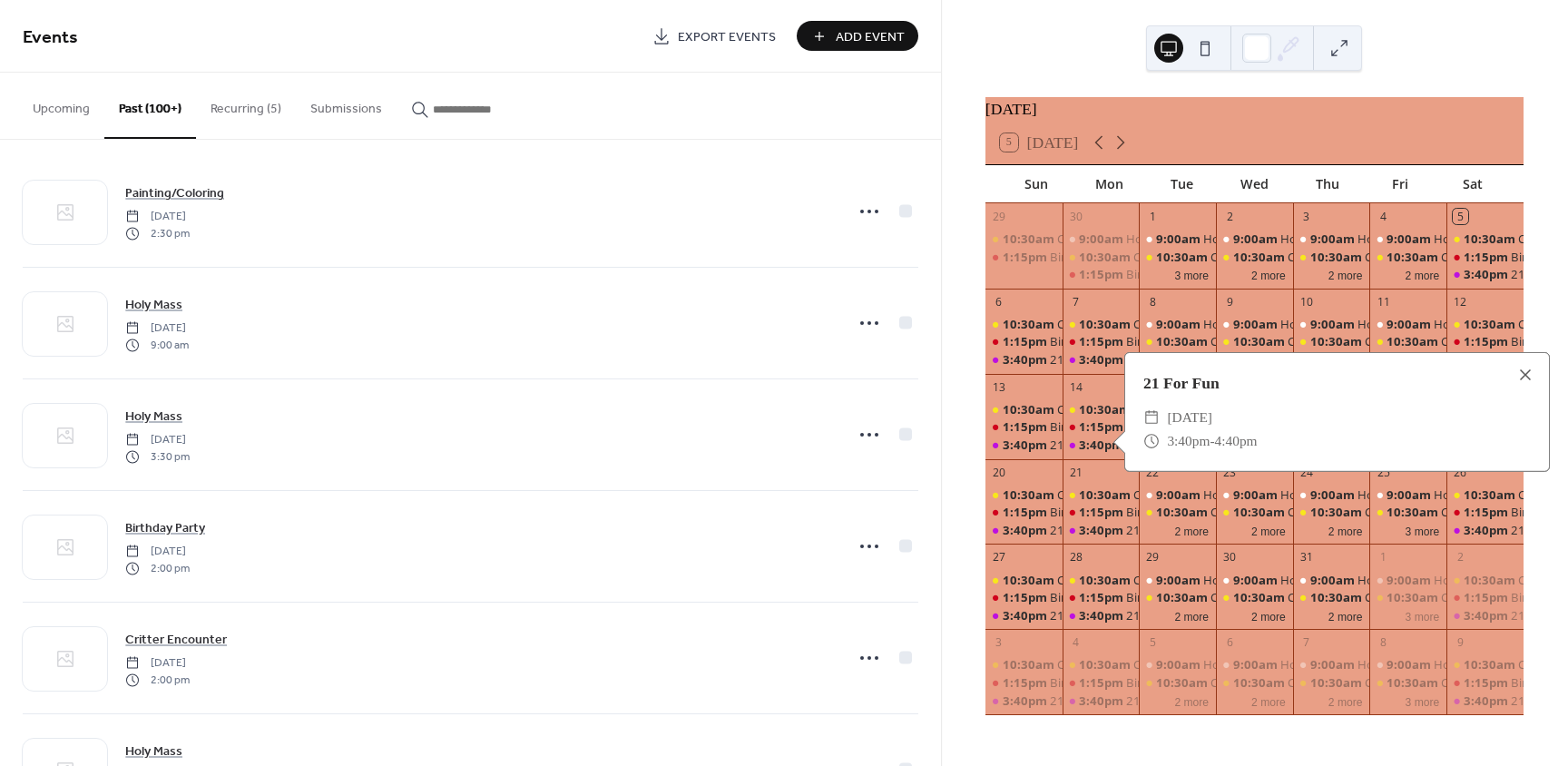 scroll, scrollTop: 0, scrollLeft: 0, axis: both 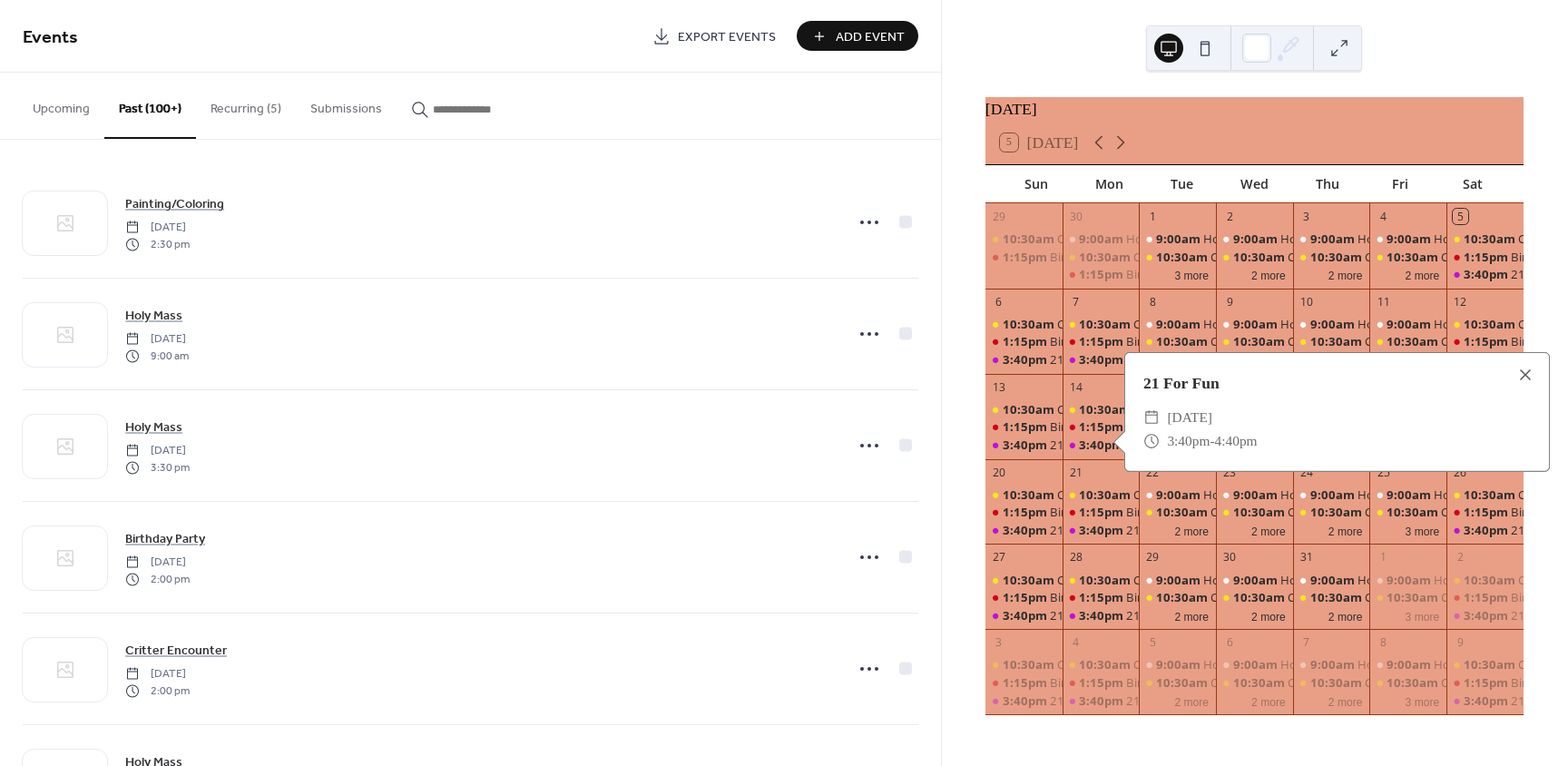 click on "Recurring  (5)" at bounding box center (246, 104) 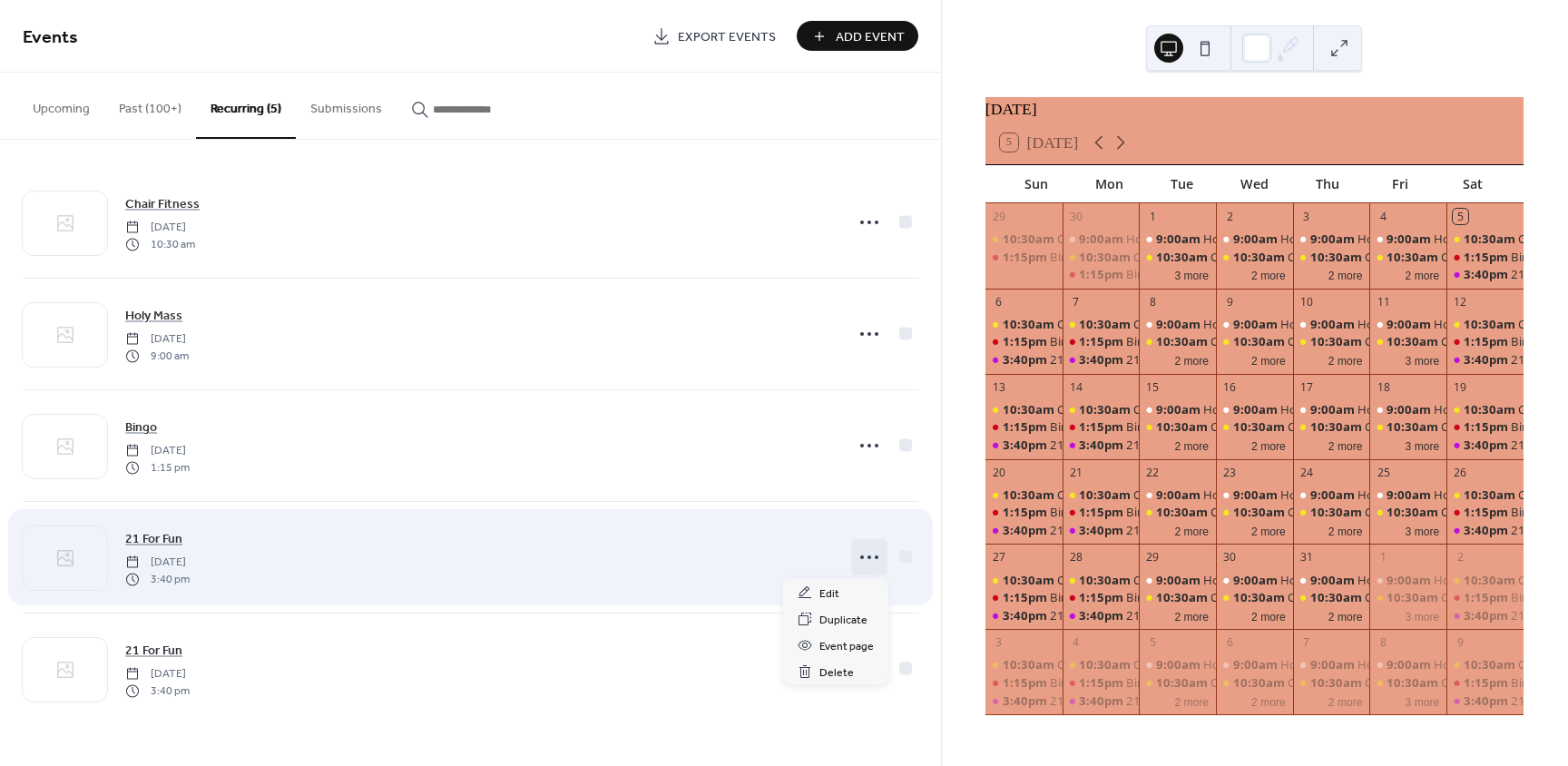 click 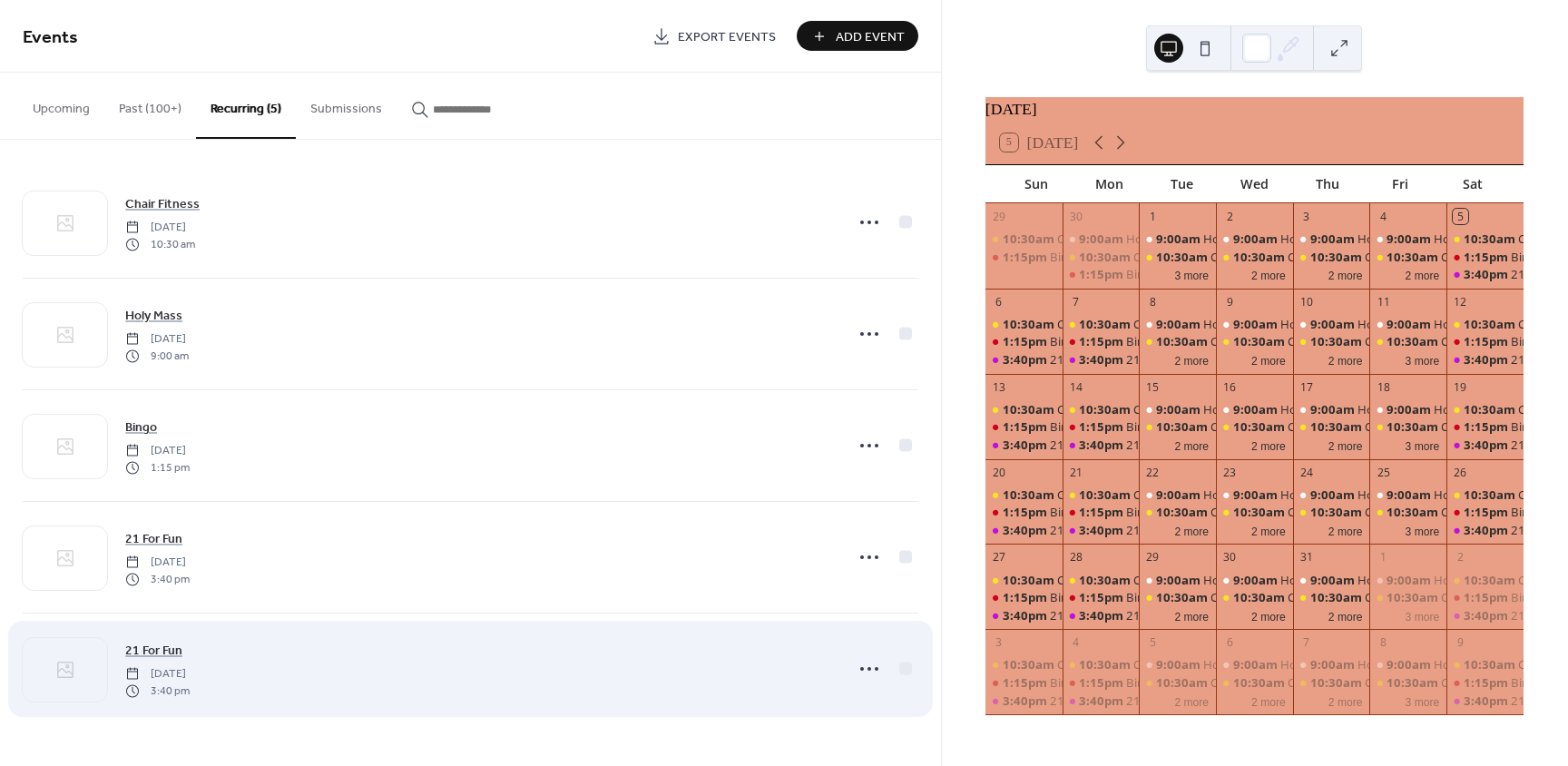 click on "21 For Fun Tuesday, July 1, 2025 3:40 pm" at bounding box center [478, 669] 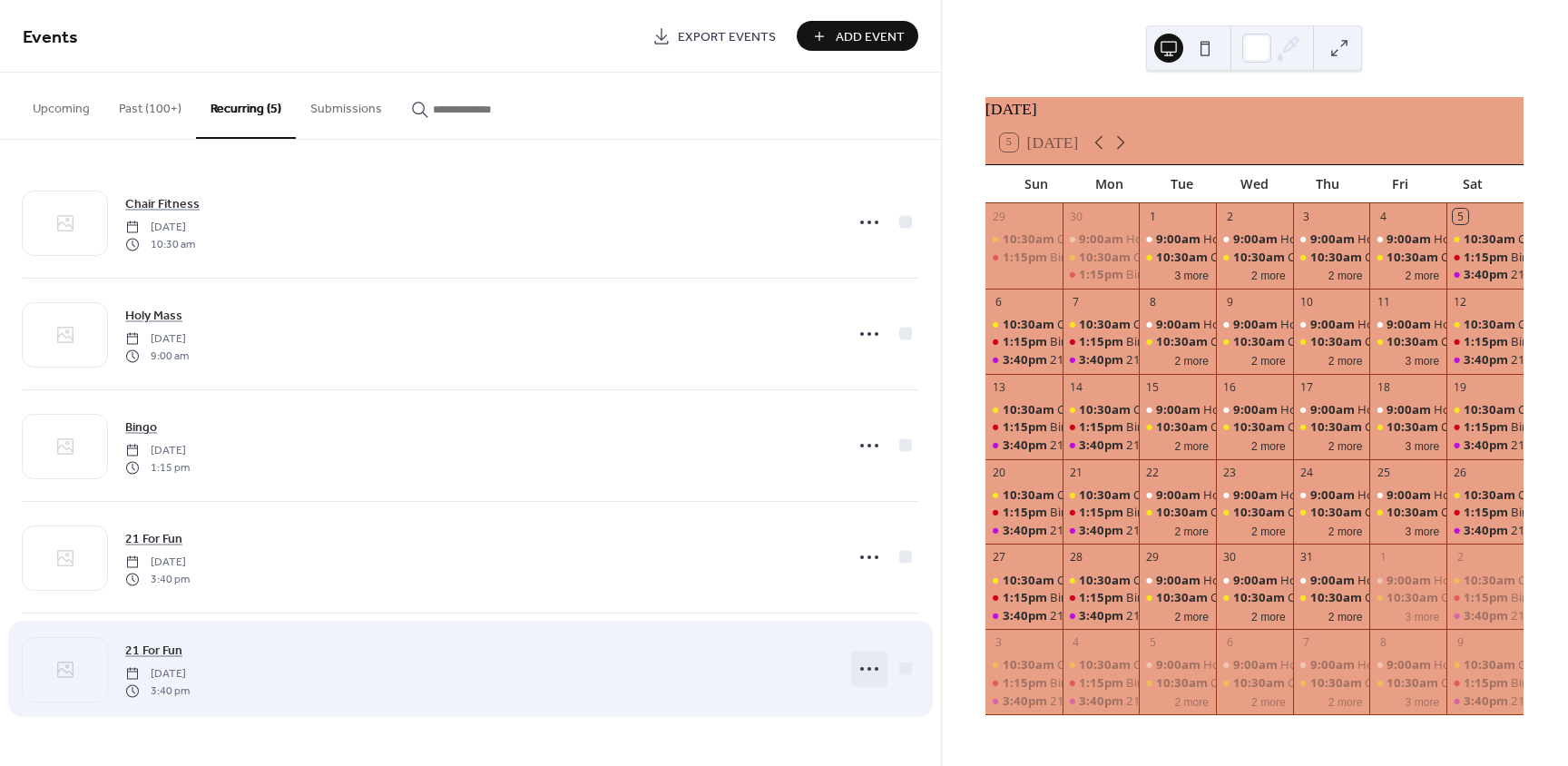 click 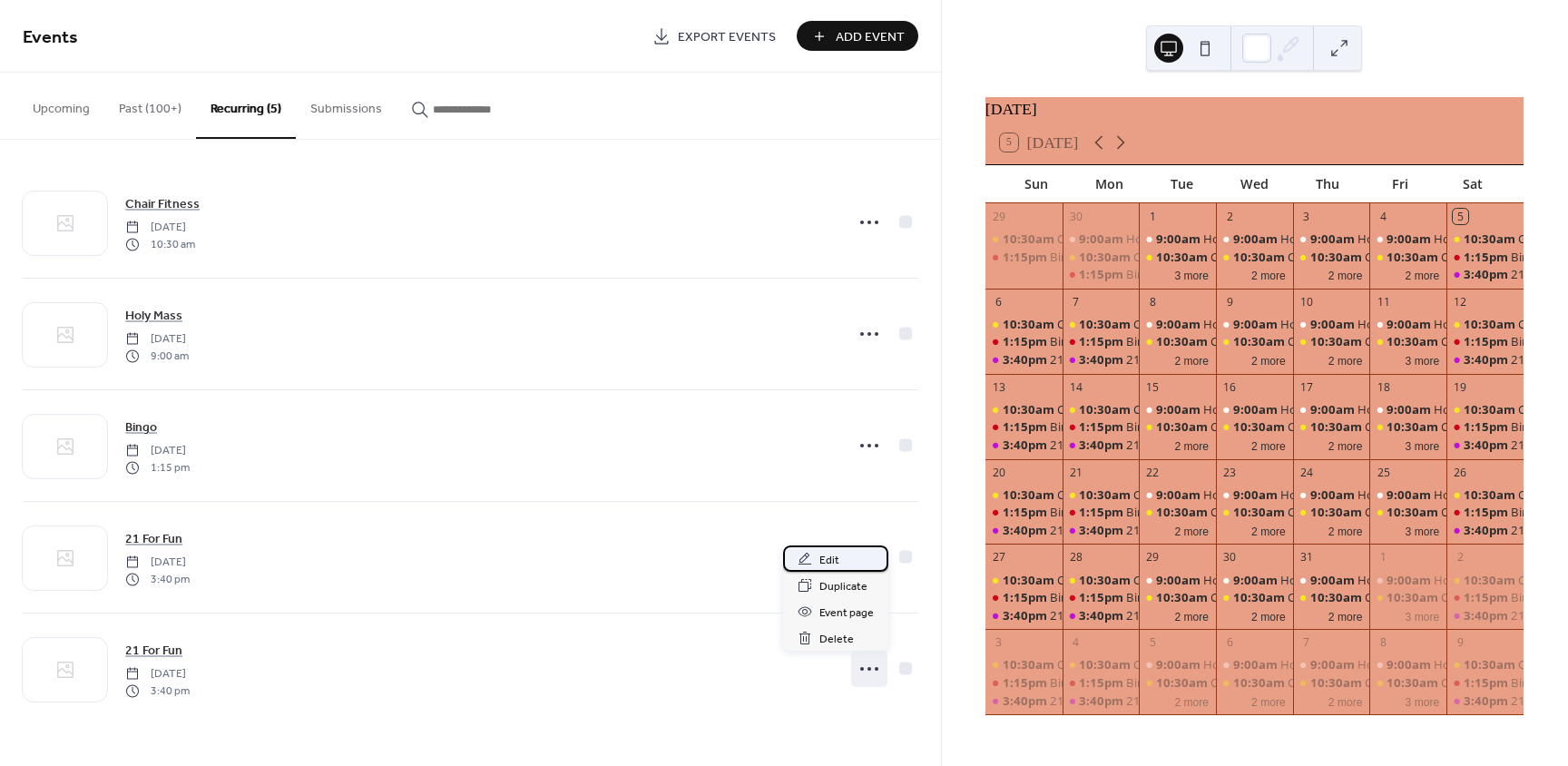 click on "Edit" at bounding box center (829, 560) 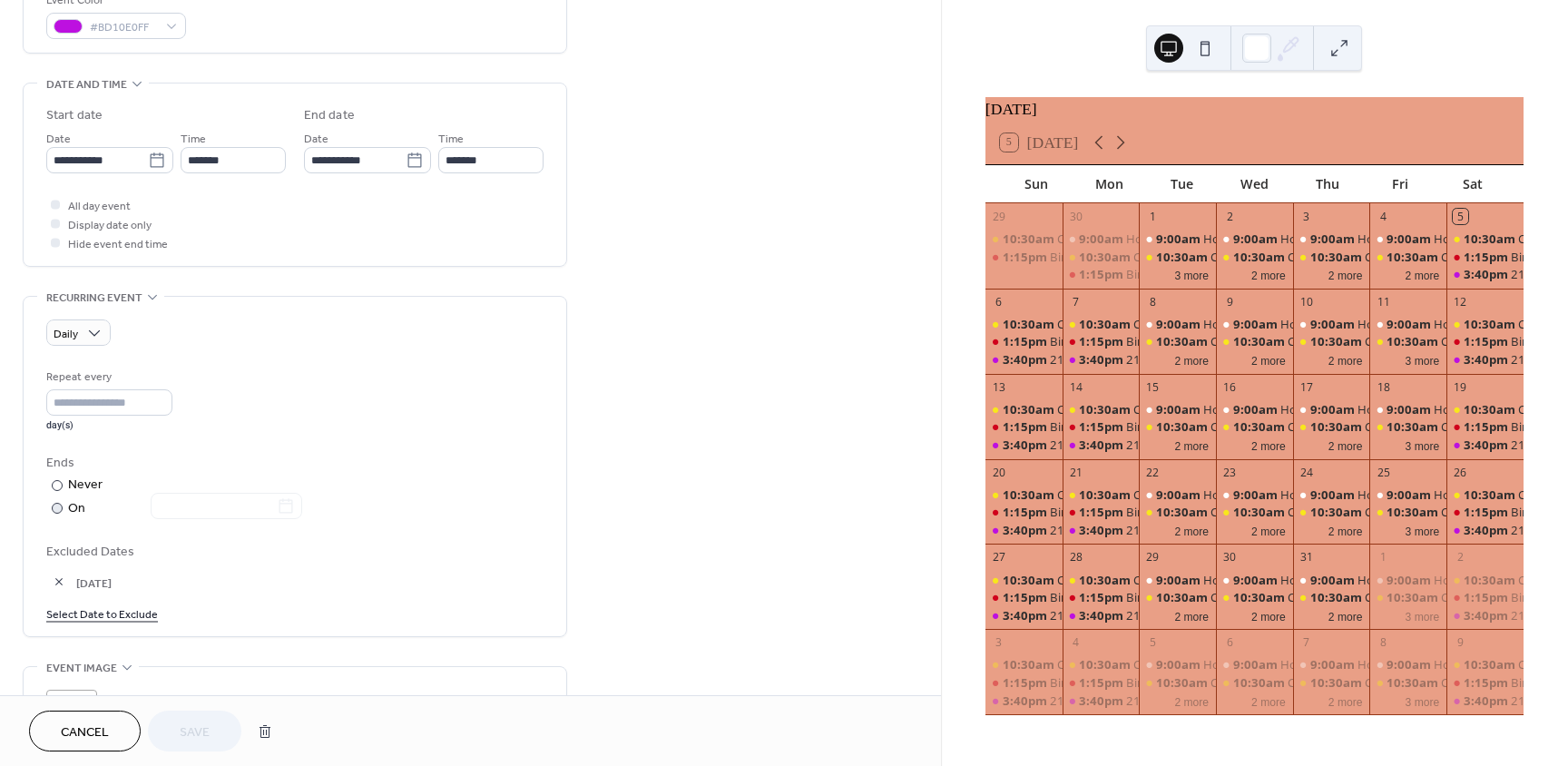 scroll, scrollTop: 545, scrollLeft: 0, axis: vertical 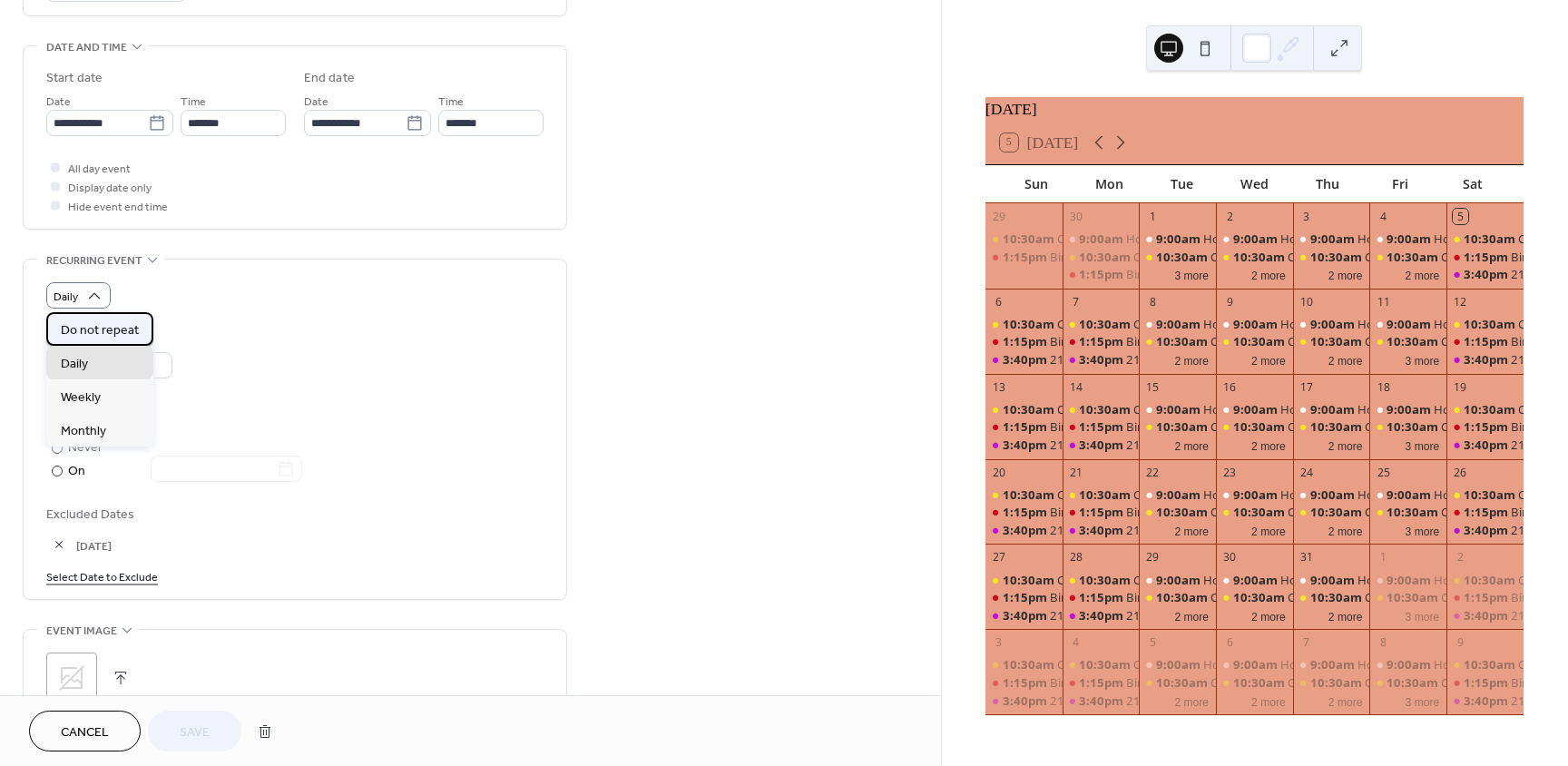 click on "Do not repeat" at bounding box center (100, 330) 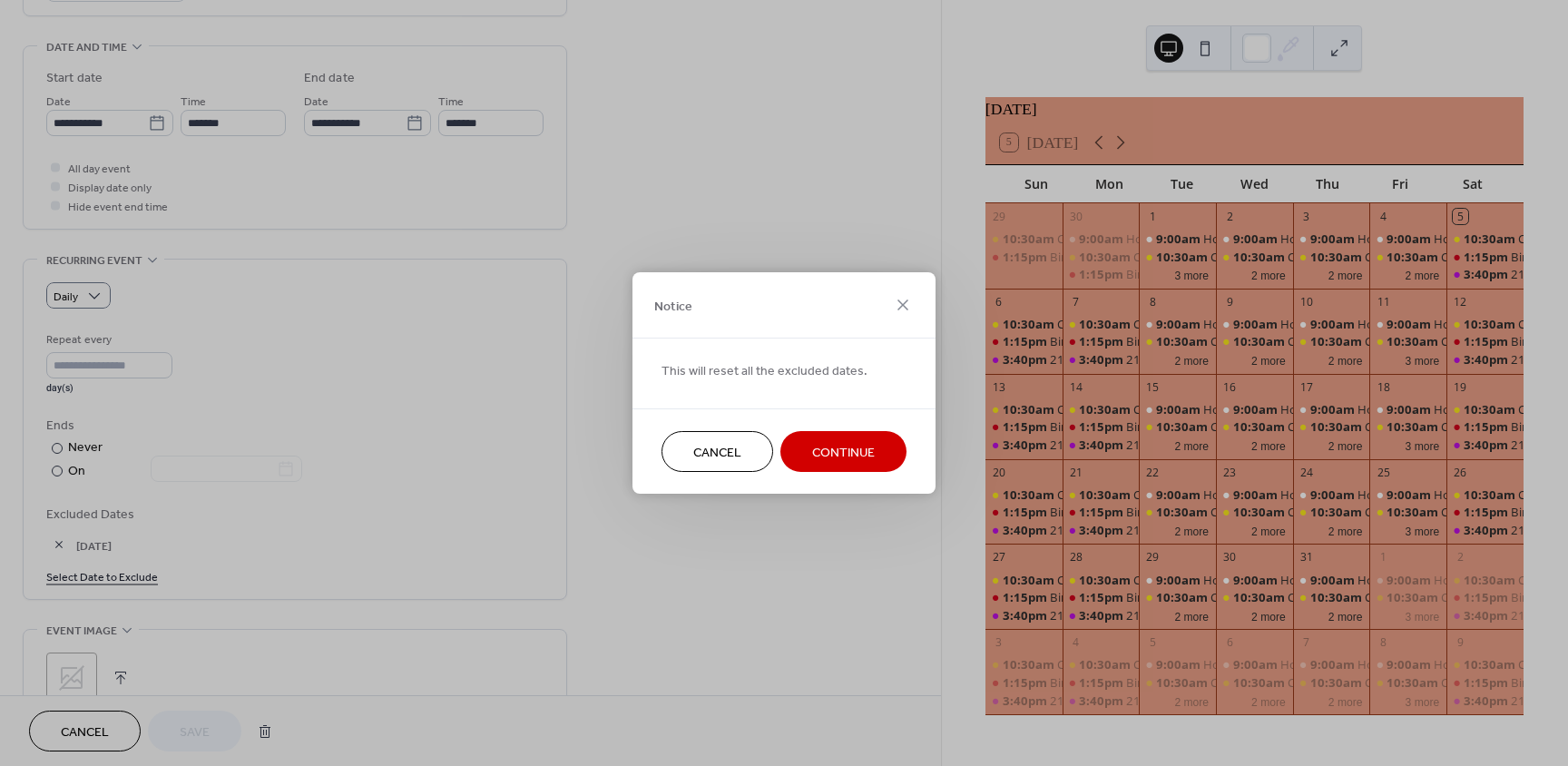 click on "Continue" at bounding box center (843, 453) 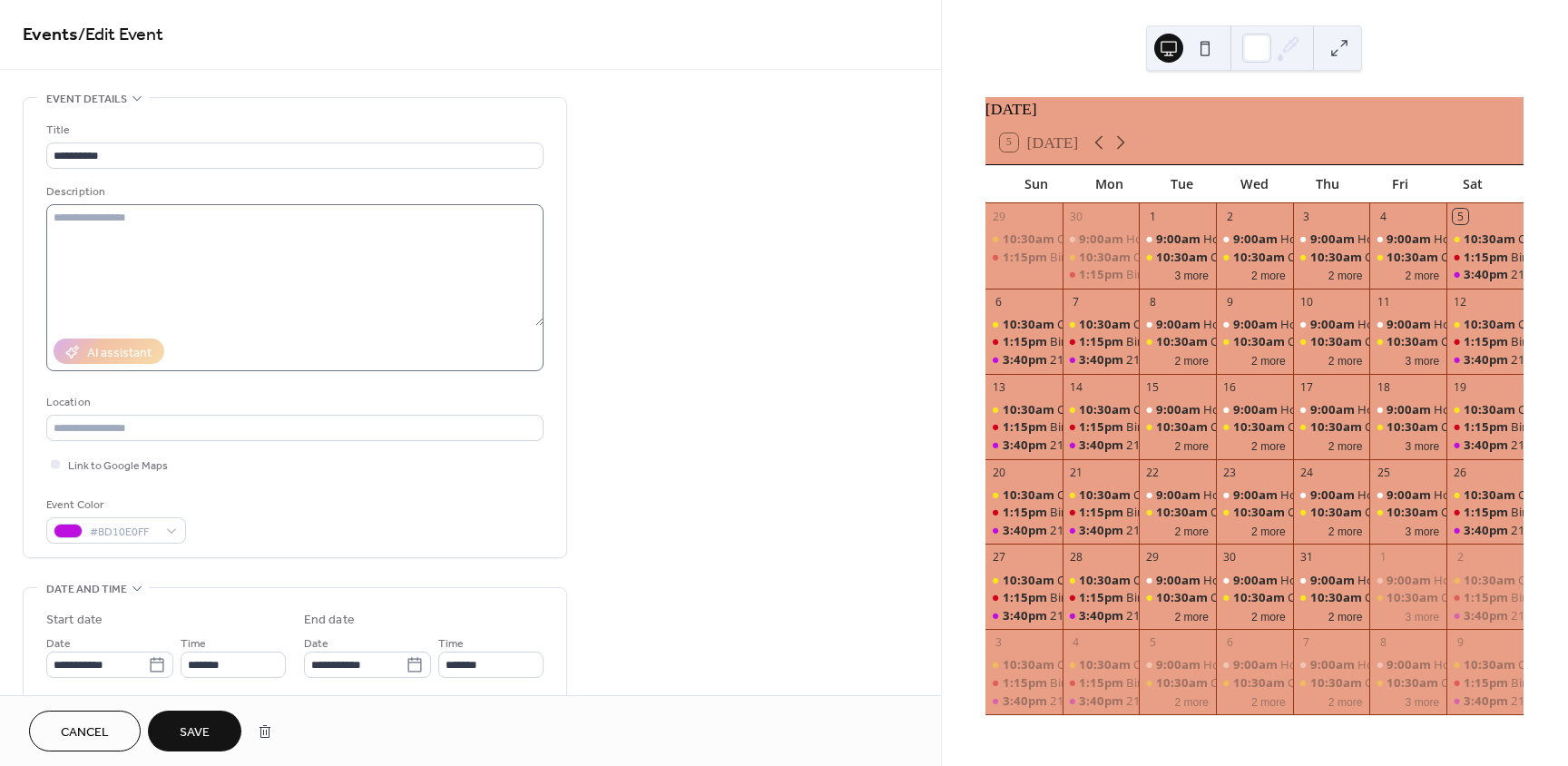 scroll, scrollTop: 0, scrollLeft: 0, axis: both 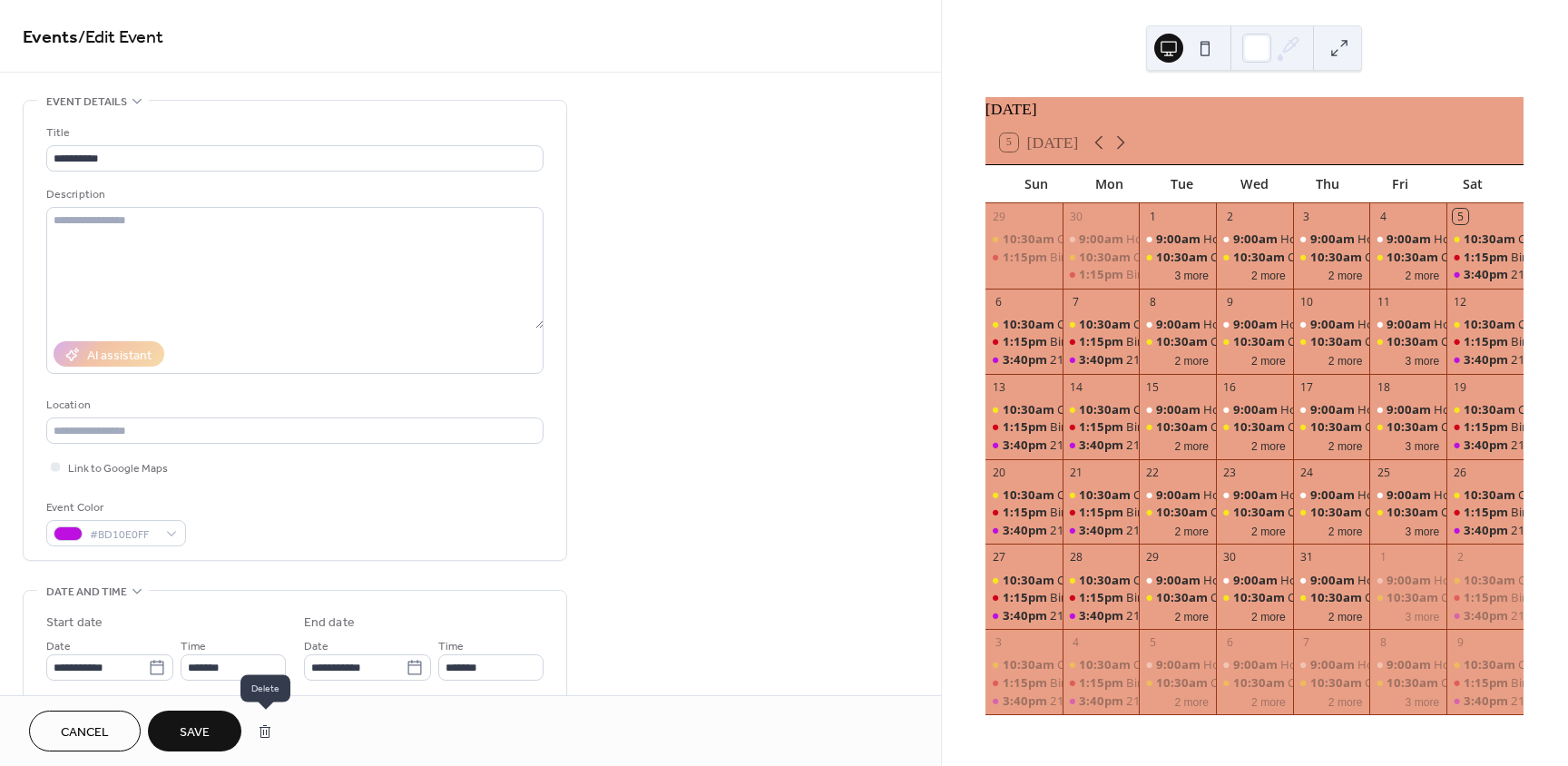 click at bounding box center [265, 732] 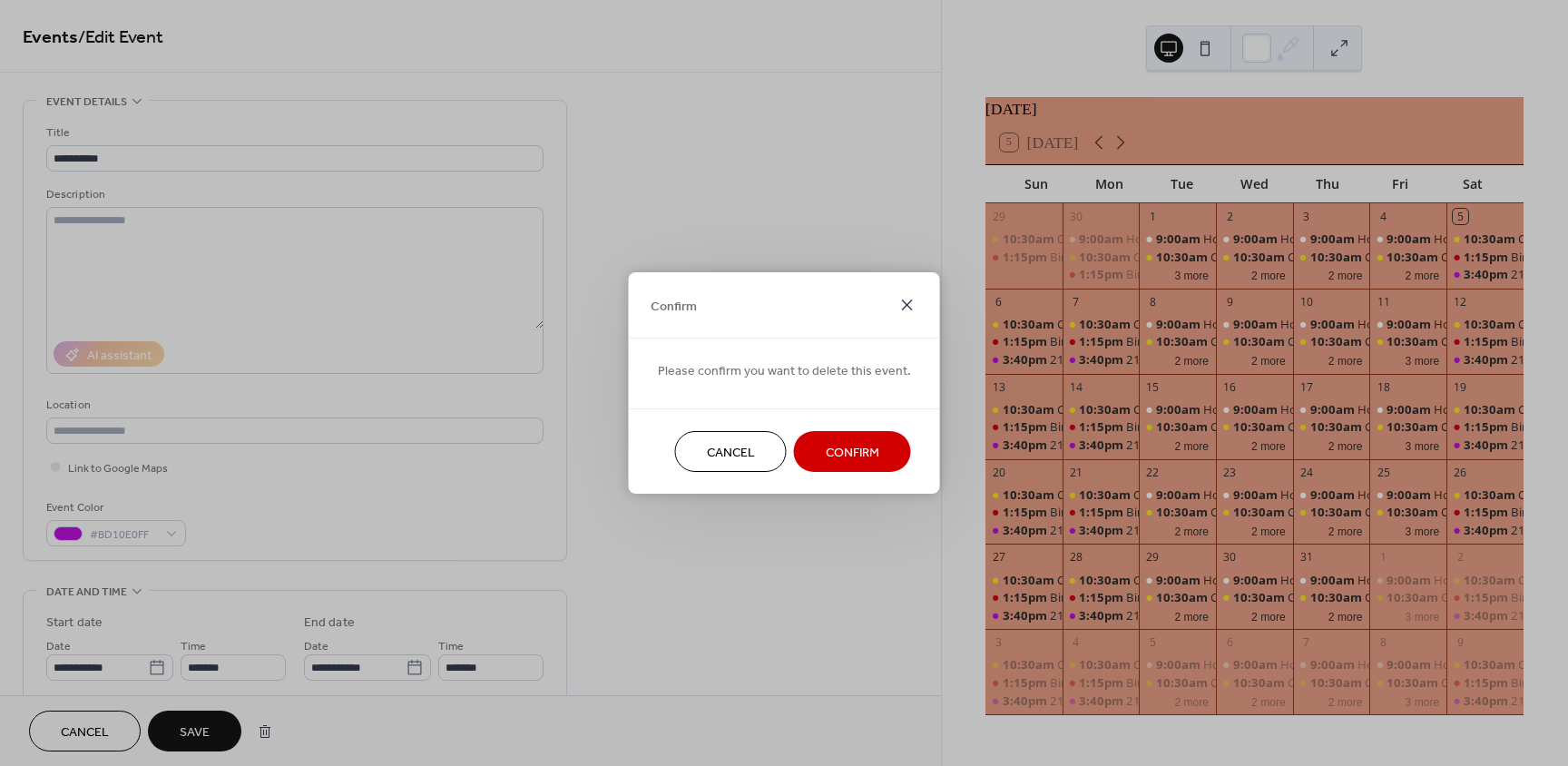 click 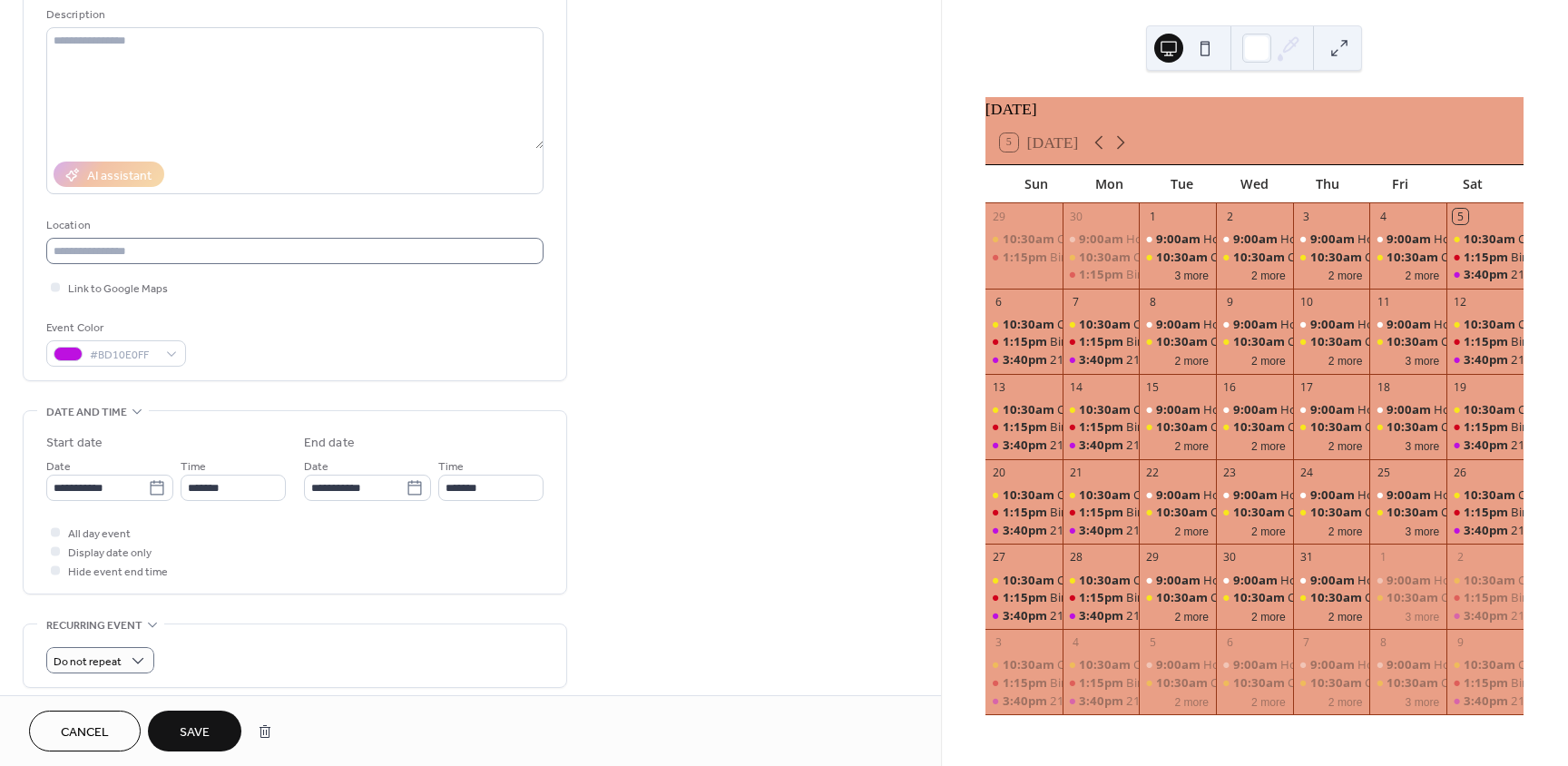 scroll, scrollTop: 182, scrollLeft: 0, axis: vertical 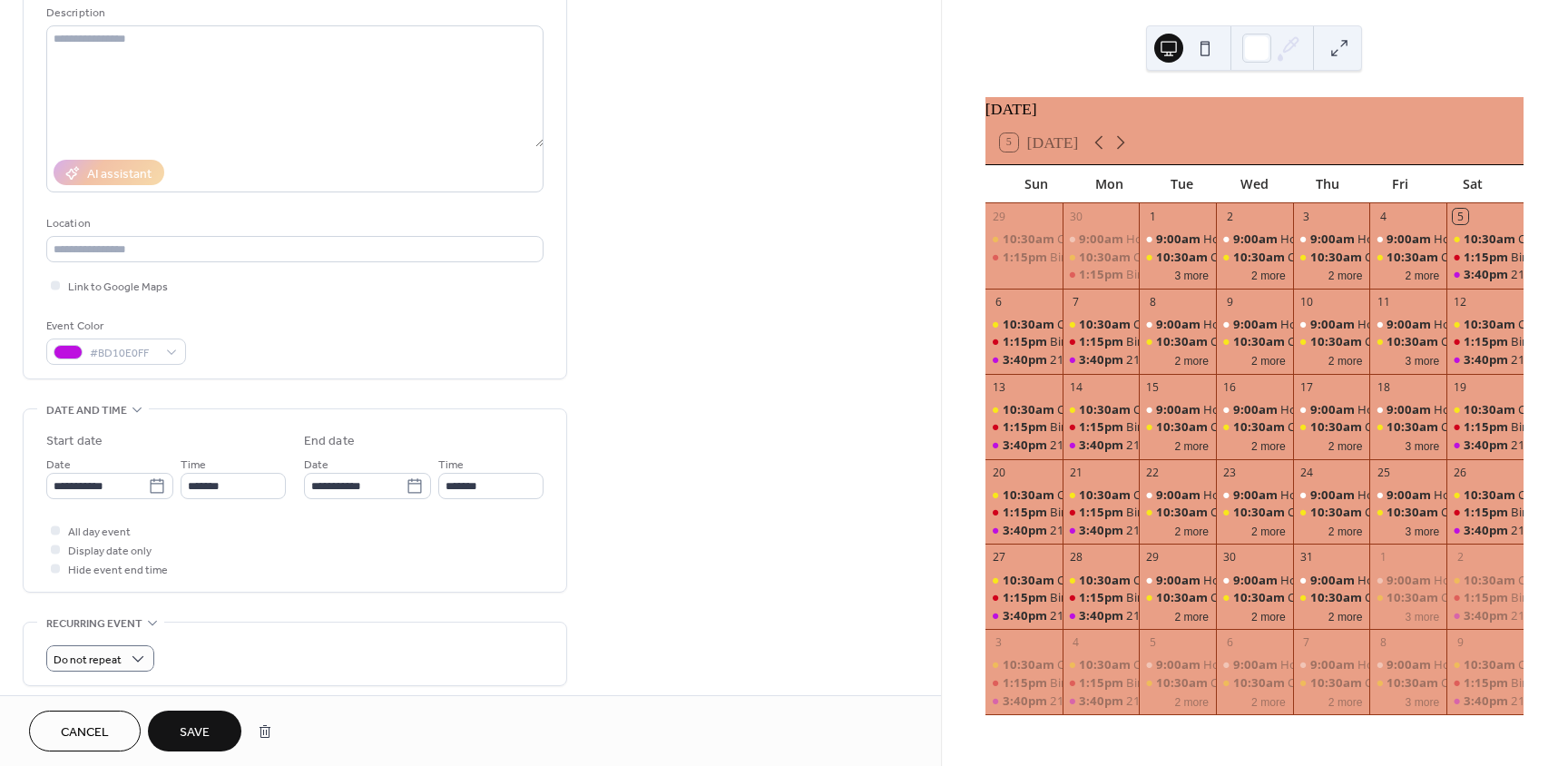click on "Save" at bounding box center [194, 731] 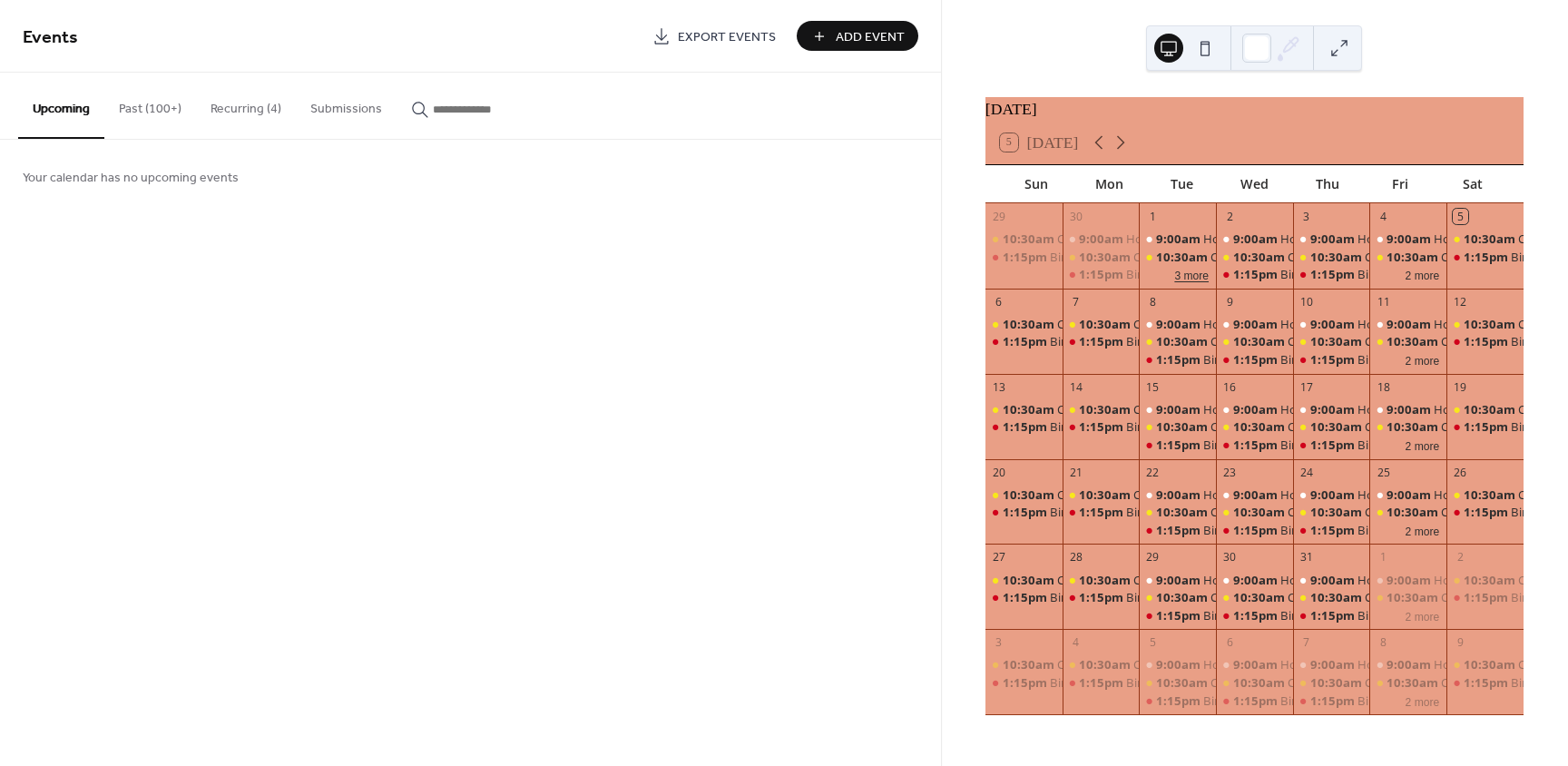 click on "3 more" at bounding box center (1191, 274) 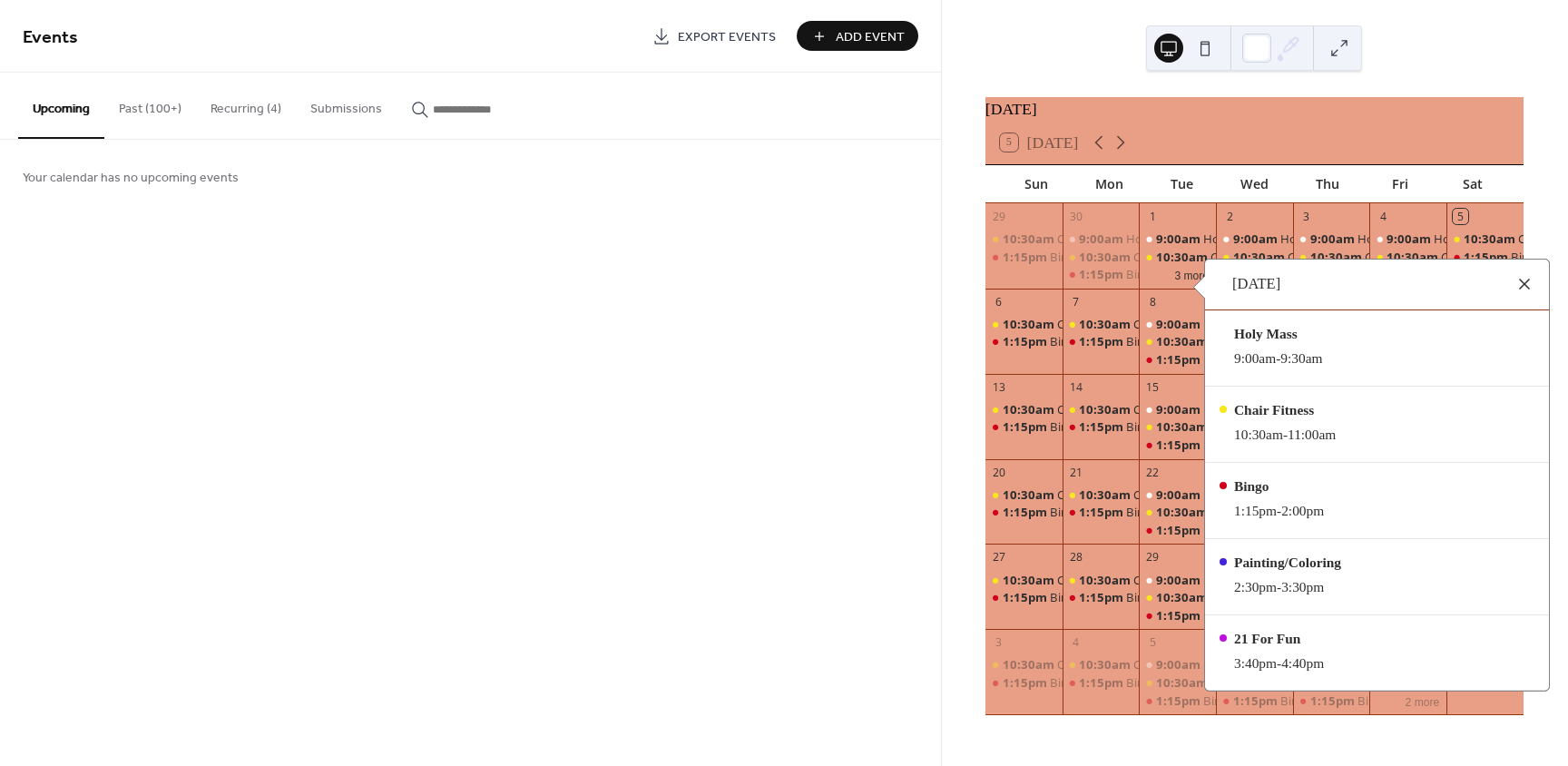 click at bounding box center [1524, 284] 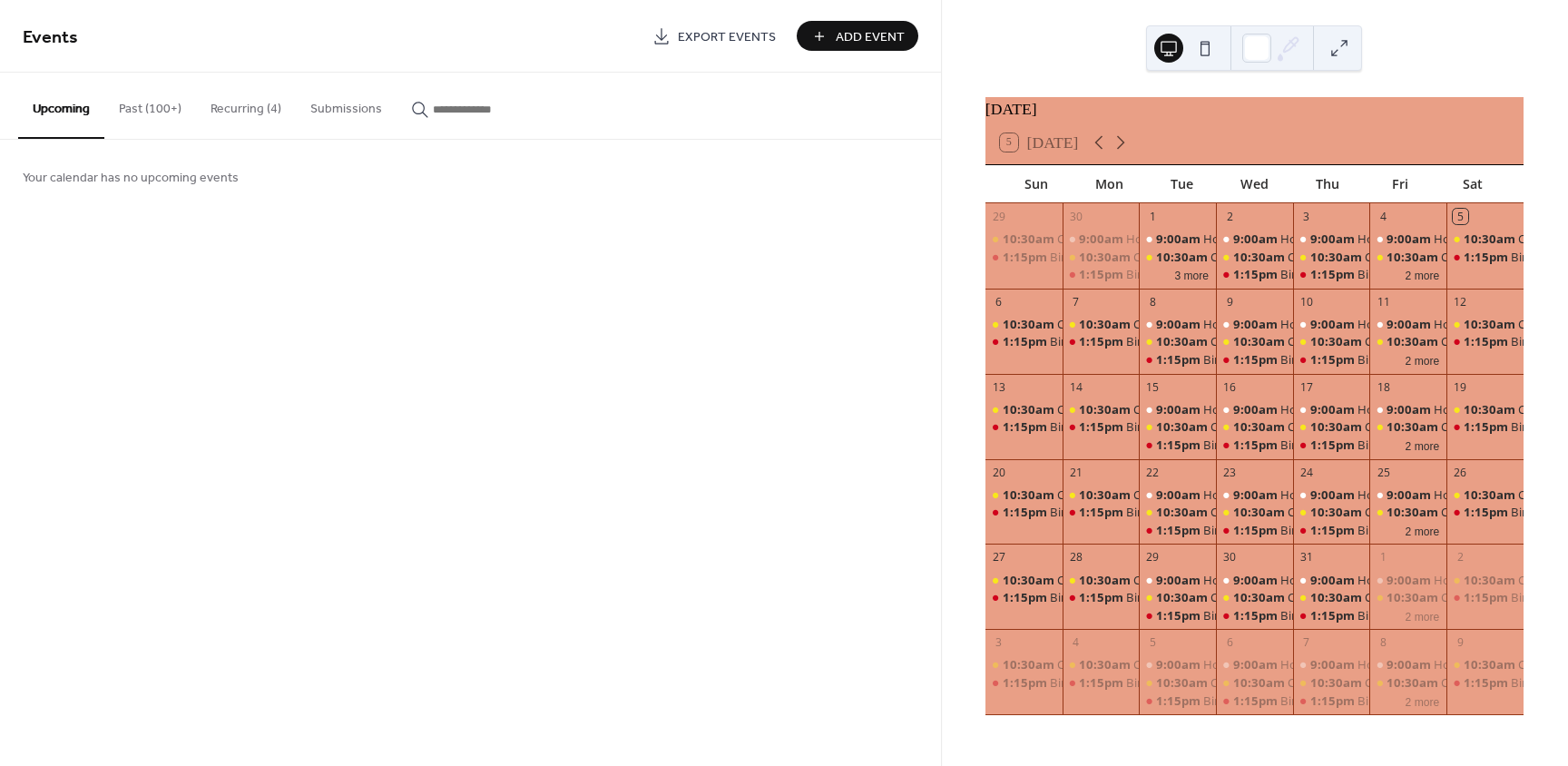 click on "Add Event" at bounding box center [870, 37] 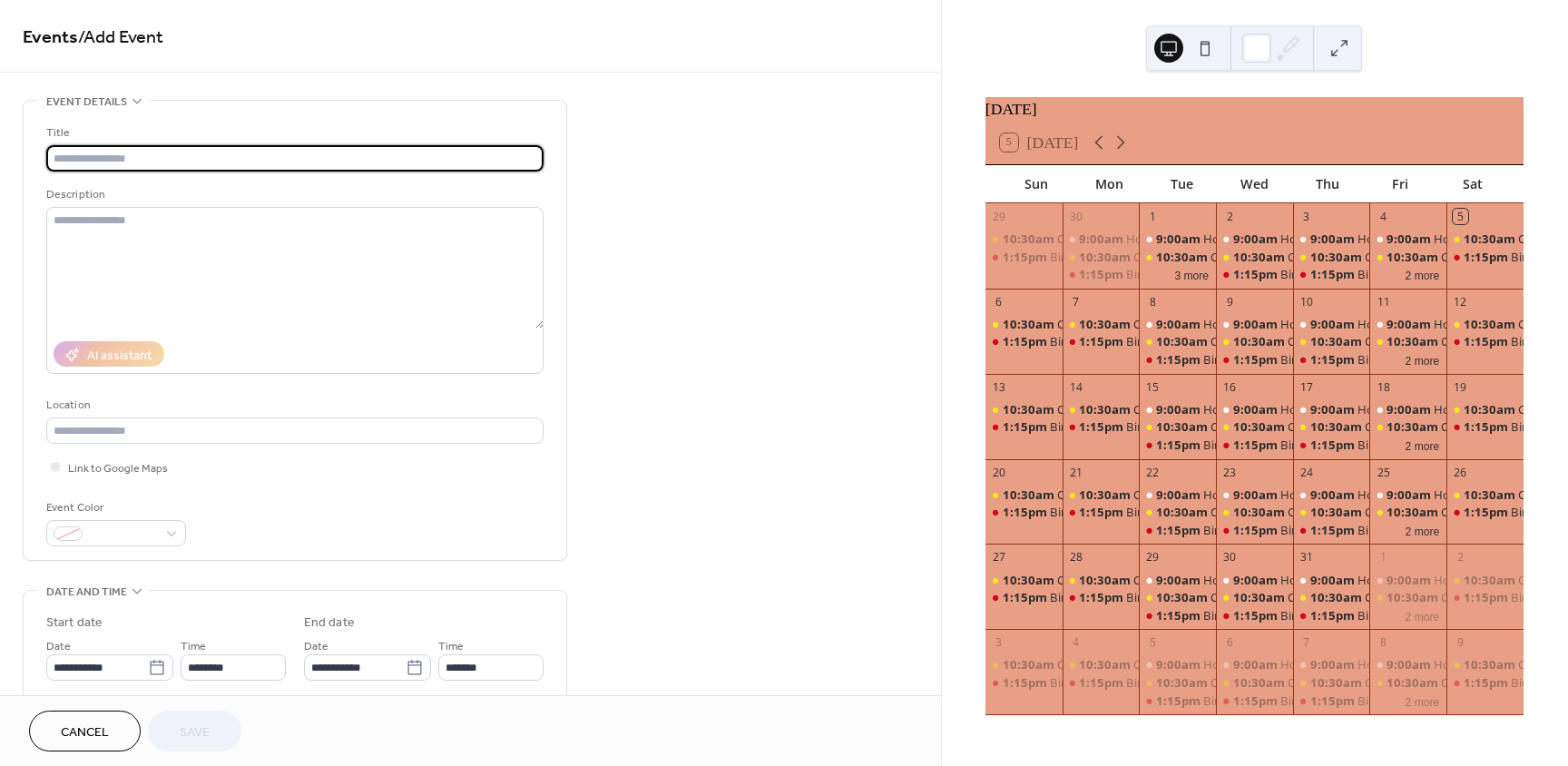 click on "Cancel" at bounding box center (84, 732) 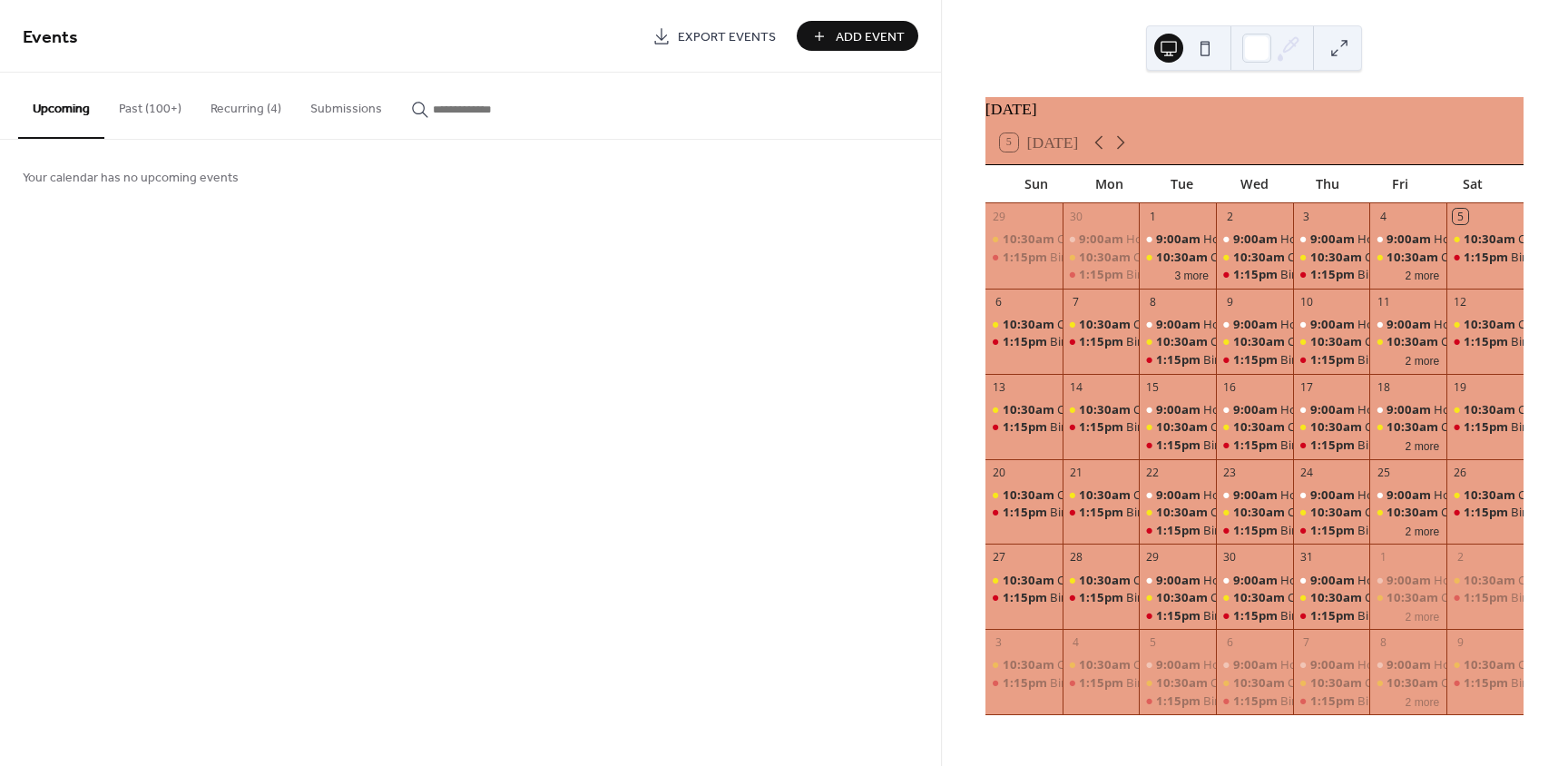 click on "Recurring  (4)" at bounding box center (246, 104) 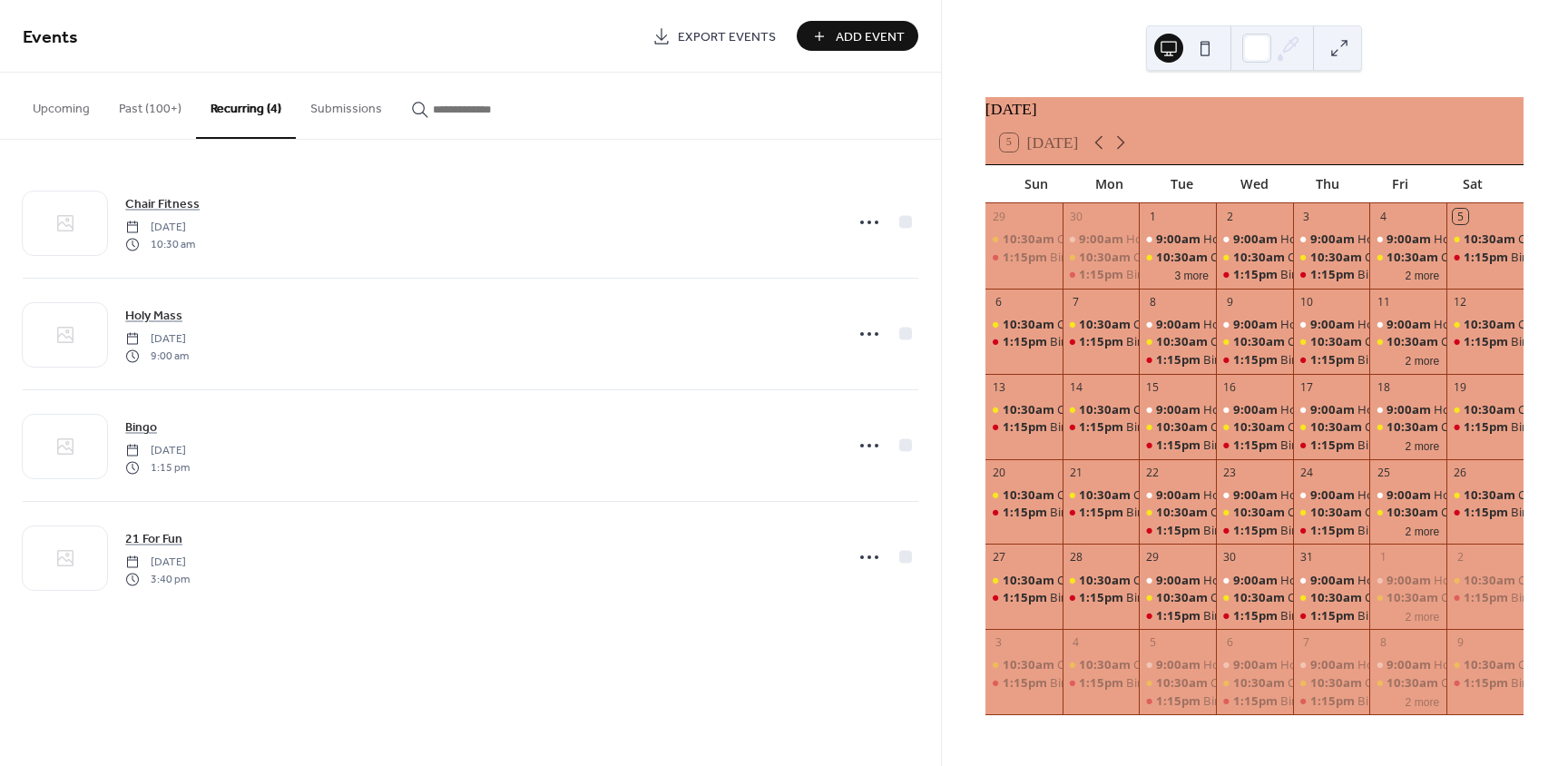 click on "Past  (100+)" at bounding box center (150, 104) 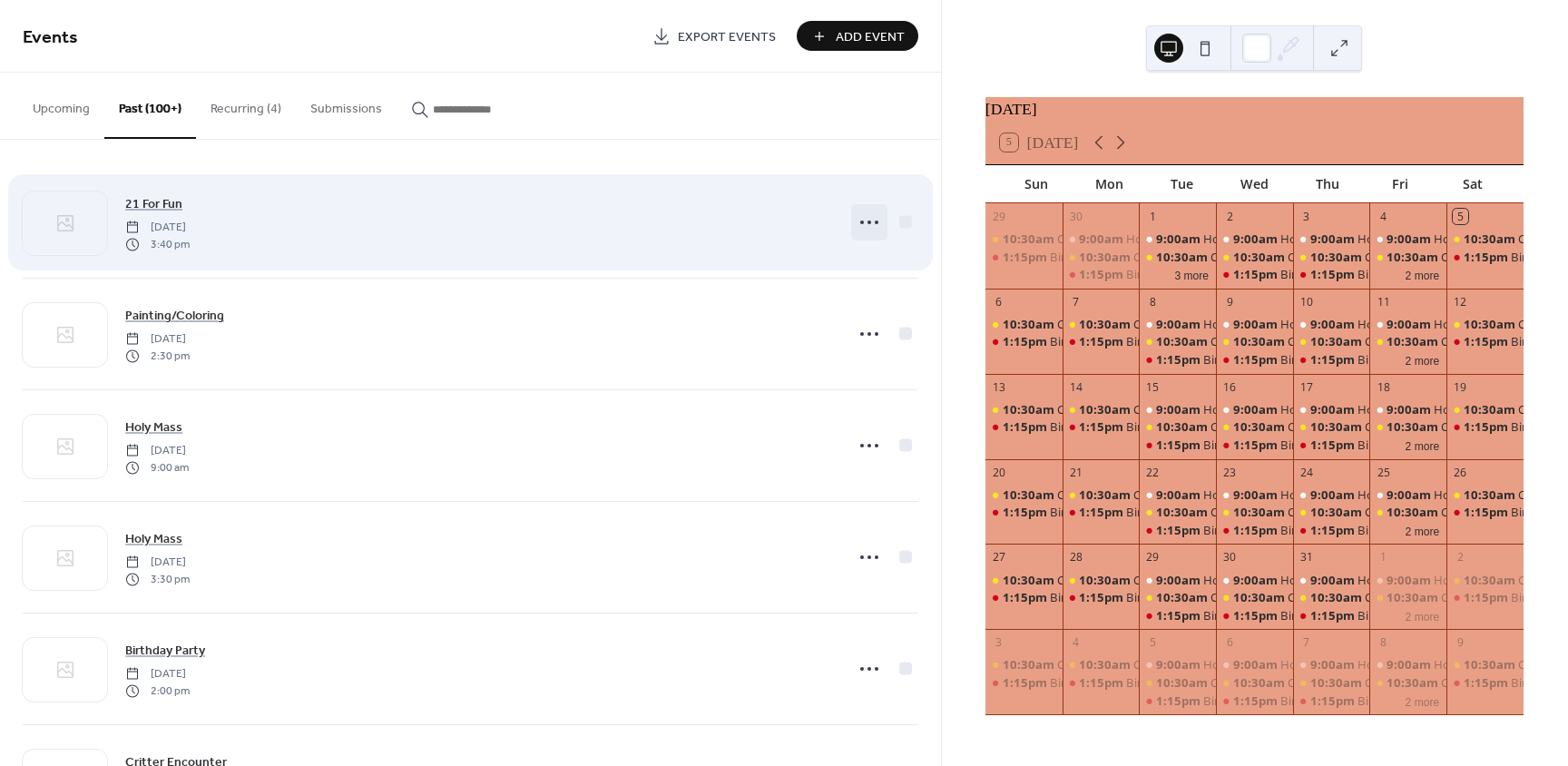 click 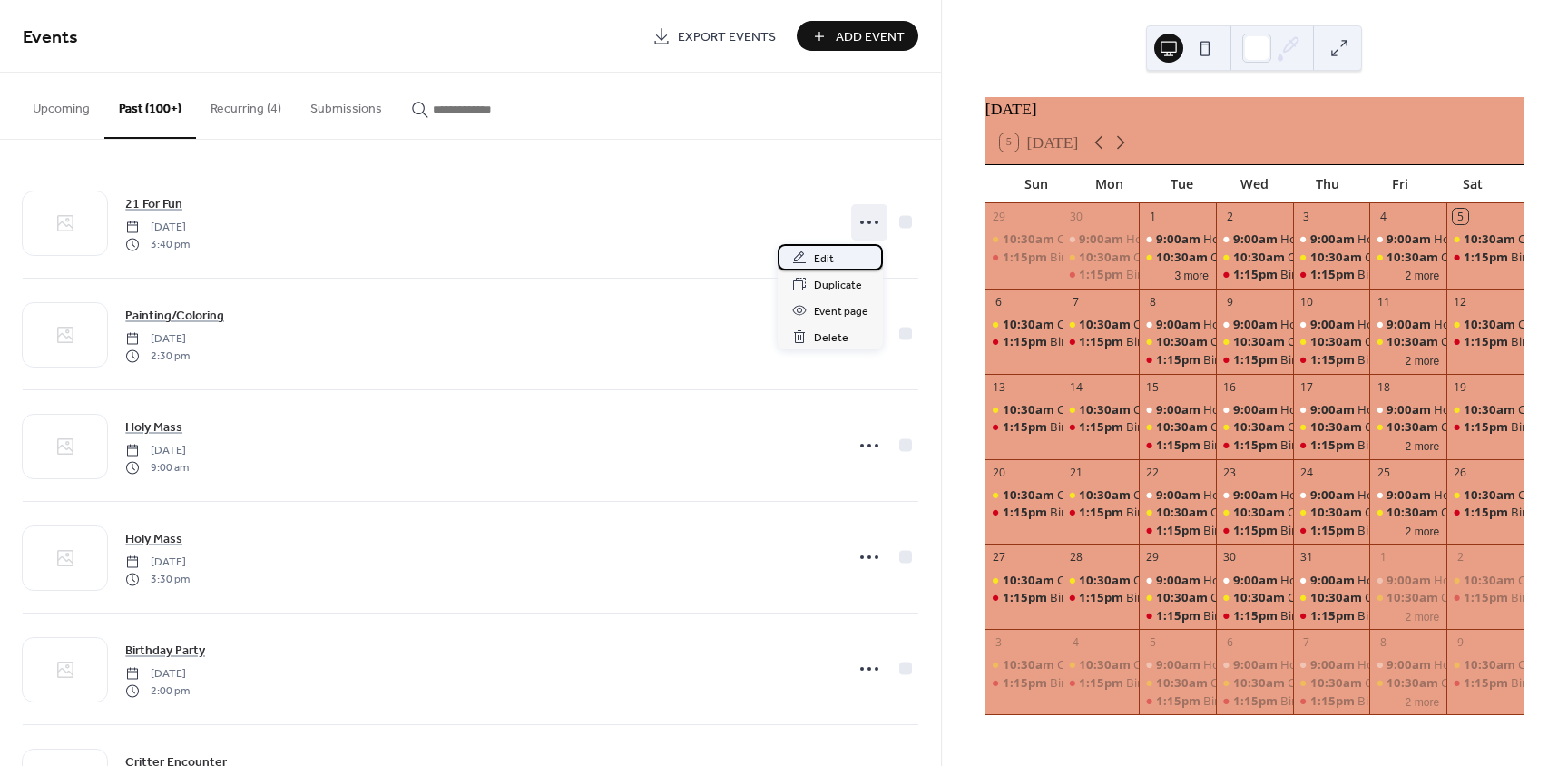 click on "Edit" at bounding box center (830, 257) 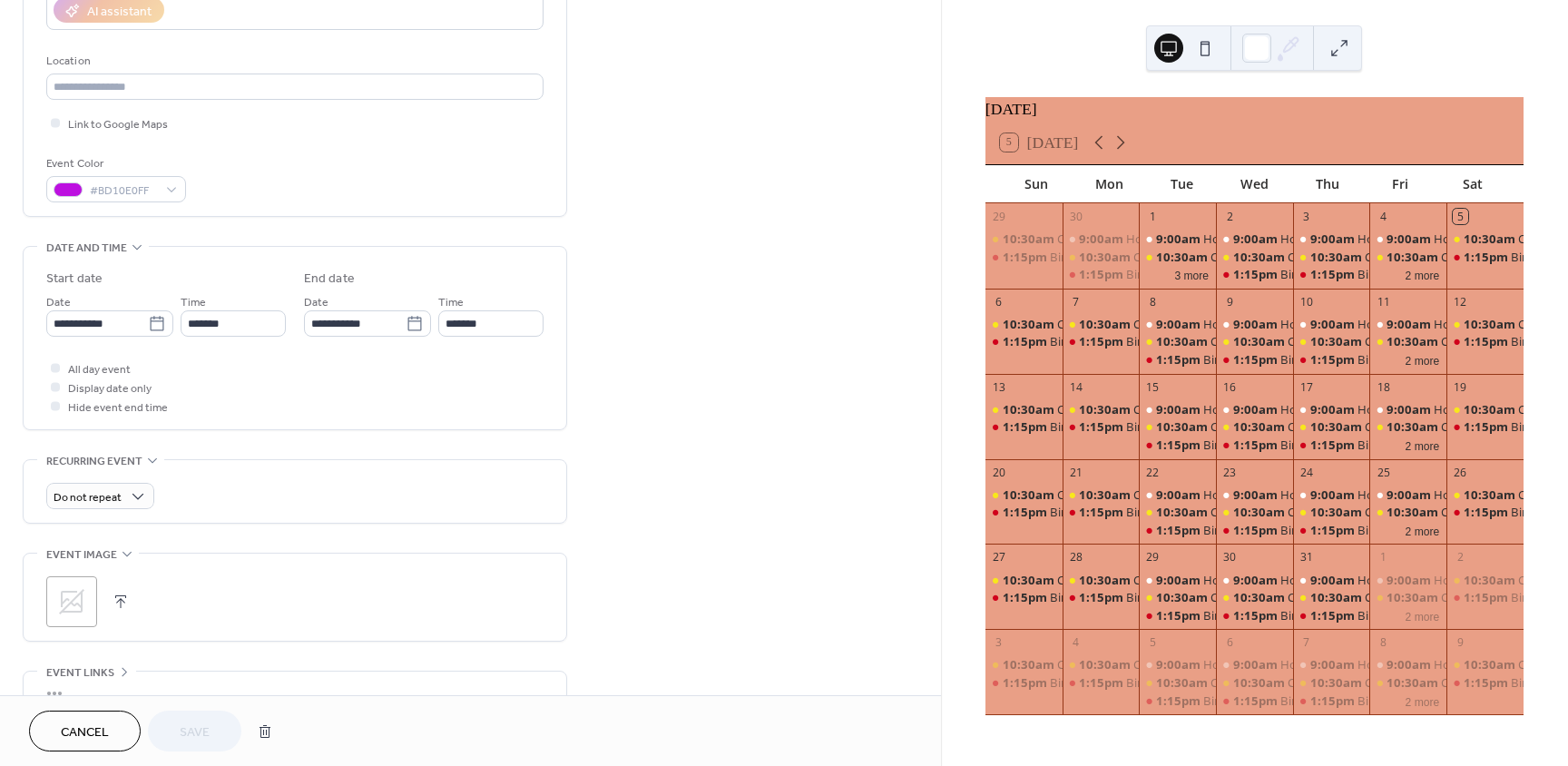 scroll, scrollTop: 363, scrollLeft: 0, axis: vertical 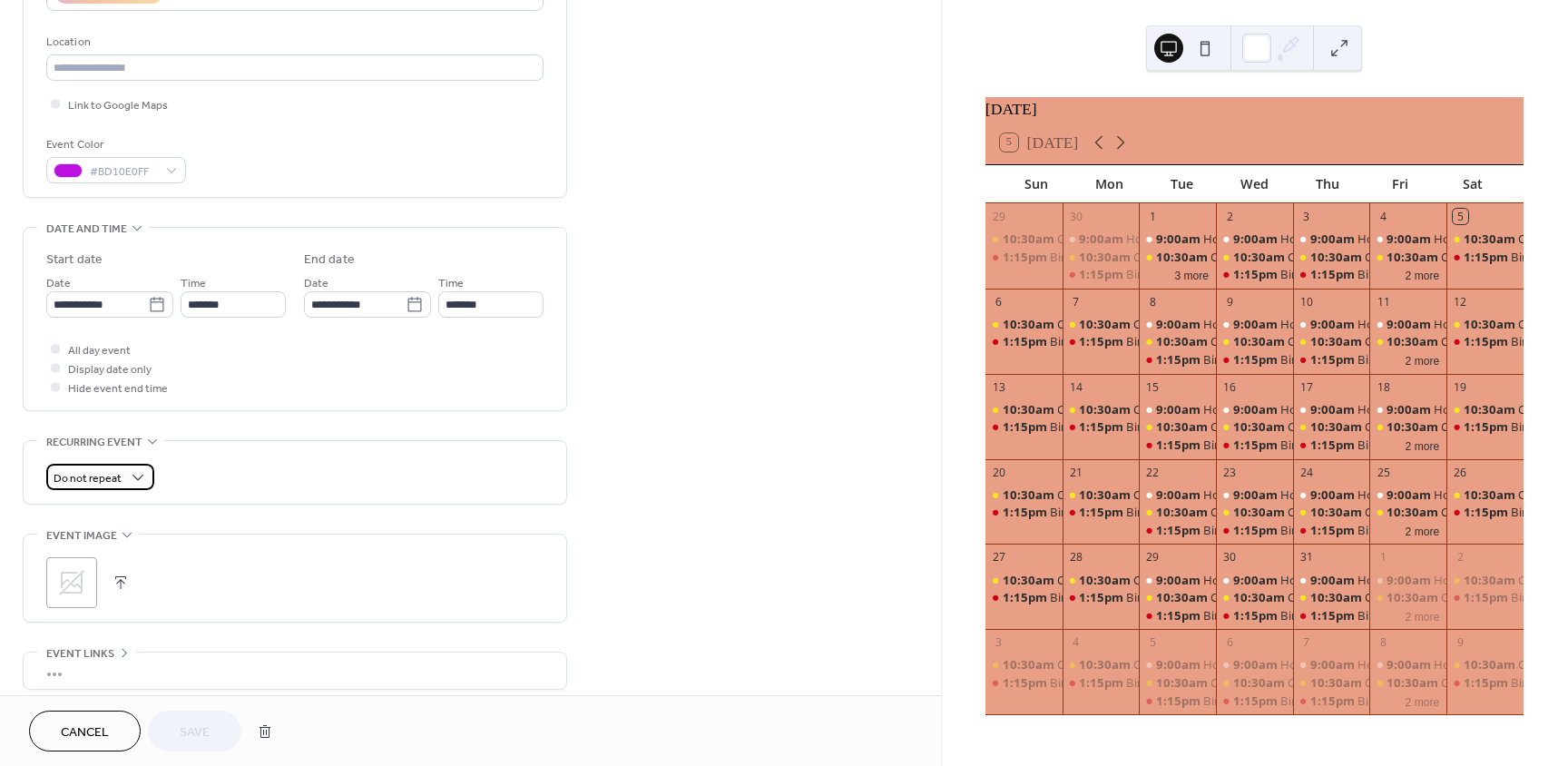 click on "Do not repeat" at bounding box center (87, 478) 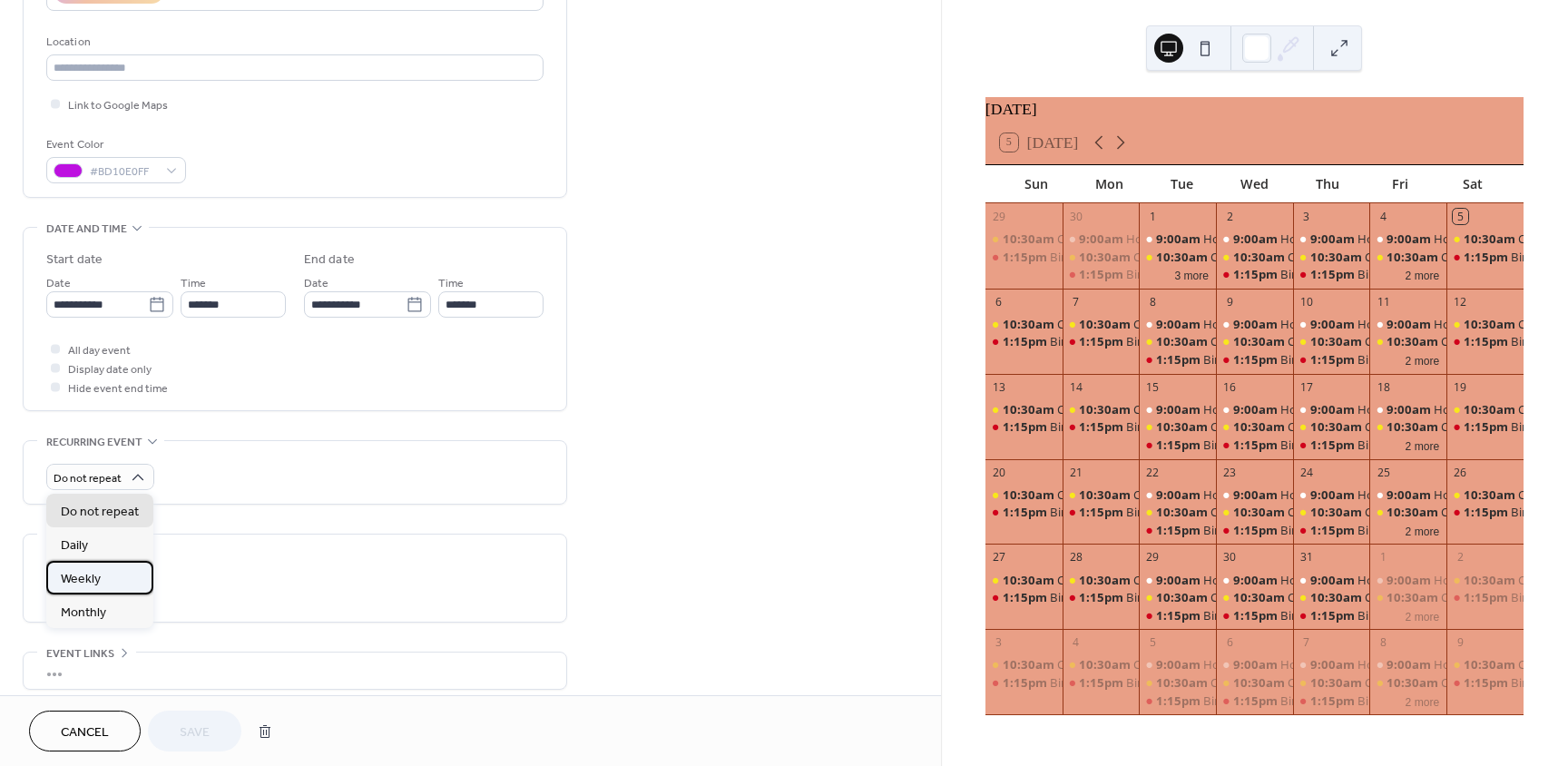 click on "Weekly" at bounding box center (100, 577) 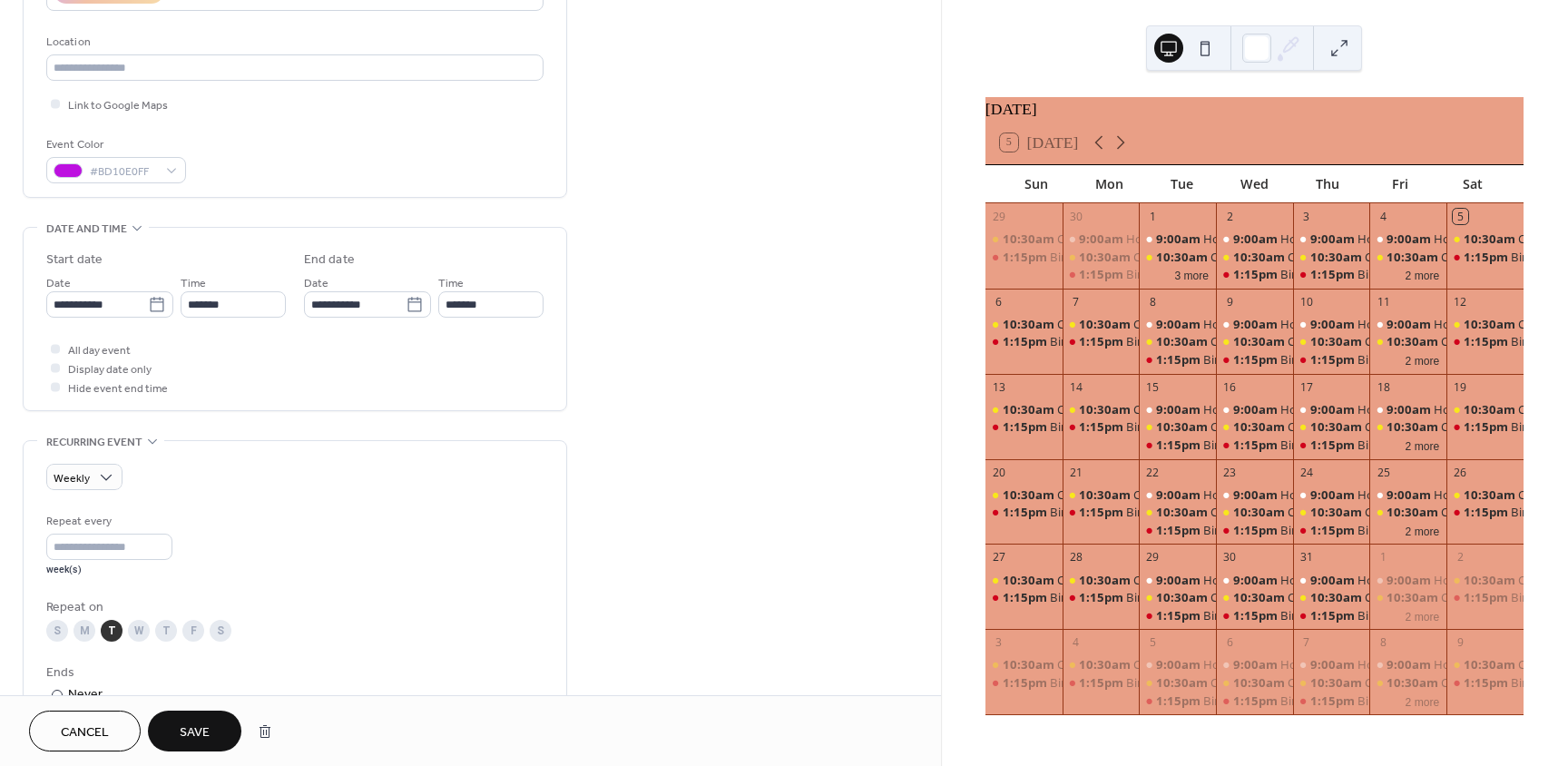 click on "W" at bounding box center [139, 631] 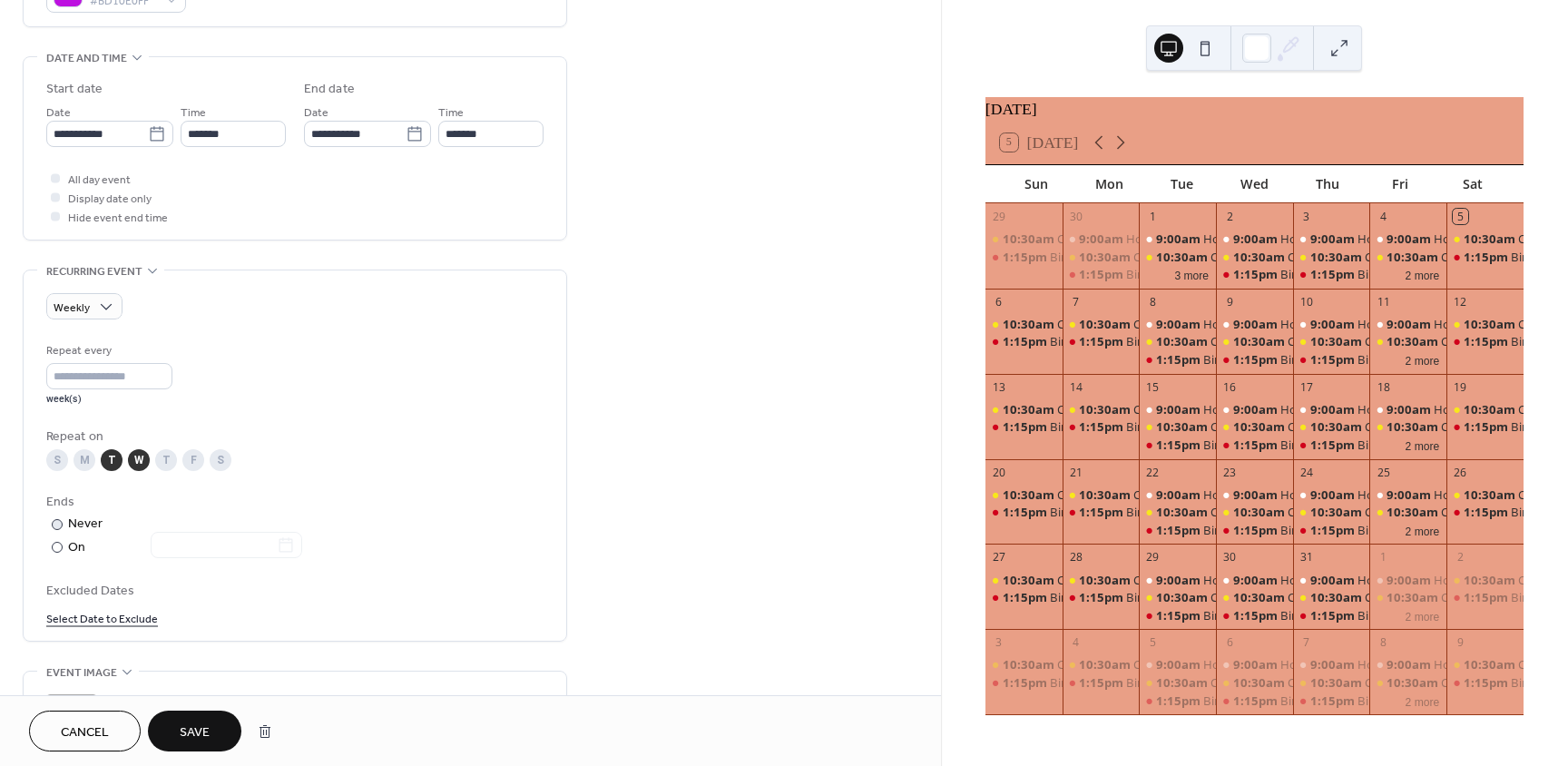 scroll, scrollTop: 545, scrollLeft: 0, axis: vertical 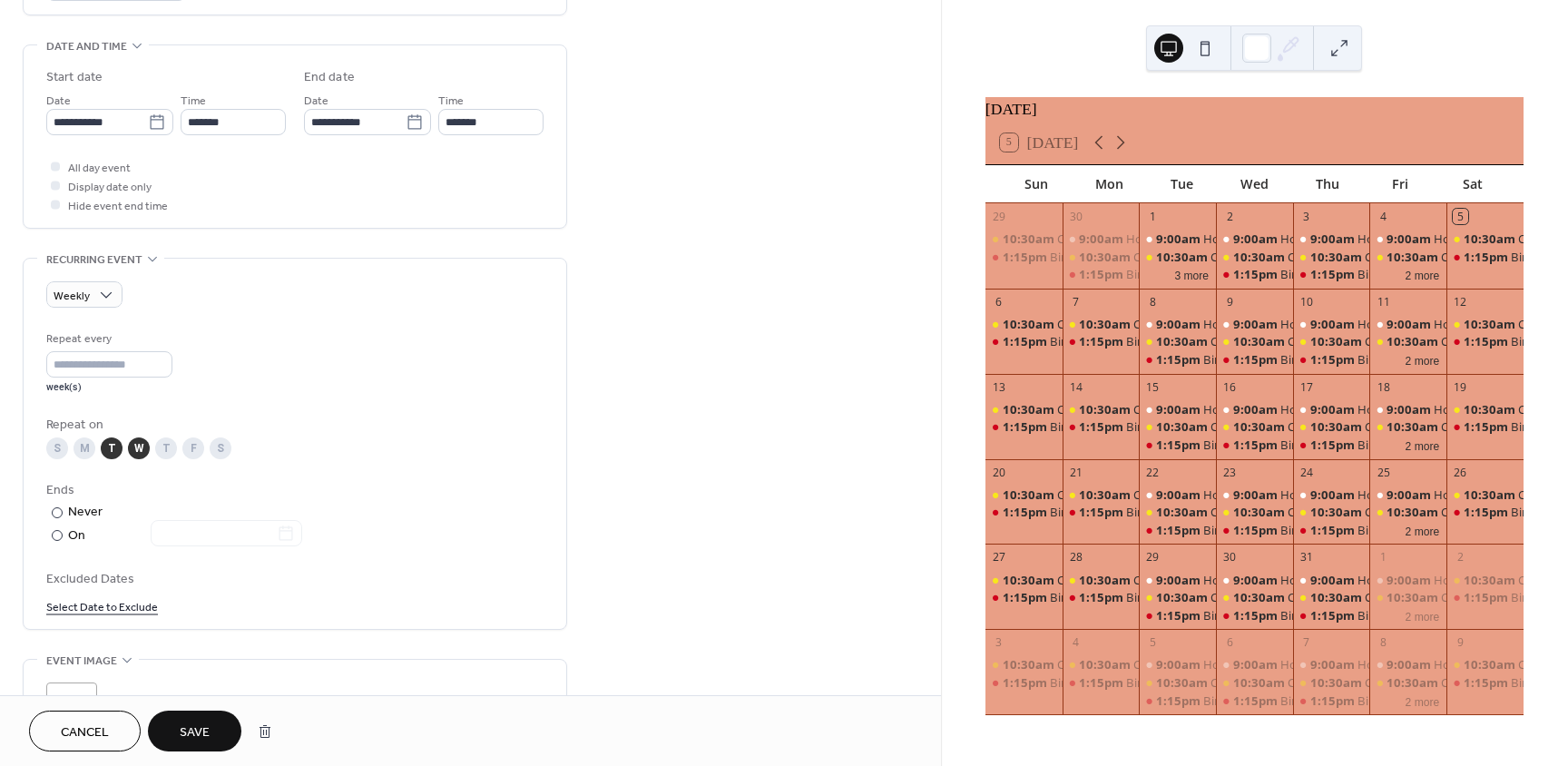 click on "Save" at bounding box center [194, 732] 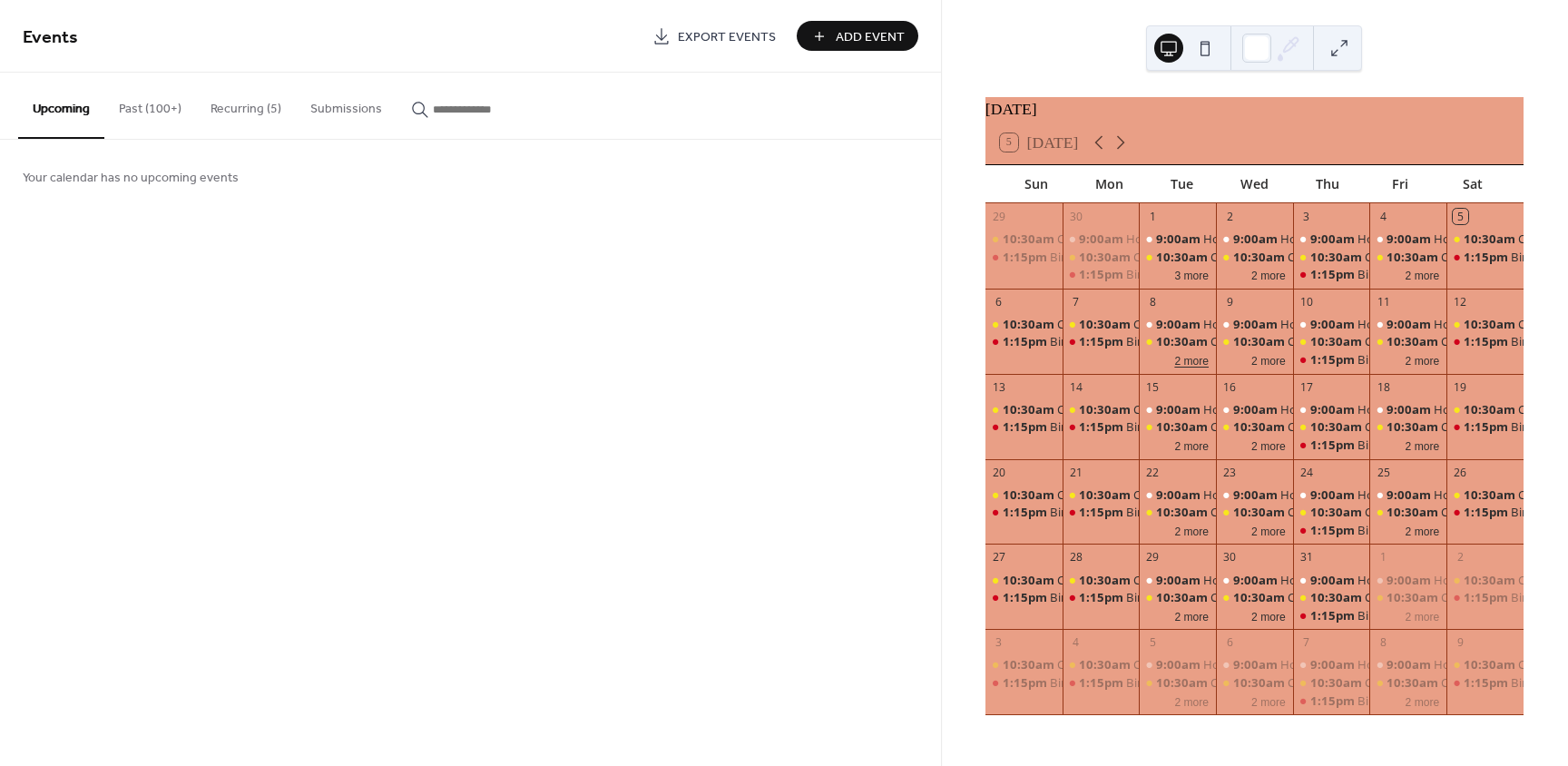click on "2 more" at bounding box center (1191, 359) 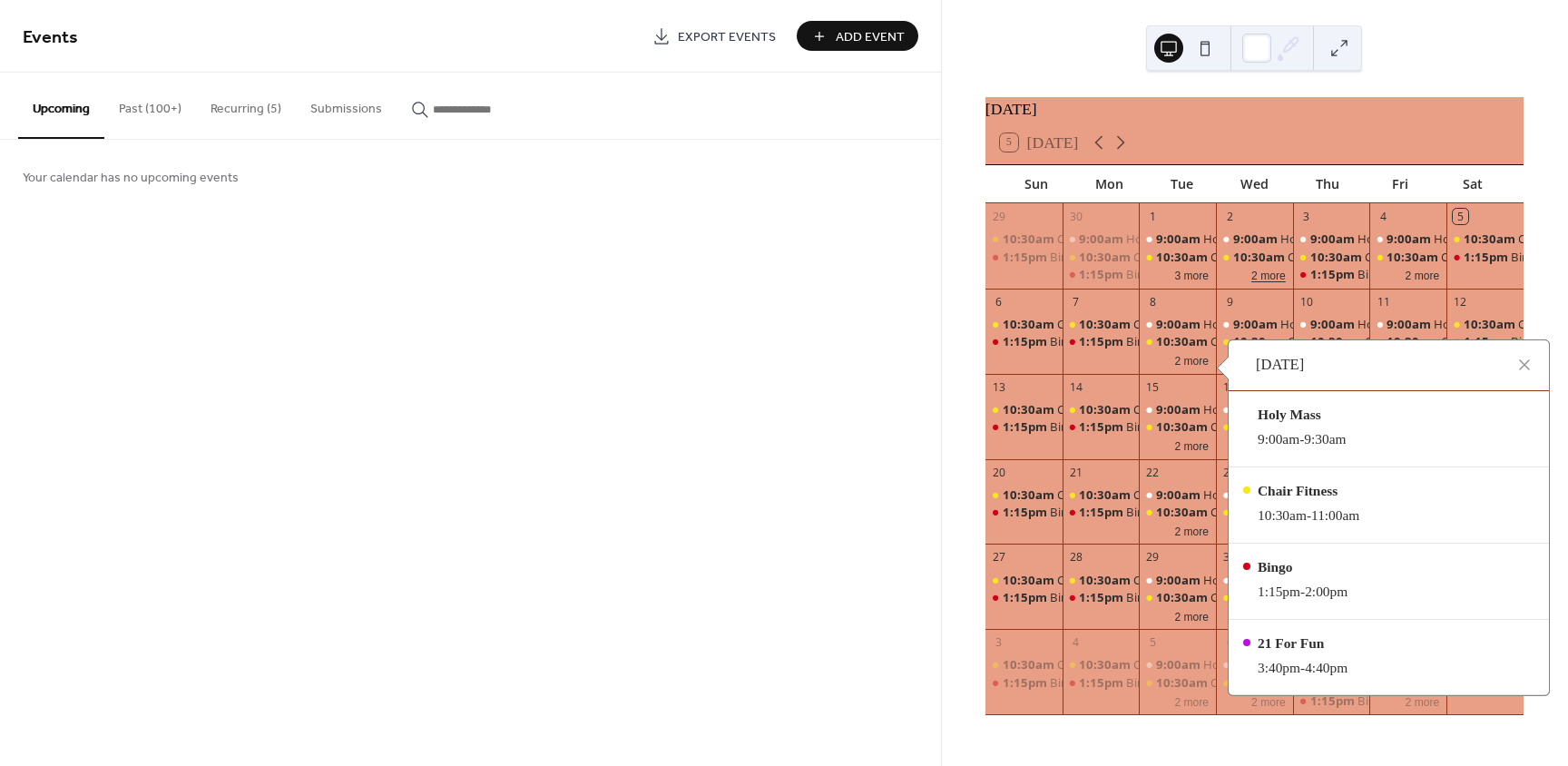 click on "2 more" at bounding box center (1269, 274) 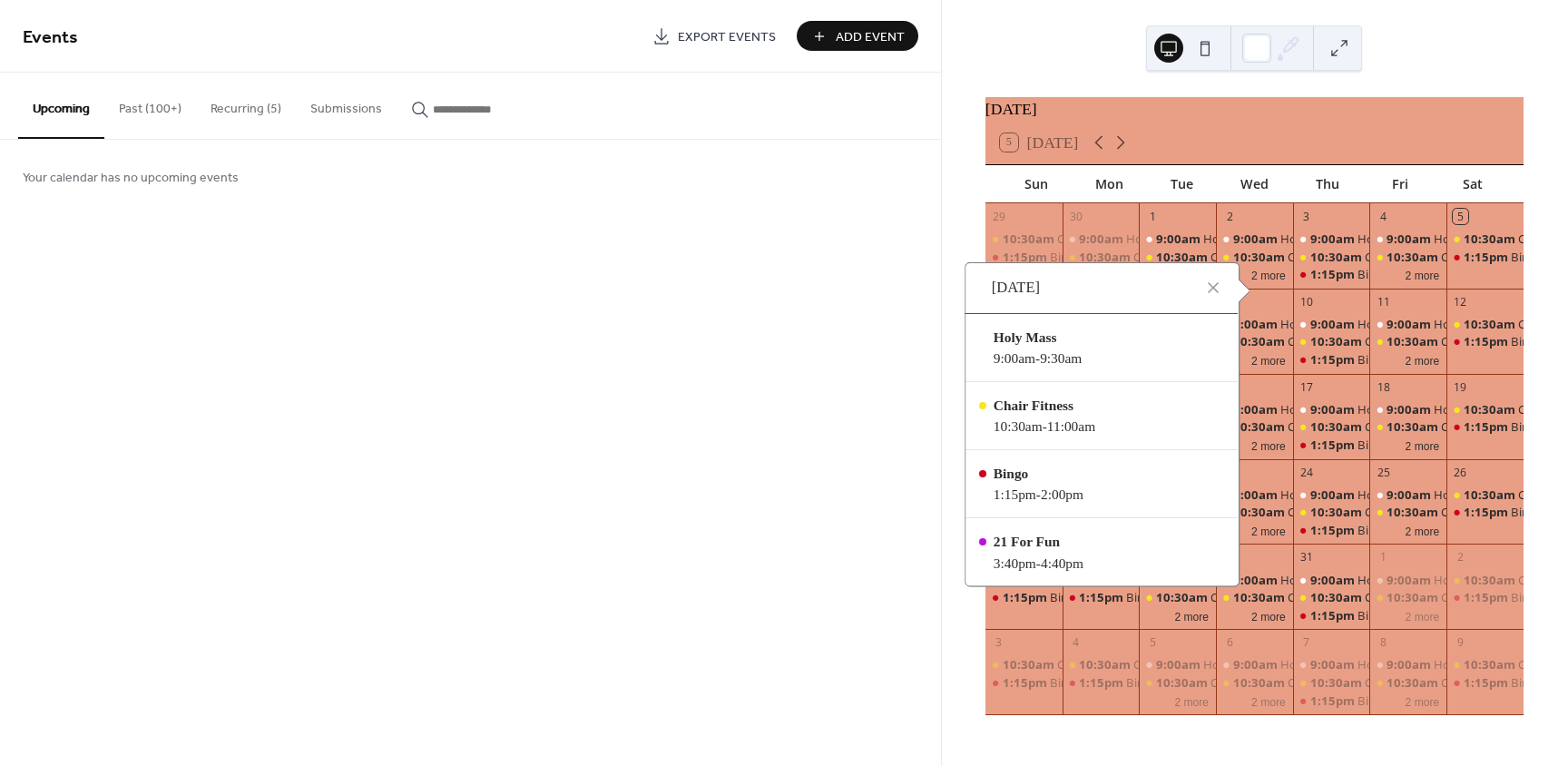click on "Events Export Events Add Event Upcoming  Past  (100+) Recurring  (5) Submissions  Your calendar has no upcoming events Cancel" at bounding box center (470, 383) 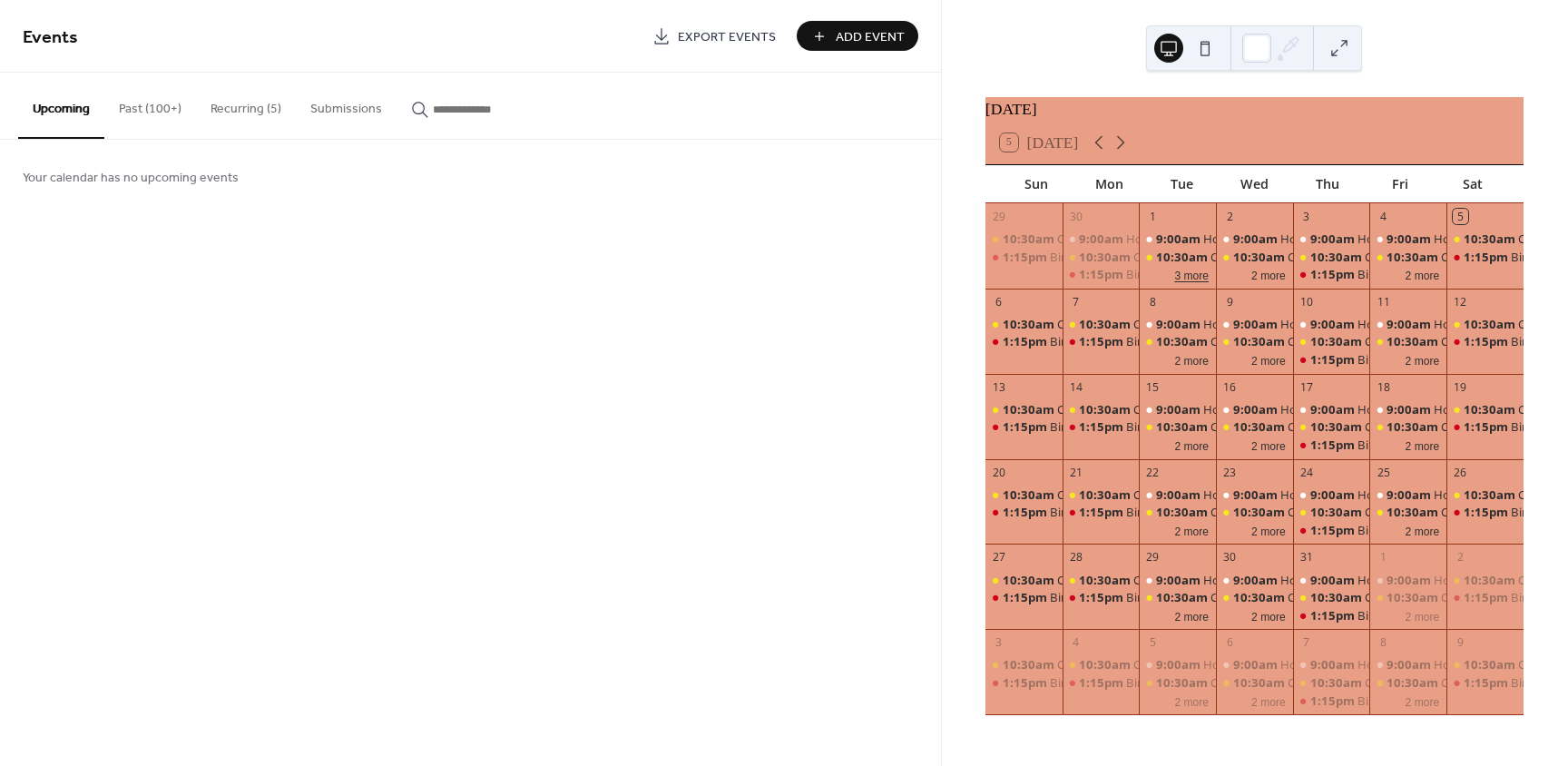 click on "3 more" at bounding box center (1191, 274) 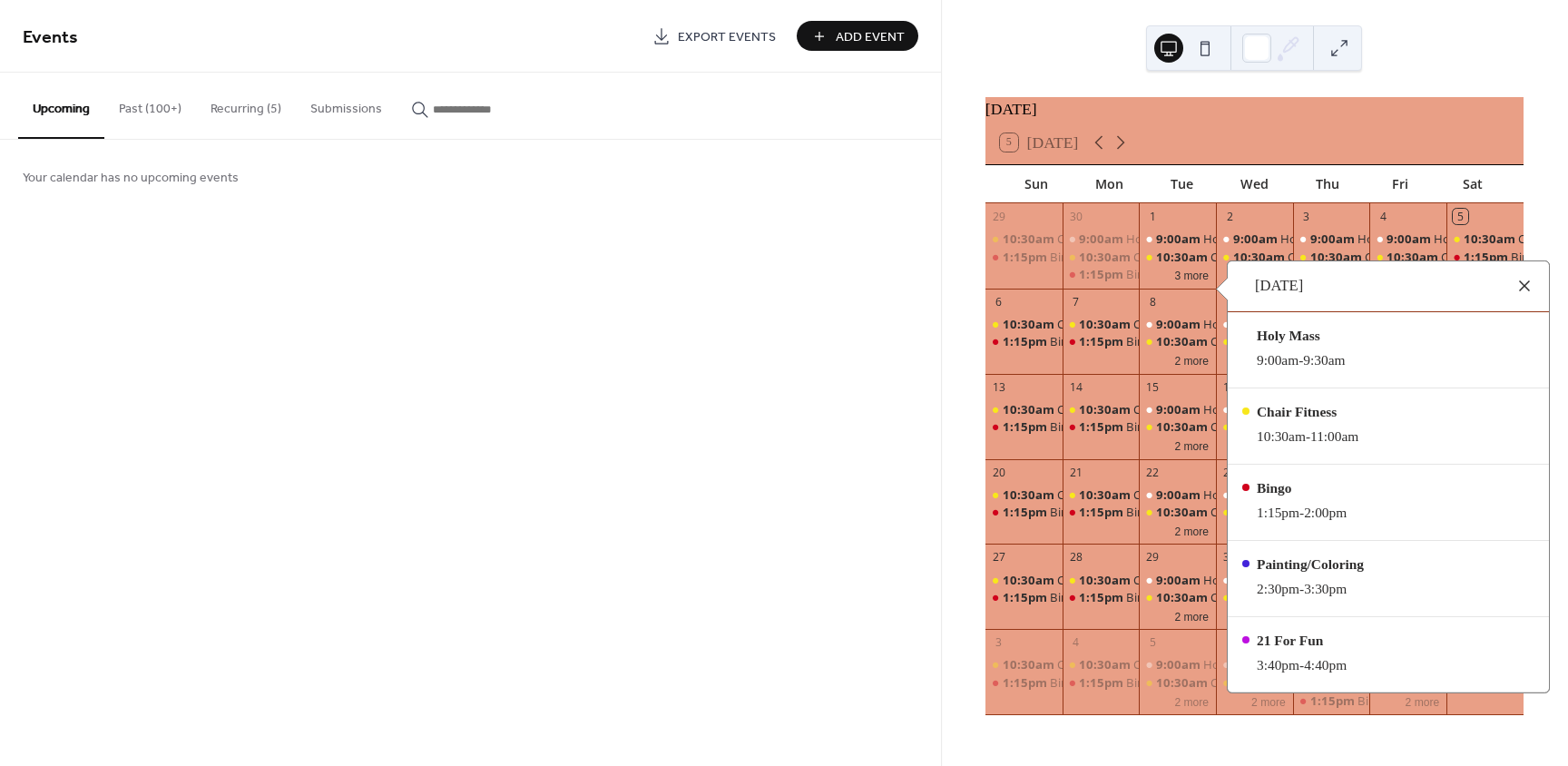 click at bounding box center (1524, 286) 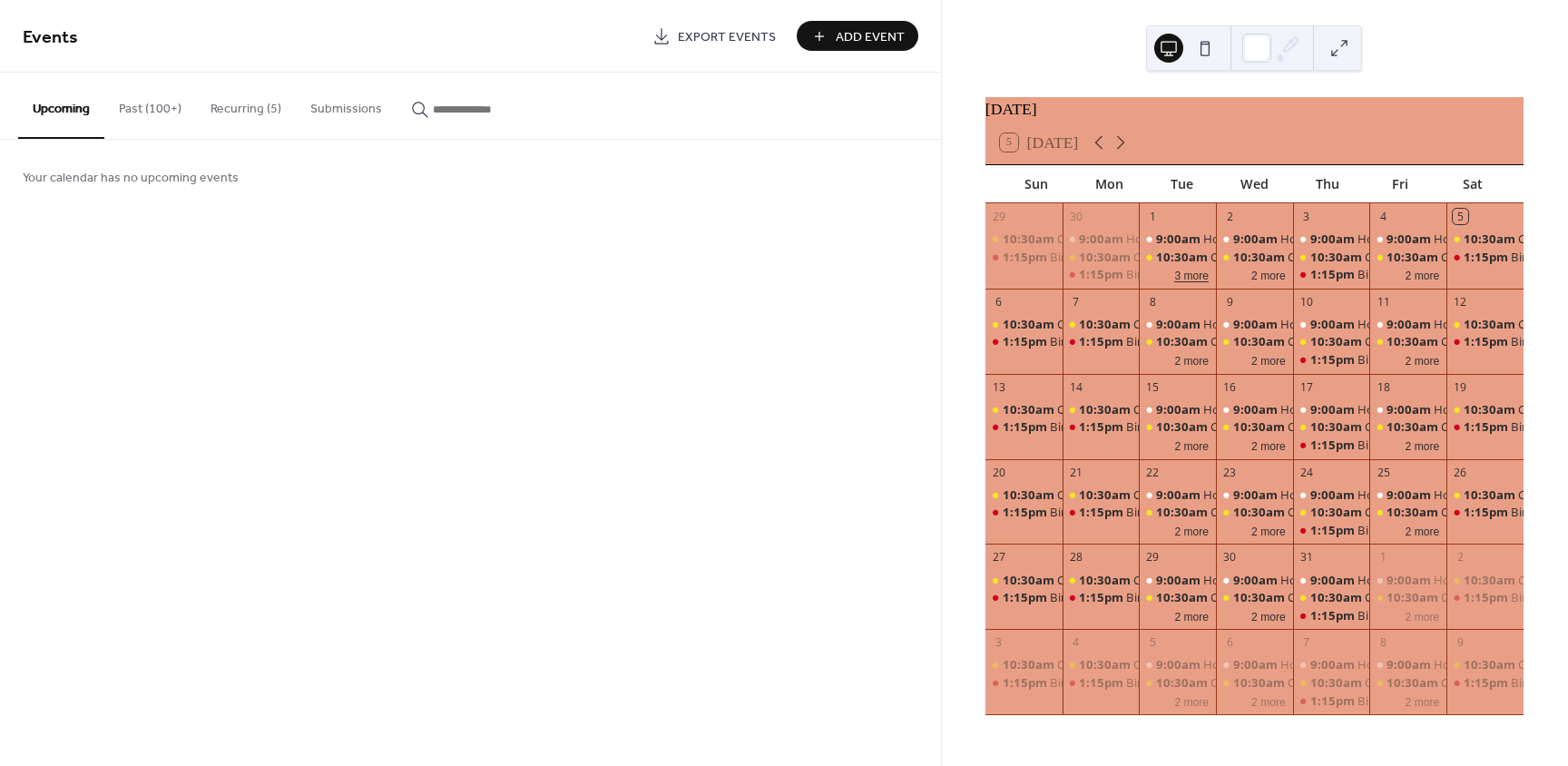 click on "3 more" at bounding box center [1191, 274] 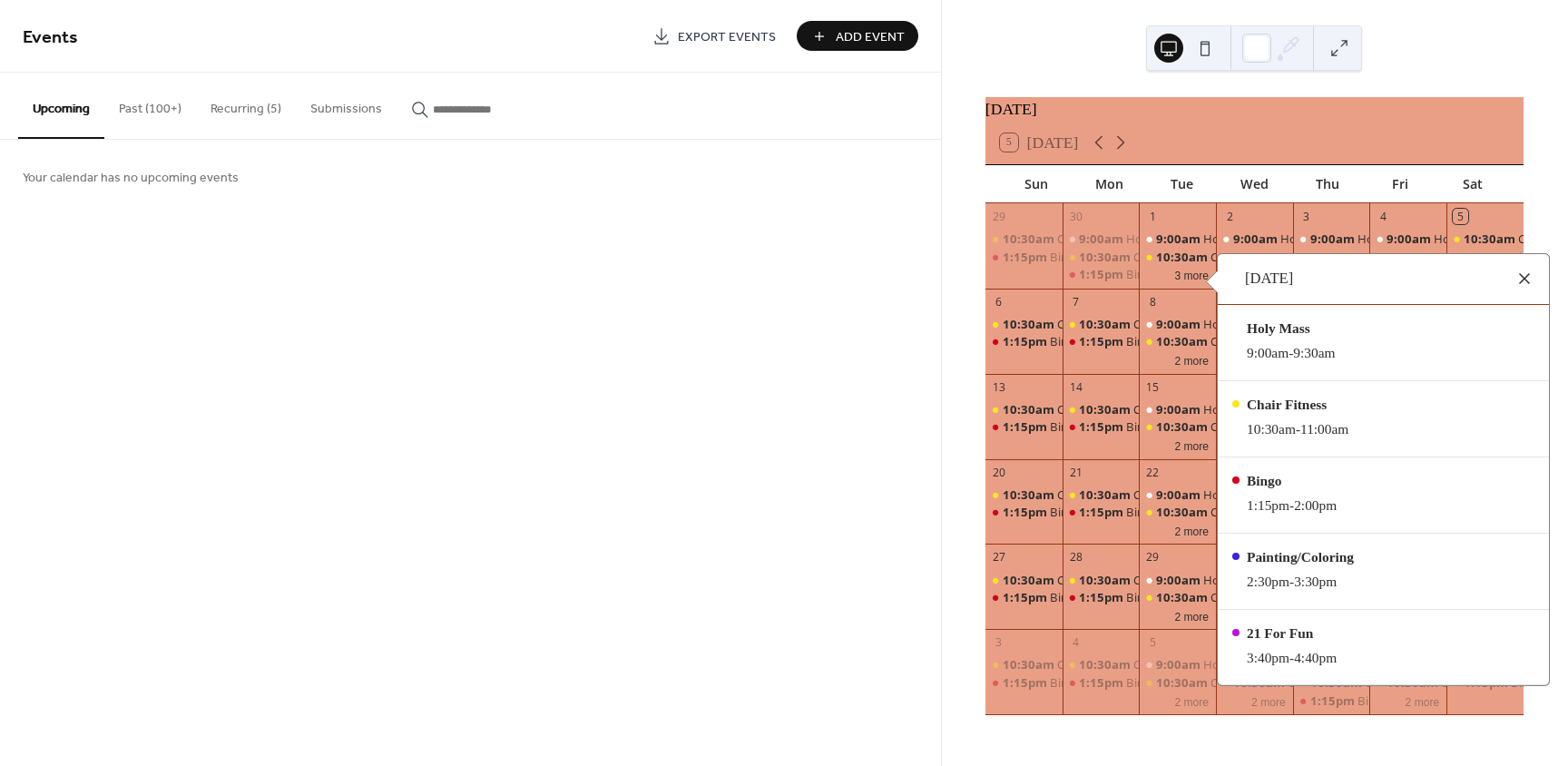 click at bounding box center (1524, 279) 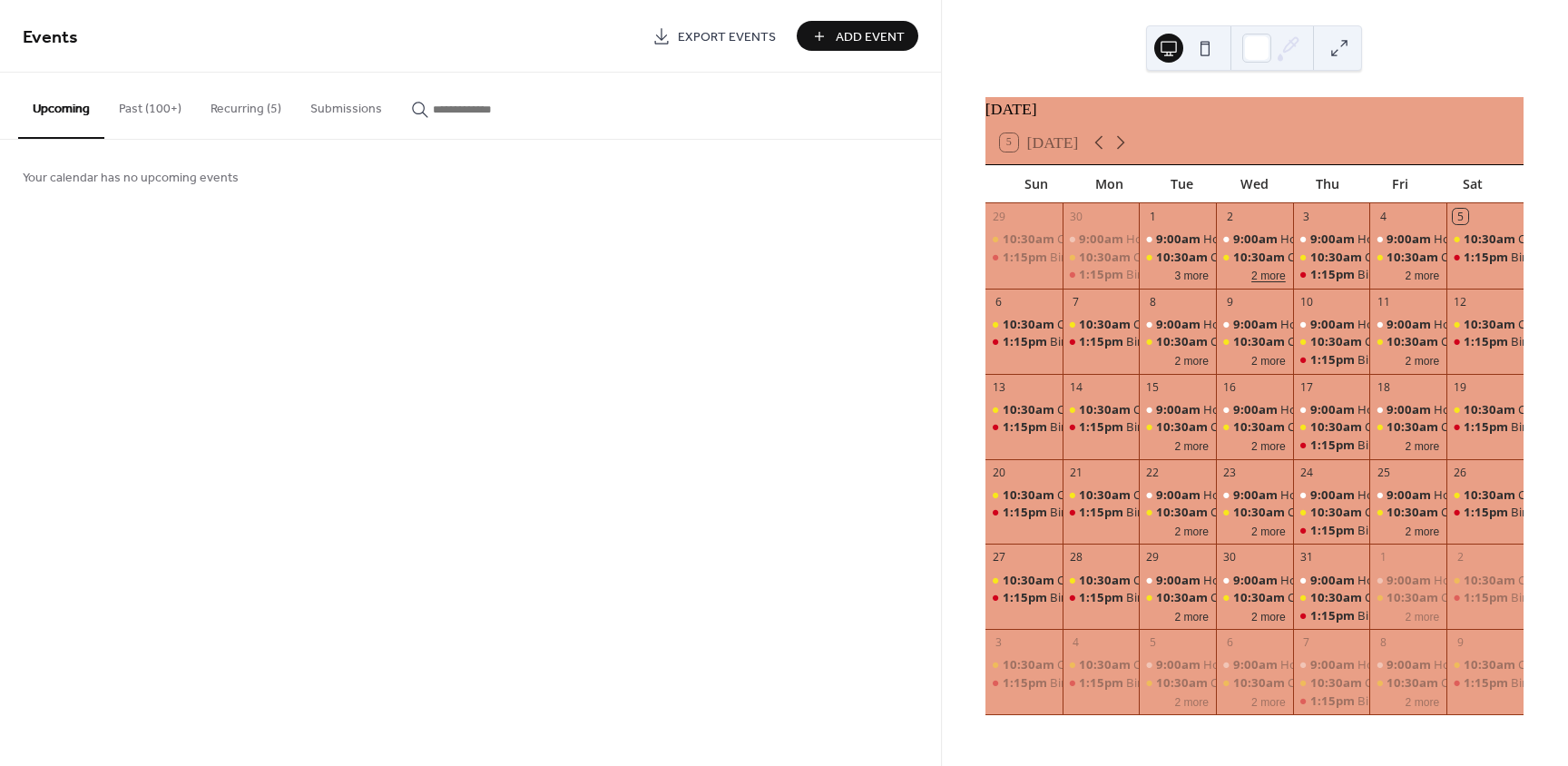 click on "2 more" at bounding box center [1269, 274] 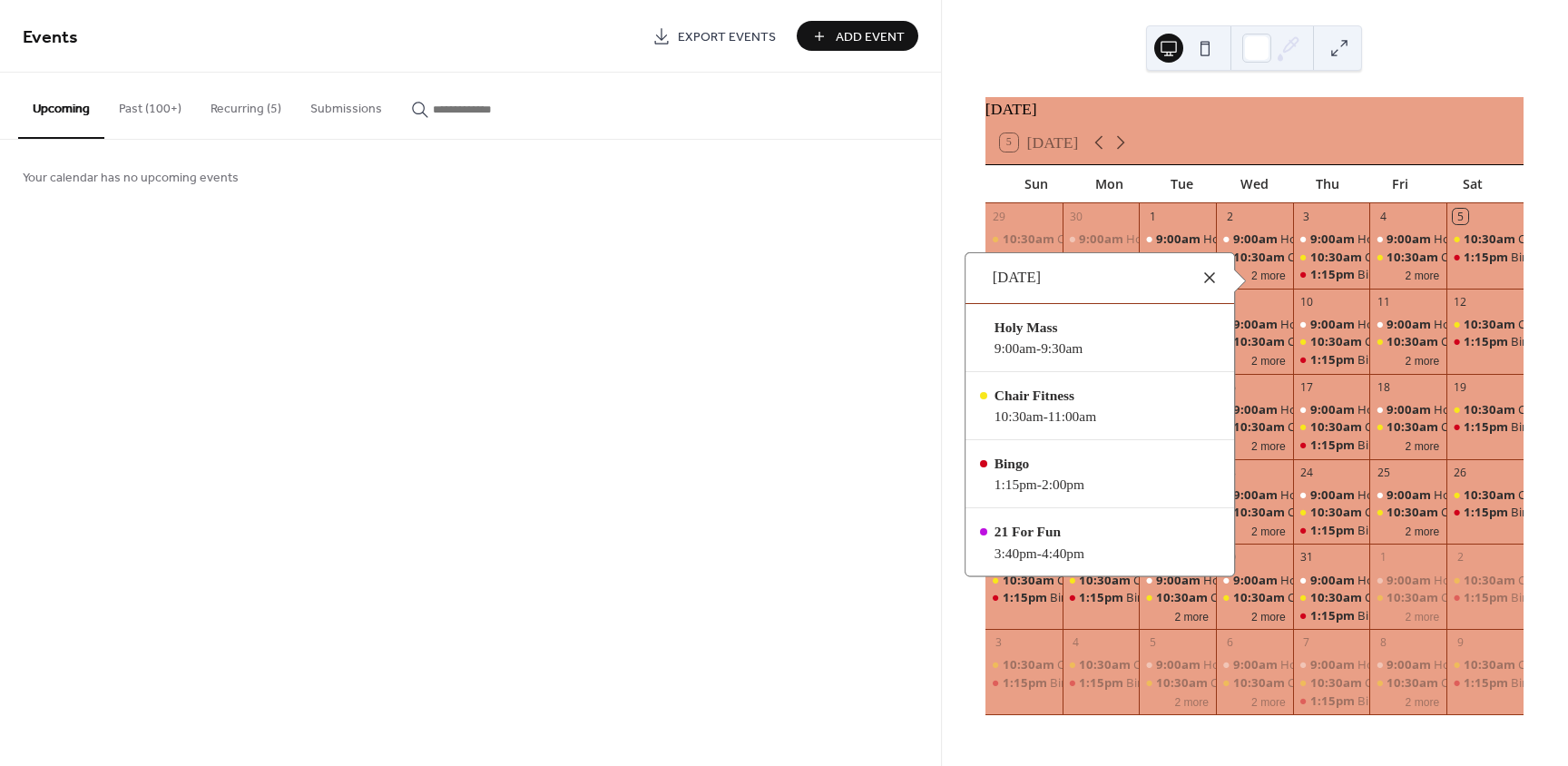 click at bounding box center [1210, 278] 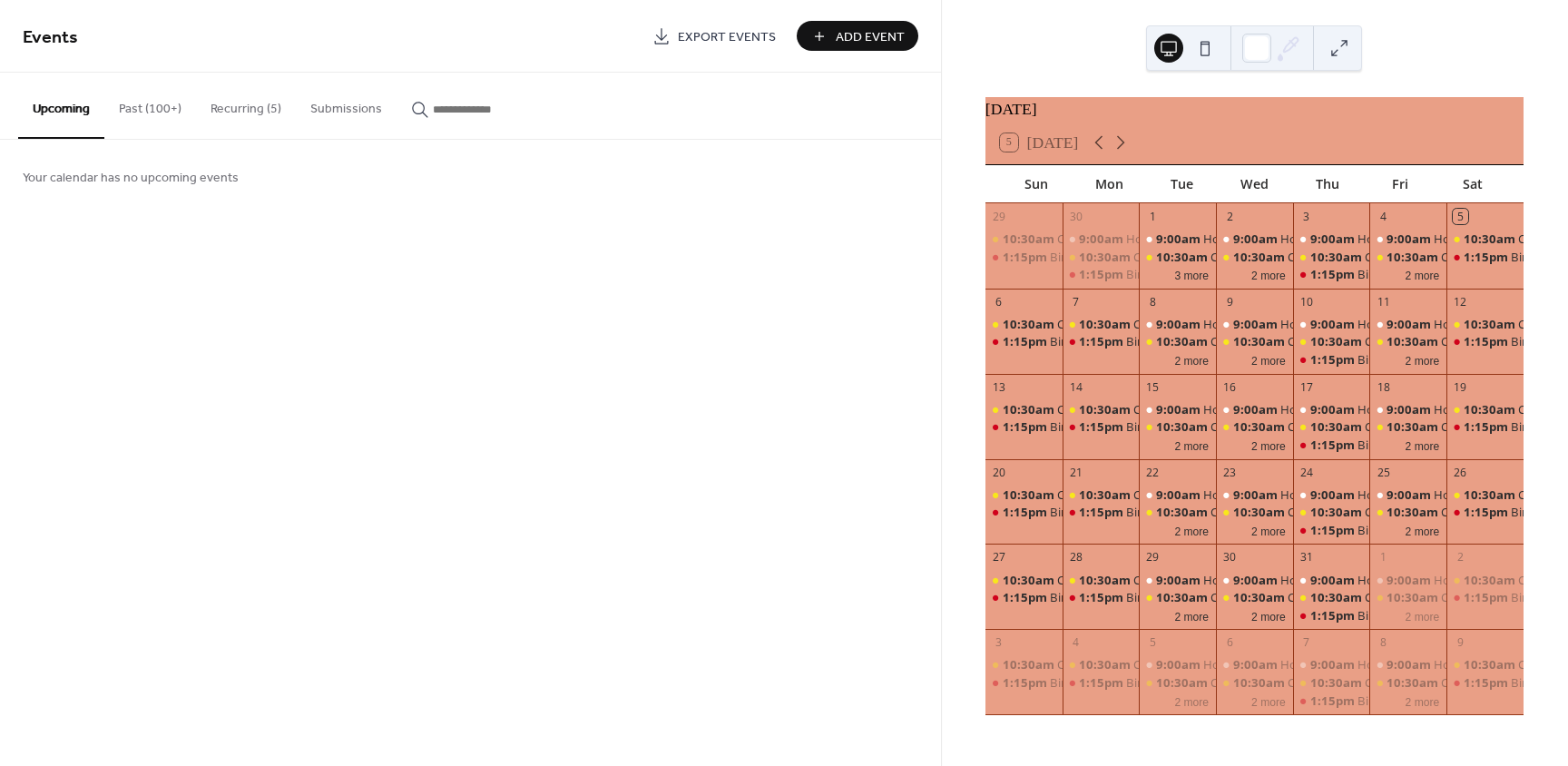 click at bounding box center (1254, 48) 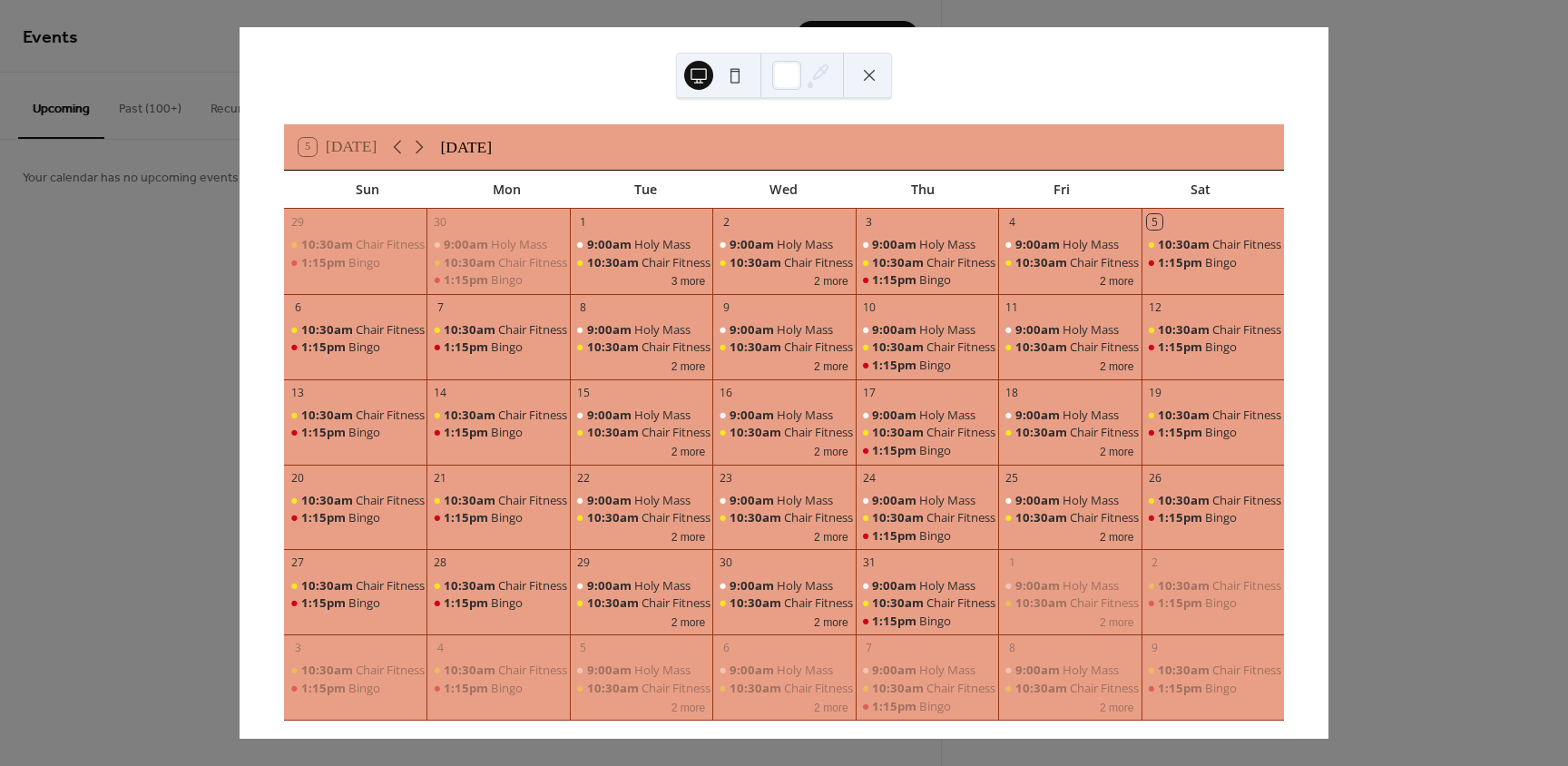 click on "5 Today July 2025 Sun Mon Tue Wed Thu Fri Sat 29 10:30am Chair Fitness 1:15pm Bingo 30 9:00am Holy Mass 10:30am Chair Fitness 1:15pm Bingo 1 9:00am Holy Mass 10:30am Chair Fitness 3 more 2 9:00am Holy Mass 10:30am Chair Fitness 2 more 3 9:00am Holy Mass 10:30am Chair Fitness 1:15pm Bingo 4 9:00am Holy Mass 10:30am Chair Fitness 2 more 5 10:30am Chair Fitness 1:15pm Bingo 6 10:30am Chair Fitness 1:15pm Bingo 7 10:30am Chair Fitness 1:15pm Bingo 8 9:00am Holy Mass 10:30am Chair Fitness 2 more 9 9:00am Holy Mass 10:30am Chair Fitness 2 more 10 9:00am Holy Mass 10:30am Chair Fitness 1:15pm Bingo 11 9:00am Holy Mass 10:30am Chair Fitness 2 more 12 10:30am Chair Fitness 1:15pm Bingo 13 10:30am Chair Fitness 1:15pm Bingo 14 10:30am Chair Fitness 1:15pm Bingo 15 9:00am Holy Mass 10:30am Chair Fitness 2 more 16 9:00am Holy Mass 10:30am Chair Fitness 2 more 17 9:00am Holy Mass 10:30am Chair Fitness 1:15pm Bingo 18 9:00am Holy Mass 10:30am Chair Fitness 2 more 19 10:30am Chair Fitness 1:15pm Bingo 20 10:30am 1:15pm 21 1" at bounding box center (784, 383) 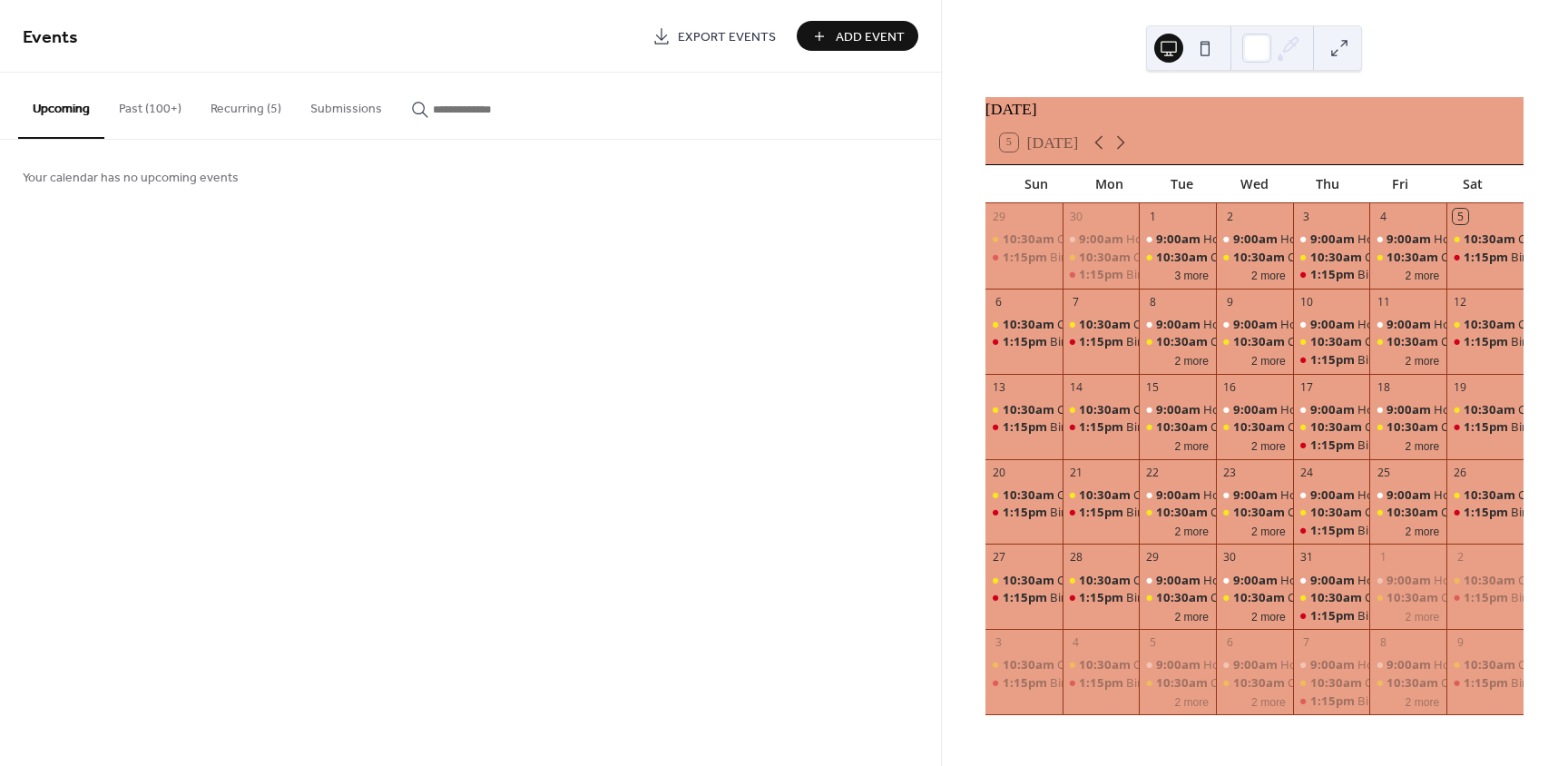 click on "Add Event" at bounding box center [870, 37] 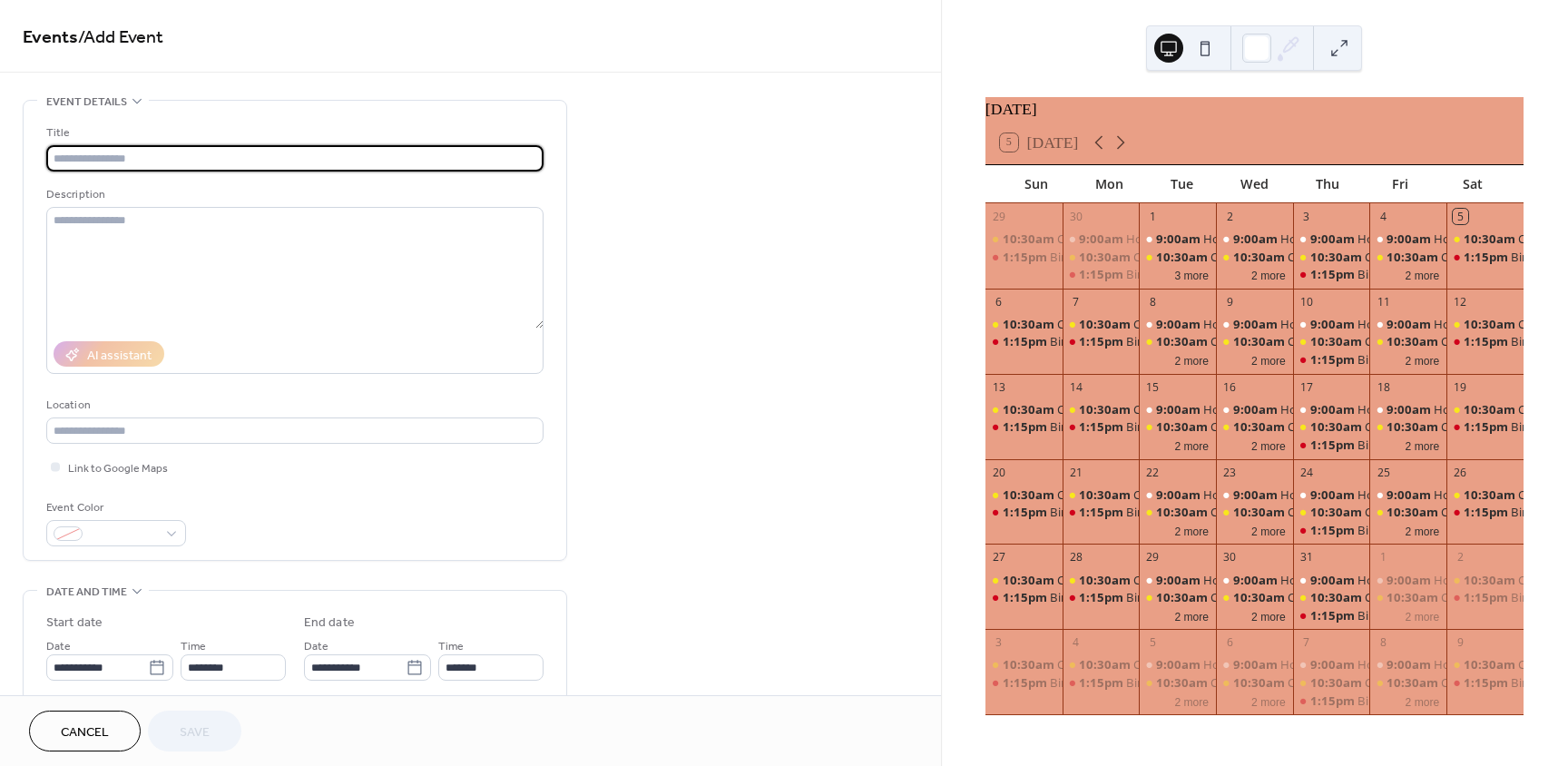 click at bounding box center [295, 158] 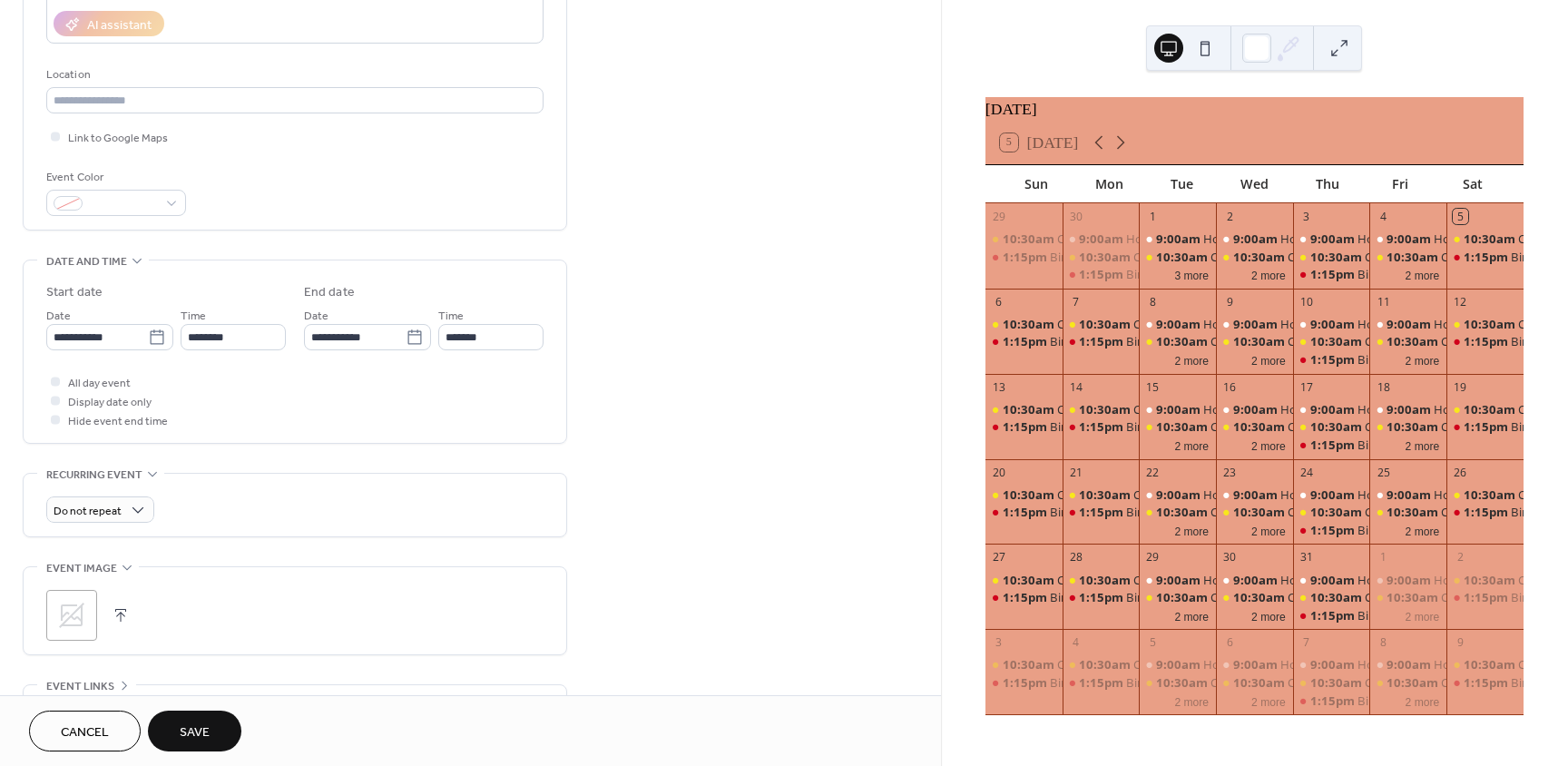 scroll, scrollTop: 272, scrollLeft: 0, axis: vertical 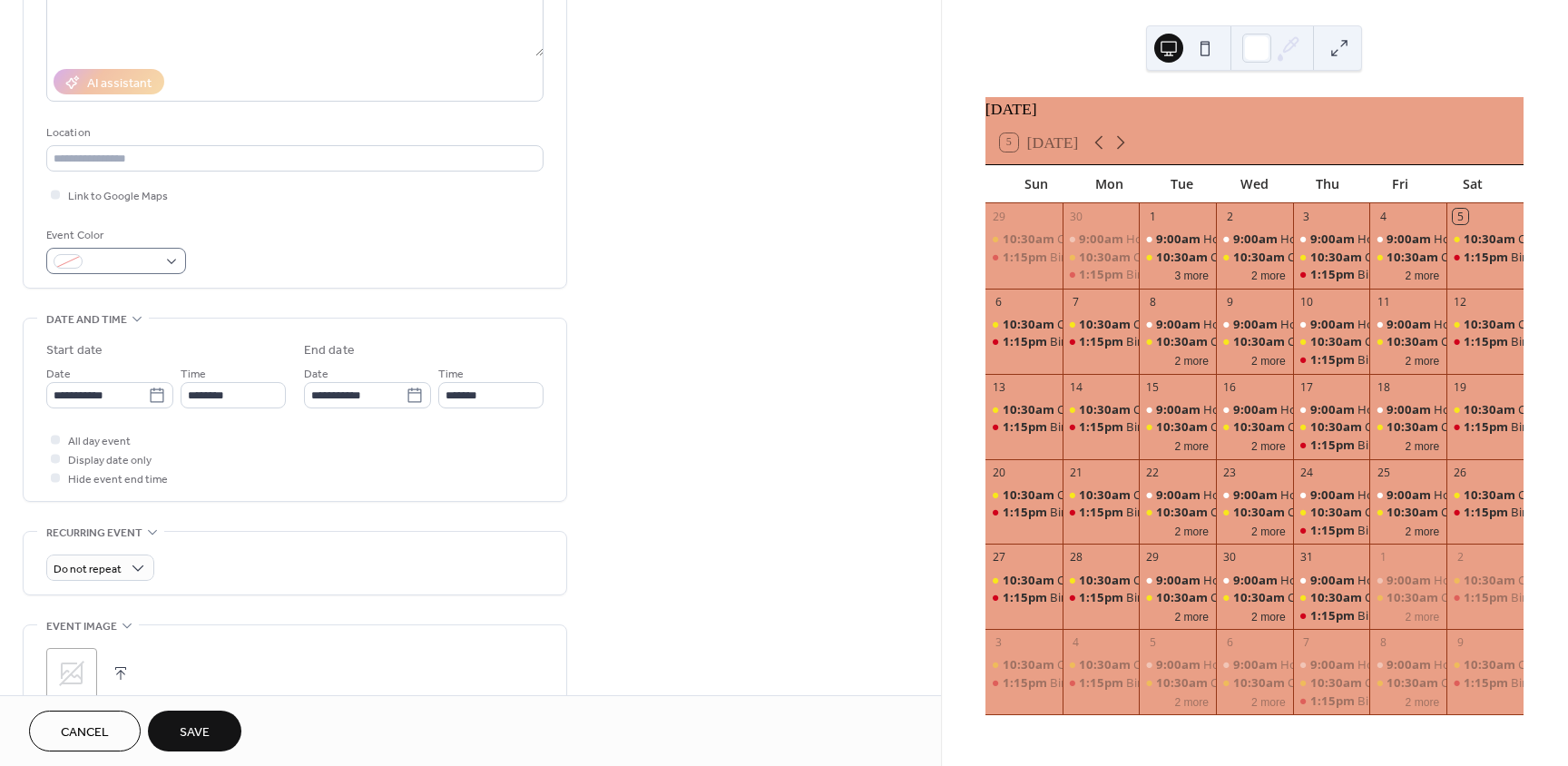 type on "**********" 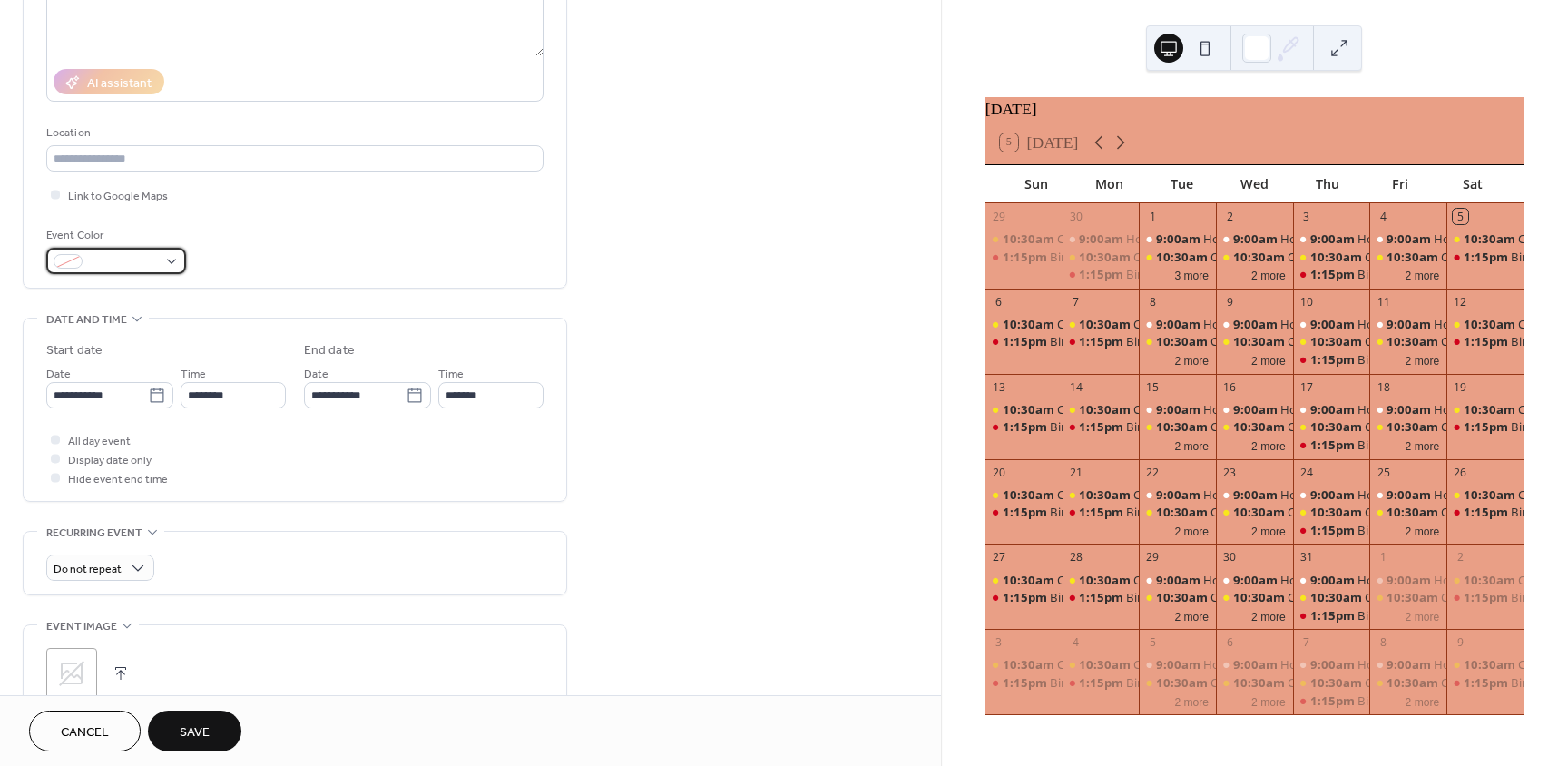click at bounding box center (116, 260) 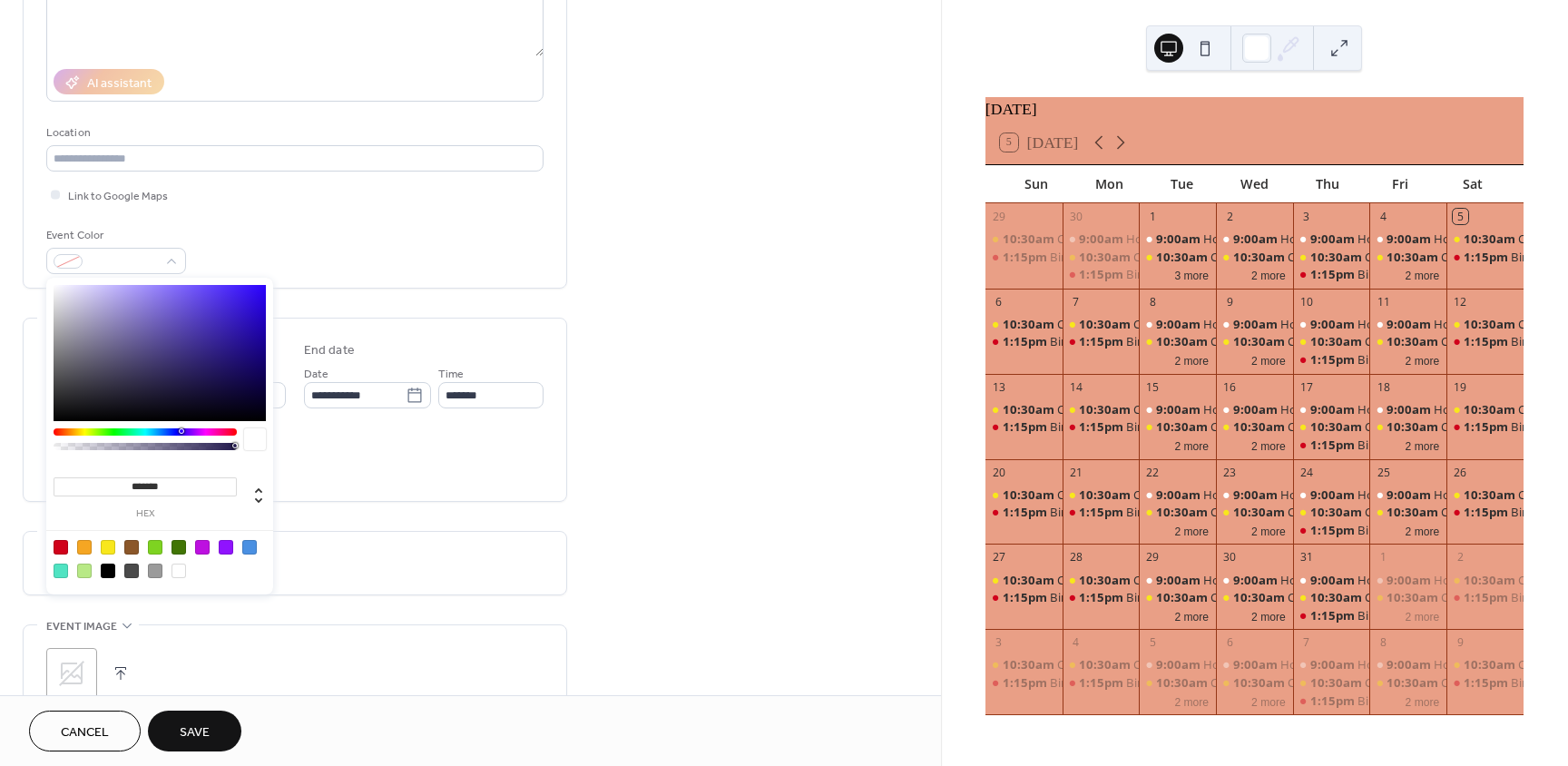 click at bounding box center (250, 547) 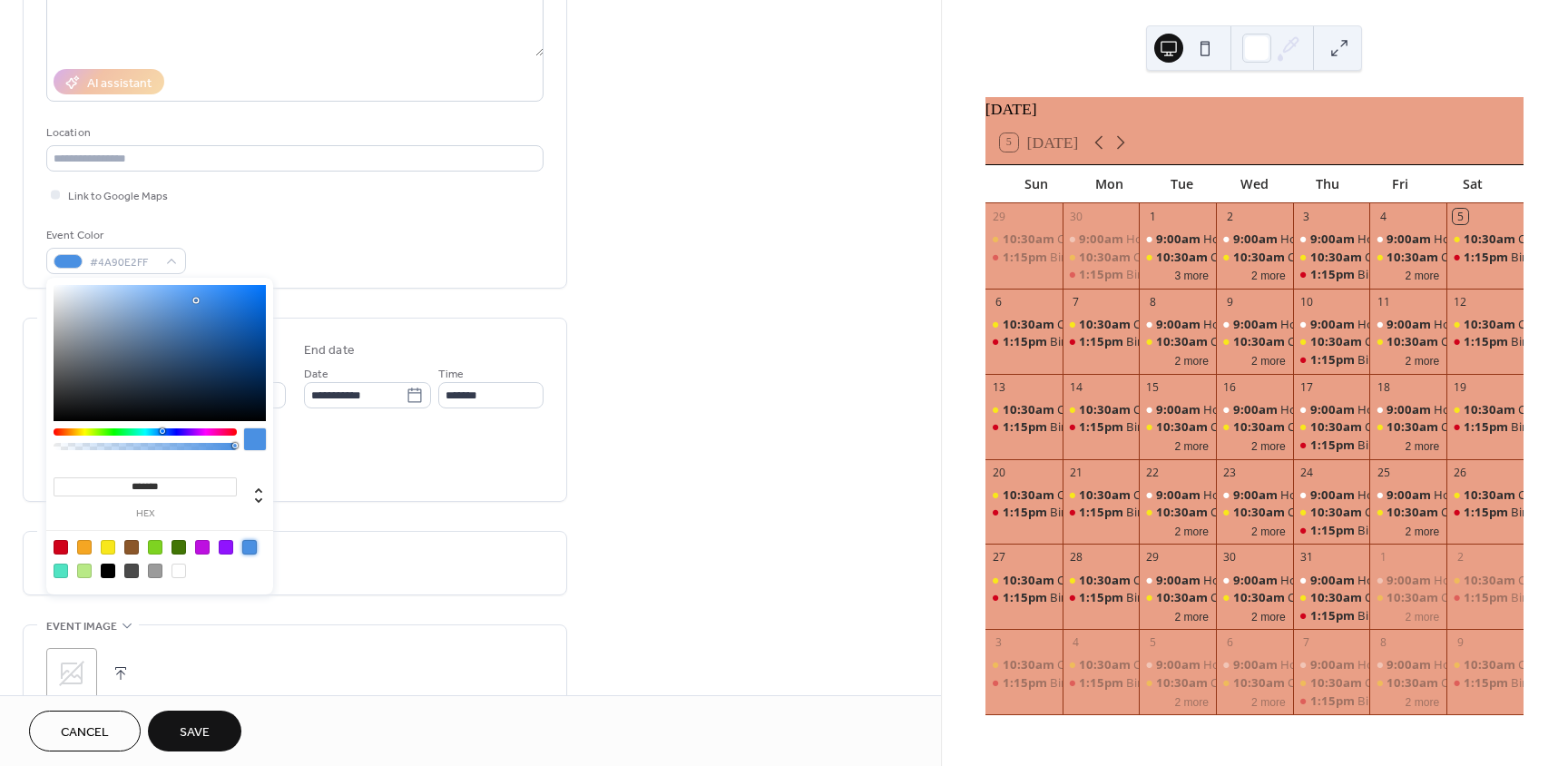 click on "**********" at bounding box center (295, 414) 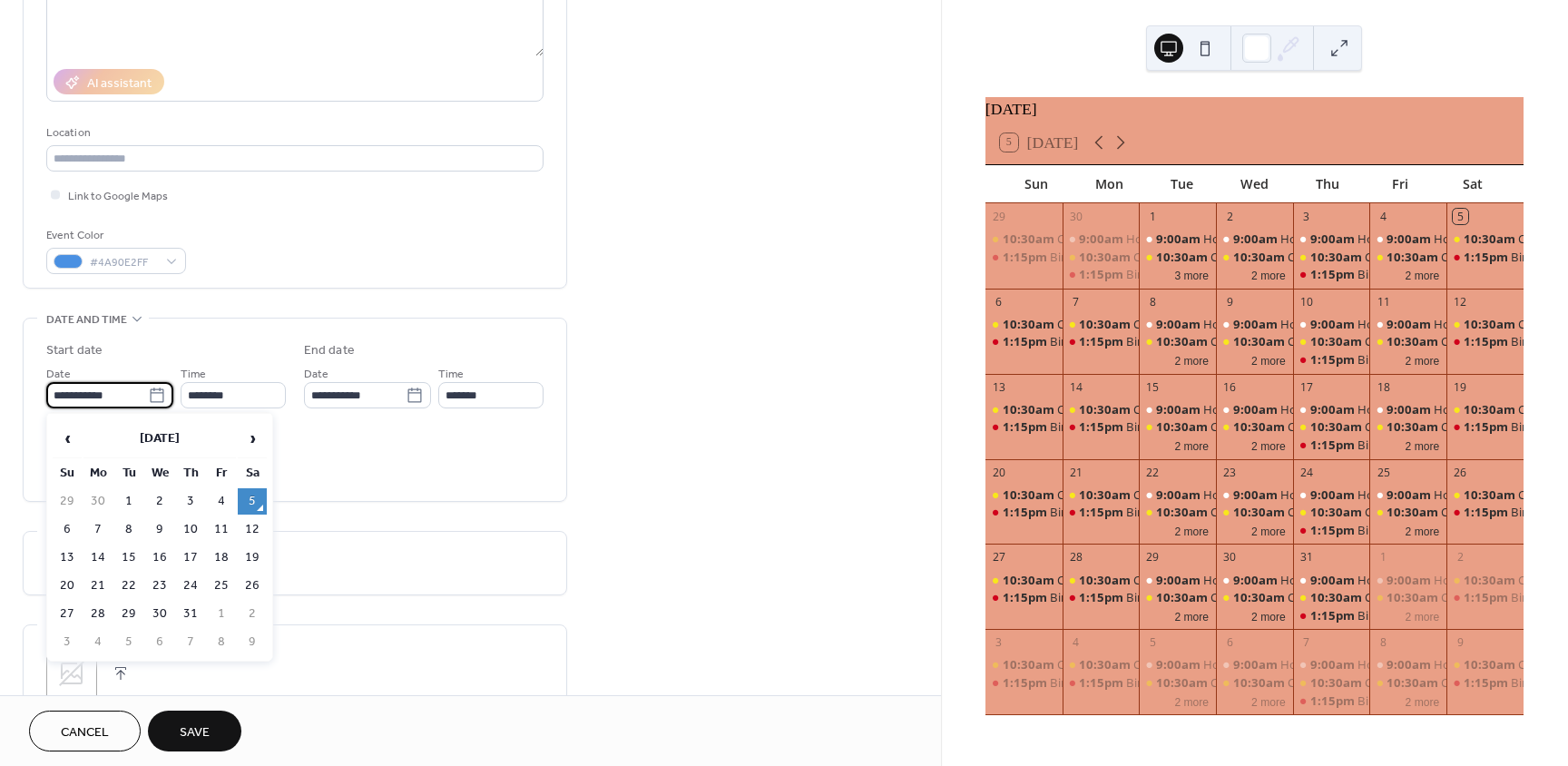 click on "**********" at bounding box center [97, 395] 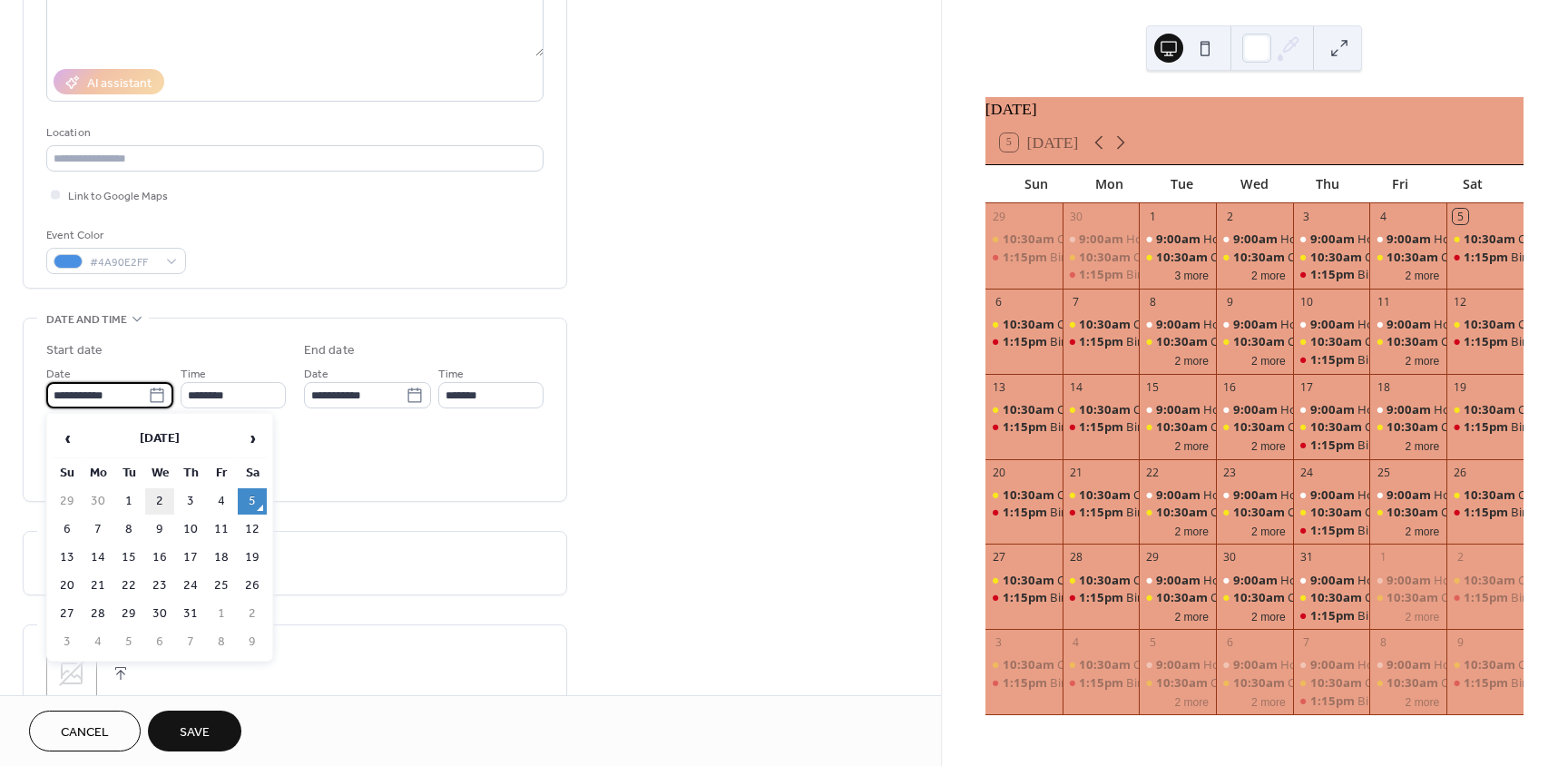click on "2" at bounding box center [160, 501] 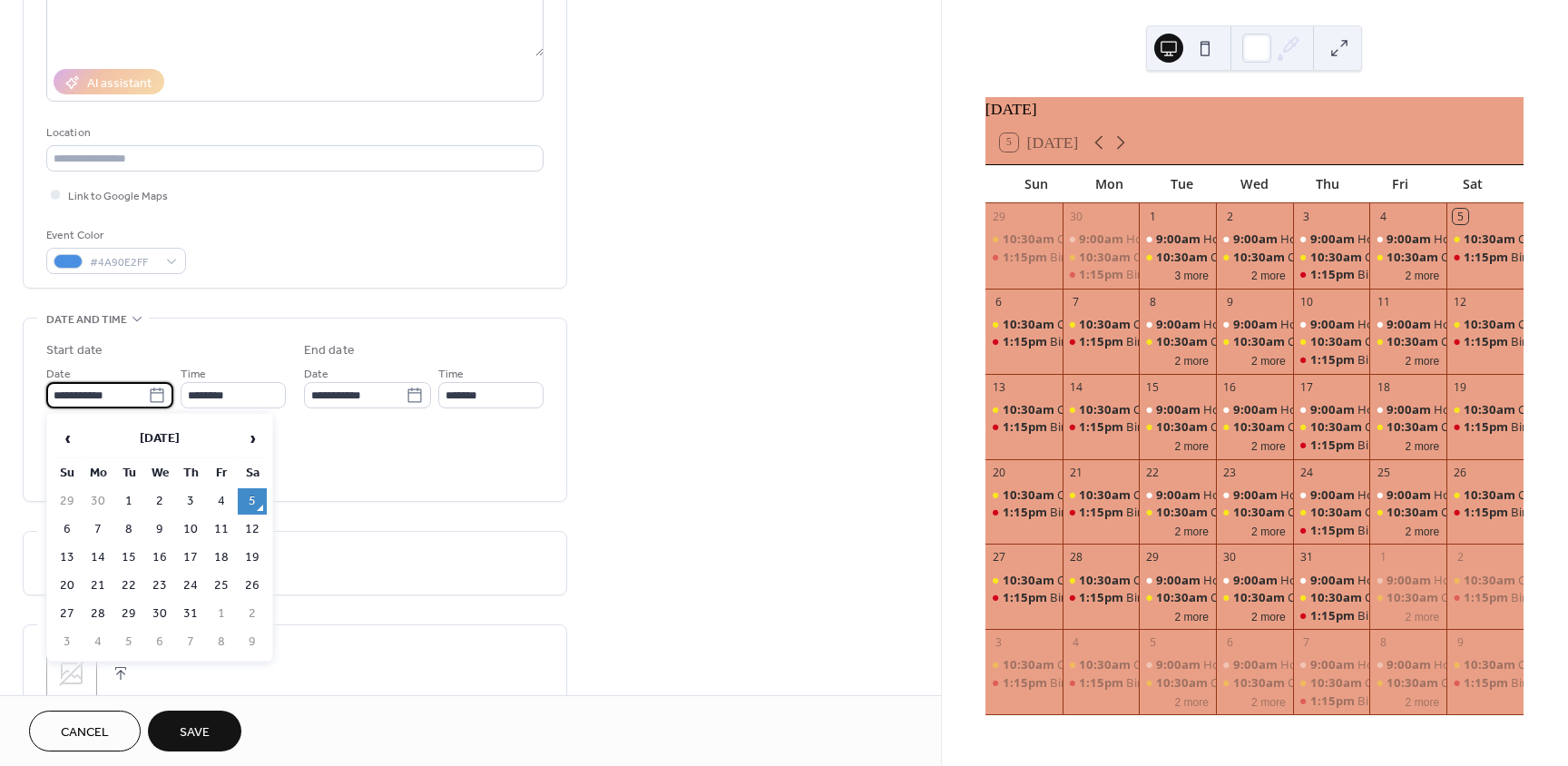 type on "**********" 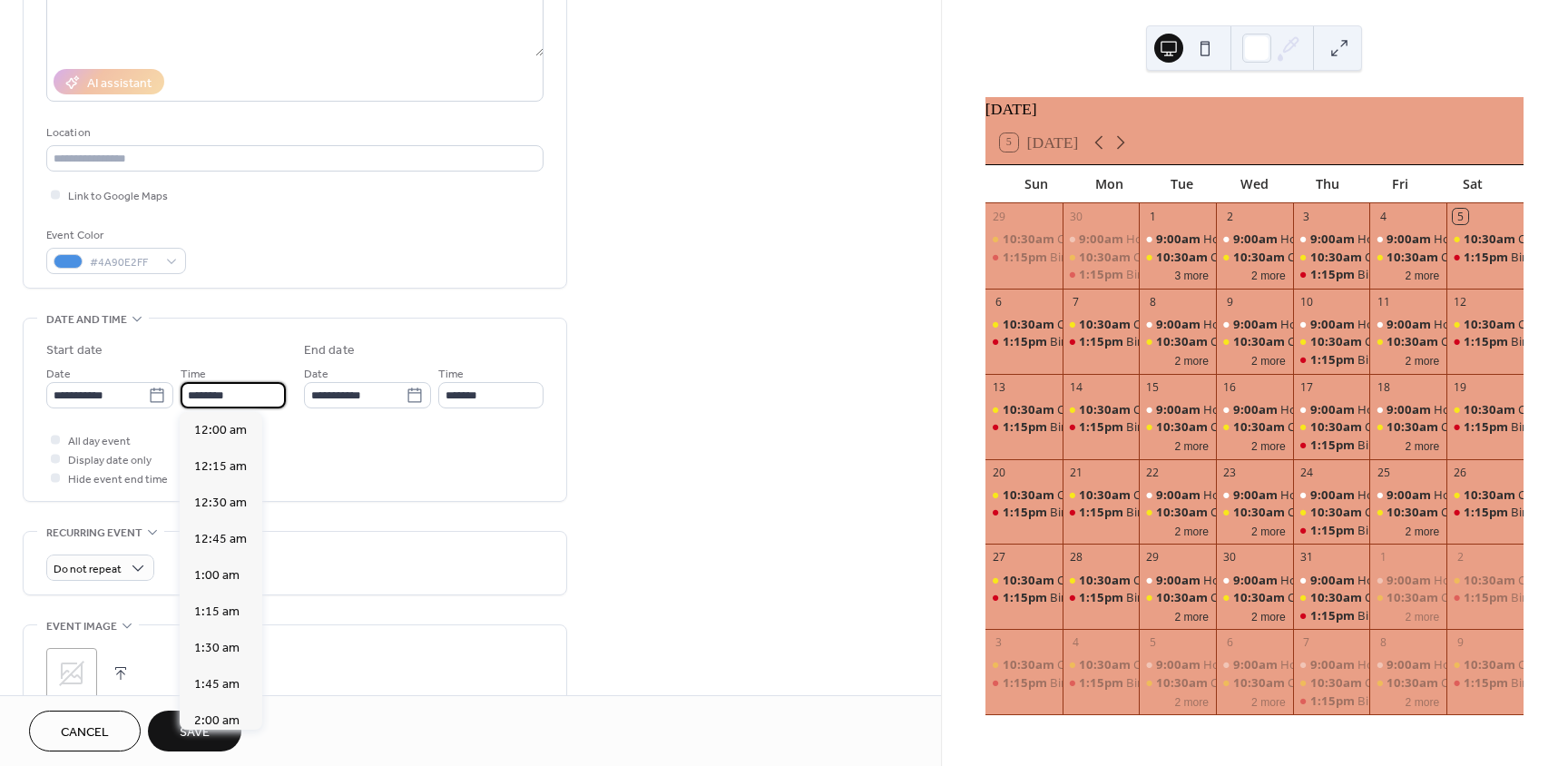 click on "********" at bounding box center [233, 395] 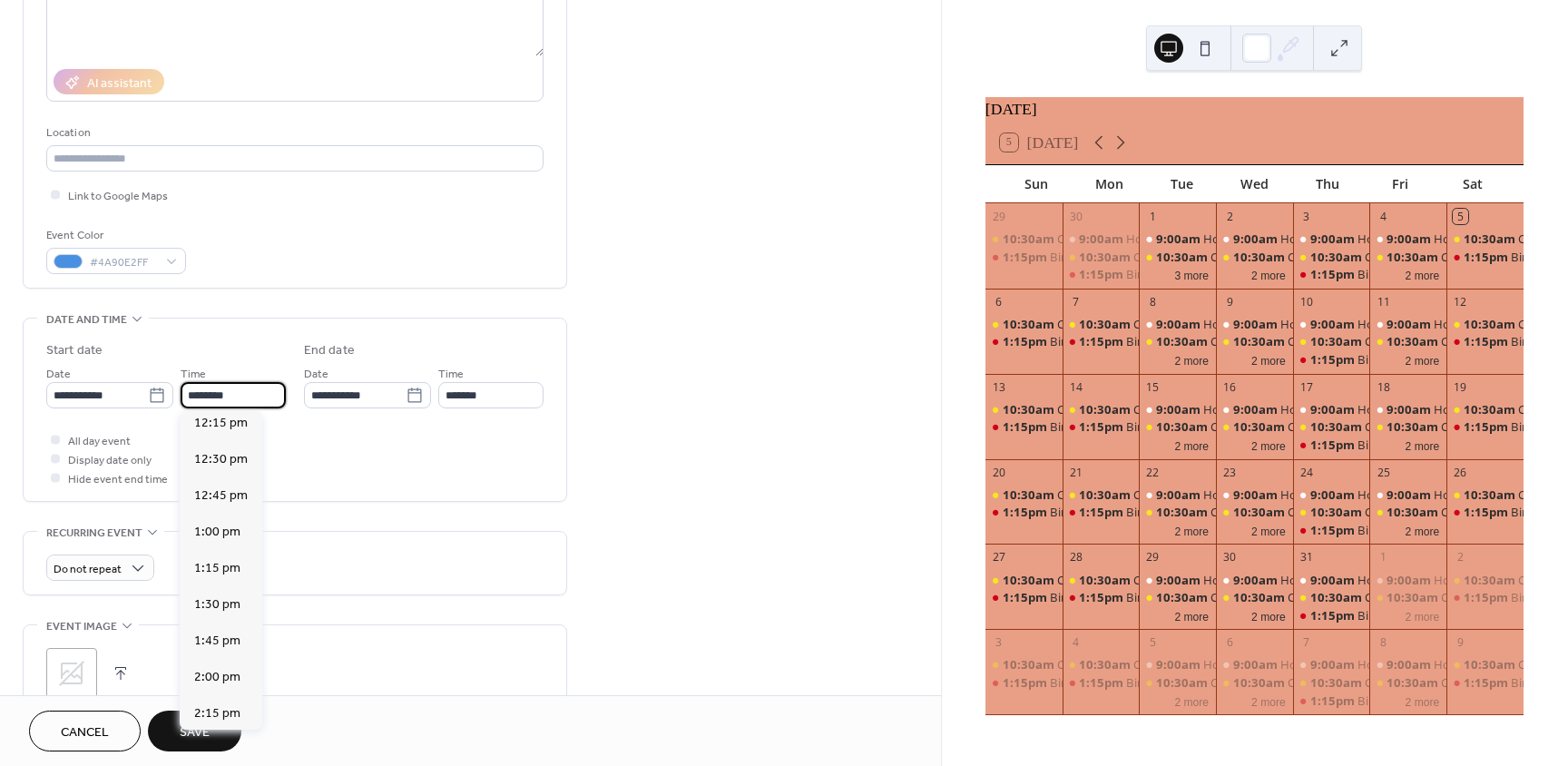 scroll, scrollTop: 1, scrollLeft: 0, axis: vertical 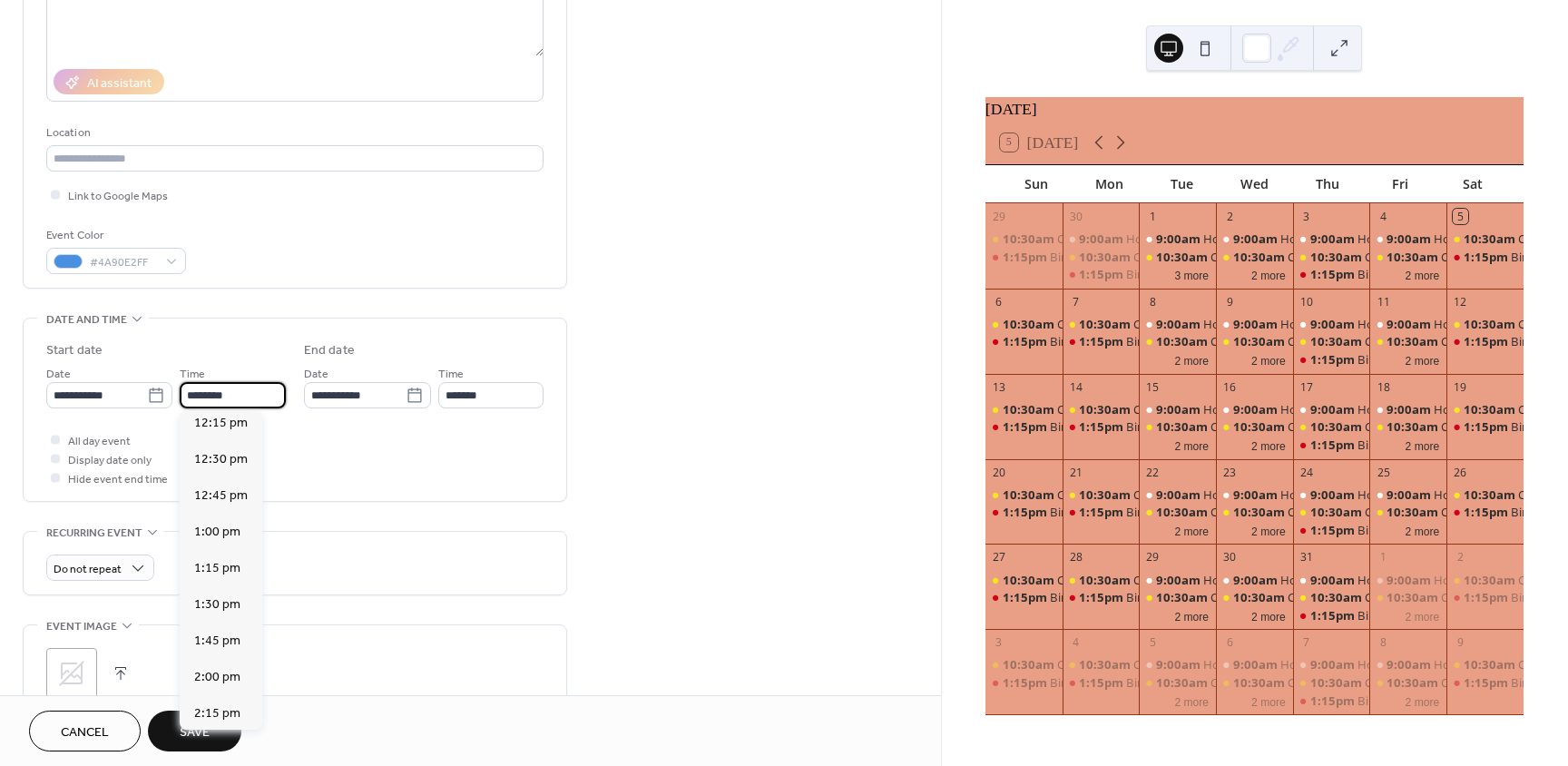 drag, startPoint x: 250, startPoint y: 405, endPoint x: 178, endPoint y: 404, distance: 72.00694 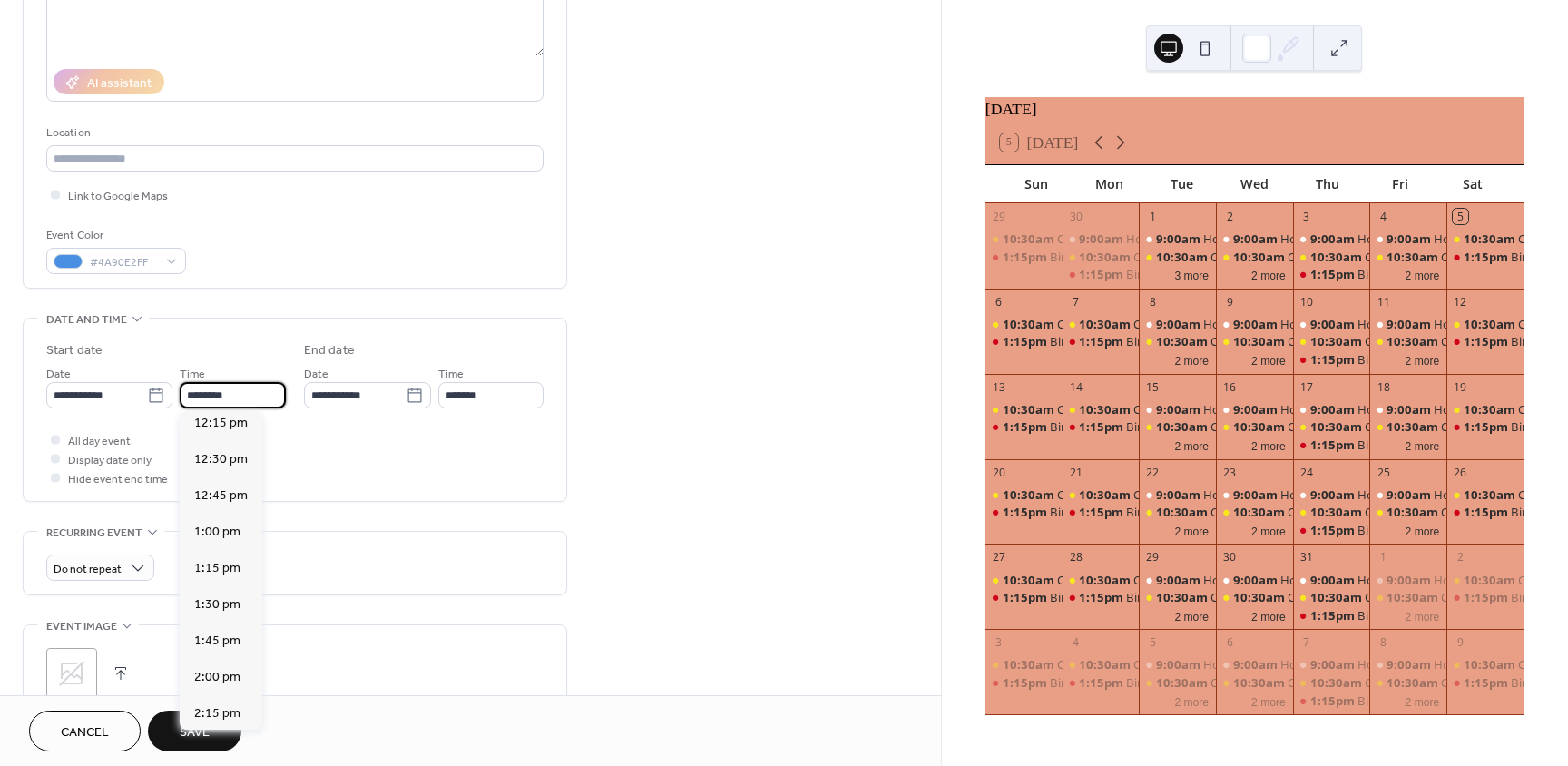 click on "**********" at bounding box center [166, 386] 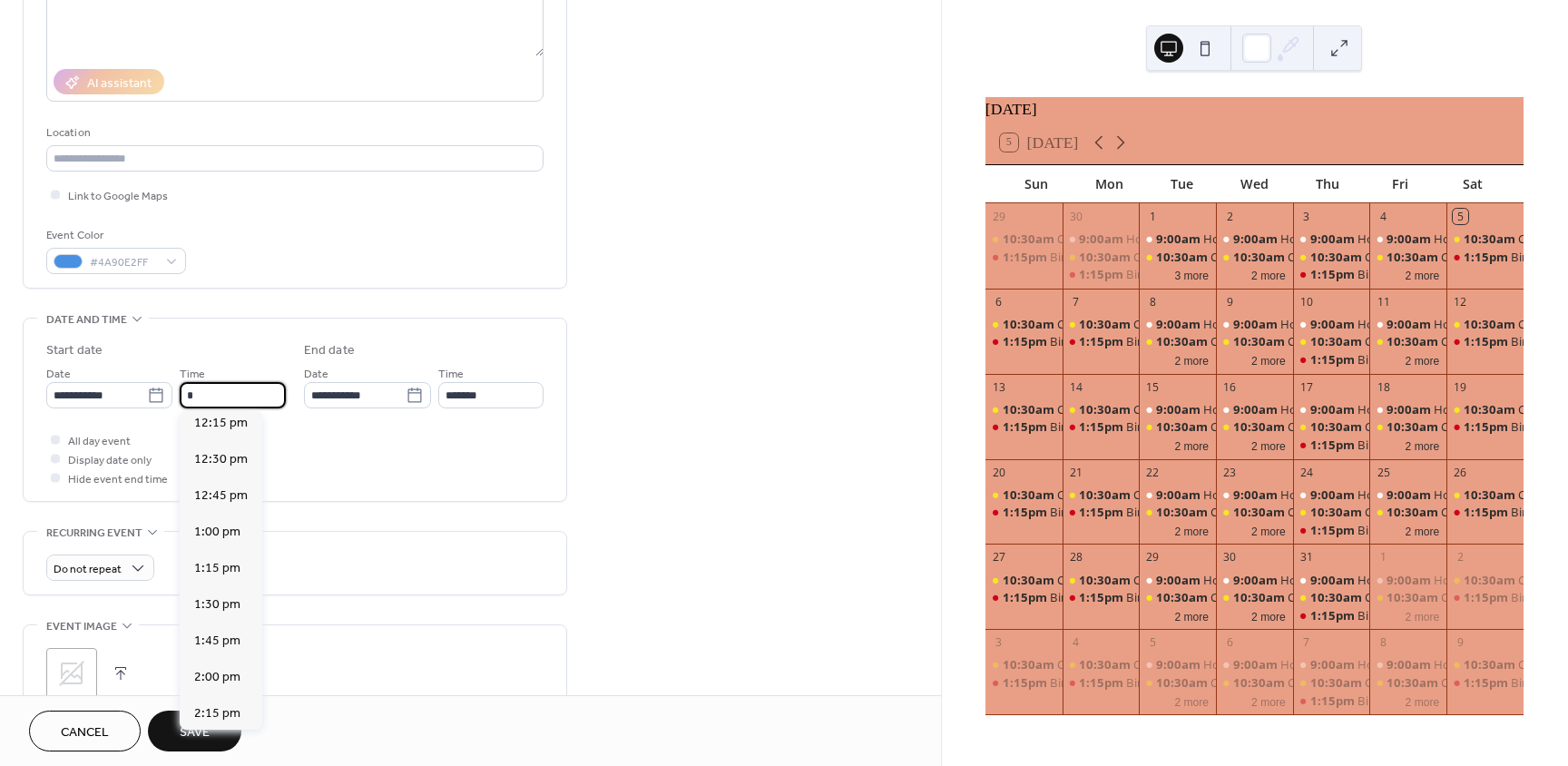scroll, scrollTop: 298, scrollLeft: 0, axis: vertical 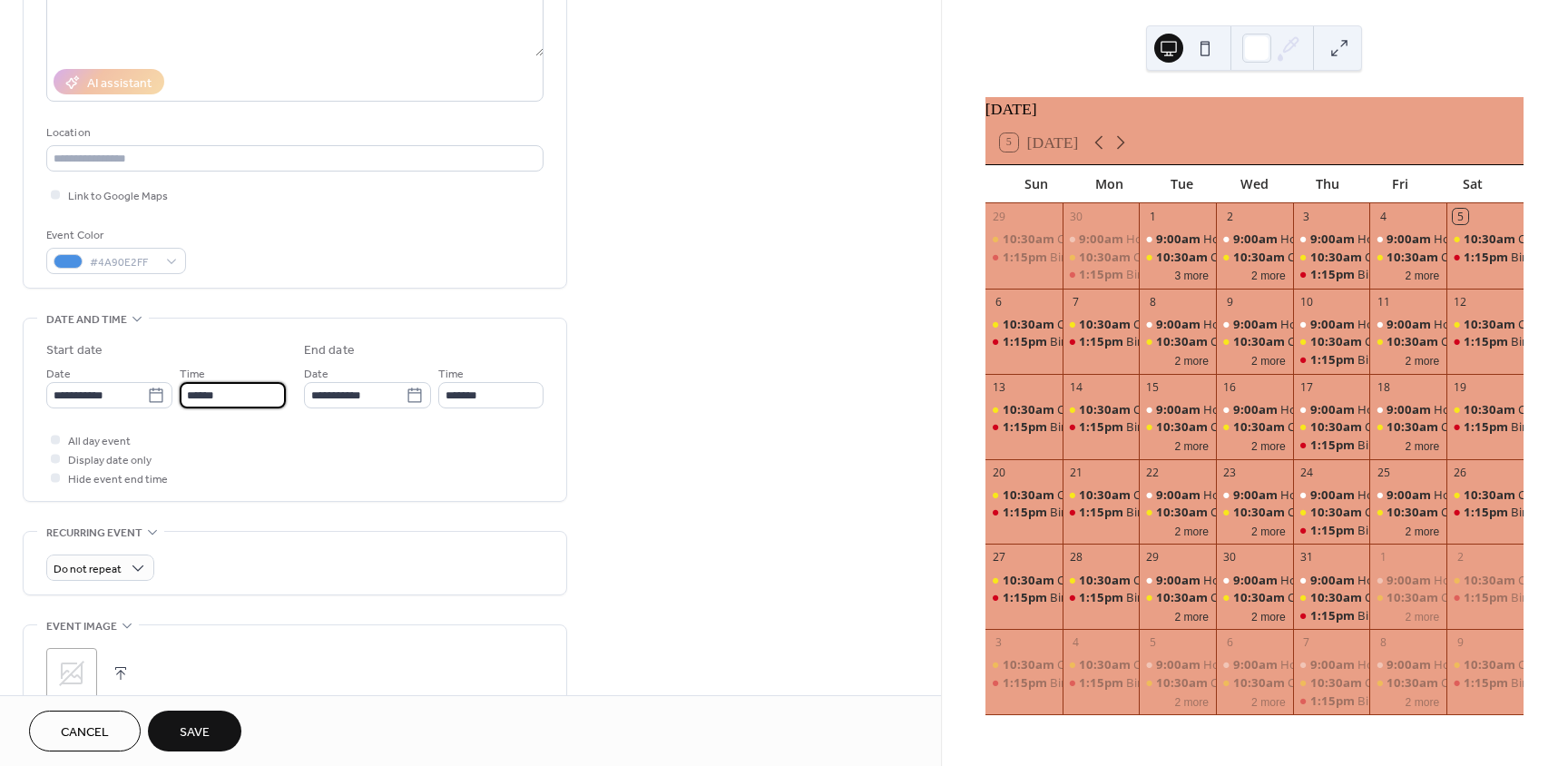 type on "*******" 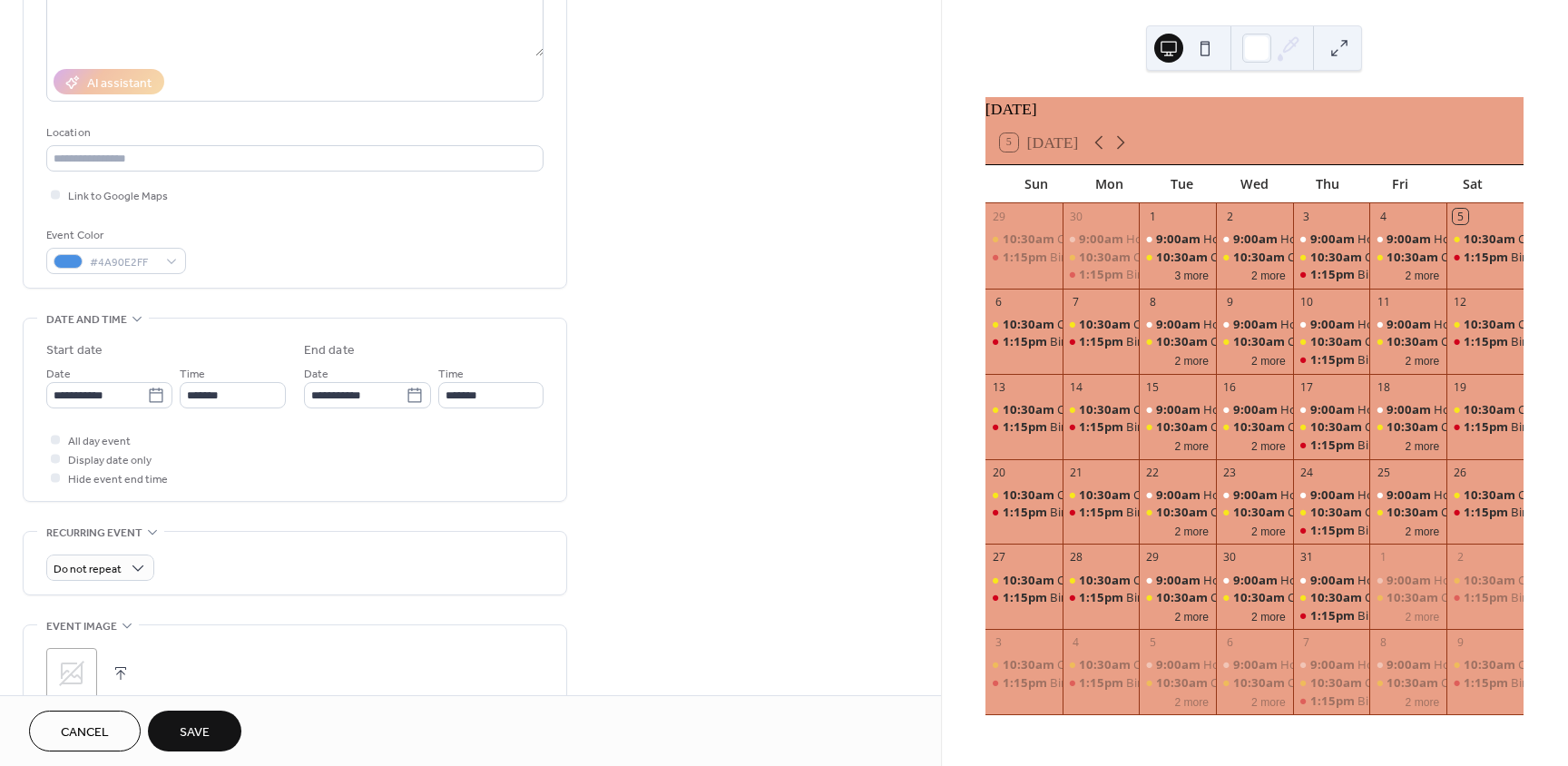 click on "All day event Display date only Hide event end time" at bounding box center [295, 458] 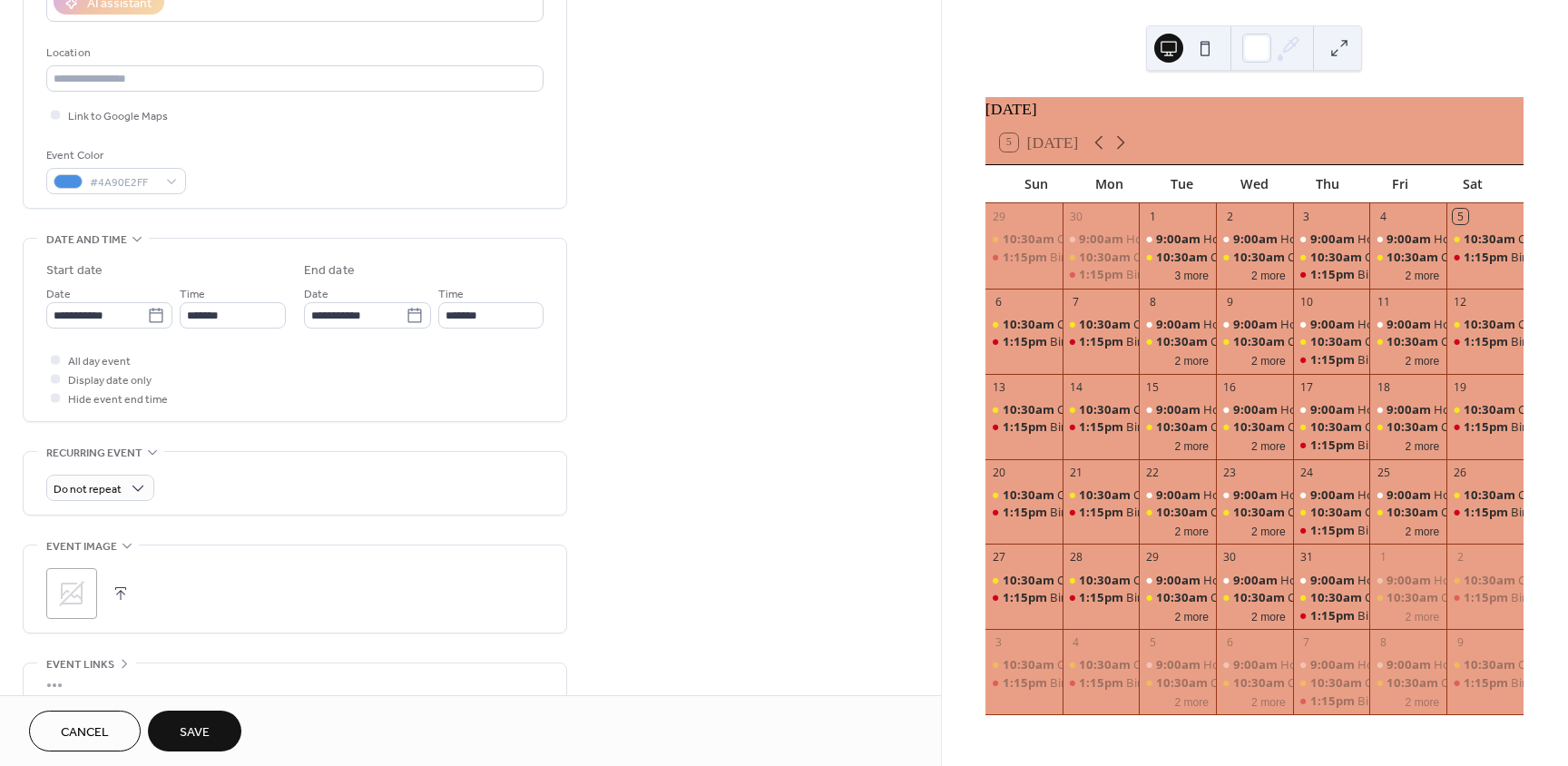 scroll, scrollTop: 363, scrollLeft: 0, axis: vertical 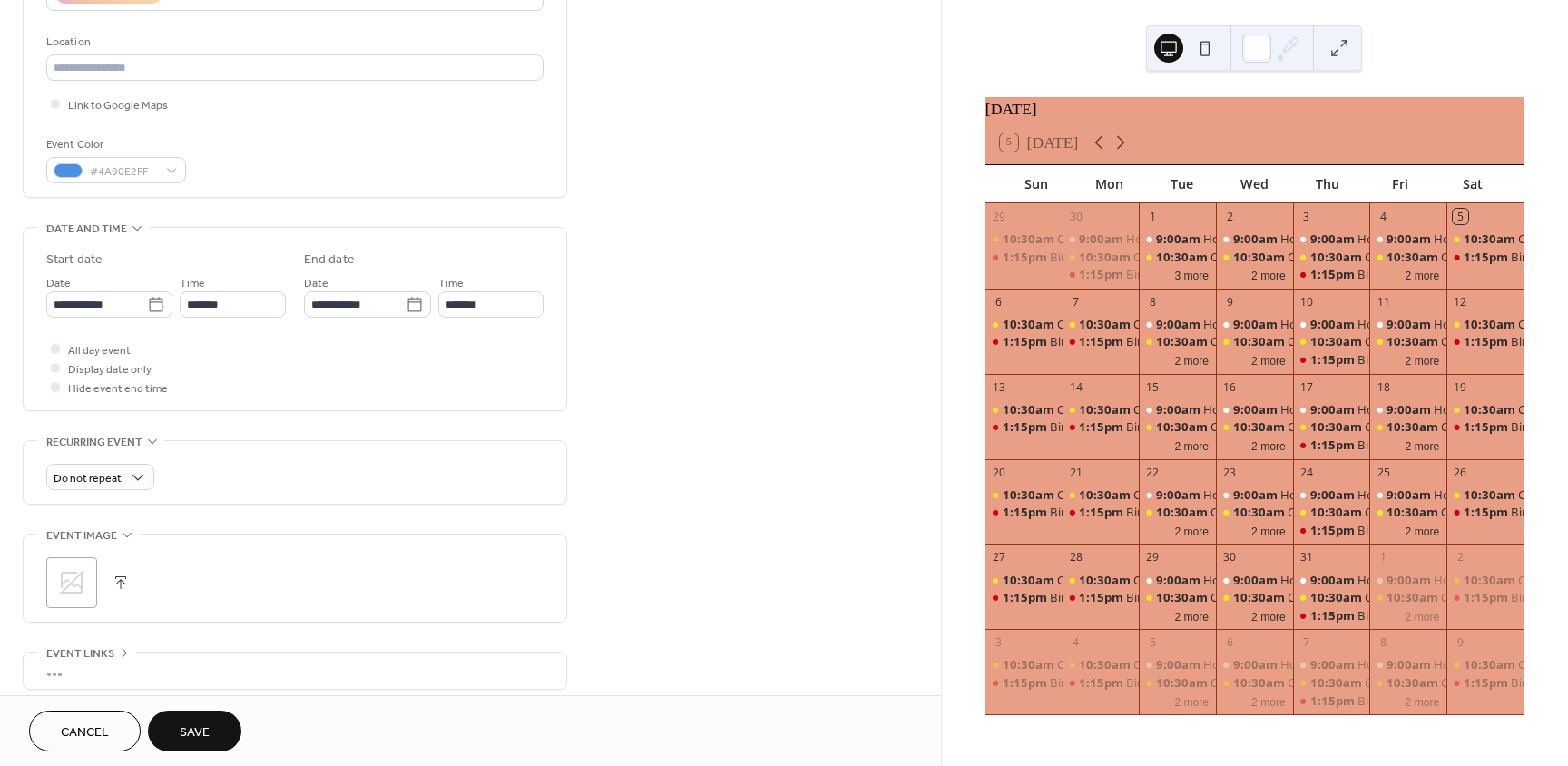 click on "Cancel Save" at bounding box center [470, 731] 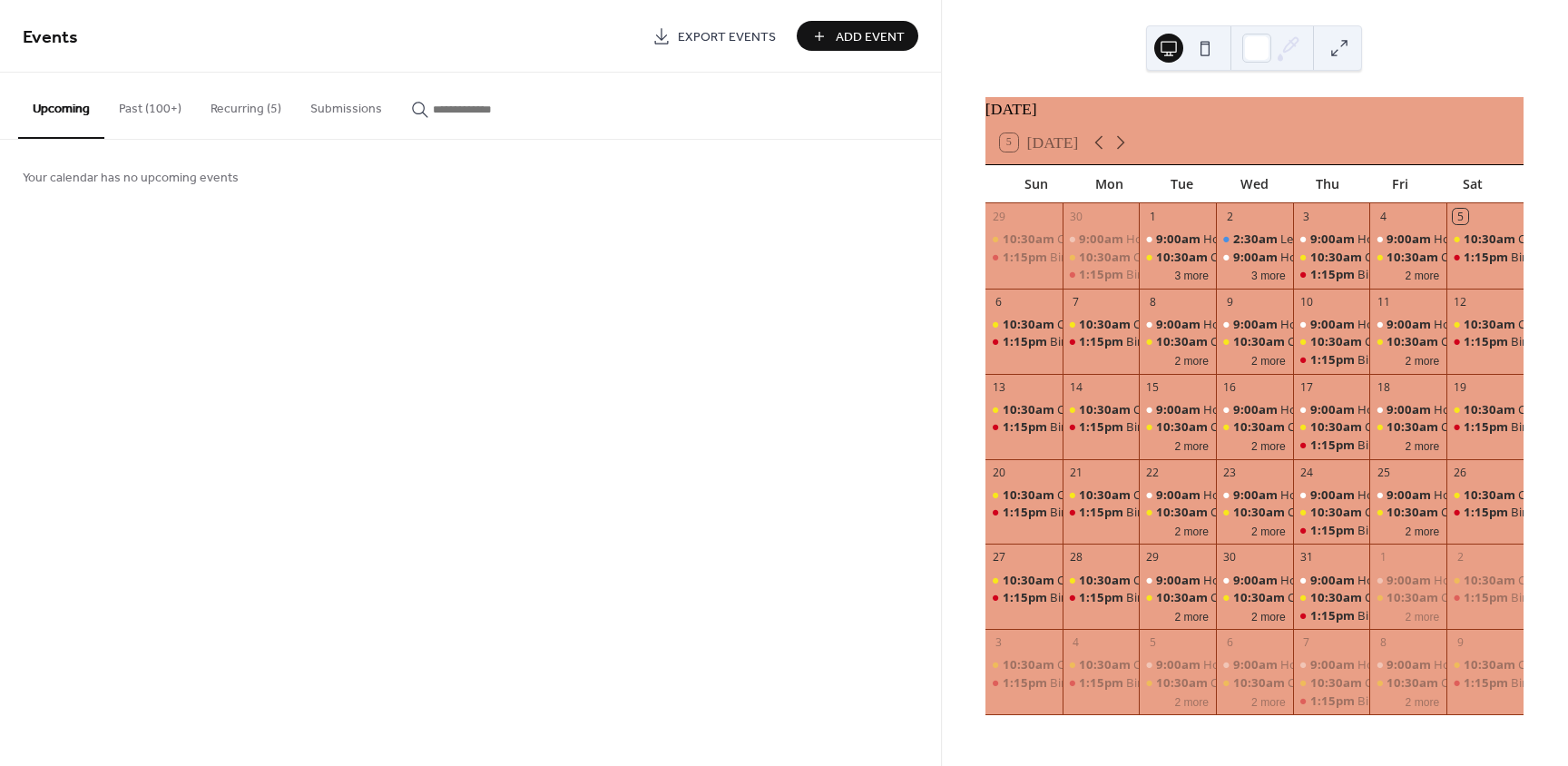 click on "Add Event" at bounding box center (870, 37) 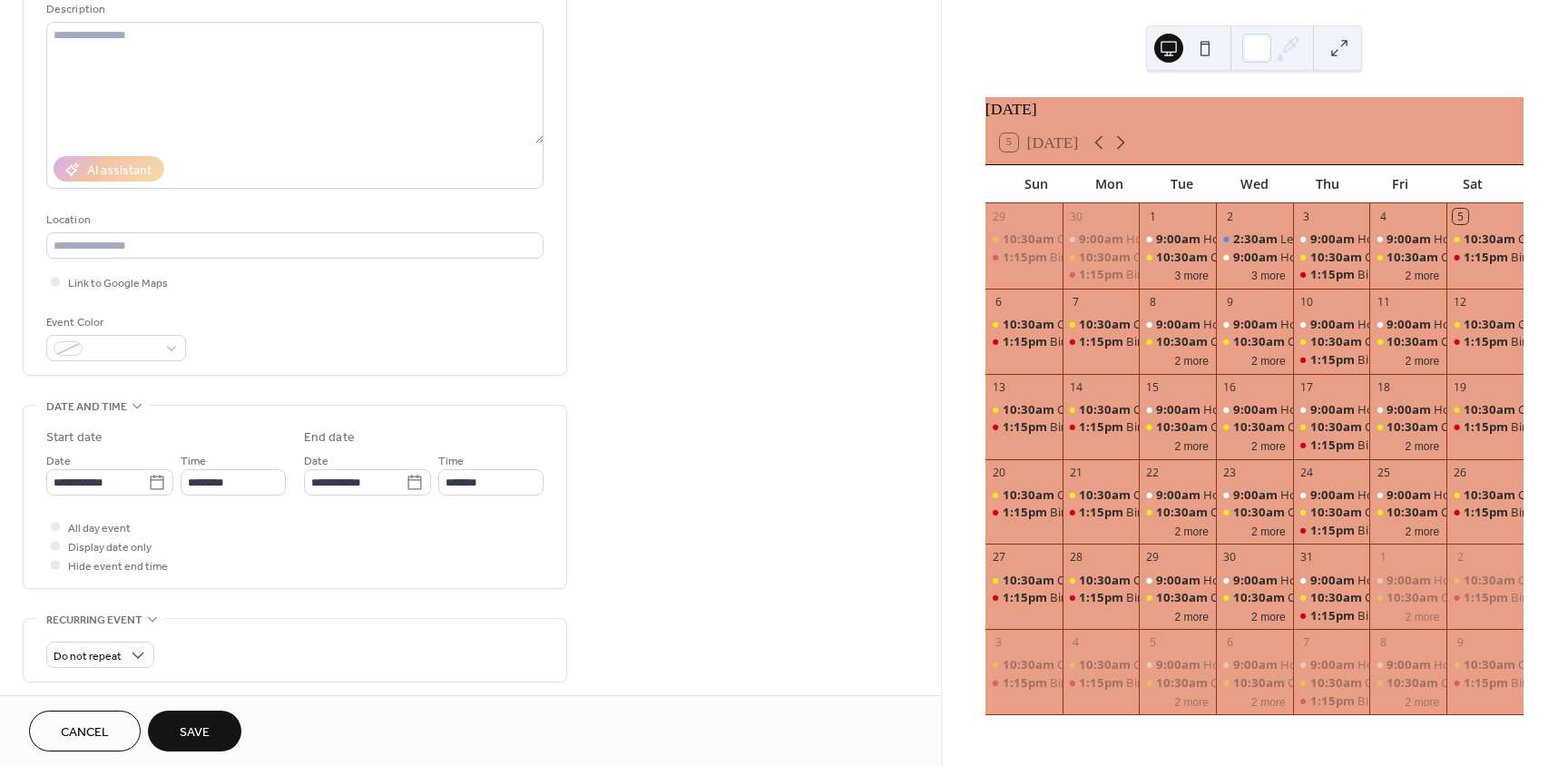 scroll, scrollTop: 182, scrollLeft: 0, axis: vertical 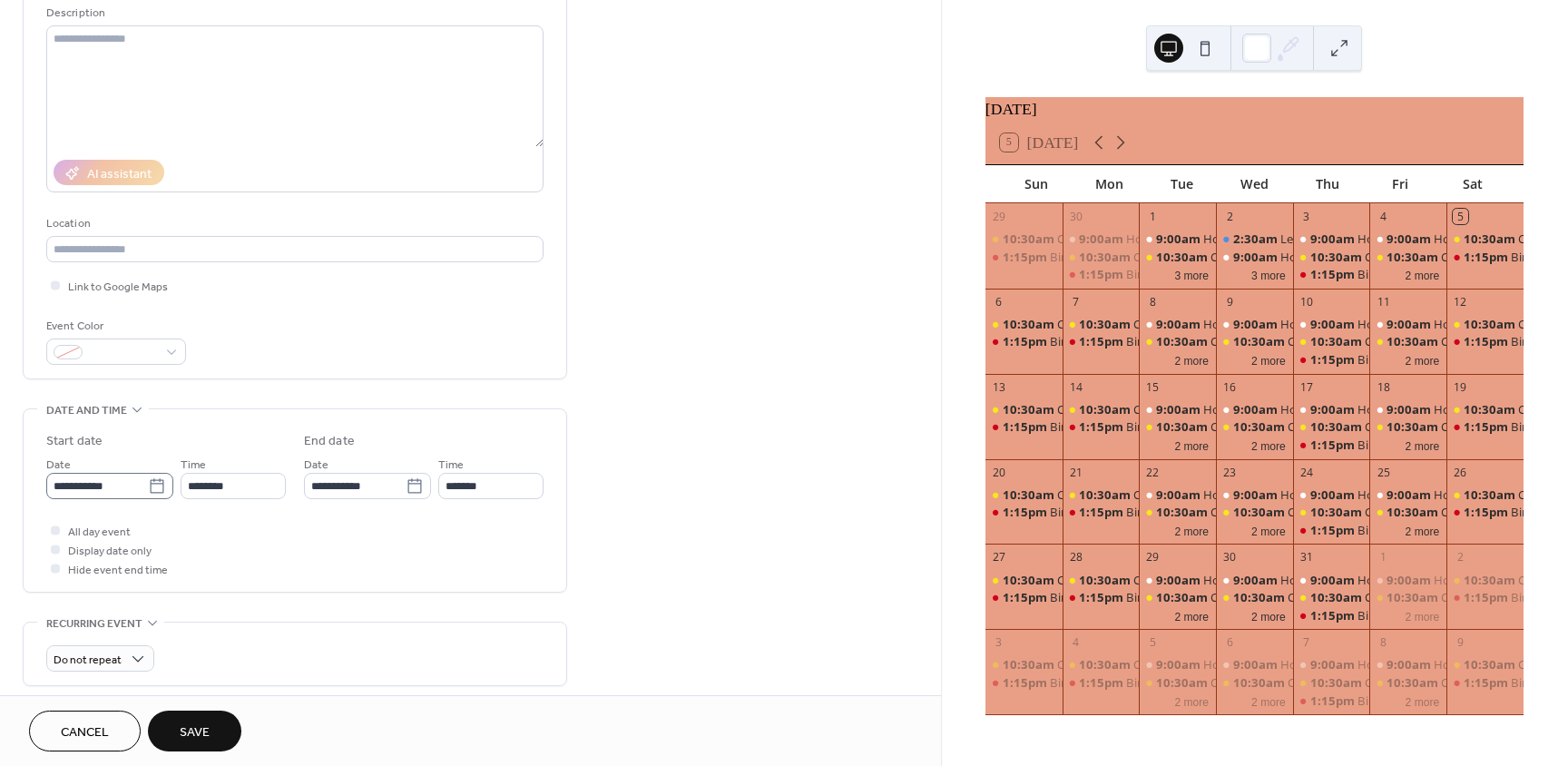 type on "**********" 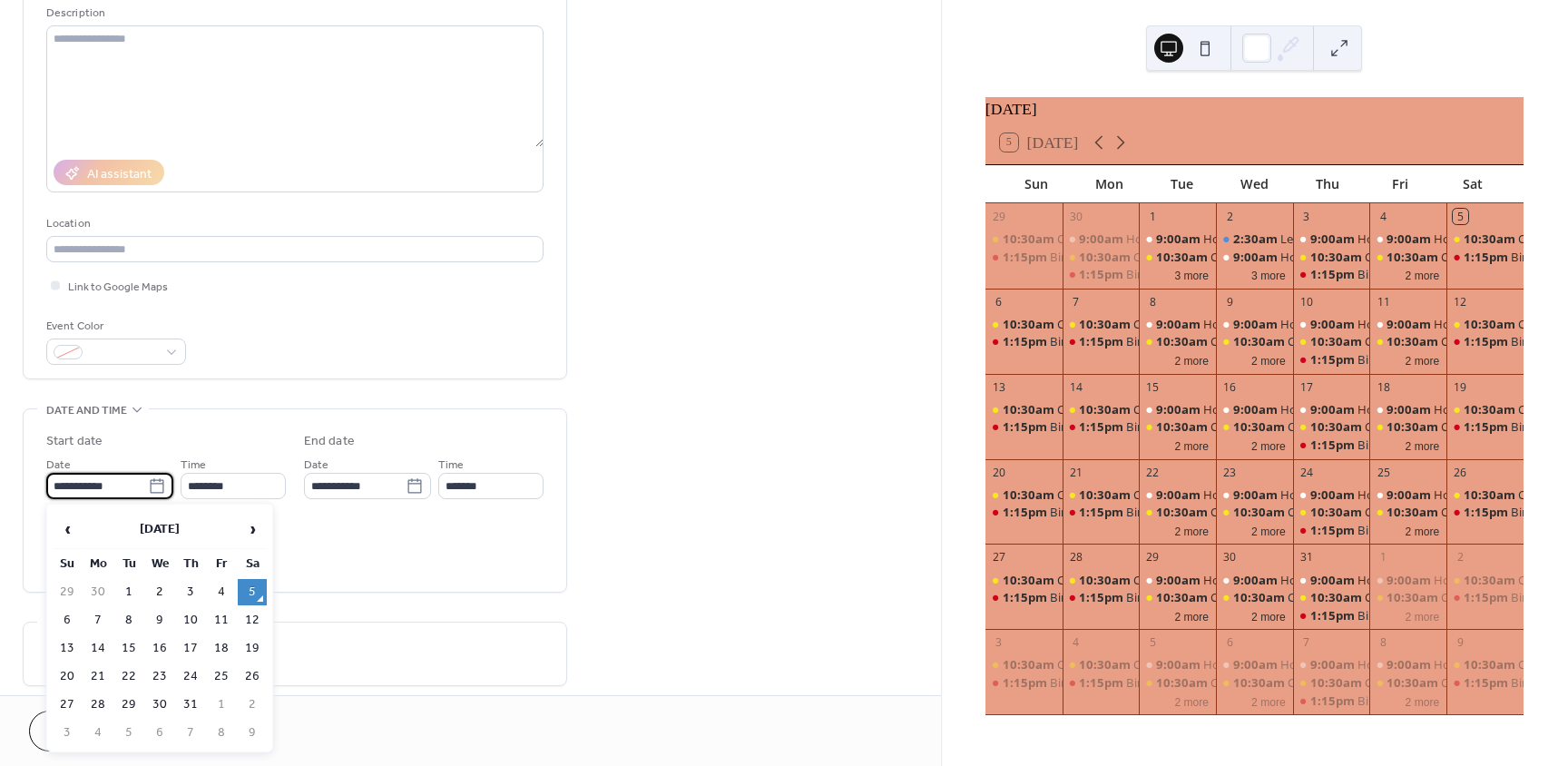 click on "**********" at bounding box center [97, 486] 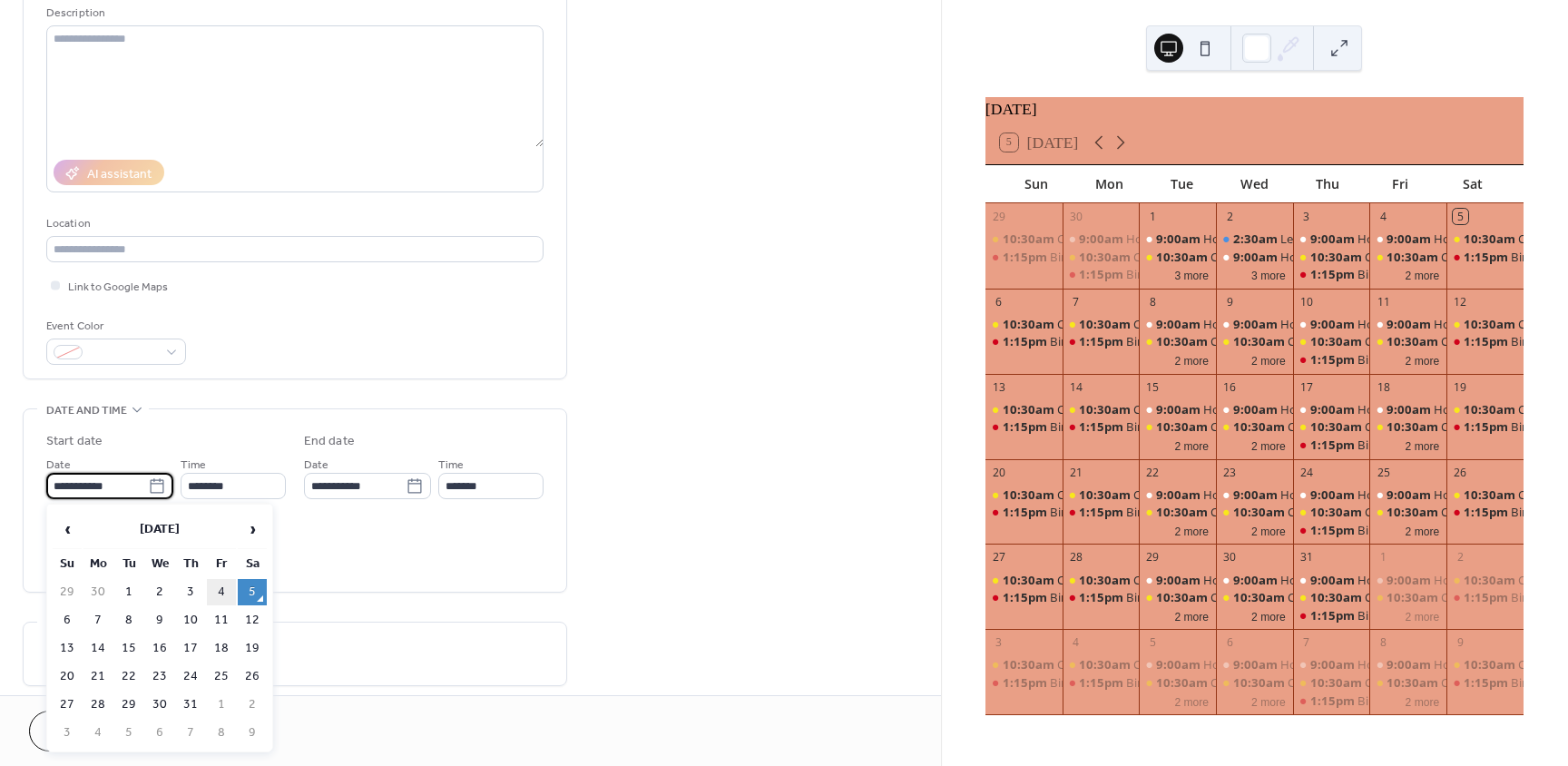 click on "4" at bounding box center [221, 592] 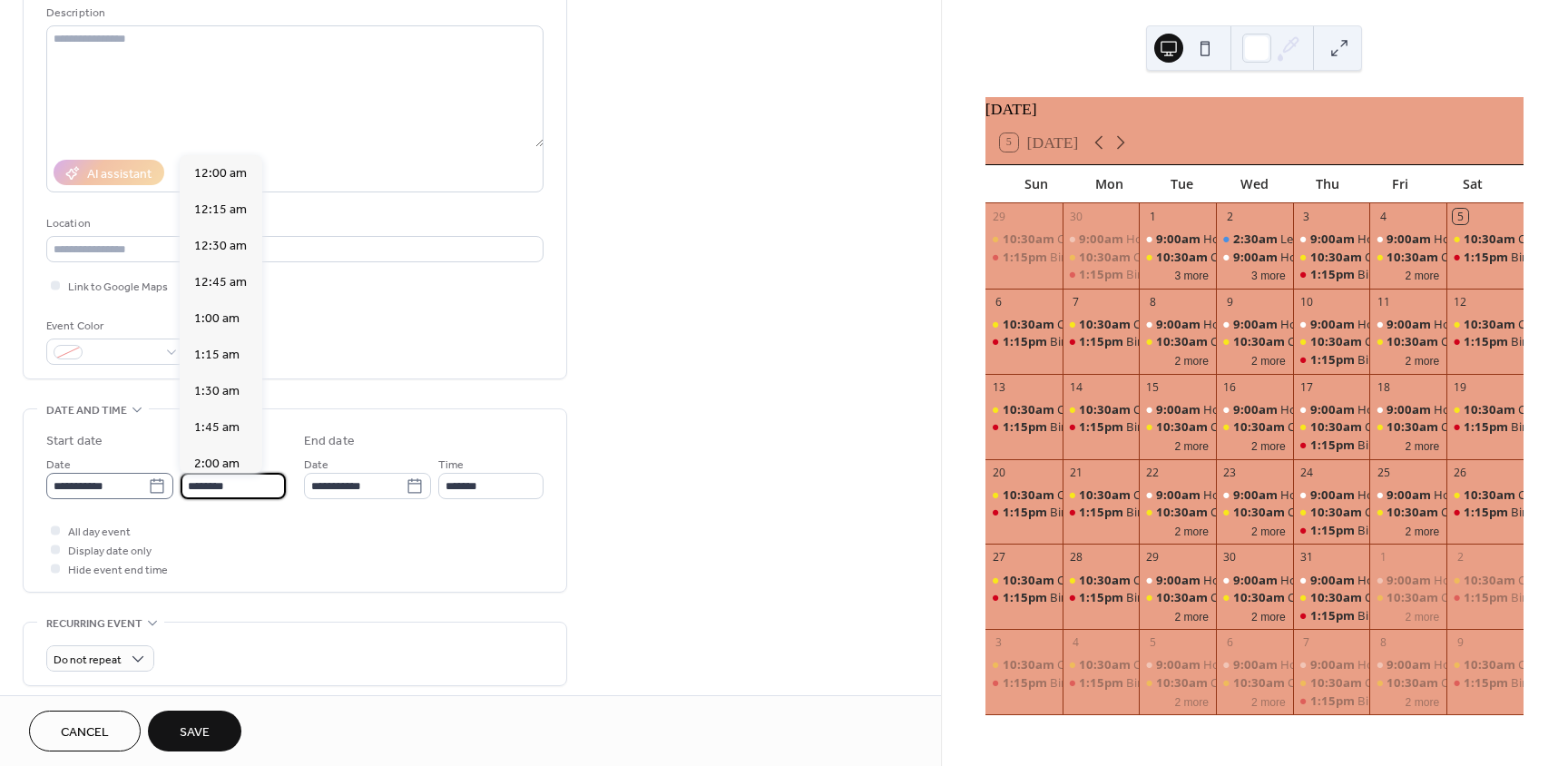 scroll, scrollTop: 1786, scrollLeft: 0, axis: vertical 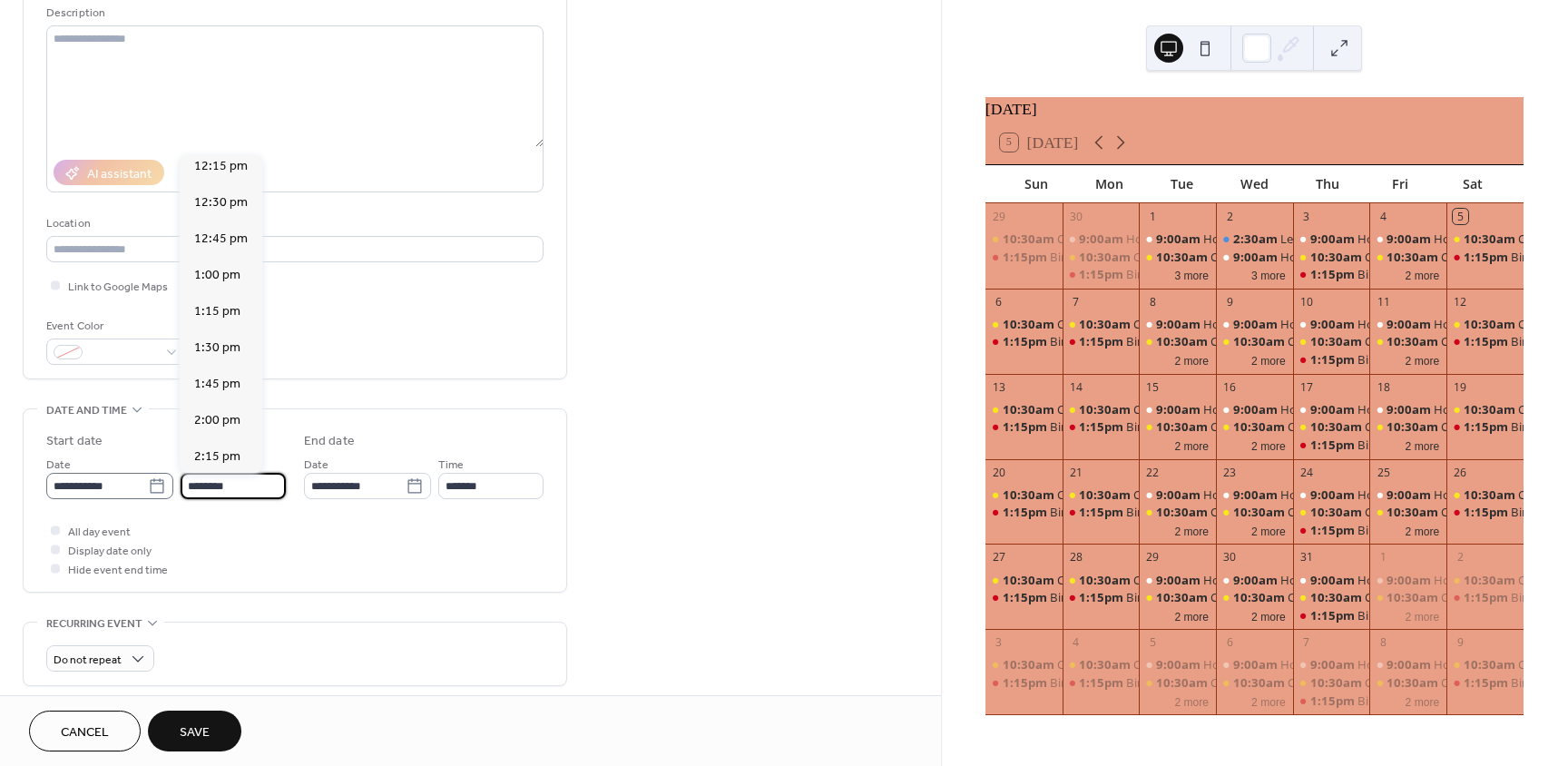 drag, startPoint x: 247, startPoint y: 487, endPoint x: 162, endPoint y: 487, distance: 85 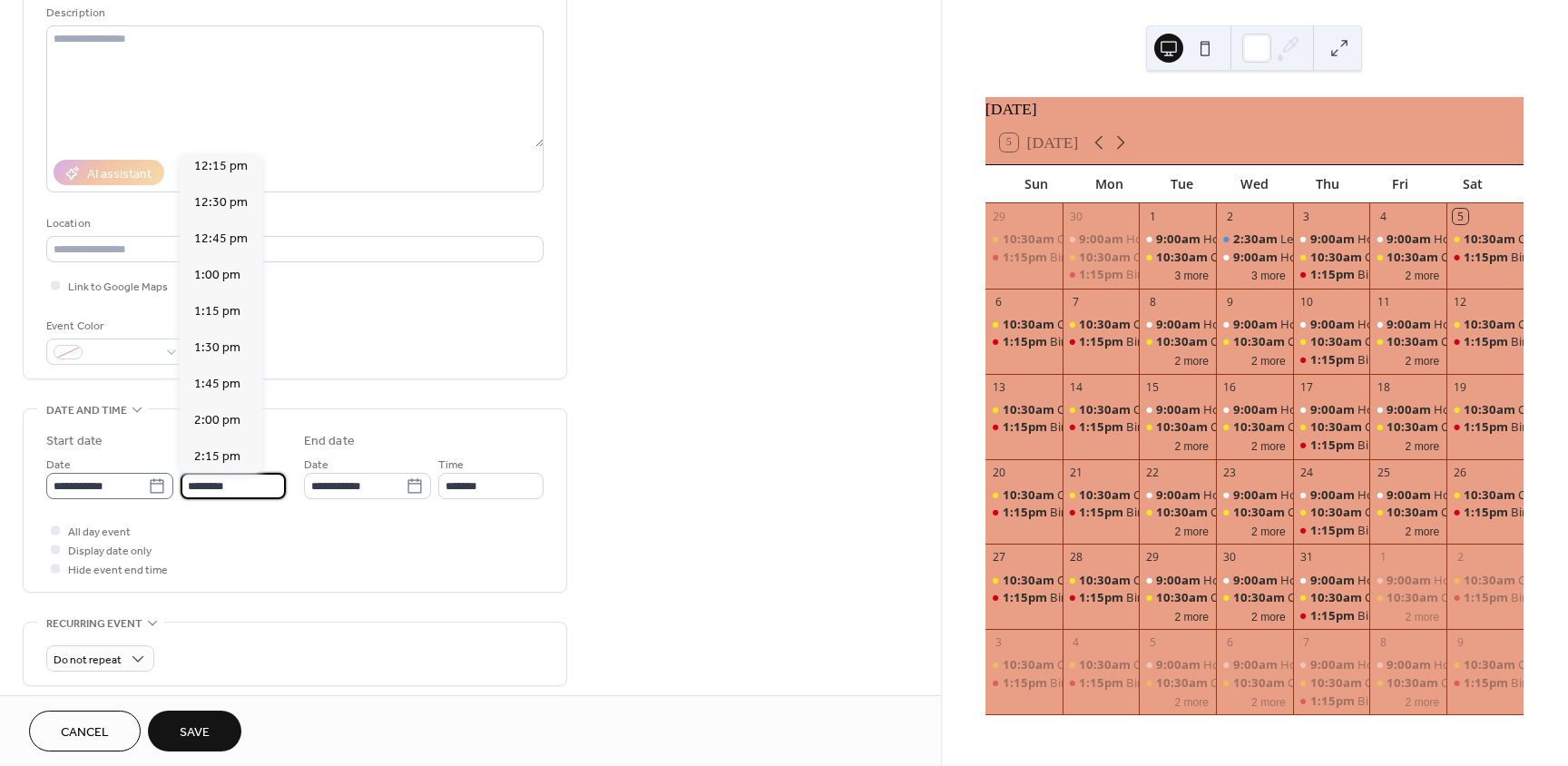 click on "**********" at bounding box center (166, 476) 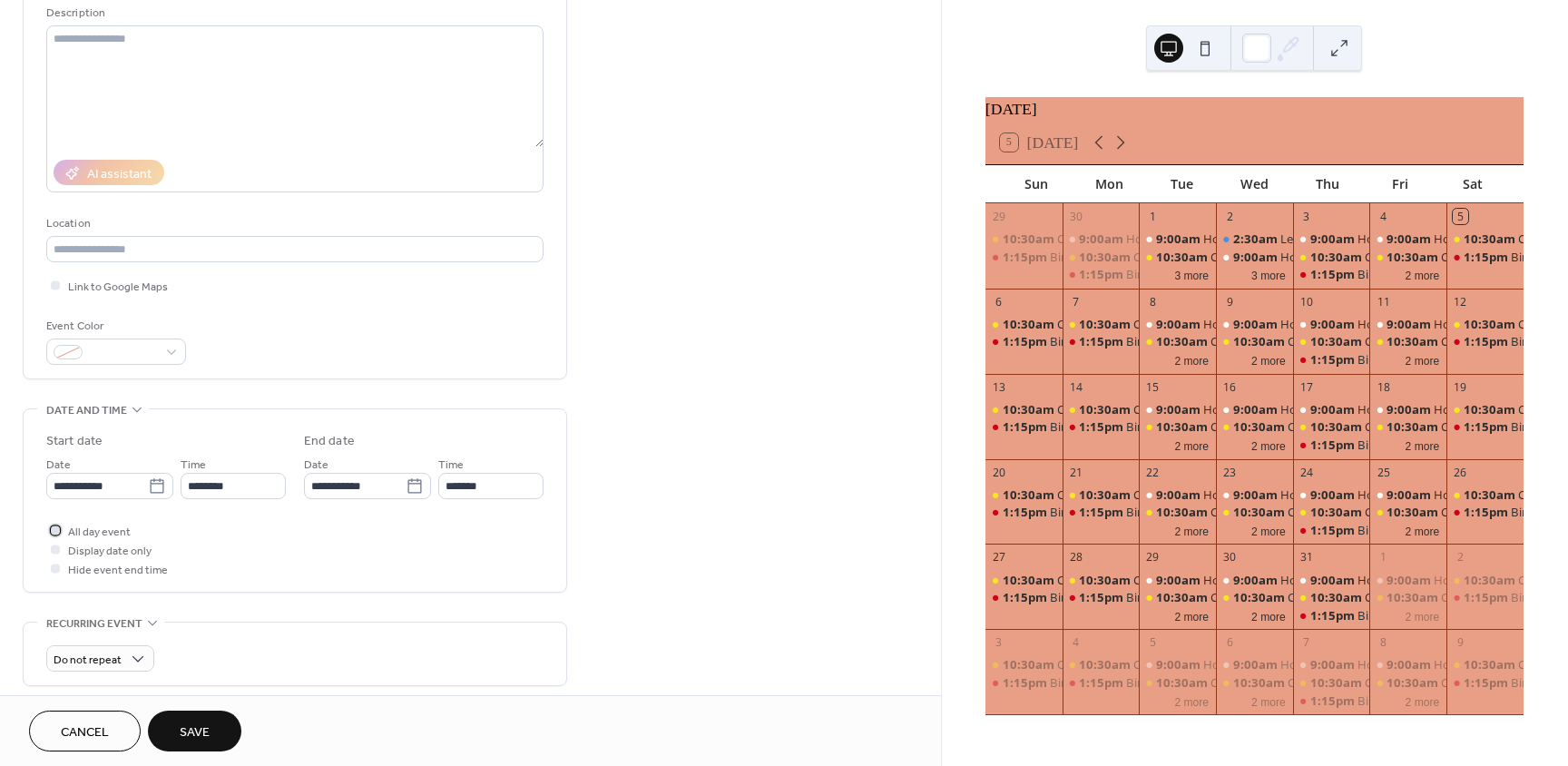 click on "All day event" at bounding box center [99, 532] 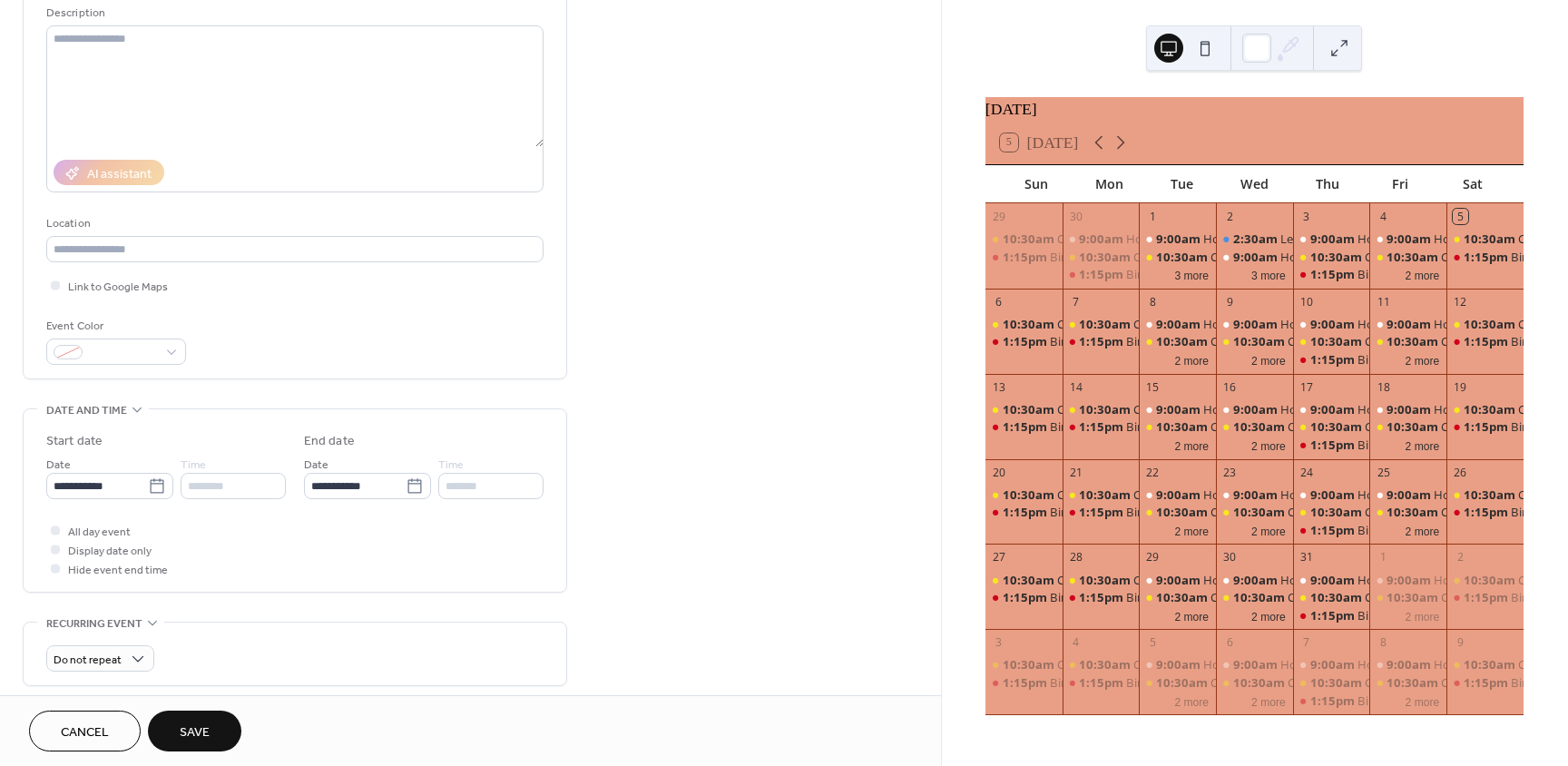 click on "Save" at bounding box center [194, 731] 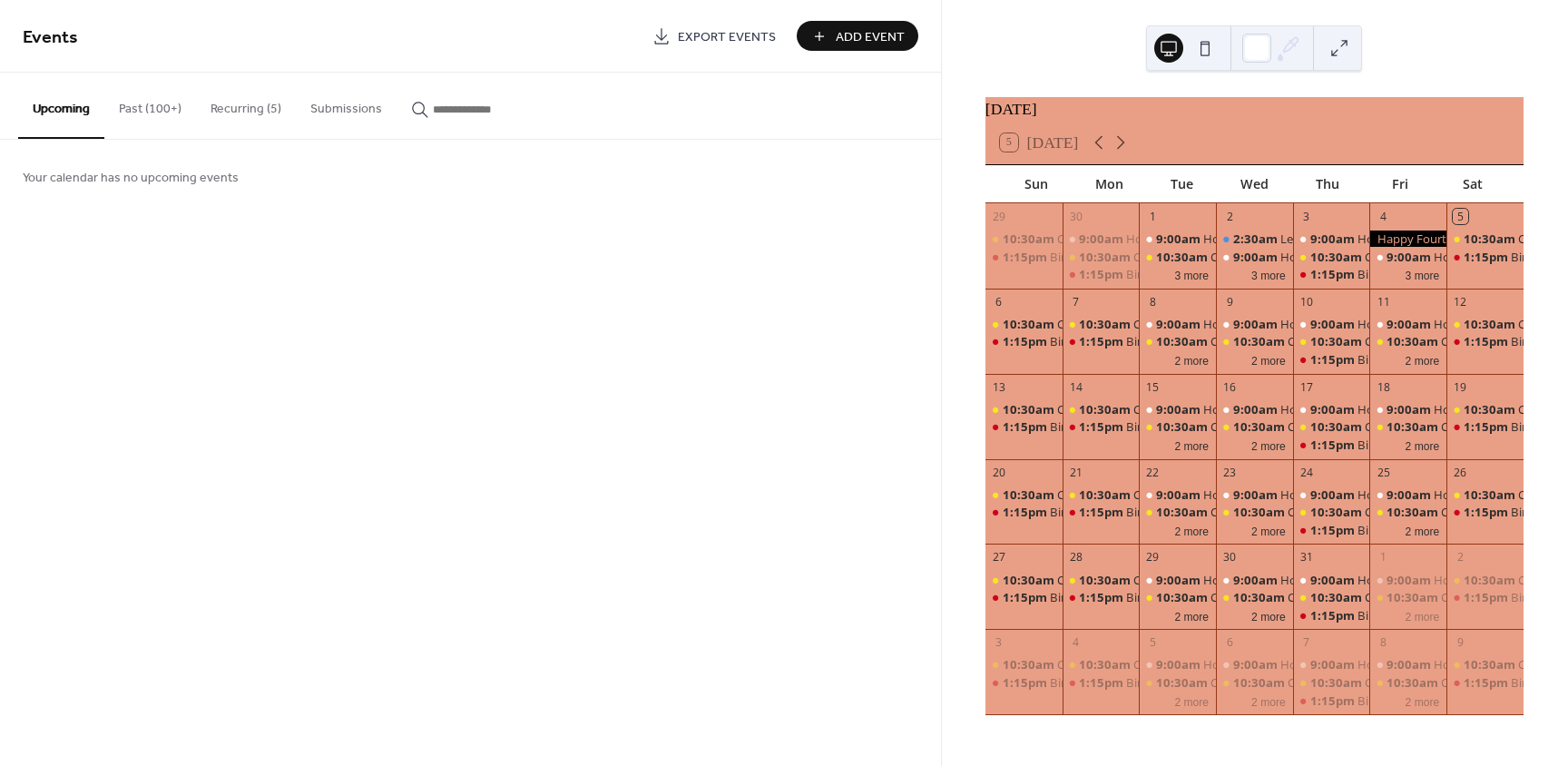 click at bounding box center (1407, 239) 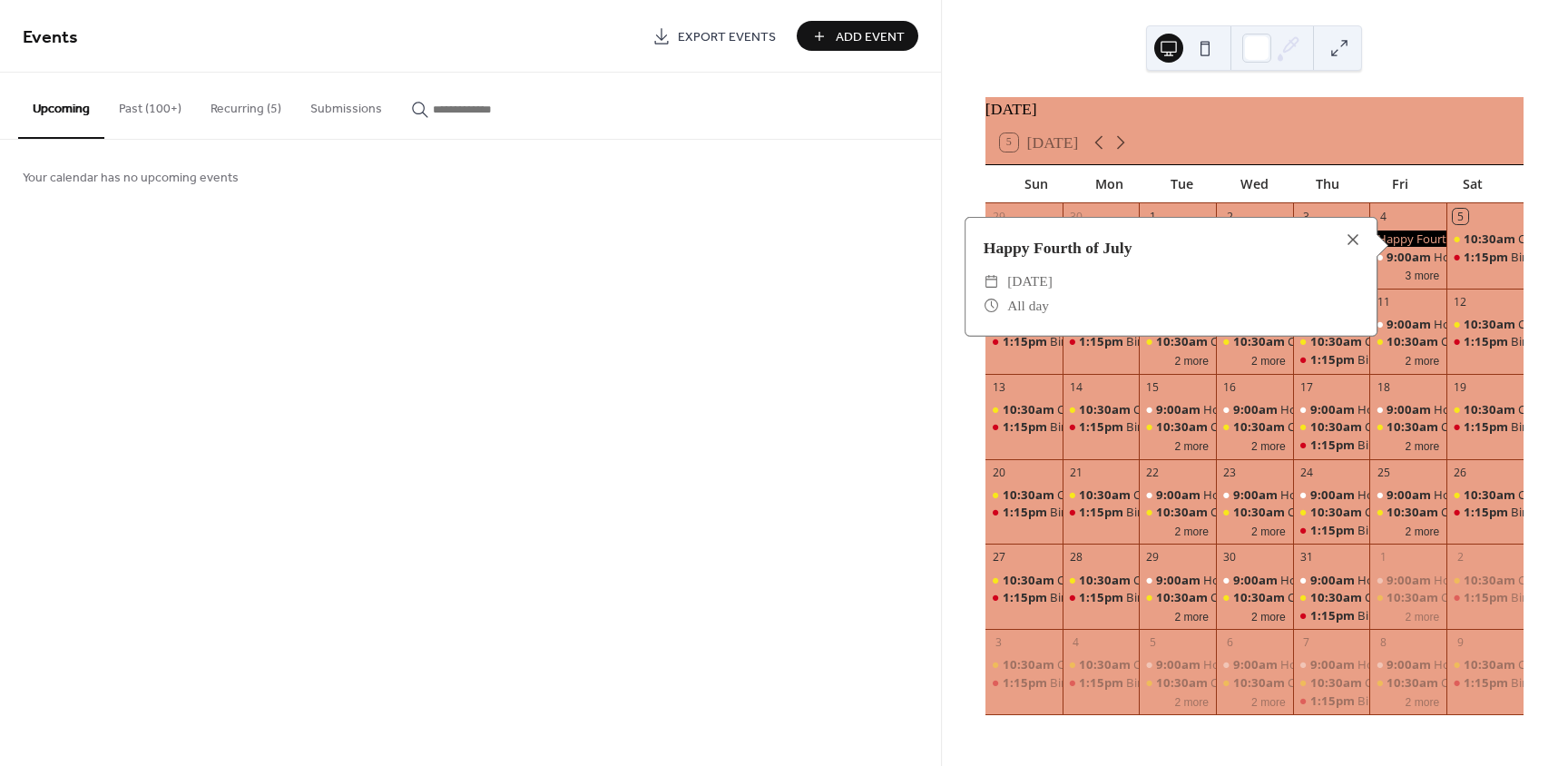click on "Events Export Events Add Event Upcoming  Past  (100+) Recurring  (5) Submissions  Your calendar has no upcoming events Cancel" at bounding box center [470, 383] 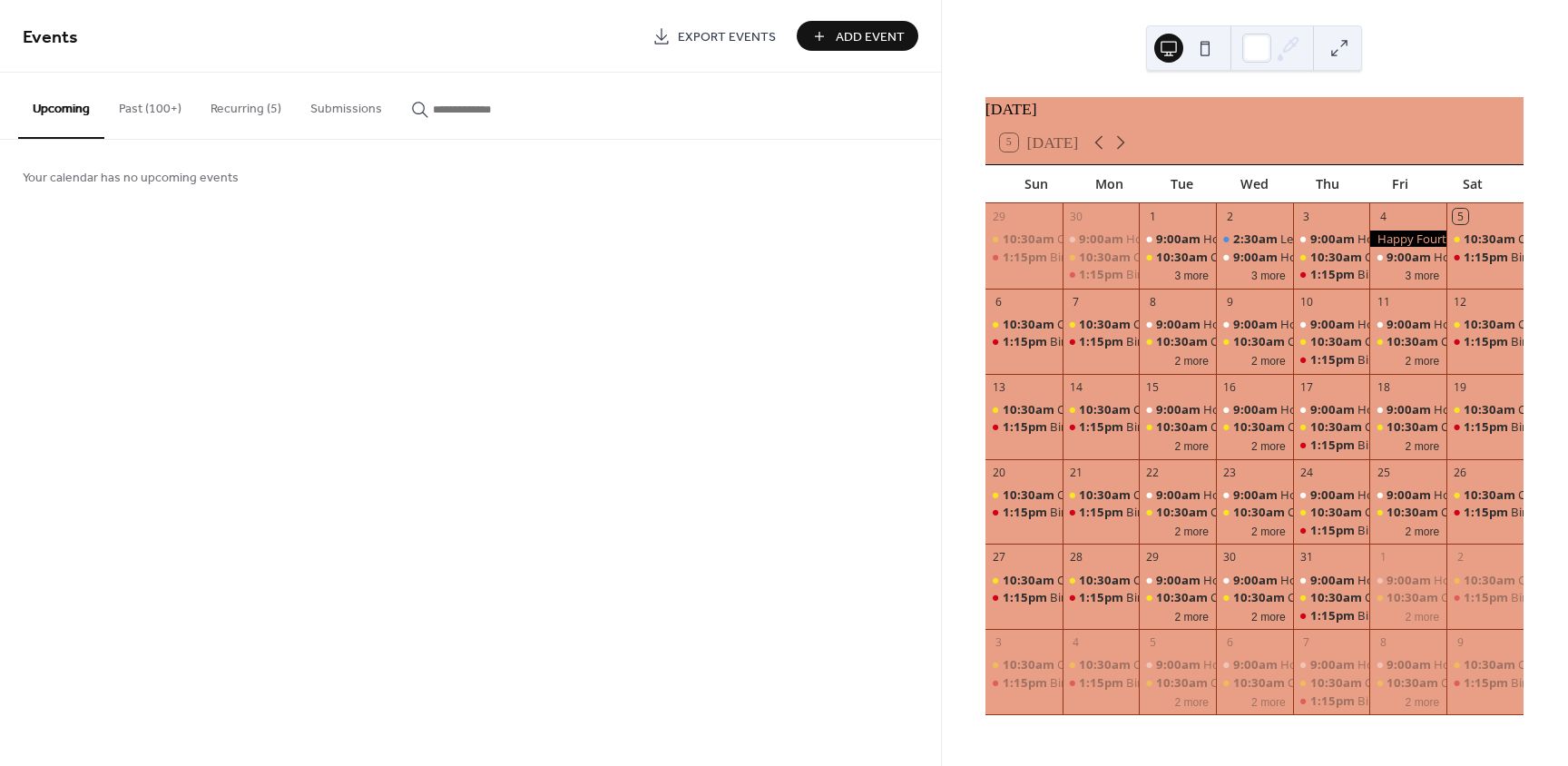 click on "Add Event" at bounding box center (870, 37) 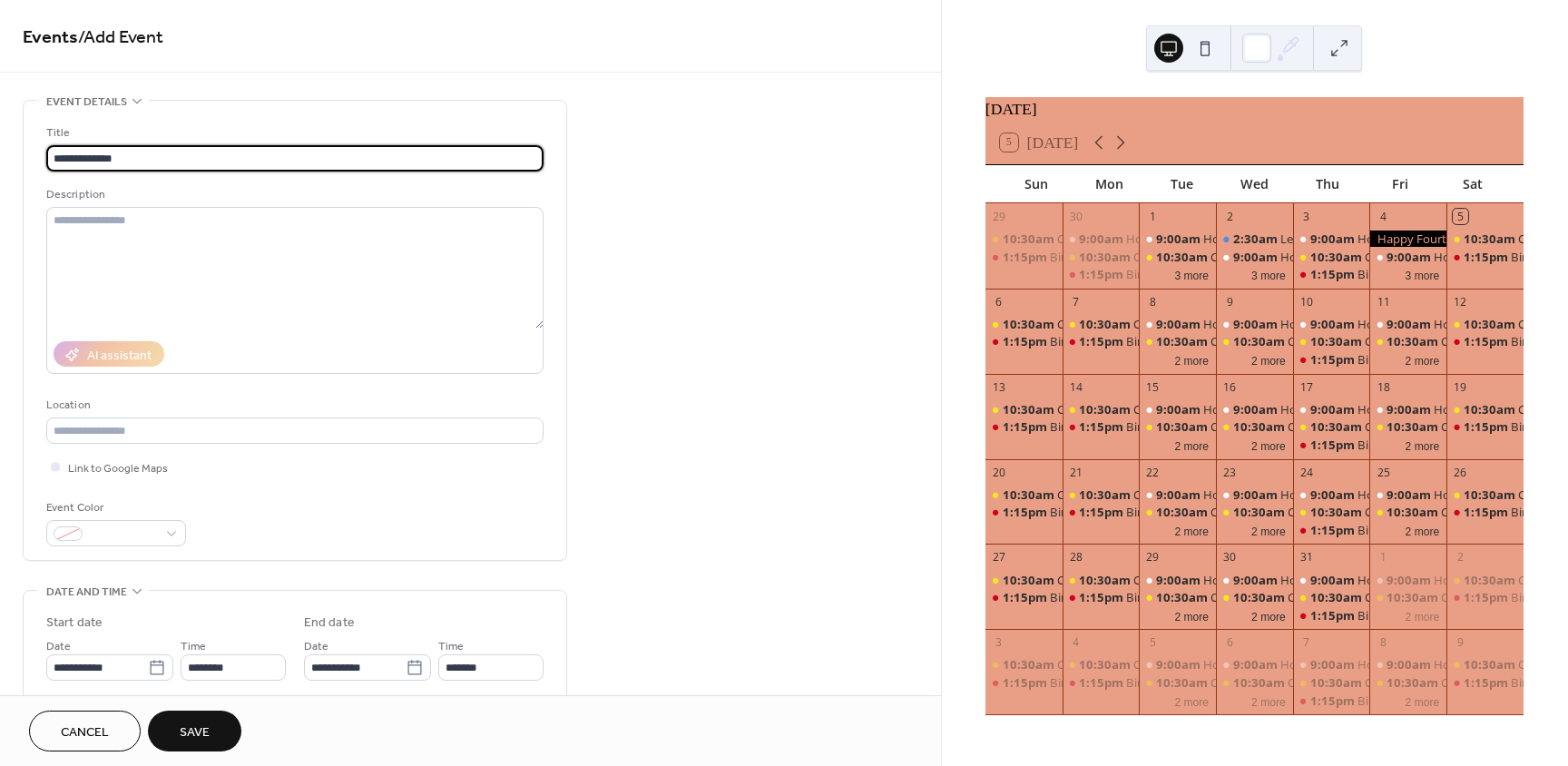 scroll, scrollTop: 1, scrollLeft: 0, axis: vertical 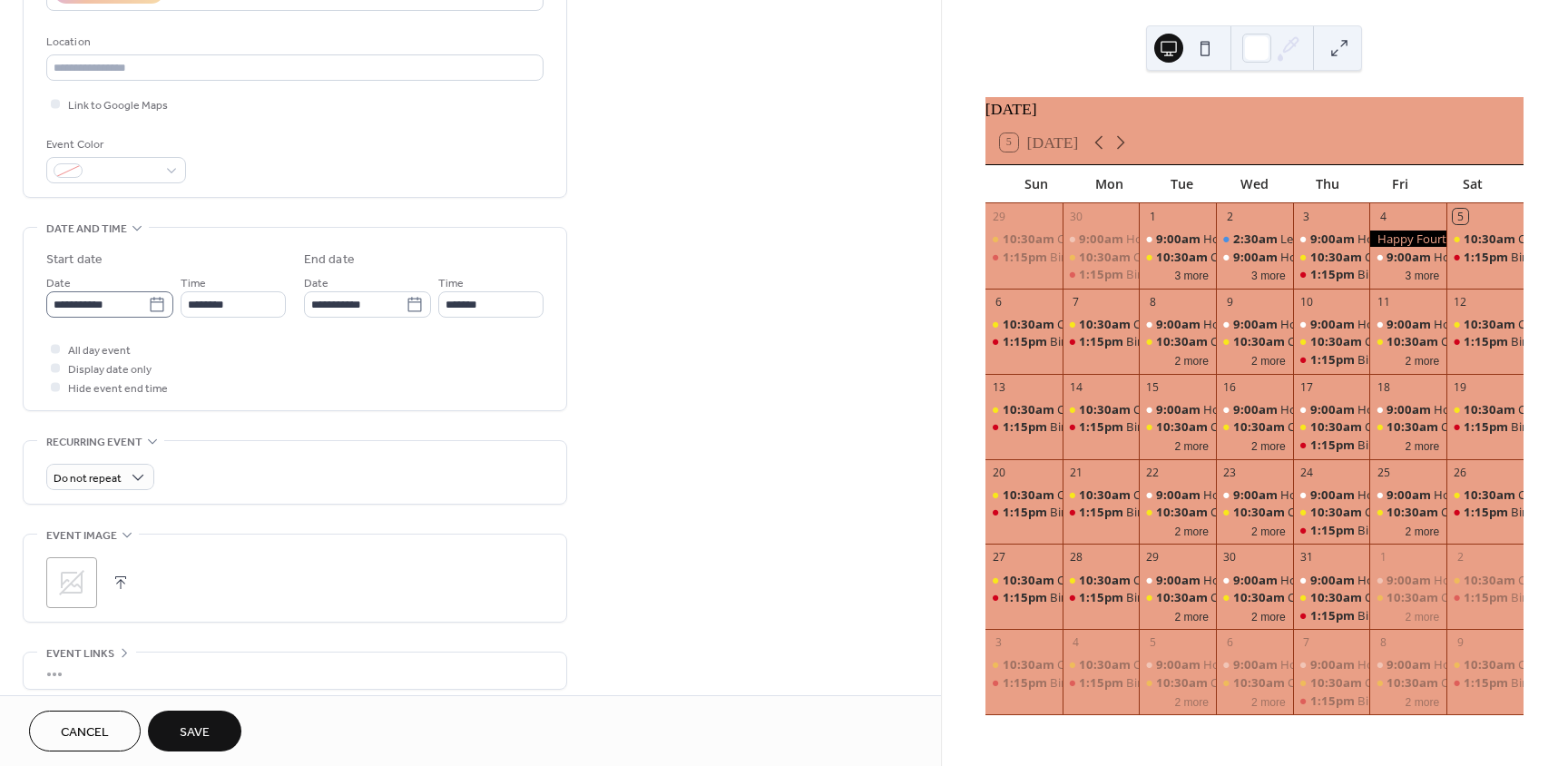type on "**********" 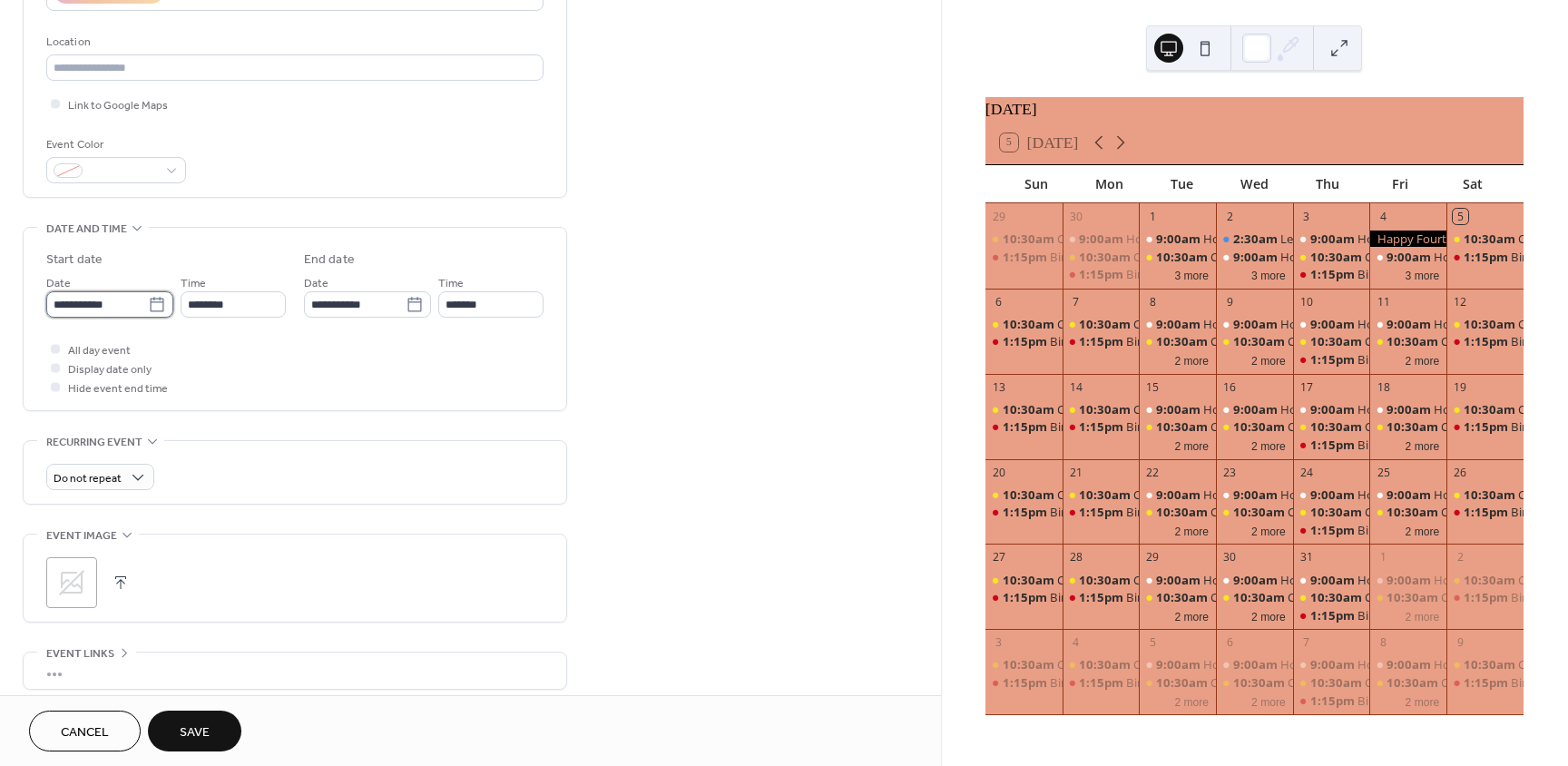 click on "**********" at bounding box center [97, 304] 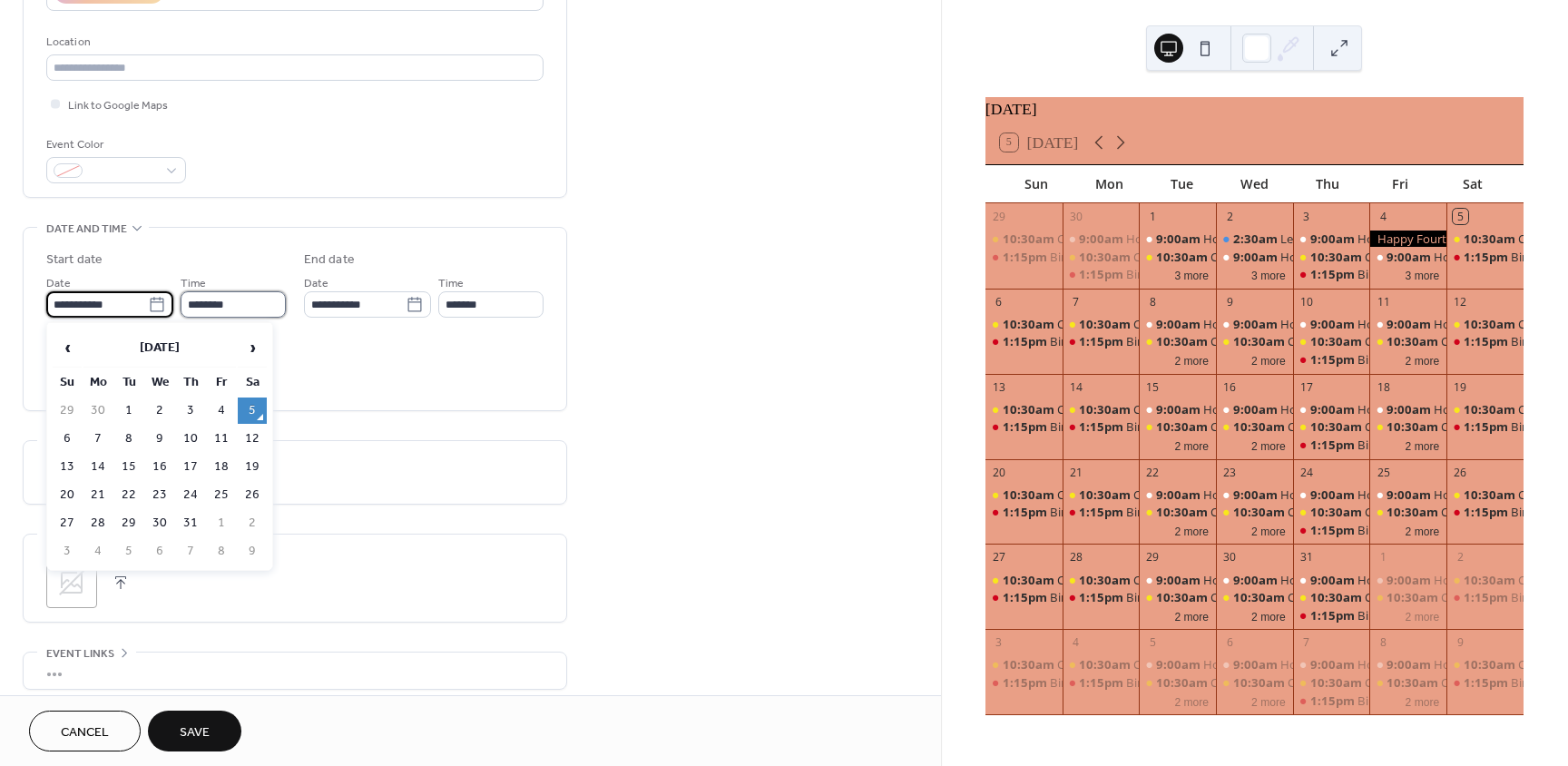 click on "********" at bounding box center [233, 304] 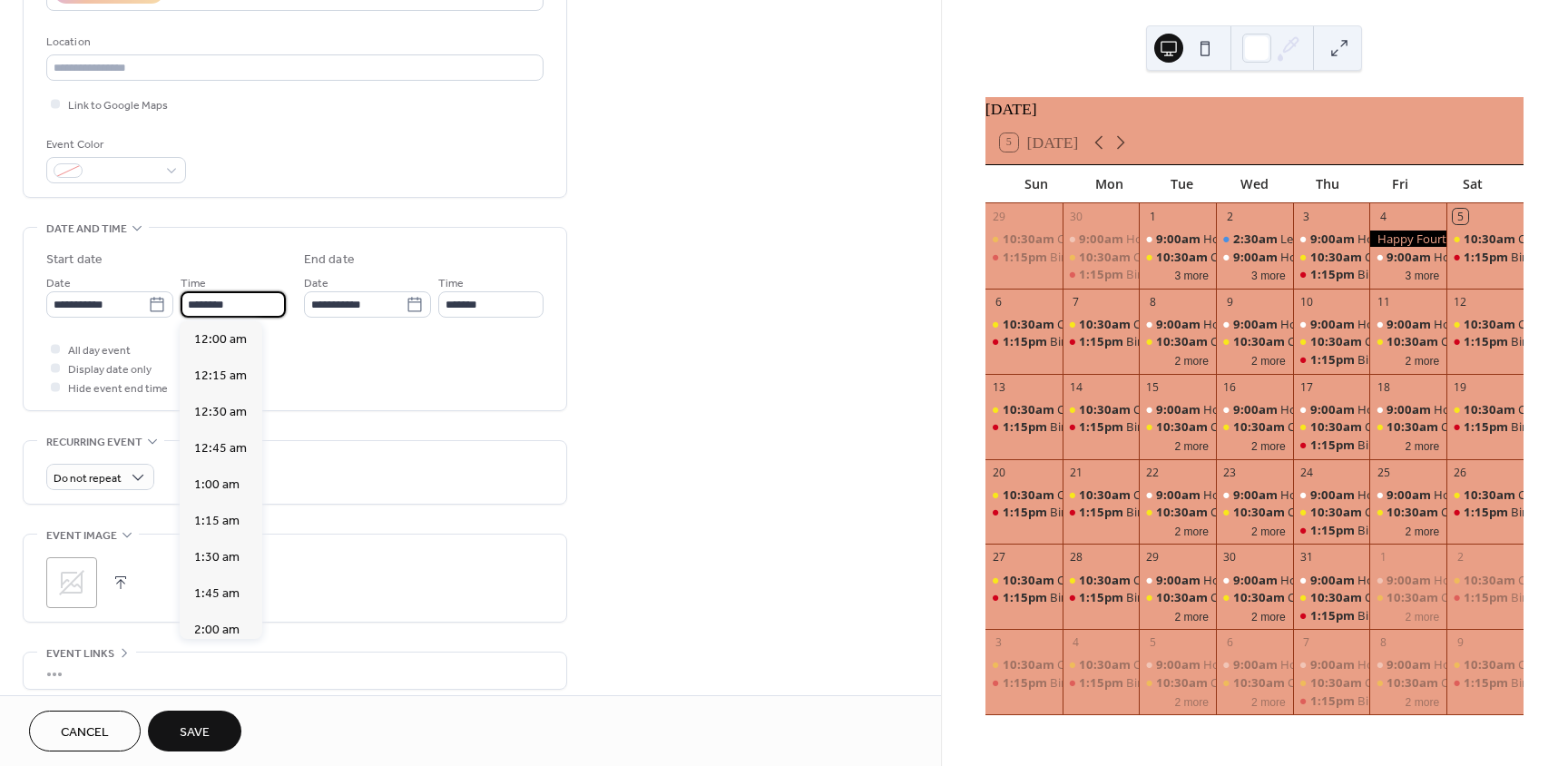 scroll, scrollTop: 1786, scrollLeft: 0, axis: vertical 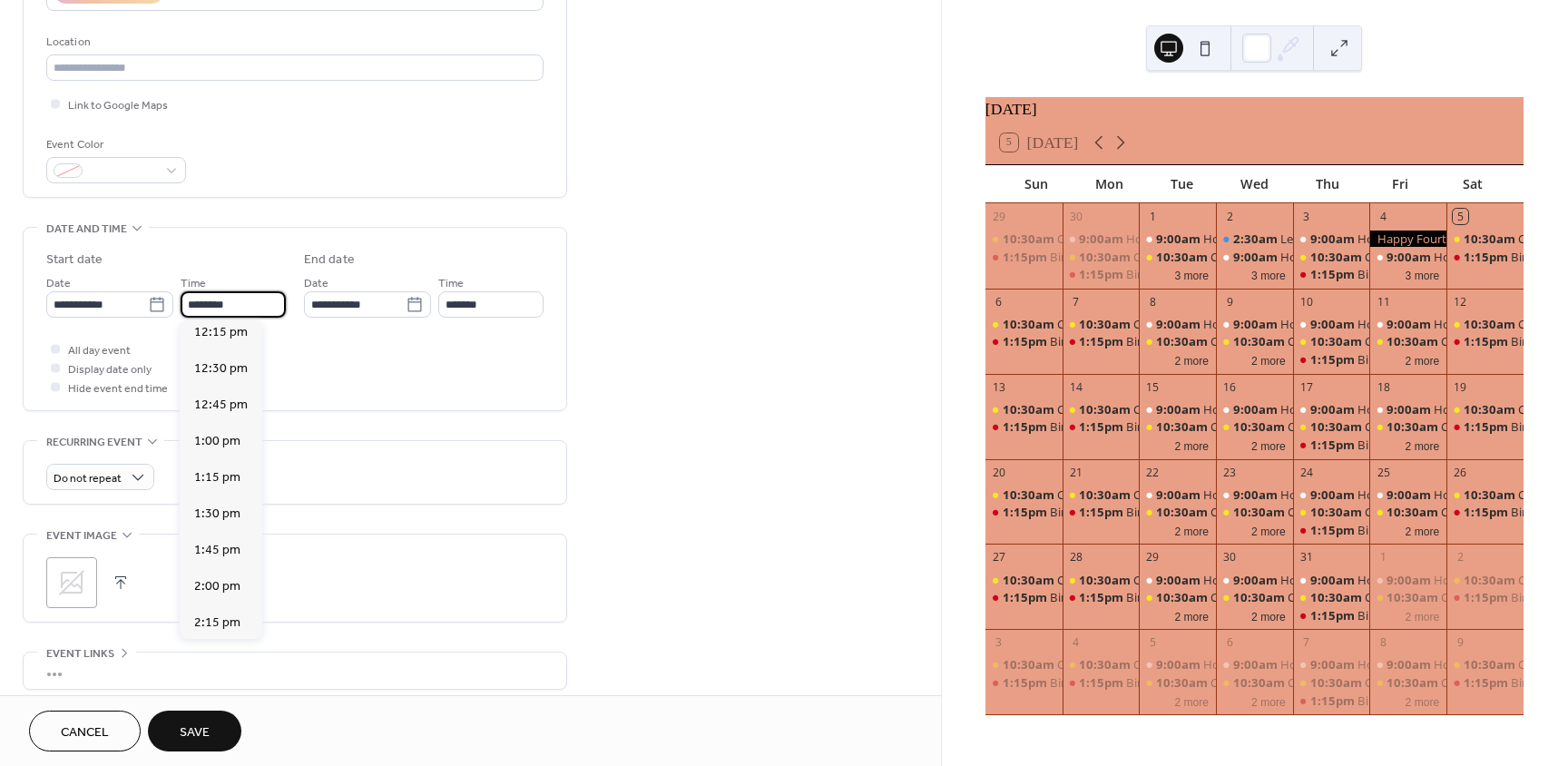 click on "********" at bounding box center (233, 304) 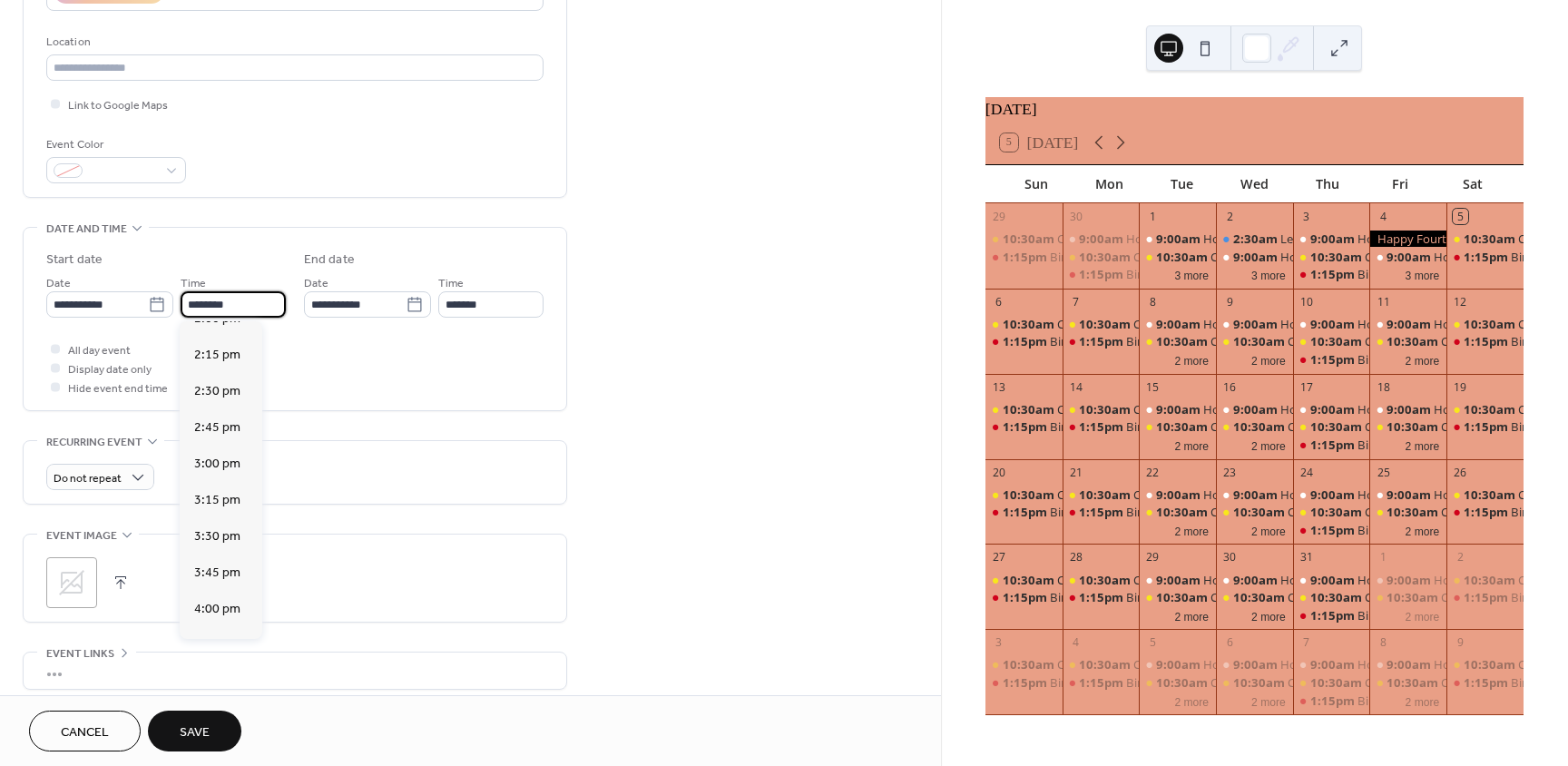 scroll, scrollTop: 2058, scrollLeft: 0, axis: vertical 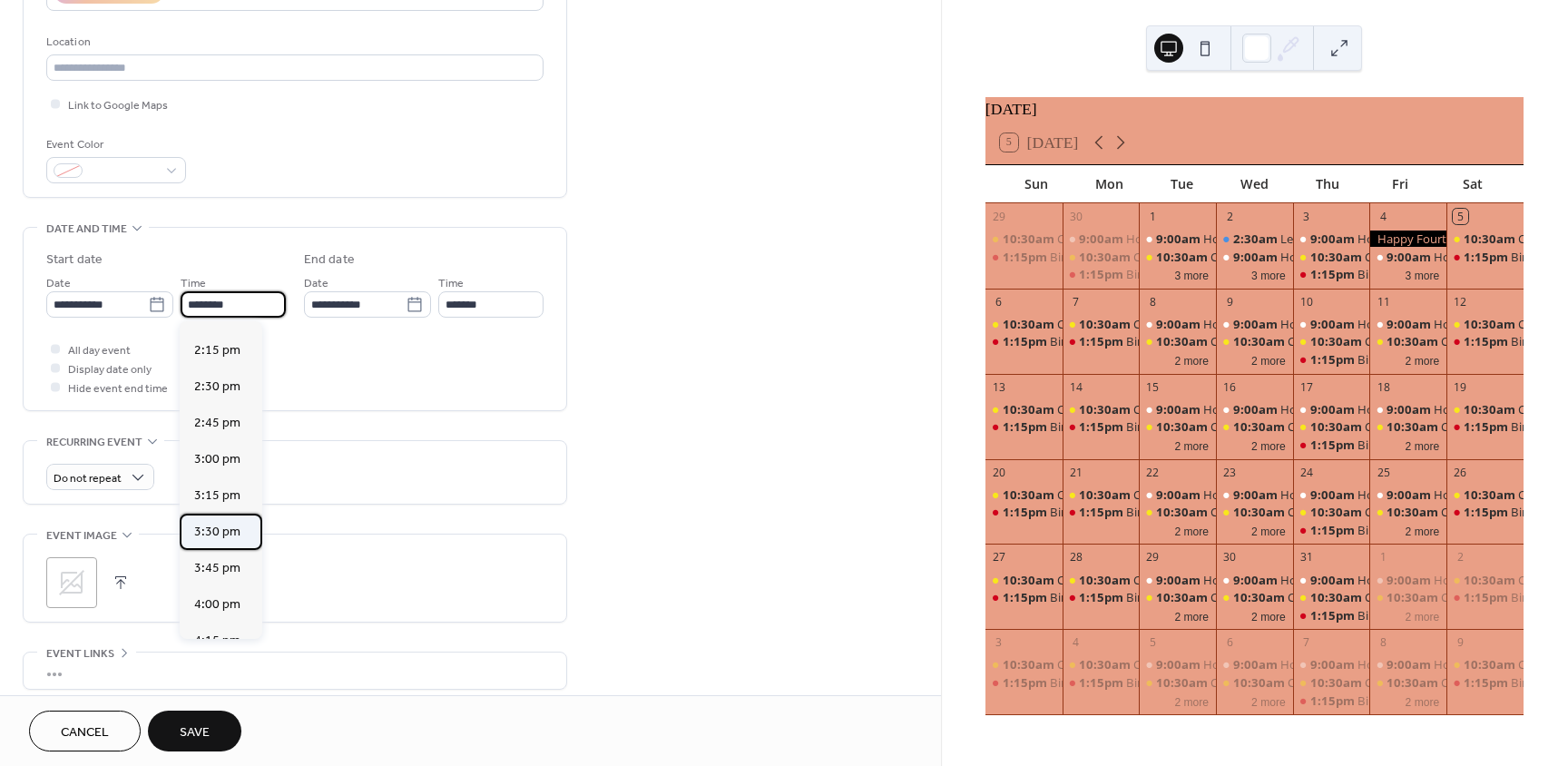 click on "3:30 pm" at bounding box center (217, 532) 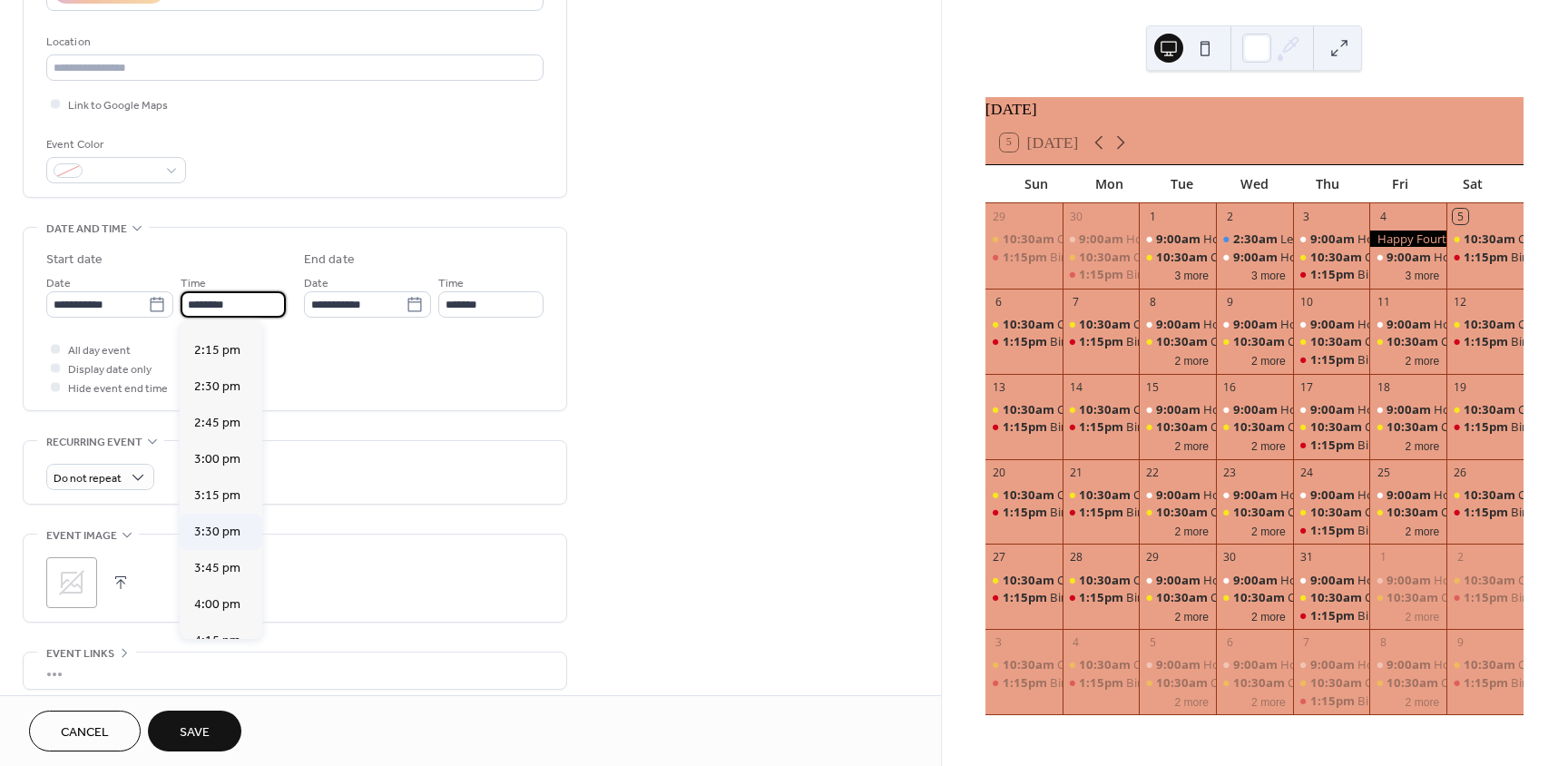type on "*******" 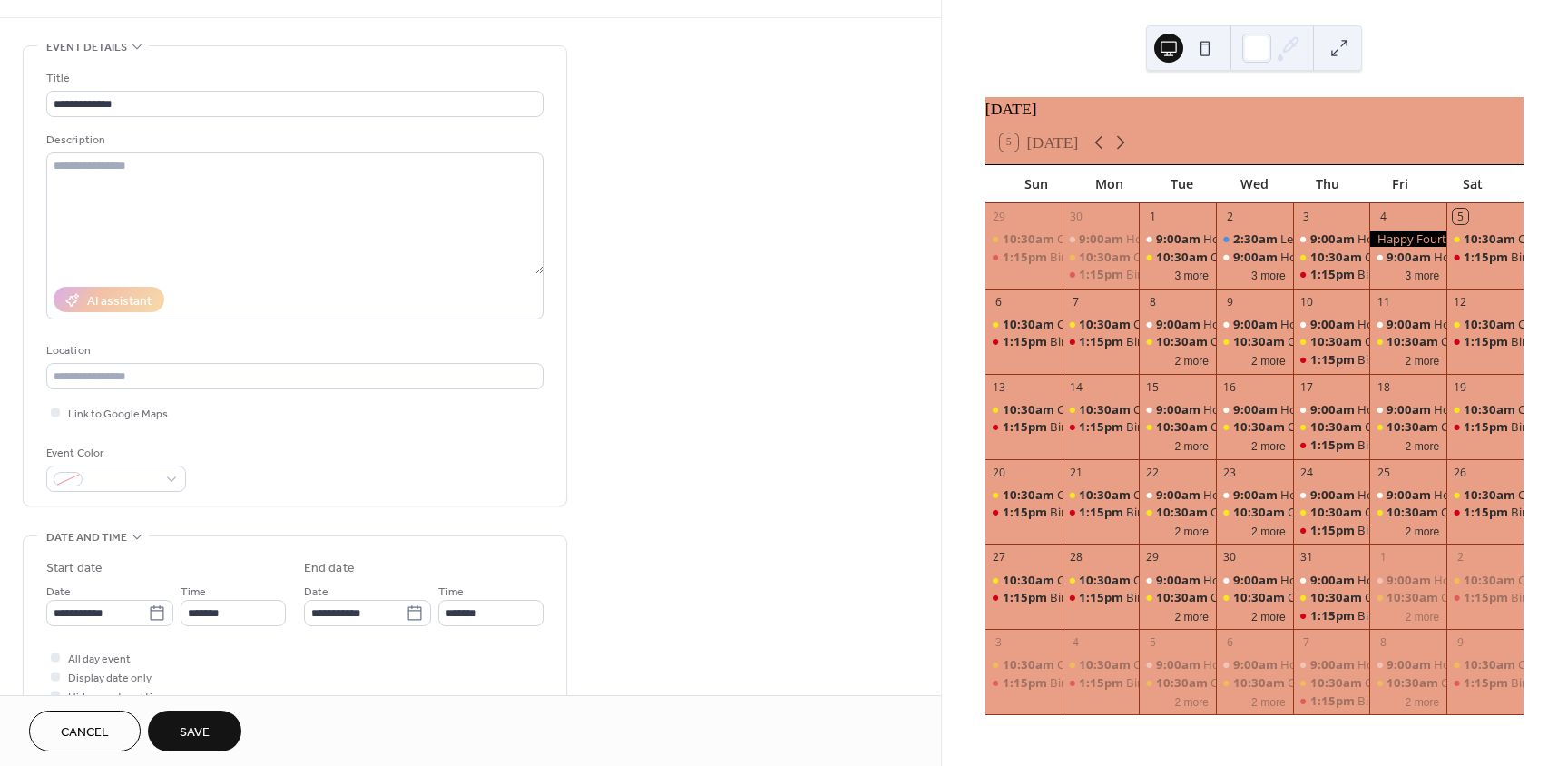 scroll, scrollTop: 0, scrollLeft: 0, axis: both 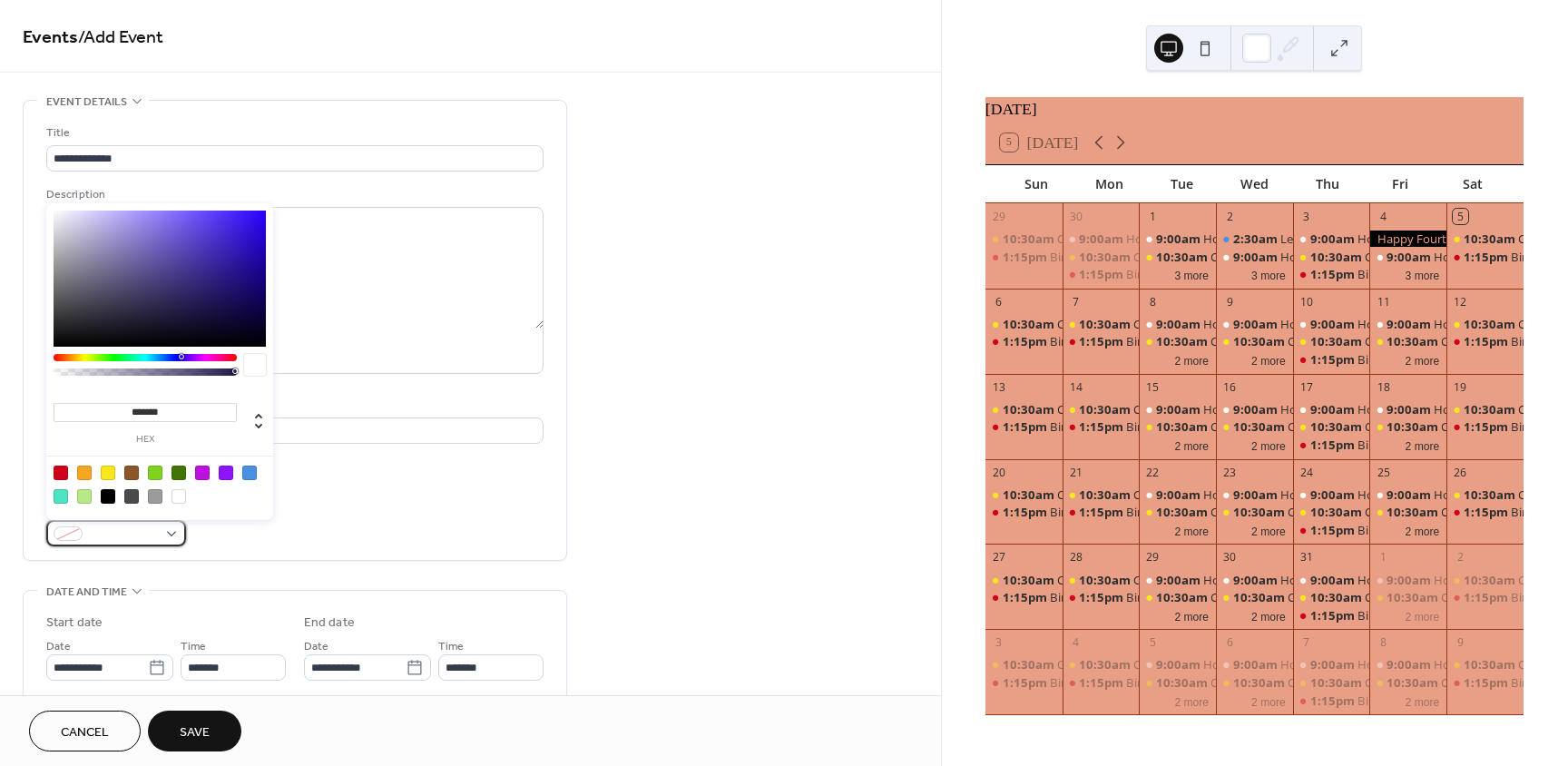 click at bounding box center (123, 535) 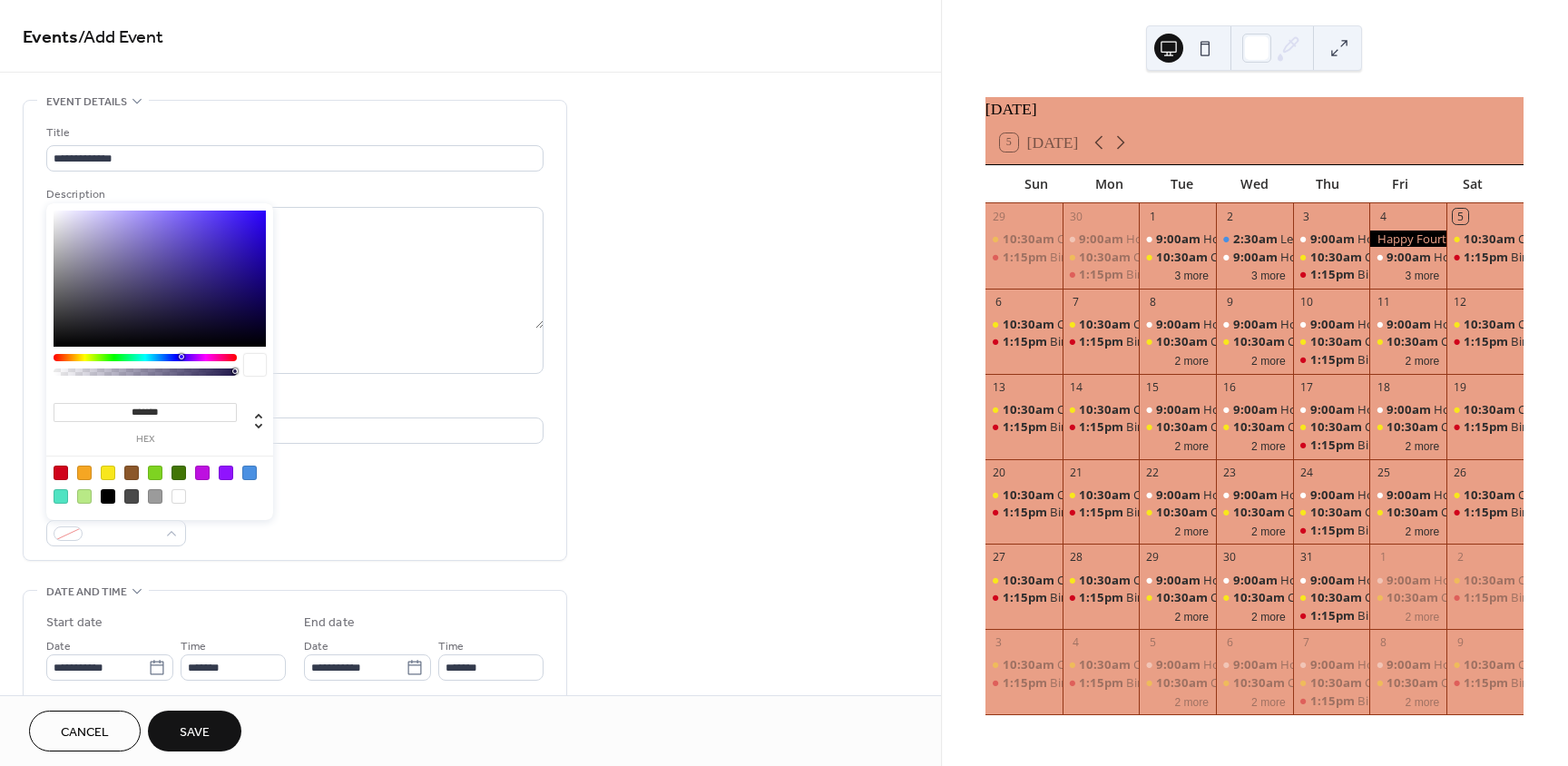 click at bounding box center [155, 473] 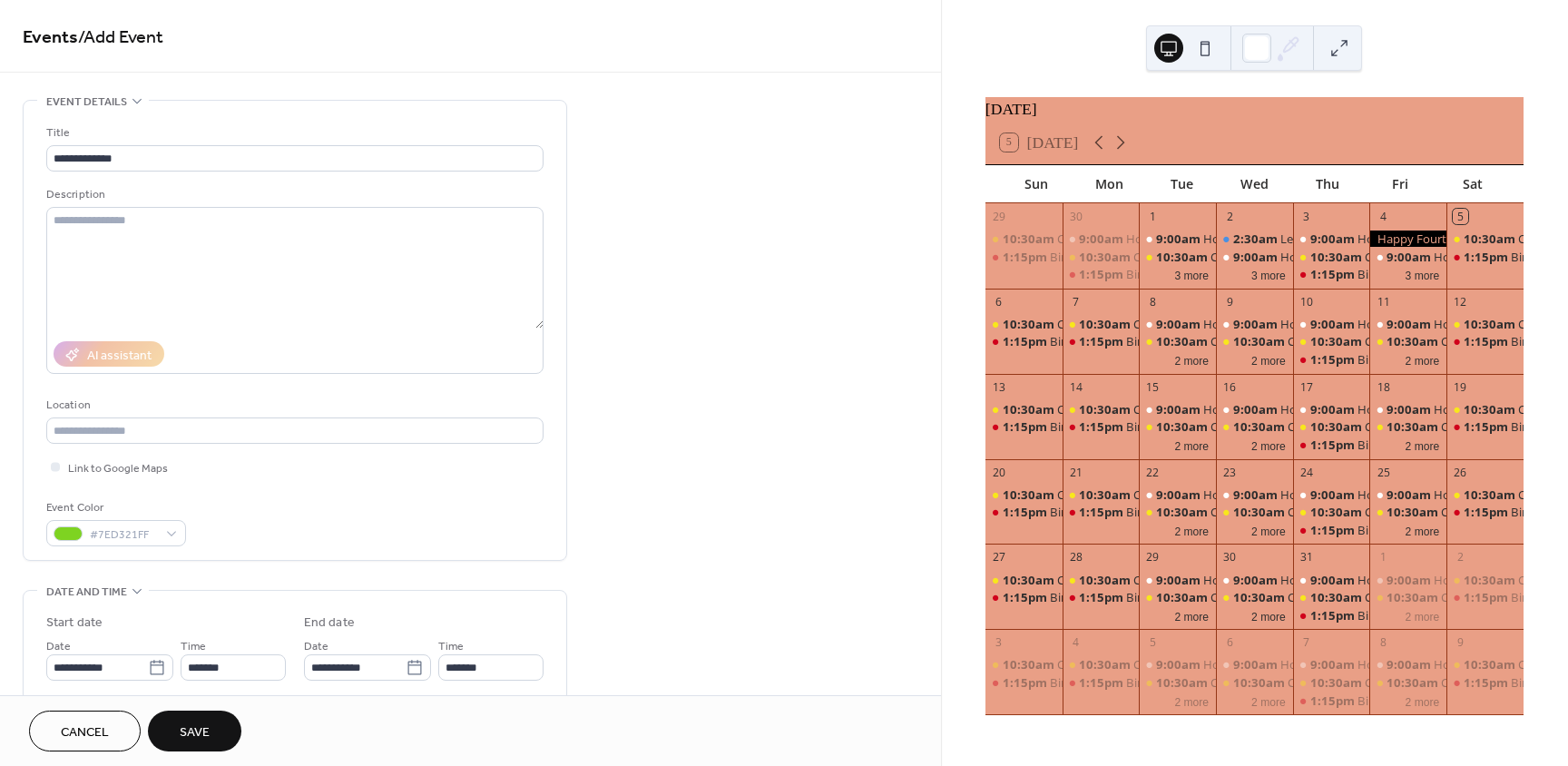 click on "Save" at bounding box center (194, 731) 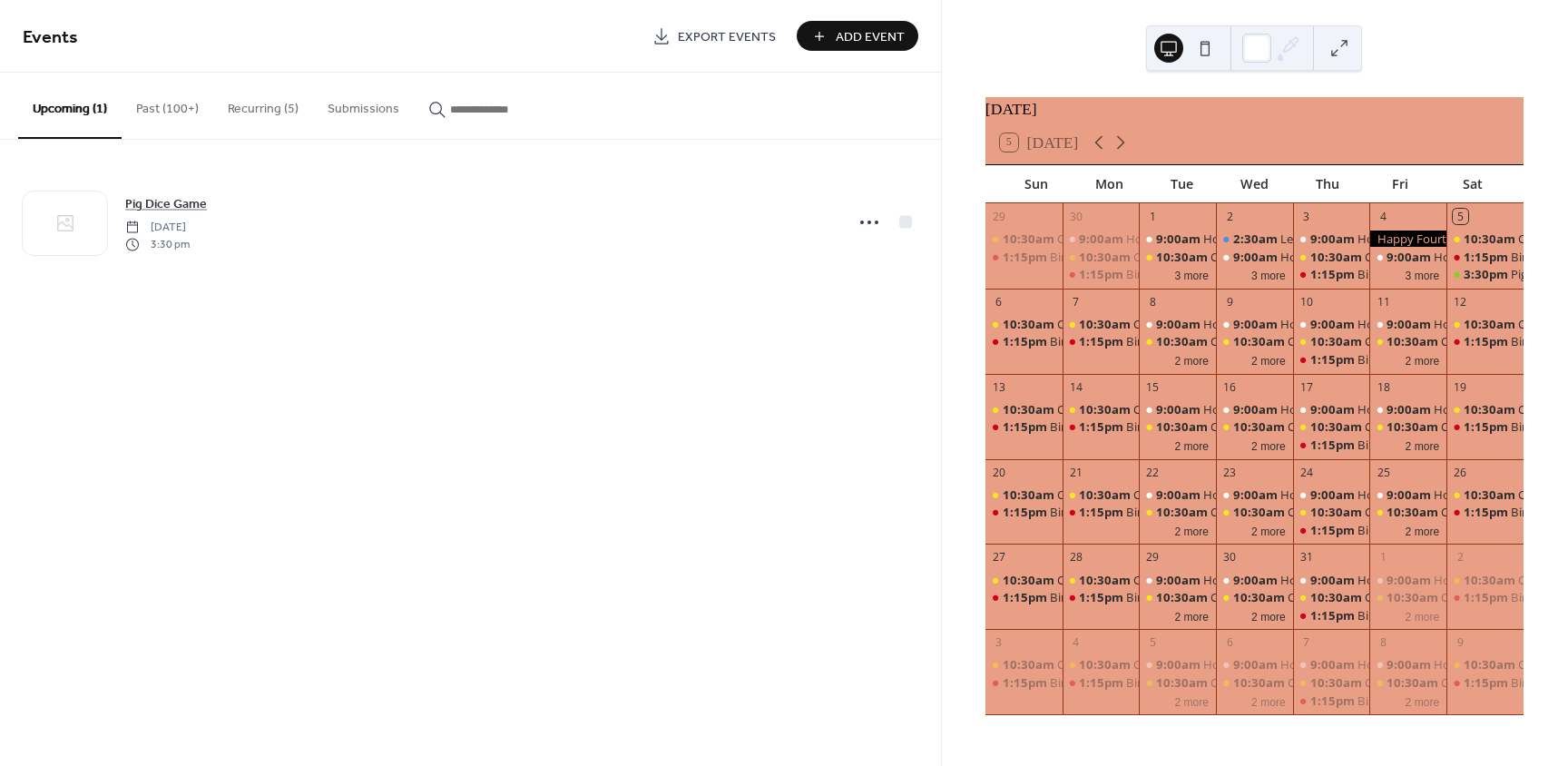 click on "Add Event" at bounding box center [870, 37] 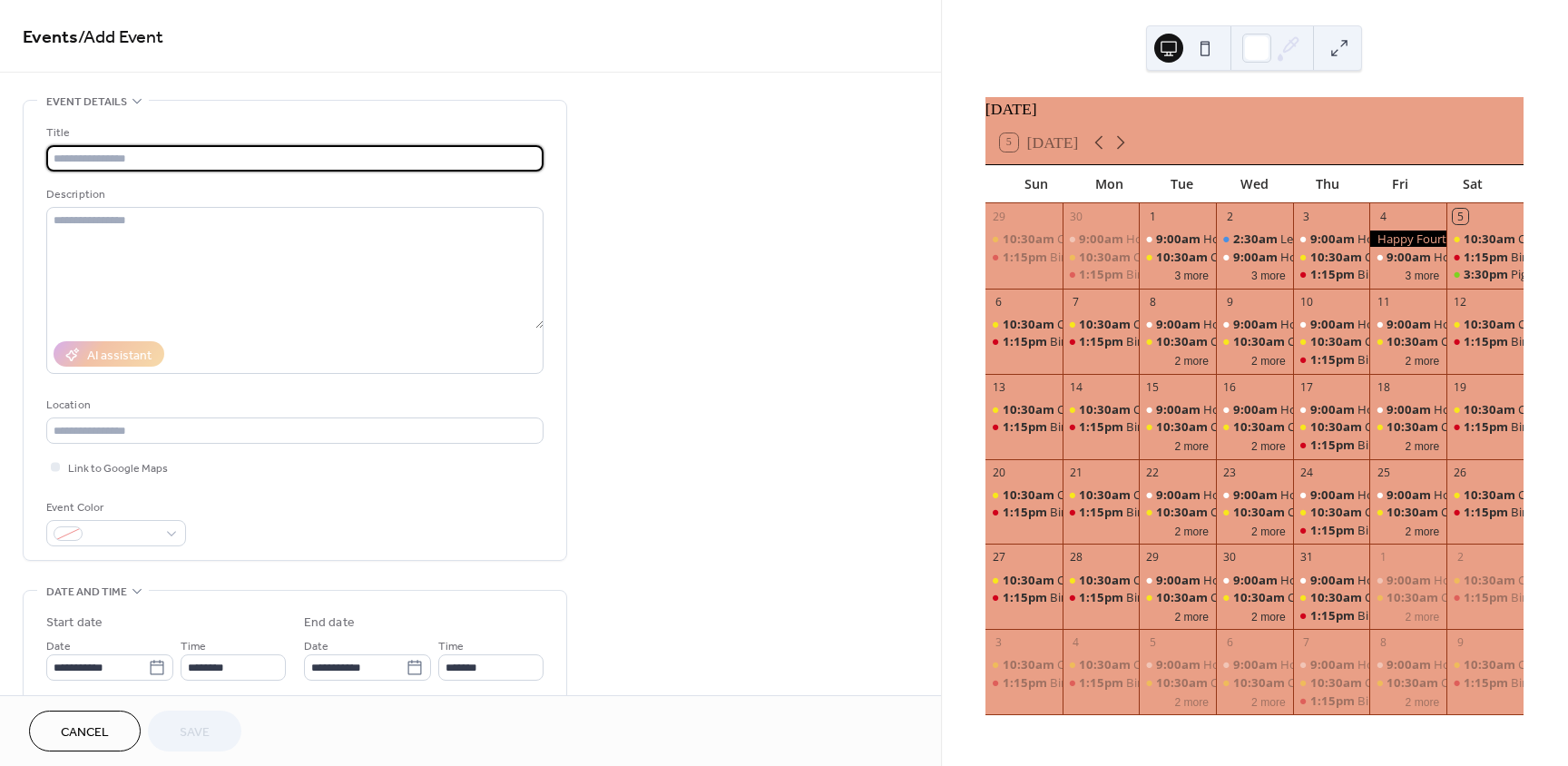 click on "Cancel" at bounding box center (84, 732) 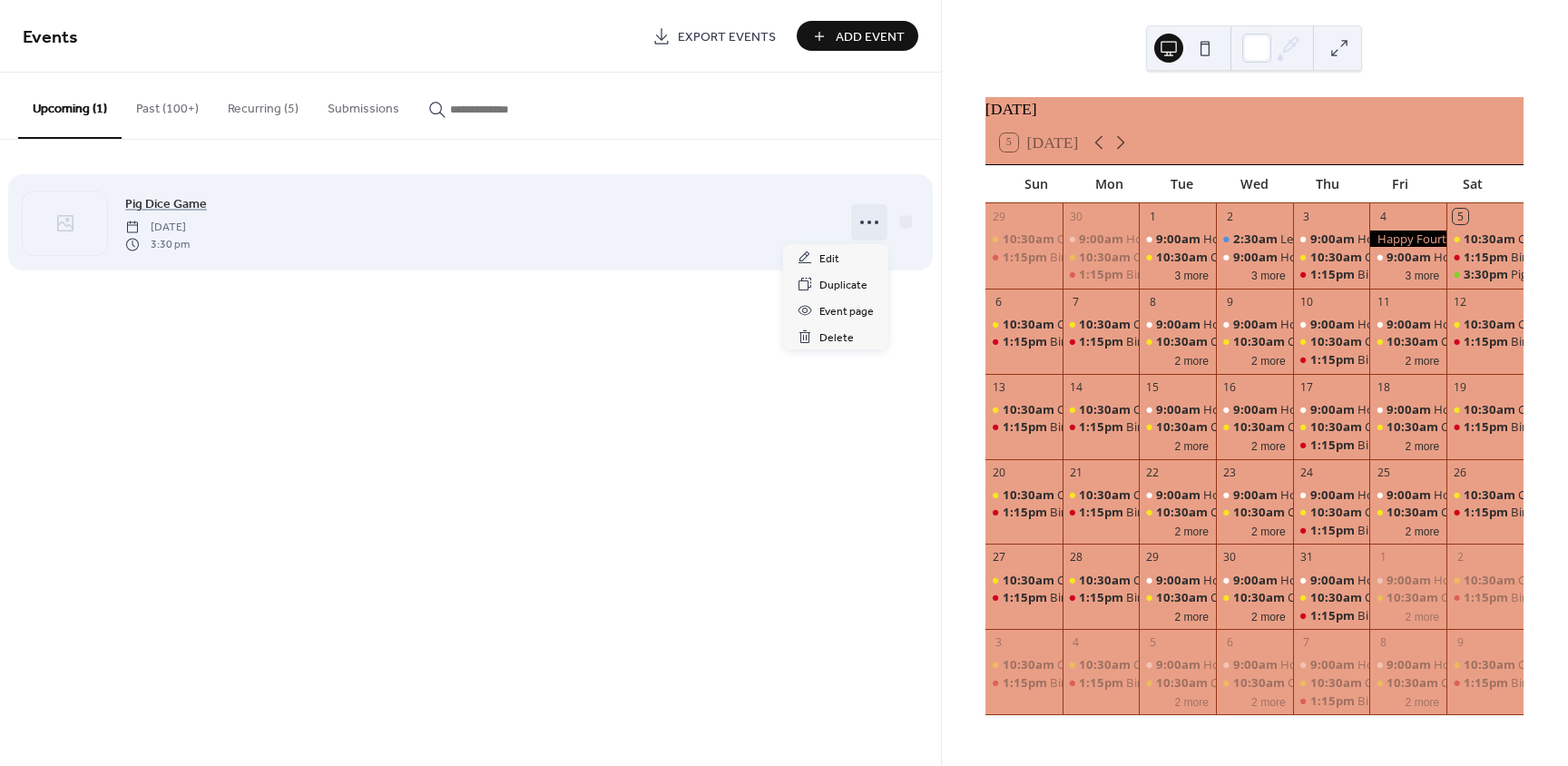 click 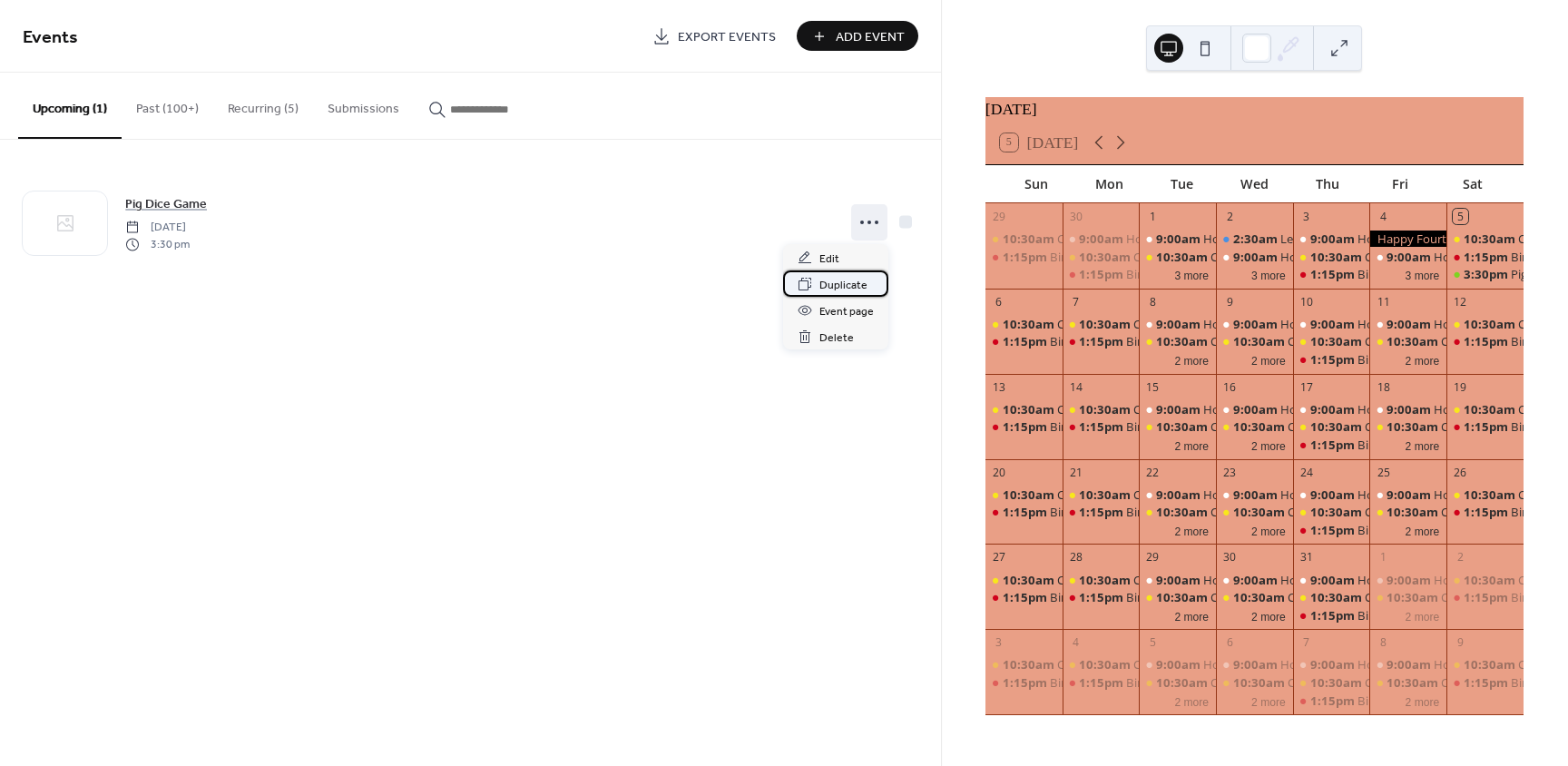 click on "Duplicate" at bounding box center (843, 285) 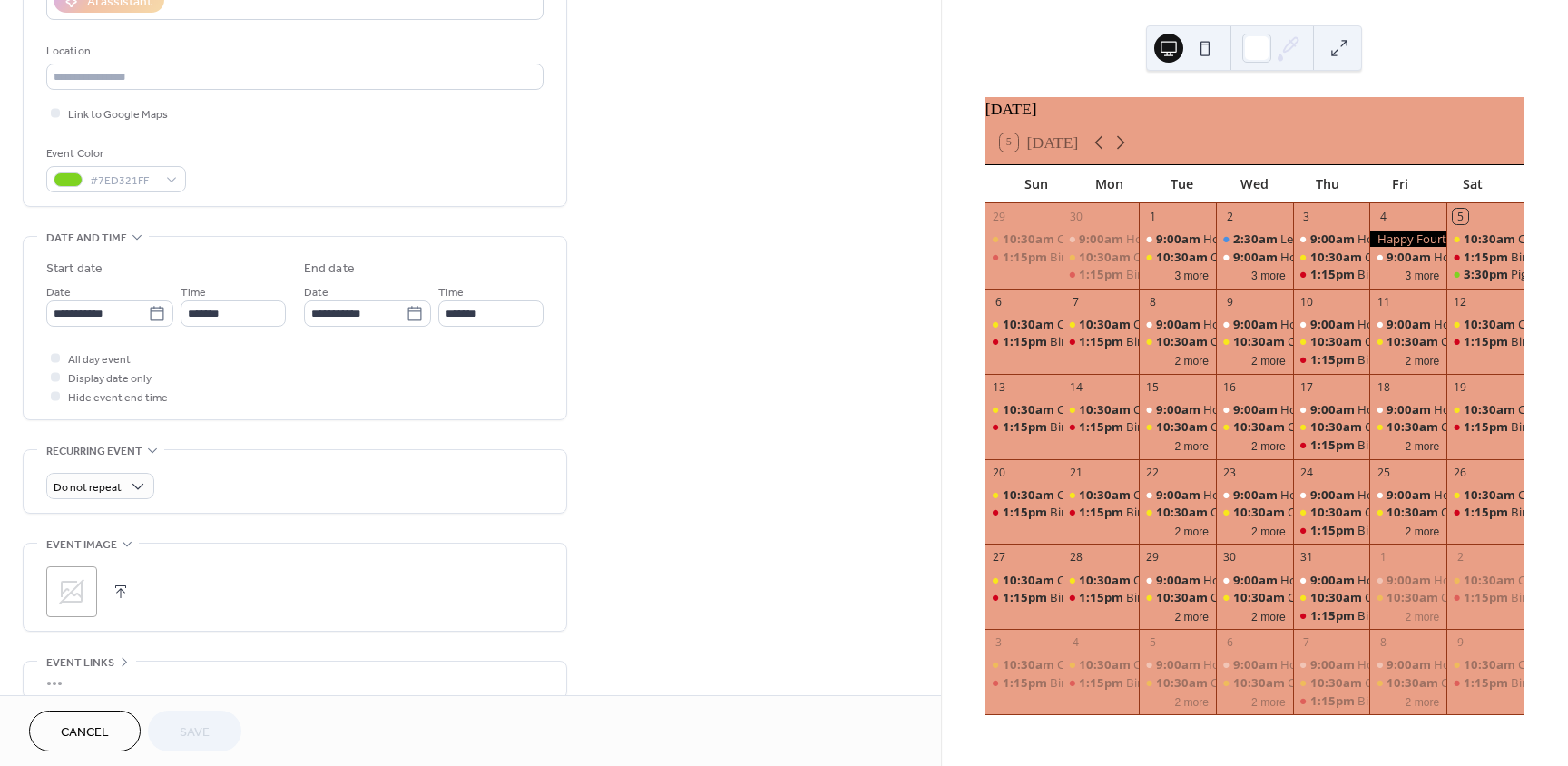 scroll, scrollTop: 363, scrollLeft: 0, axis: vertical 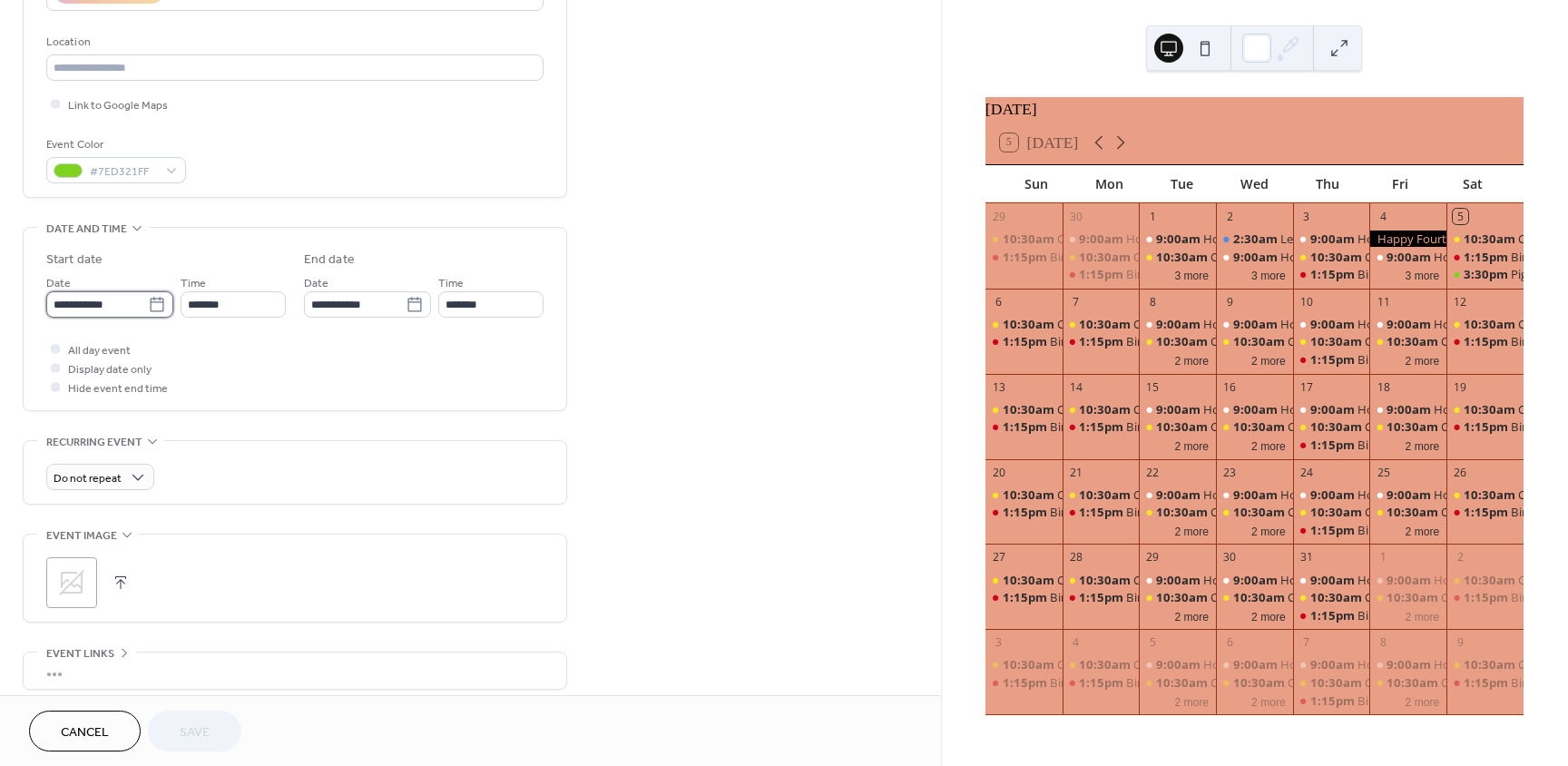 click on "**********" at bounding box center (97, 304) 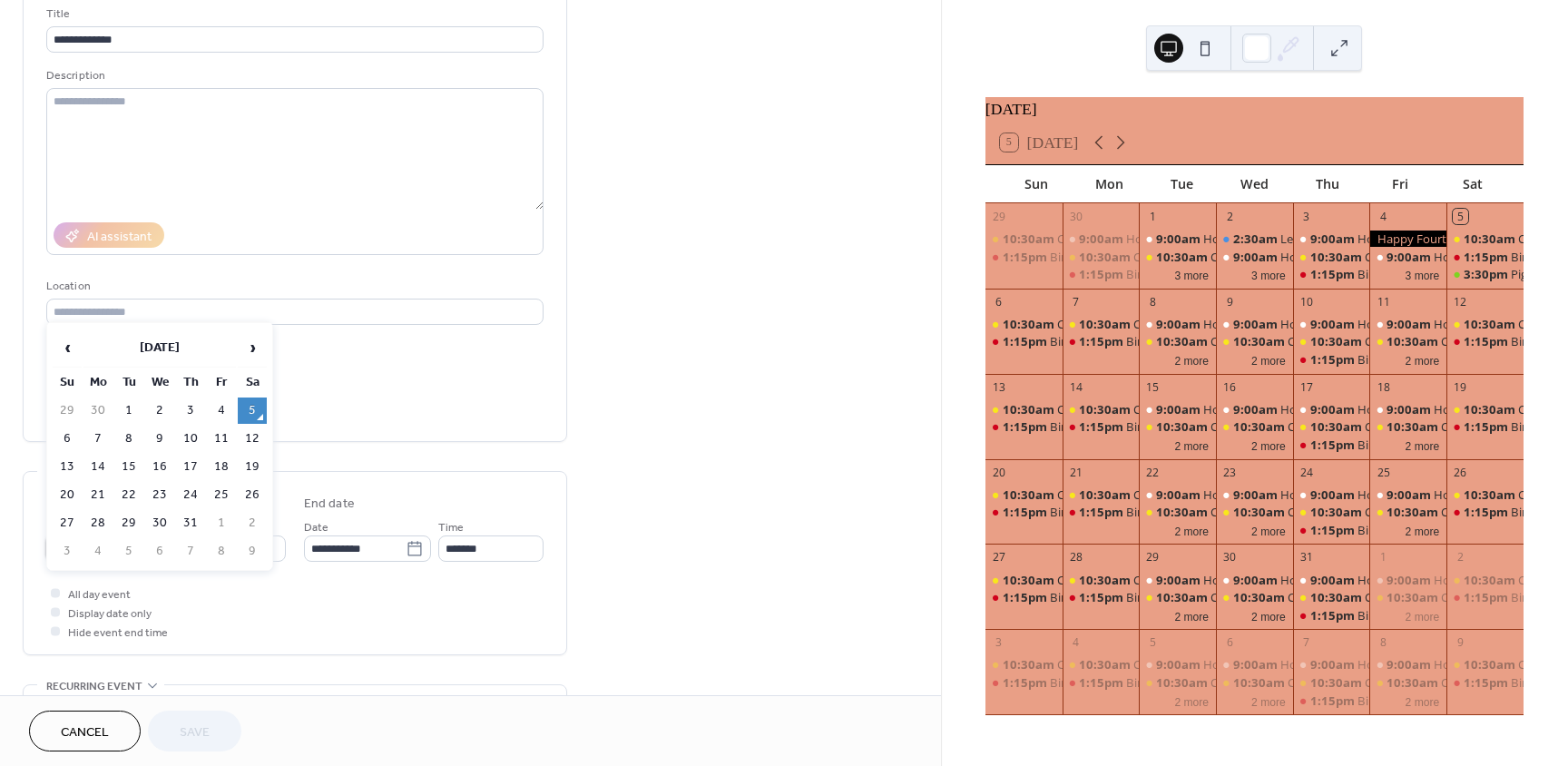 scroll, scrollTop: 0, scrollLeft: 0, axis: both 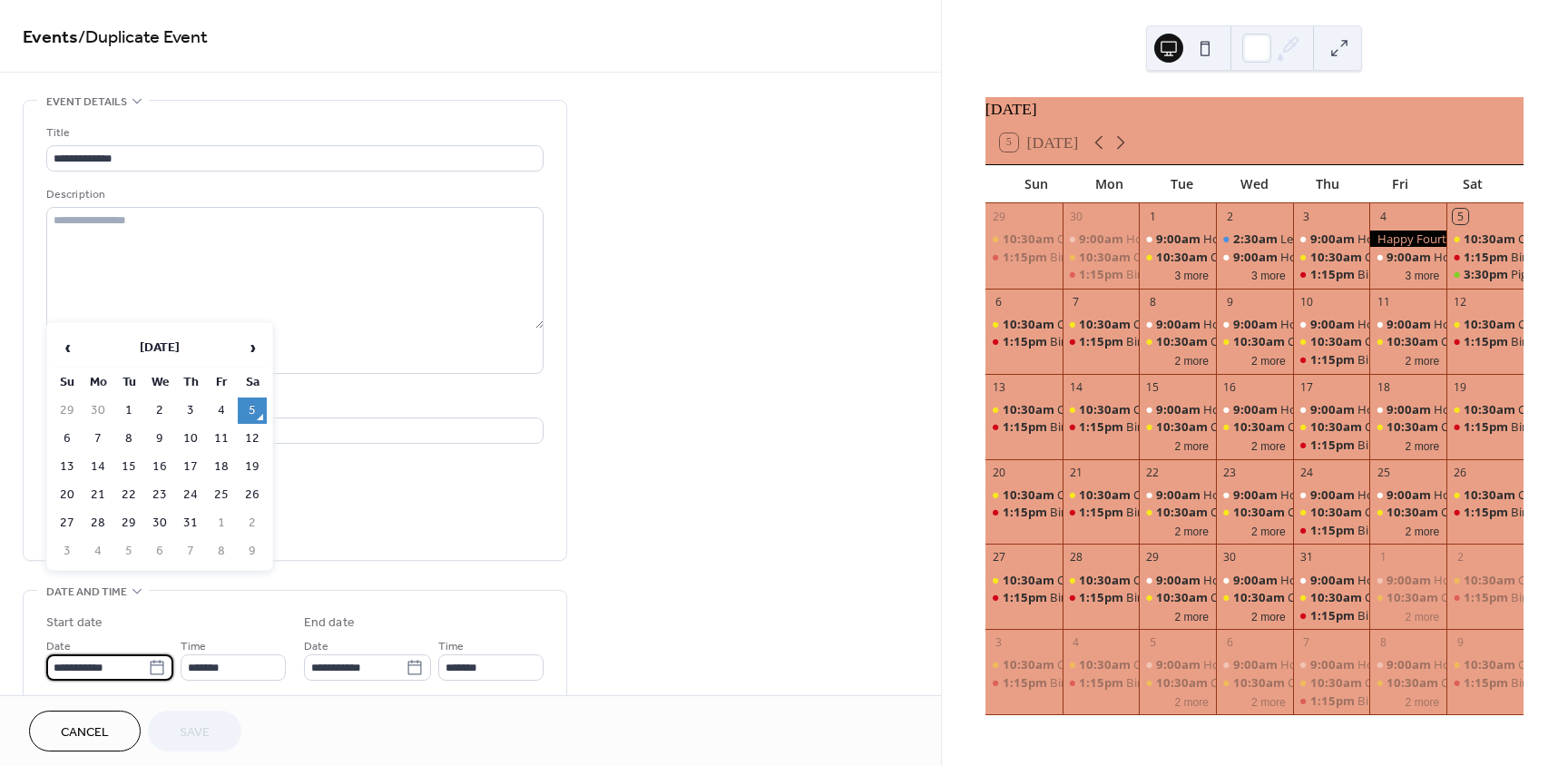click on "Cancel" at bounding box center (84, 732) 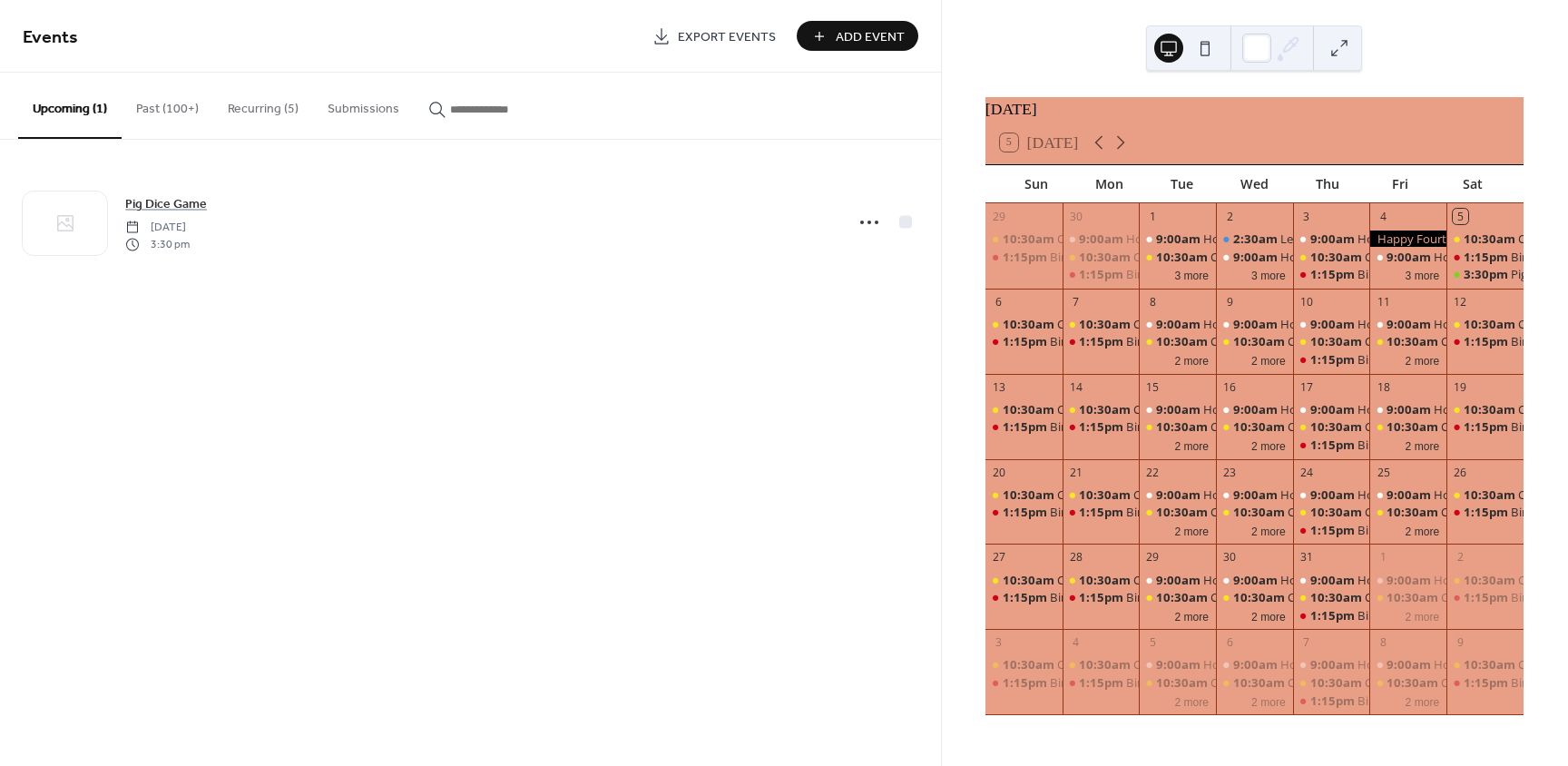 click on "Recurring  (5)" at bounding box center [263, 104] 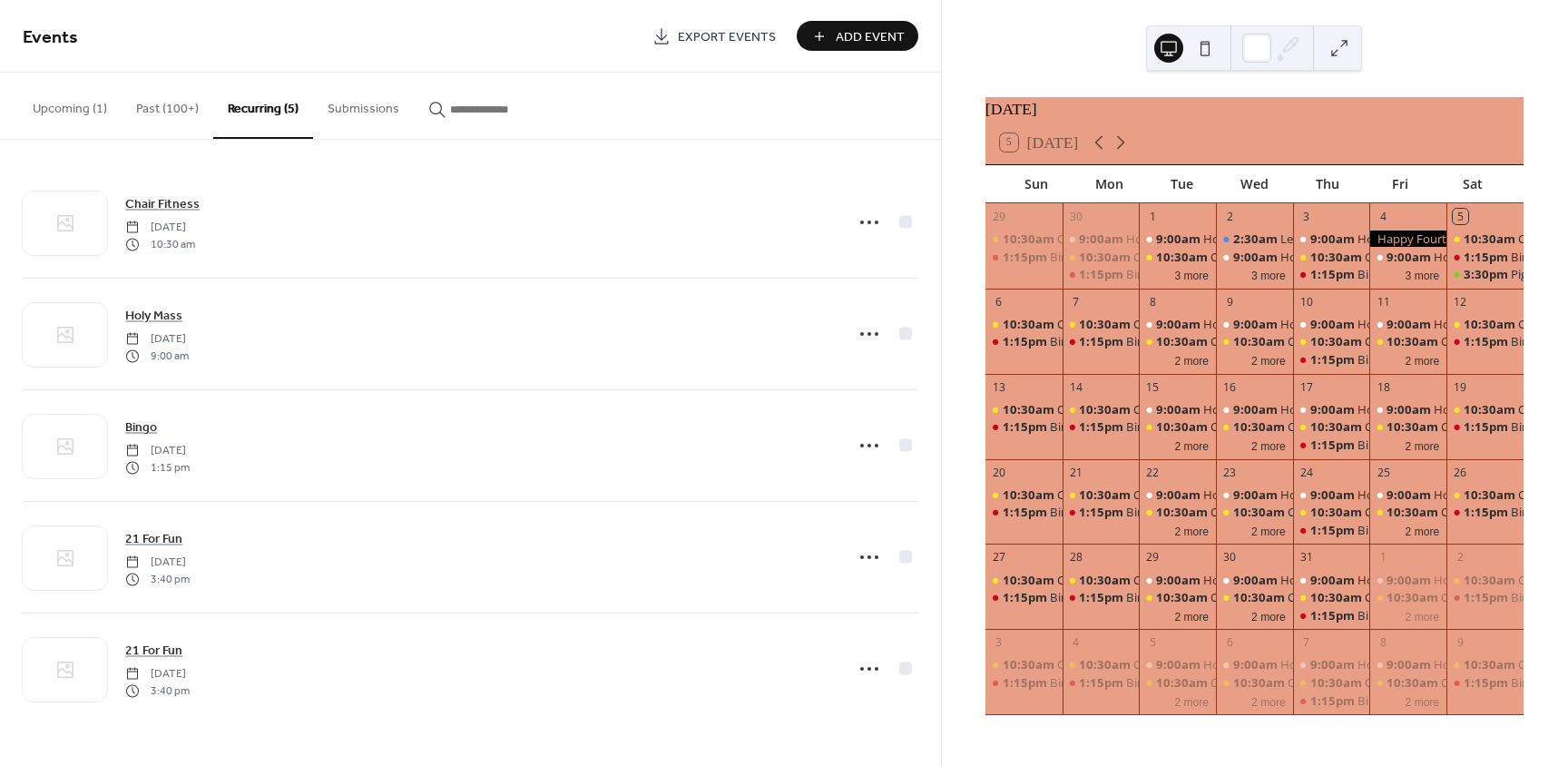 click on "Past  (100+)" at bounding box center [167, 104] 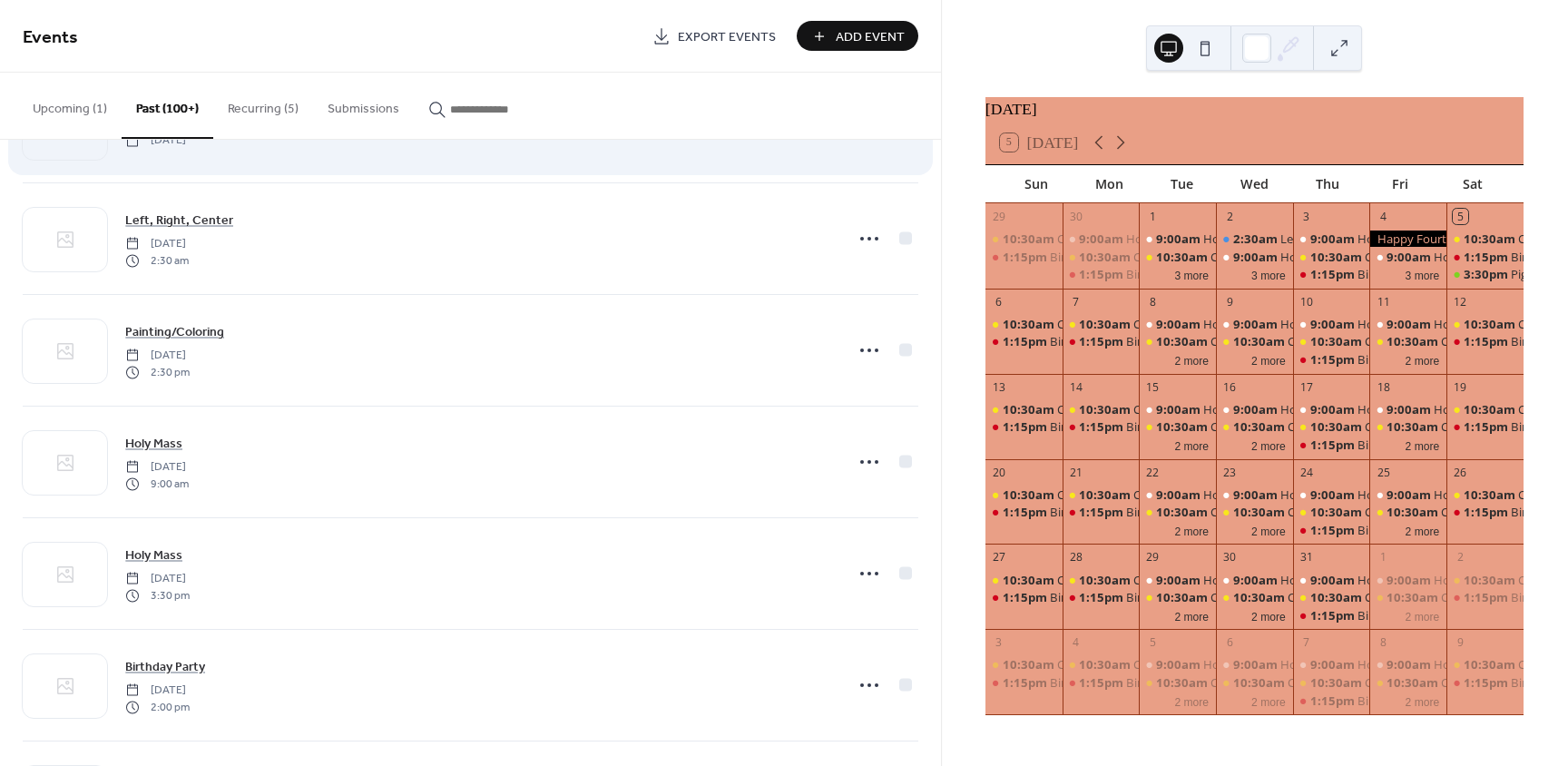 scroll, scrollTop: 91, scrollLeft: 0, axis: vertical 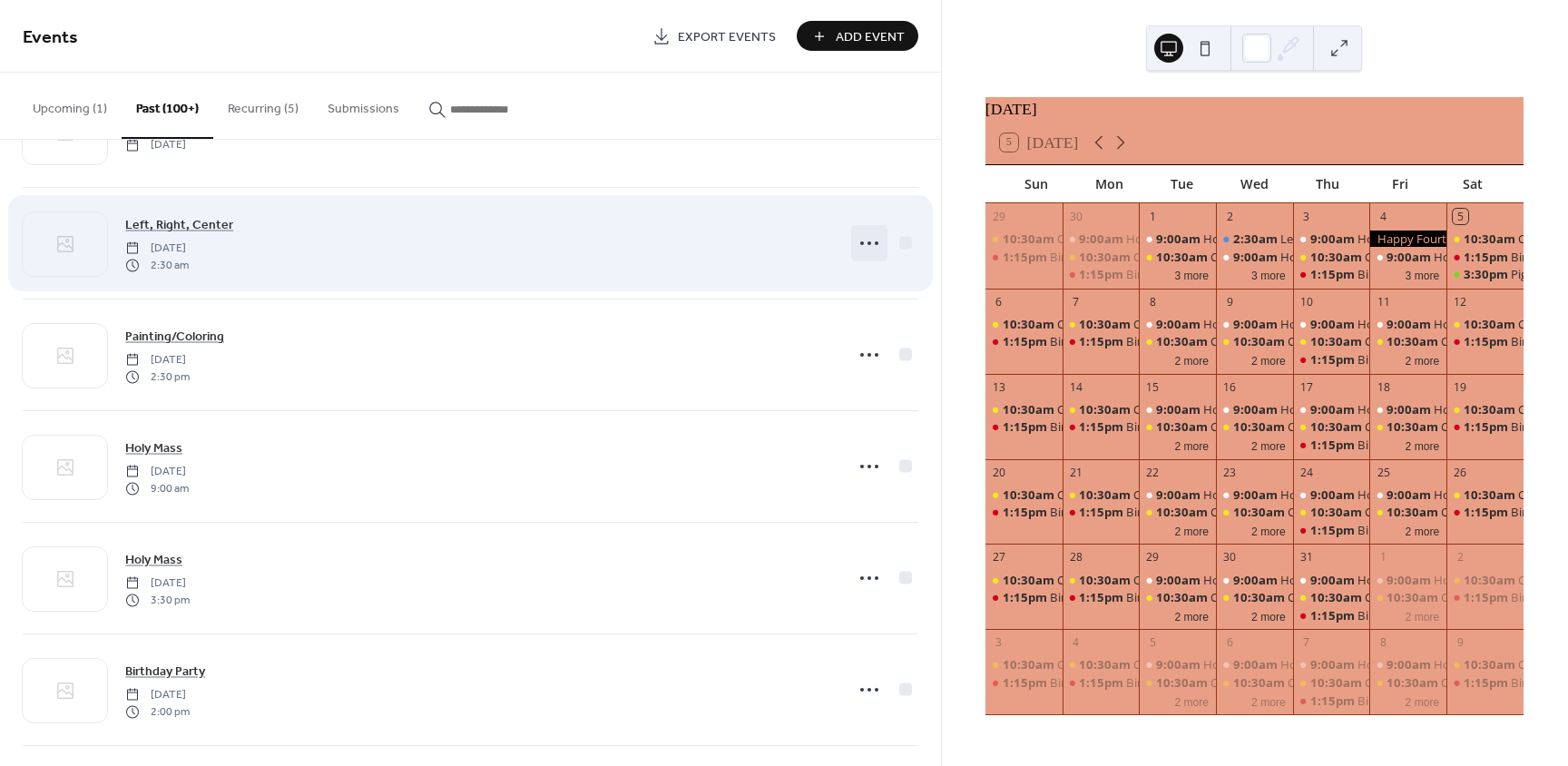 click 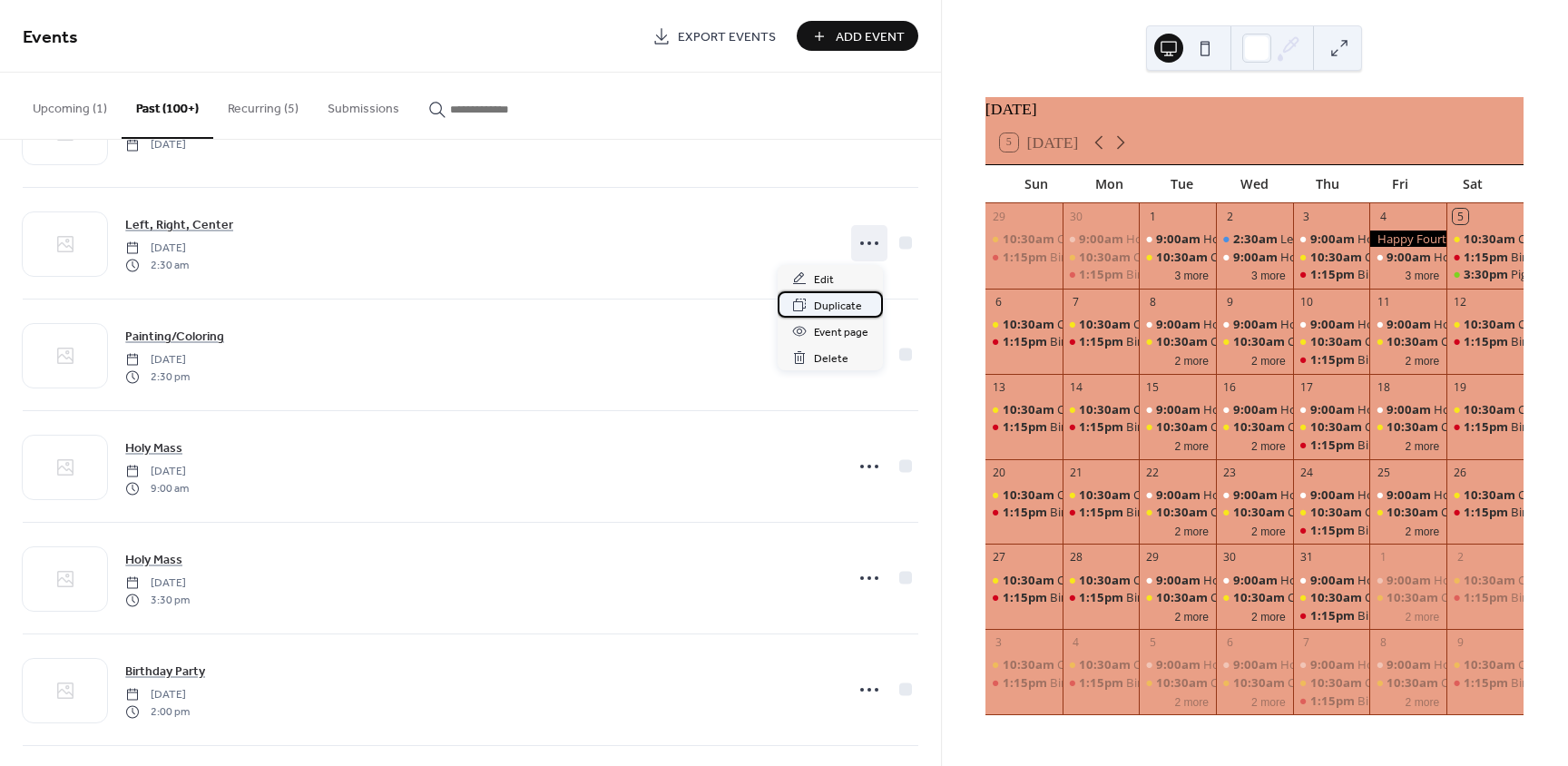 click on "Duplicate" at bounding box center [838, 306] 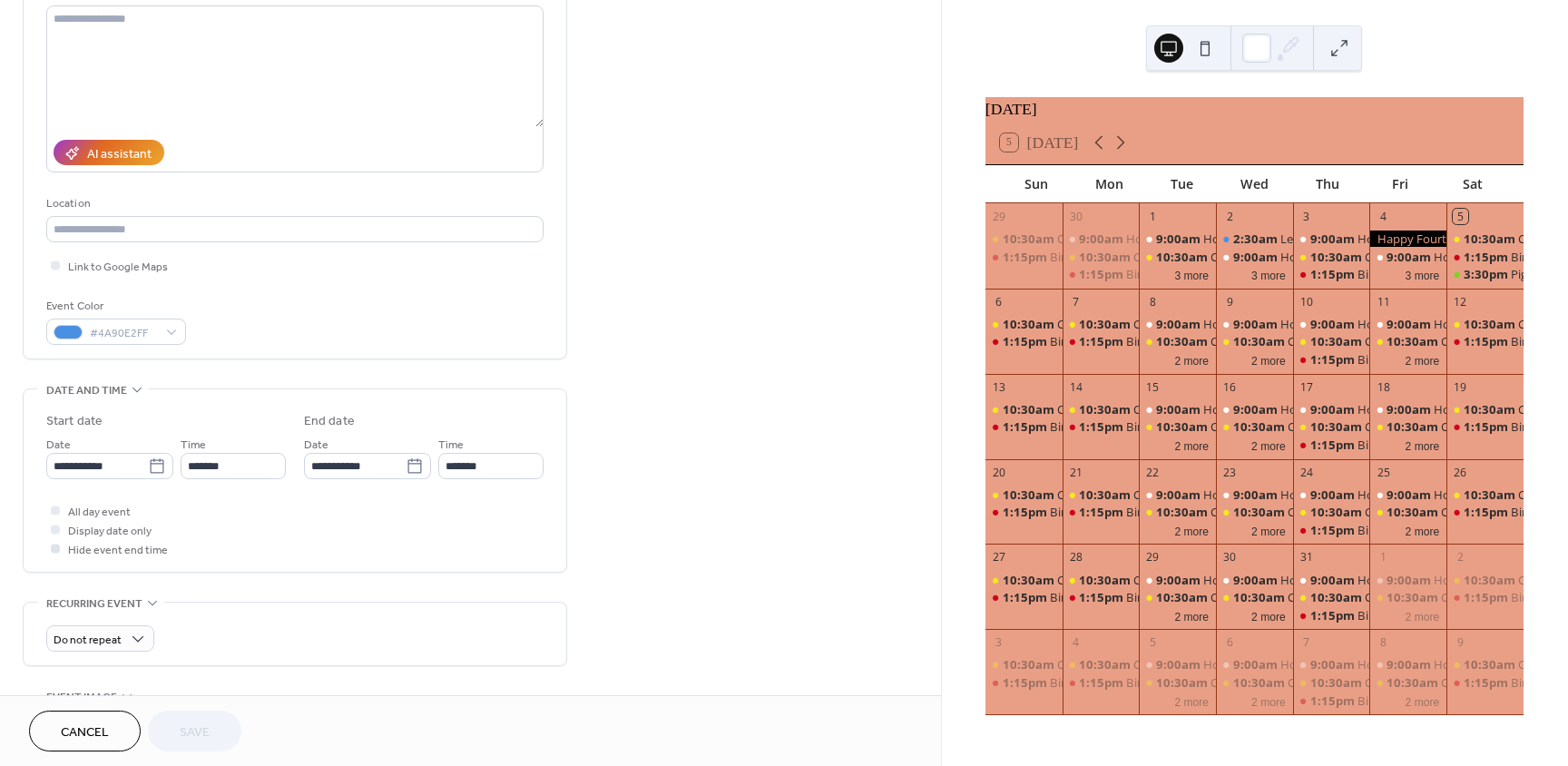scroll, scrollTop: 272, scrollLeft: 0, axis: vertical 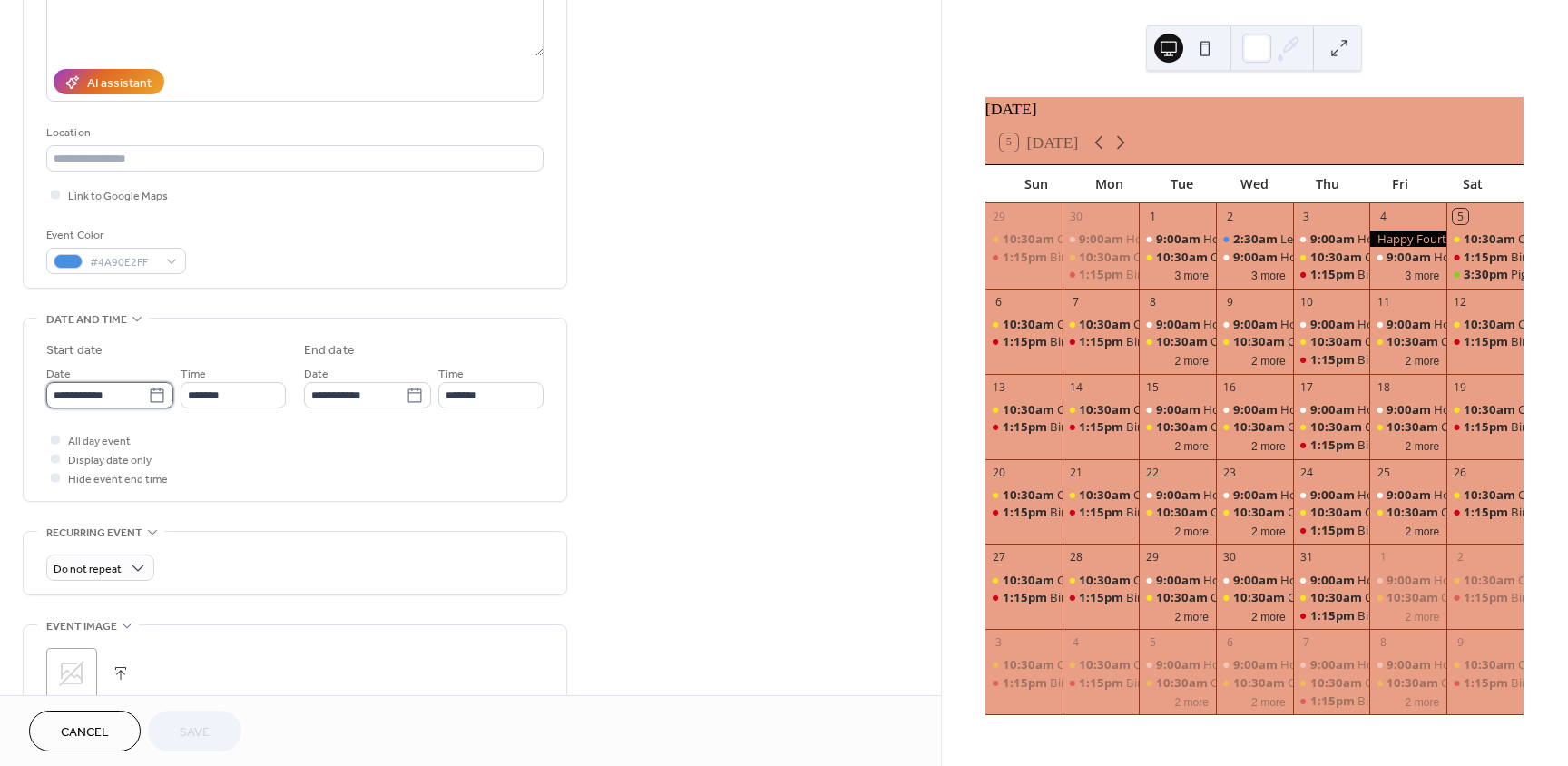 click on "**********" at bounding box center [97, 395] 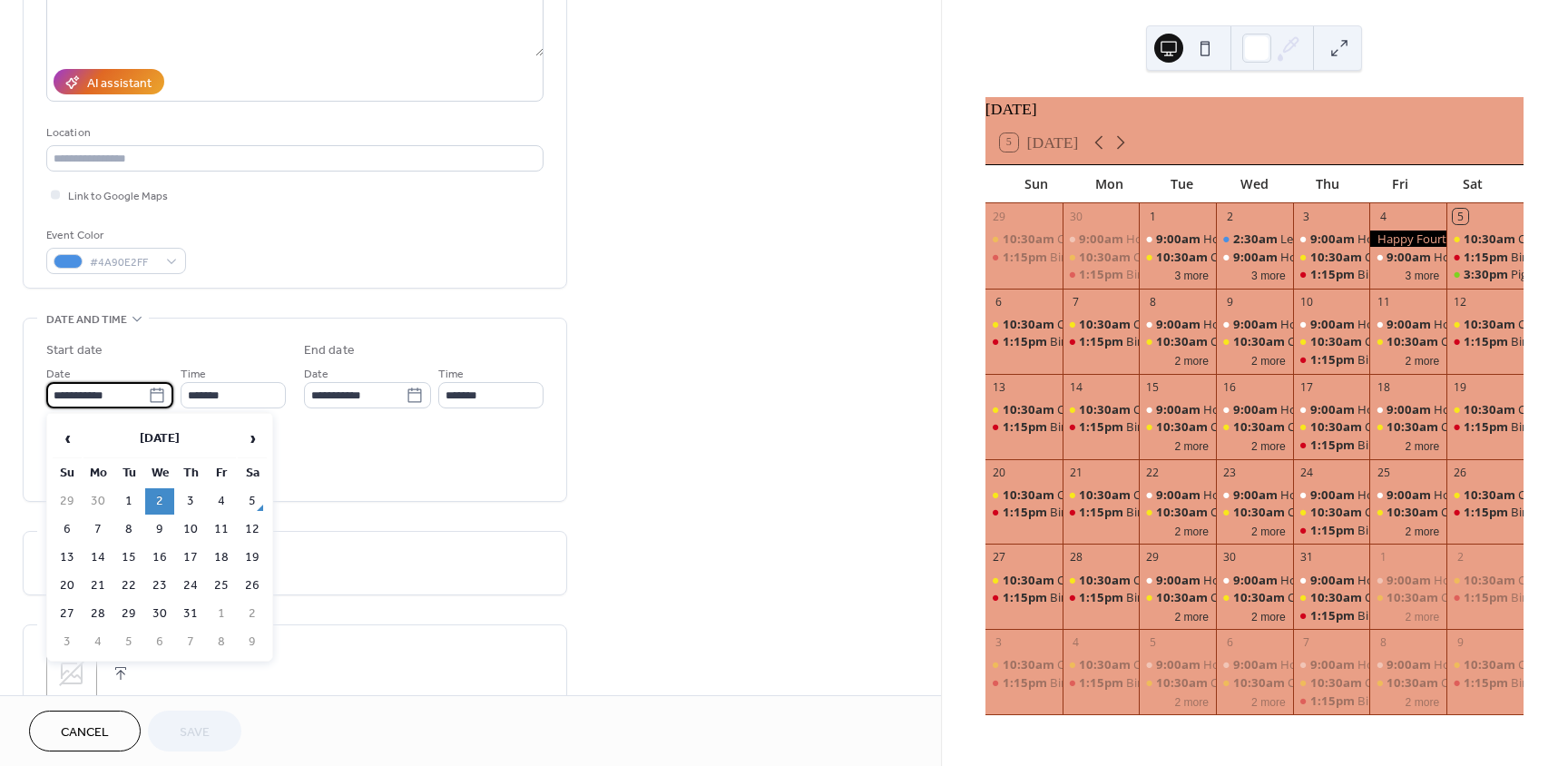 click on "**********" at bounding box center [97, 395] 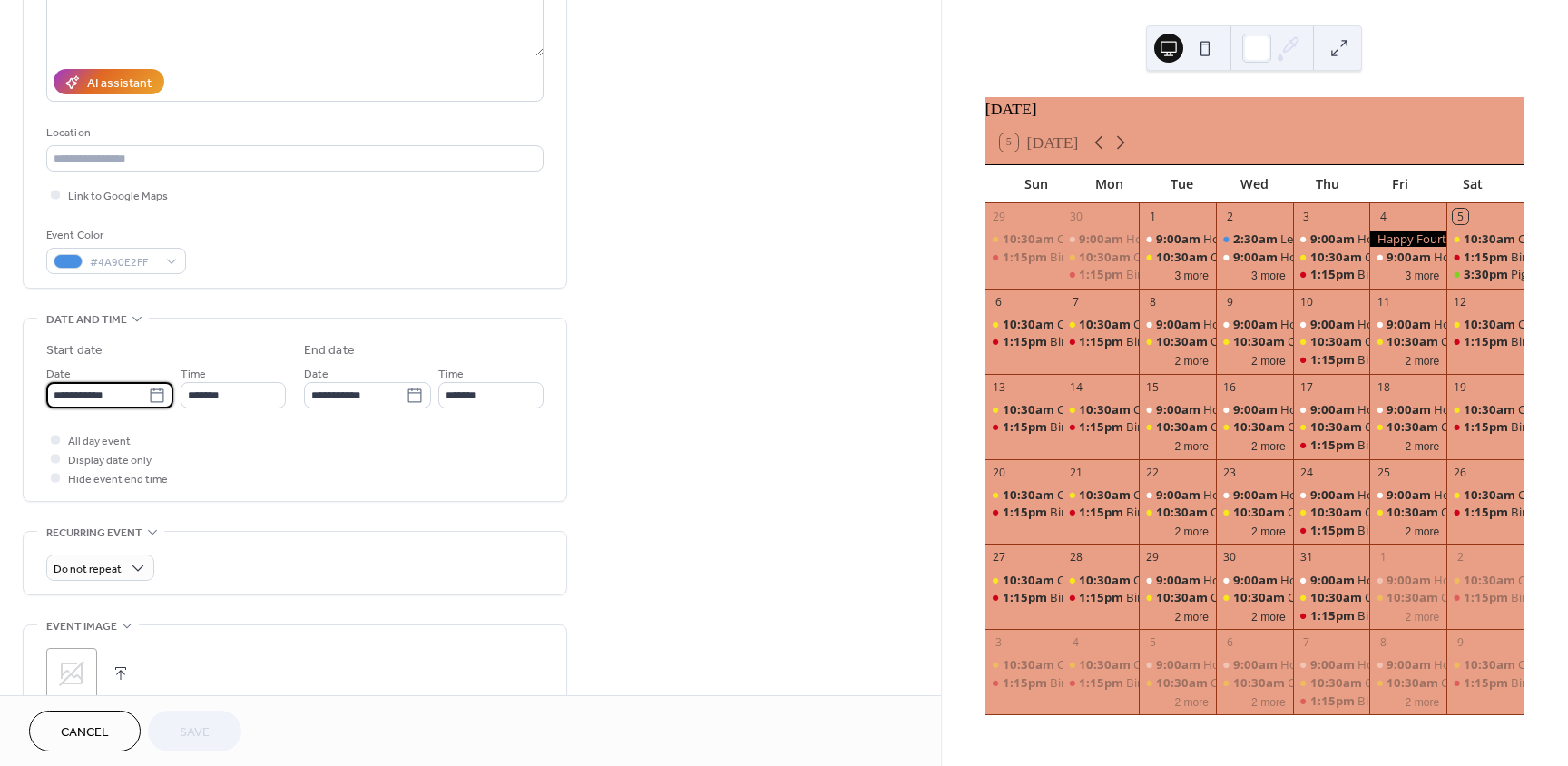click on "**********" at bounding box center [97, 395] 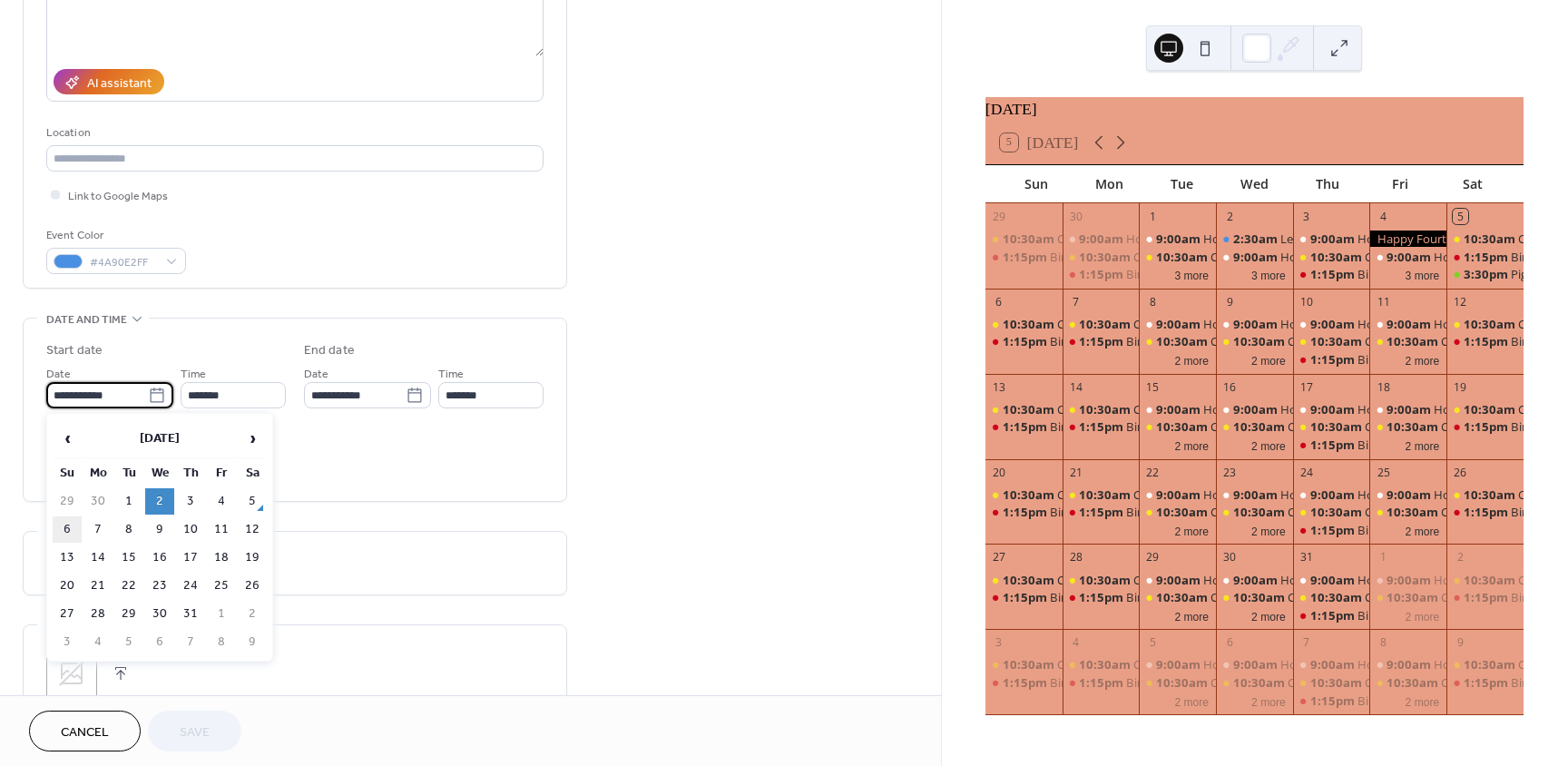 click on "6" at bounding box center (67, 529) 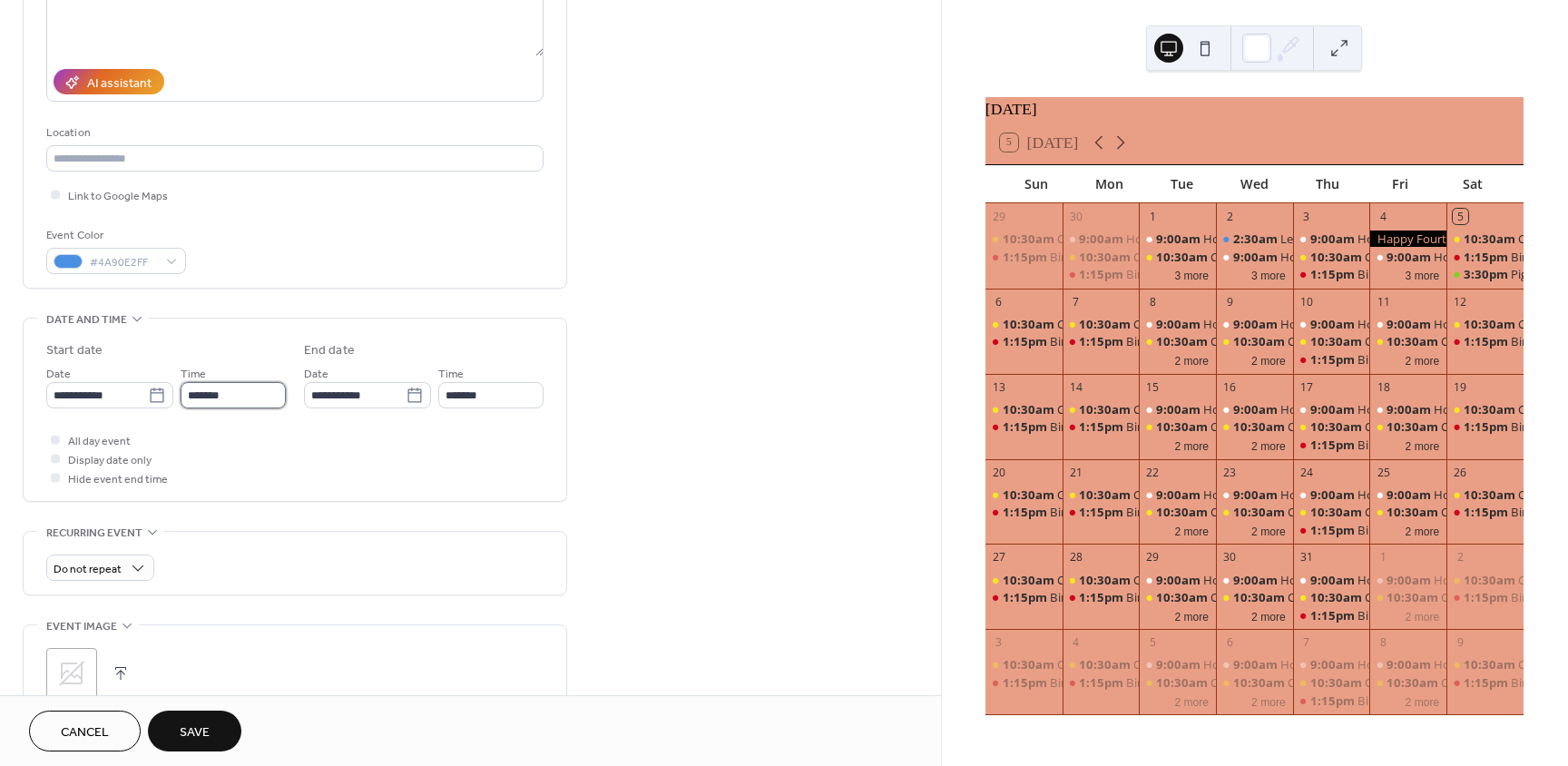 click on "*******" at bounding box center (233, 395) 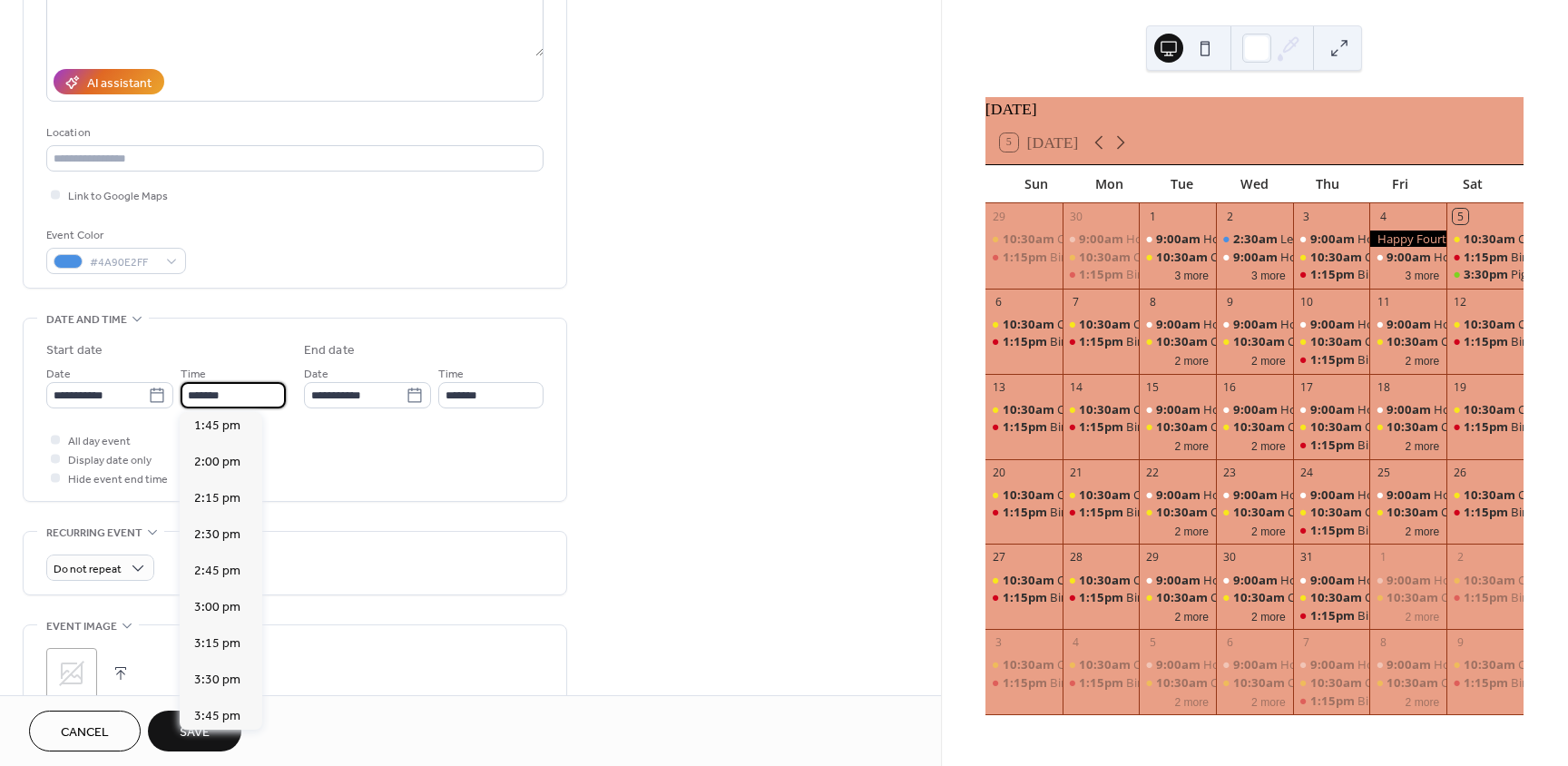 scroll, scrollTop: 1997, scrollLeft: 0, axis: vertical 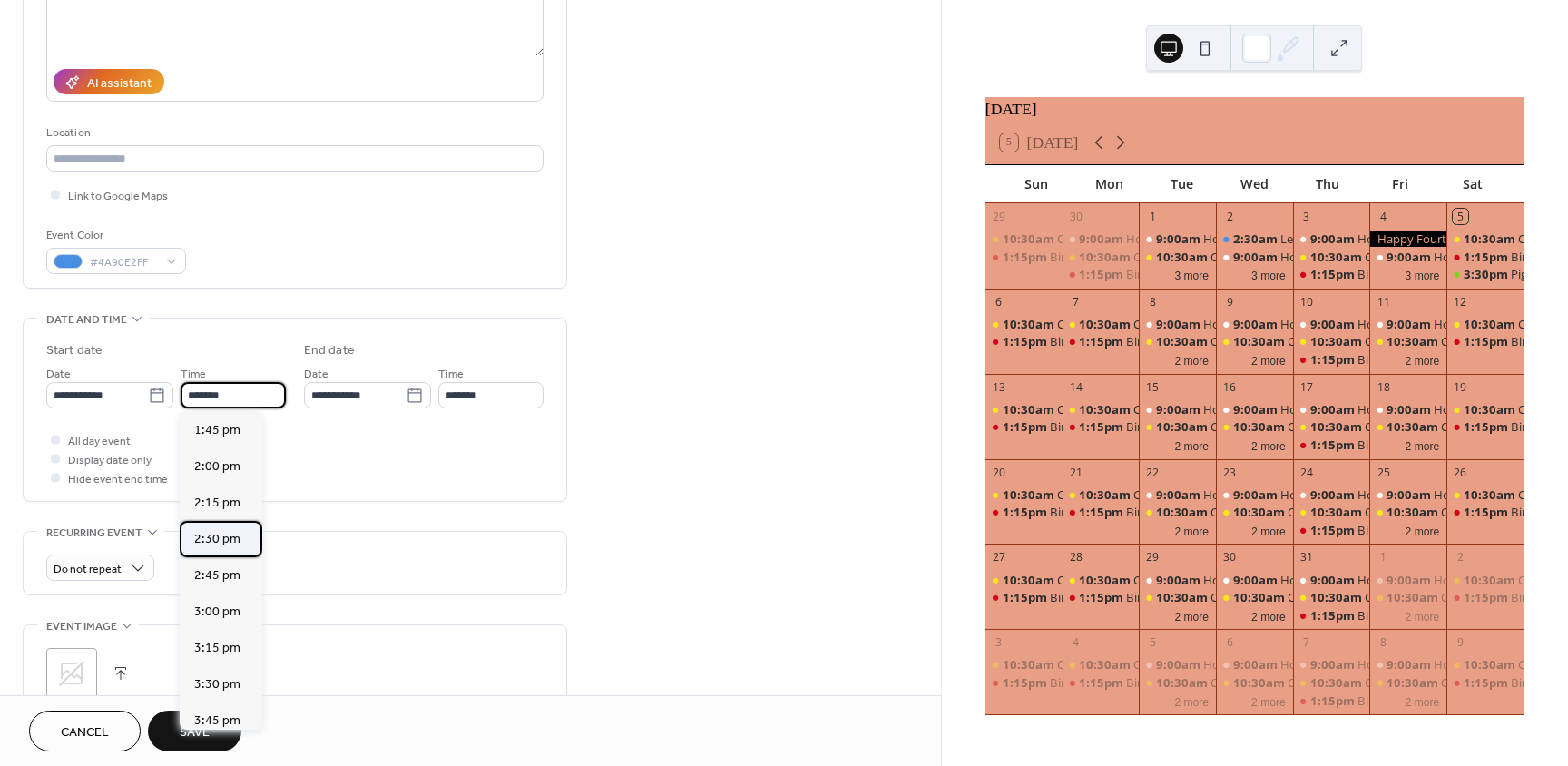 click on "2:30 pm" at bounding box center (217, 539) 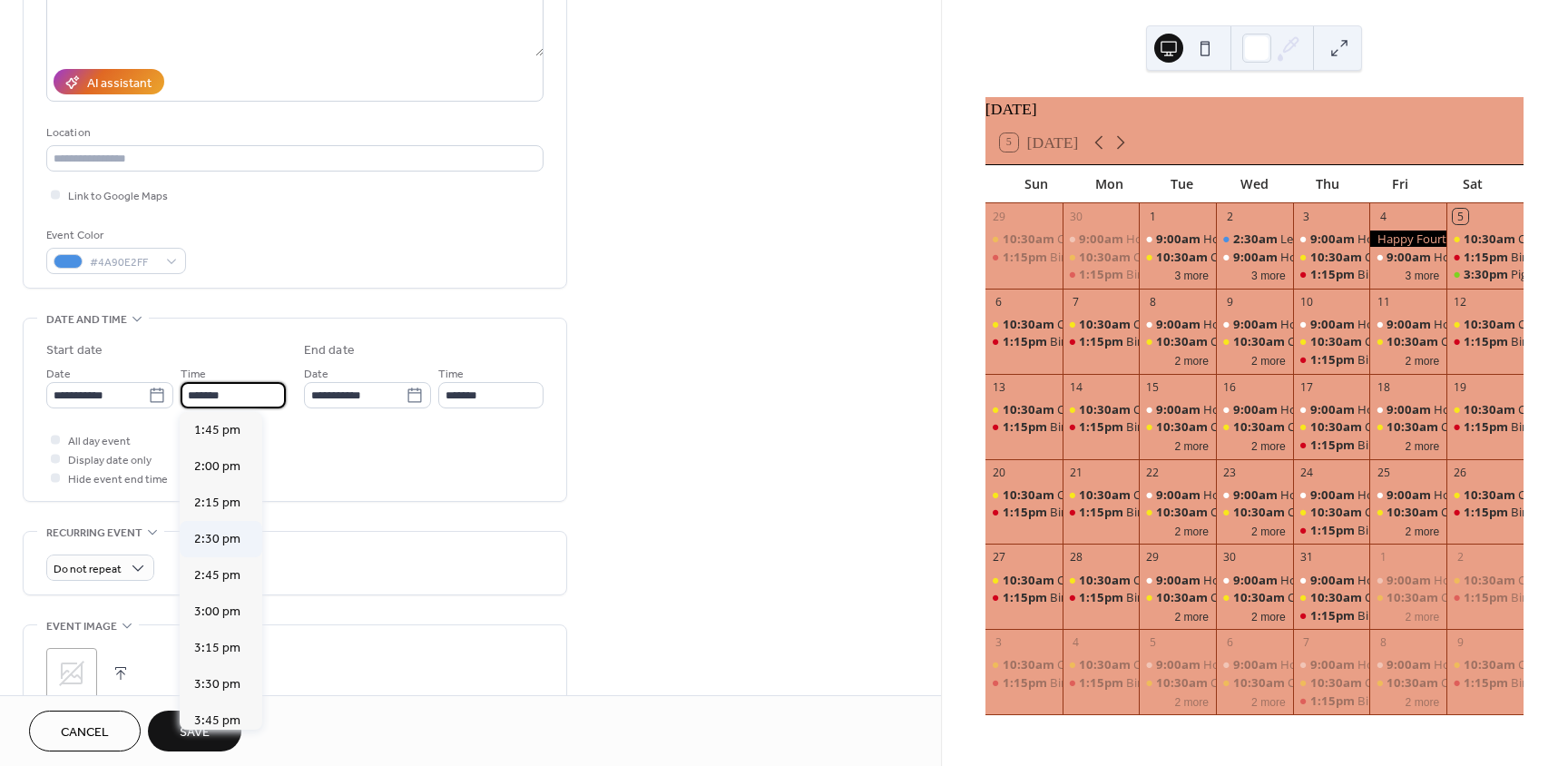 type on "*******" 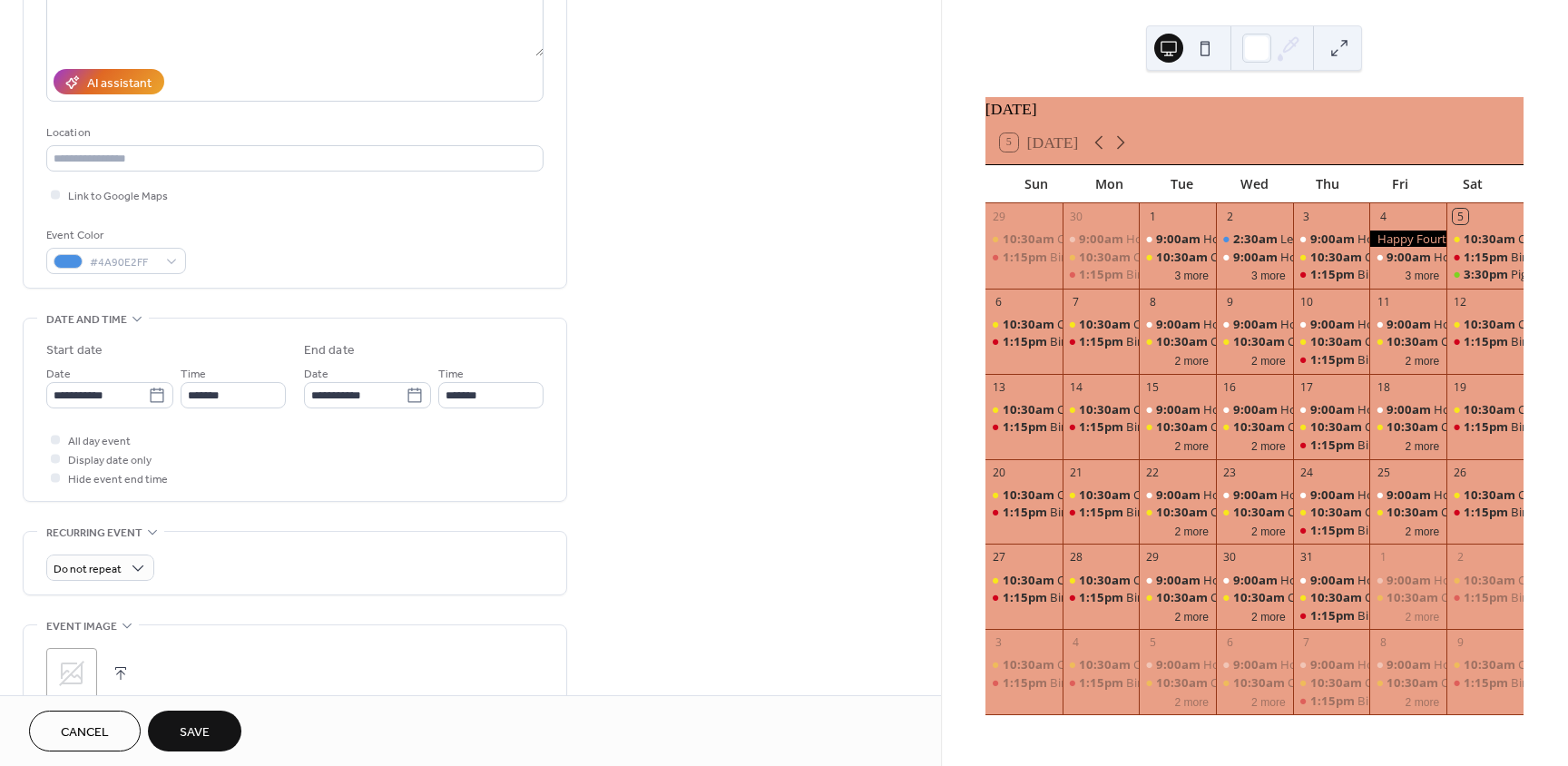 click on "Save" at bounding box center [194, 731] 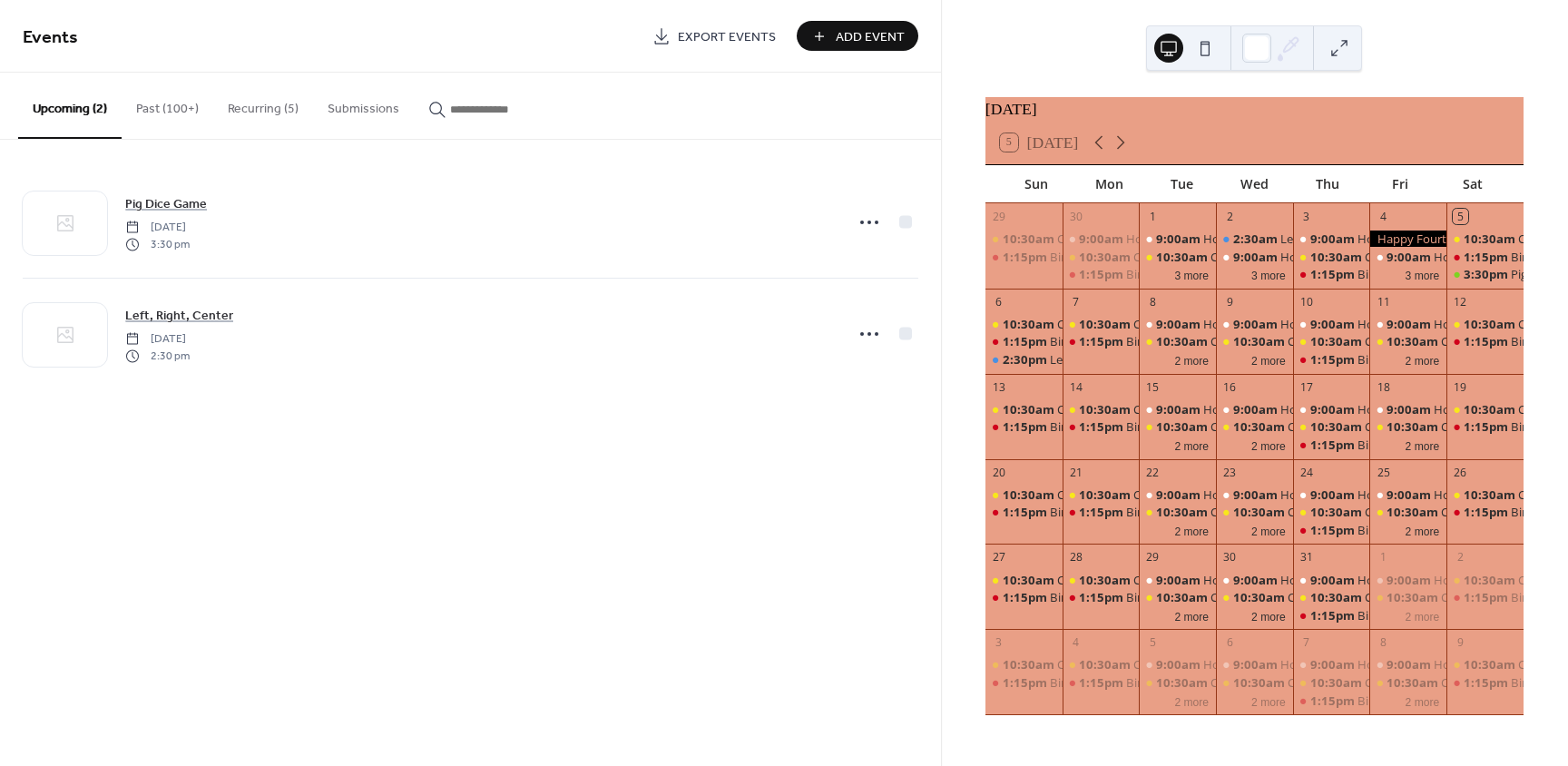 click on "Add Event" at bounding box center [858, 35] 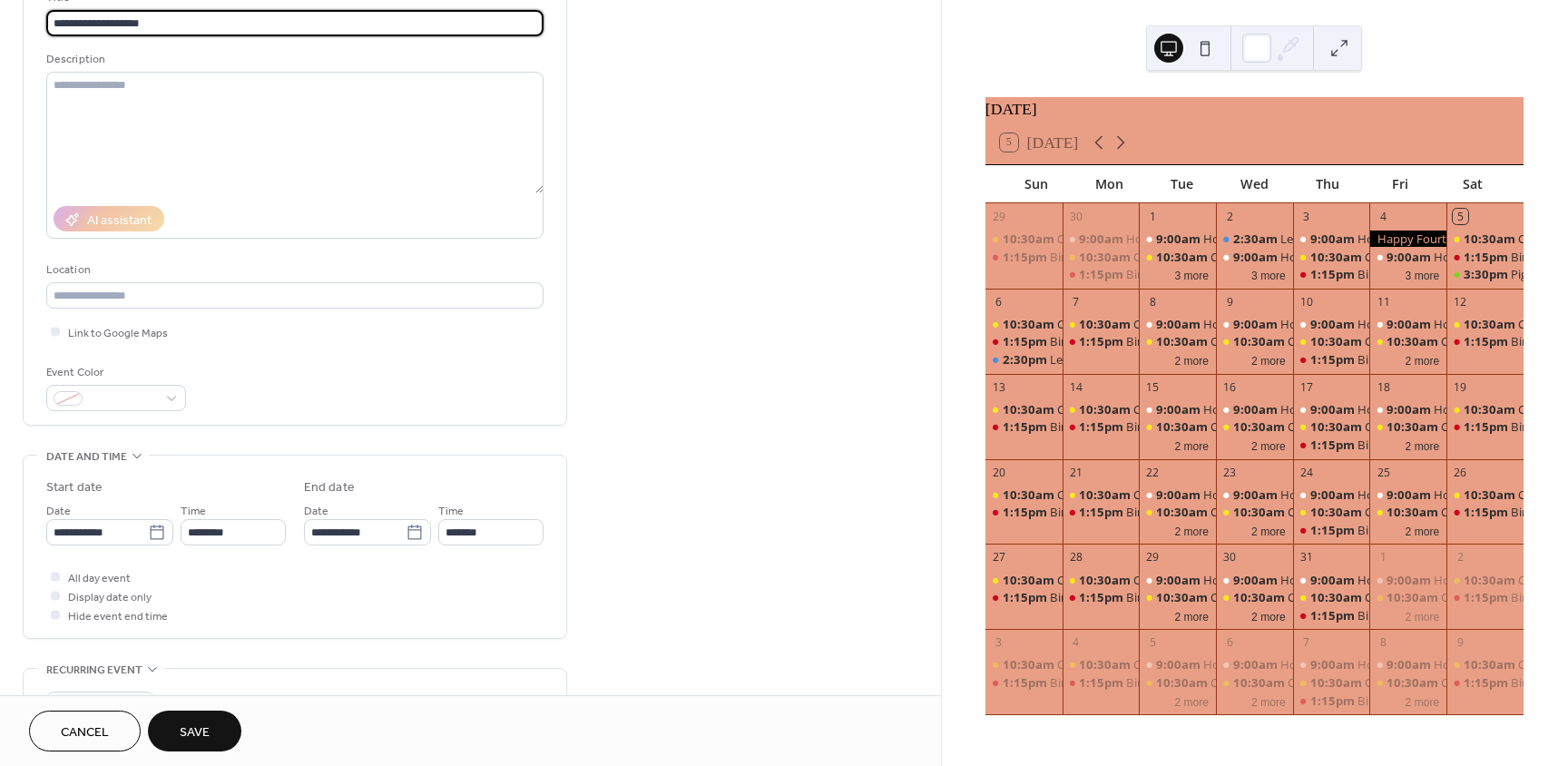 scroll, scrollTop: 182, scrollLeft: 0, axis: vertical 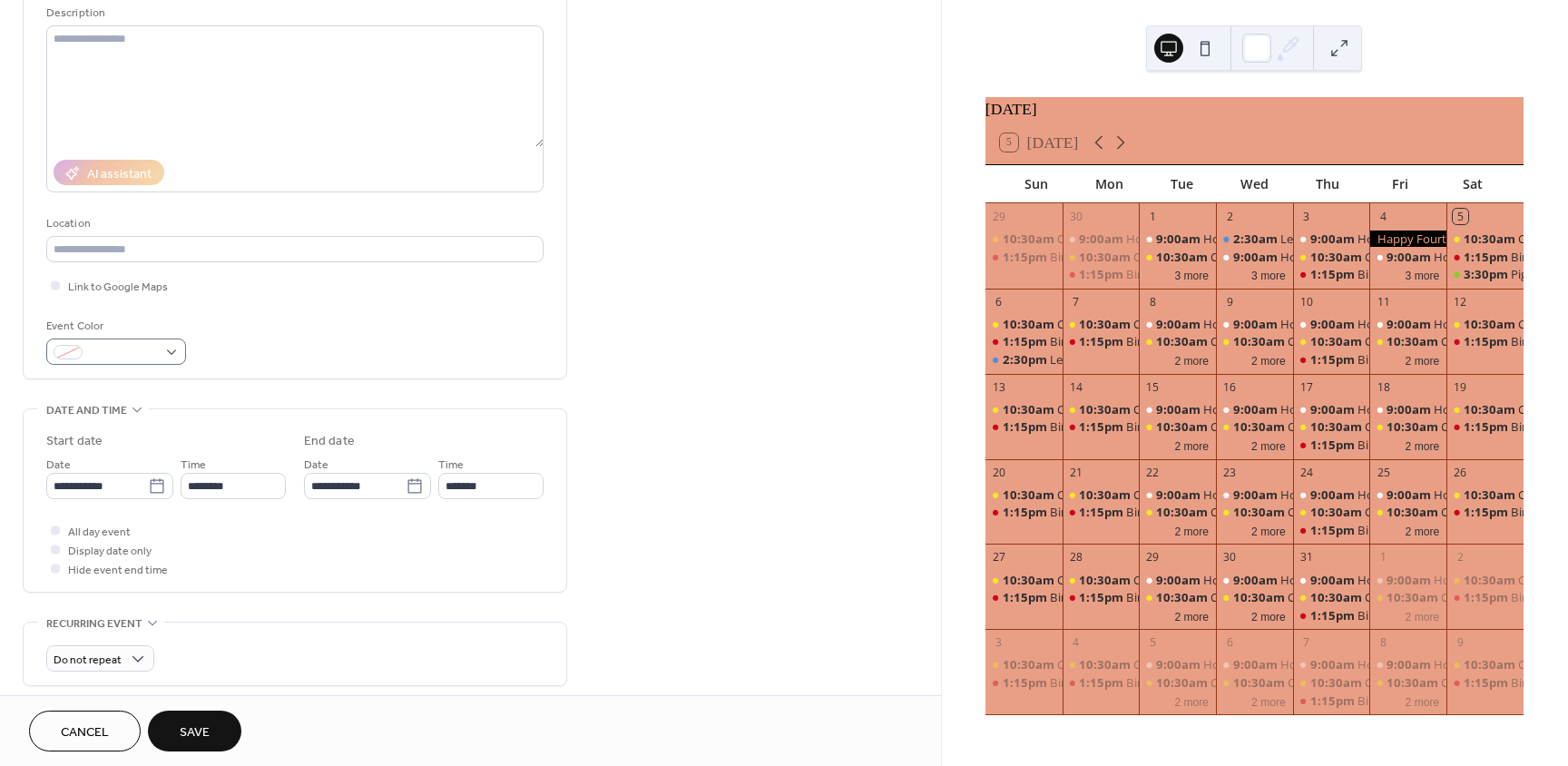 type on "**********" 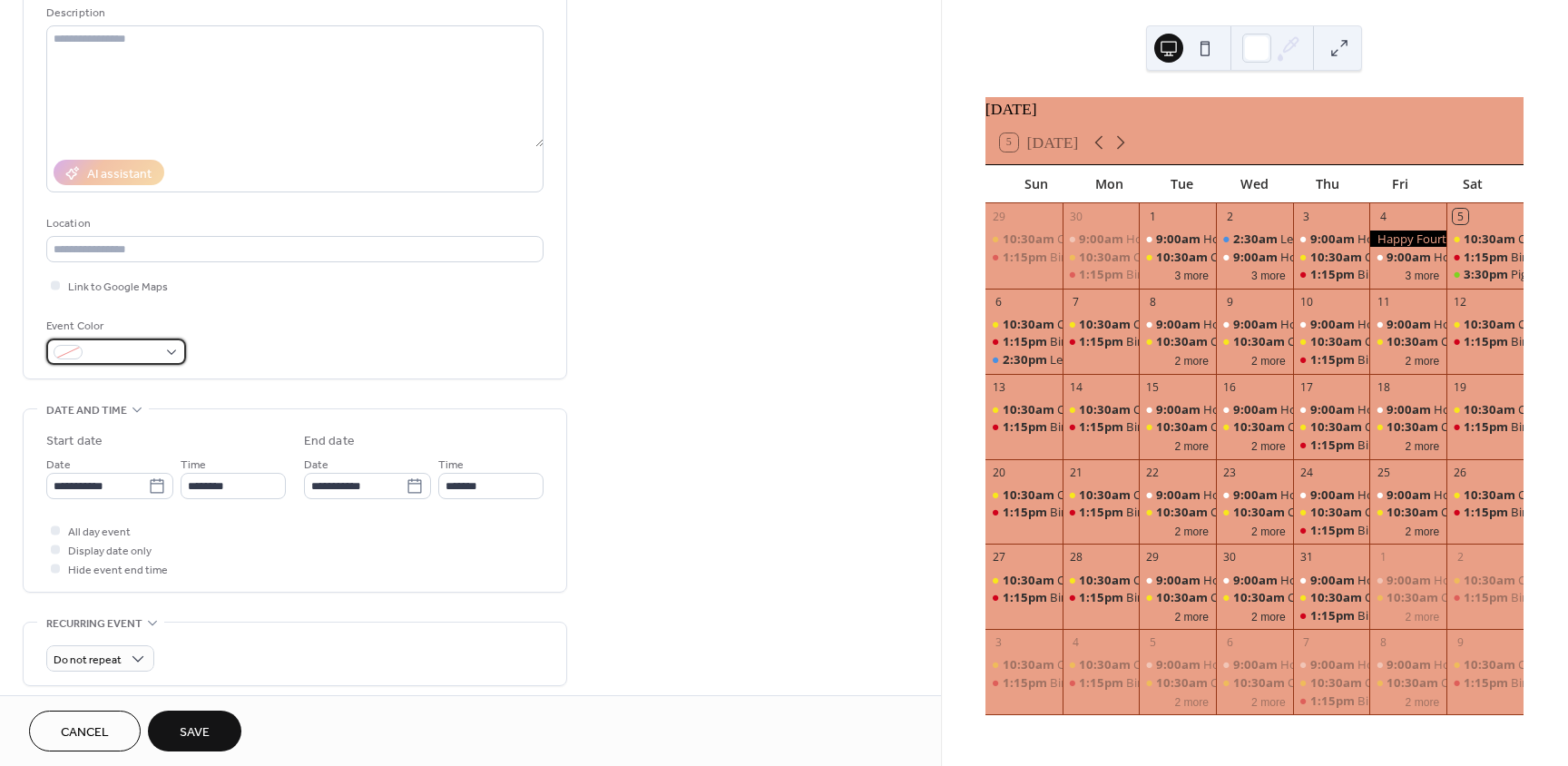 click at bounding box center (116, 351) 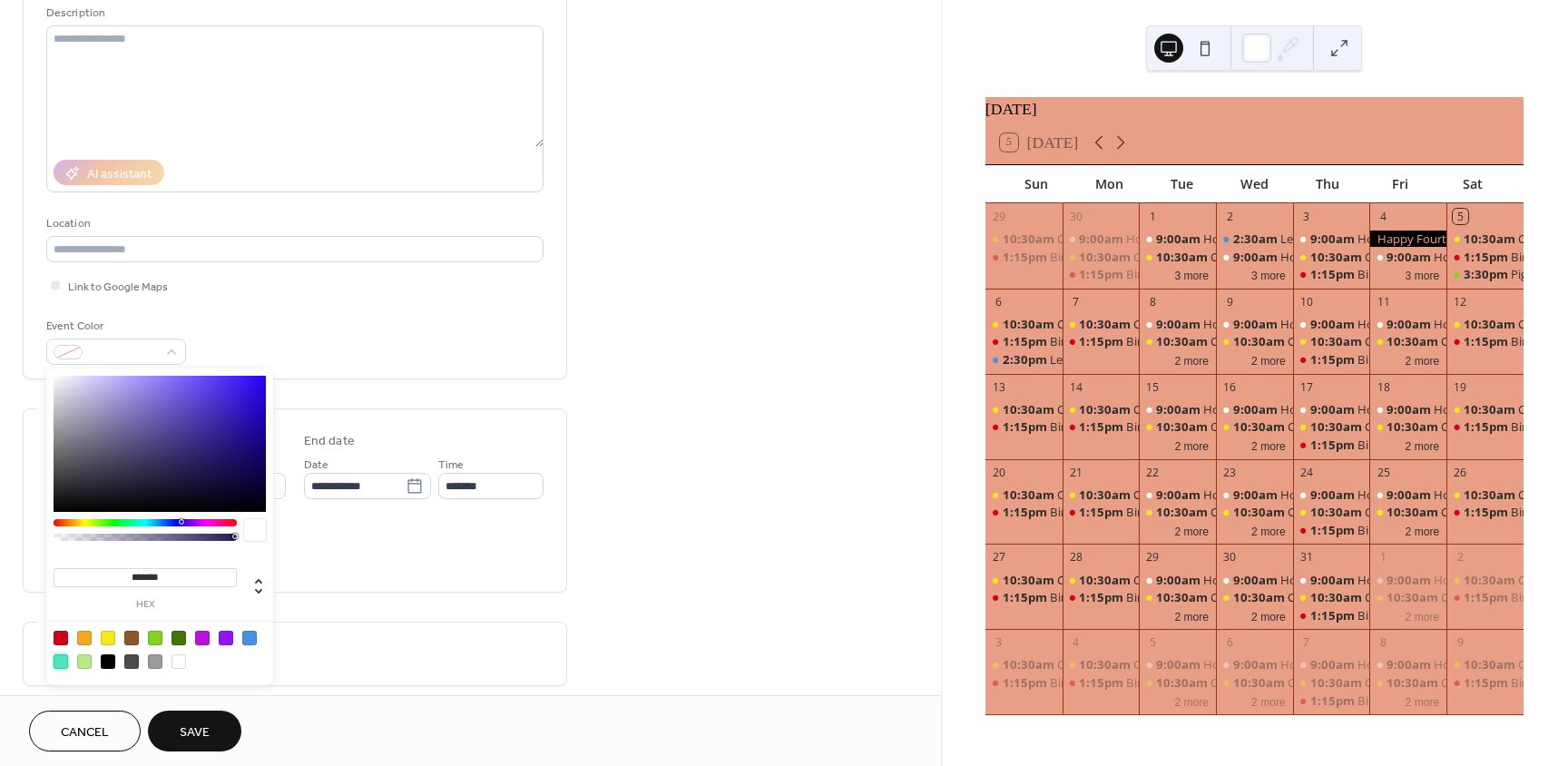 click at bounding box center [61, 662] 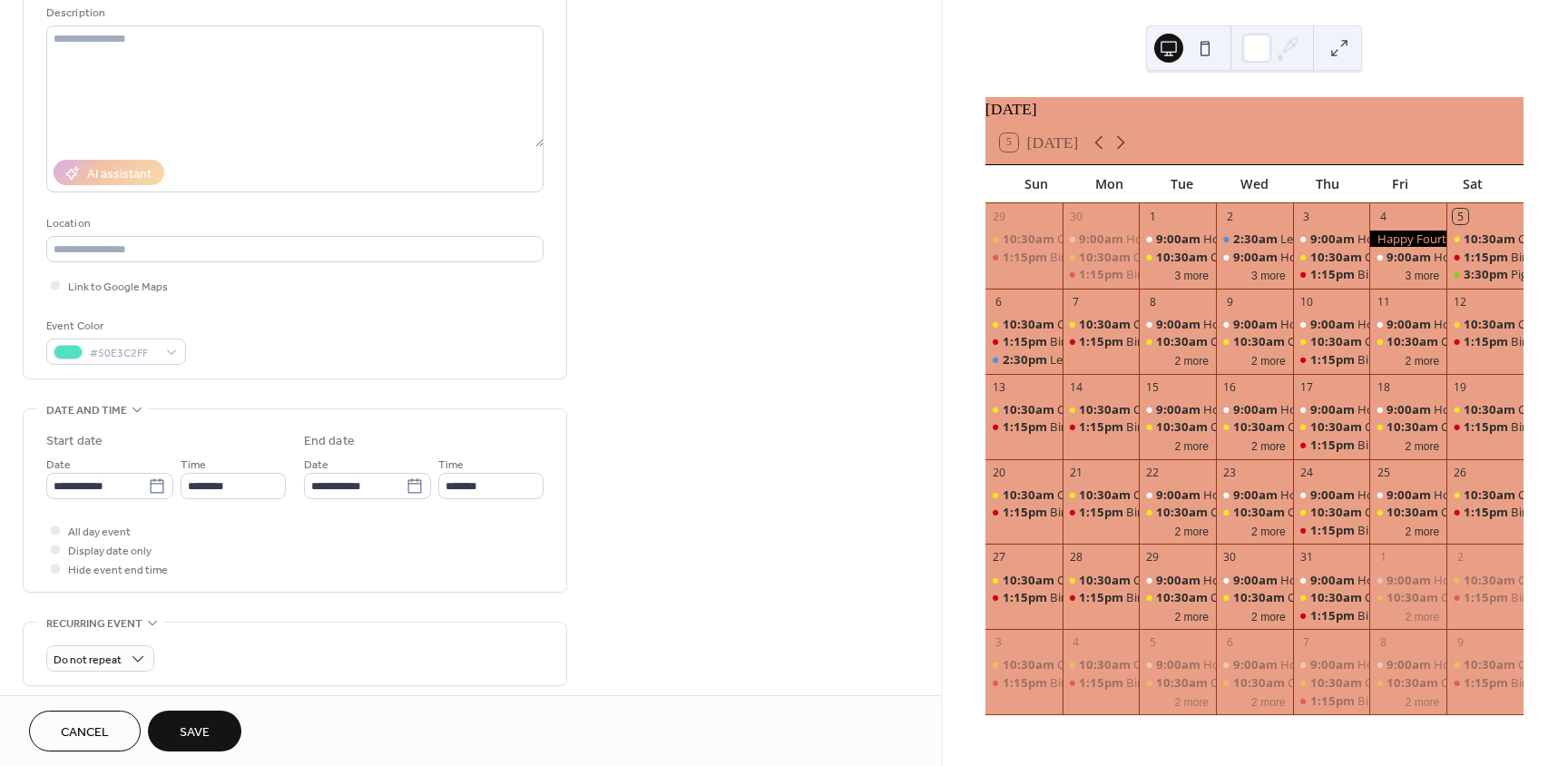 click on "Save" at bounding box center (194, 731) 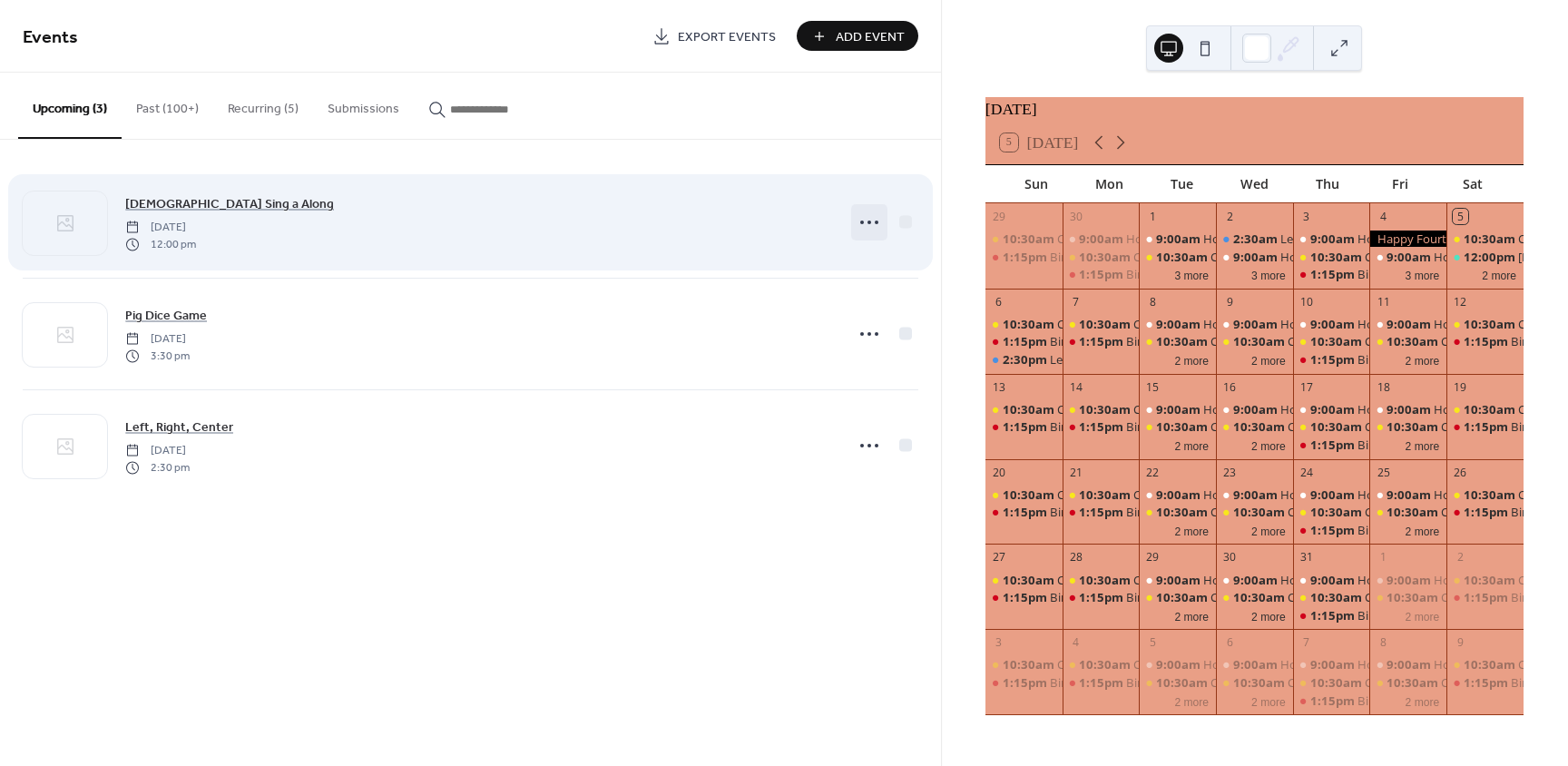 click 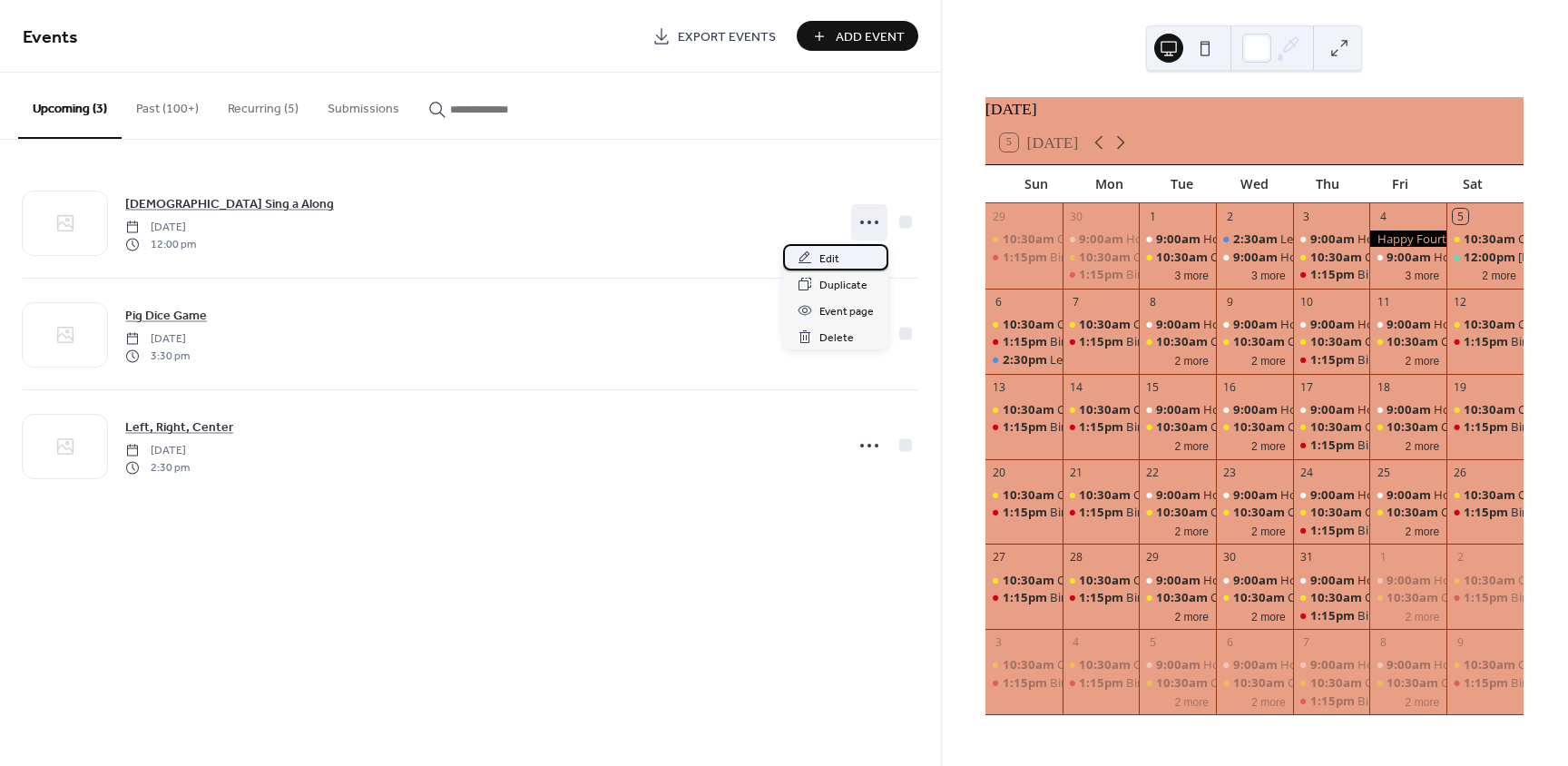 click on "Edit" at bounding box center (829, 259) 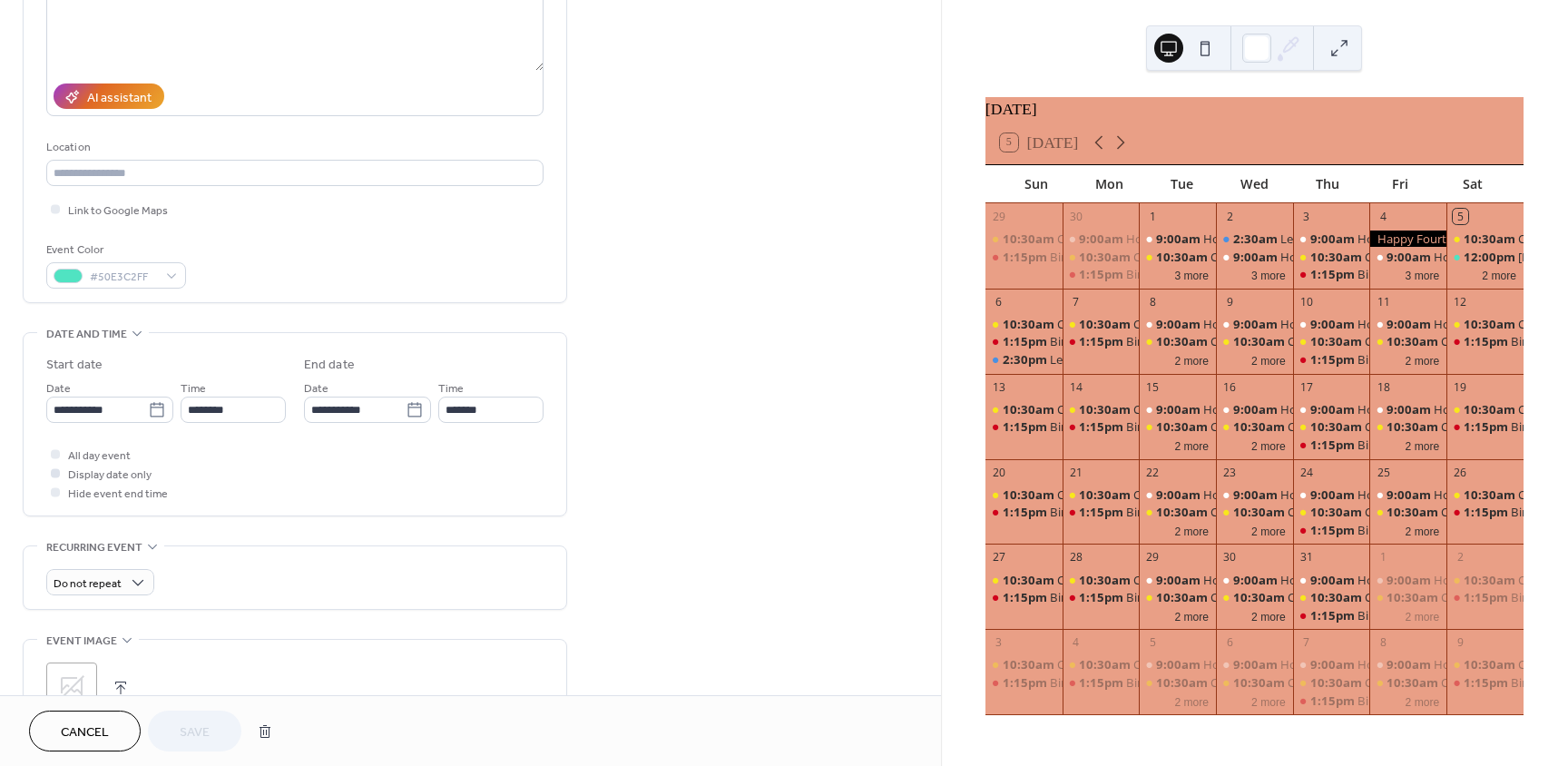 scroll, scrollTop: 272, scrollLeft: 0, axis: vertical 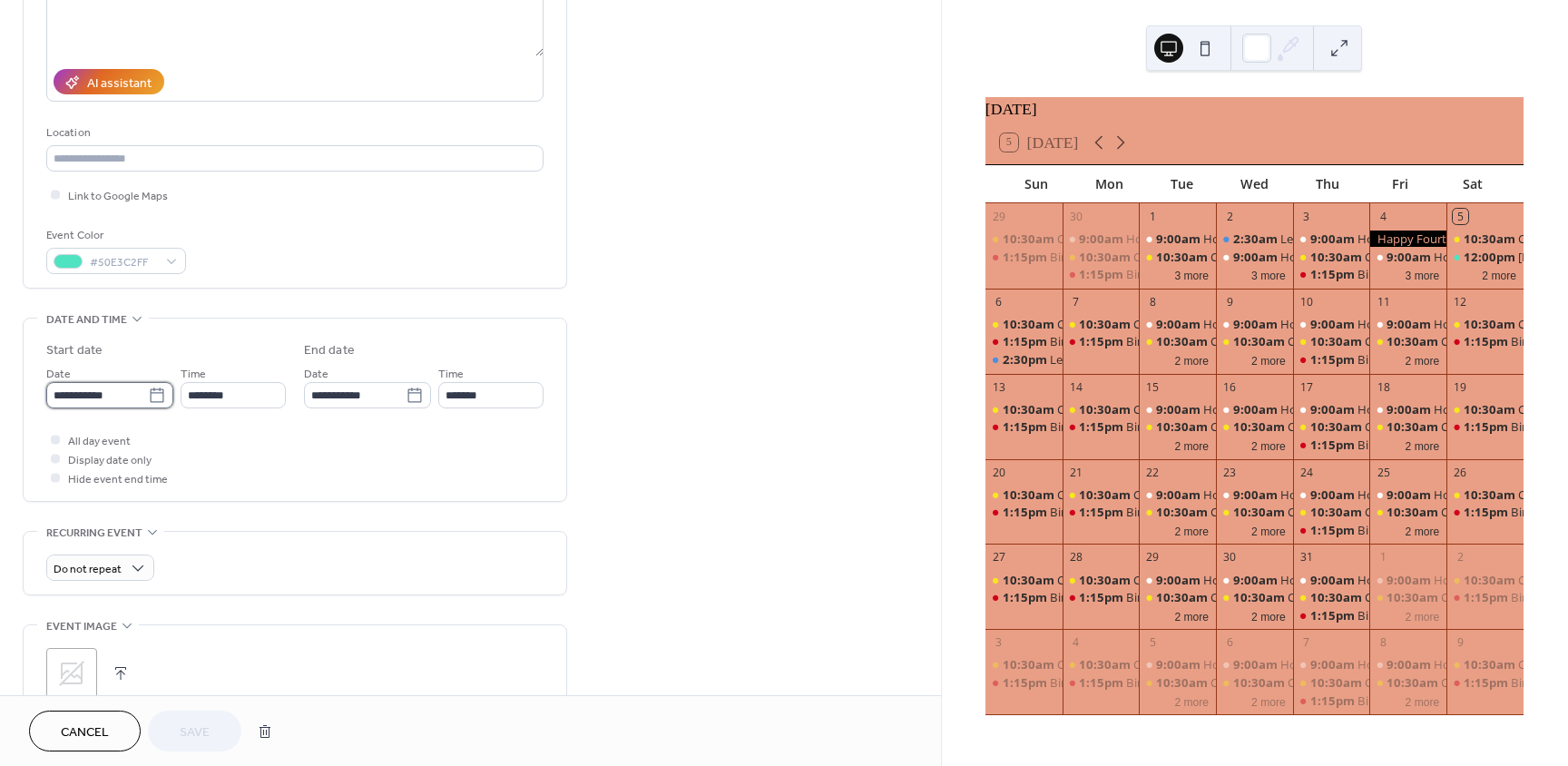 click on "**********" at bounding box center [97, 395] 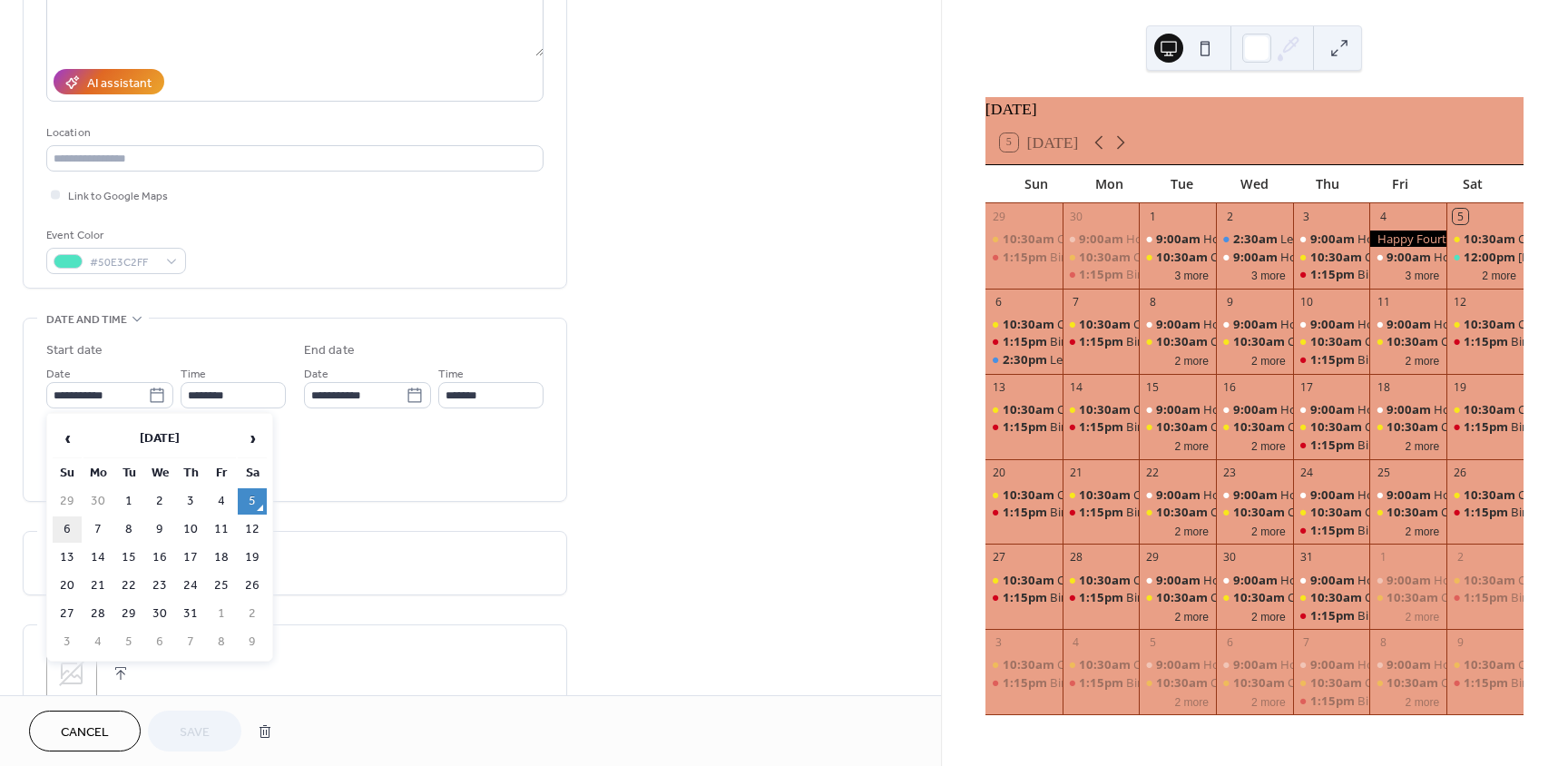click on "6" at bounding box center [67, 529] 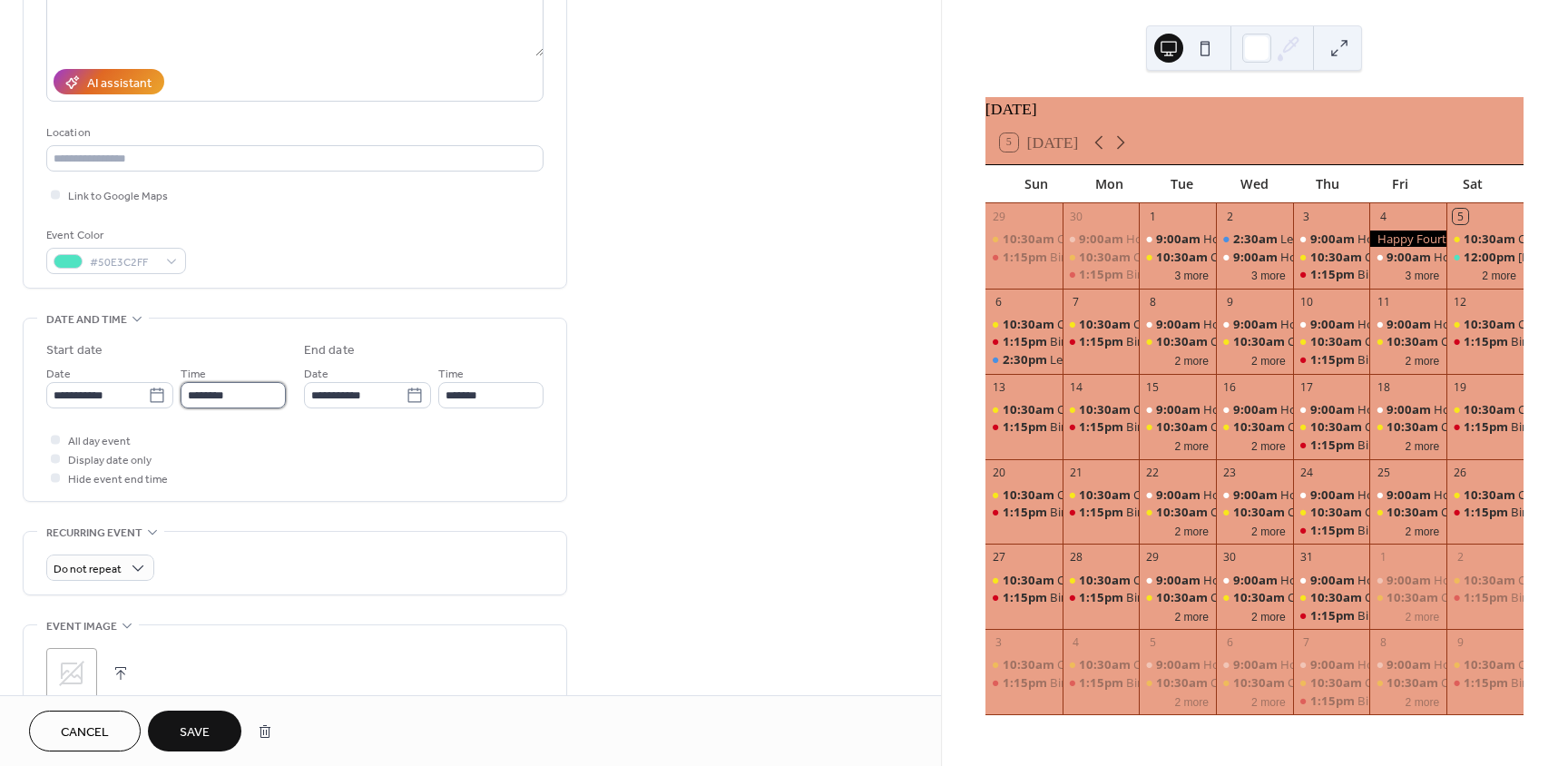 click on "********" at bounding box center (233, 395) 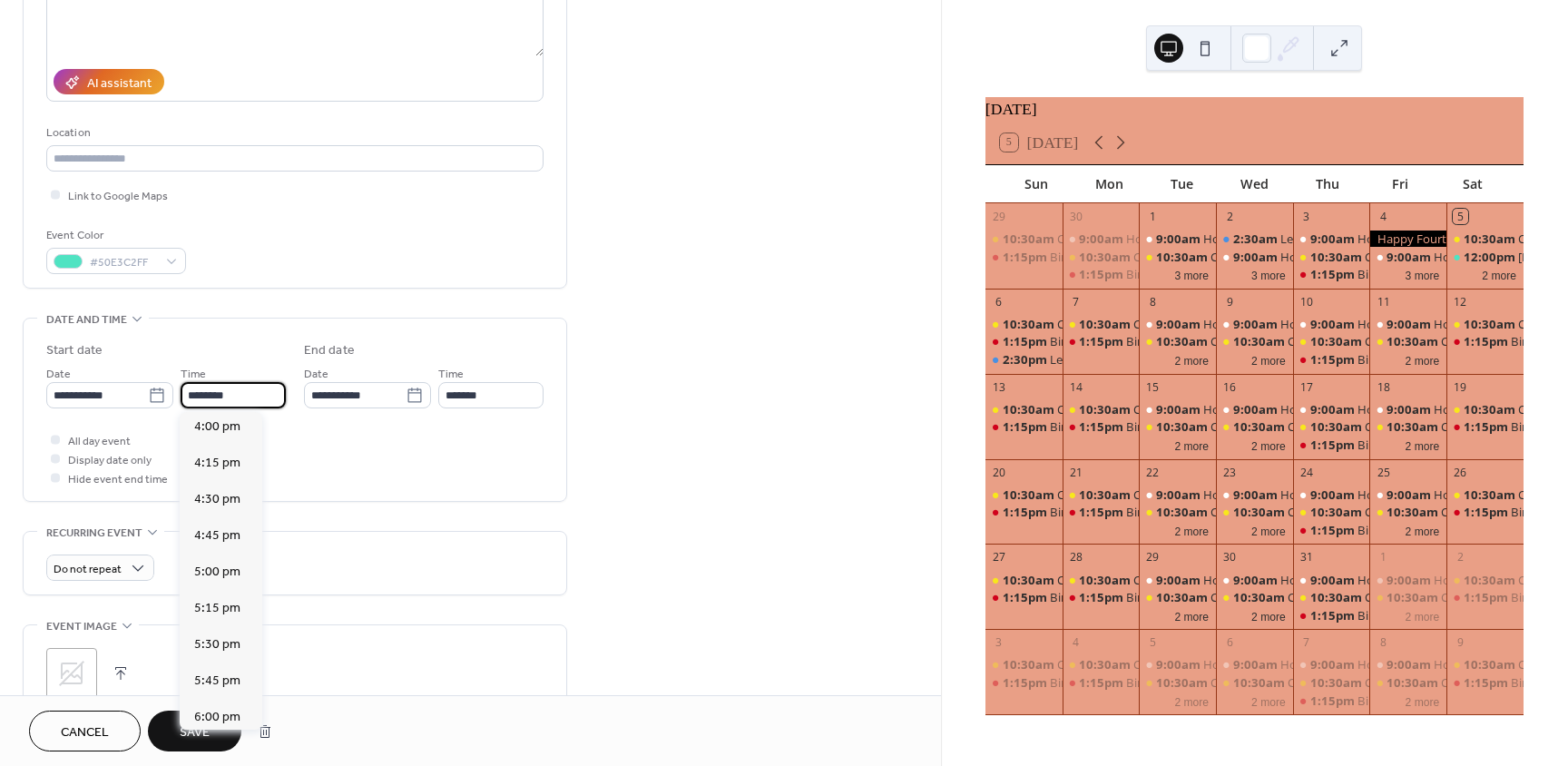 scroll, scrollTop: 2331, scrollLeft: 0, axis: vertical 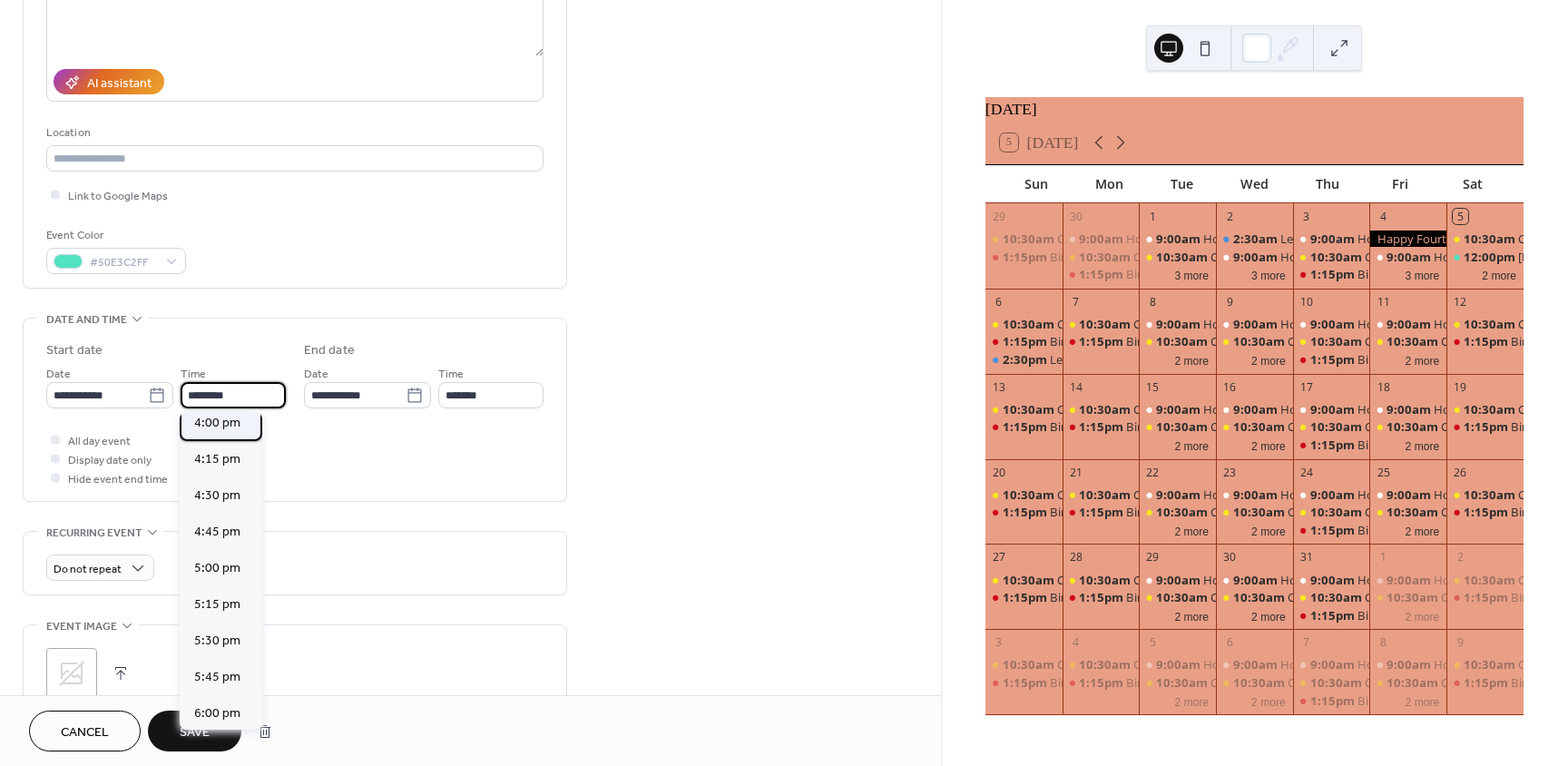 click on "4:00 pm" at bounding box center [217, 423] 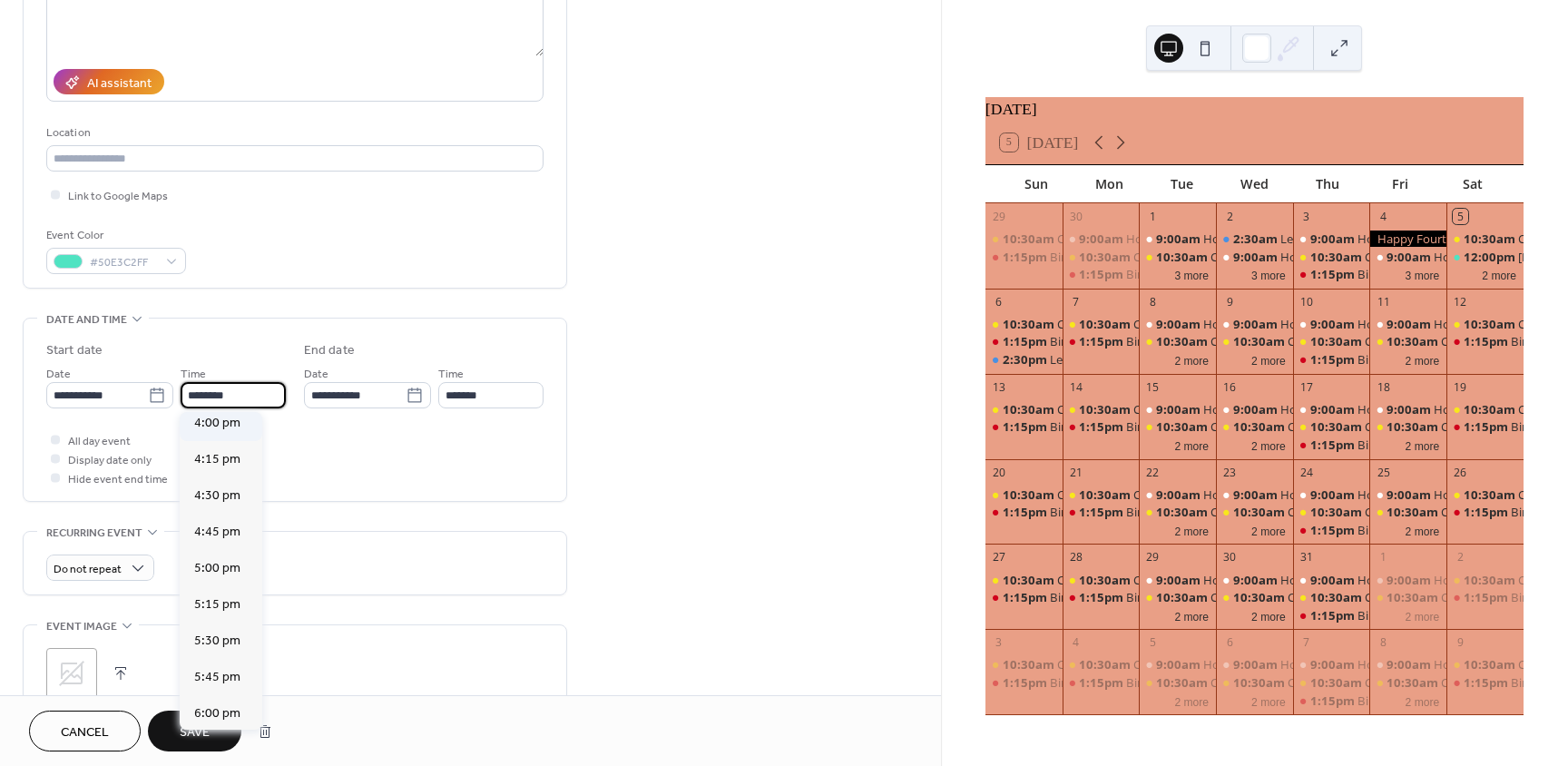 type on "*******" 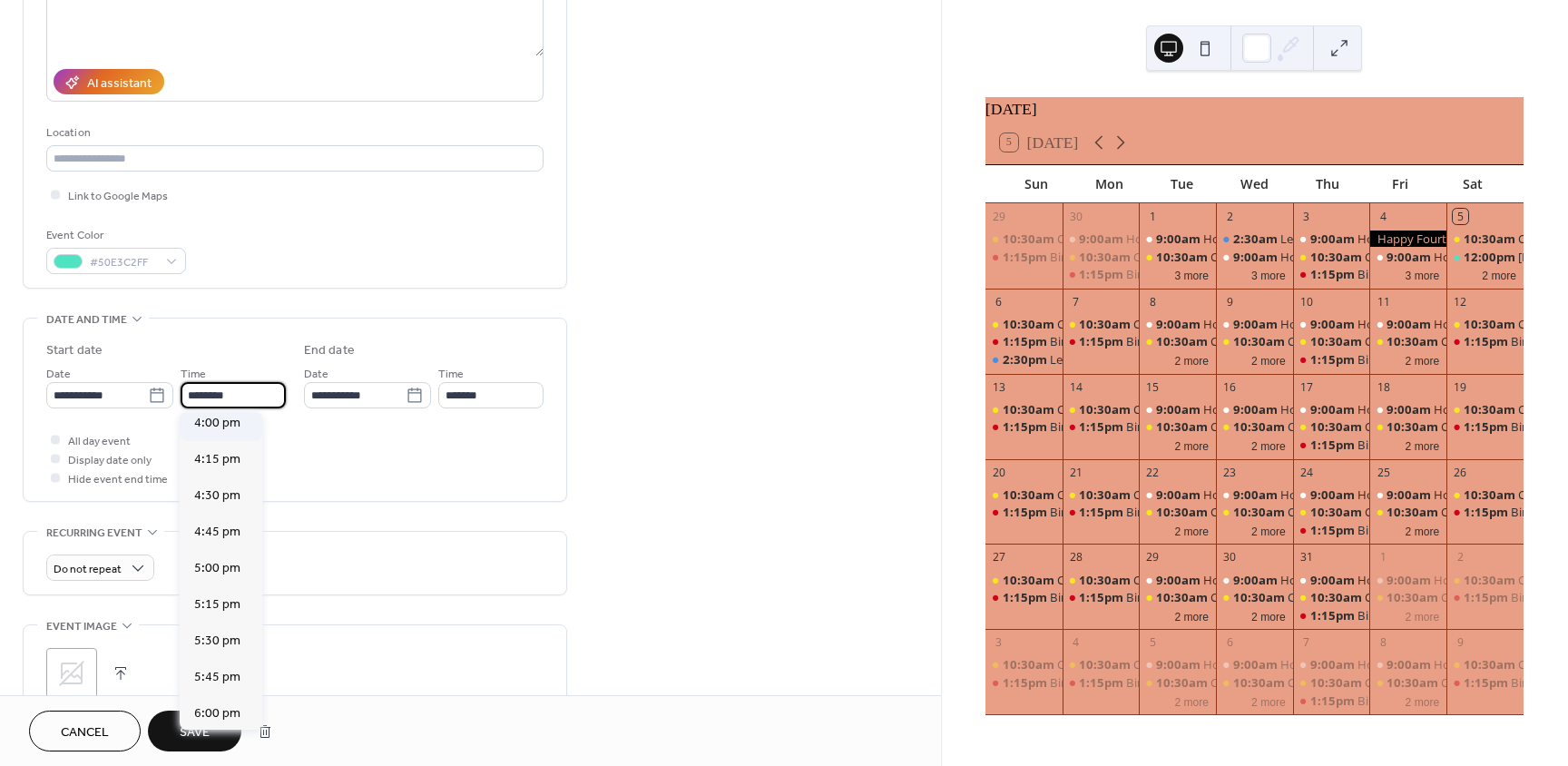 type on "*******" 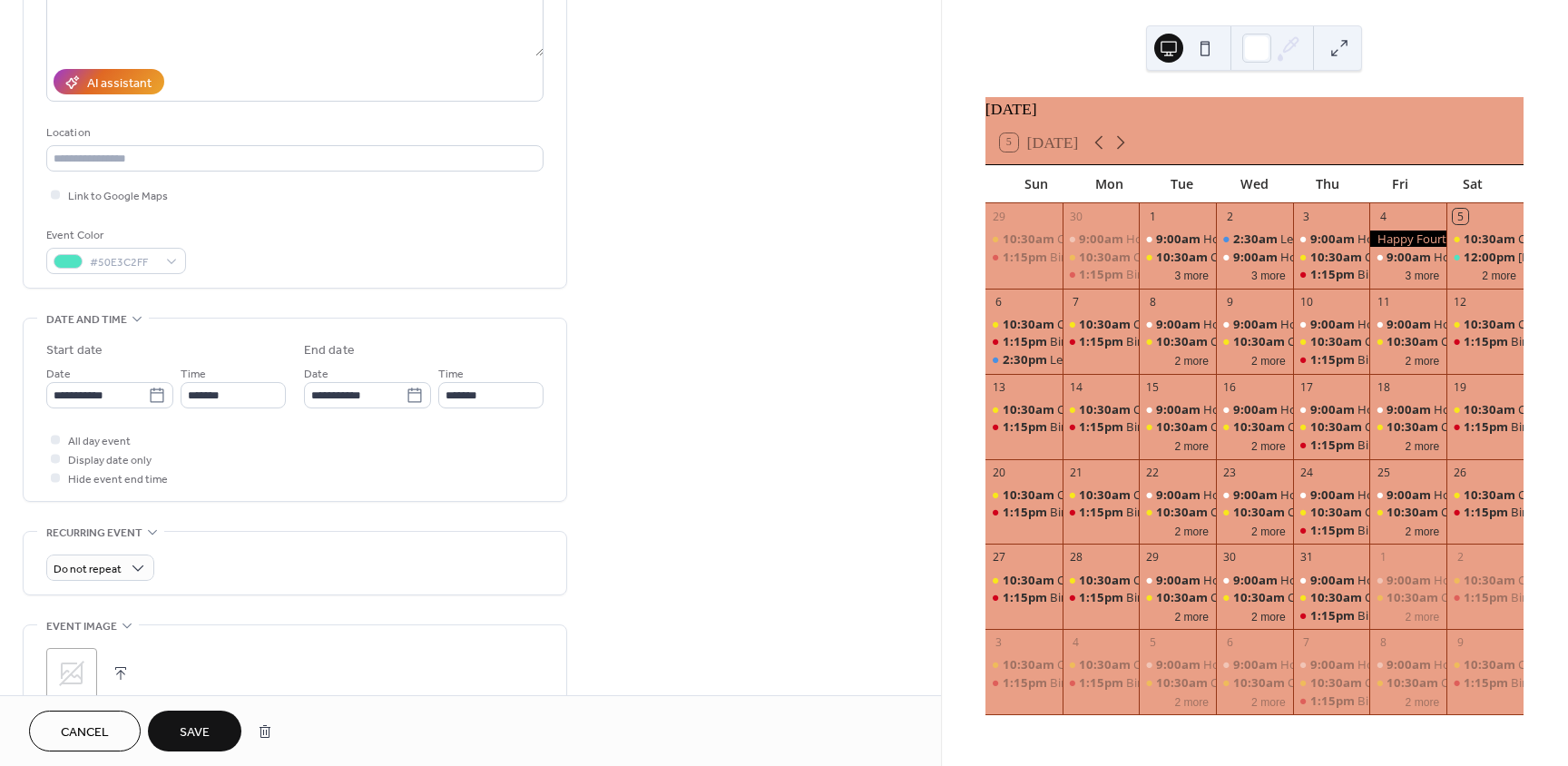 click on "Save" at bounding box center [194, 731] 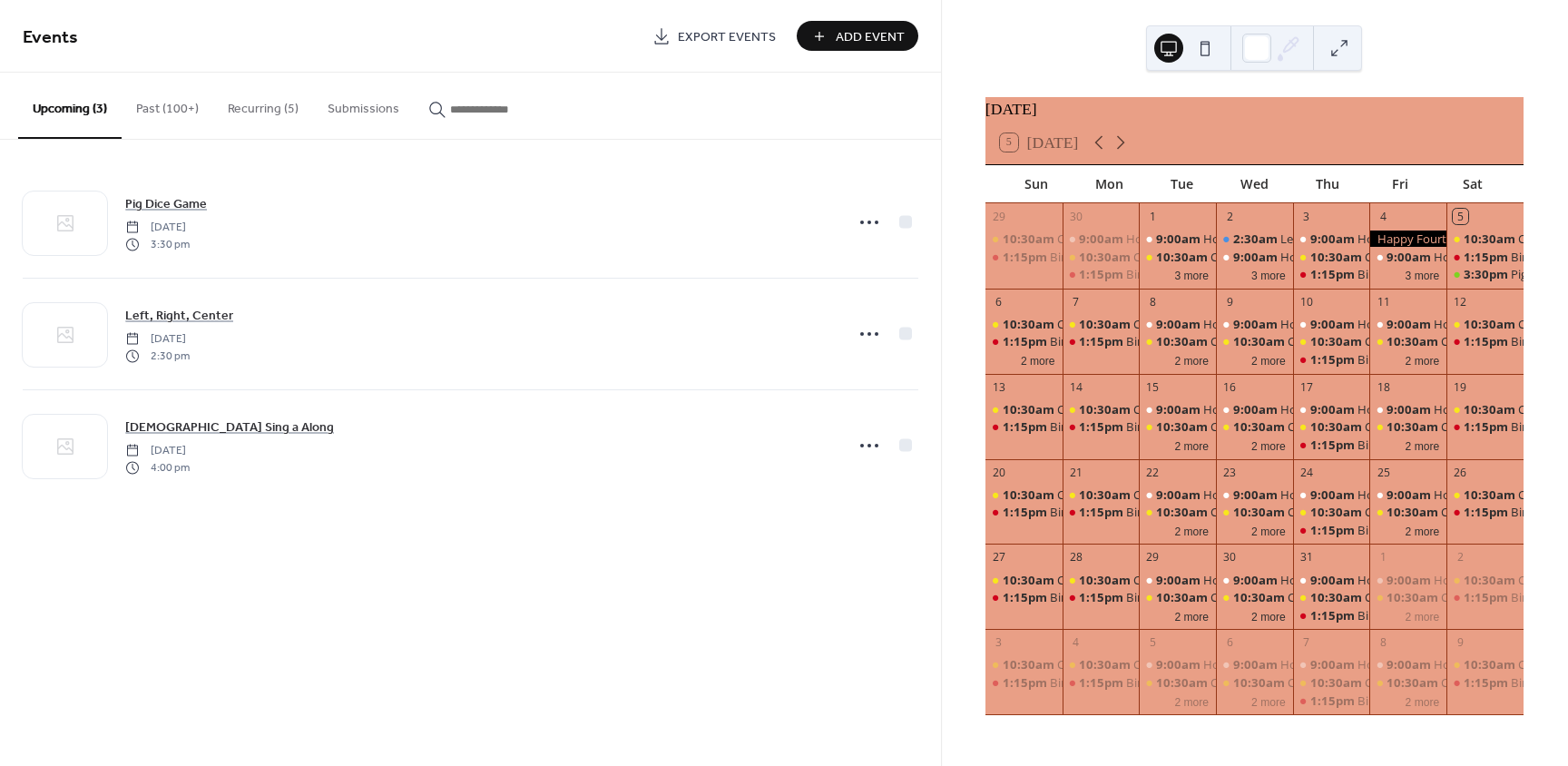 click on "Events Export Events Add Event" at bounding box center [470, 36] 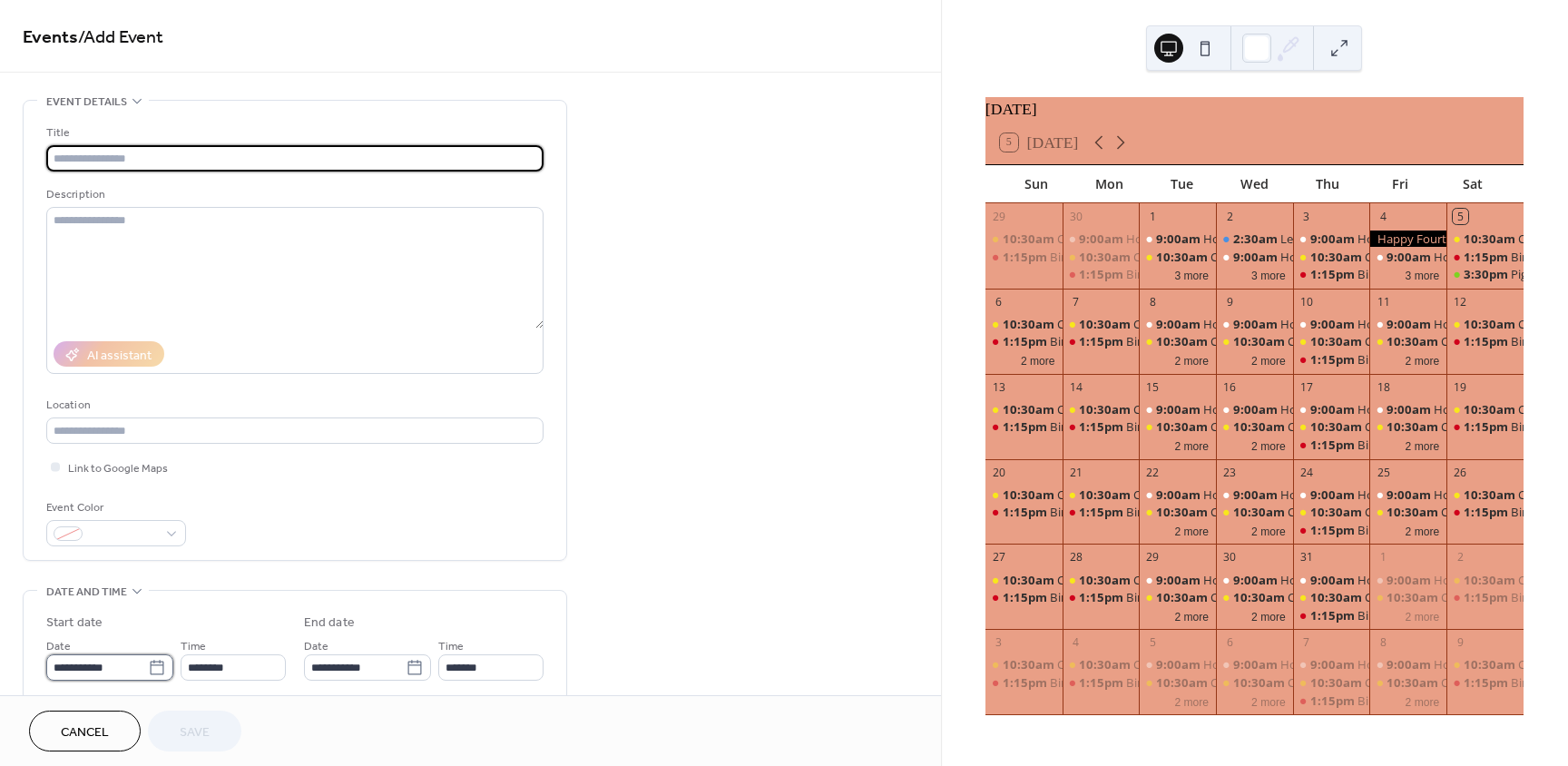 click on "**********" at bounding box center (97, 667) 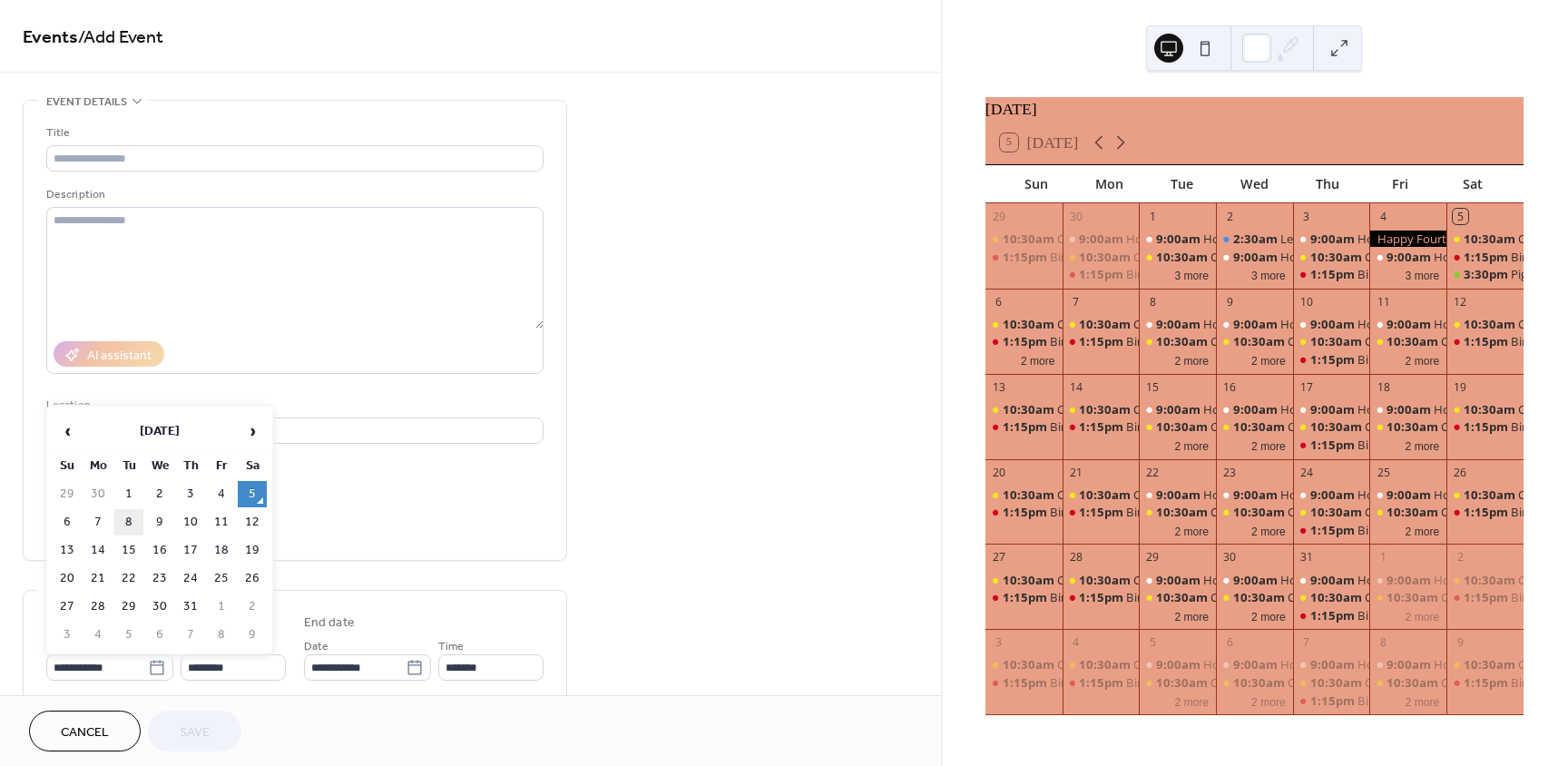 click on "8" at bounding box center (129, 522) 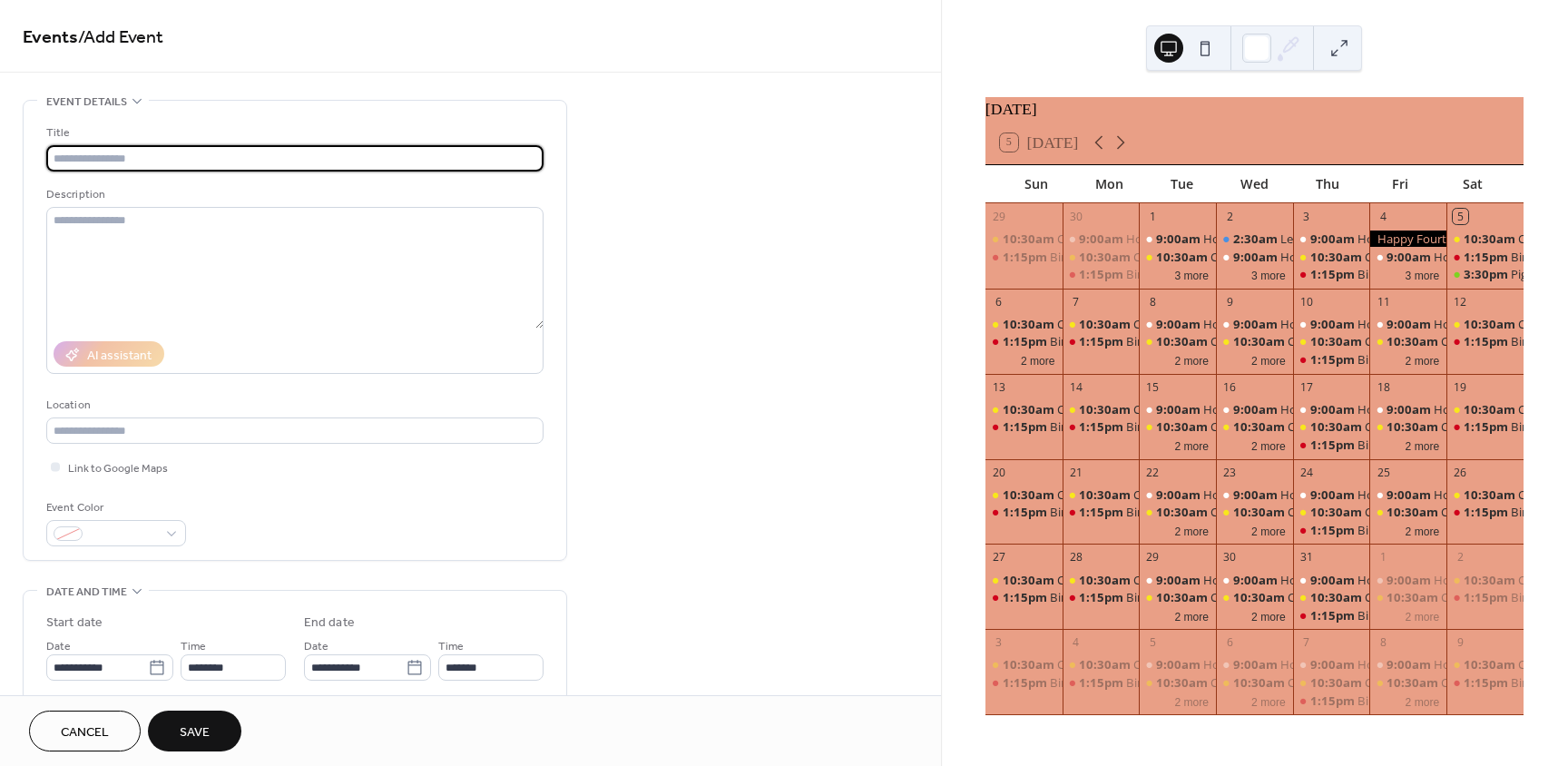 click at bounding box center (295, 158) 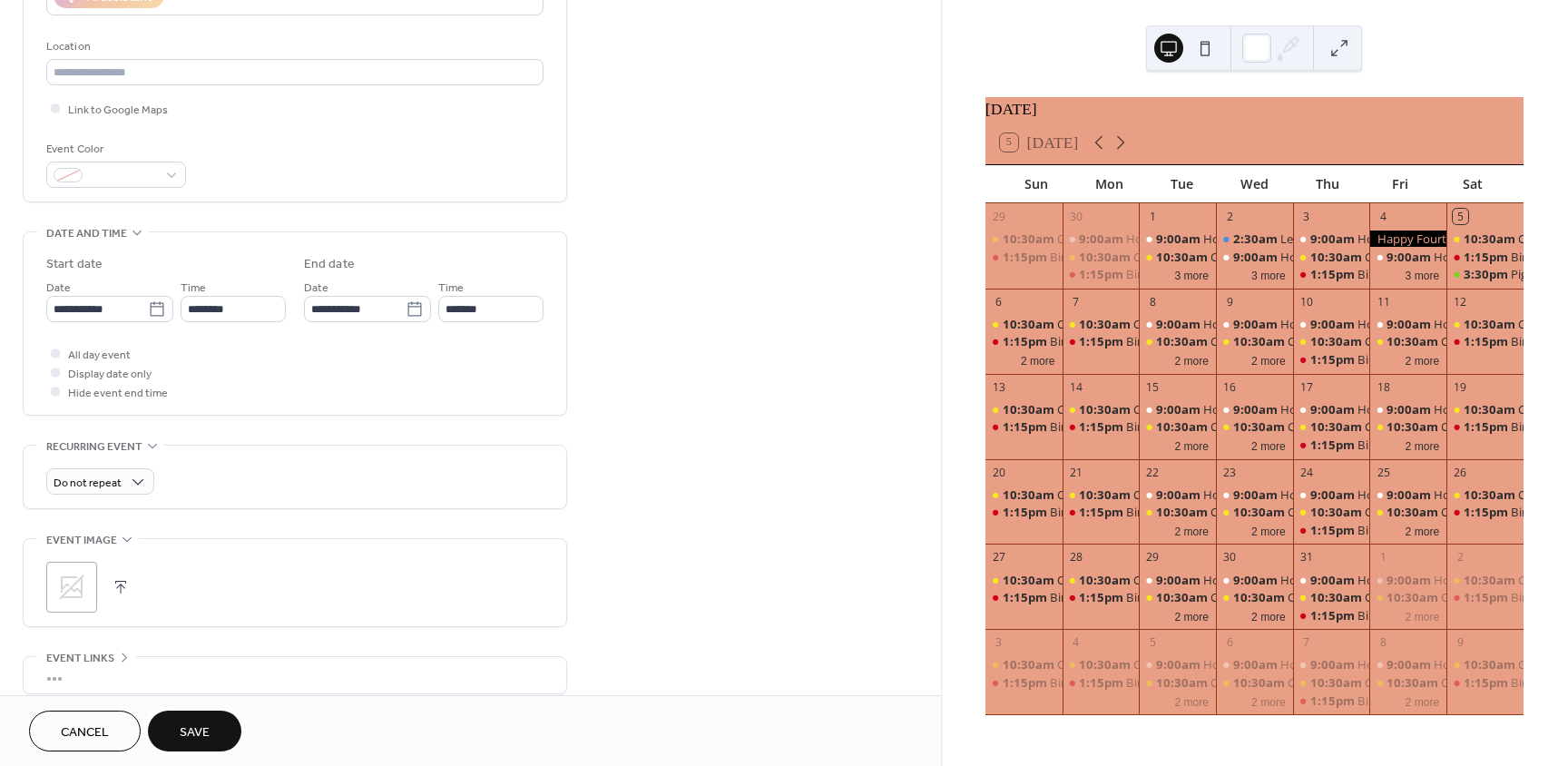 scroll, scrollTop: 363, scrollLeft: 0, axis: vertical 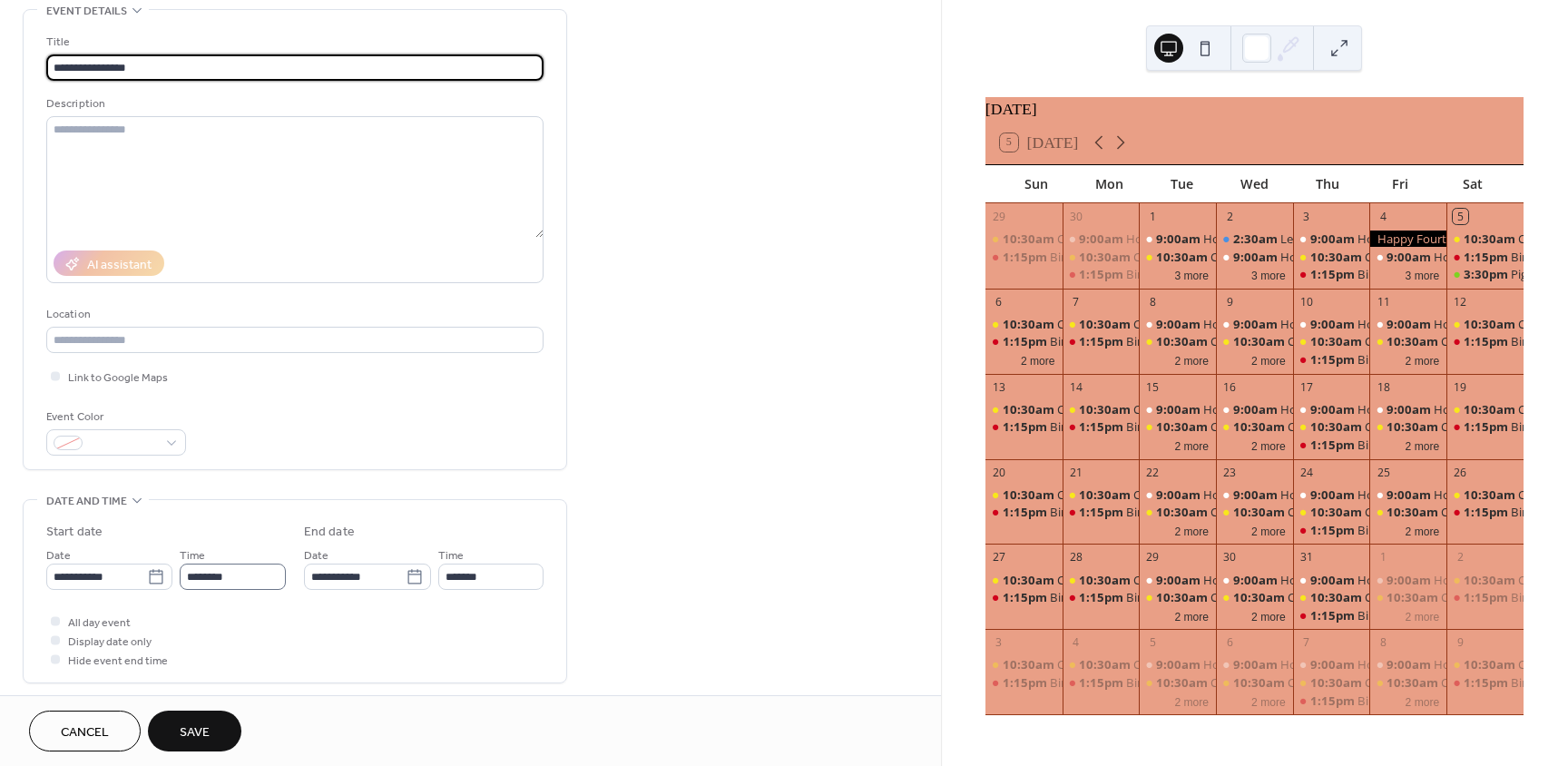 type on "**********" 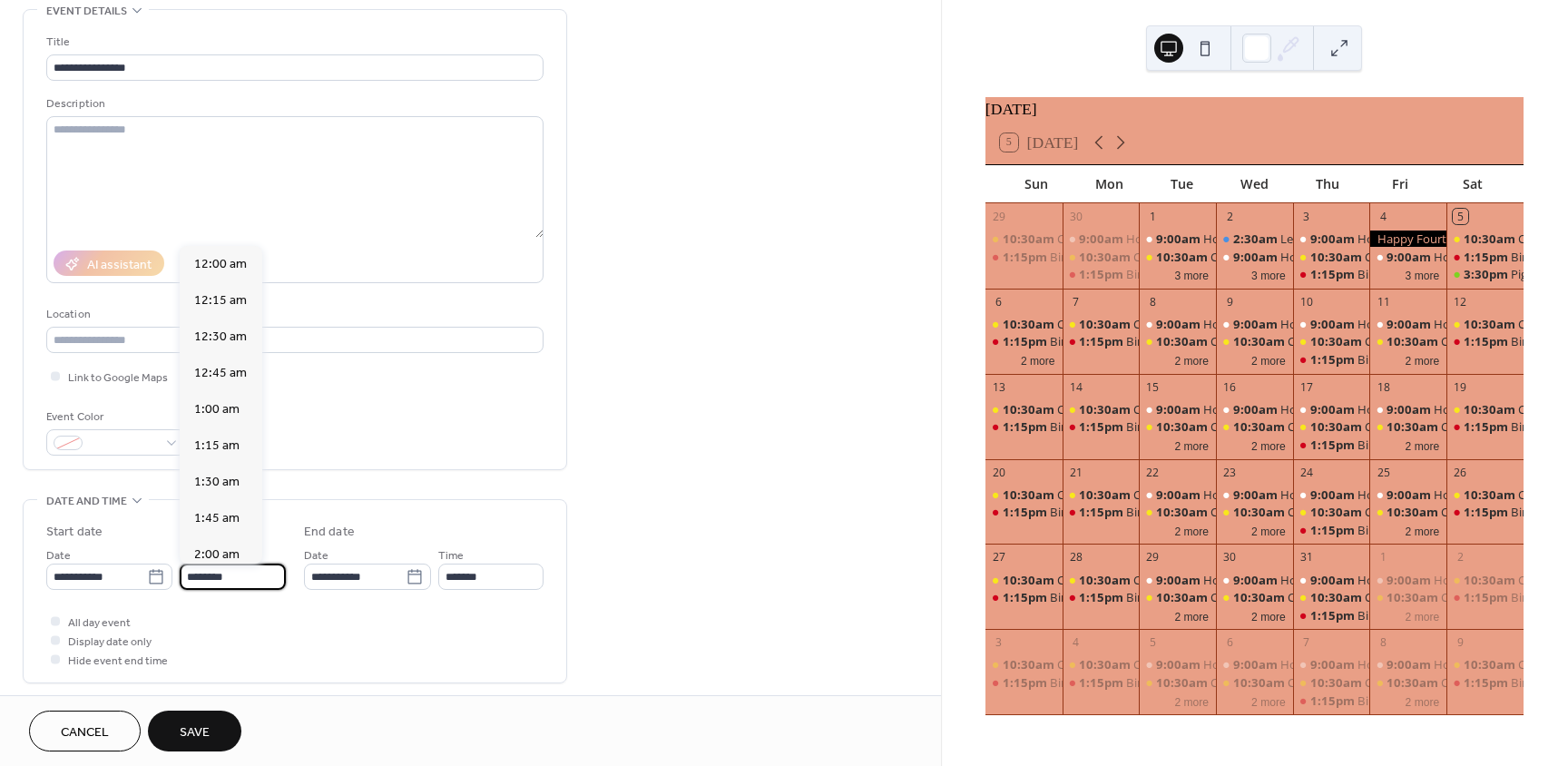 click on "********" at bounding box center [232, 576] 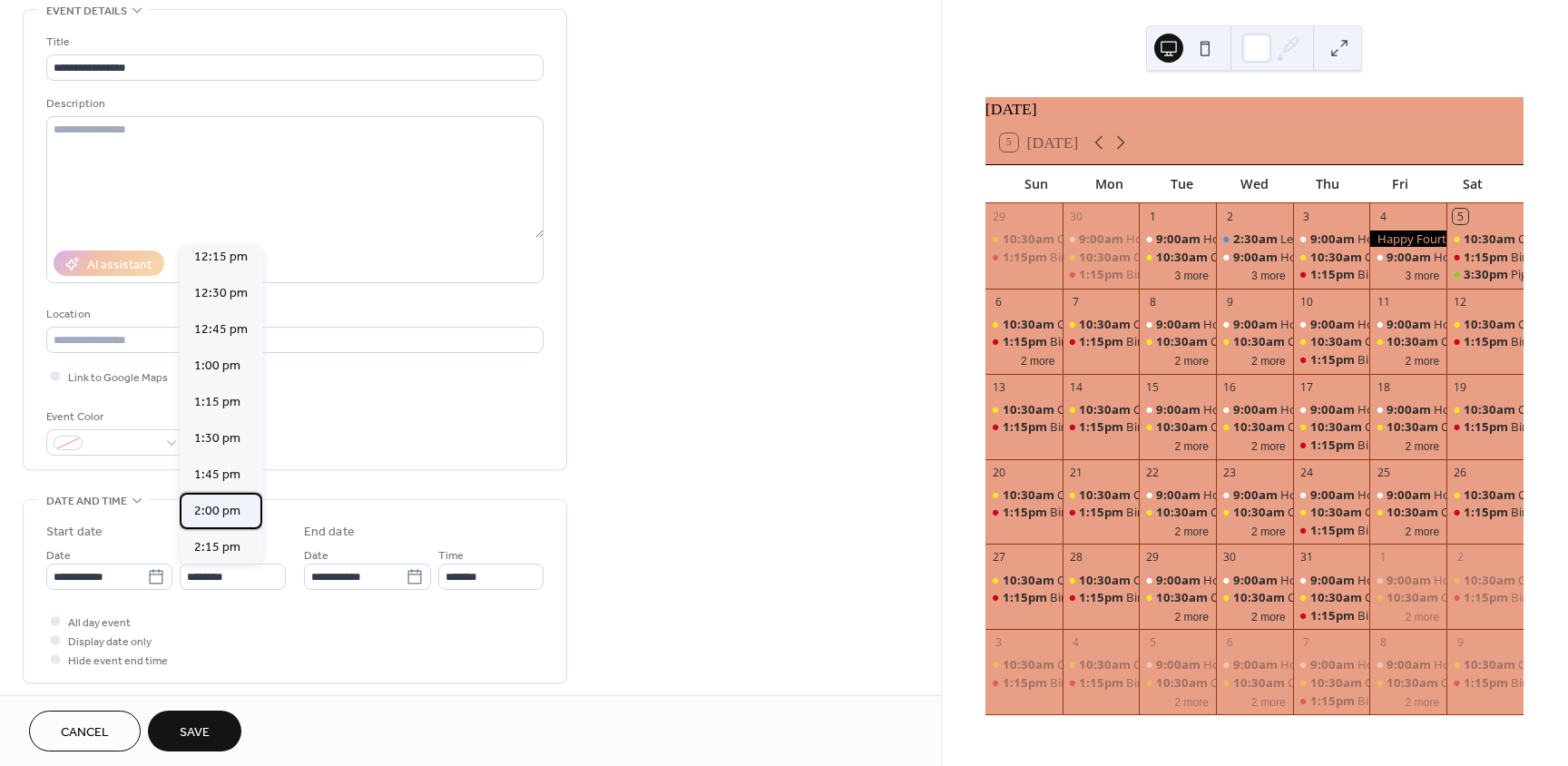click on "2:00 pm" at bounding box center [217, 511] 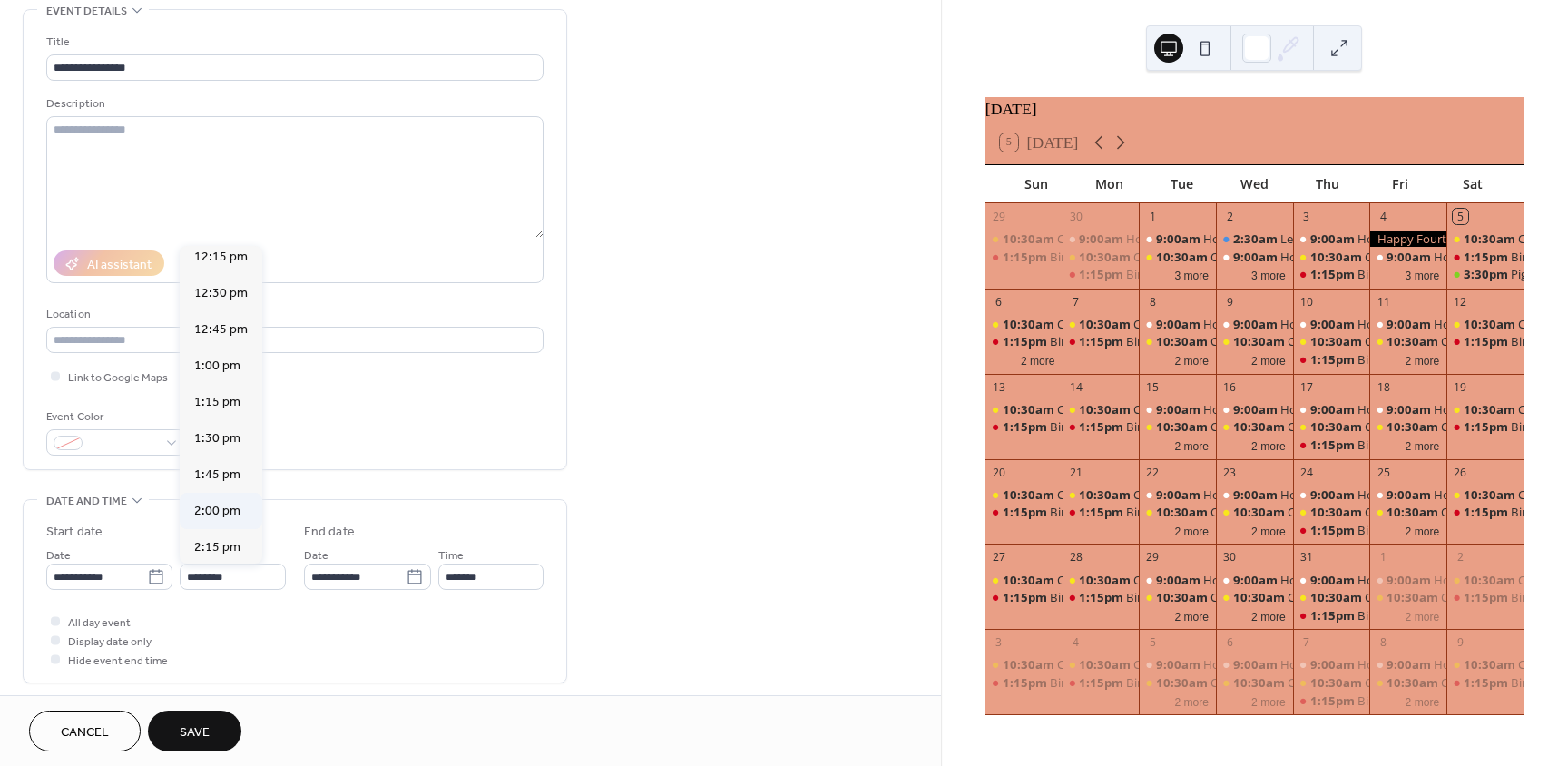 type on "*******" 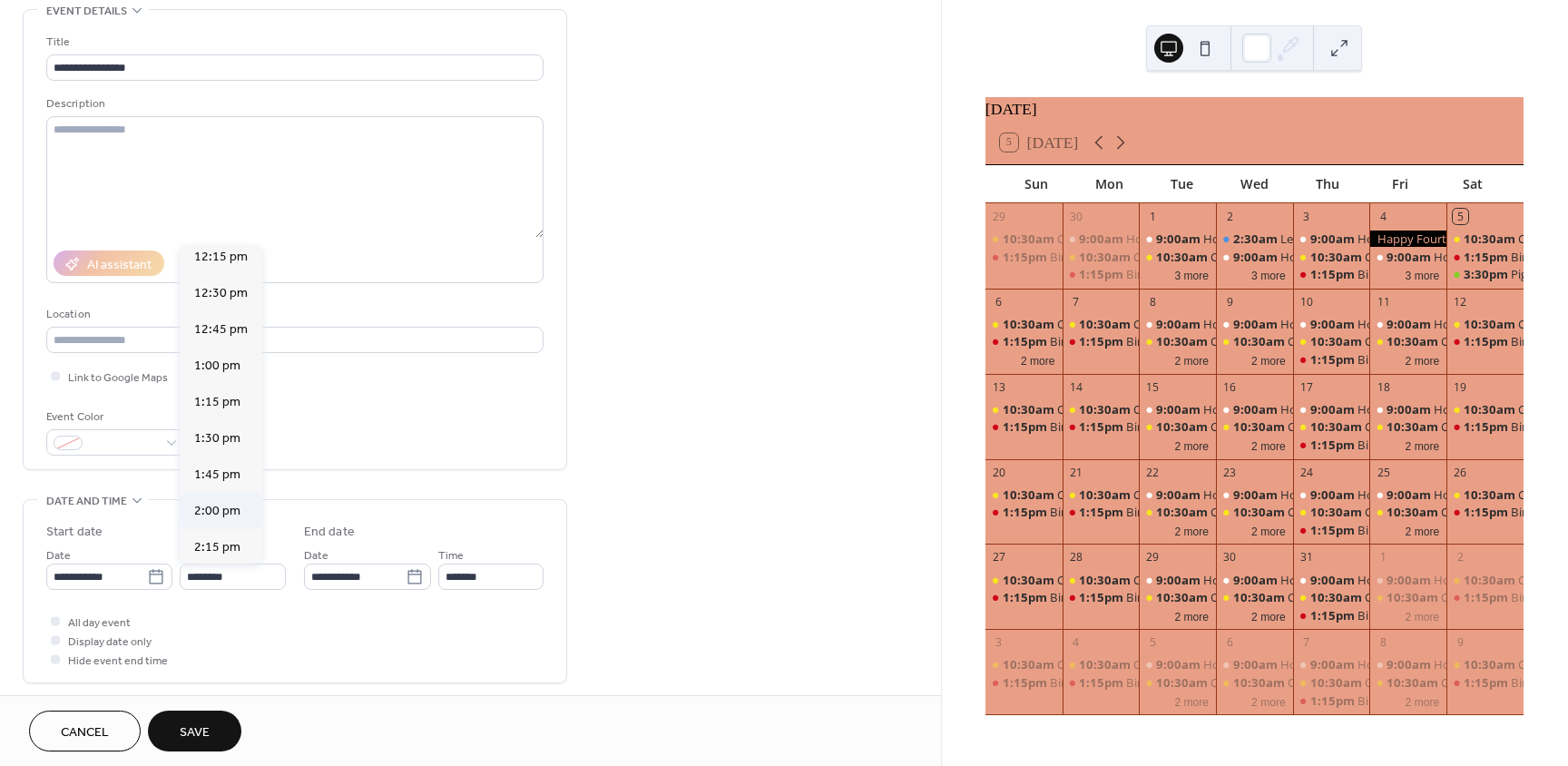 type on "*******" 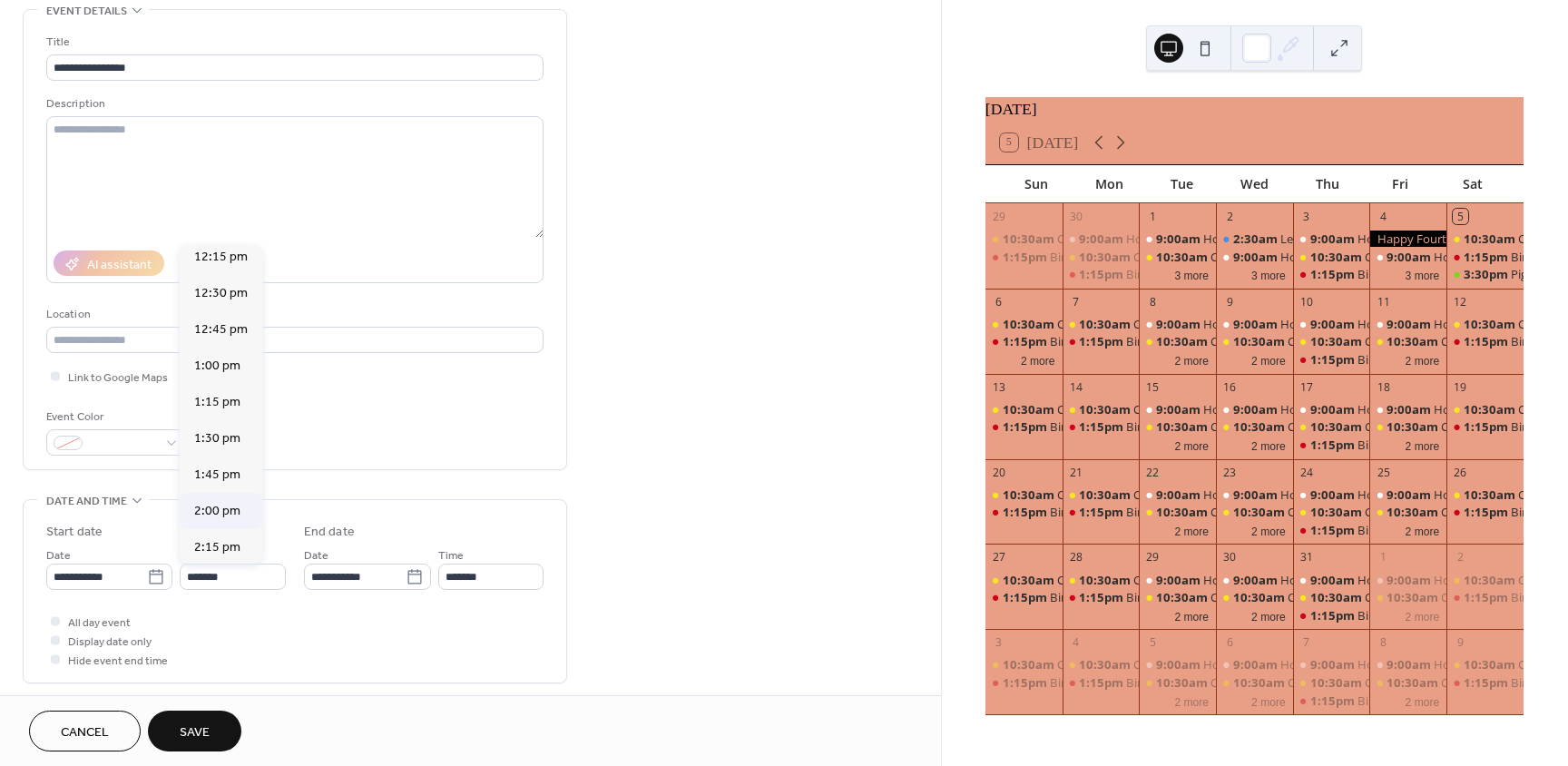 scroll, scrollTop: 0, scrollLeft: 0, axis: both 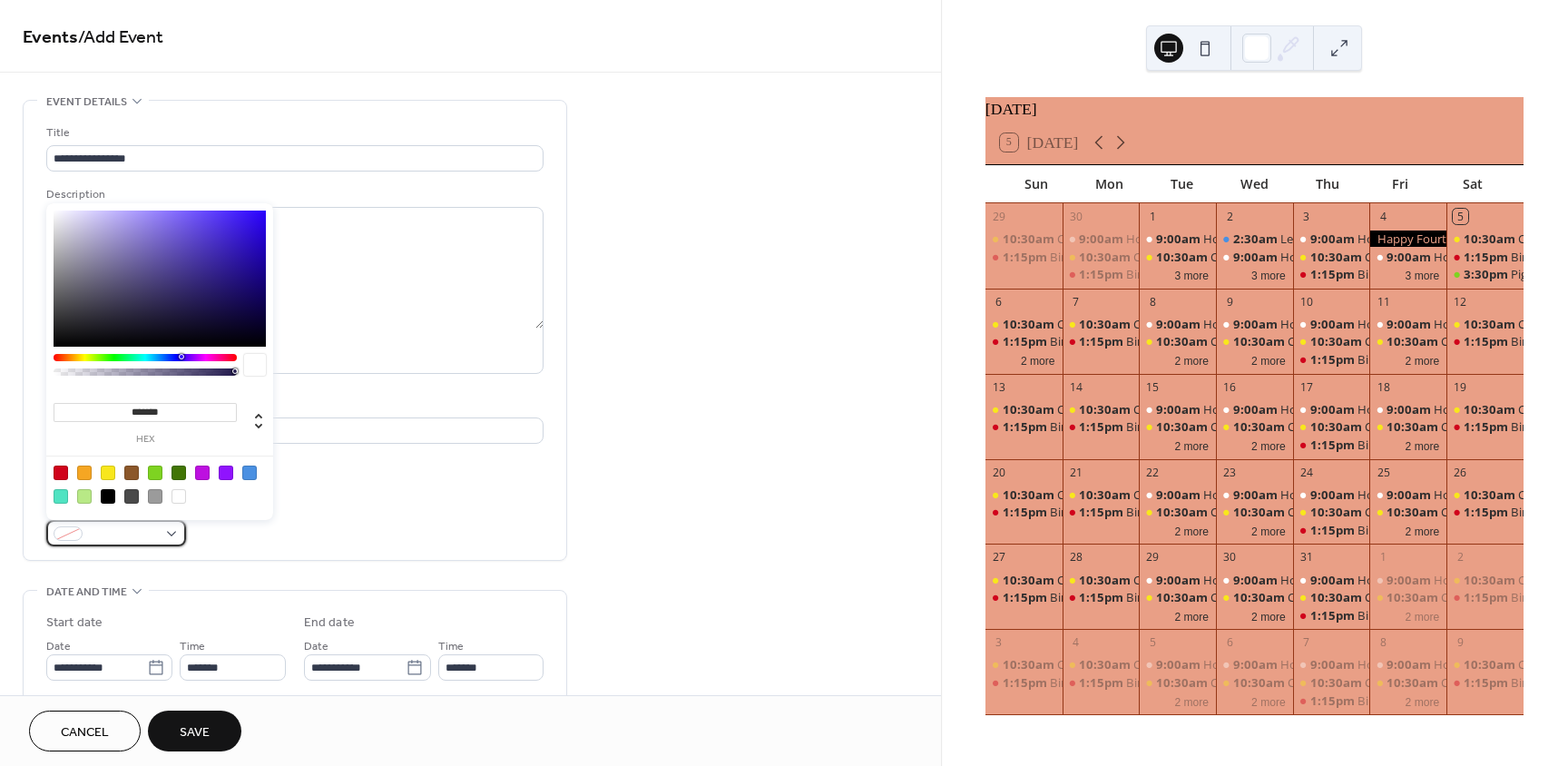 click at bounding box center [116, 533] 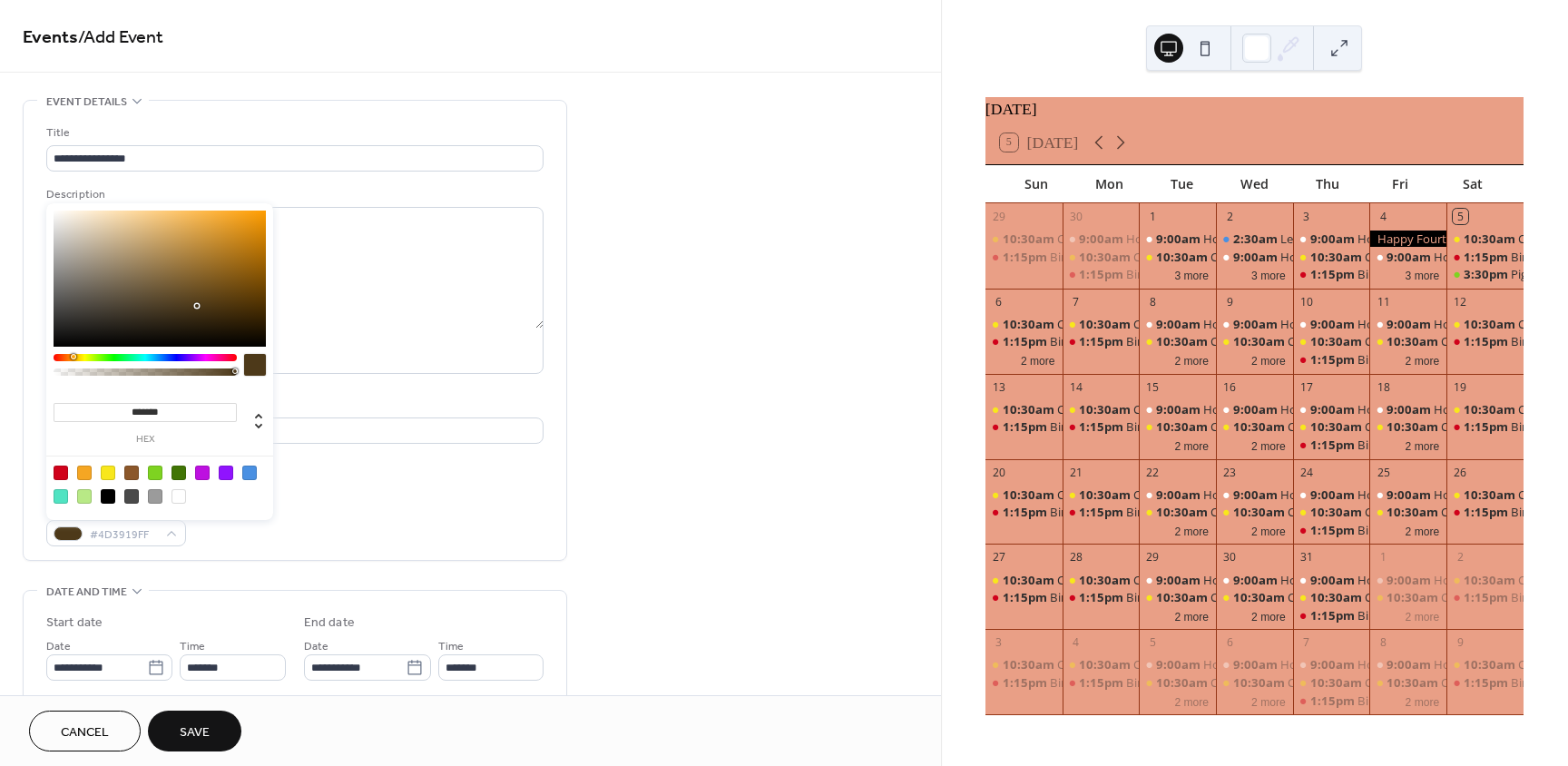 type on "*******" 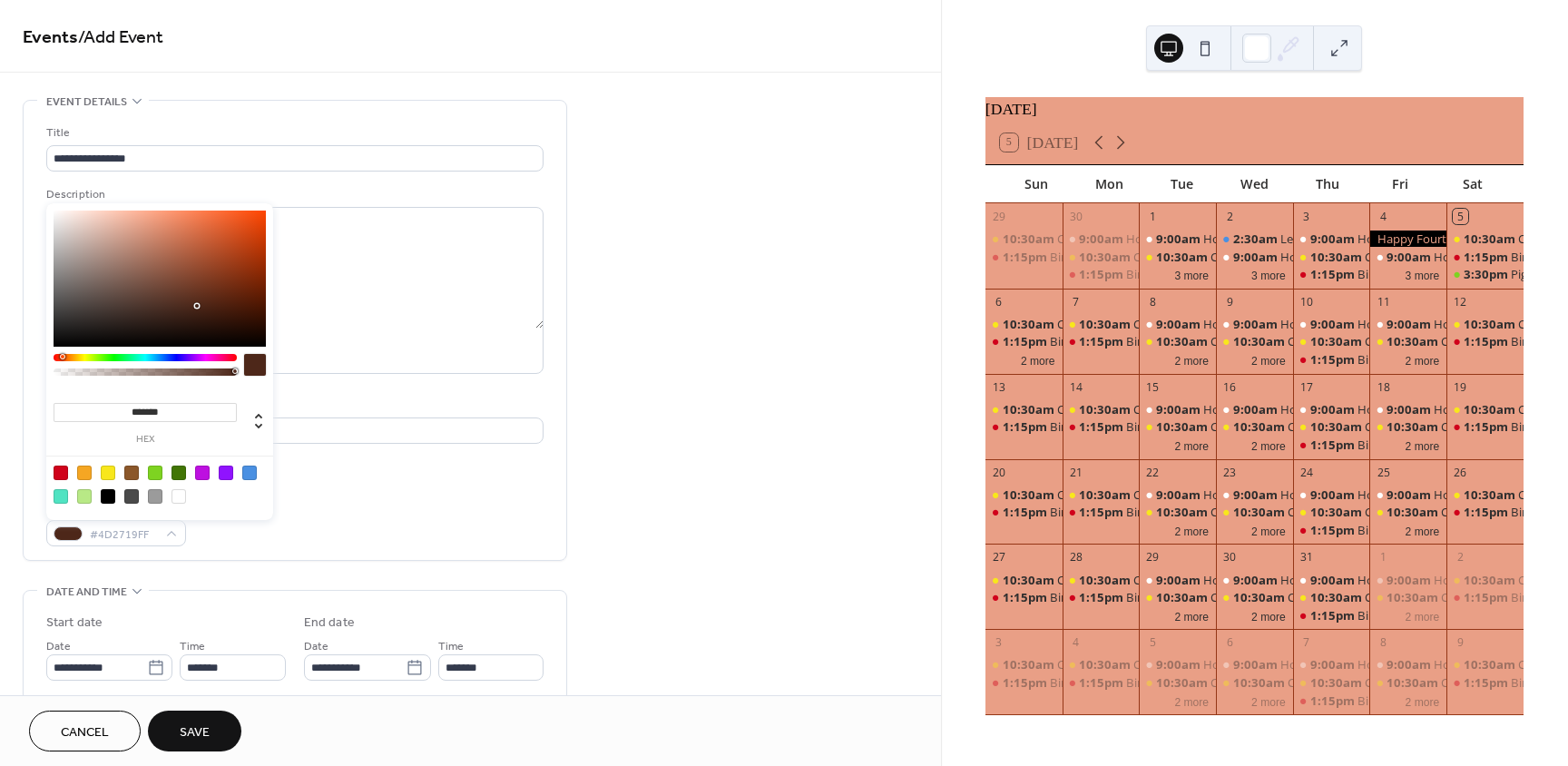 drag, startPoint x: 181, startPoint y: 357, endPoint x: 62, endPoint y: 370, distance: 119.70798 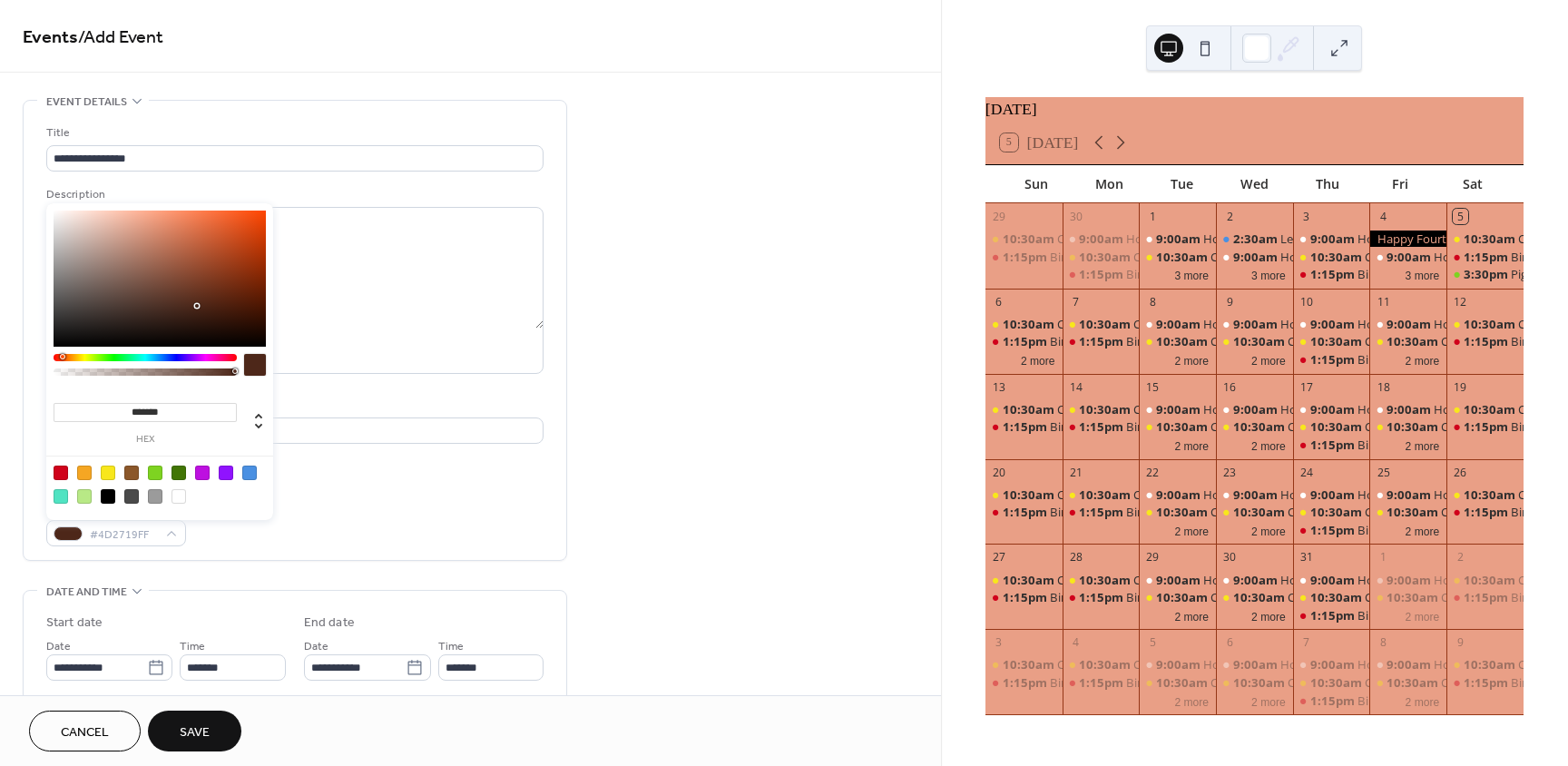 click at bounding box center [145, 369] 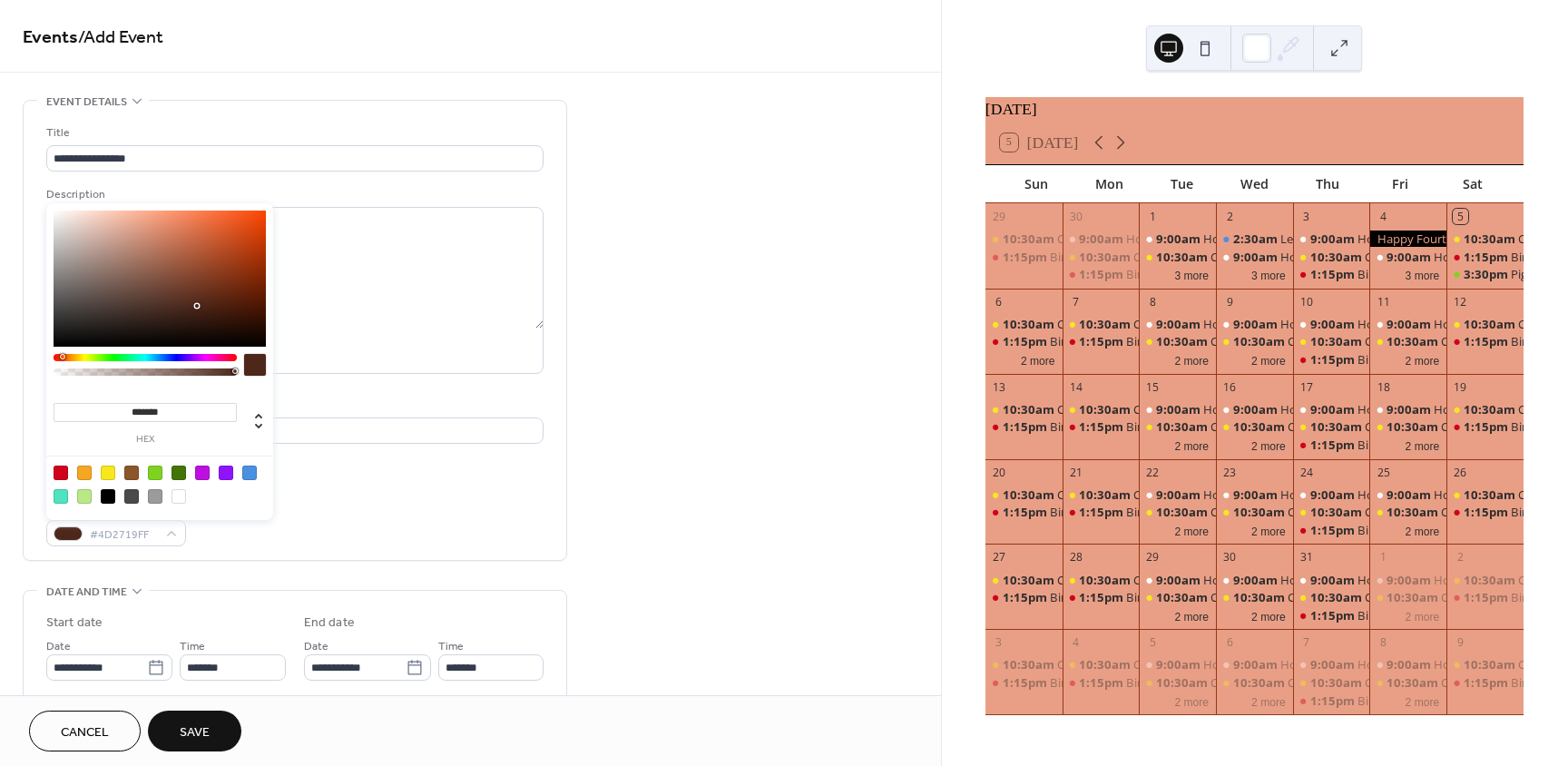 click on "Event Color #4D2719FF" at bounding box center [295, 522] 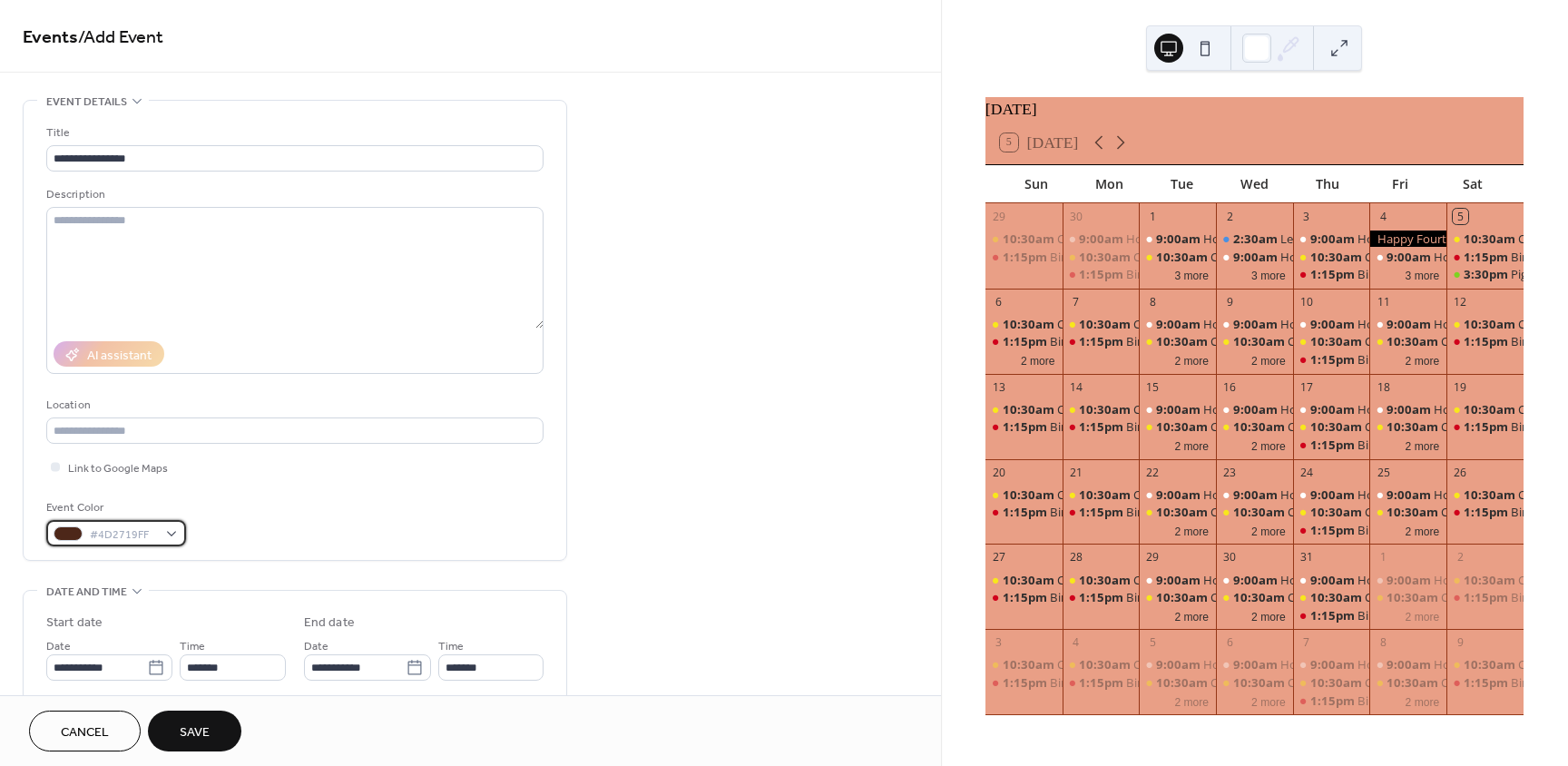 click on "#4D2719FF" at bounding box center [123, 535] 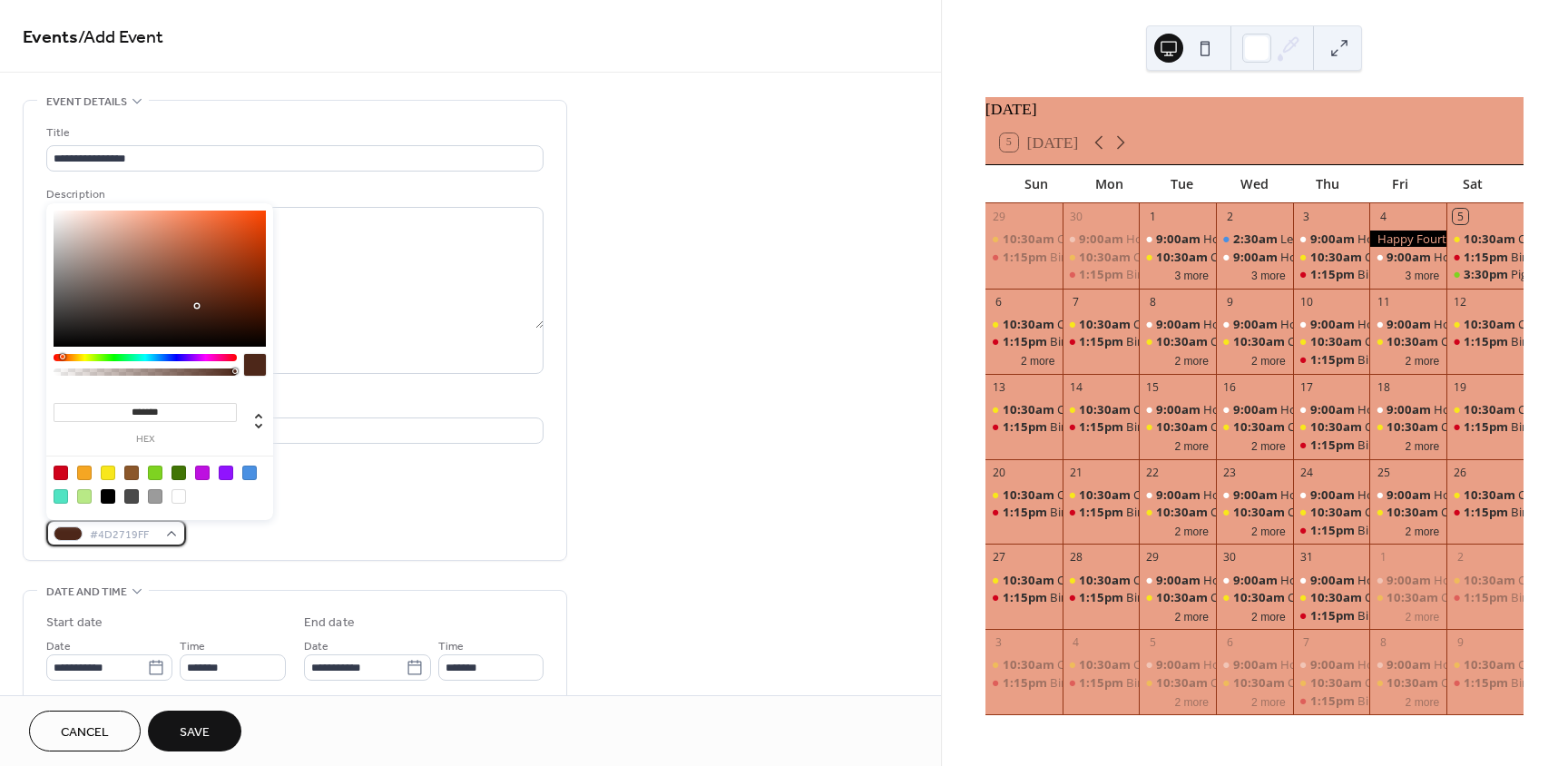 click on "#4D2719FF" at bounding box center (123, 535) 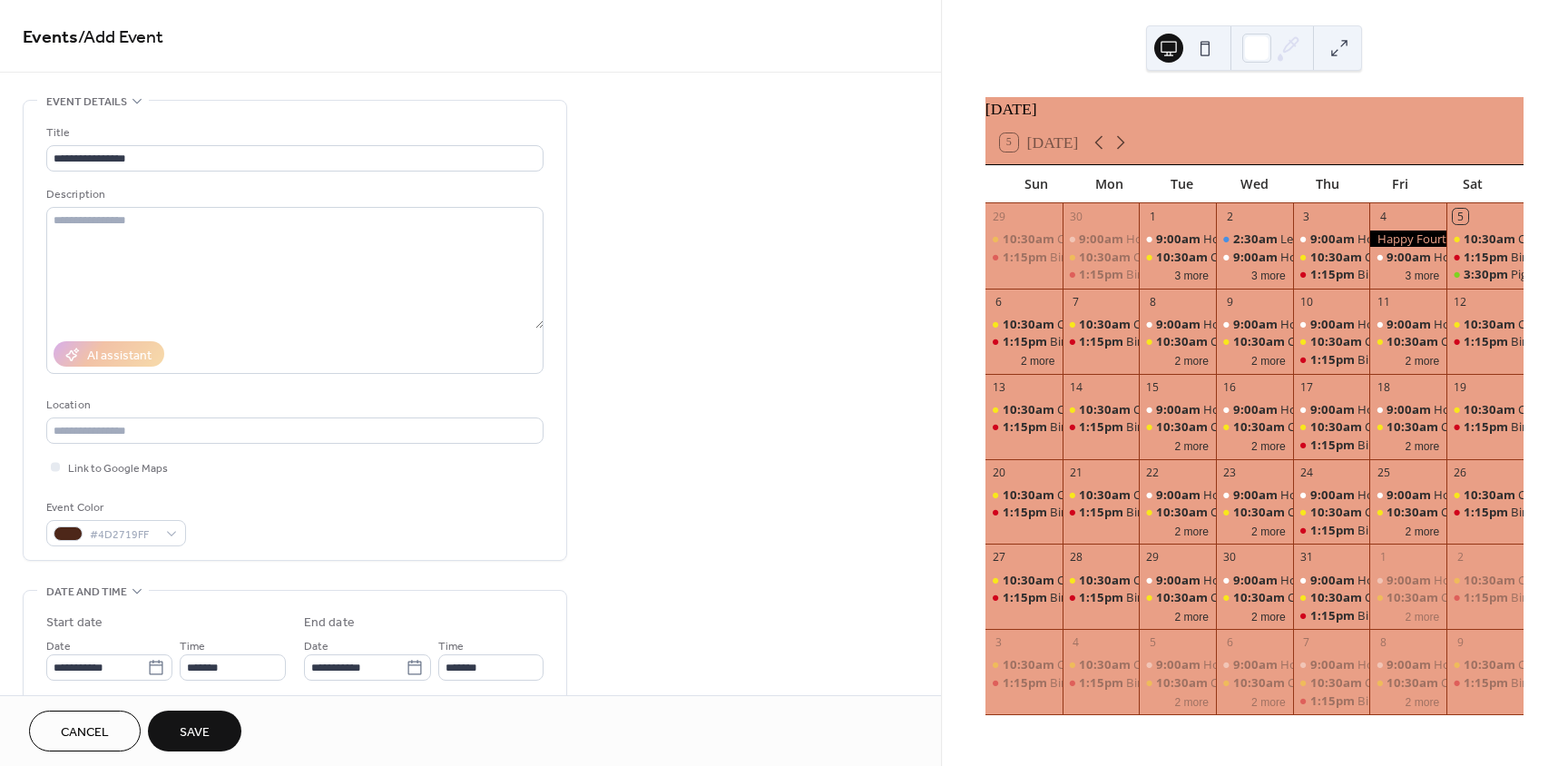 click on "Save" at bounding box center [194, 731] 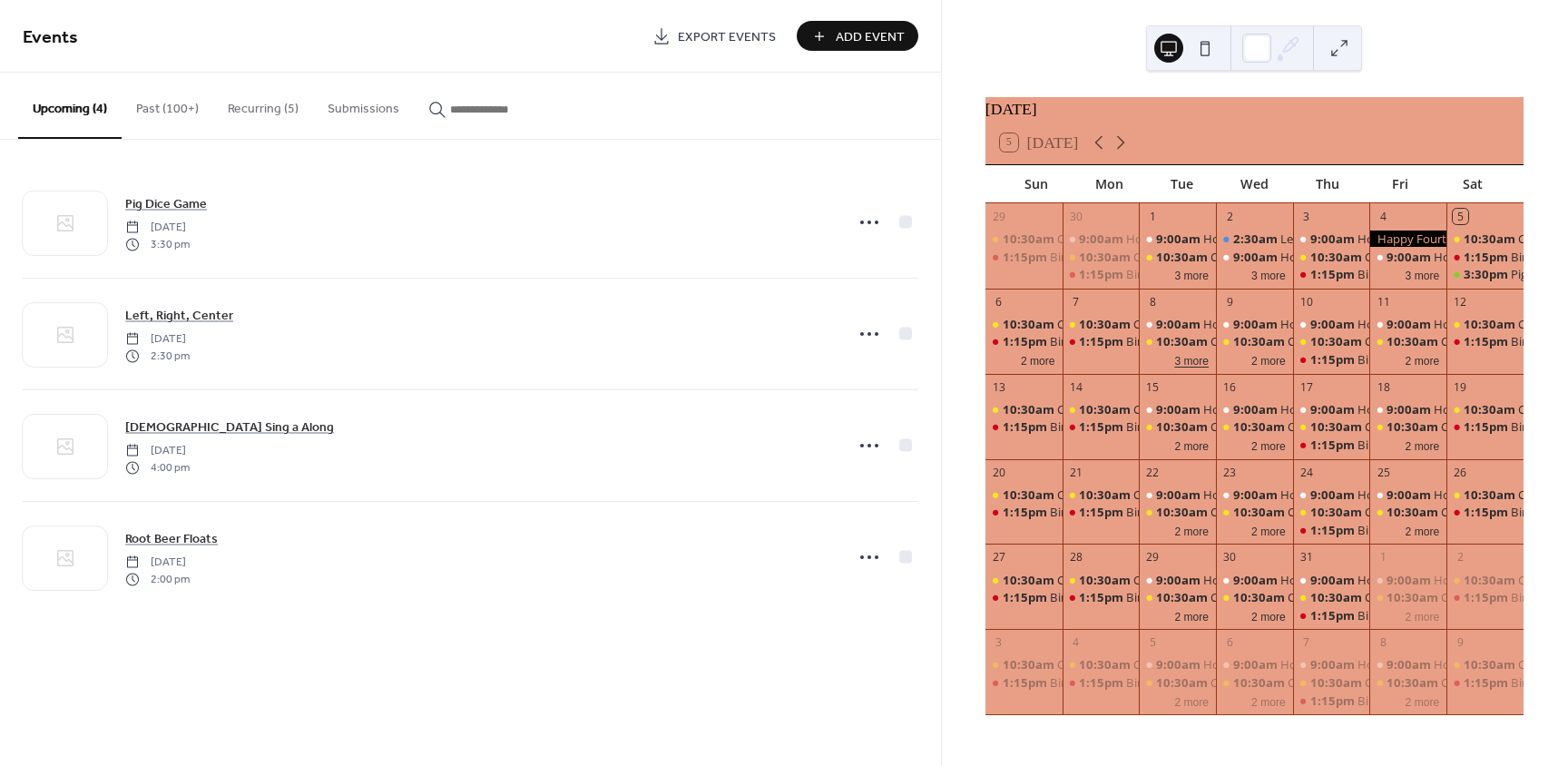 click on "3 more" at bounding box center (1191, 359) 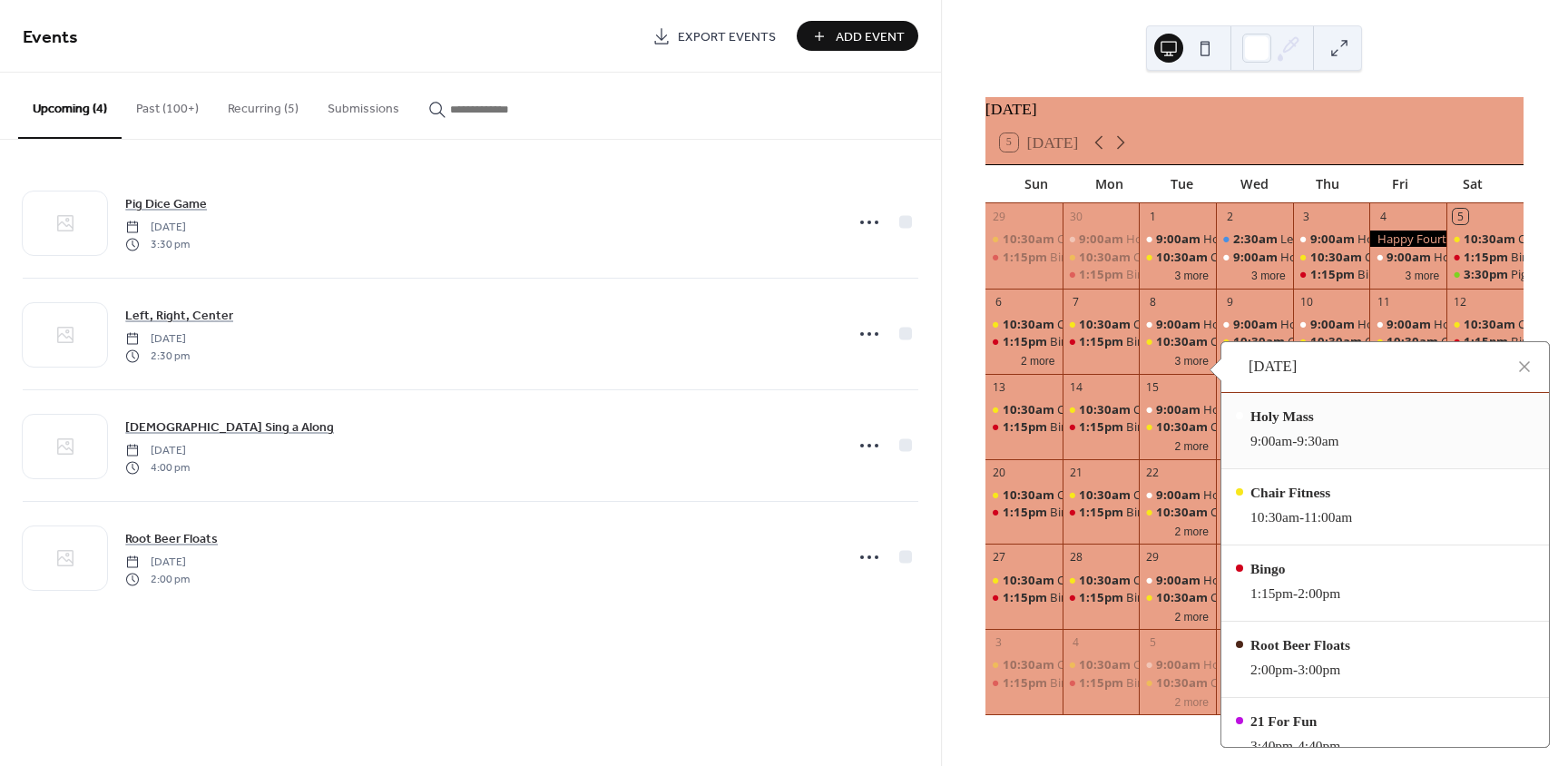 scroll, scrollTop: 26, scrollLeft: 0, axis: vertical 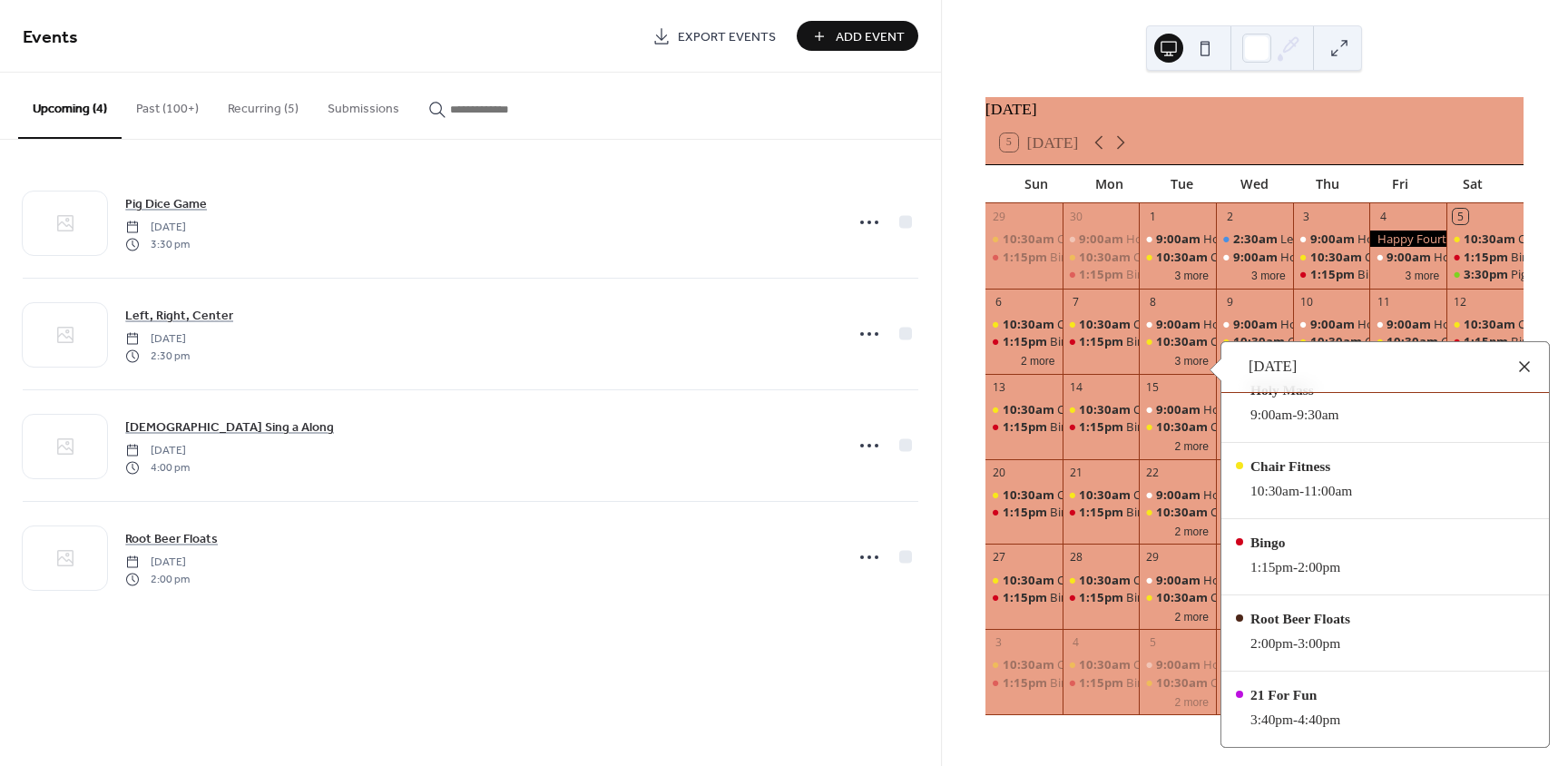 click at bounding box center (1524, 367) 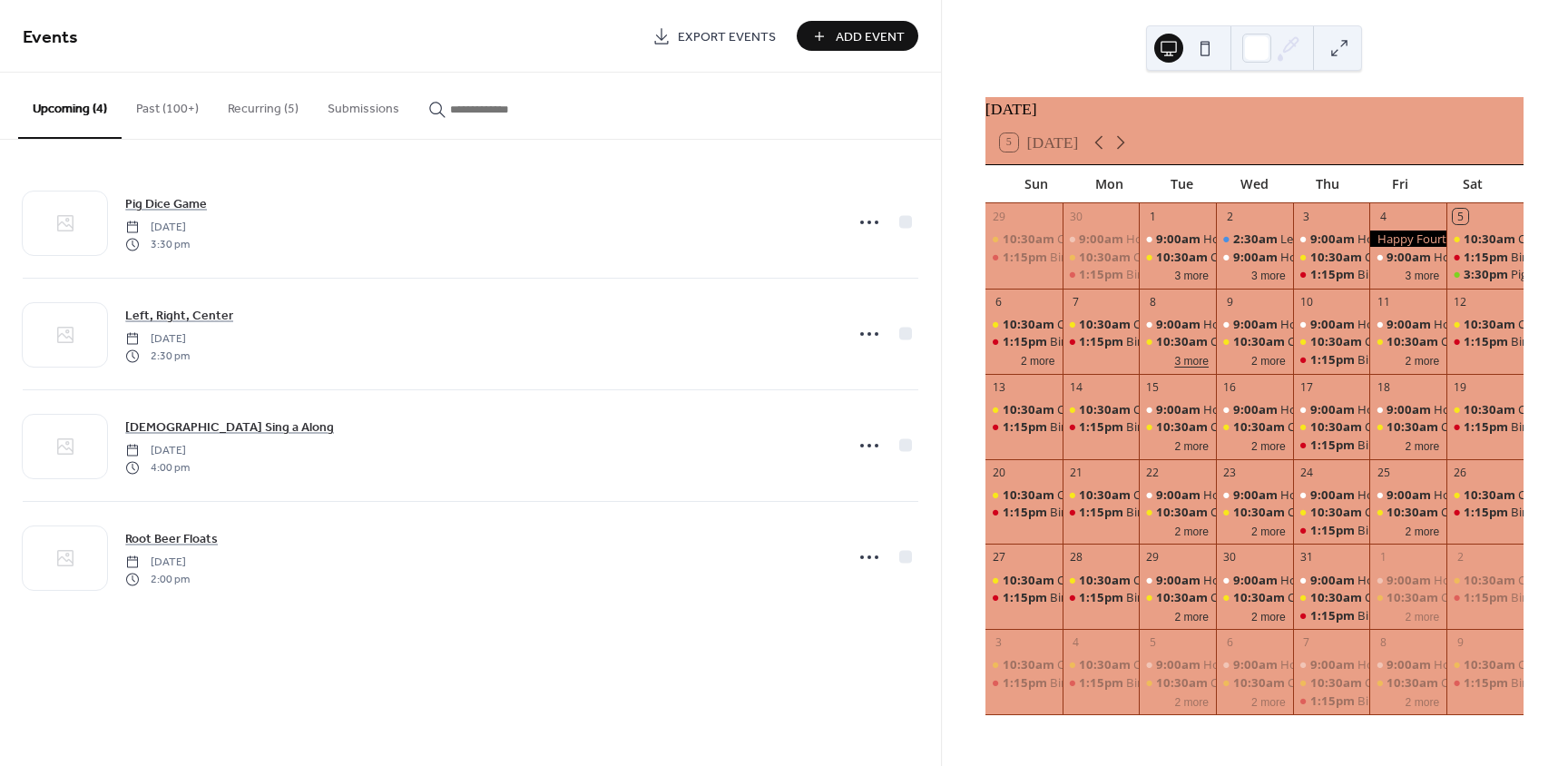 click on "3 more" at bounding box center (1191, 359) 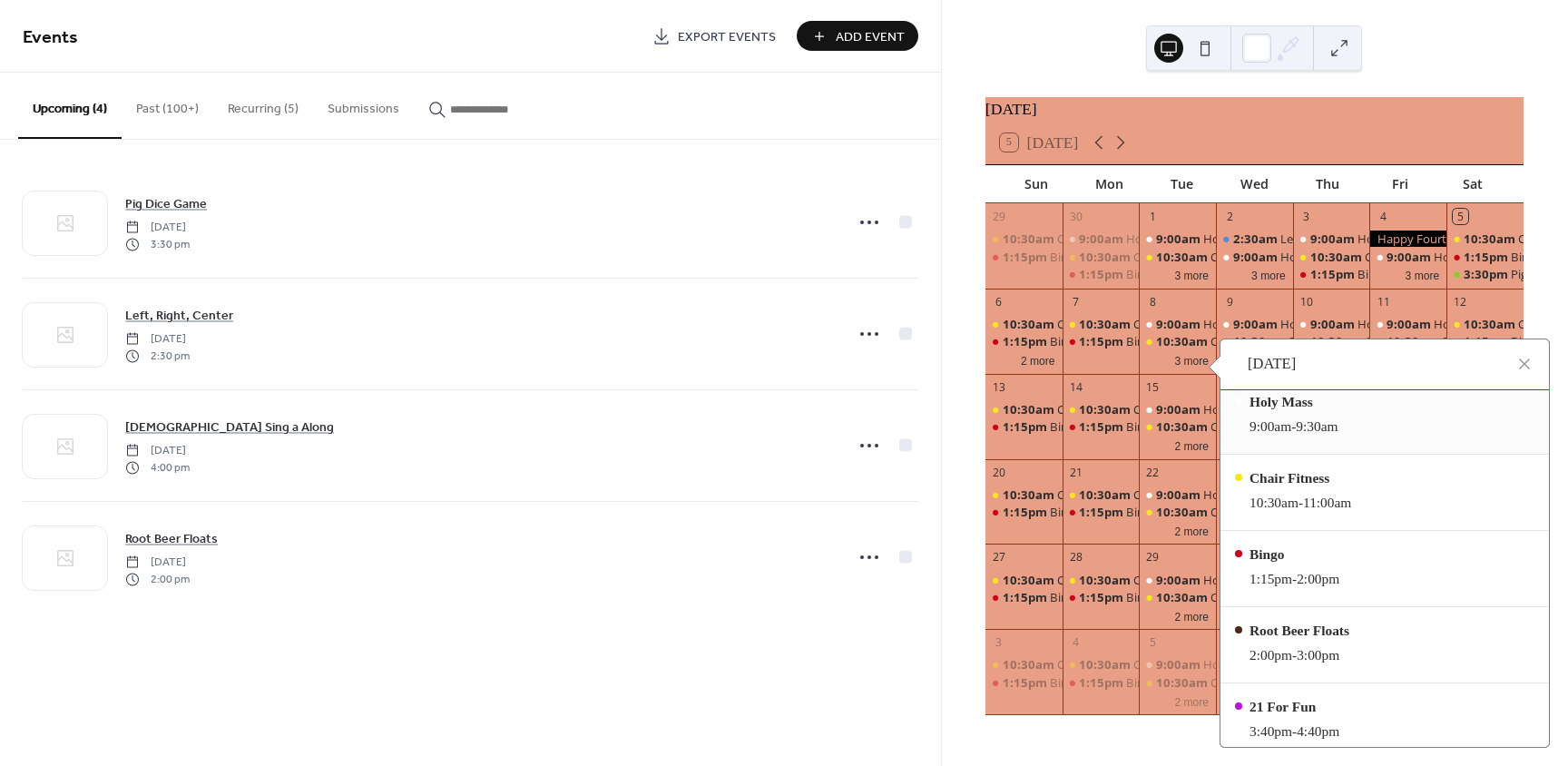 scroll, scrollTop: 24, scrollLeft: 0, axis: vertical 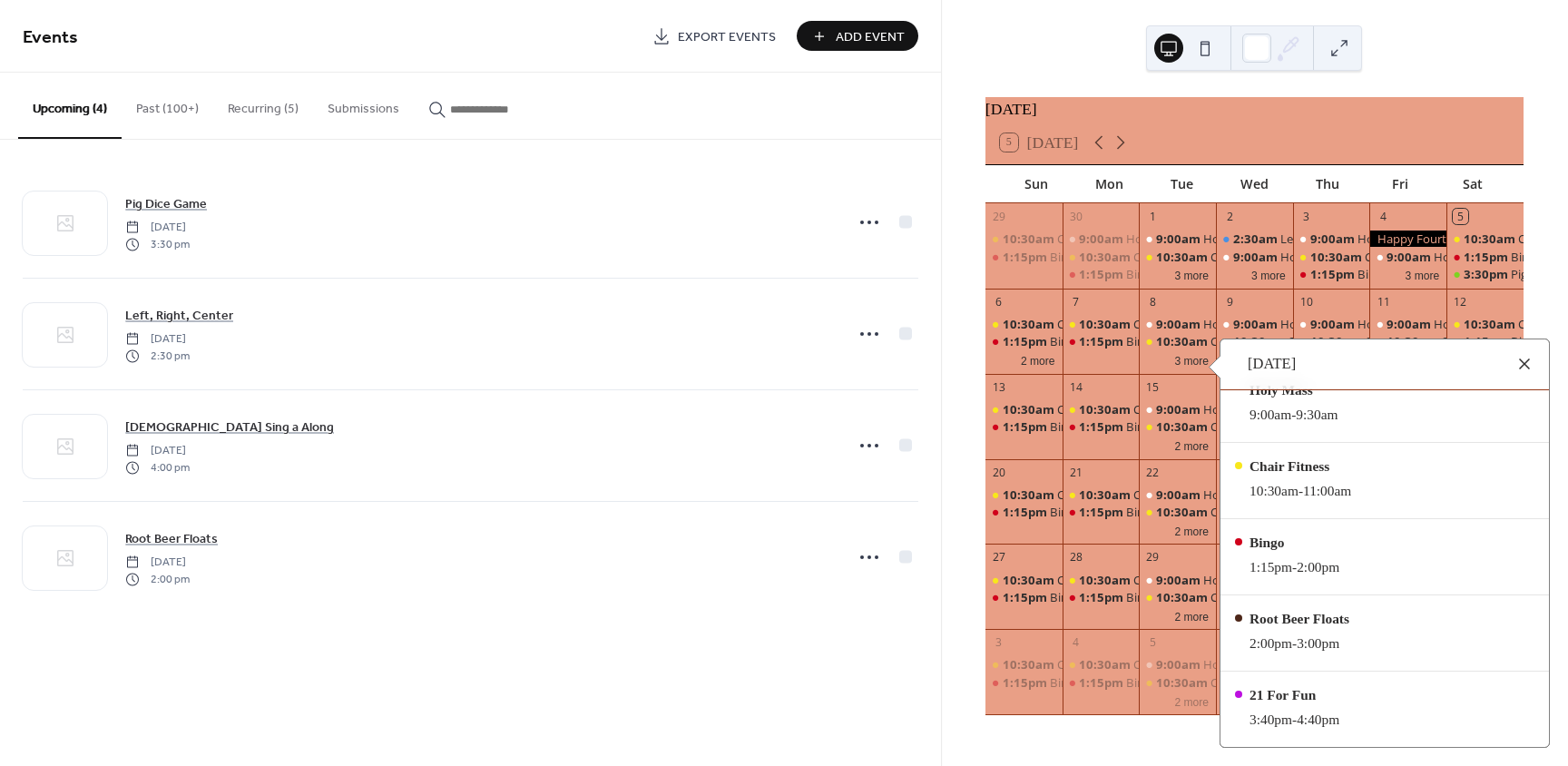 click at bounding box center [1524, 364] 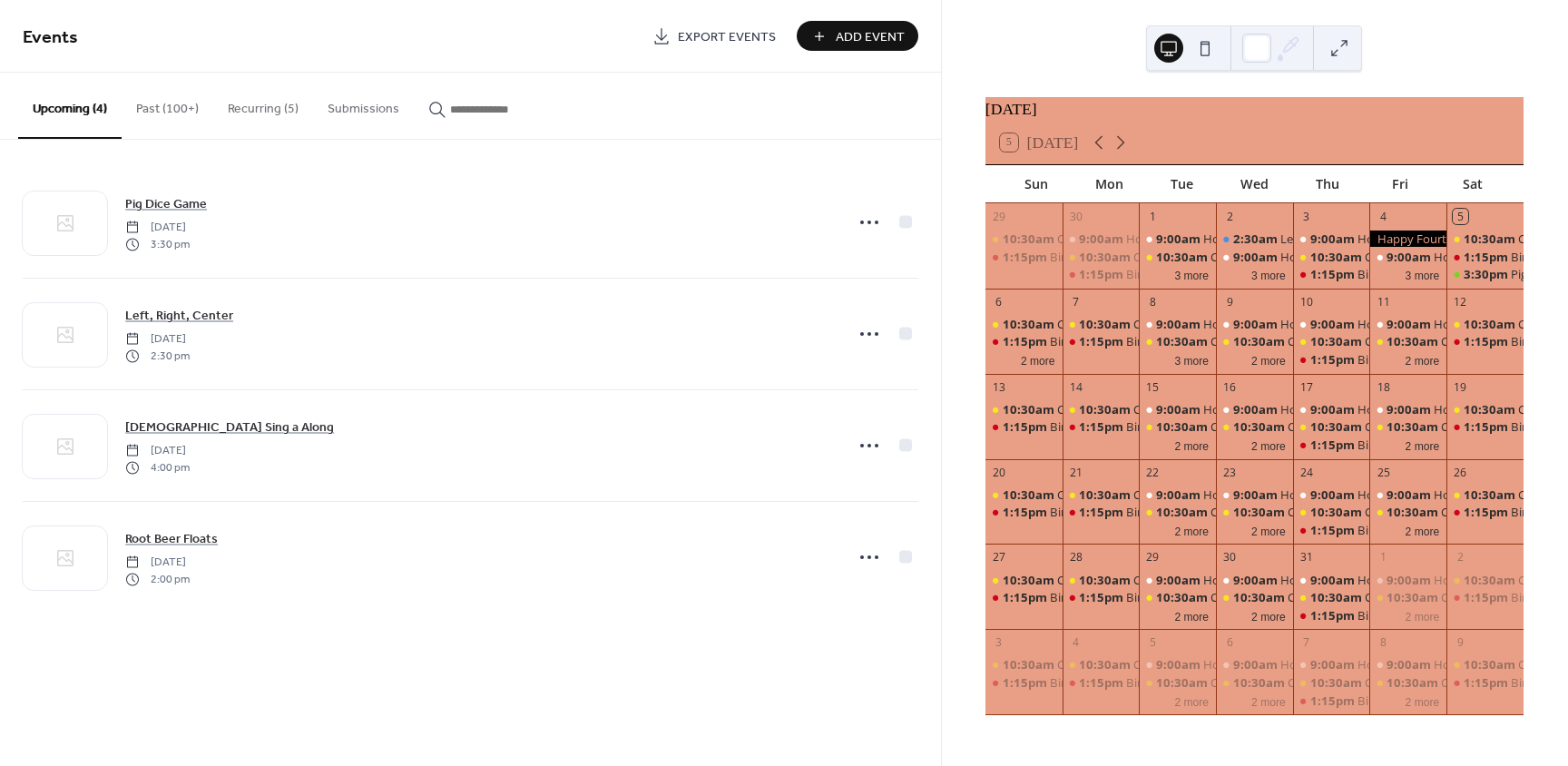 click on "Recurring  (5)" at bounding box center [263, 104] 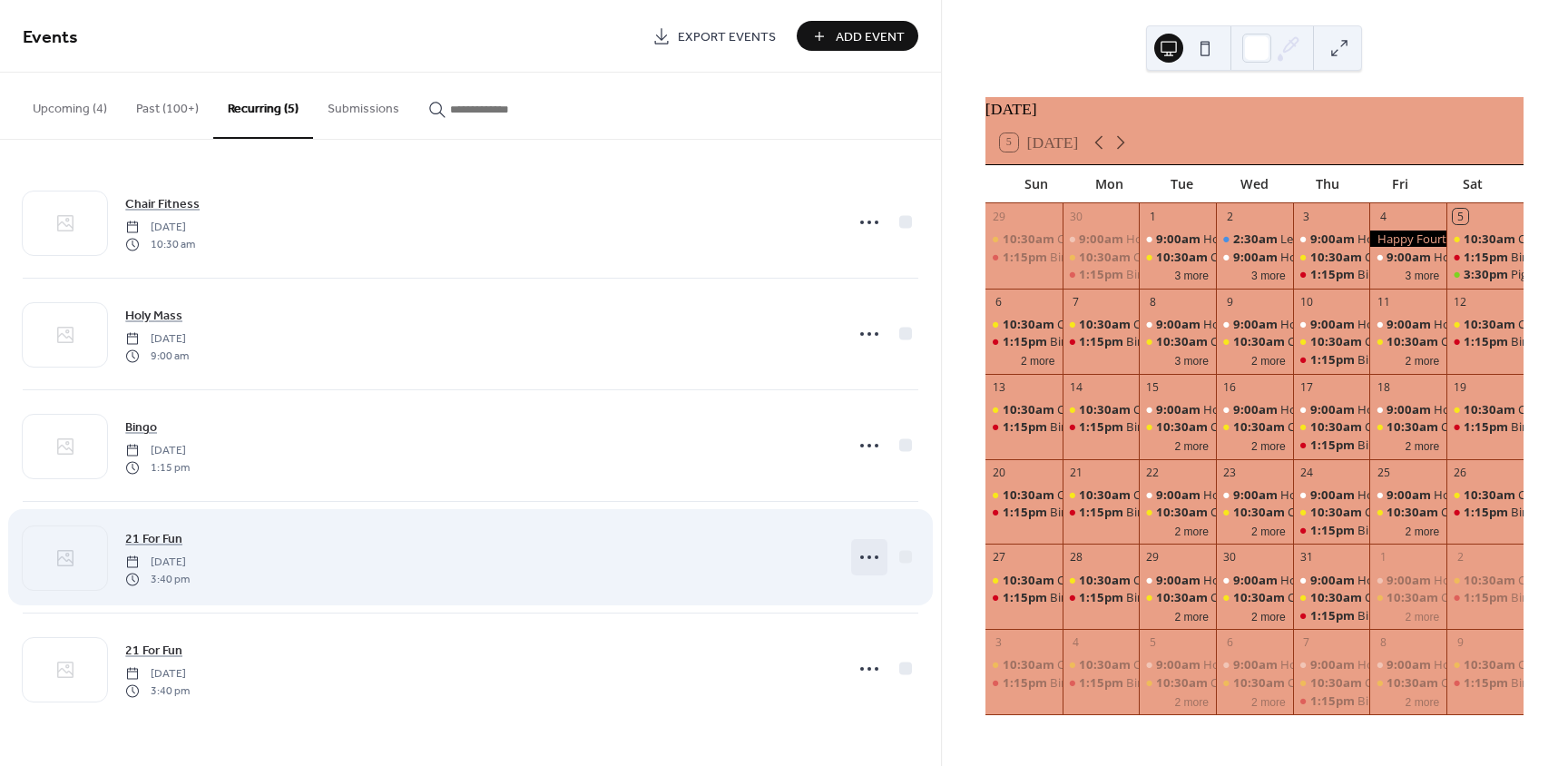 click 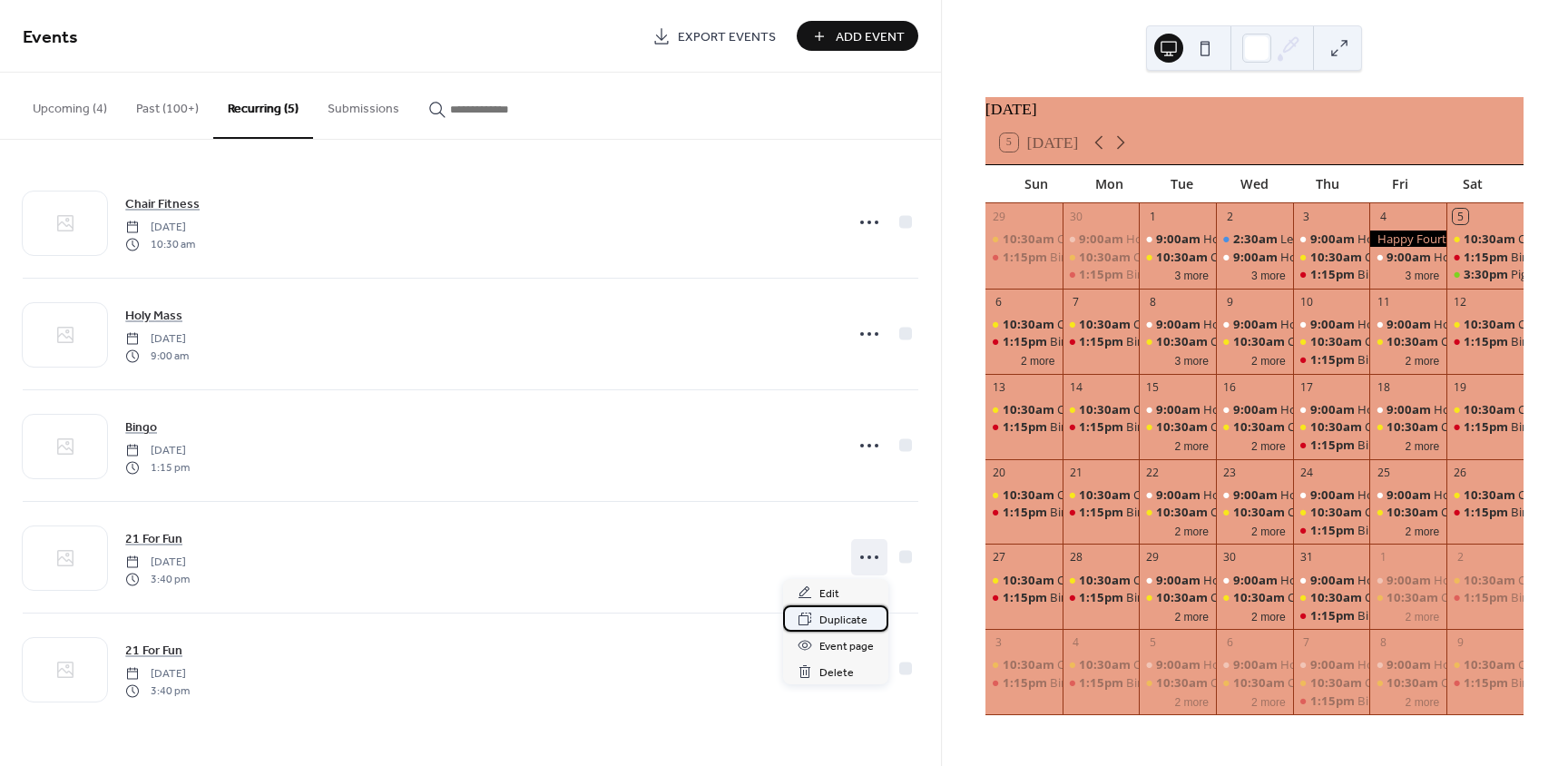 click on "Duplicate" at bounding box center [836, 618] 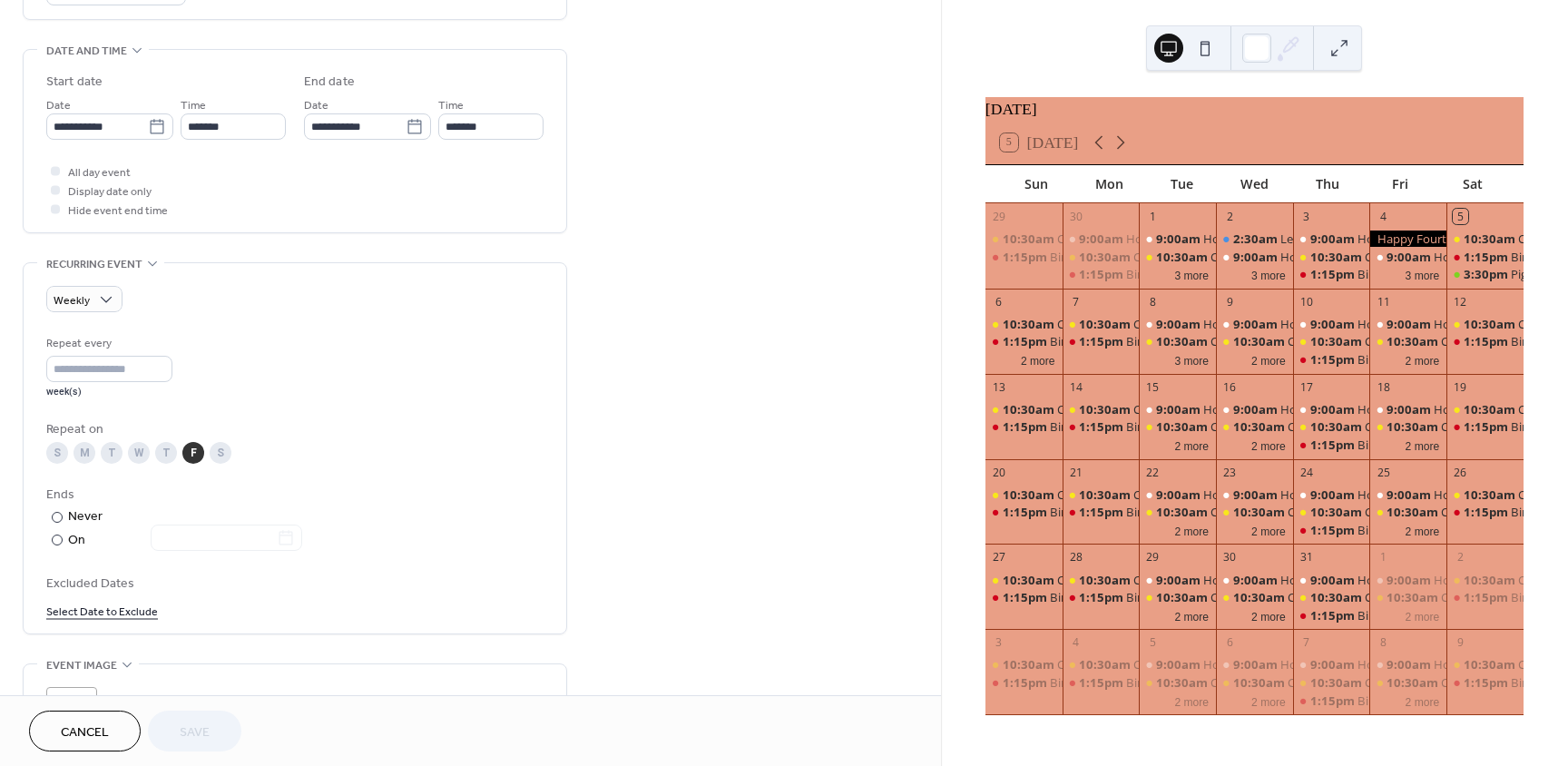 scroll, scrollTop: 545, scrollLeft: 0, axis: vertical 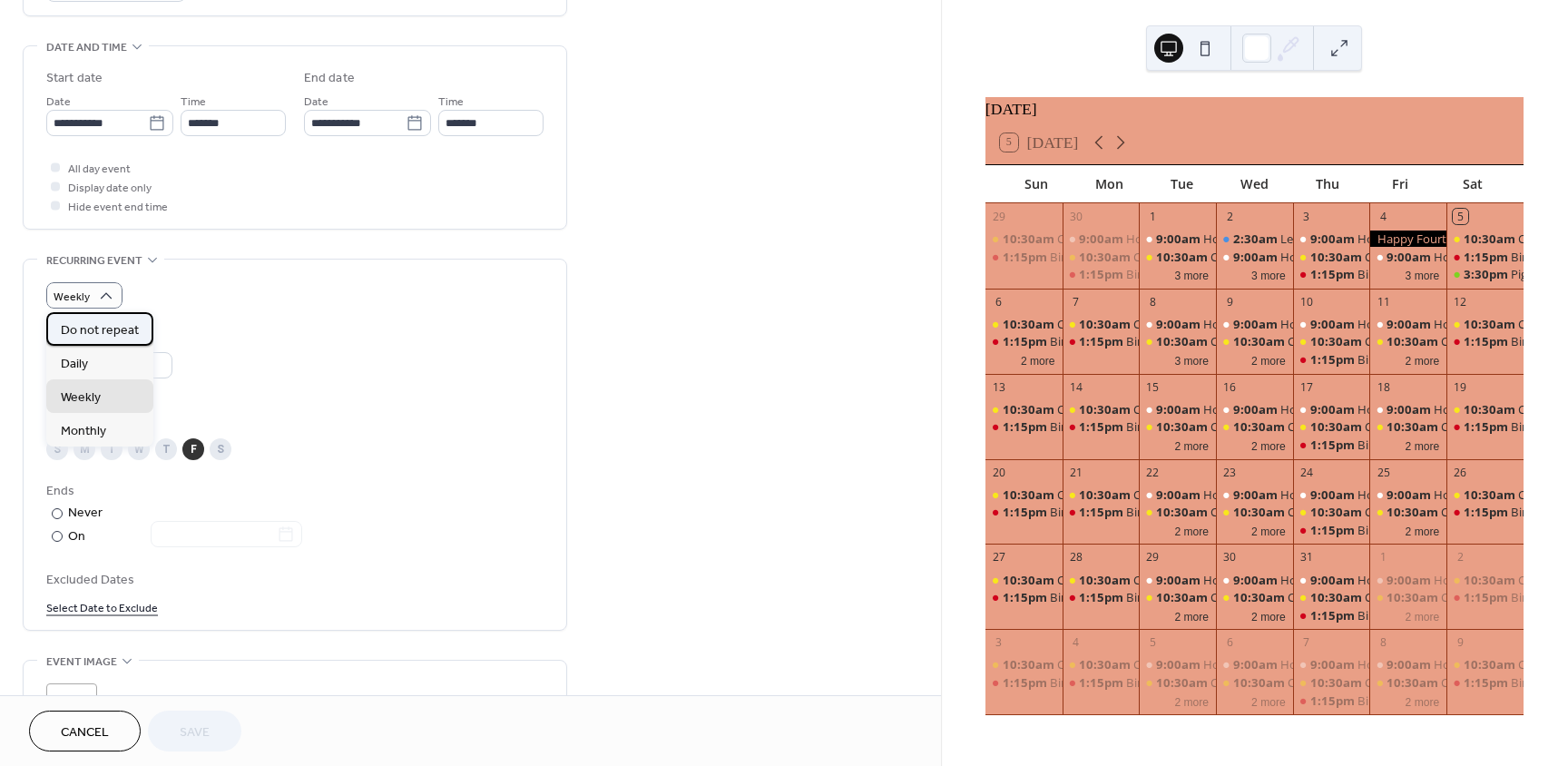 click on "Do not repeat" at bounding box center [100, 330] 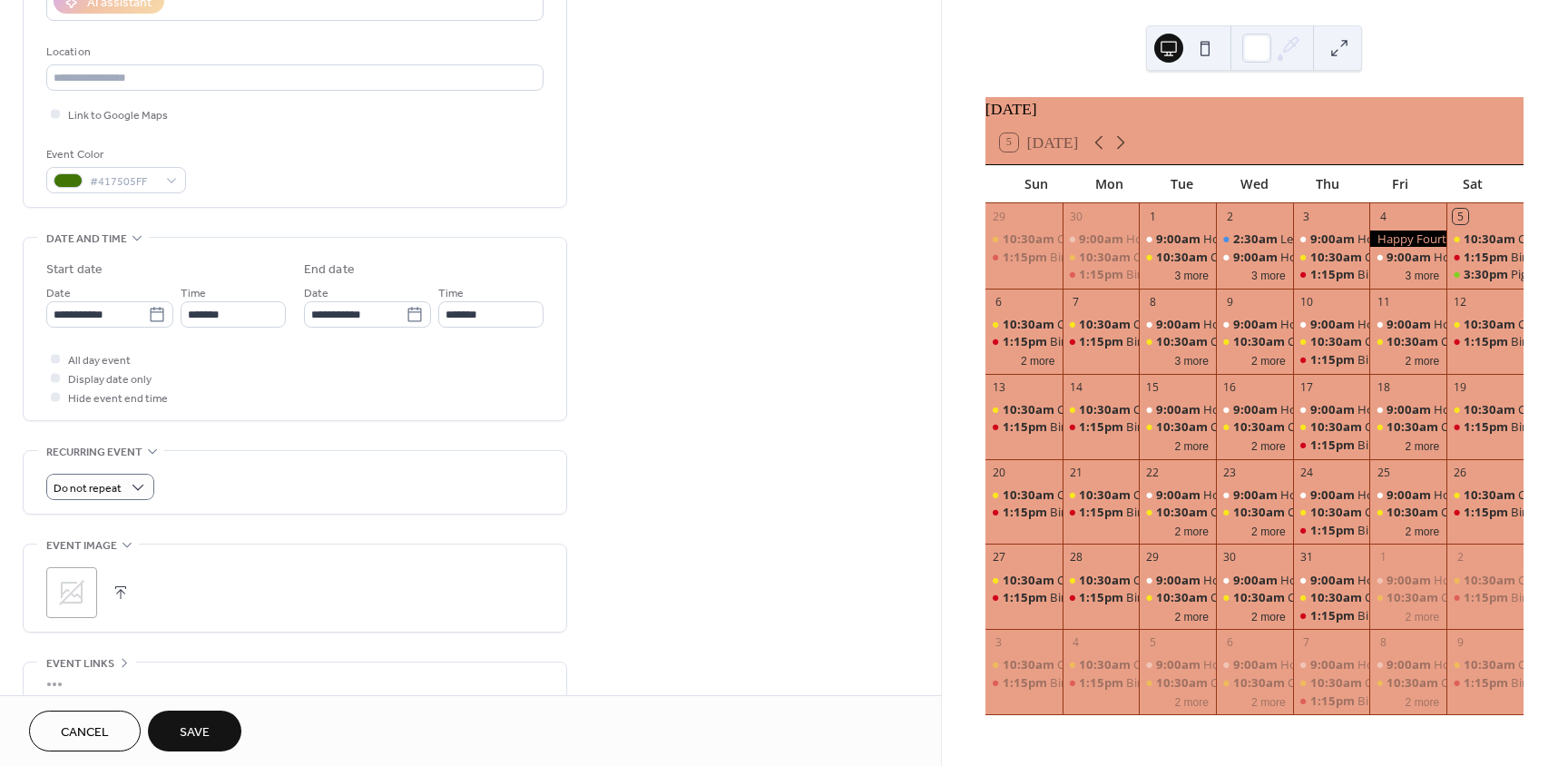 scroll, scrollTop: 363, scrollLeft: 0, axis: vertical 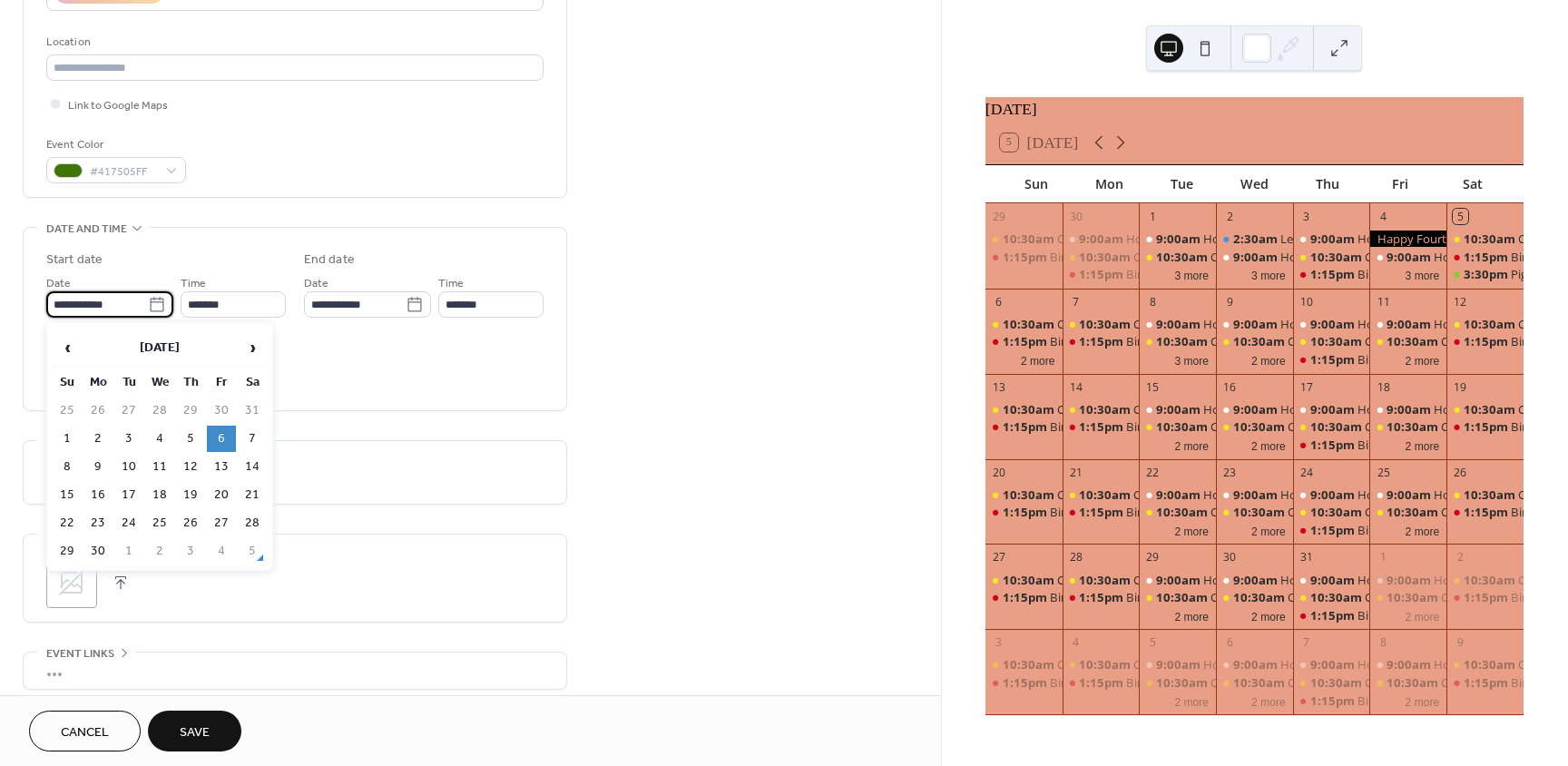click on "**********" at bounding box center [97, 304] 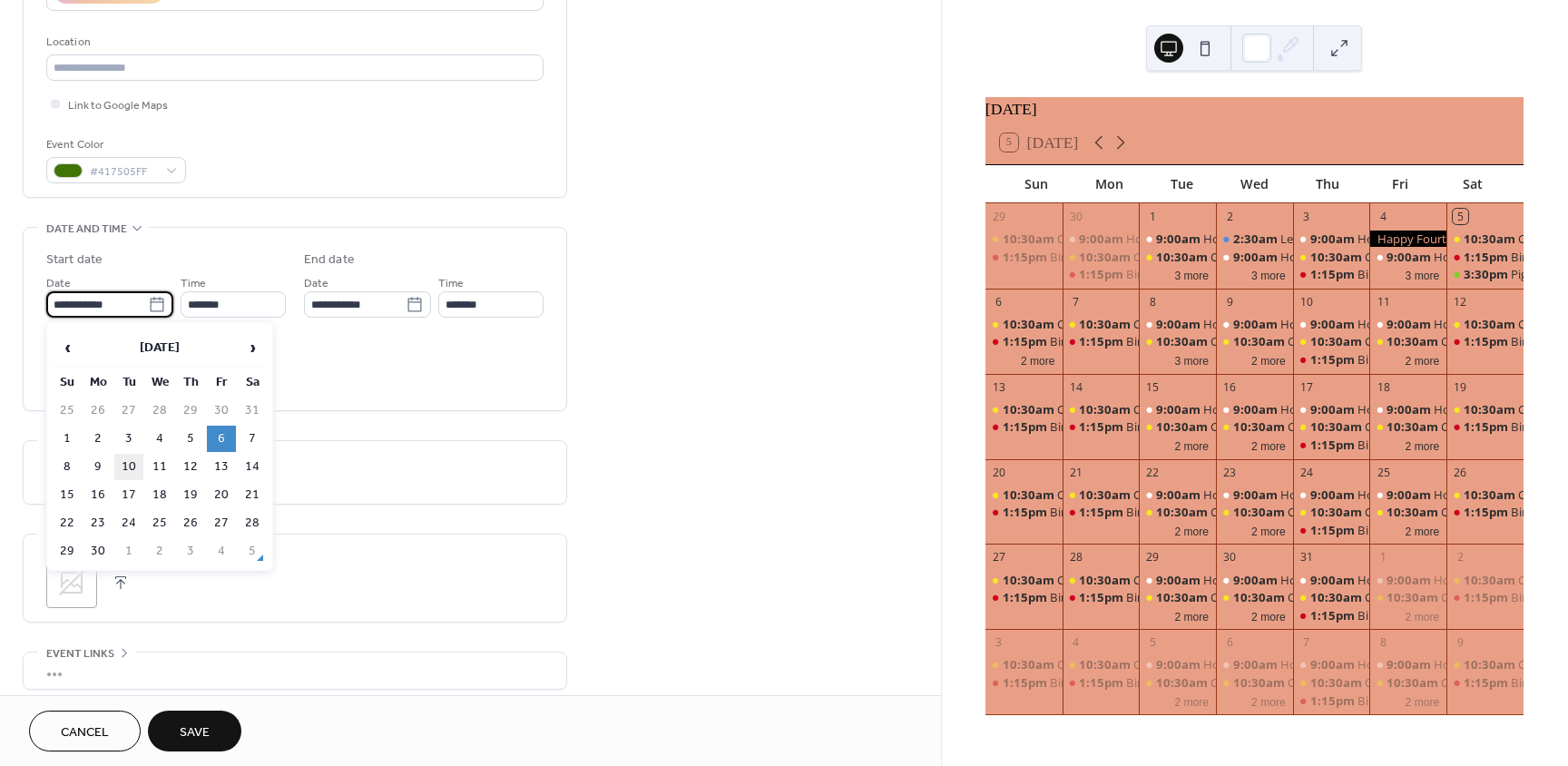 click on "10" at bounding box center [129, 466] 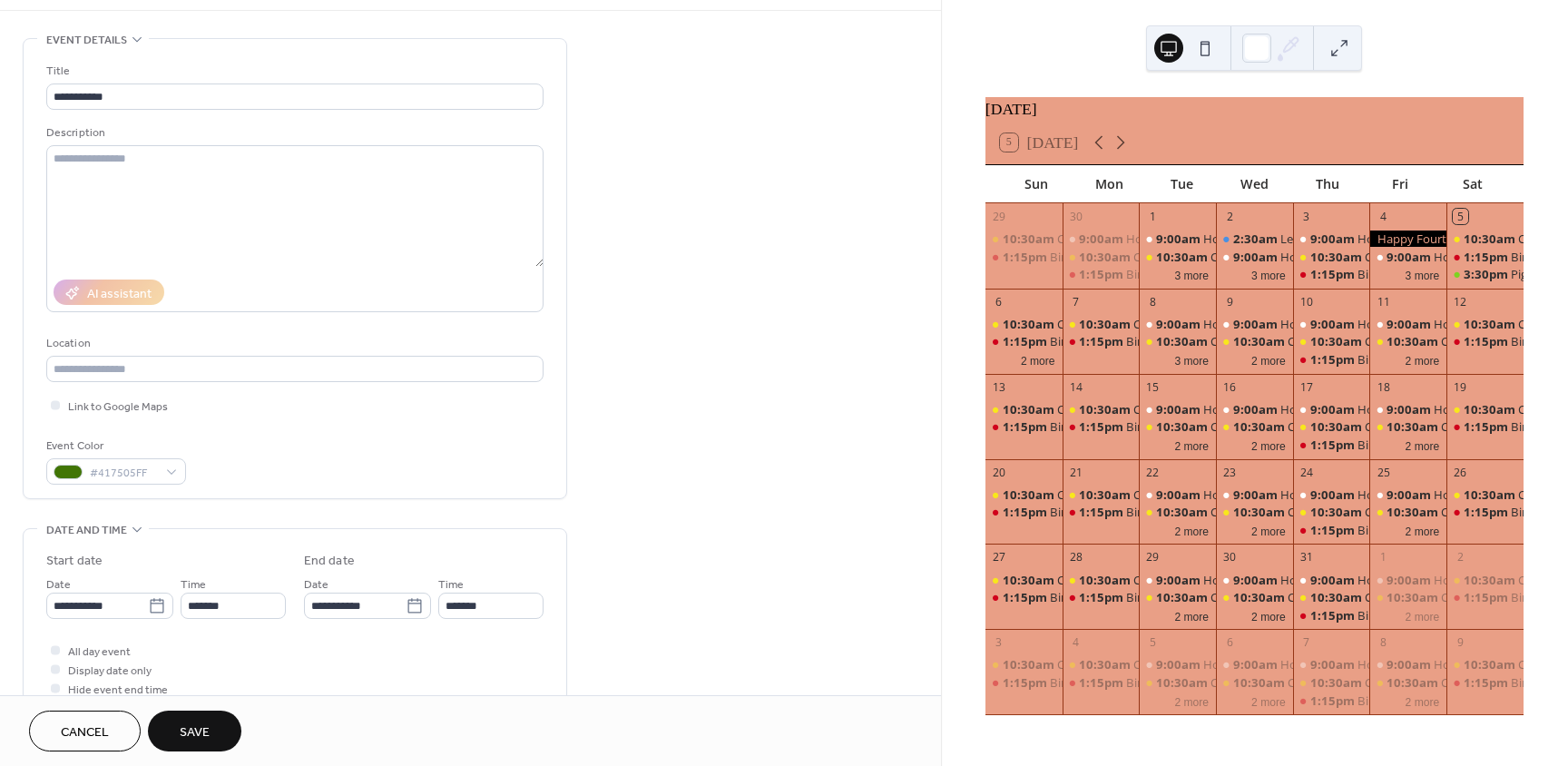 scroll, scrollTop: 0, scrollLeft: 0, axis: both 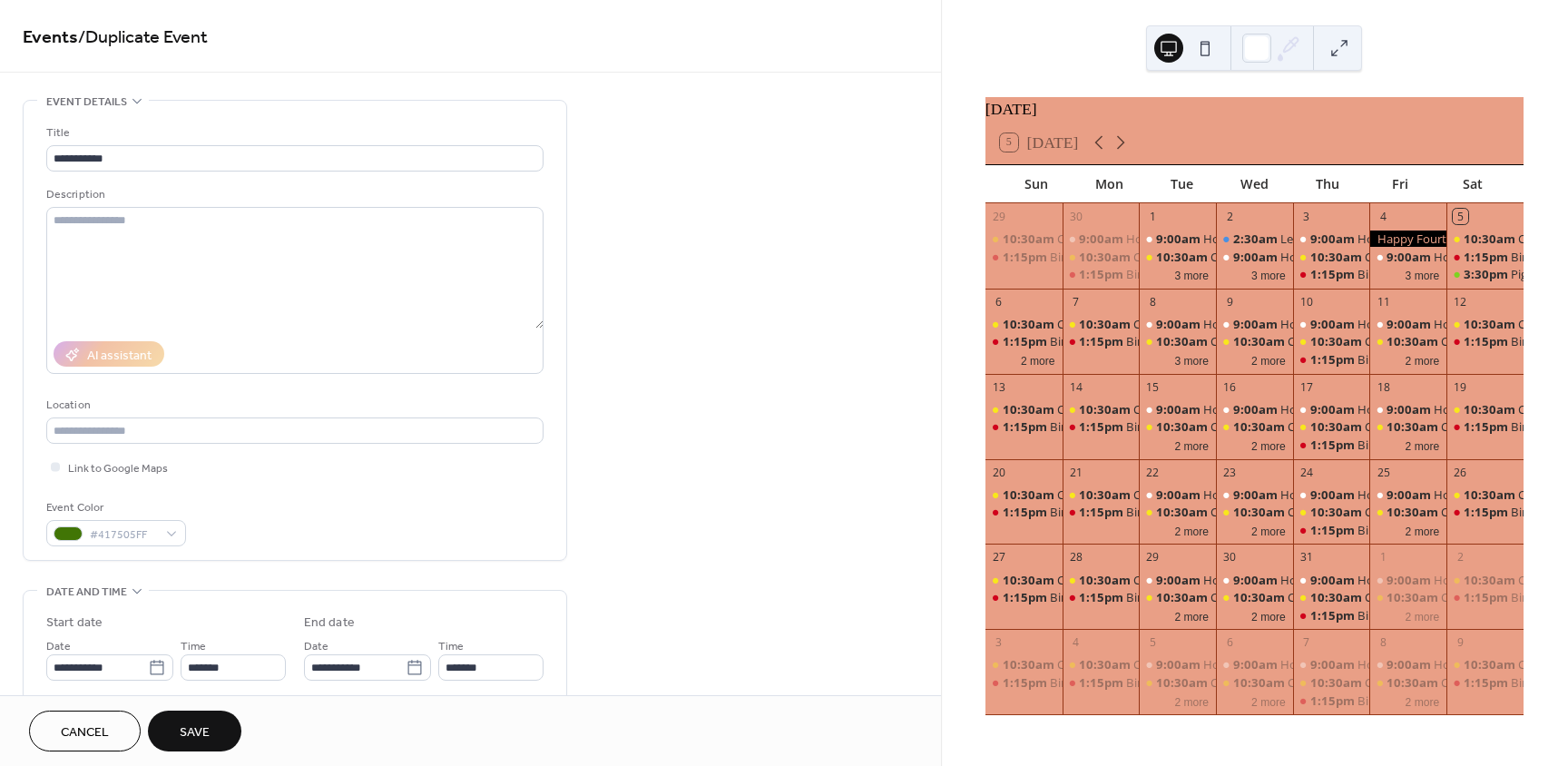 click on "Save" at bounding box center (194, 732) 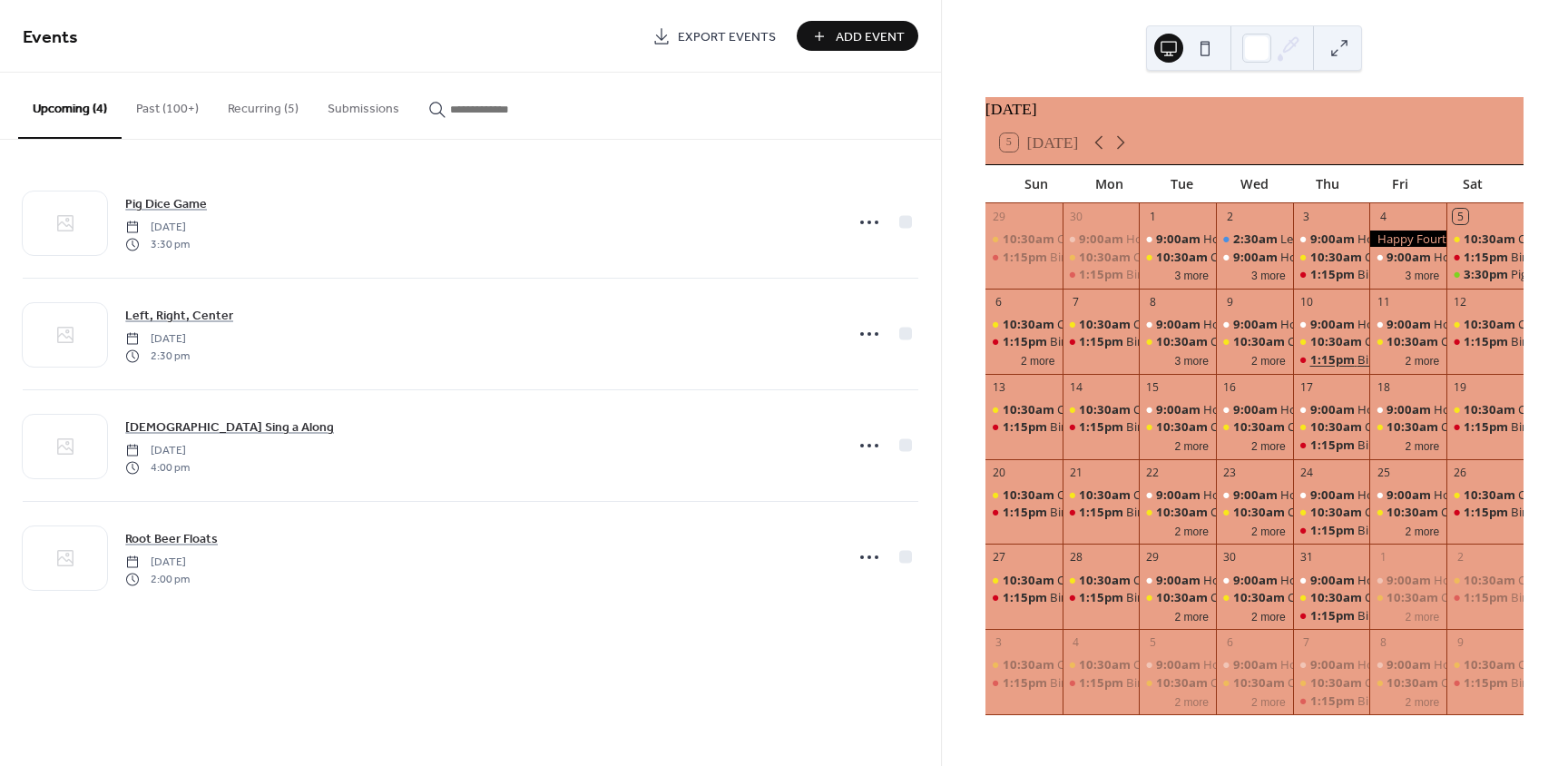 scroll, scrollTop: 0, scrollLeft: 0, axis: both 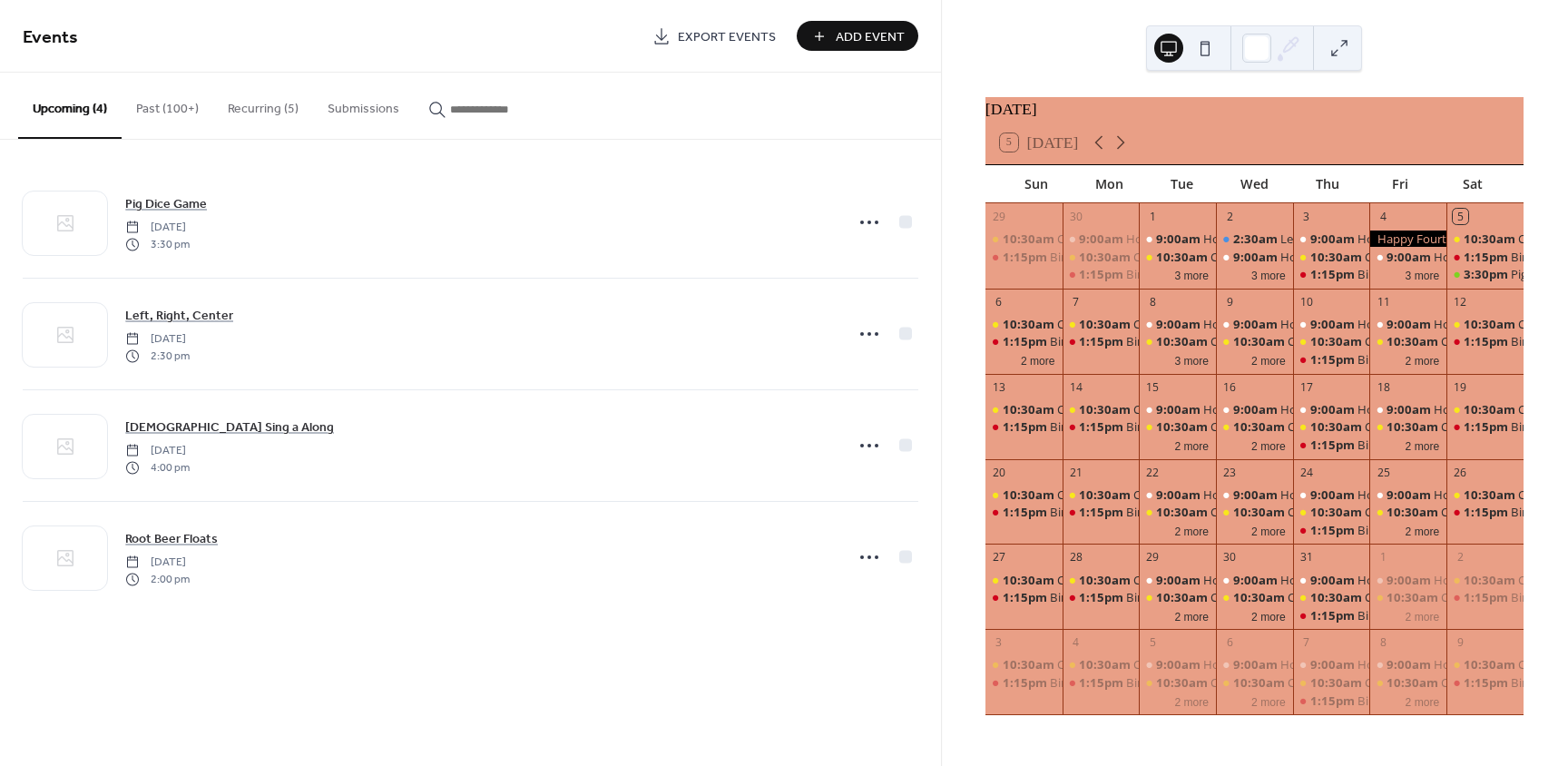 click on "Recurring  (5)" at bounding box center (263, 104) 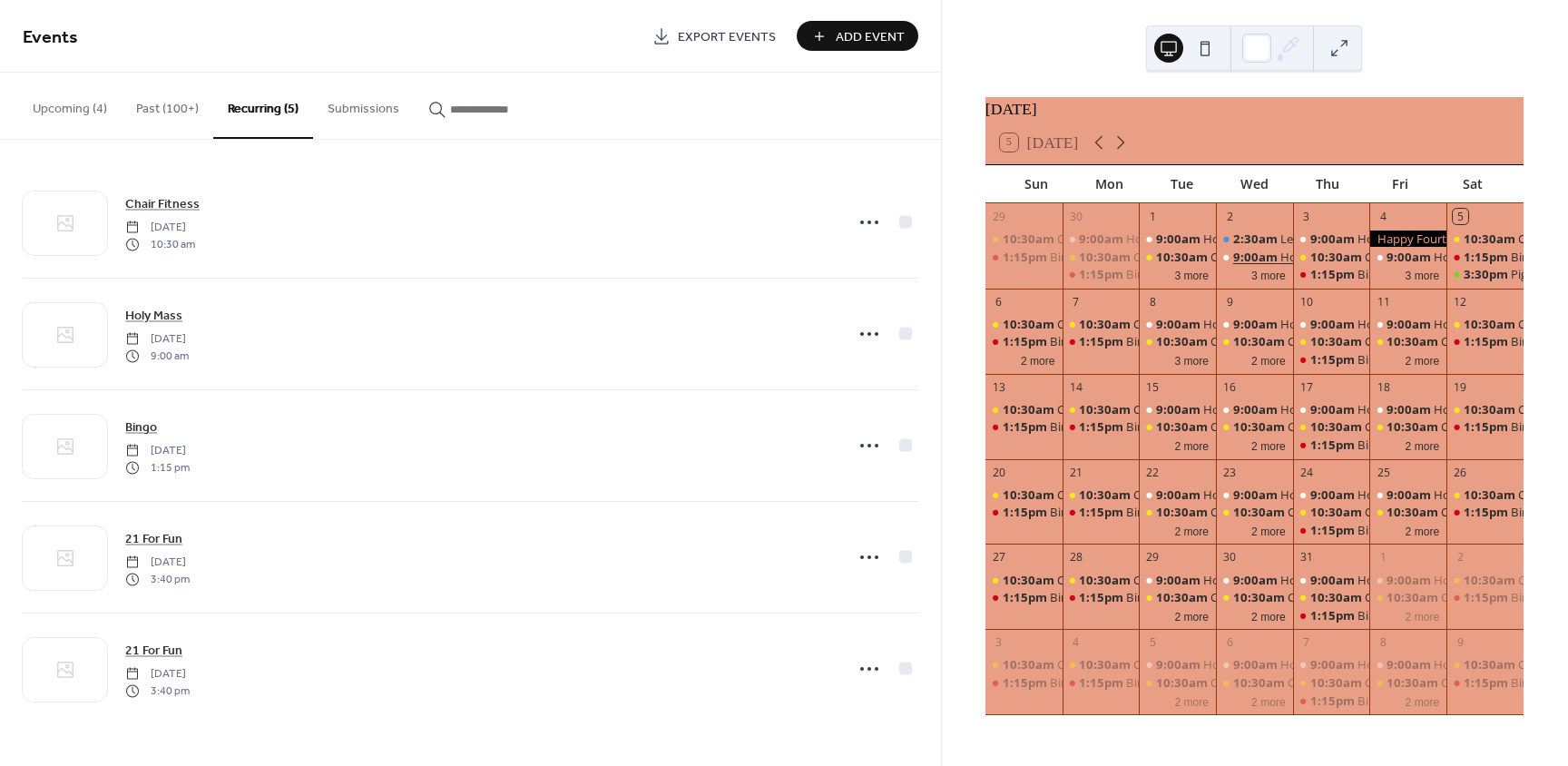 click on "9:00am" at bounding box center (1257, 257) 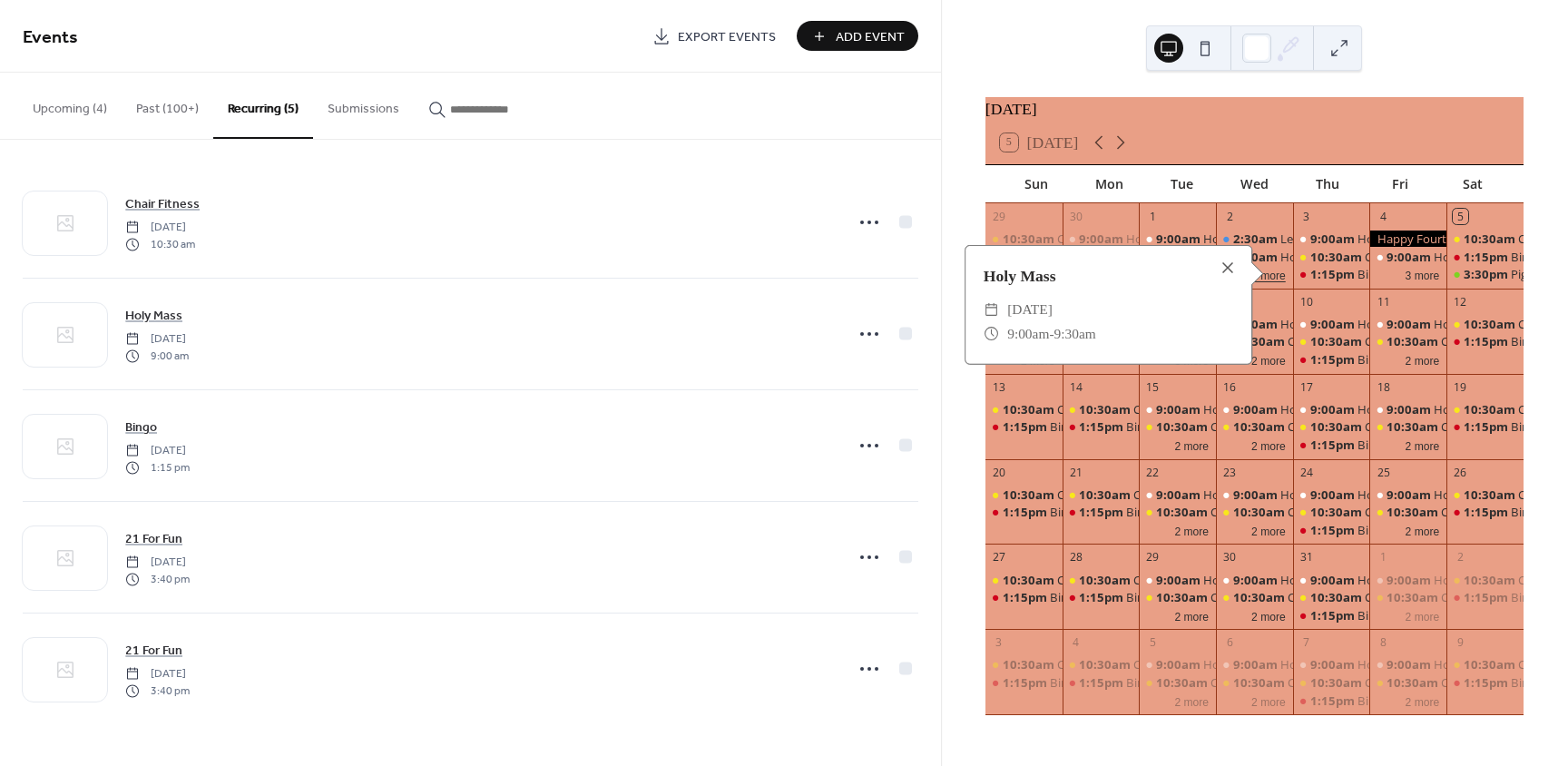 click on "3 more" at bounding box center (1269, 274) 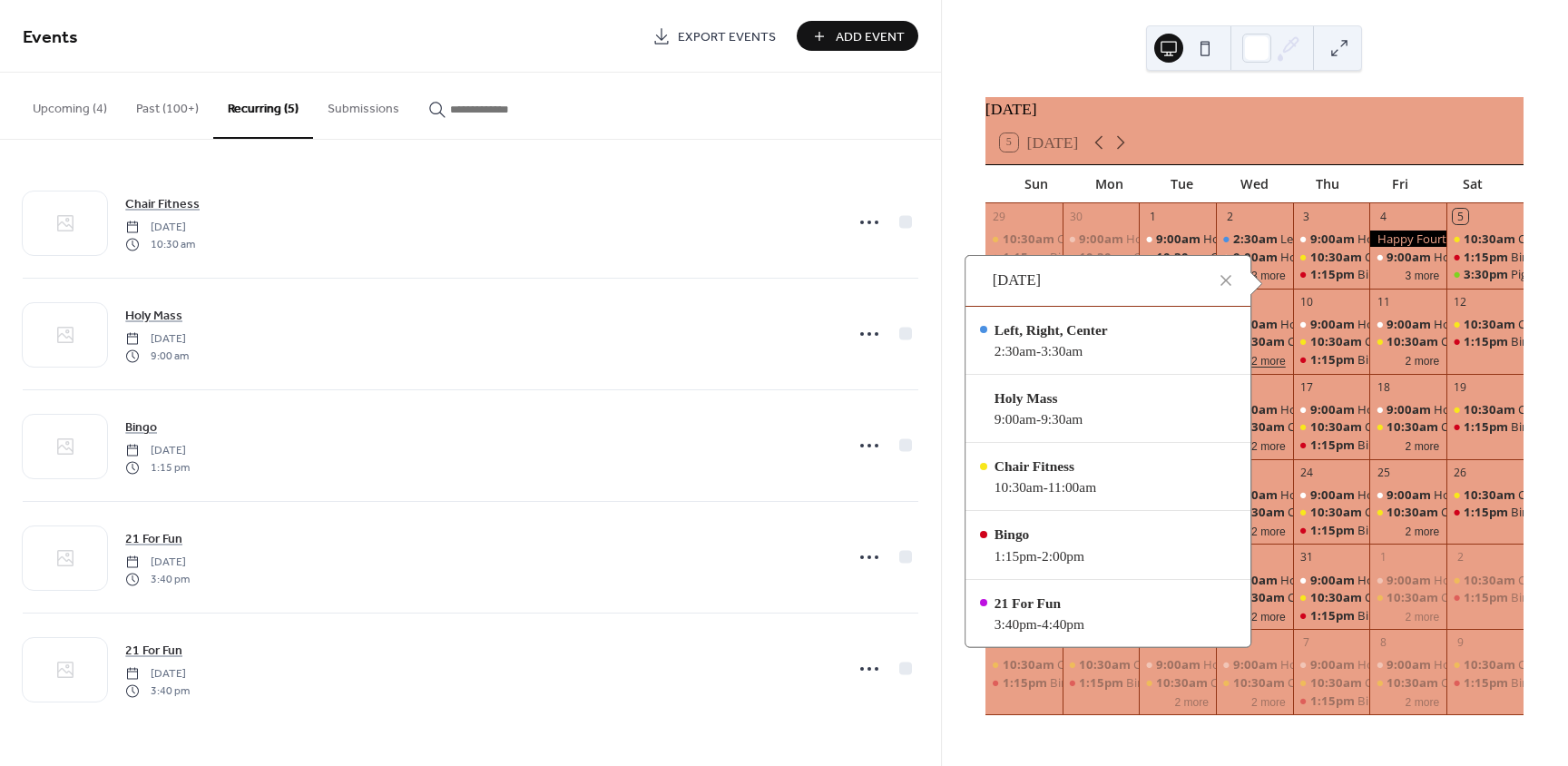 click on "2 more" at bounding box center (1269, 359) 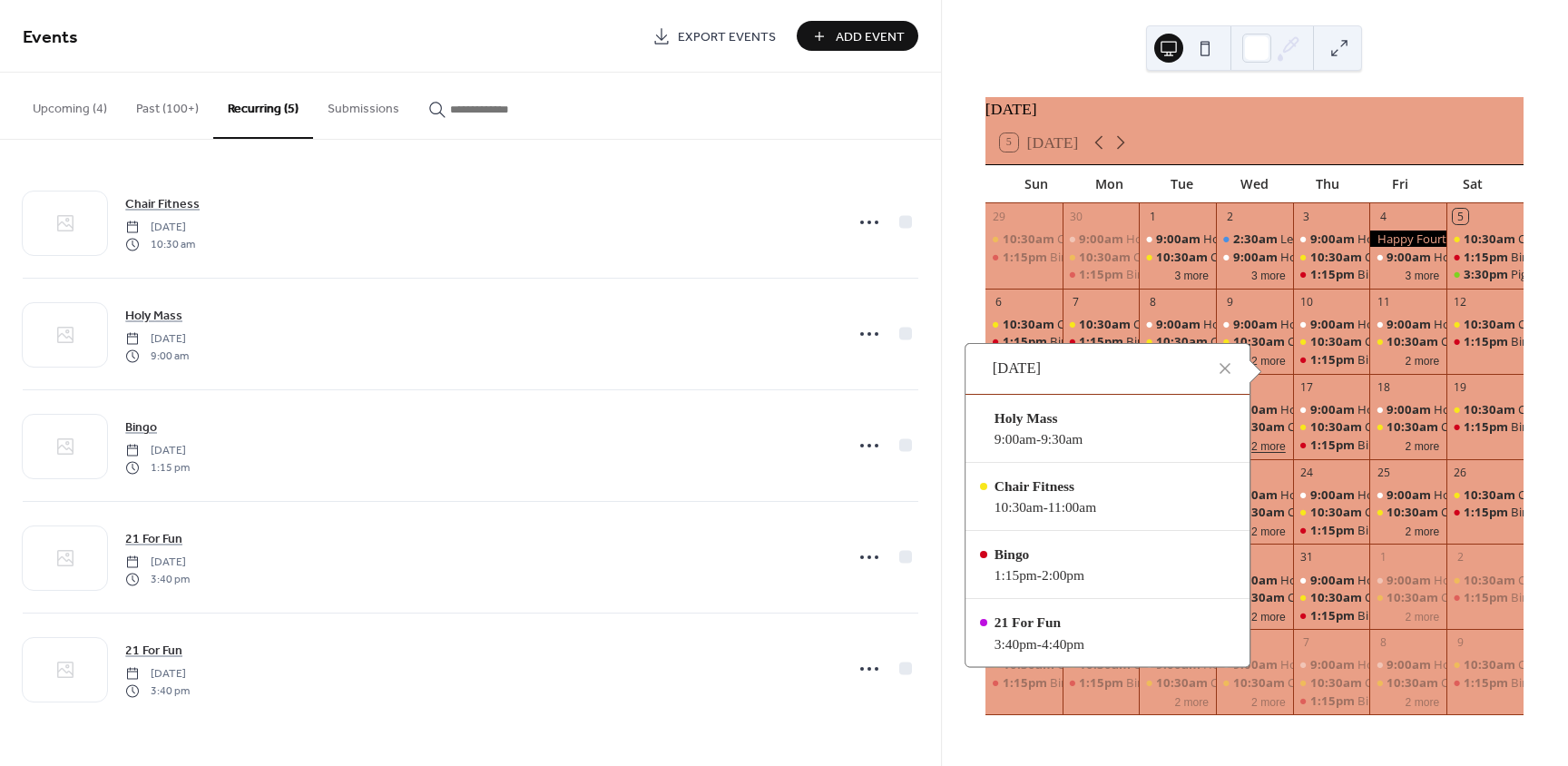 click on "2 more" at bounding box center (1269, 445) 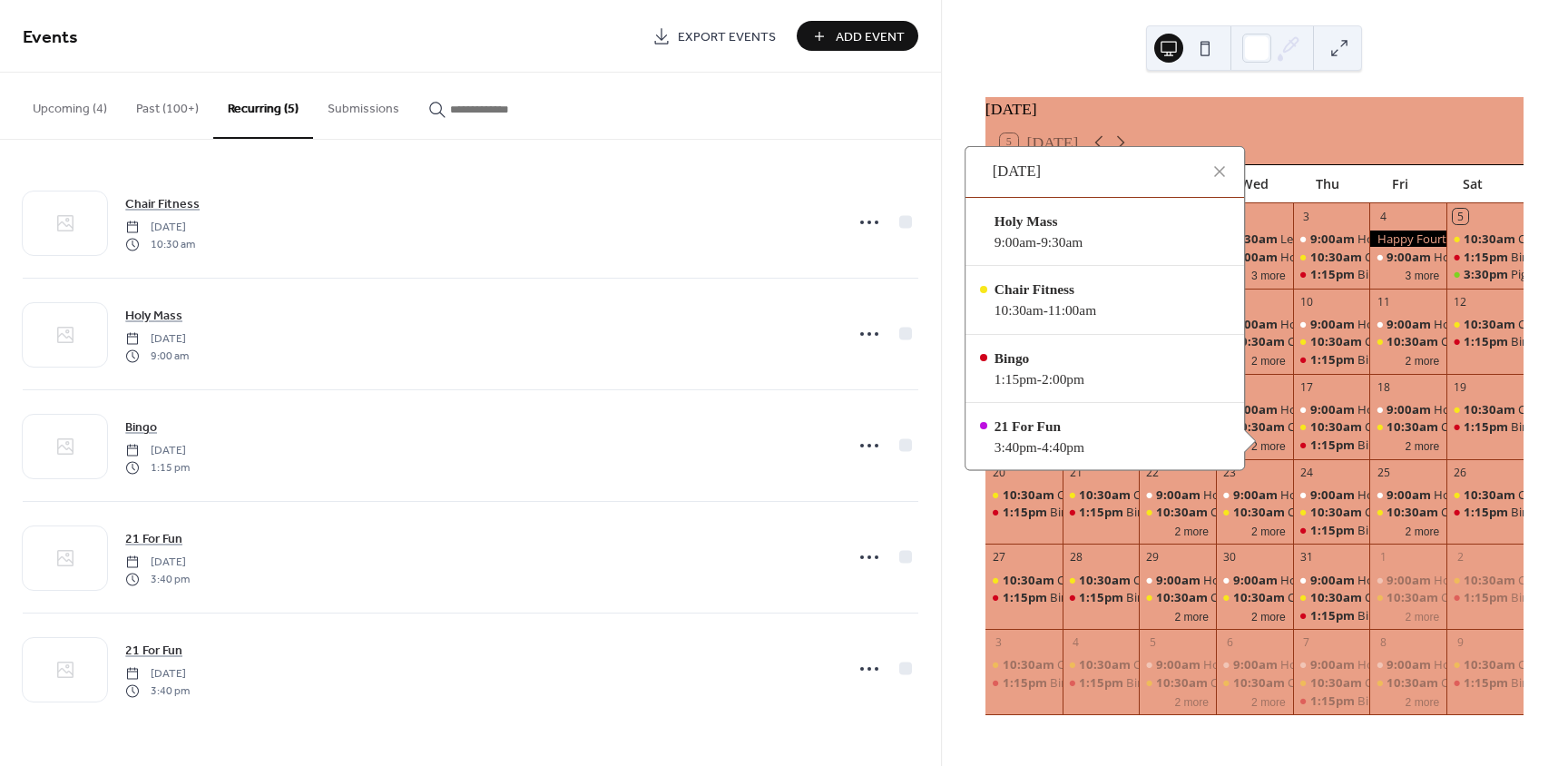 click on "10" at bounding box center [1331, 302] 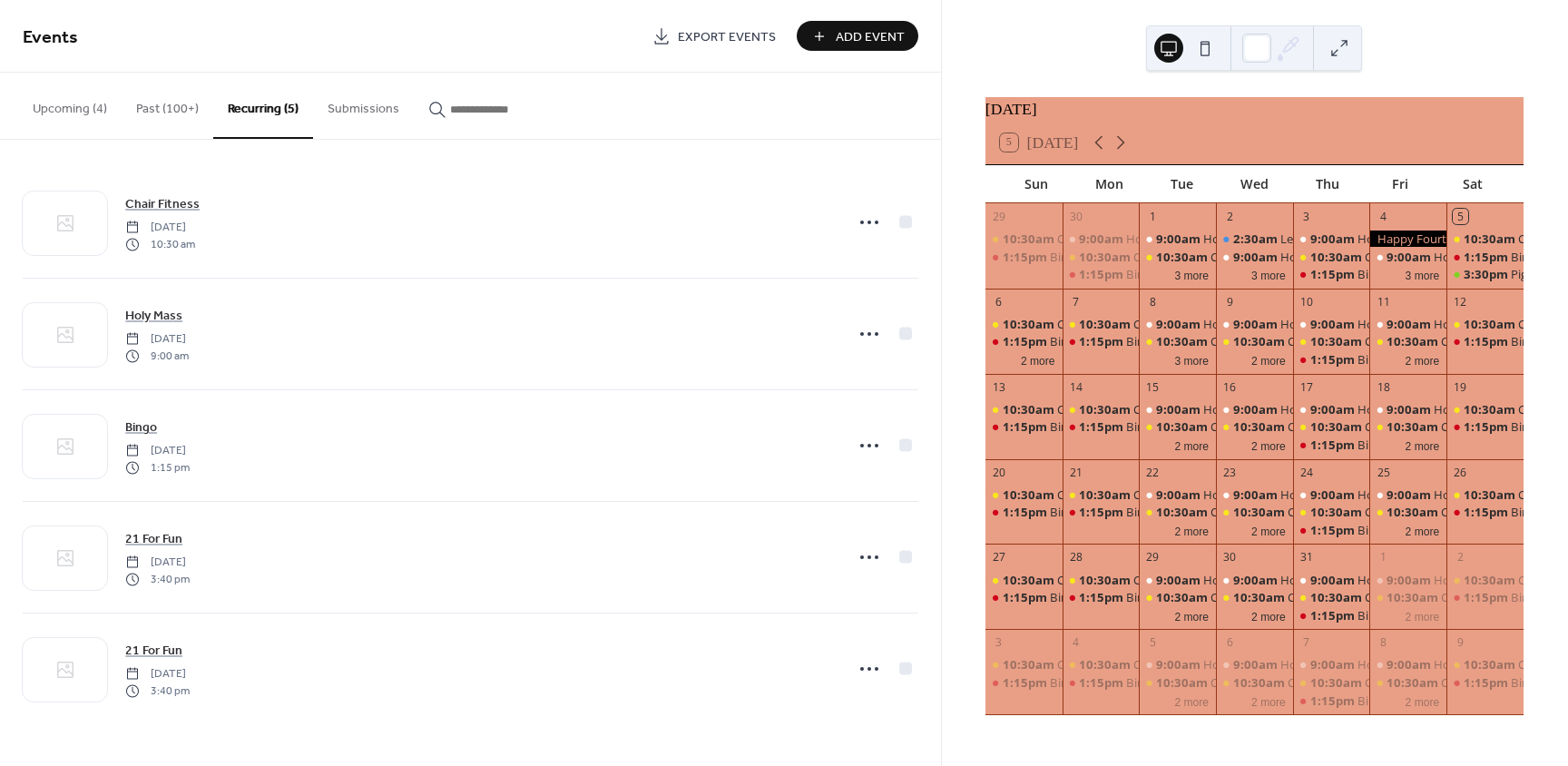 click at bounding box center (1339, 48) 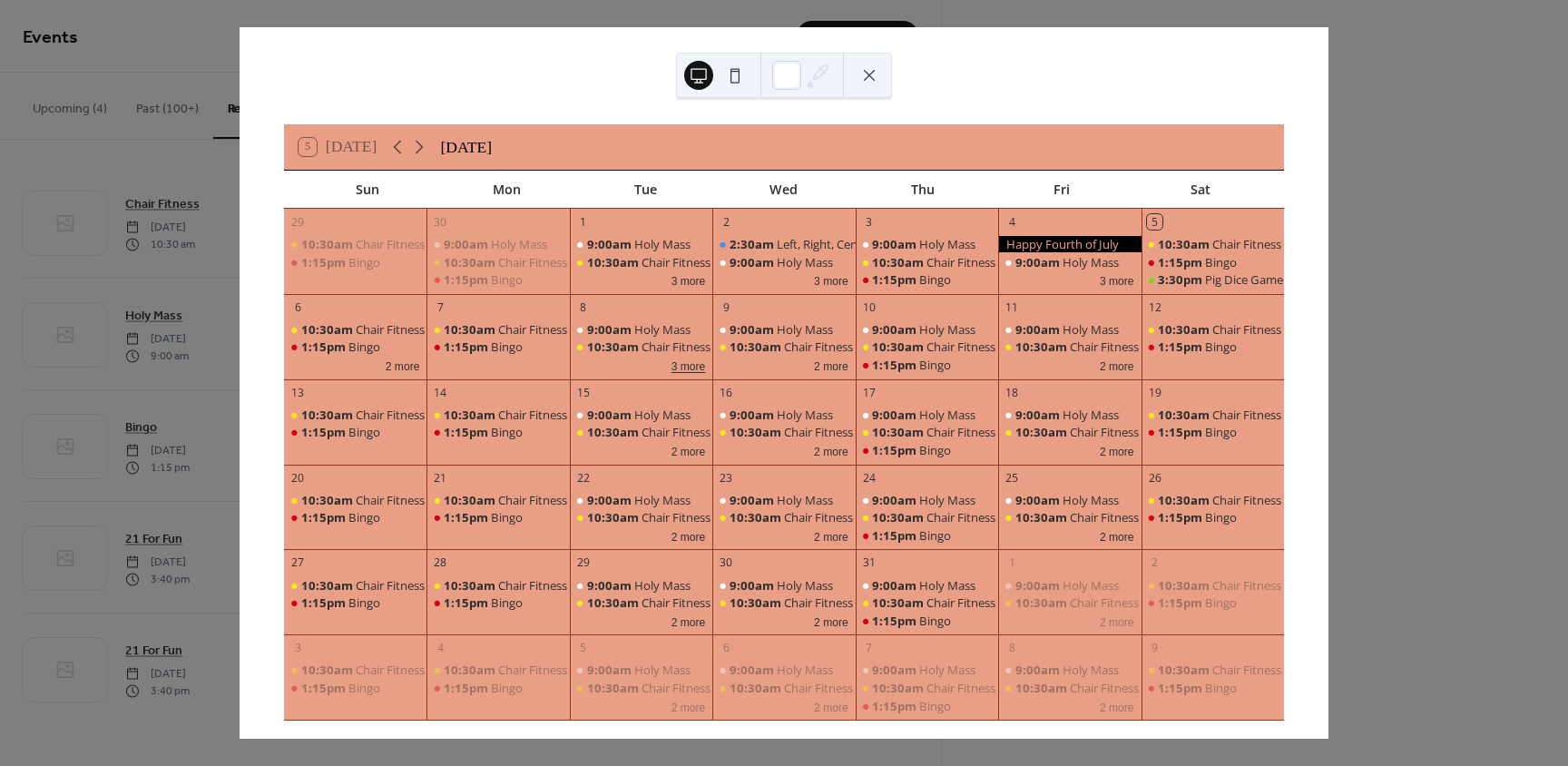 click on "3 more" at bounding box center [689, 365] 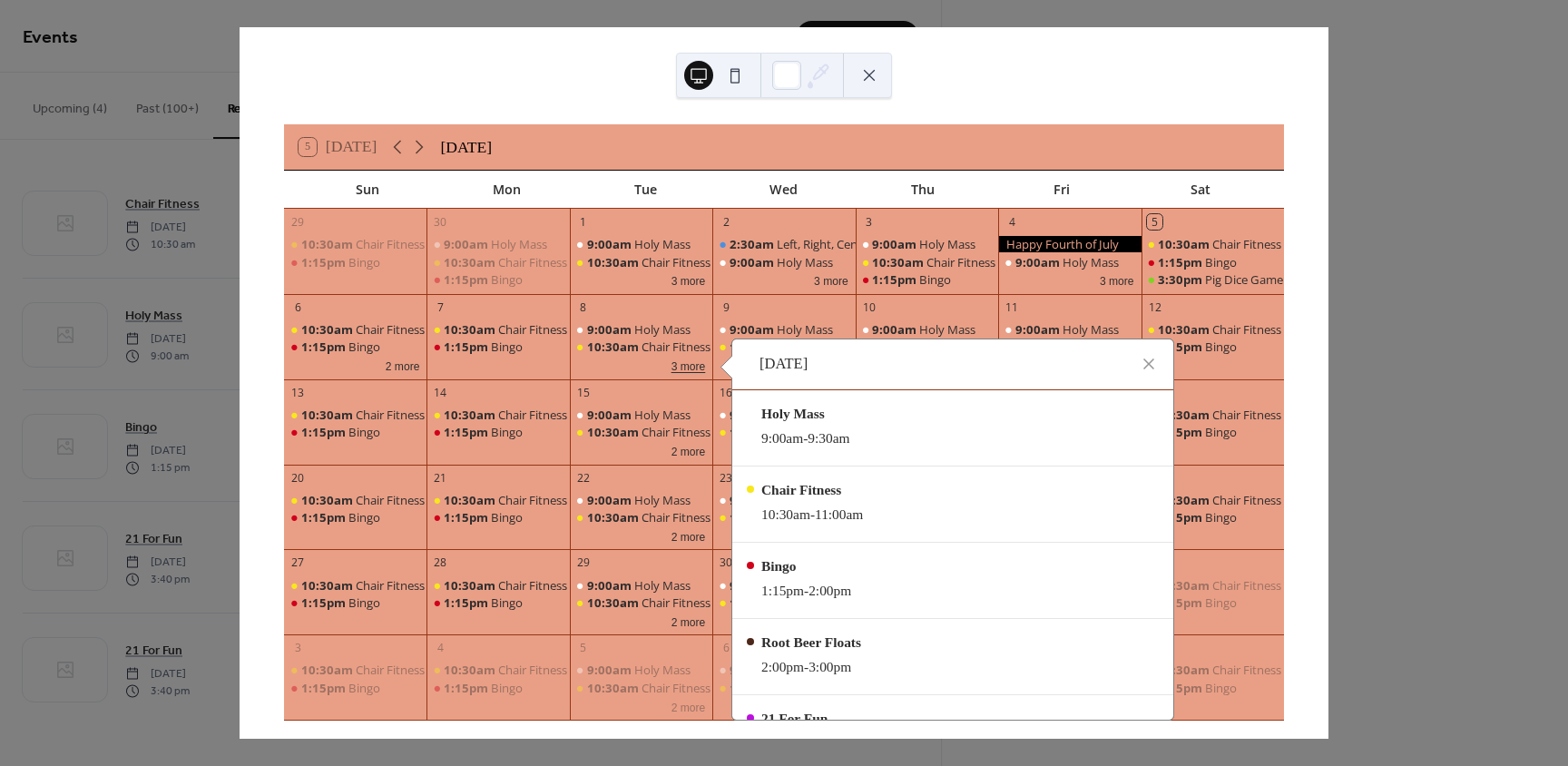 click on "3 more" at bounding box center [689, 365] 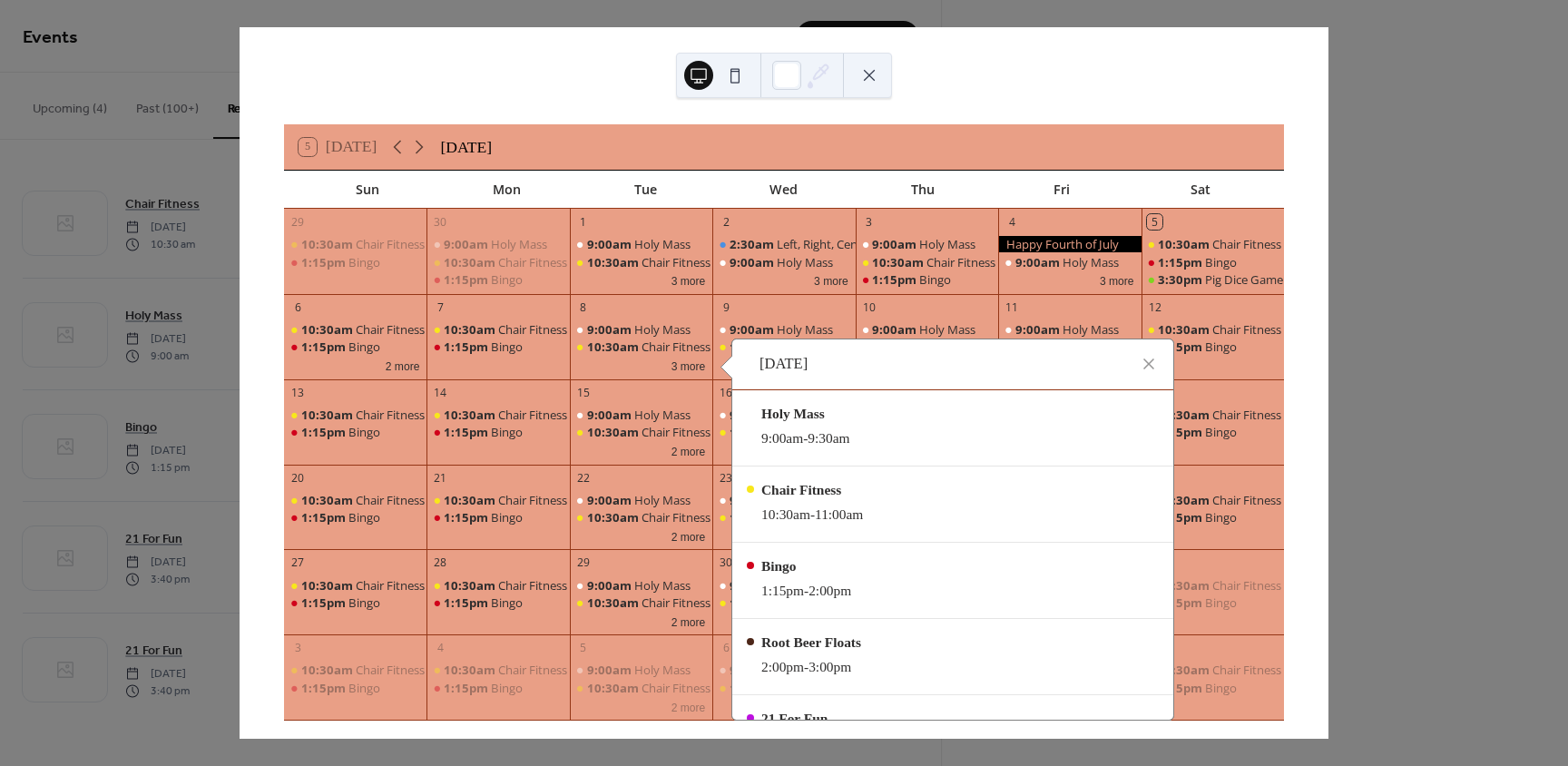 click at bounding box center (869, 75) 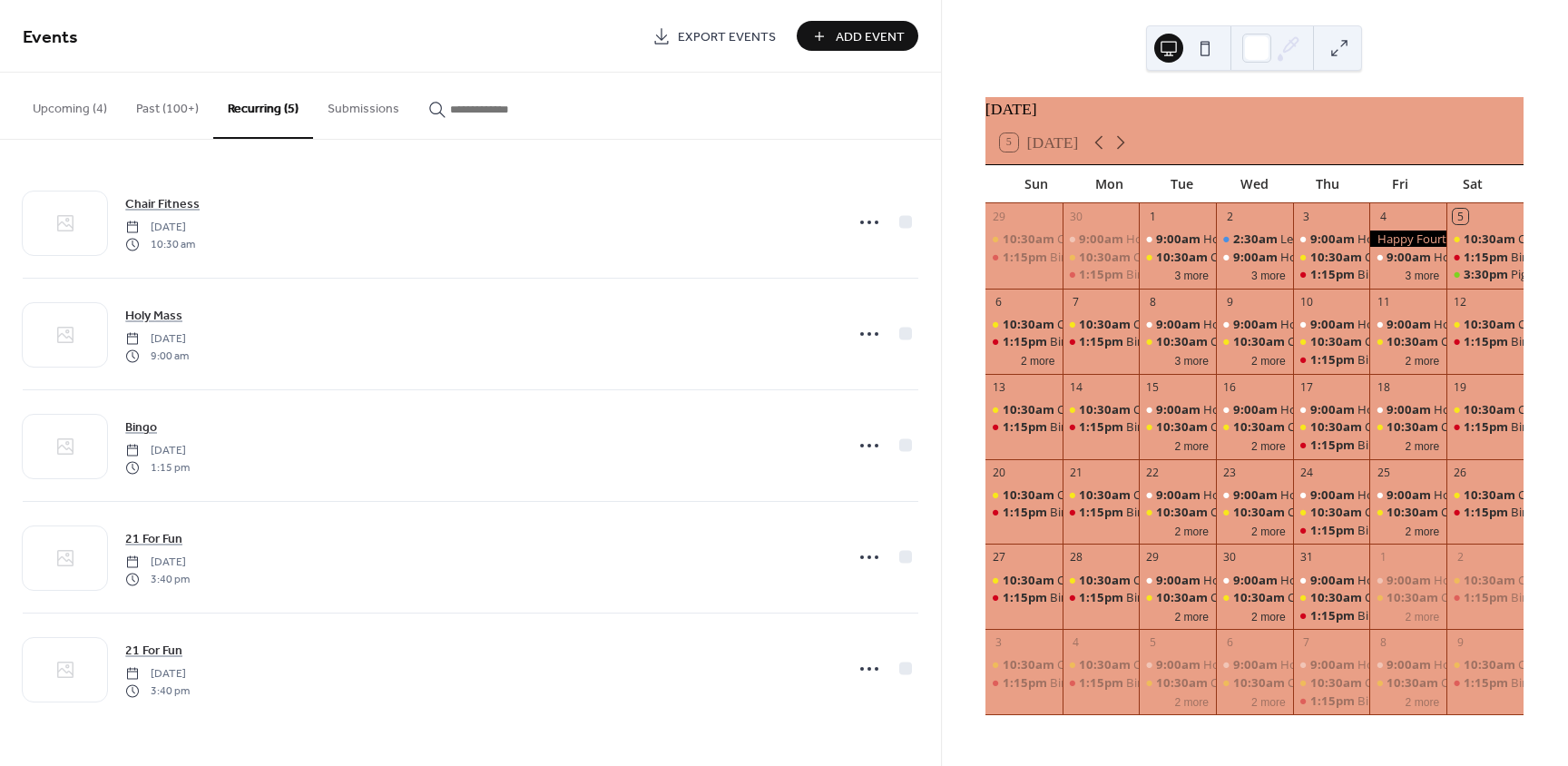 click on "Upcoming  (4)" at bounding box center (70, 104) 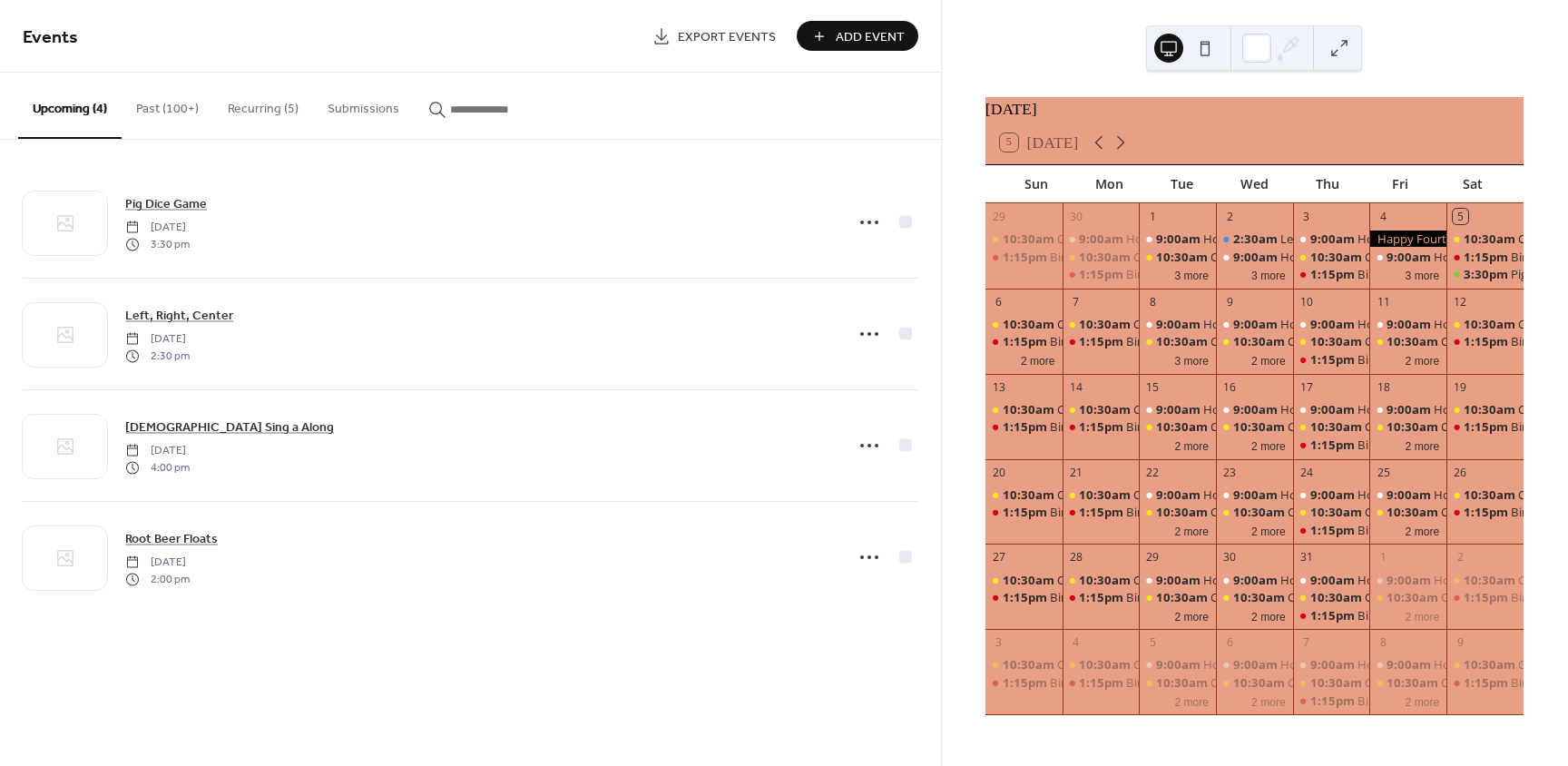 click on "Add Event" at bounding box center (870, 37) 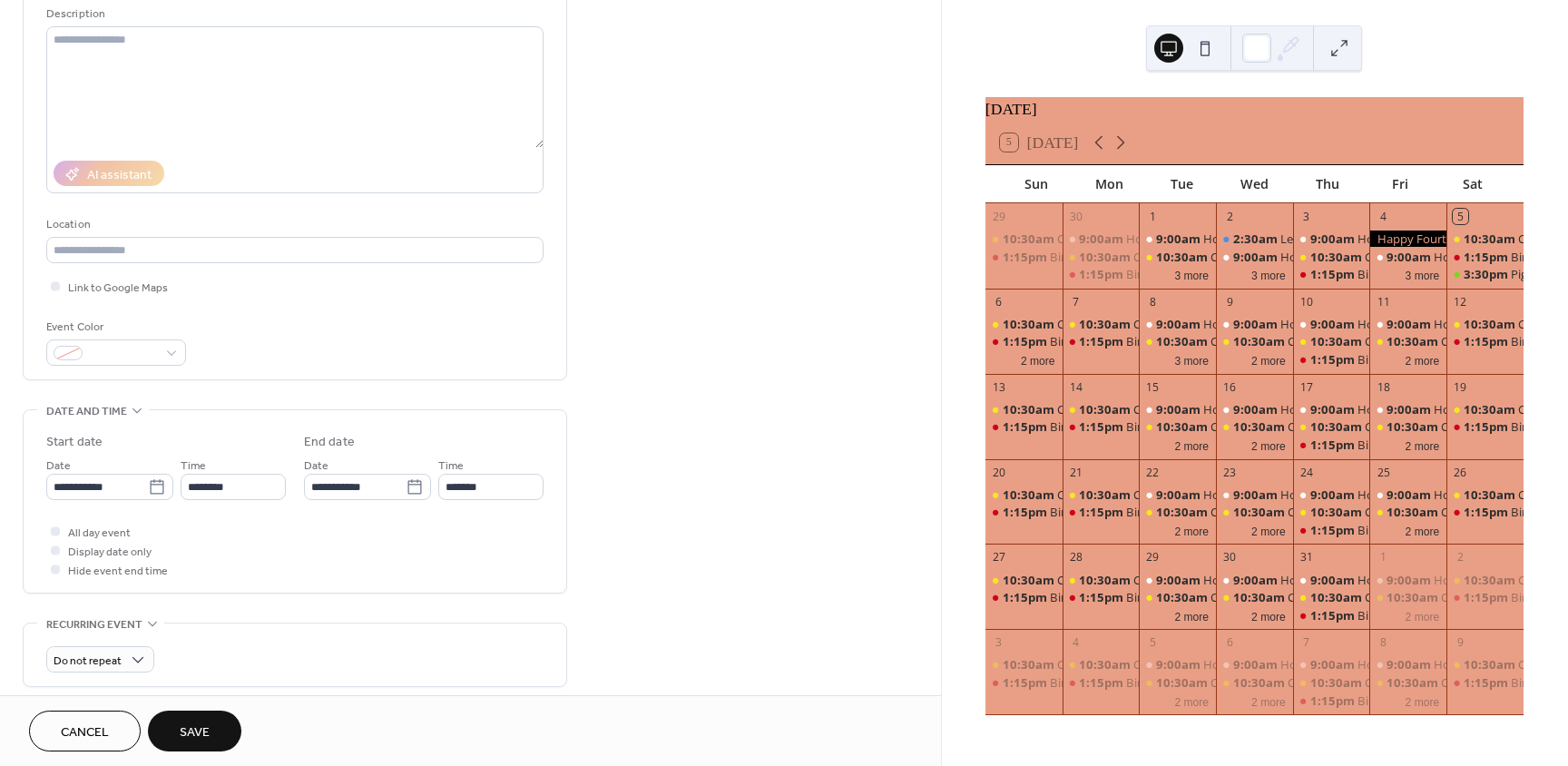 scroll, scrollTop: 272, scrollLeft: 0, axis: vertical 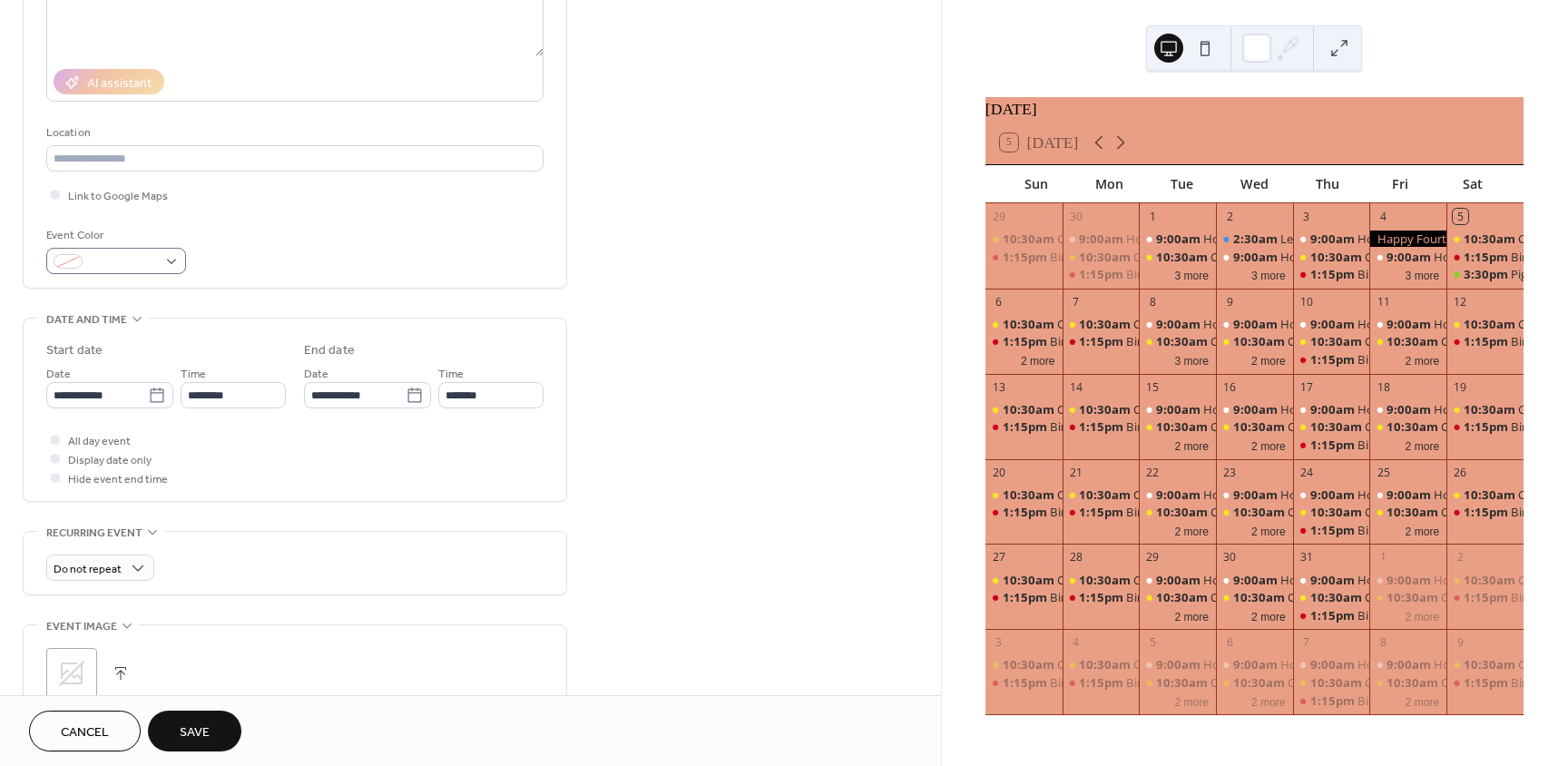 type on "**********" 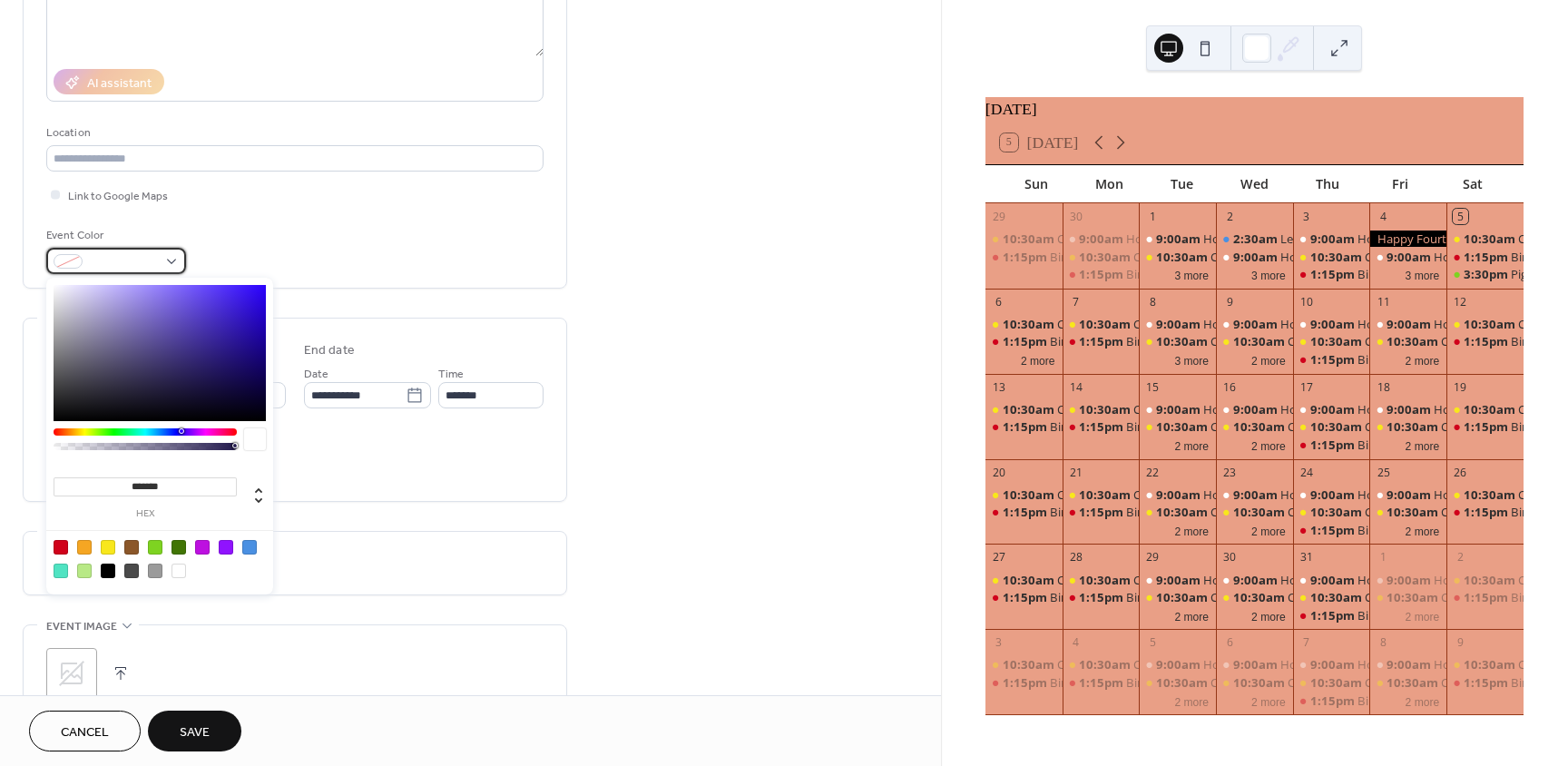click at bounding box center (123, 262) 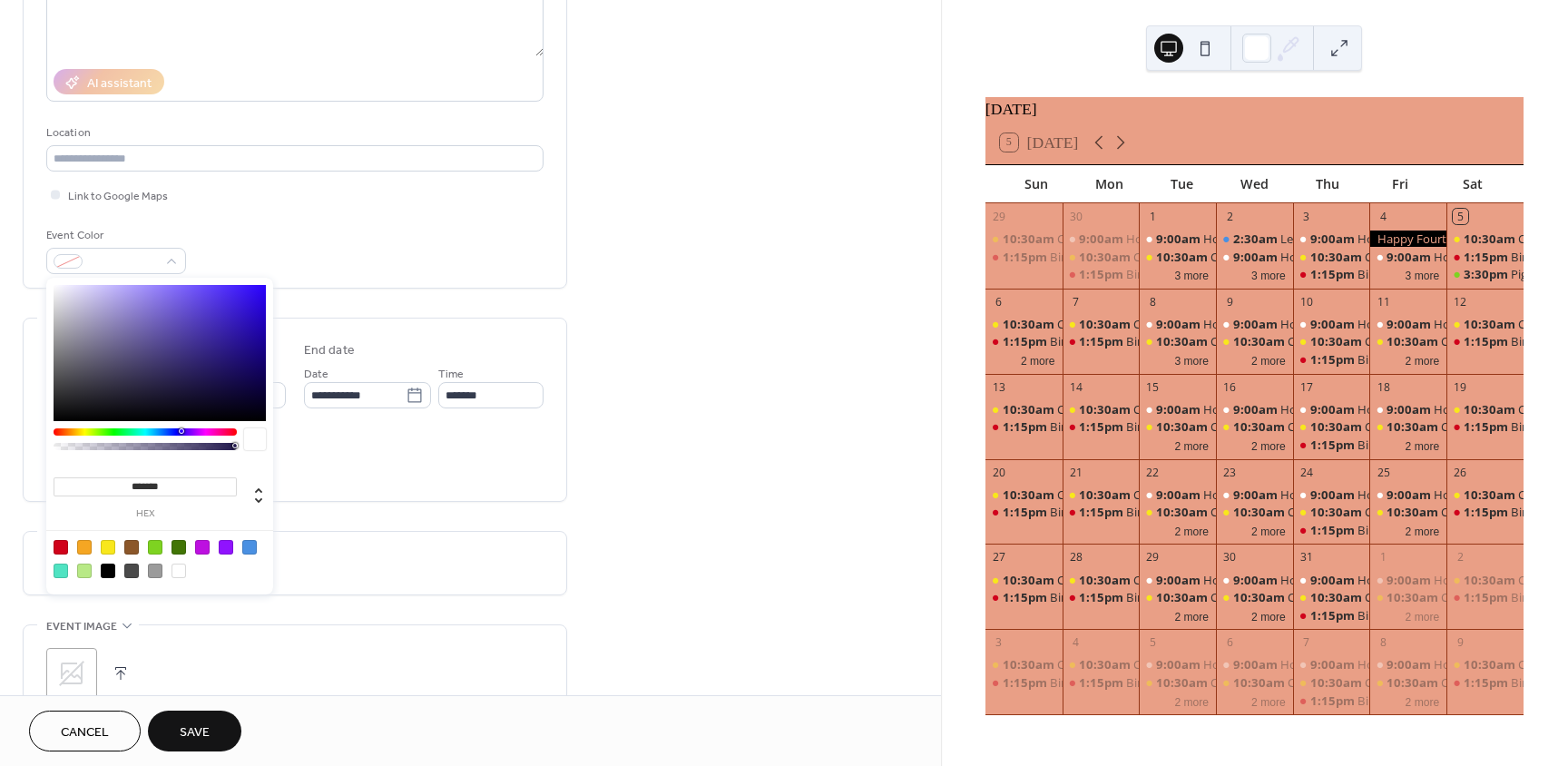 click at bounding box center [226, 547] 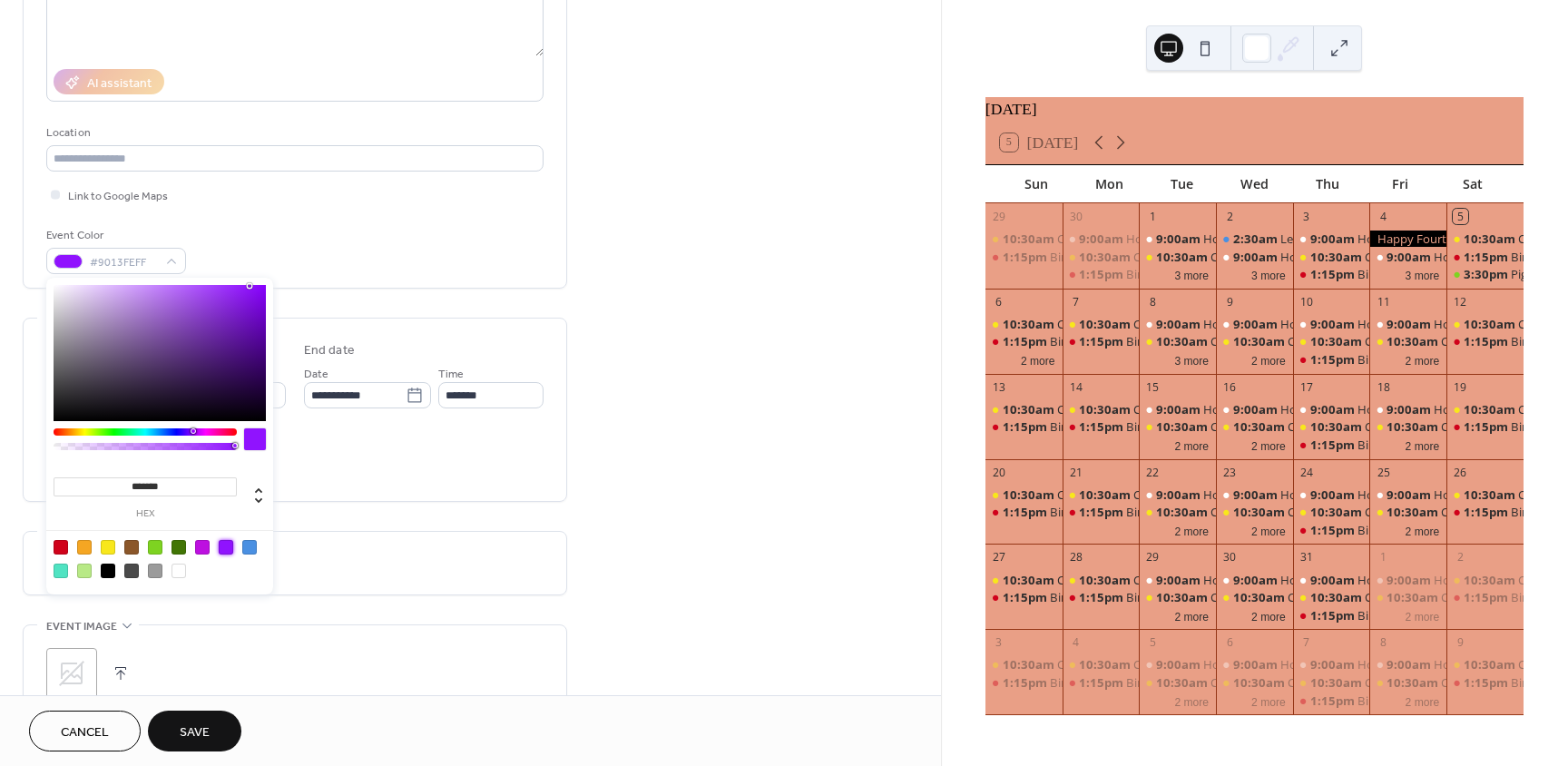click on "**********" at bounding box center [295, 58] 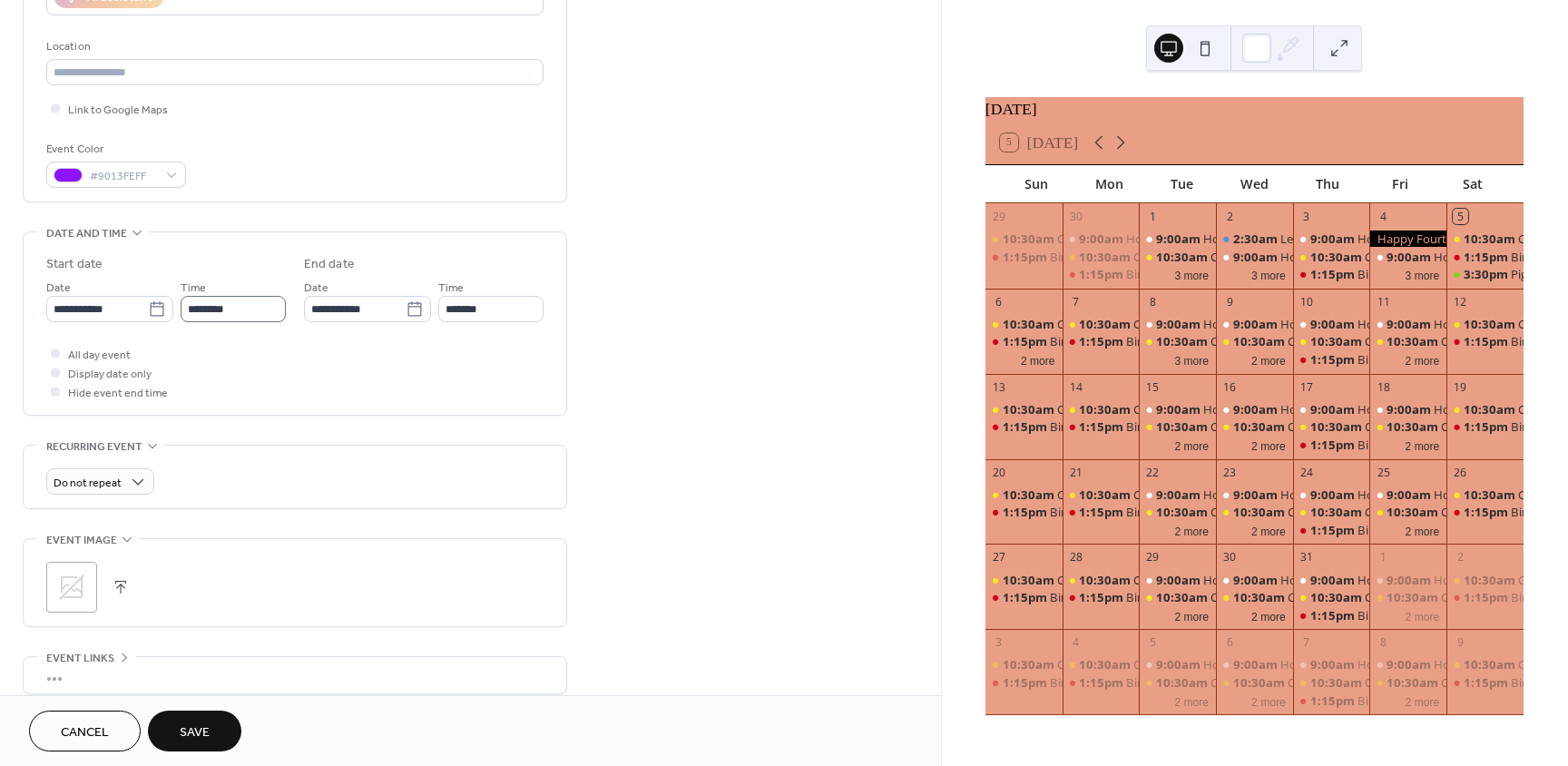 scroll, scrollTop: 363, scrollLeft: 0, axis: vertical 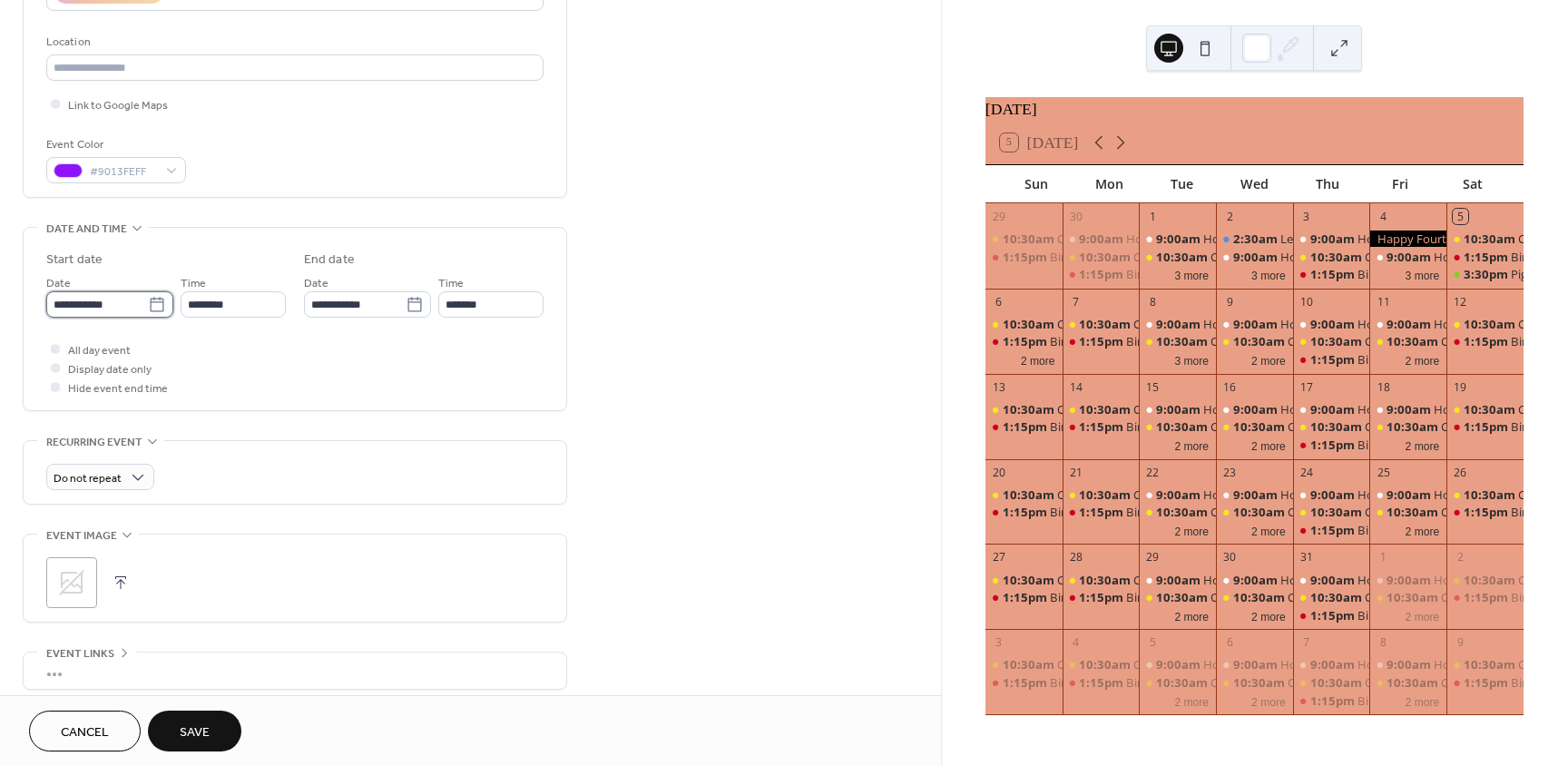 click on "**********" at bounding box center [97, 304] 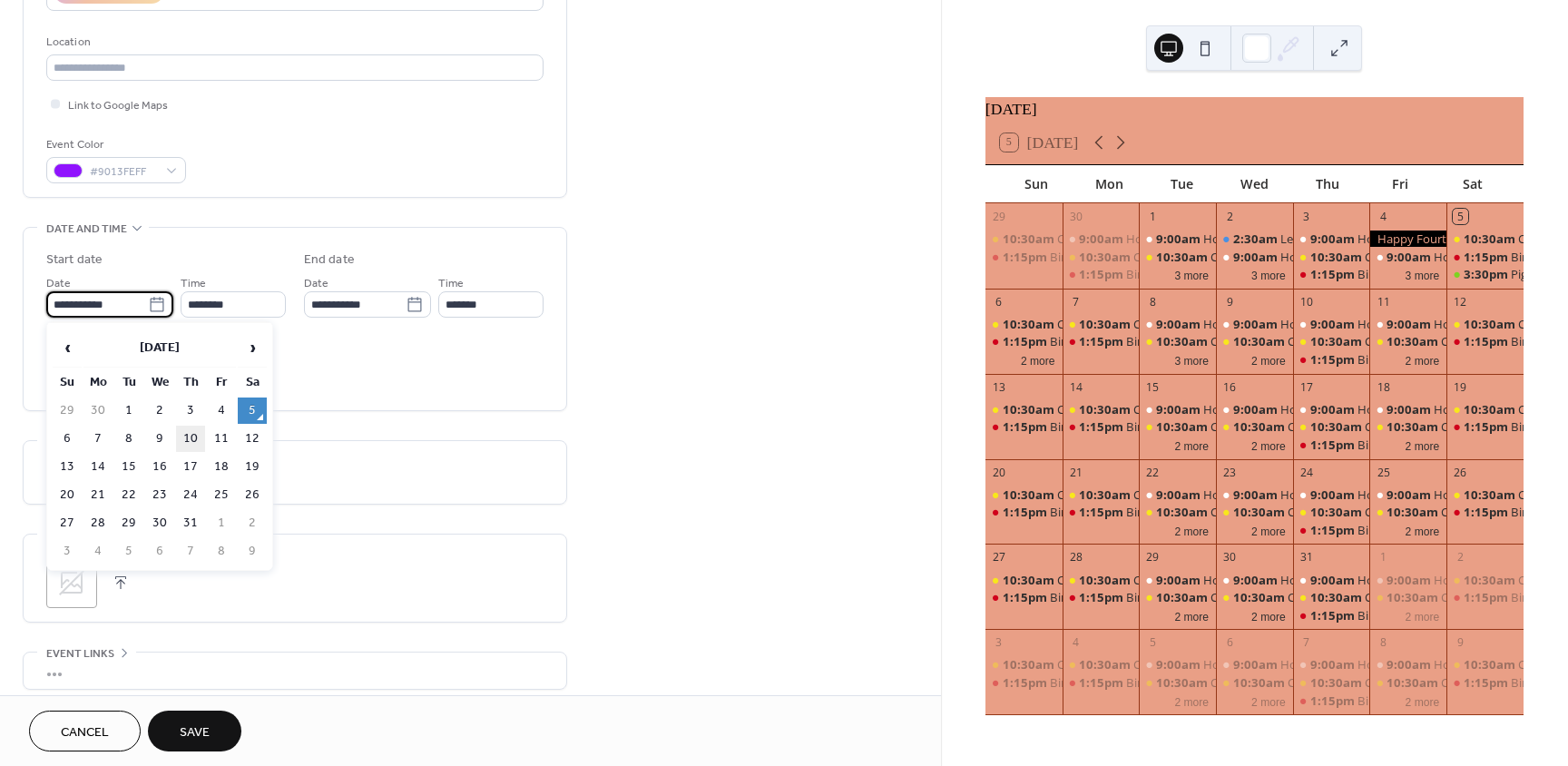 click on "10" at bounding box center [191, 438] 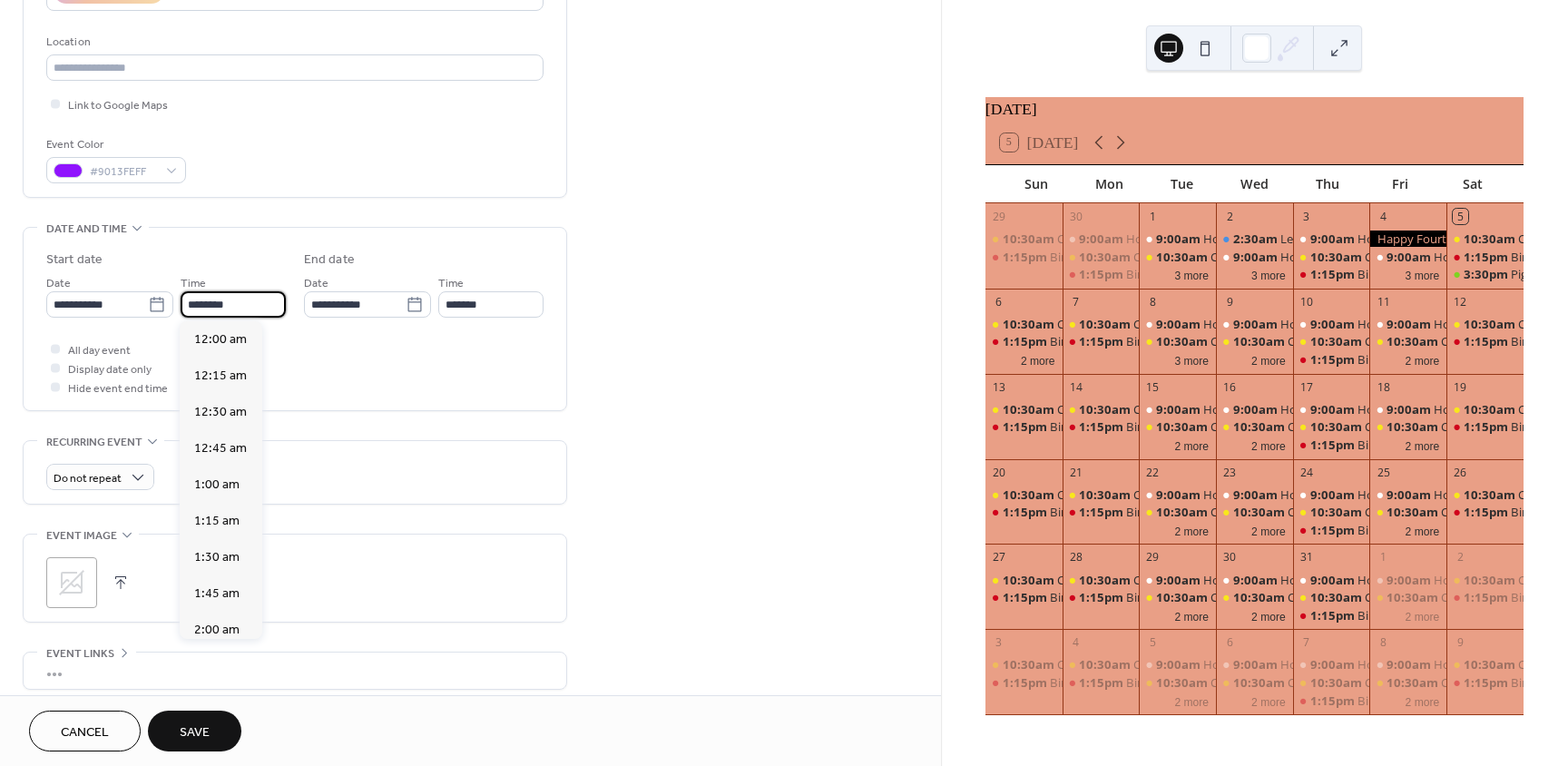 click on "********" at bounding box center (233, 304) 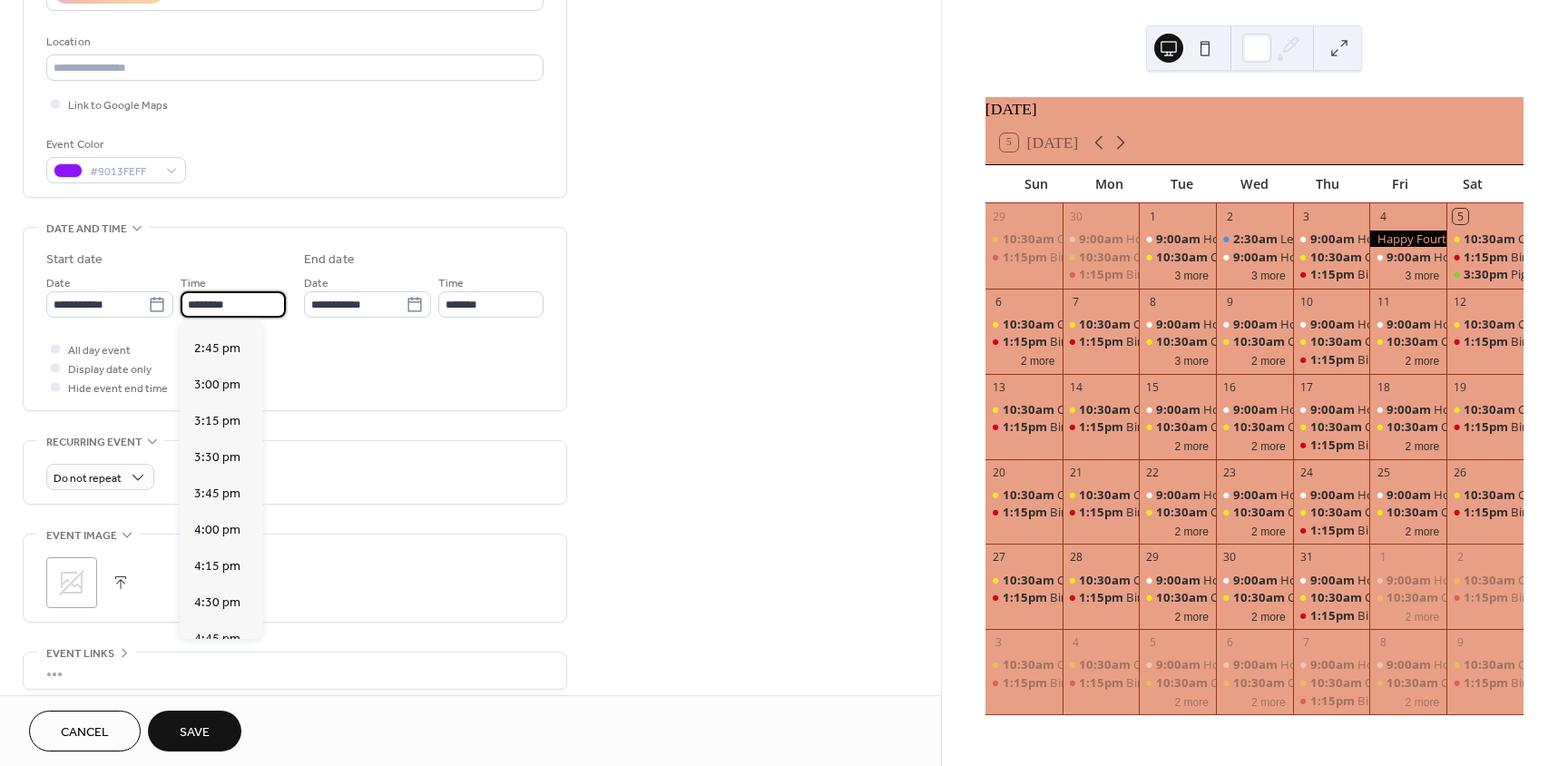 scroll, scrollTop: 2149, scrollLeft: 0, axis: vertical 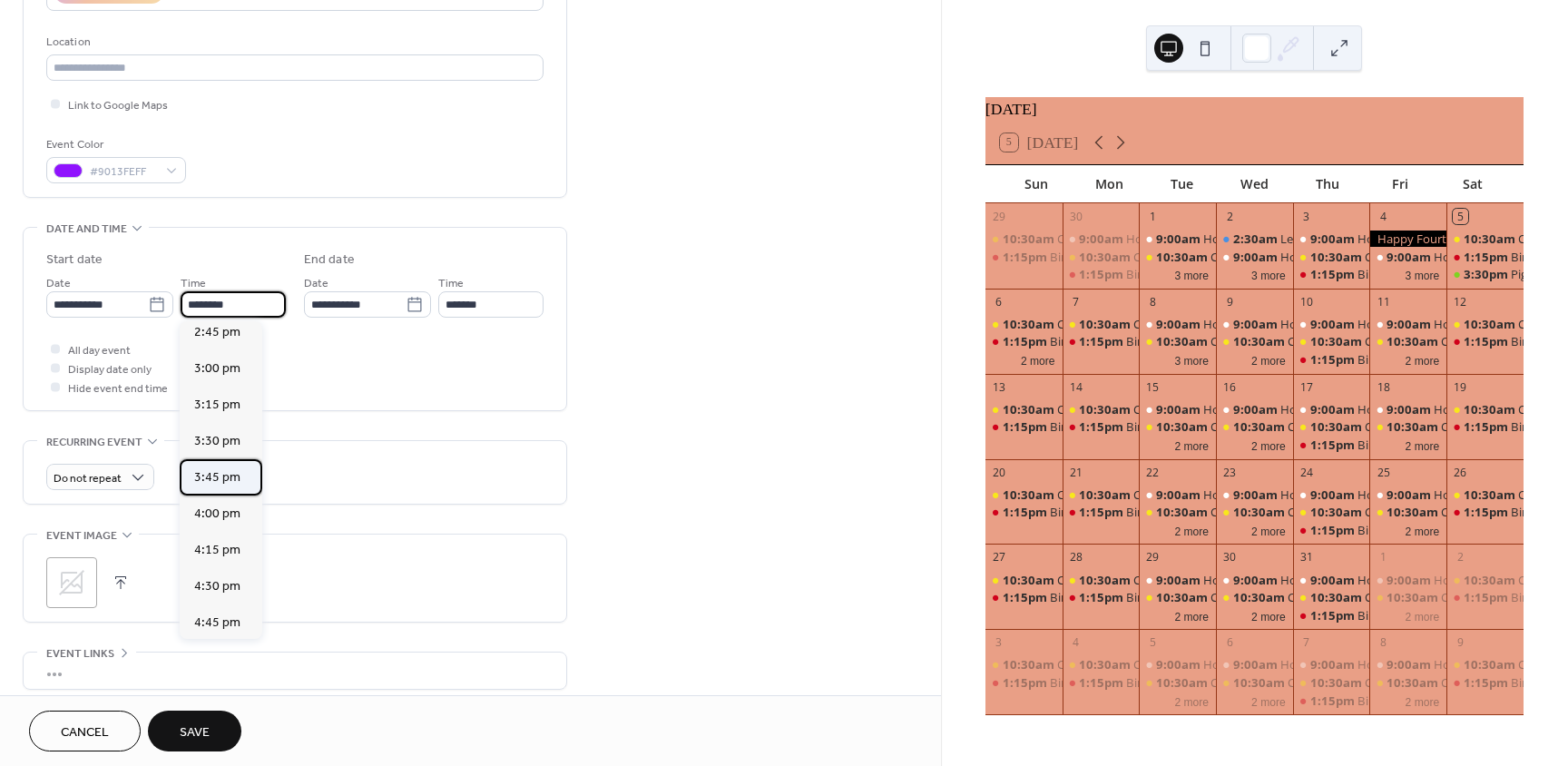 click on "3:45 pm" at bounding box center [217, 477] 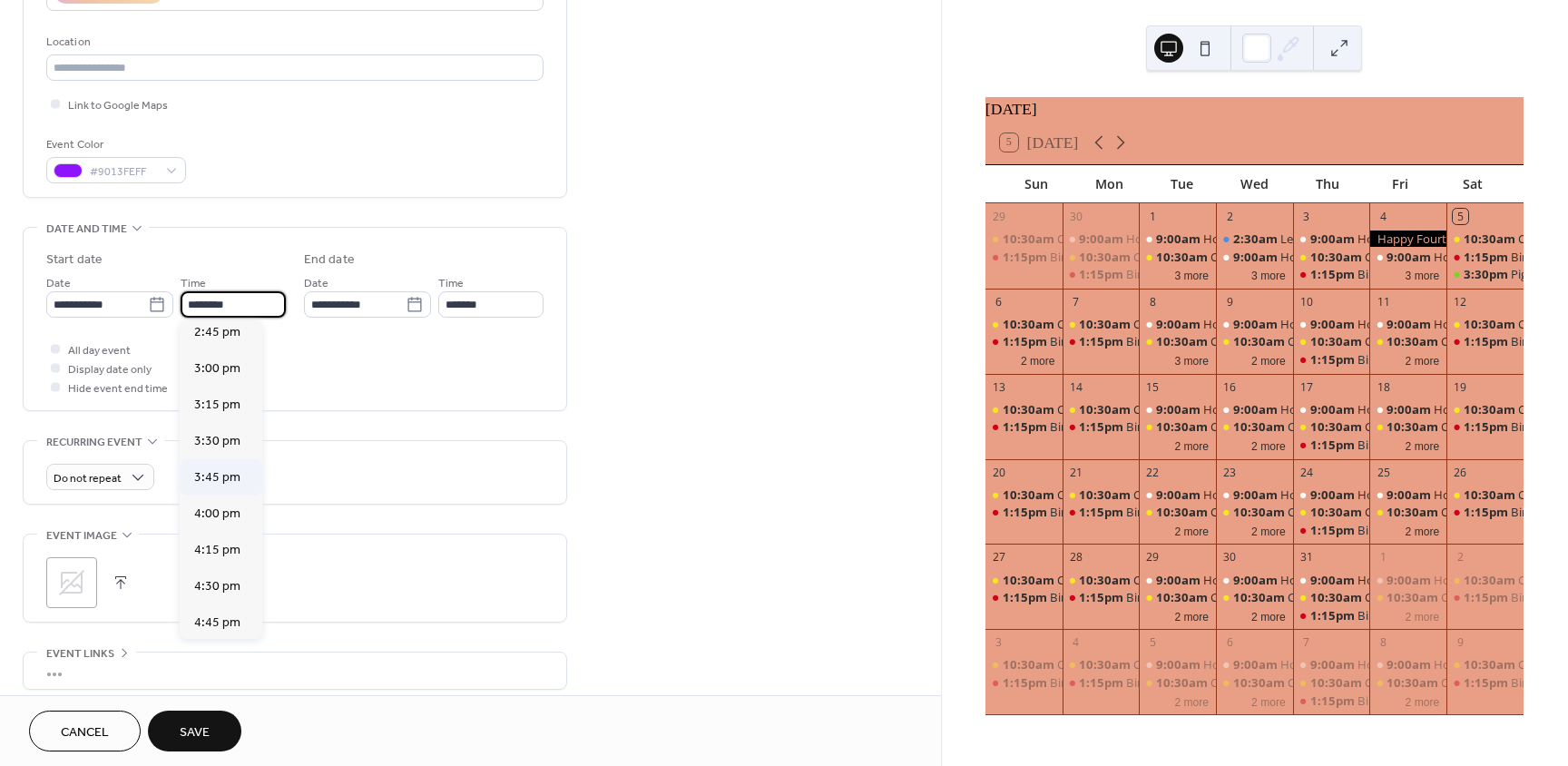 type on "*******" 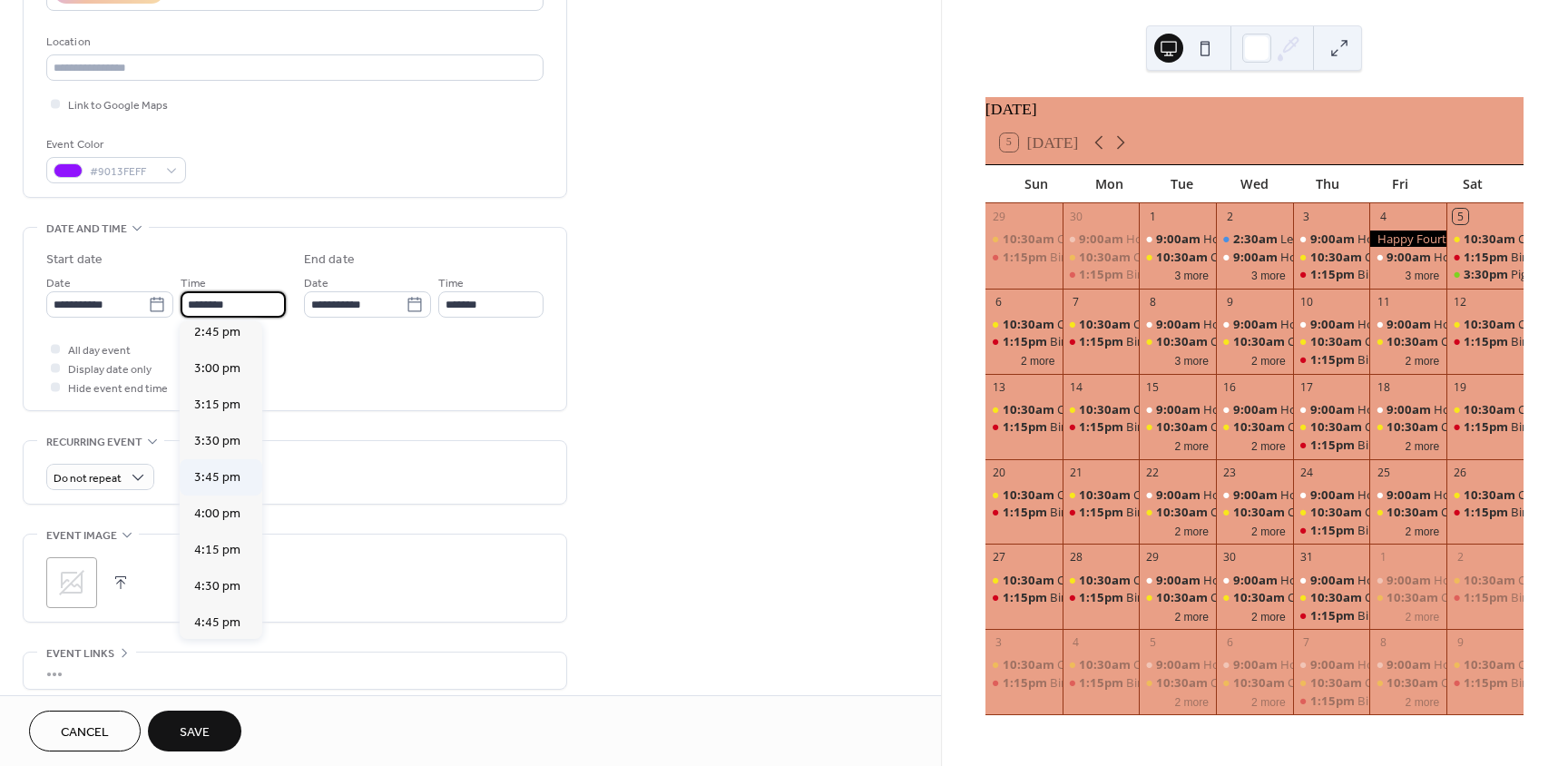 type on "*******" 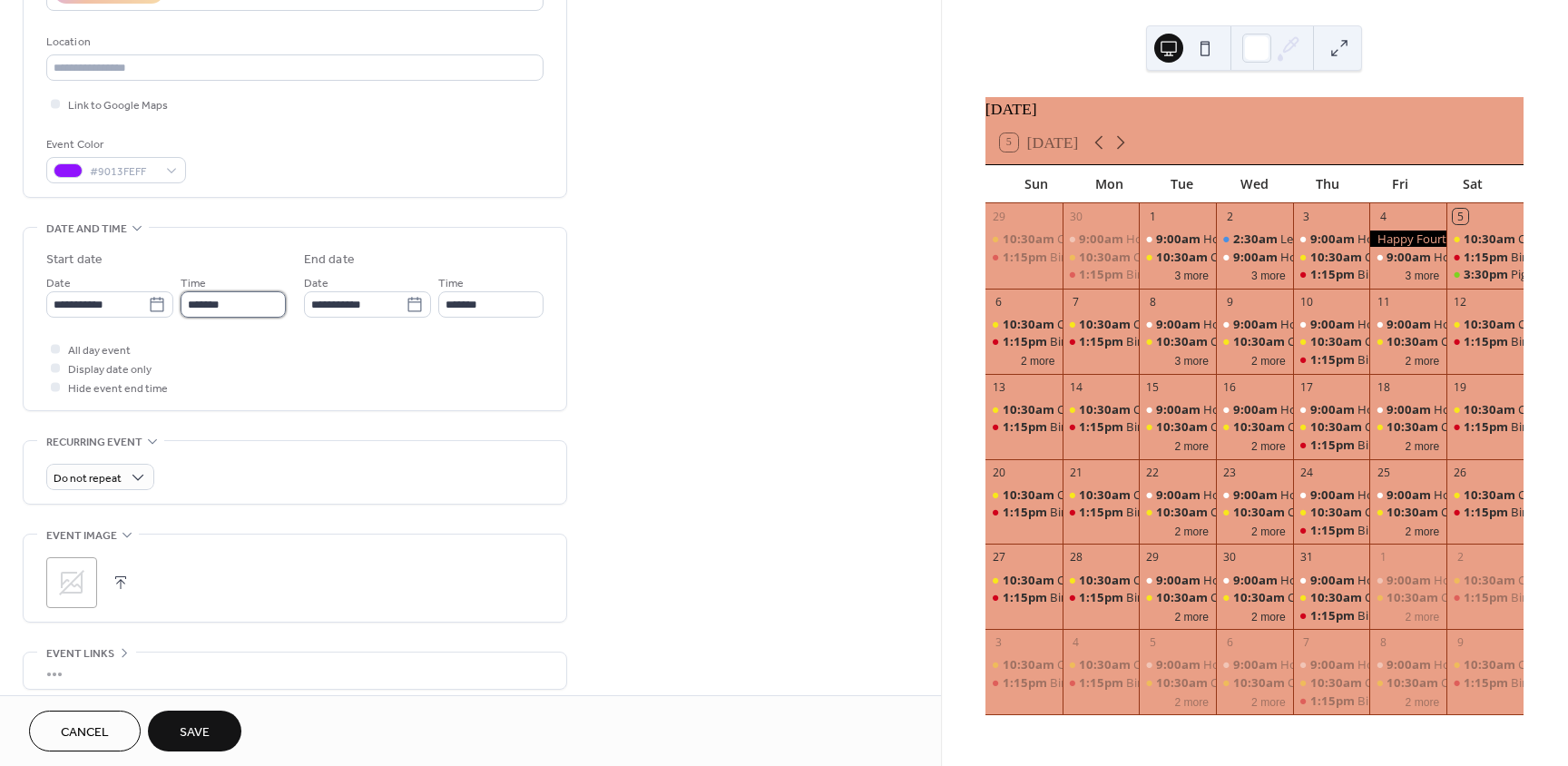 click on "*******" at bounding box center [233, 304] 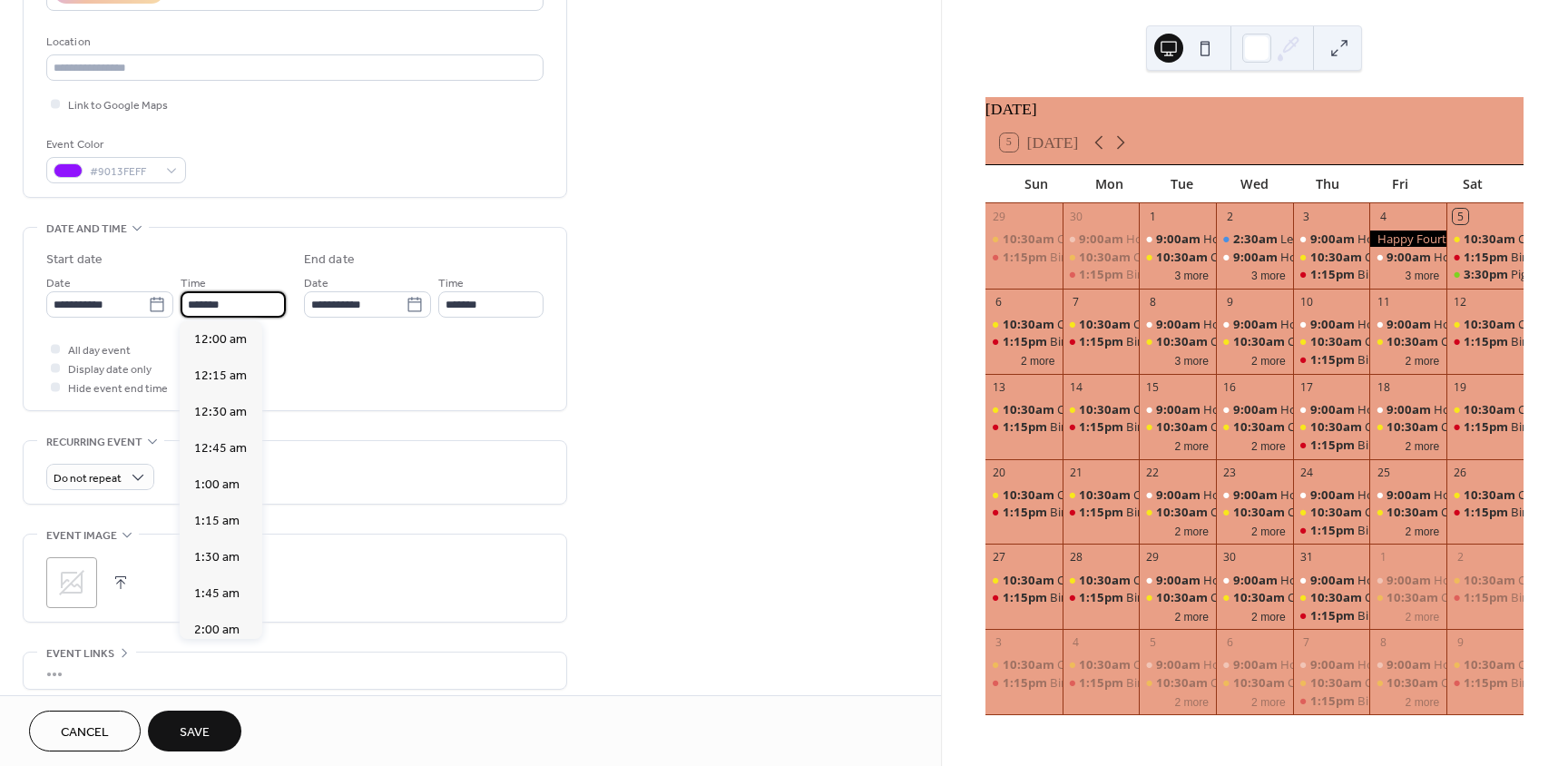 scroll, scrollTop: 2344, scrollLeft: 0, axis: vertical 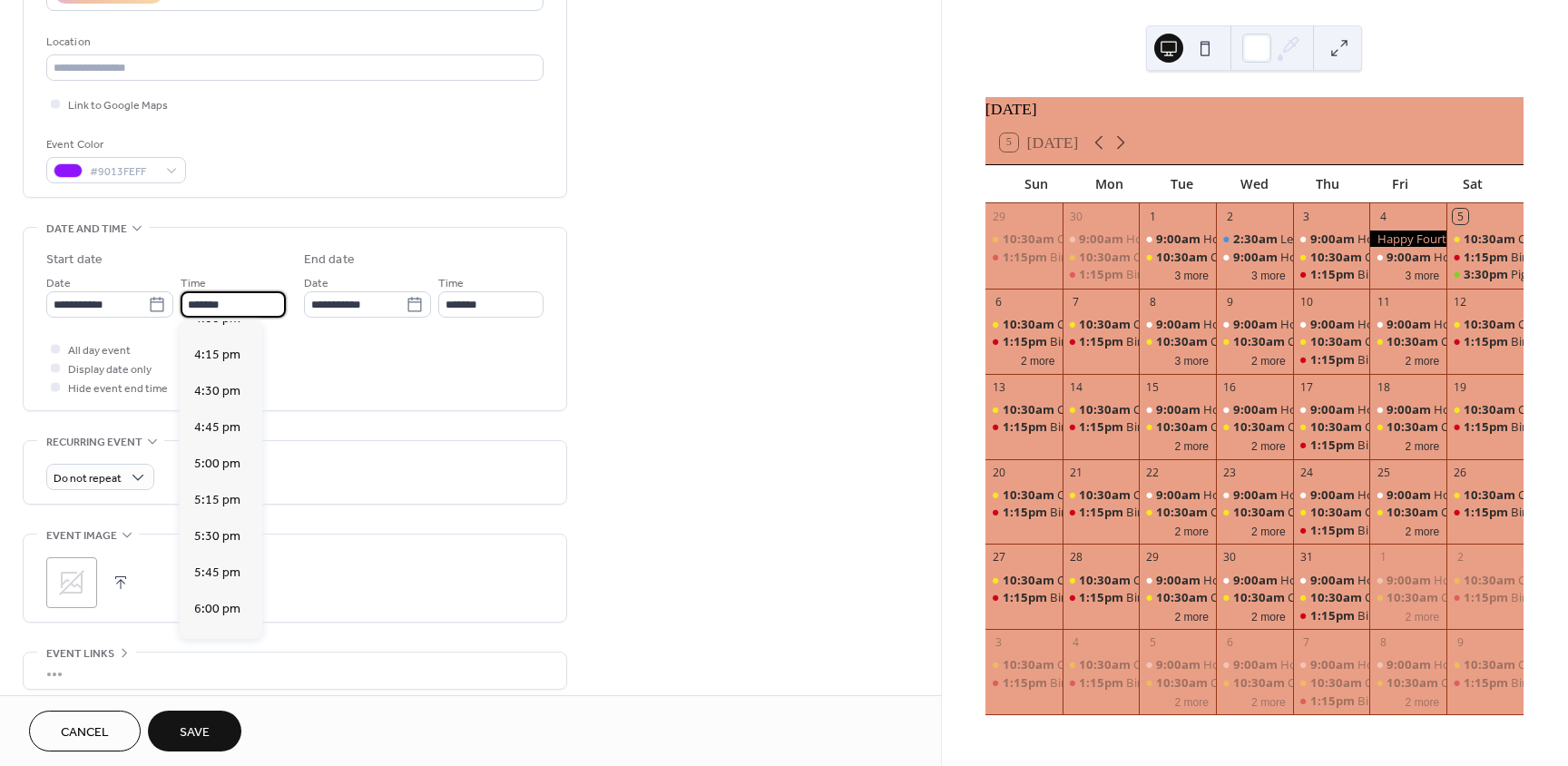 type on "*******" 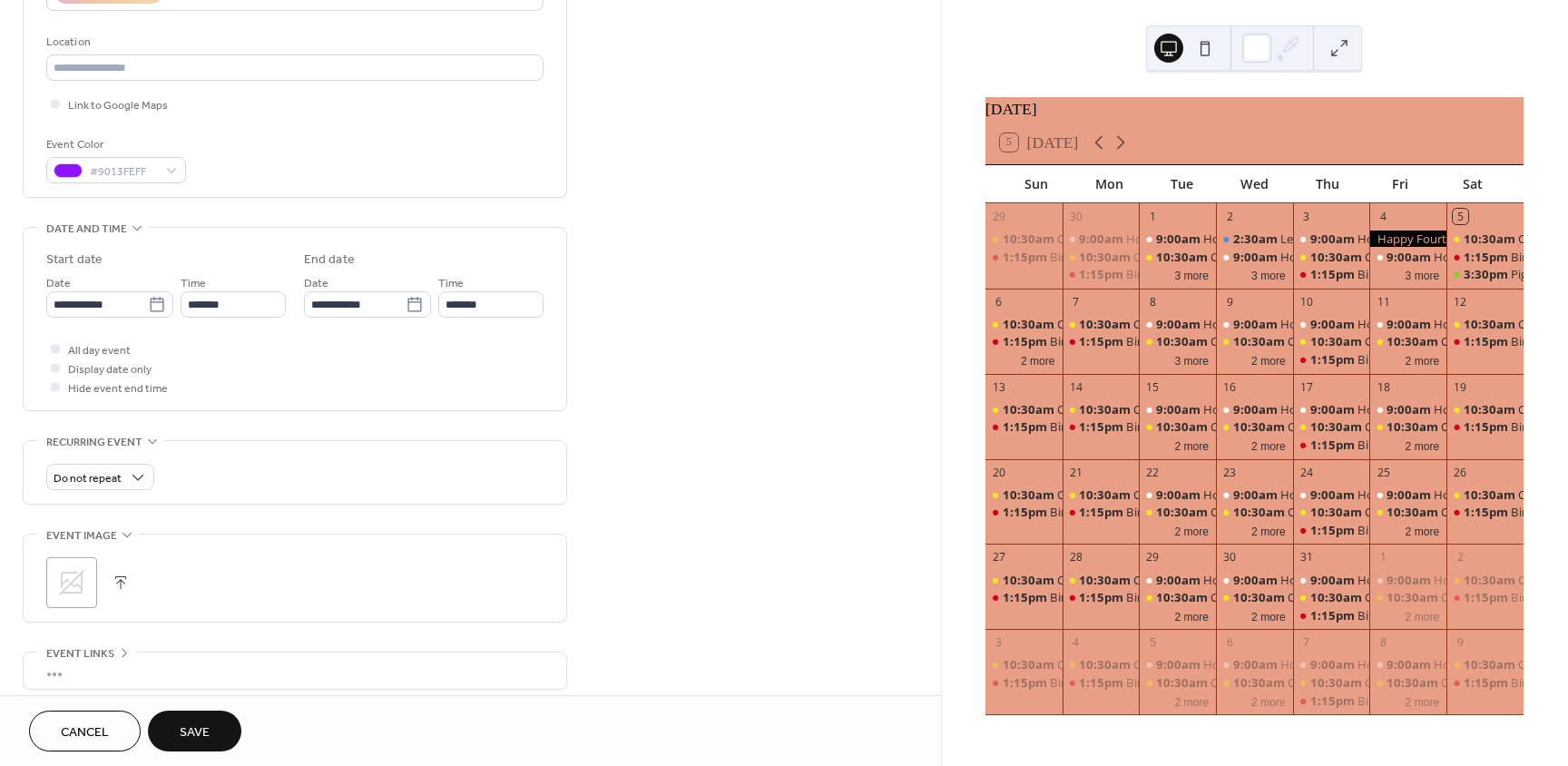 type on "*******" 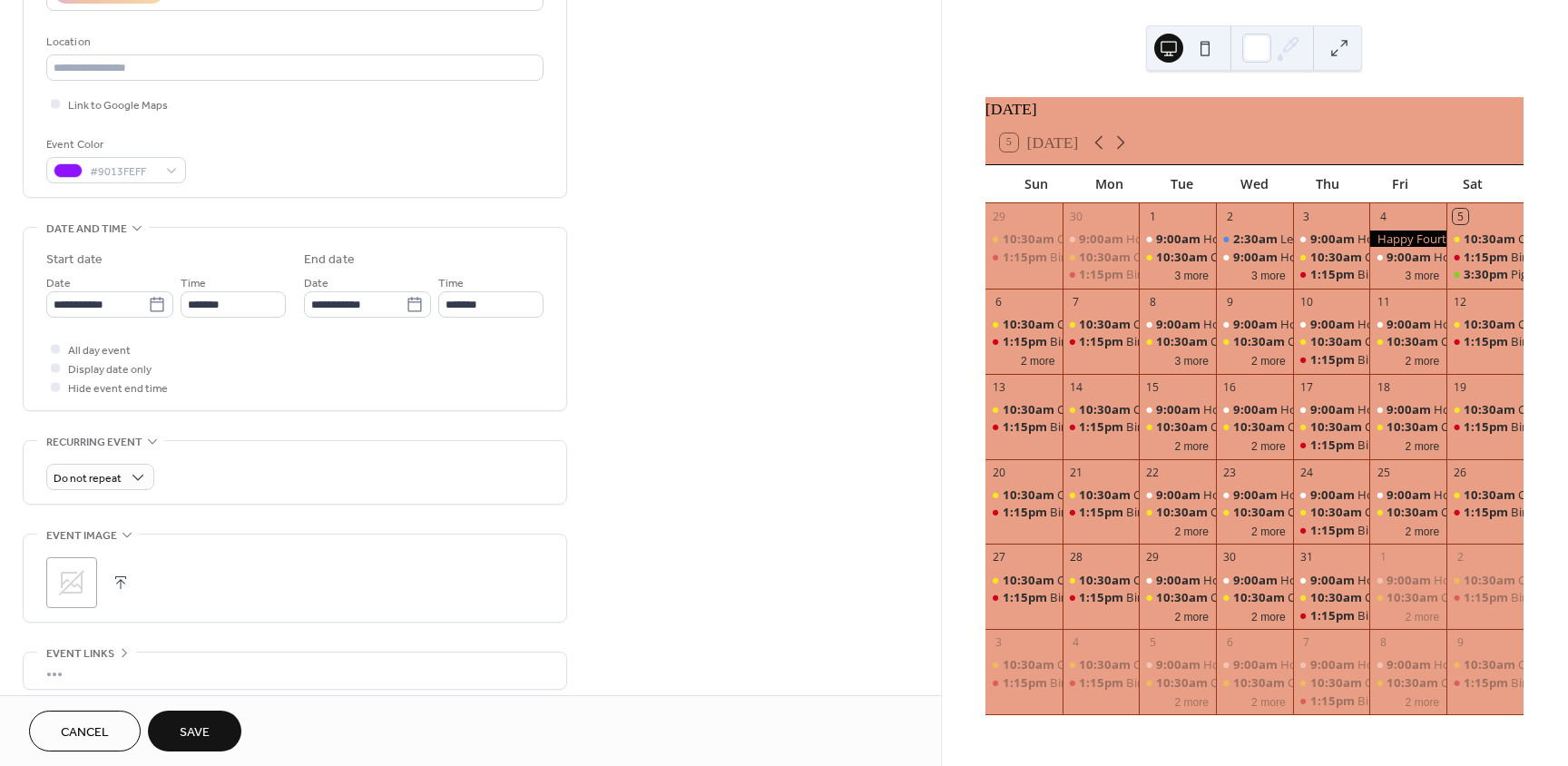 click on "**********" at bounding box center [295, 323] 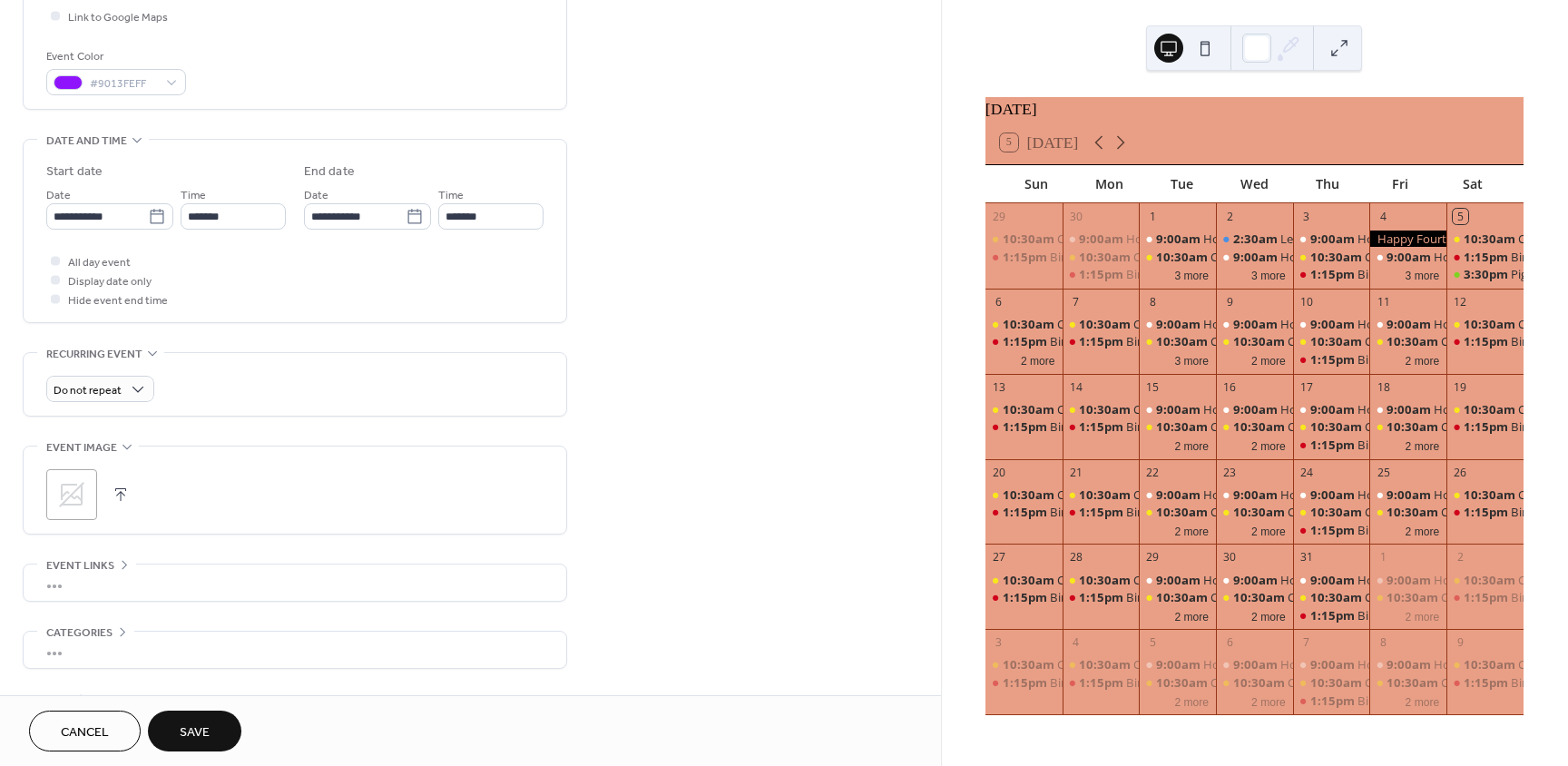 scroll, scrollTop: 510, scrollLeft: 0, axis: vertical 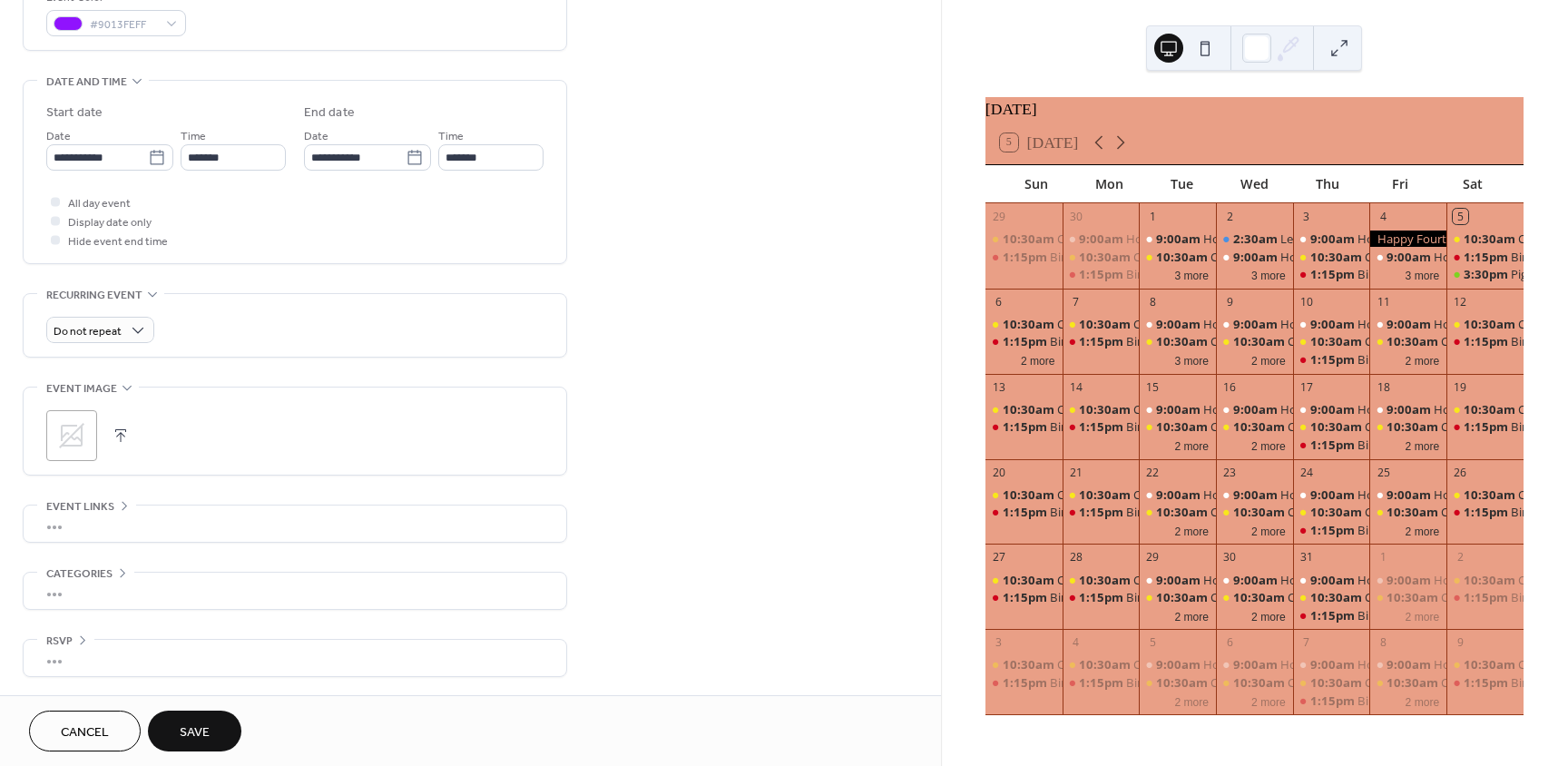 click on "Save" at bounding box center [194, 732] 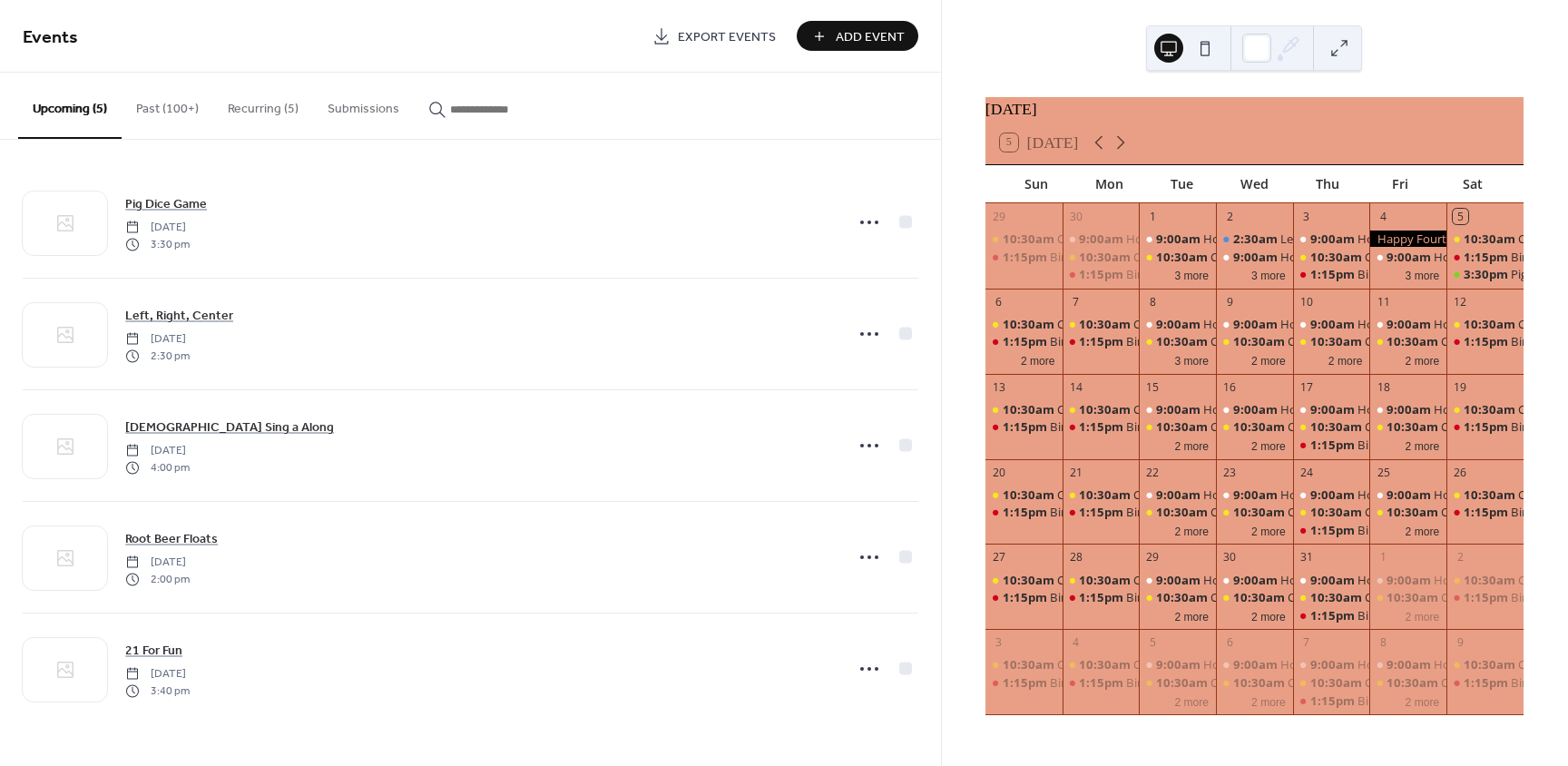 click on "Add Event" at bounding box center [870, 37] 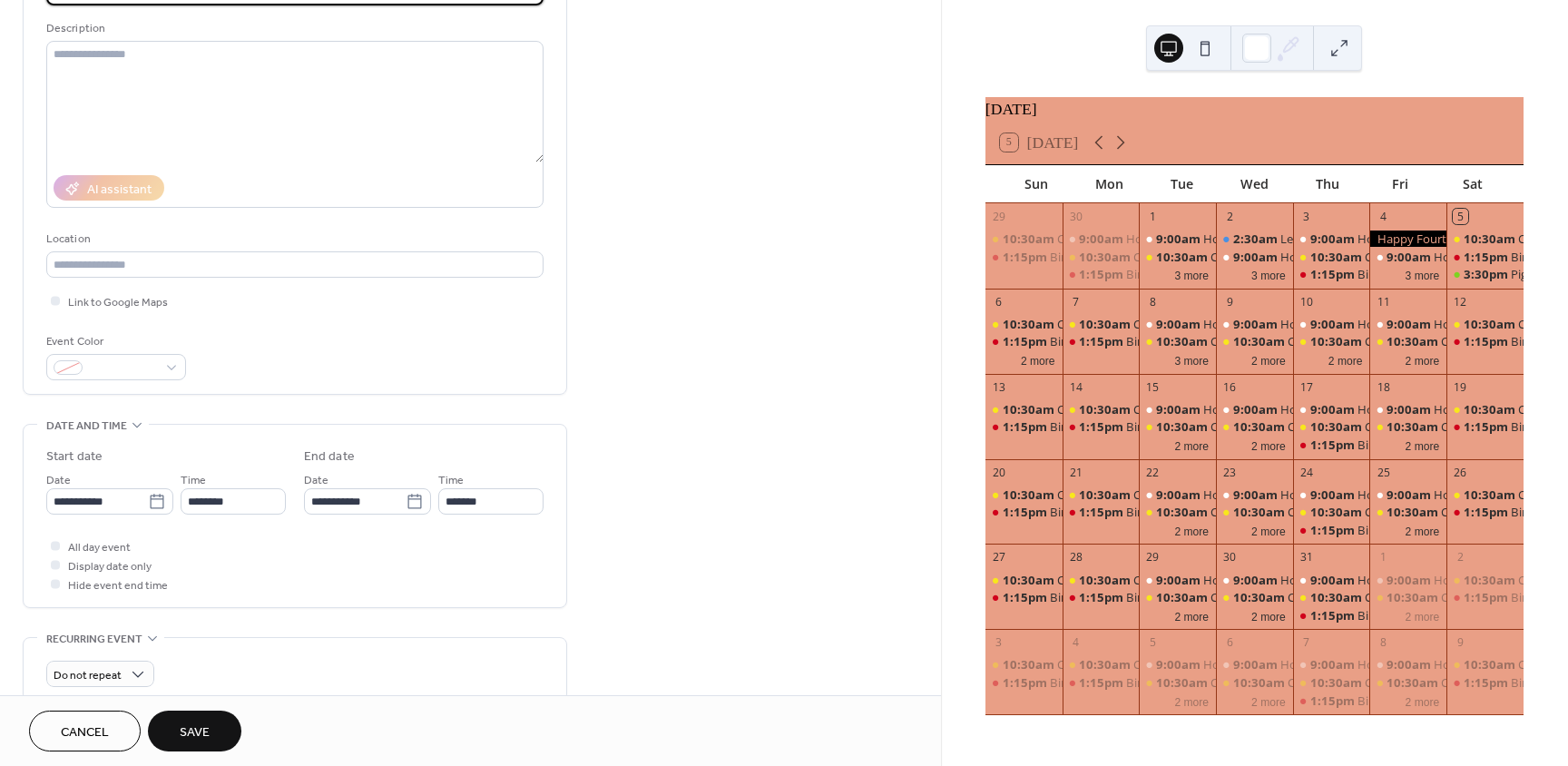 scroll, scrollTop: 182, scrollLeft: 0, axis: vertical 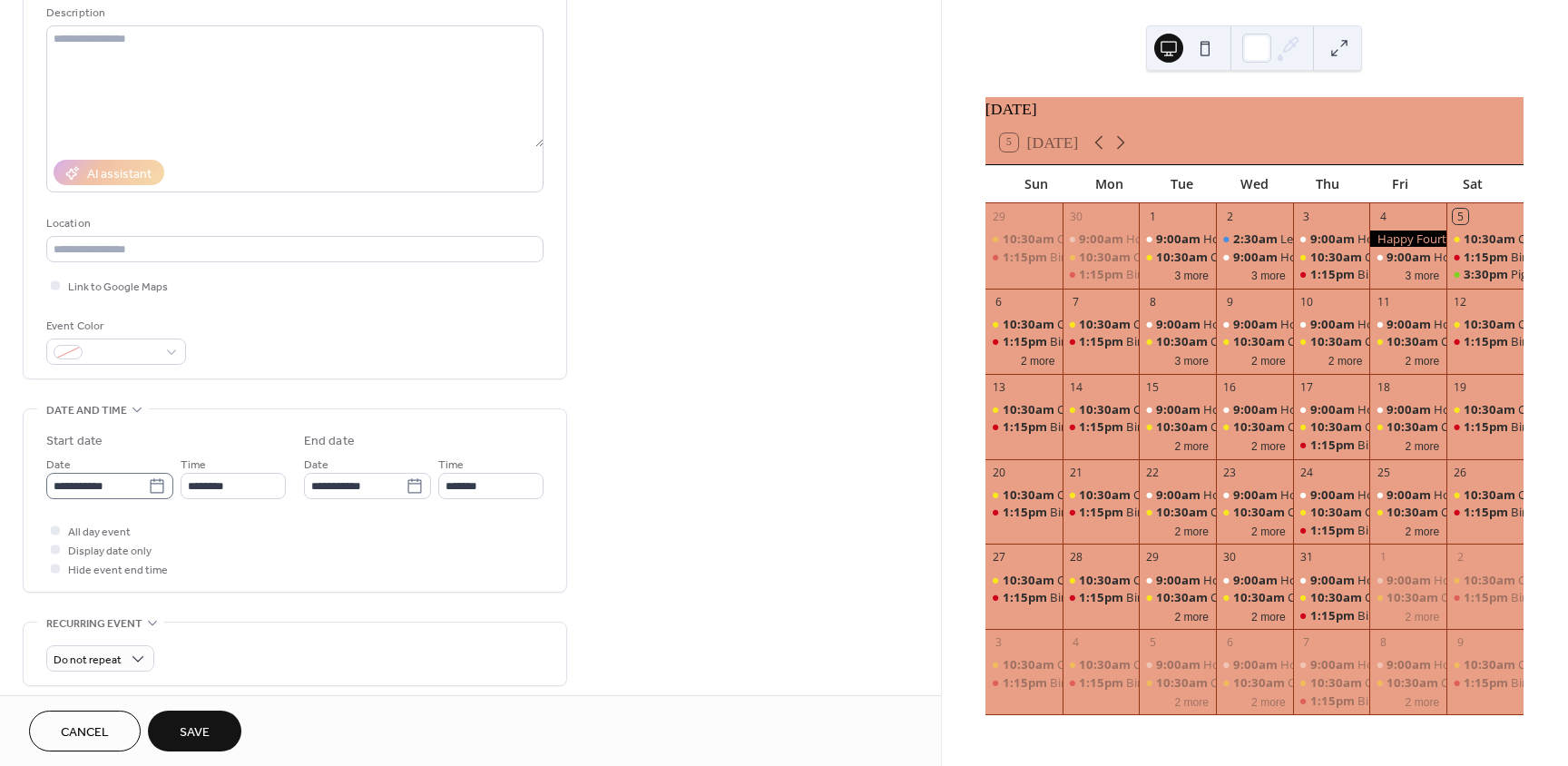 type on "**********" 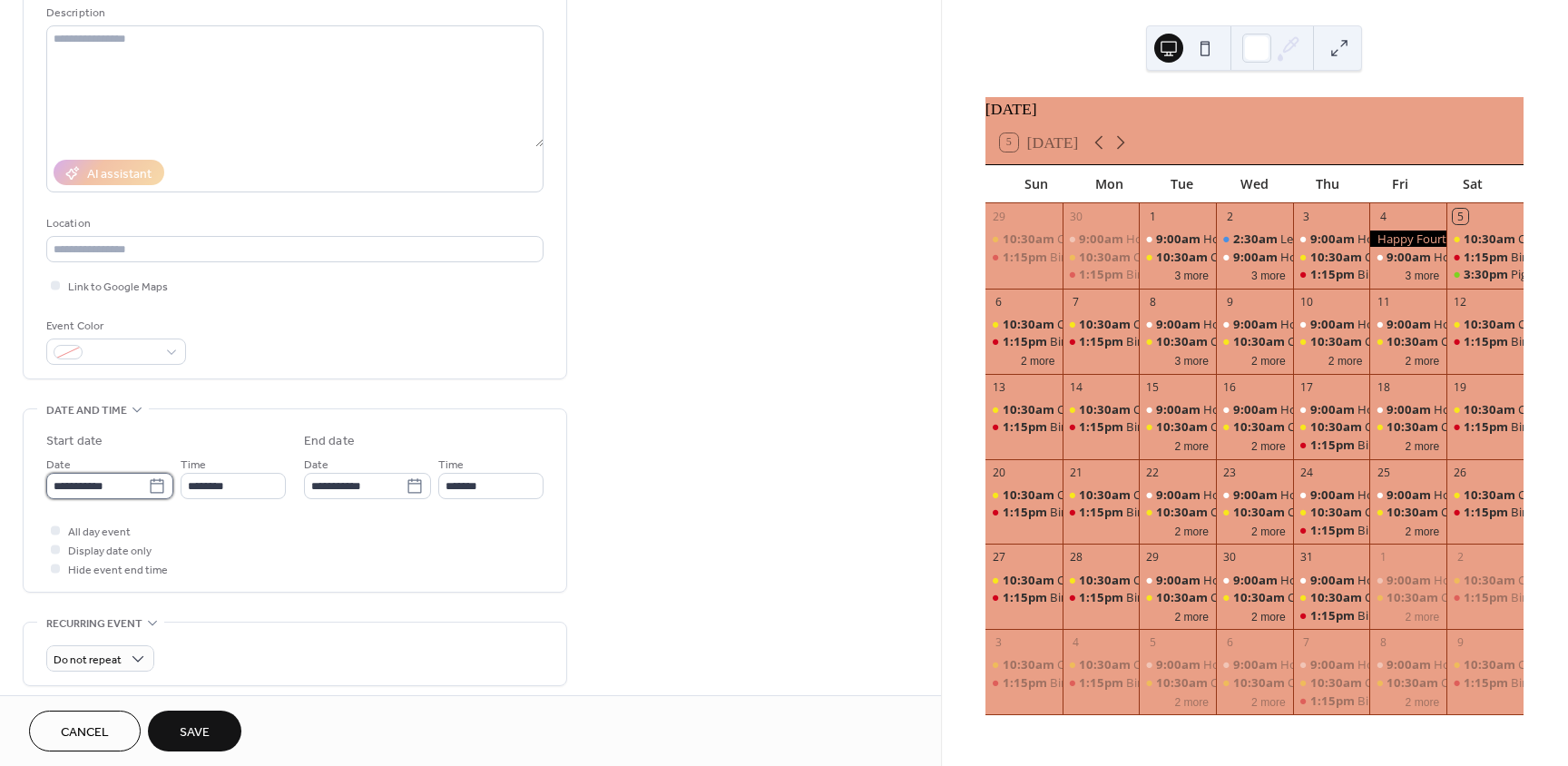 click on "**********" at bounding box center (97, 486) 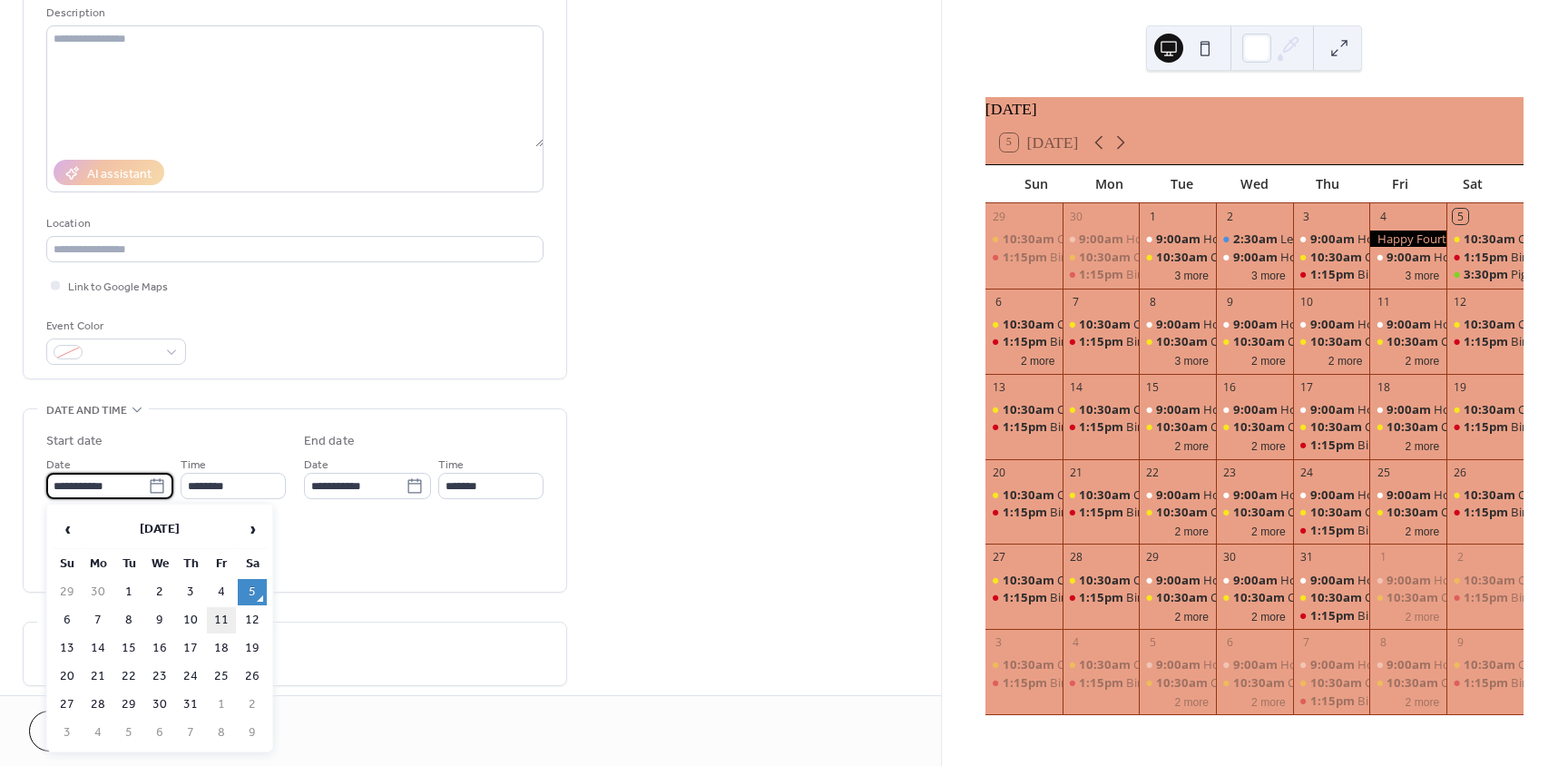 click on "11" at bounding box center (221, 620) 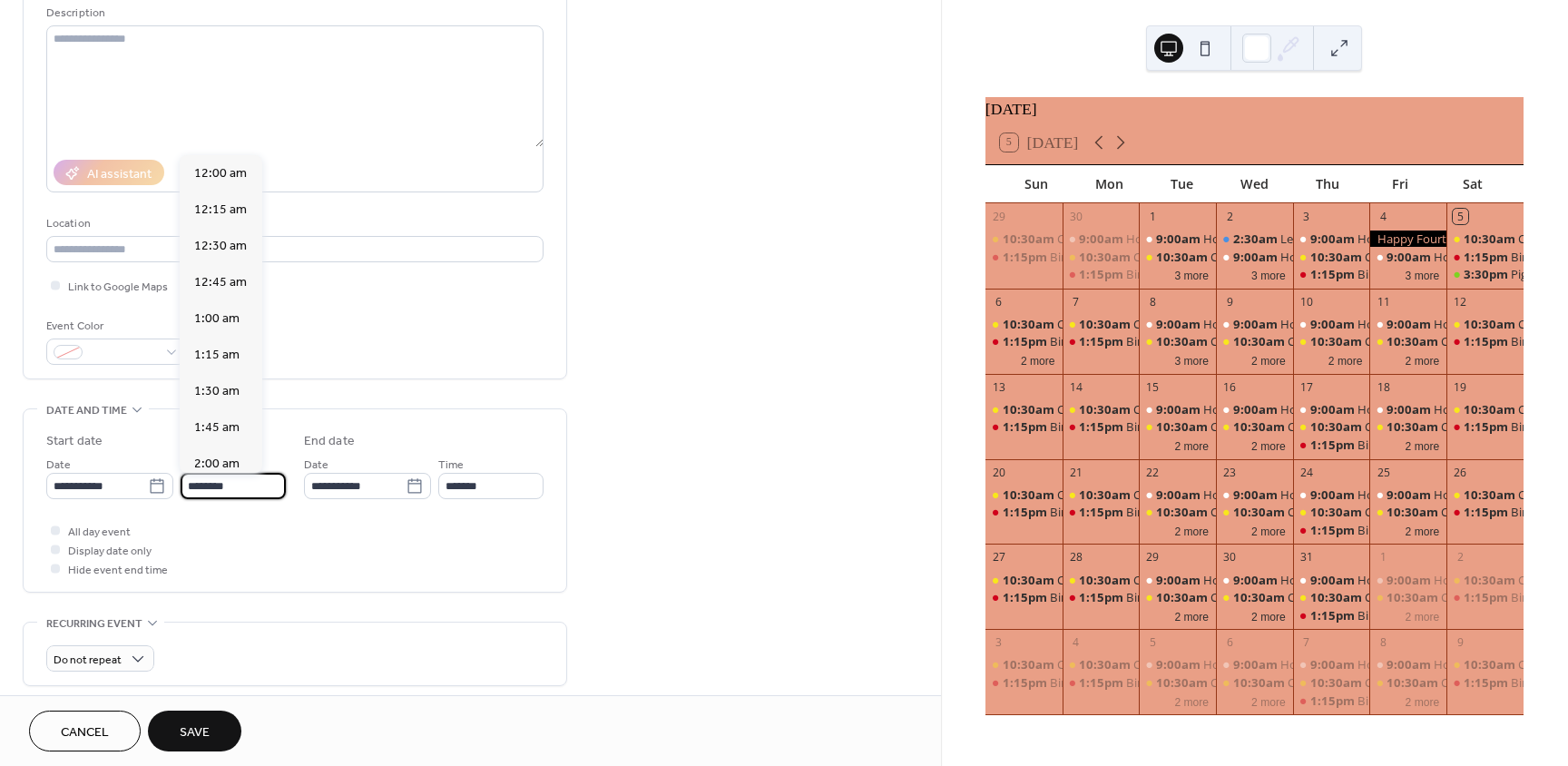 click on "********" at bounding box center [233, 486] 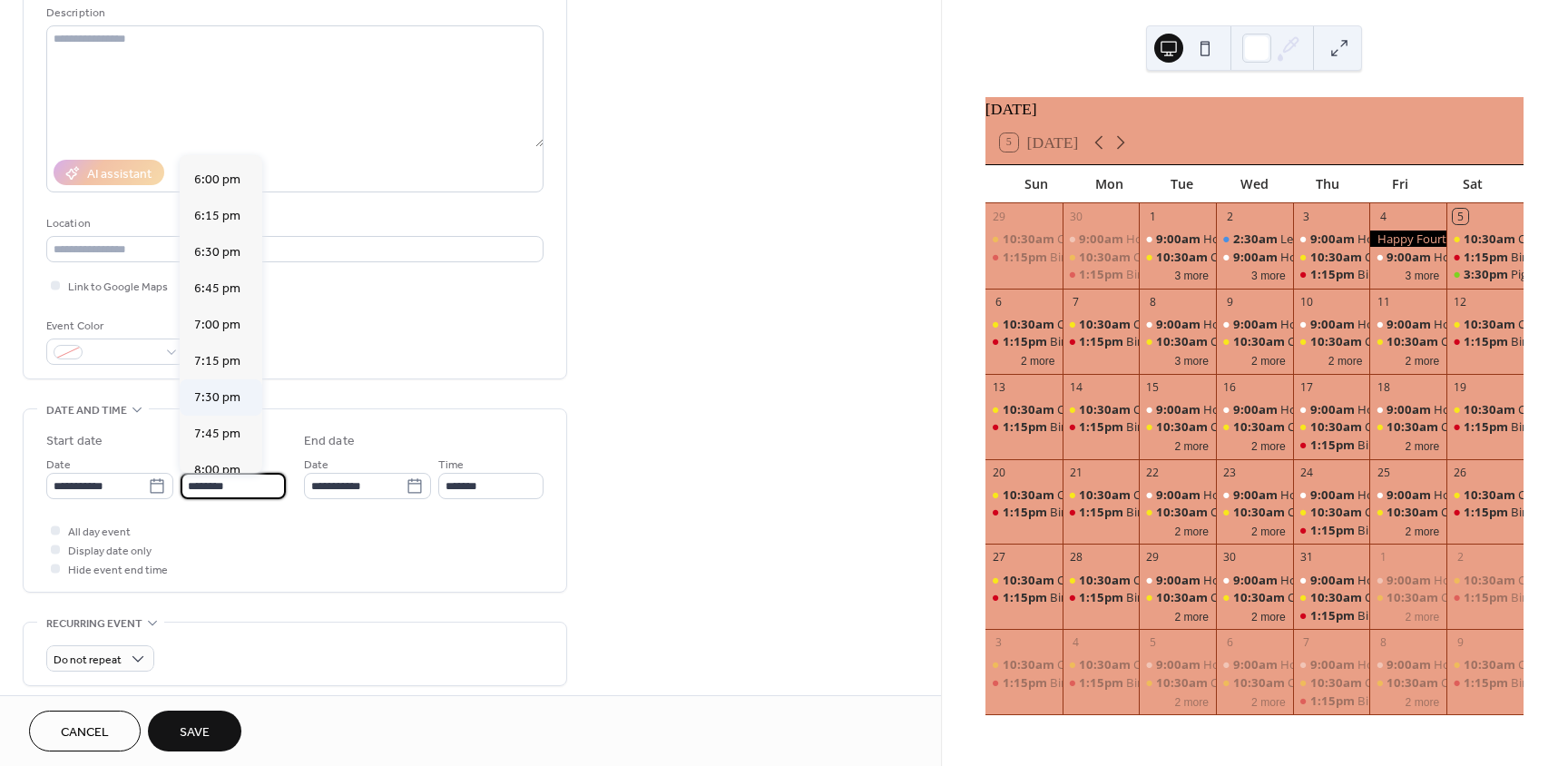 scroll, scrollTop: 2603, scrollLeft: 0, axis: vertical 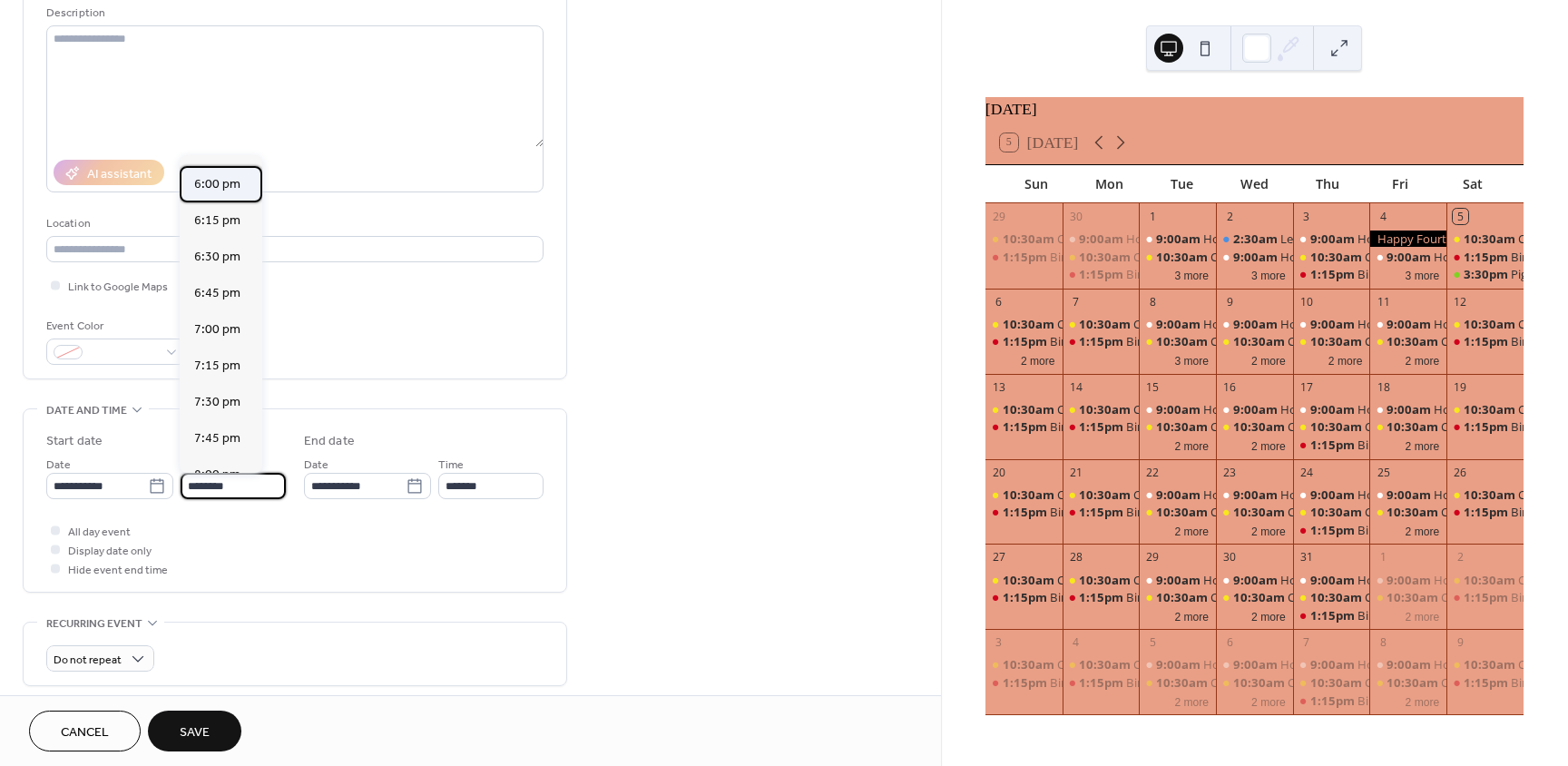 click on "6:00 pm" at bounding box center [217, 184] 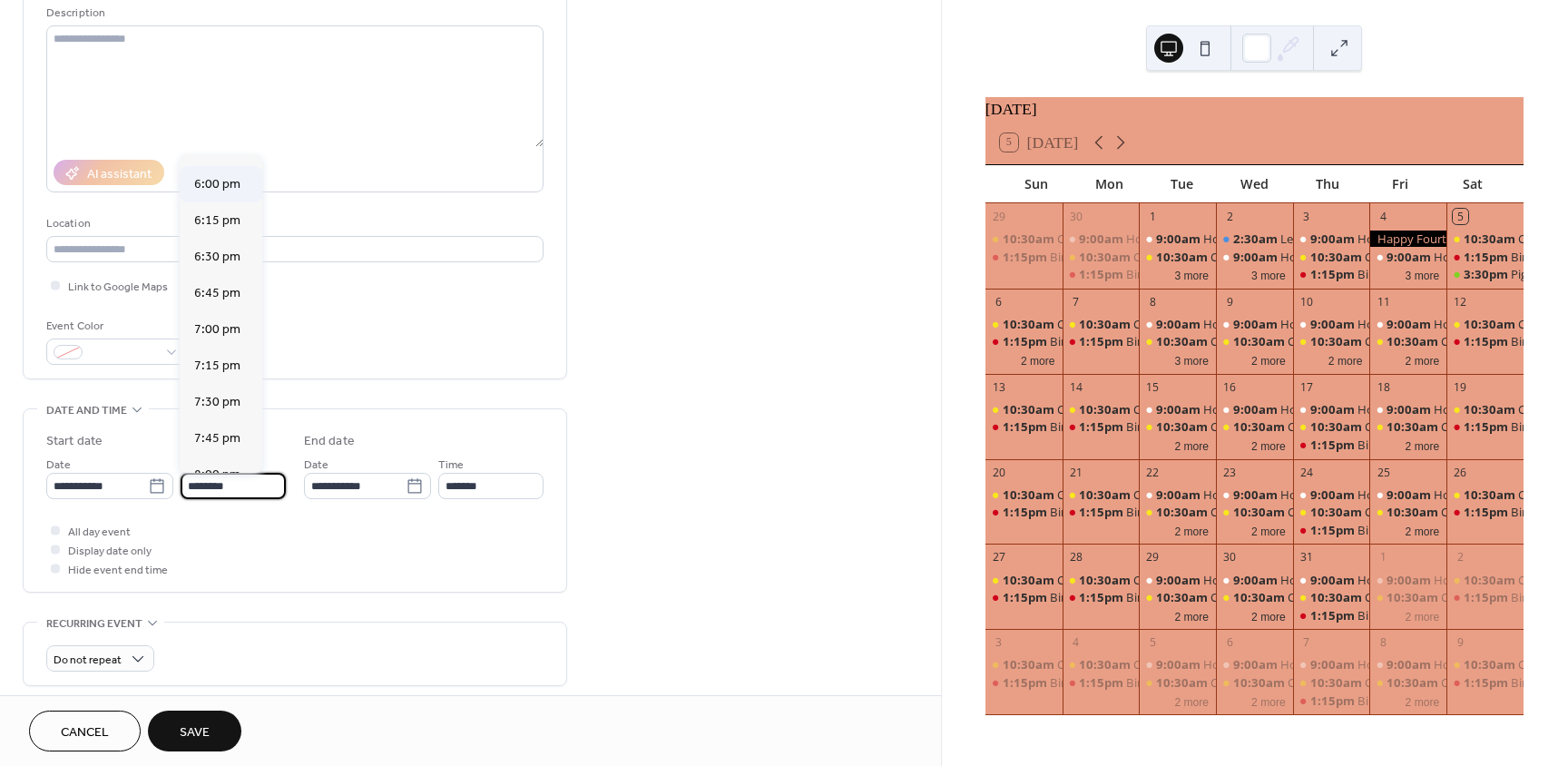 type on "*******" 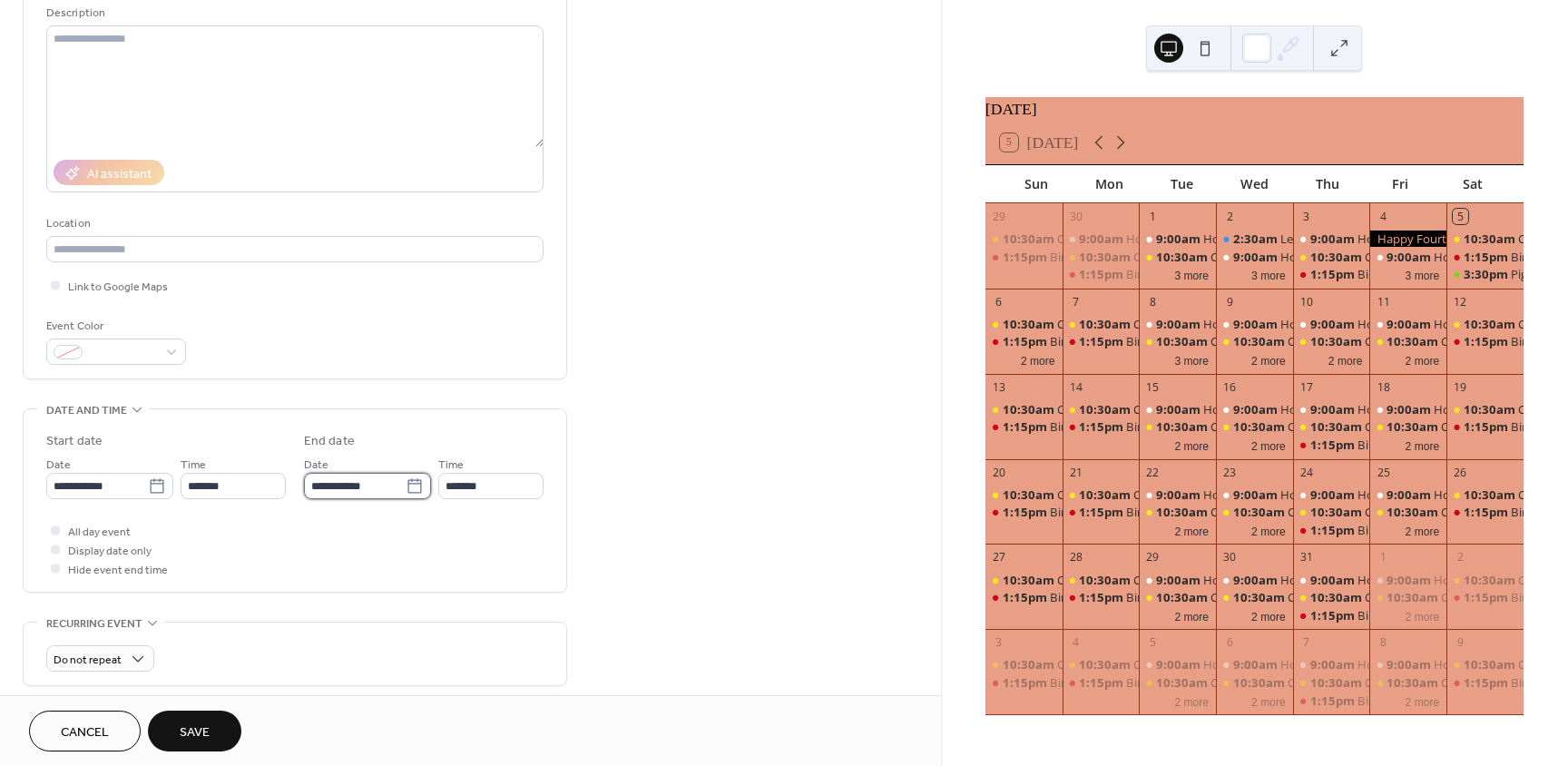 click on "**********" at bounding box center [355, 486] 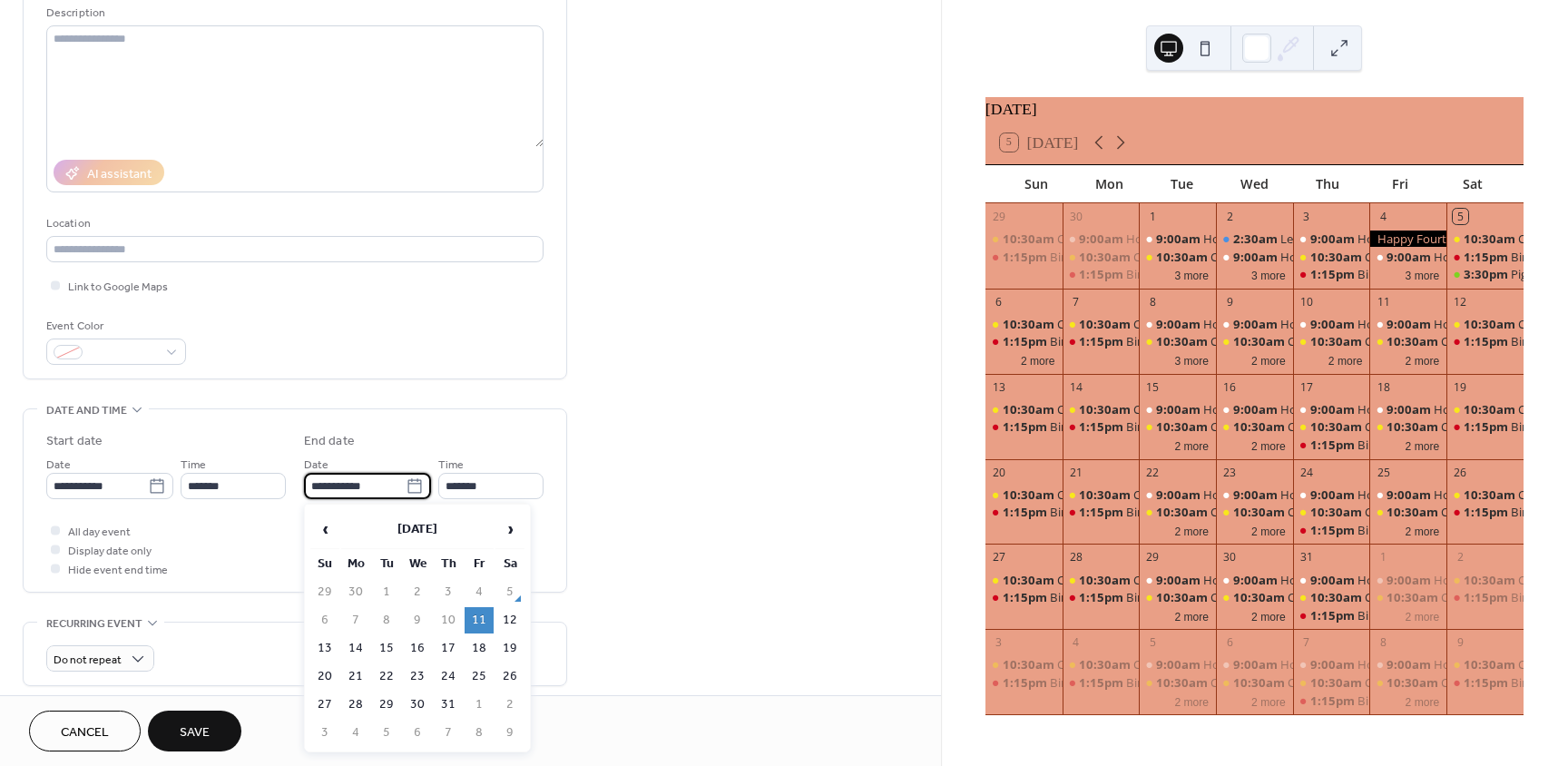 click on "**********" at bounding box center (470, 471) 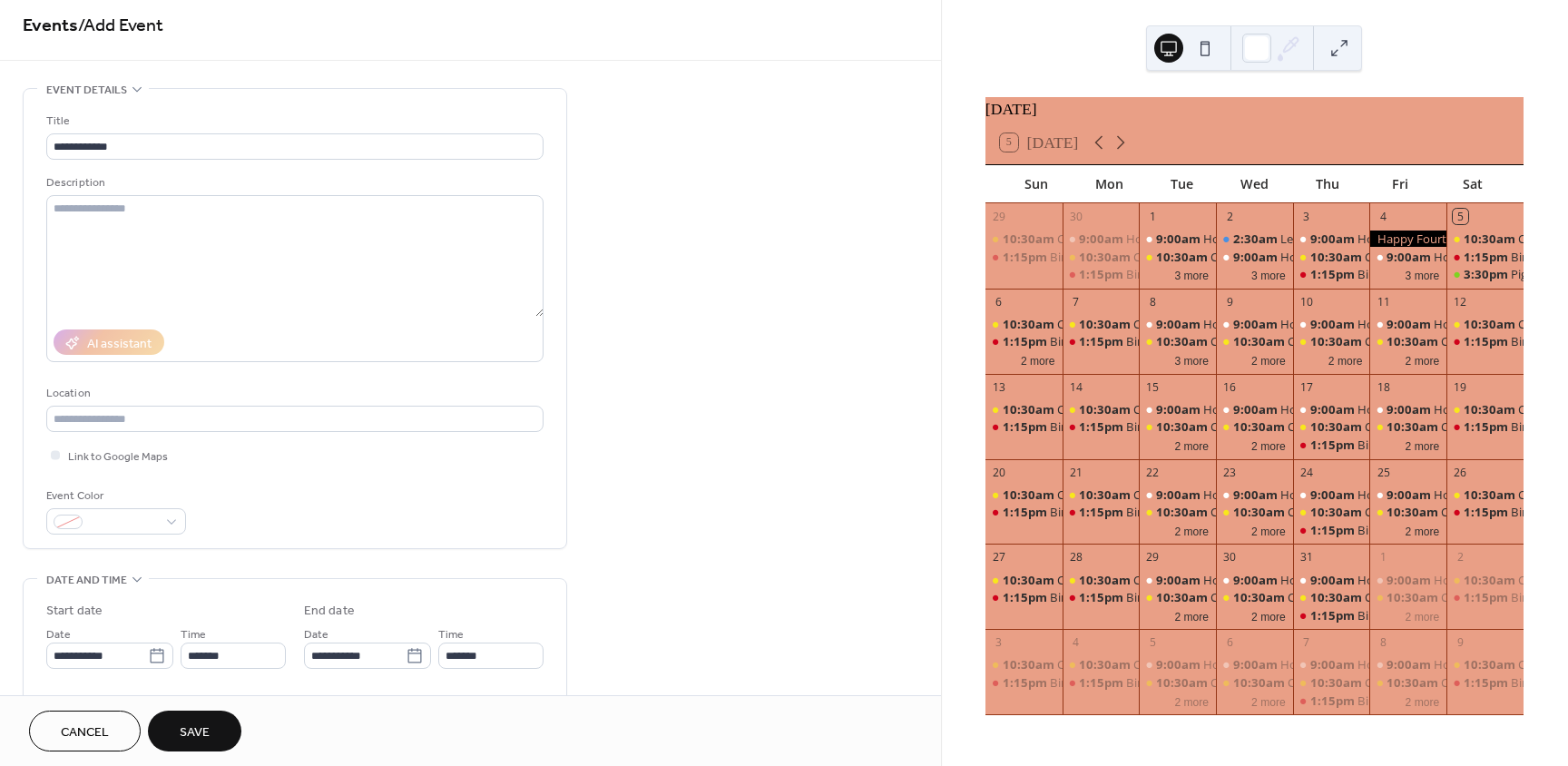 scroll, scrollTop: 0, scrollLeft: 0, axis: both 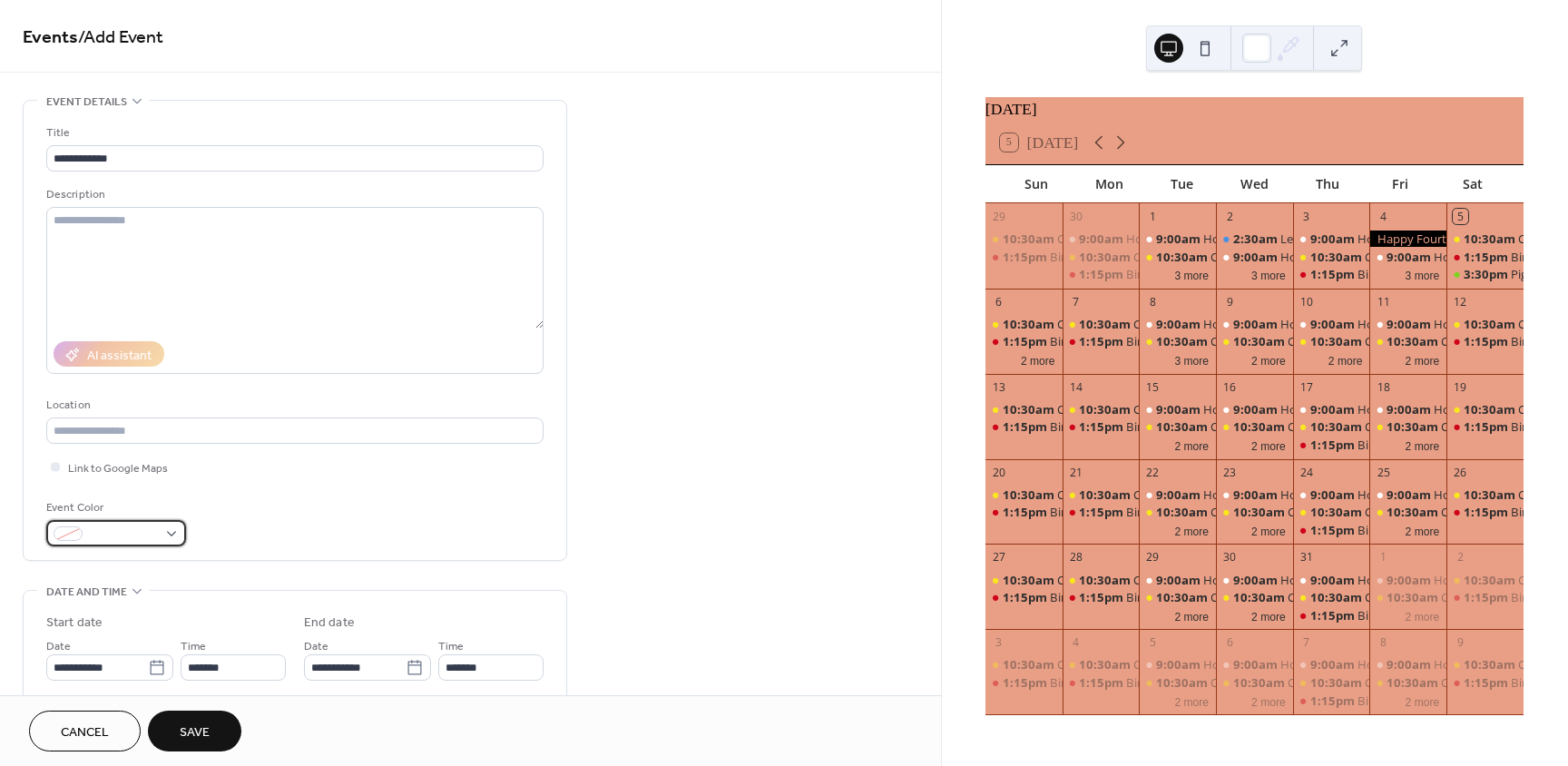 click at bounding box center [123, 535] 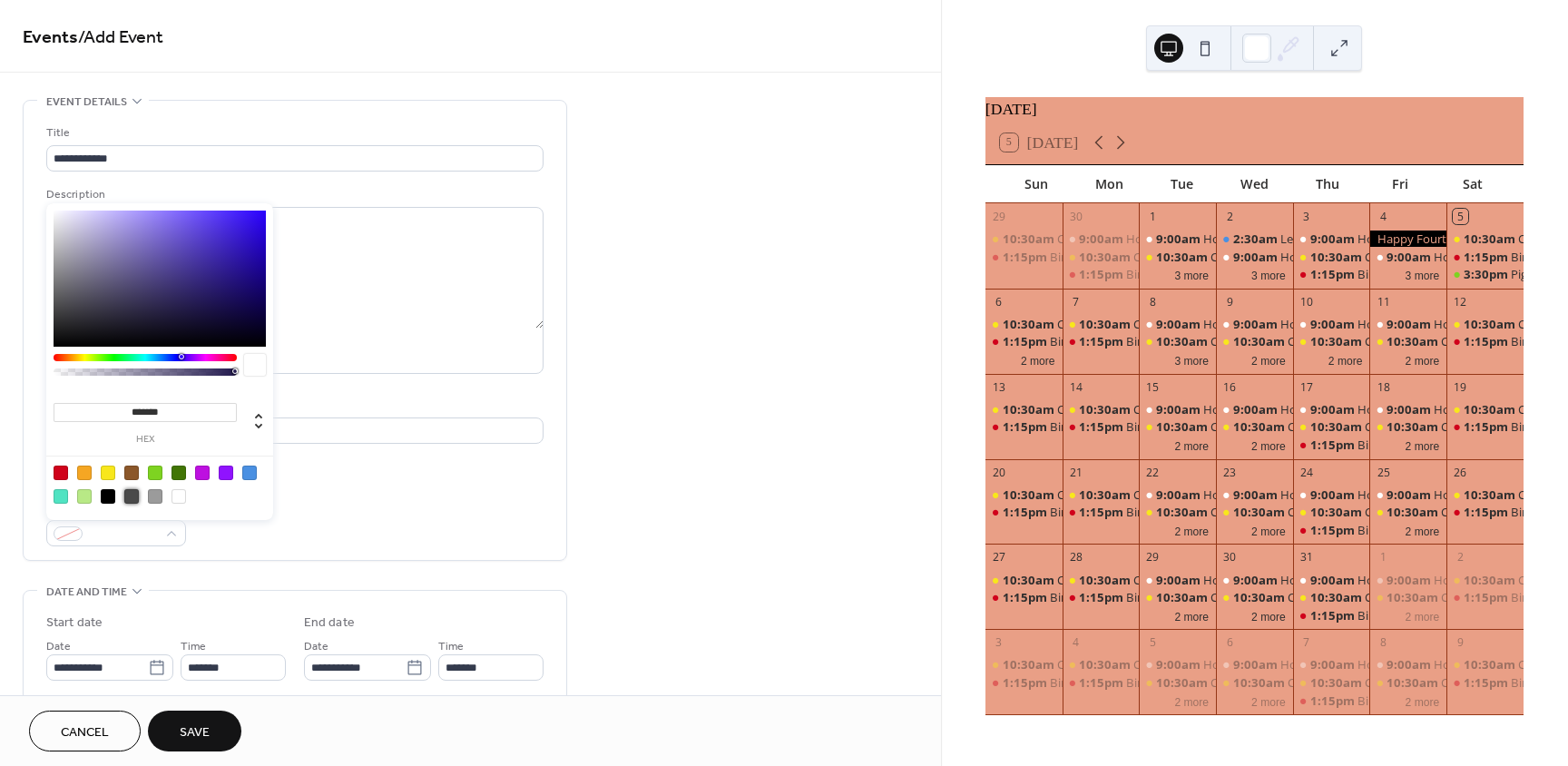 click at bounding box center [132, 496] 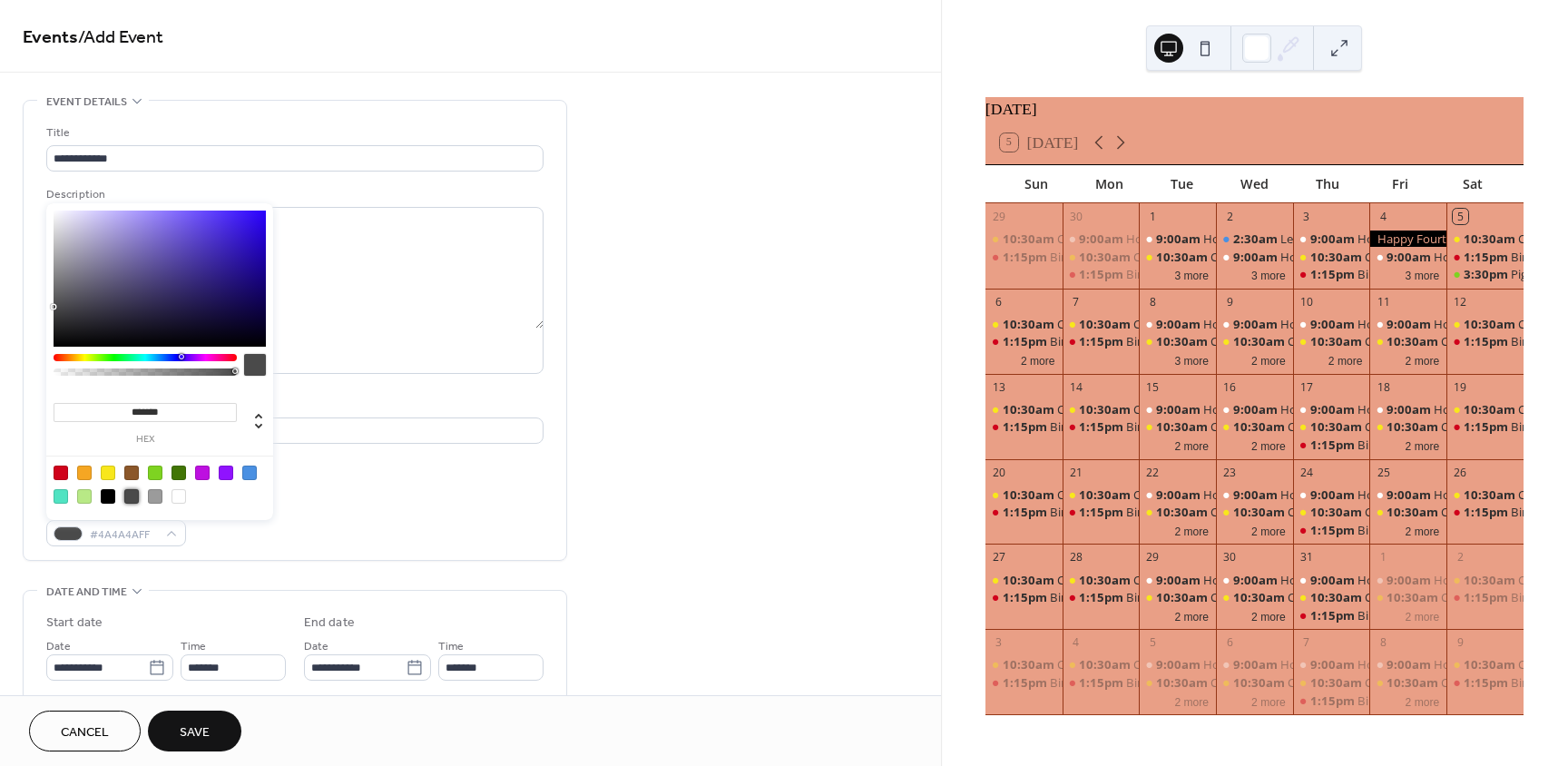 click on "Event Color #4A4A4AFF" at bounding box center (295, 522) 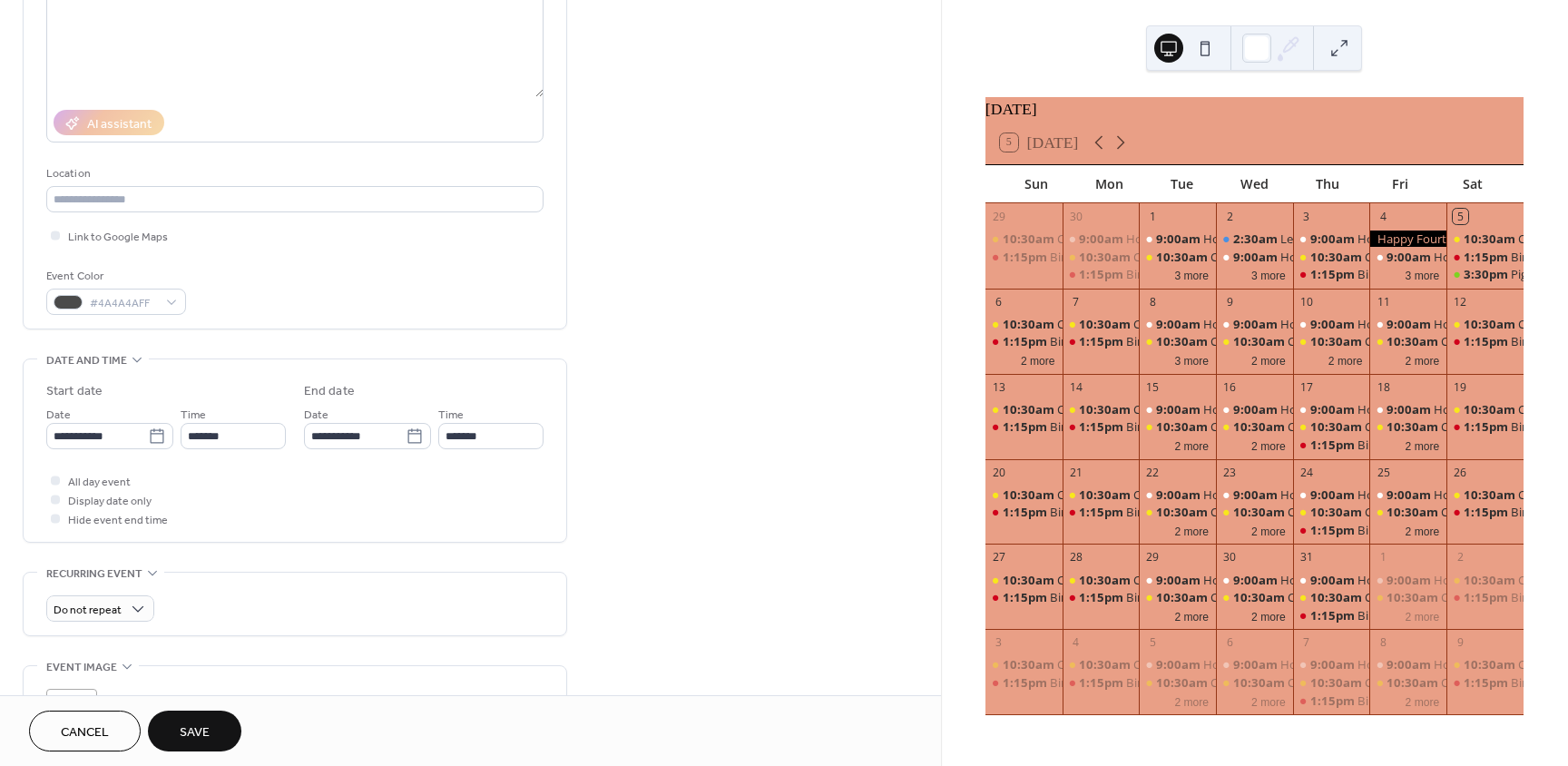 scroll, scrollTop: 363, scrollLeft: 0, axis: vertical 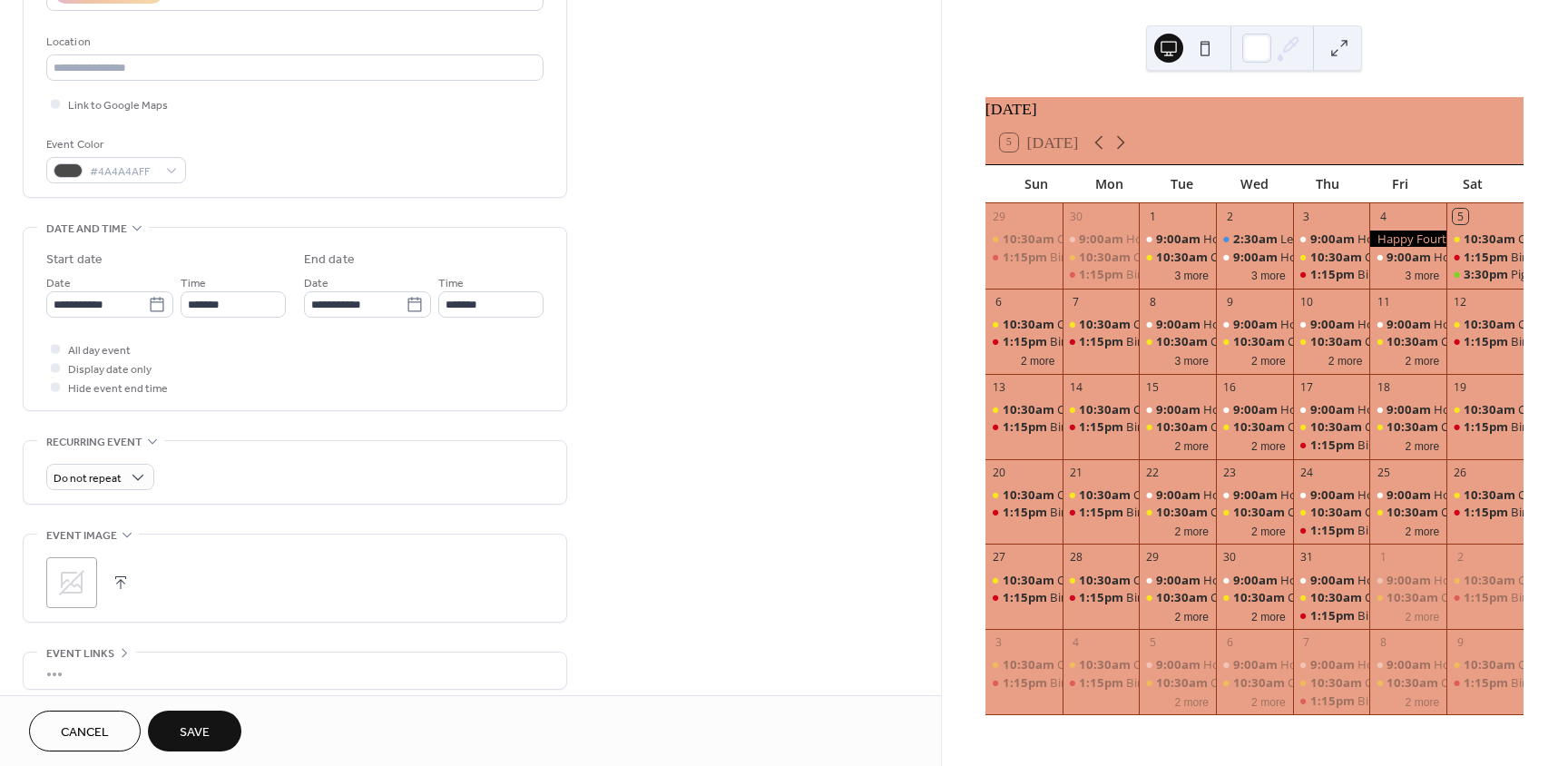 click on "Save" at bounding box center (194, 732) 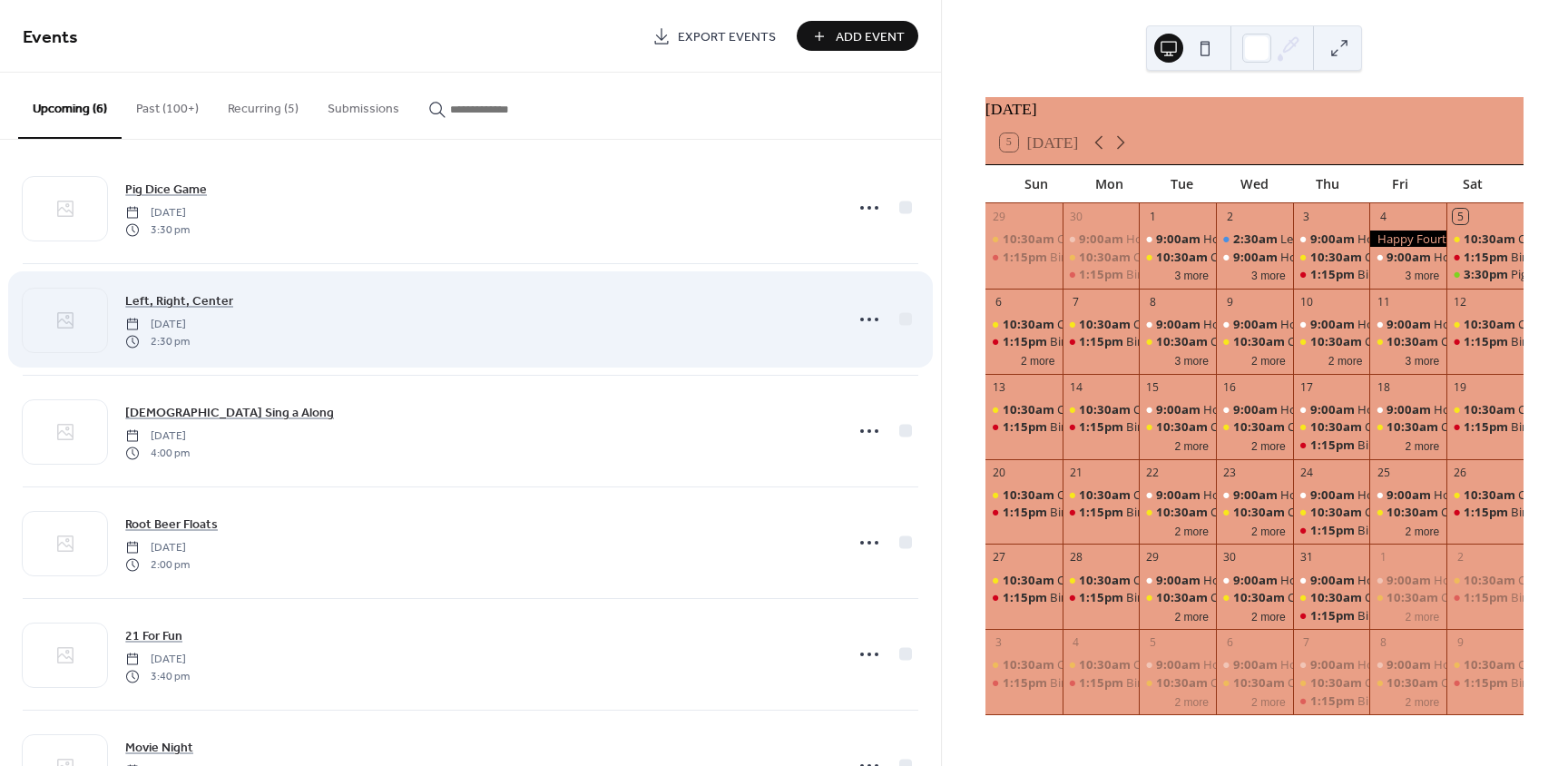 scroll, scrollTop: 0, scrollLeft: 0, axis: both 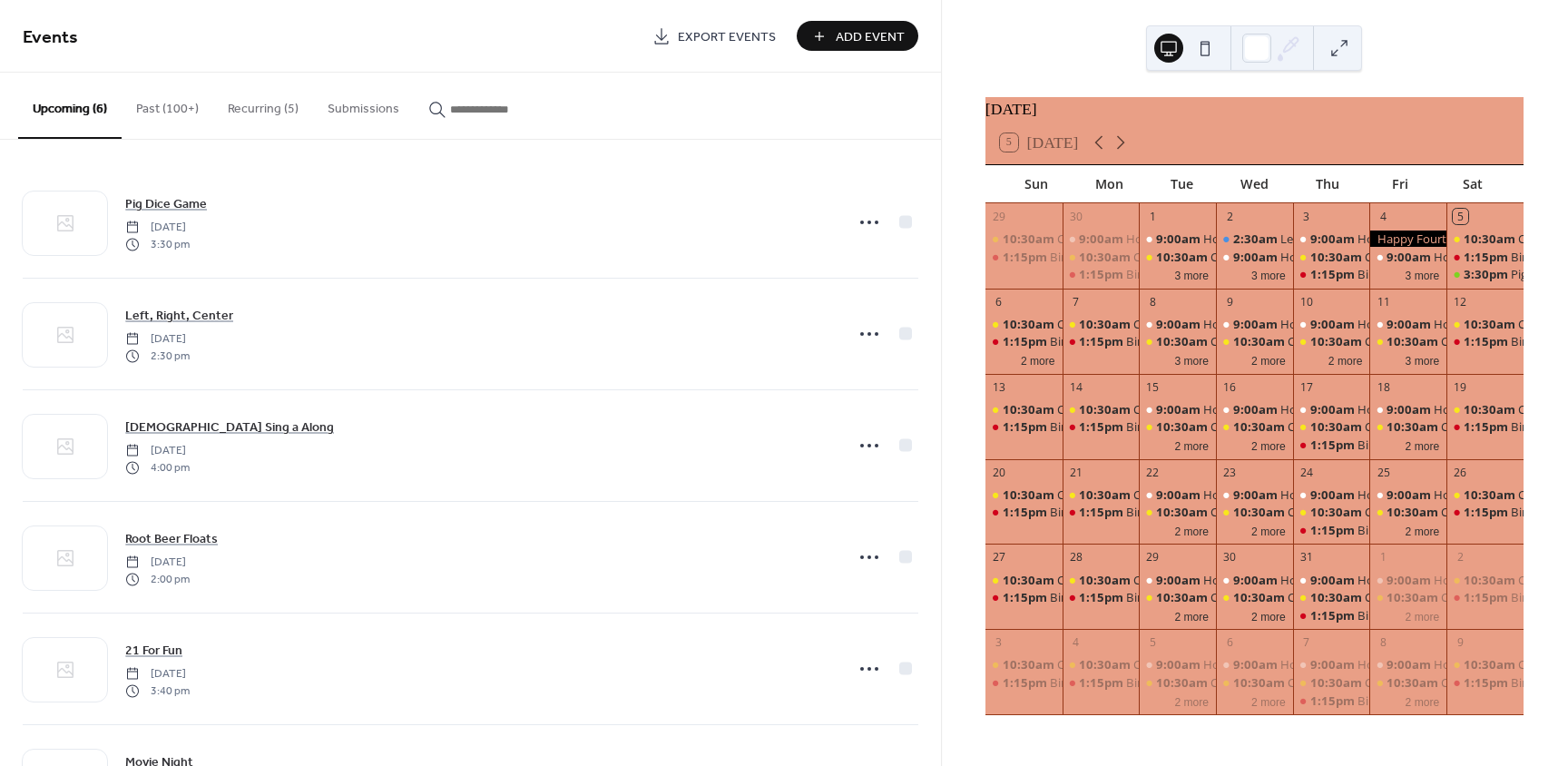 click on "Add Event" at bounding box center [858, 35] 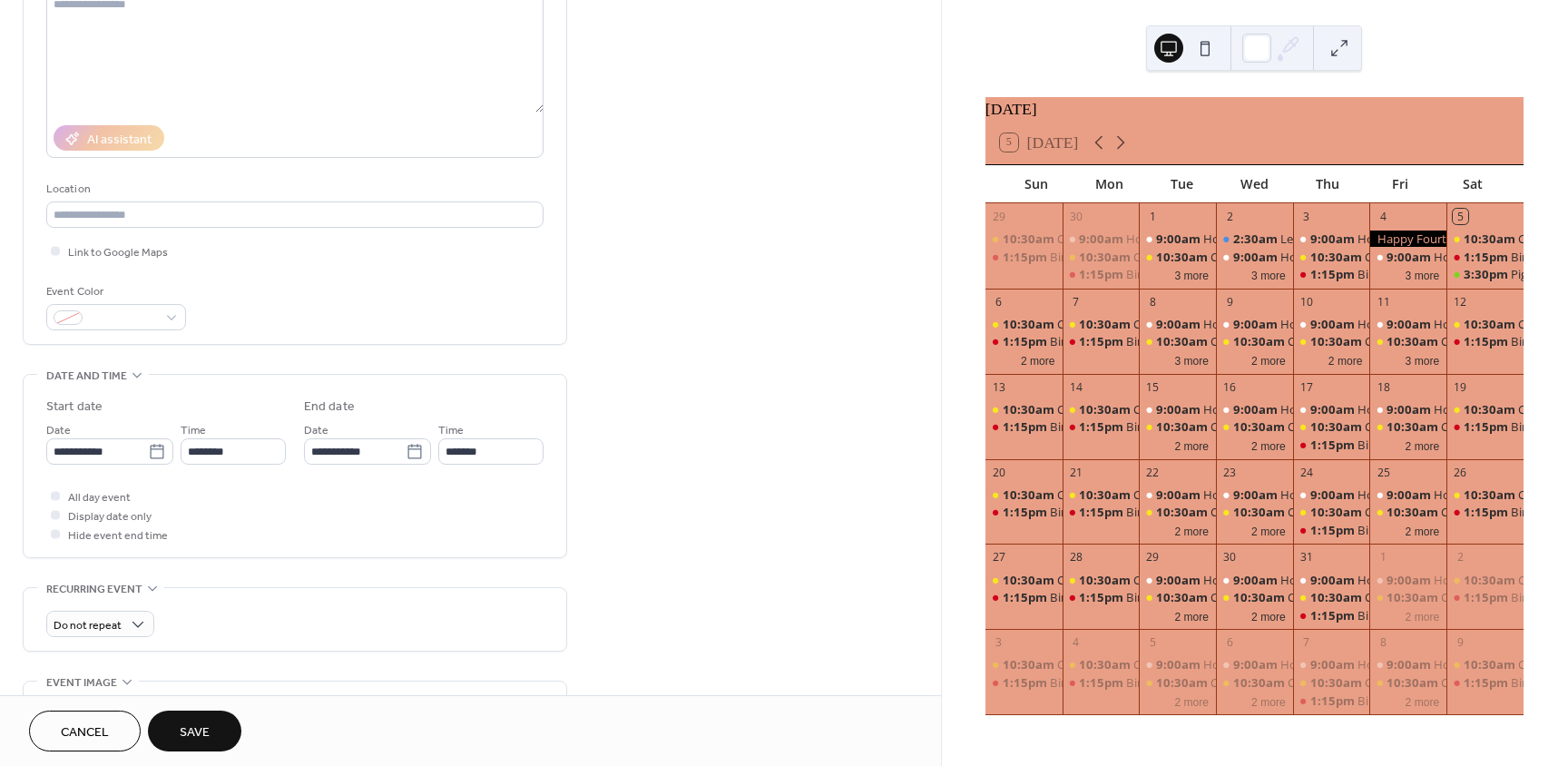 scroll, scrollTop: 272, scrollLeft: 0, axis: vertical 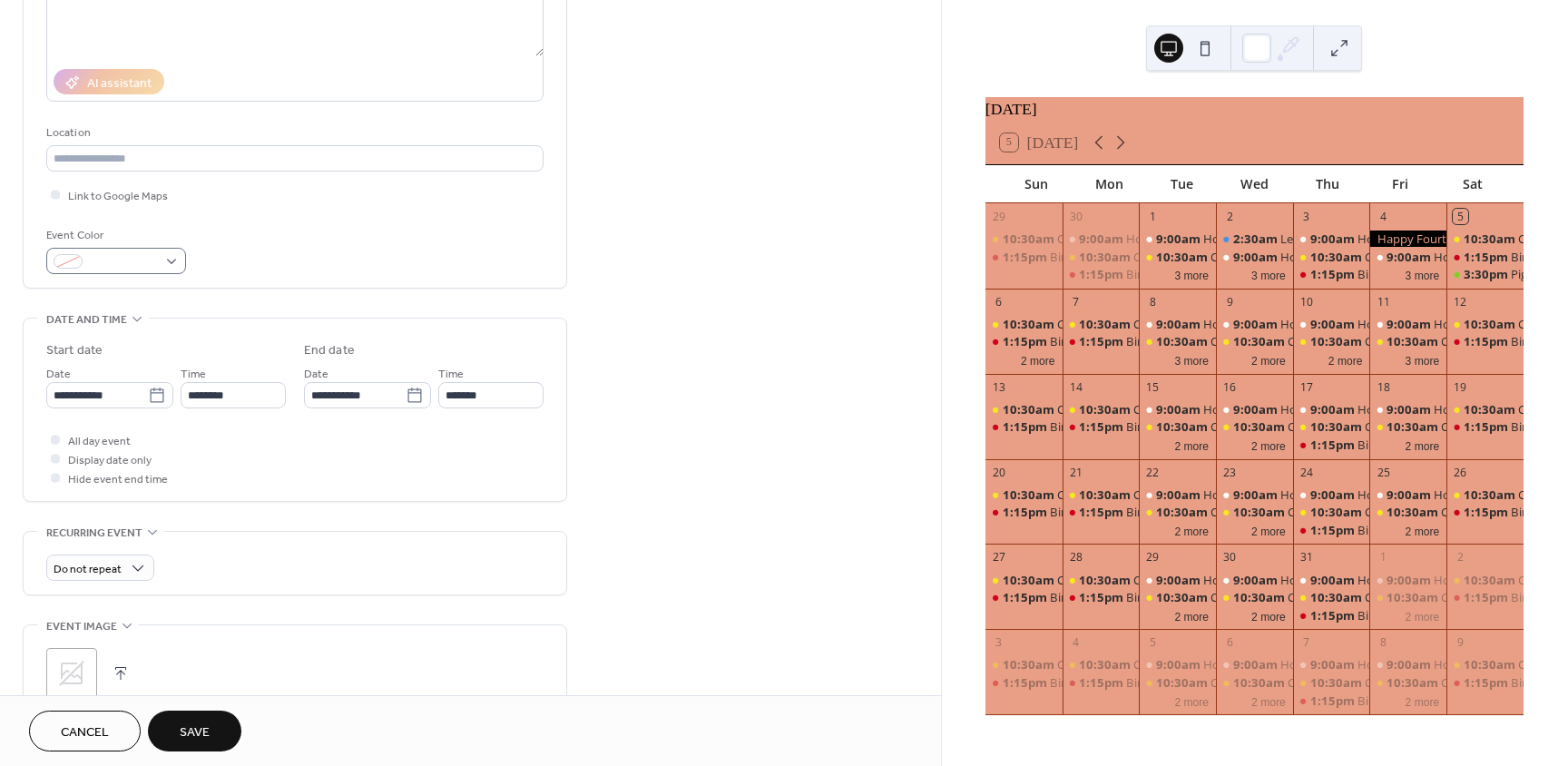 type on "**********" 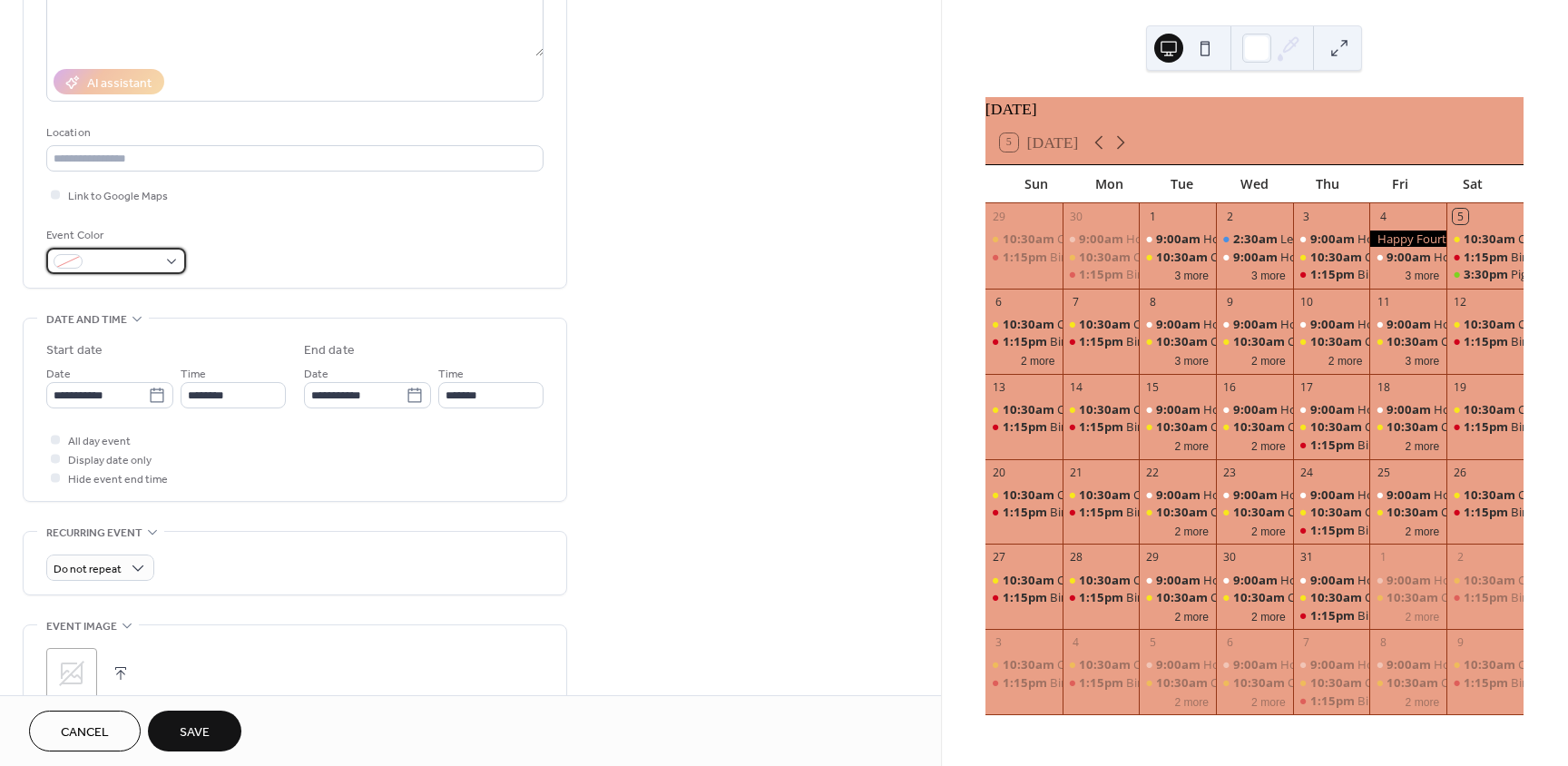 click at bounding box center [116, 260] 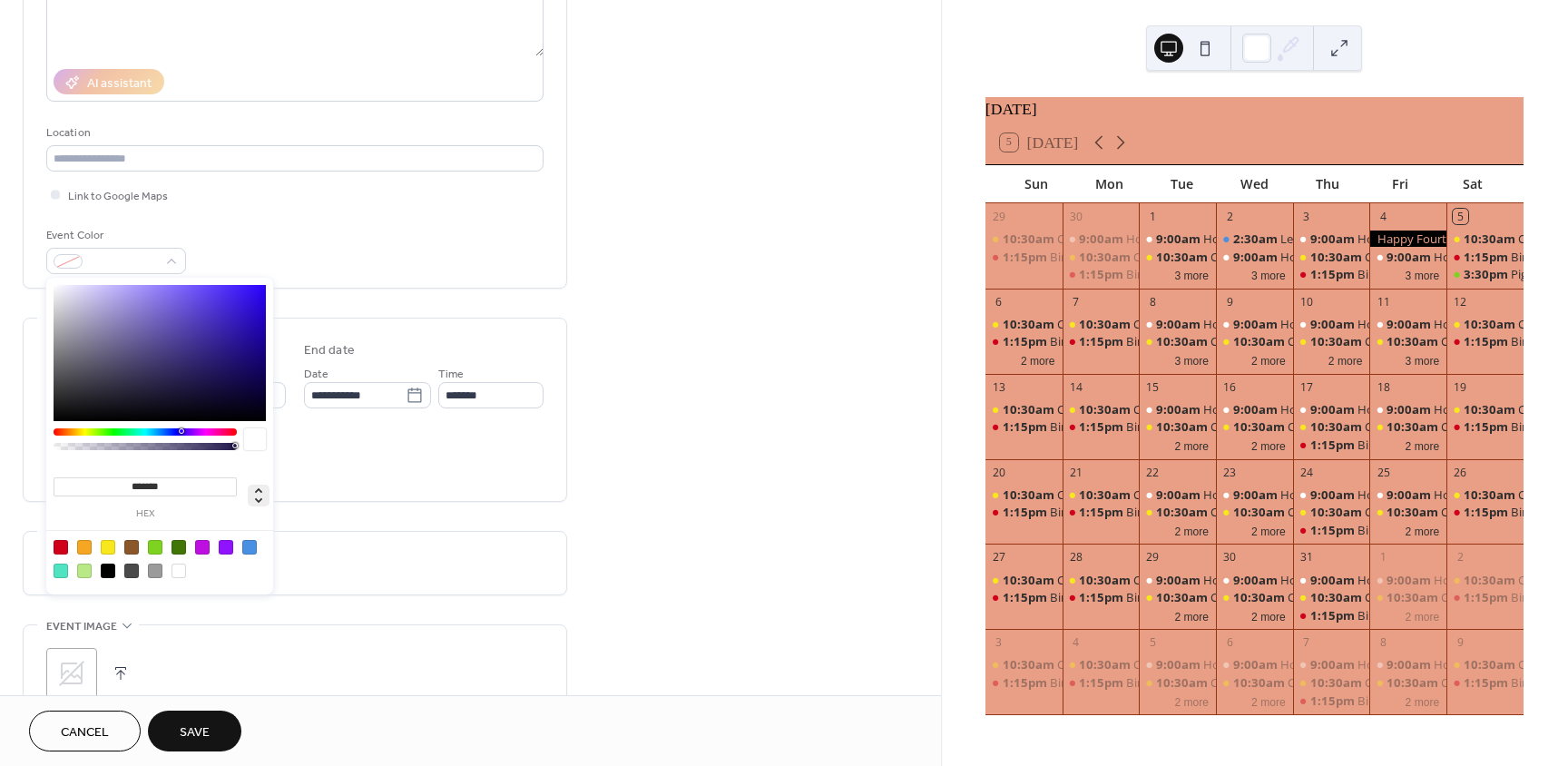 click 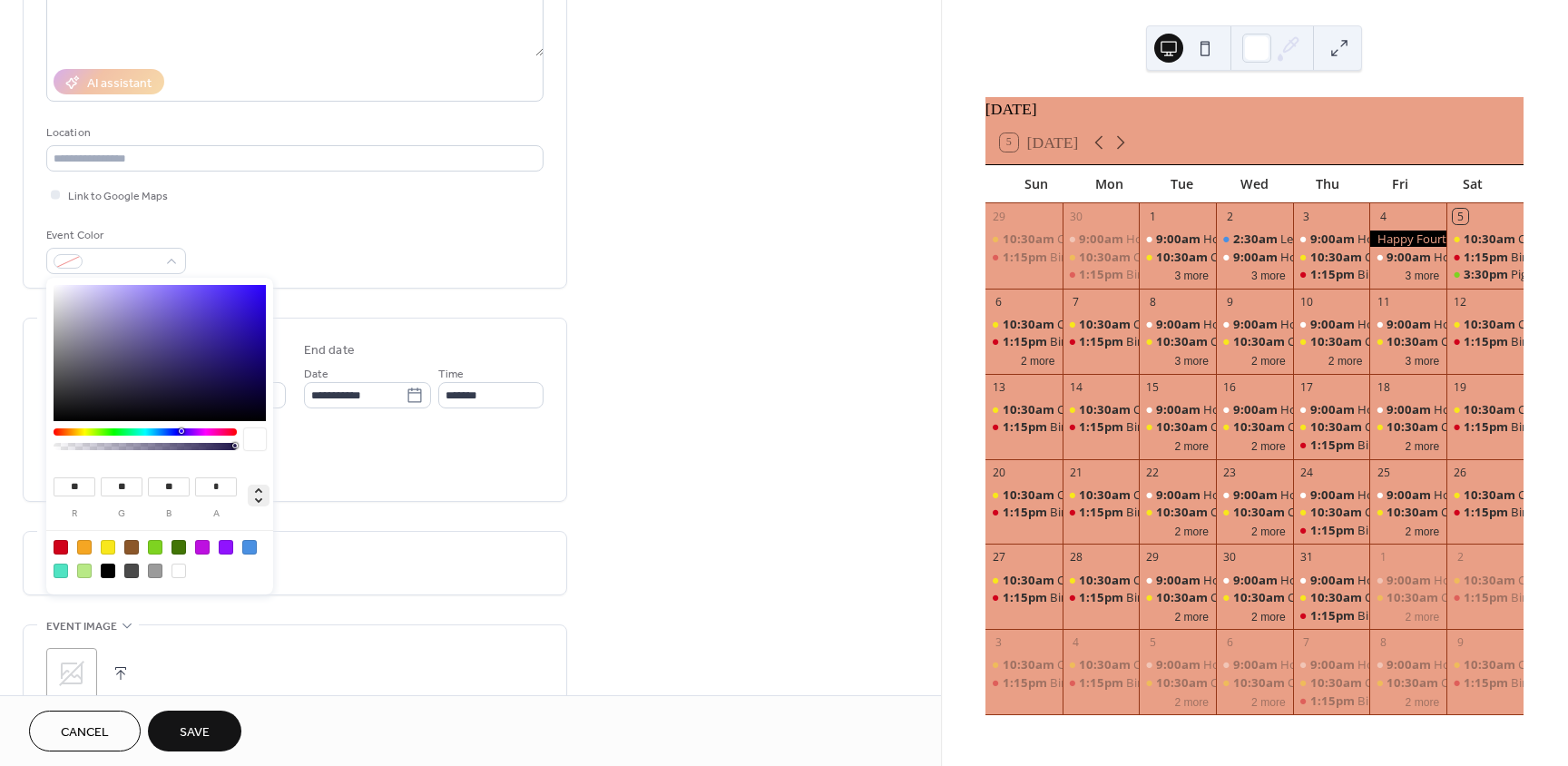 click 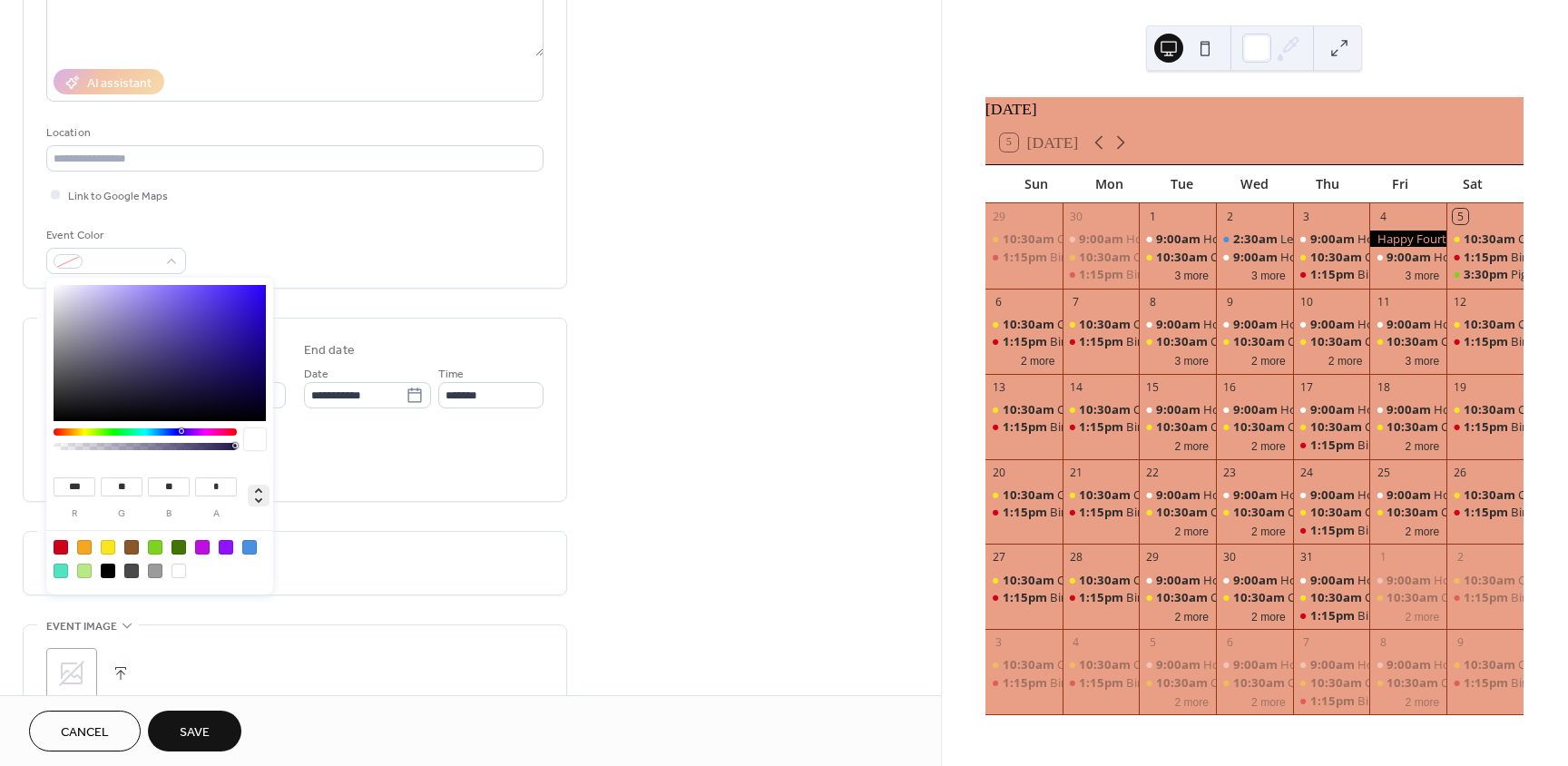 type on "***" 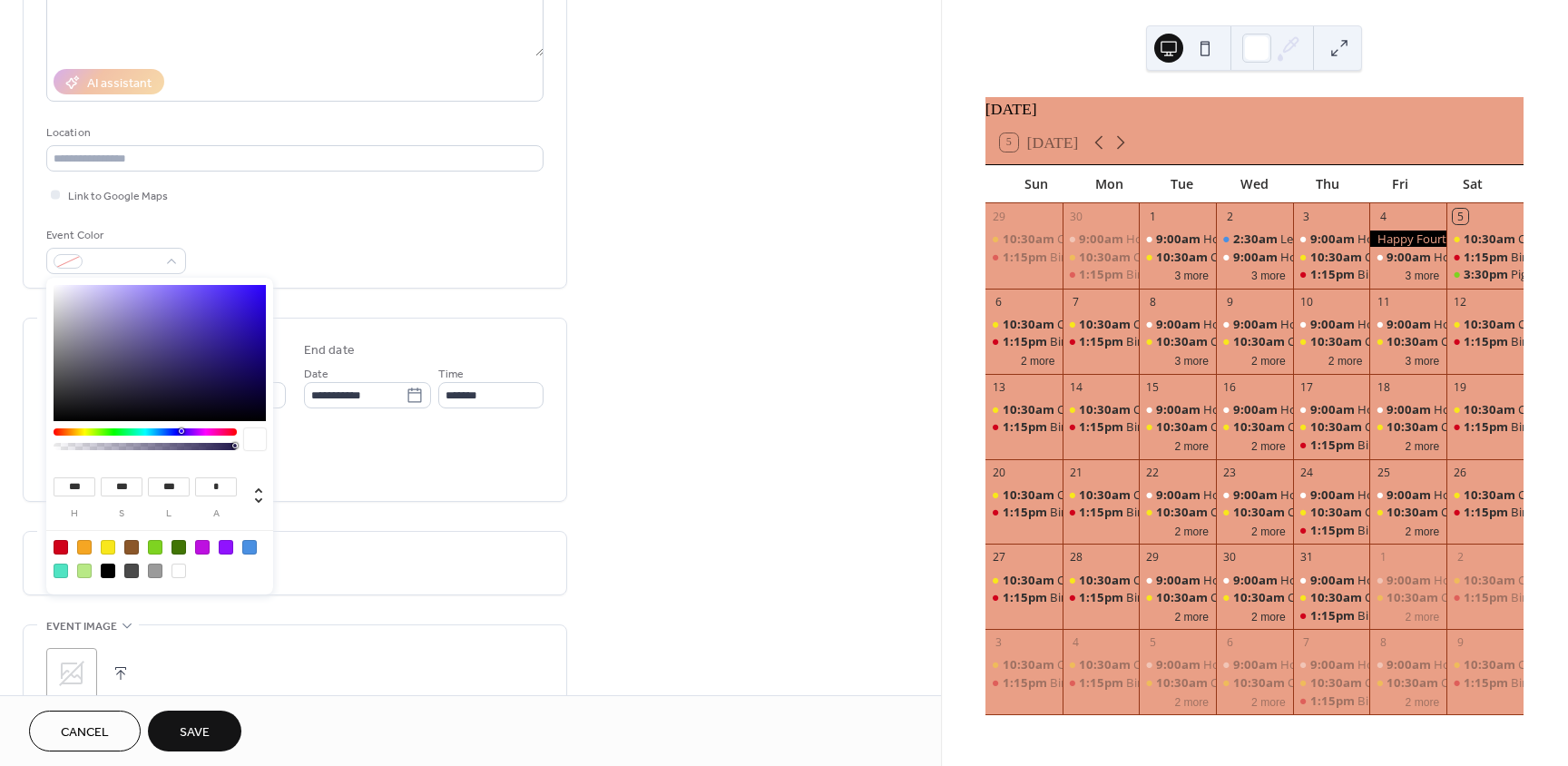 type on "***" 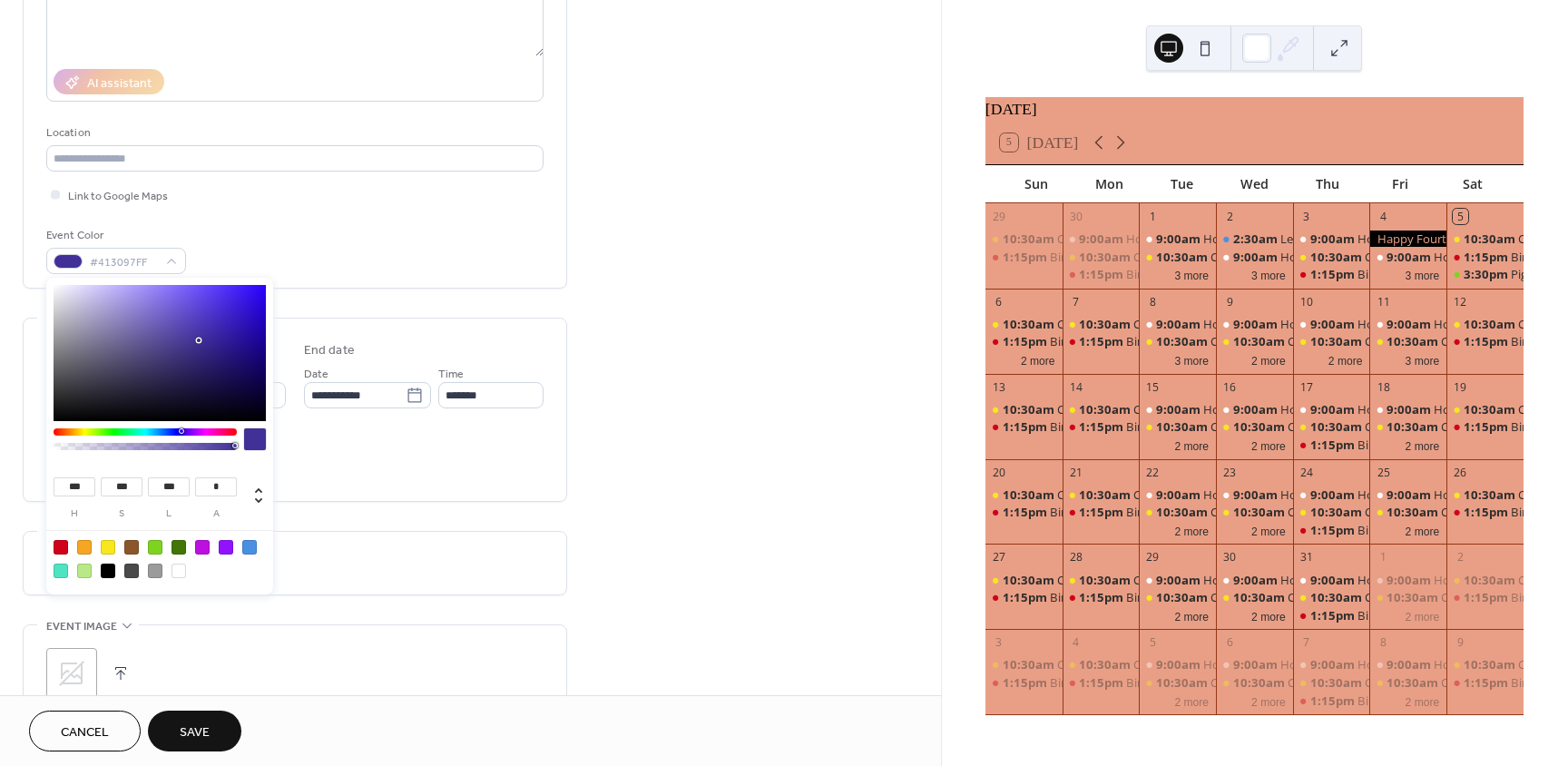 type on "***" 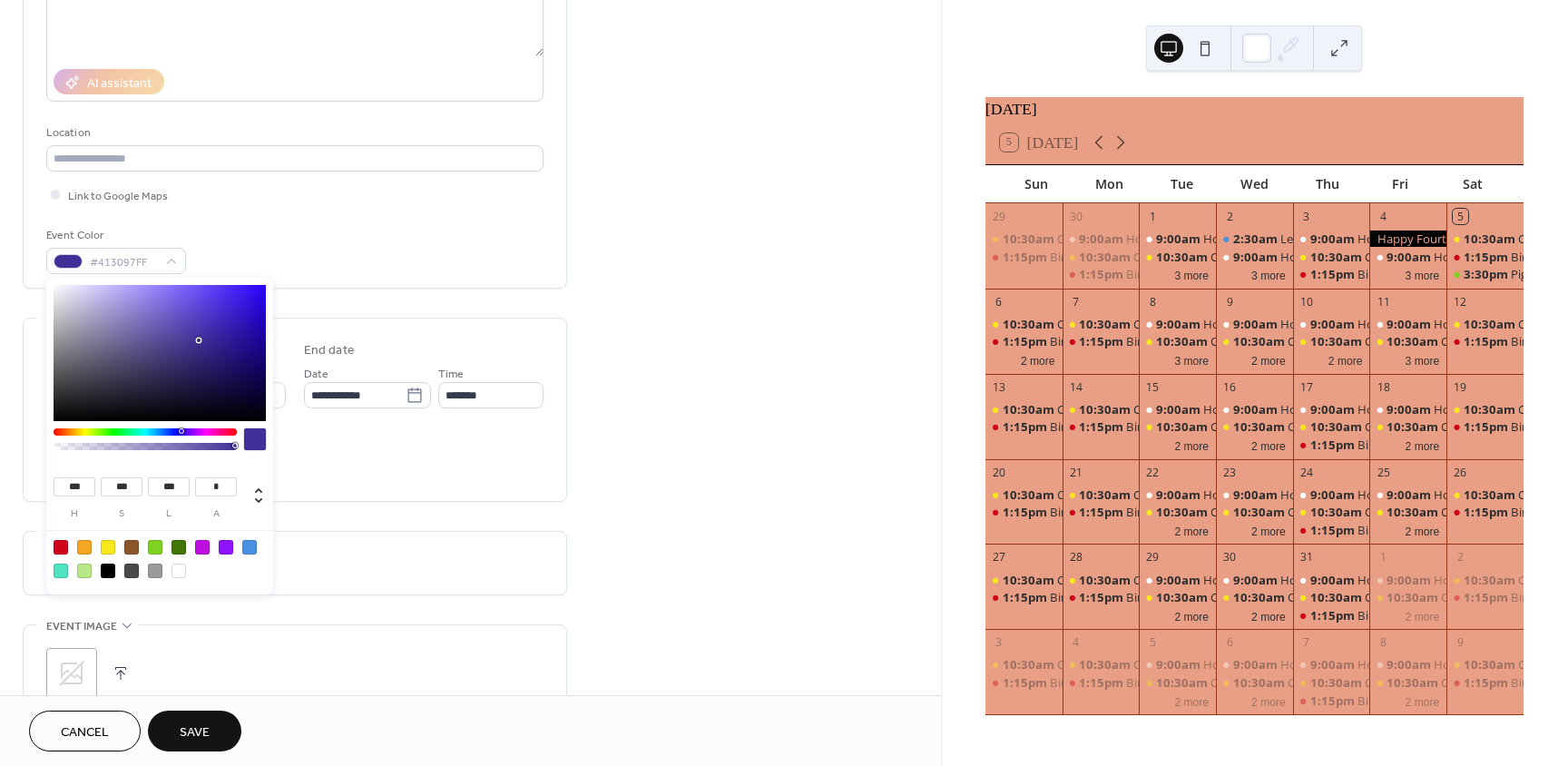 type on "***" 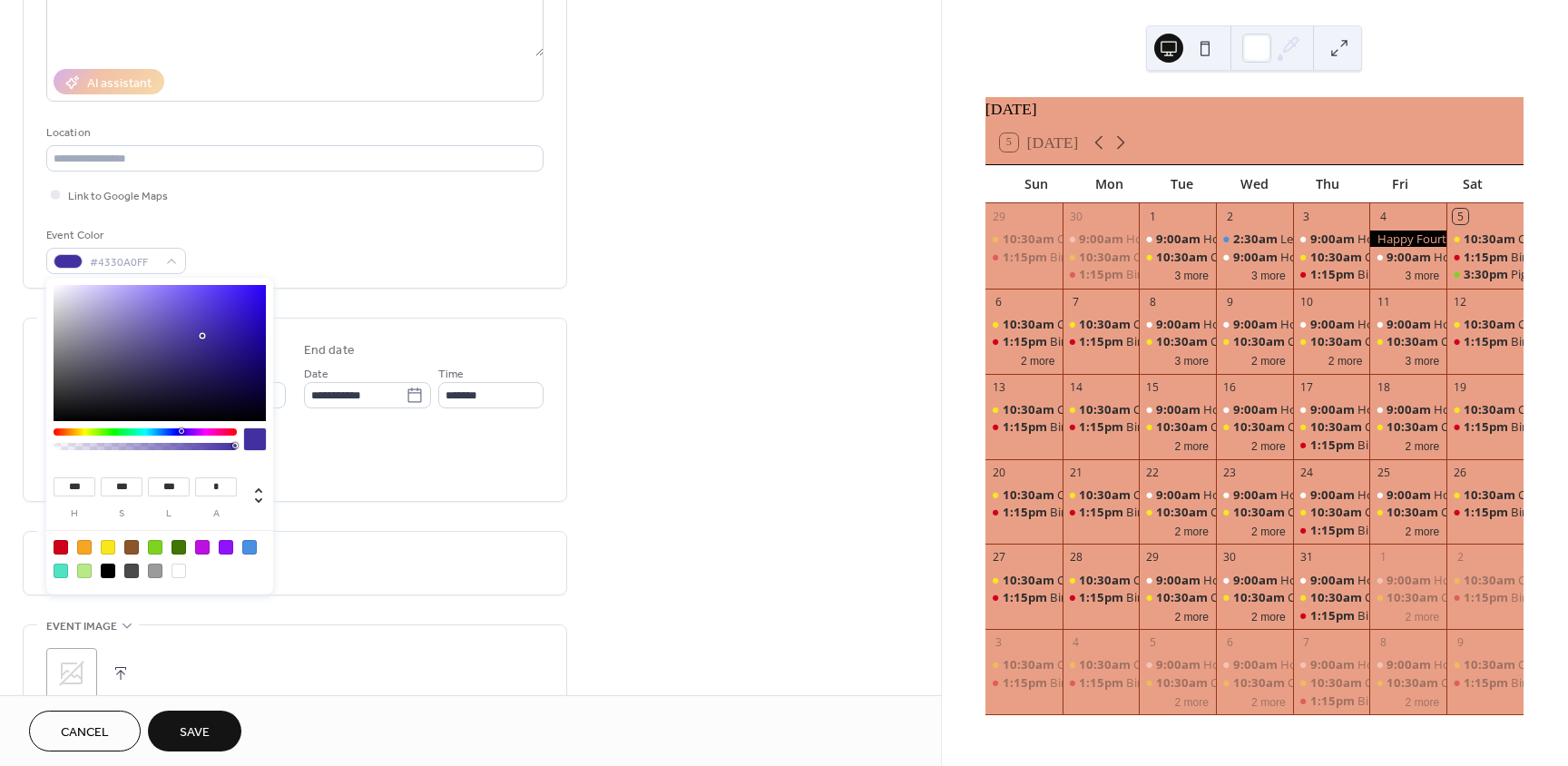 type on "***" 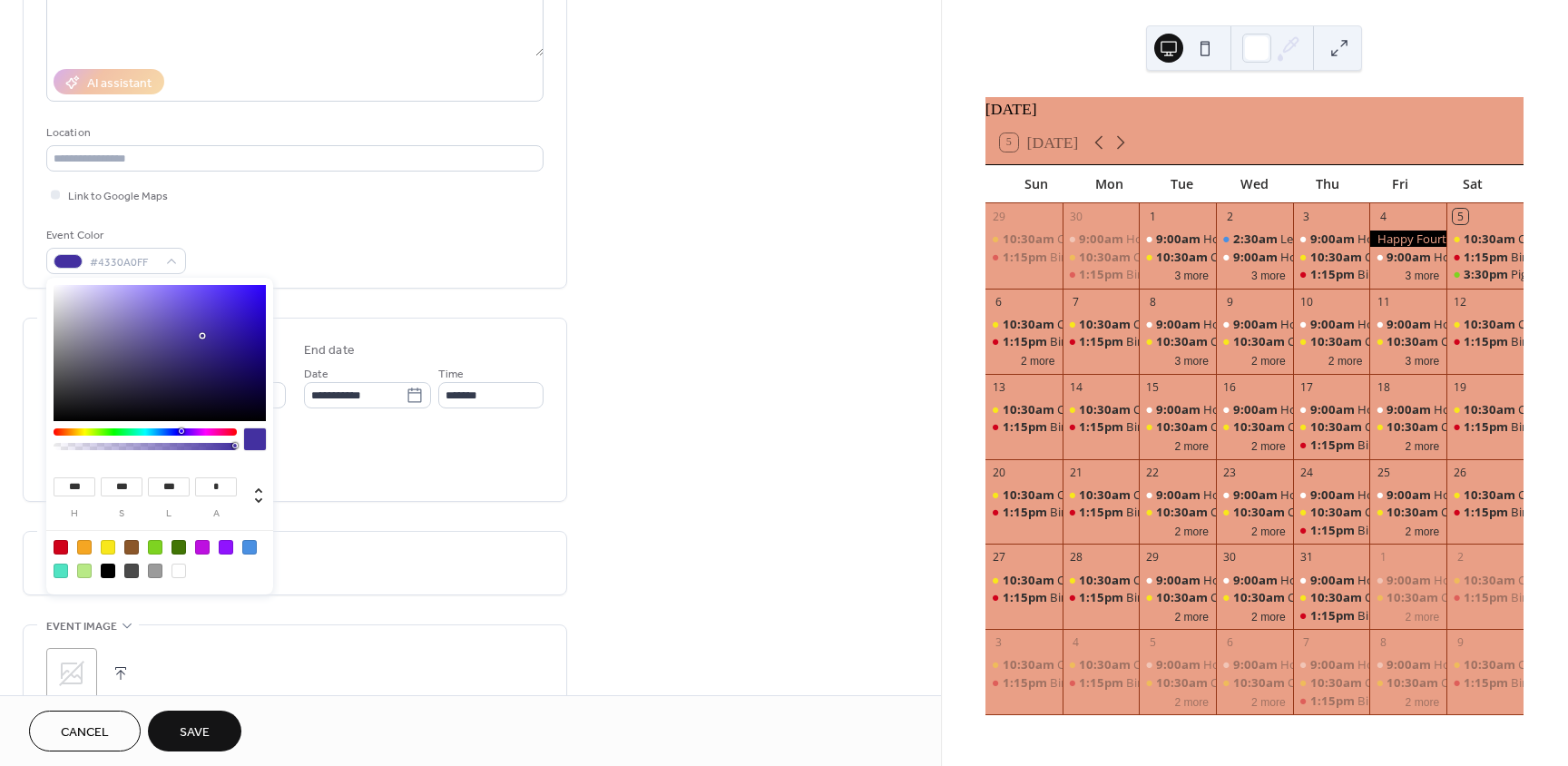 type on "***" 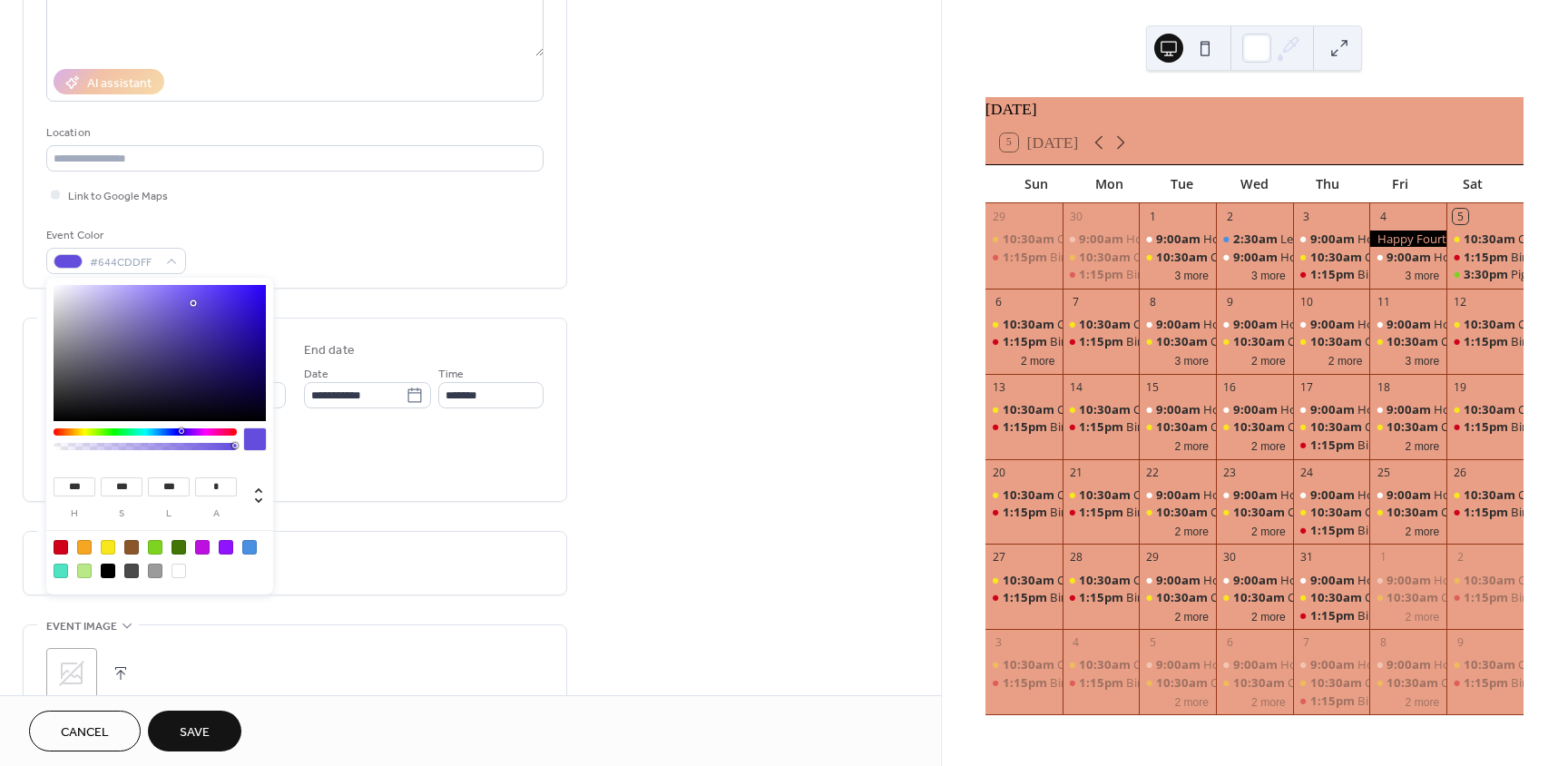 type on "***" 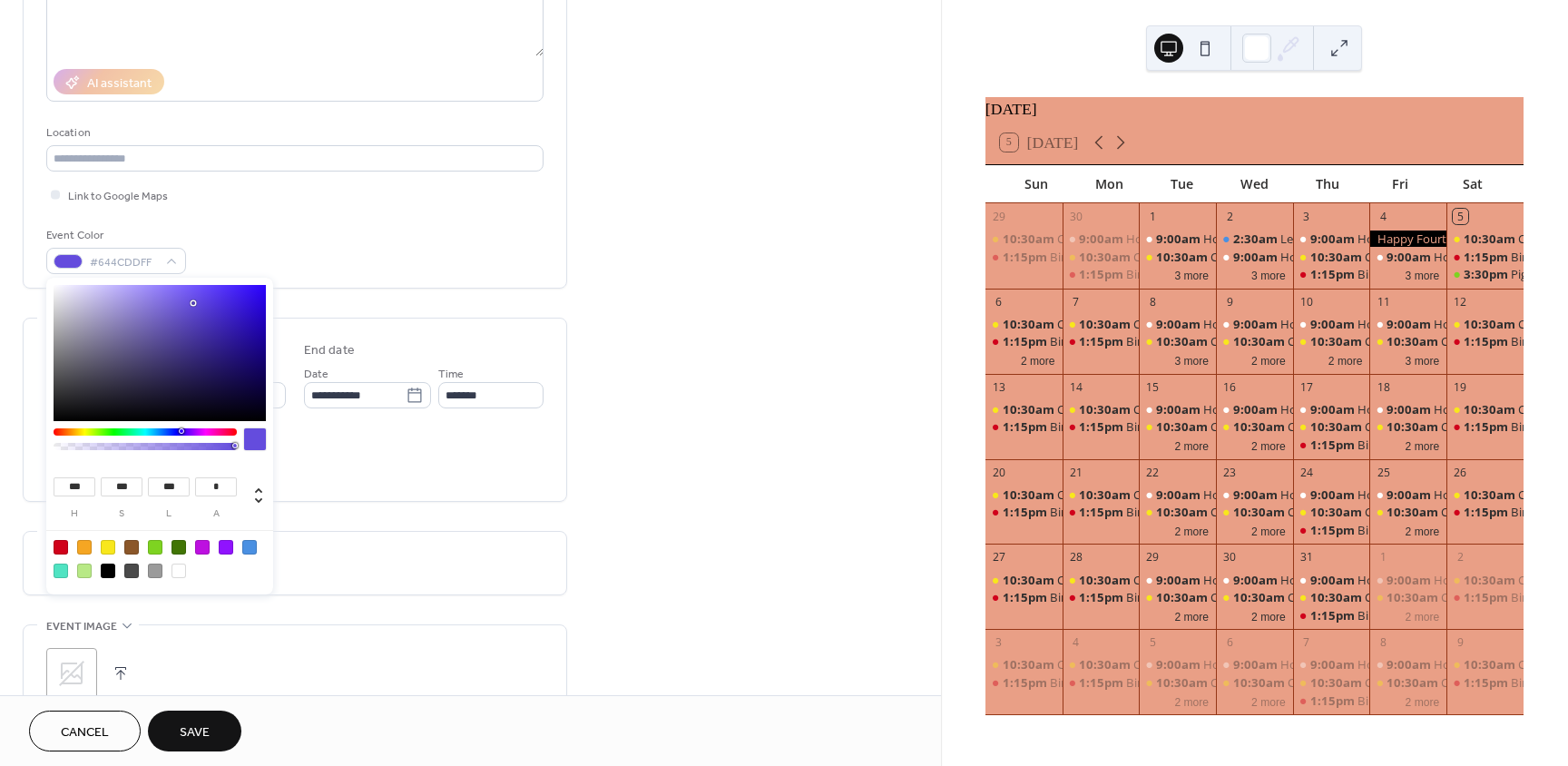 type on "***" 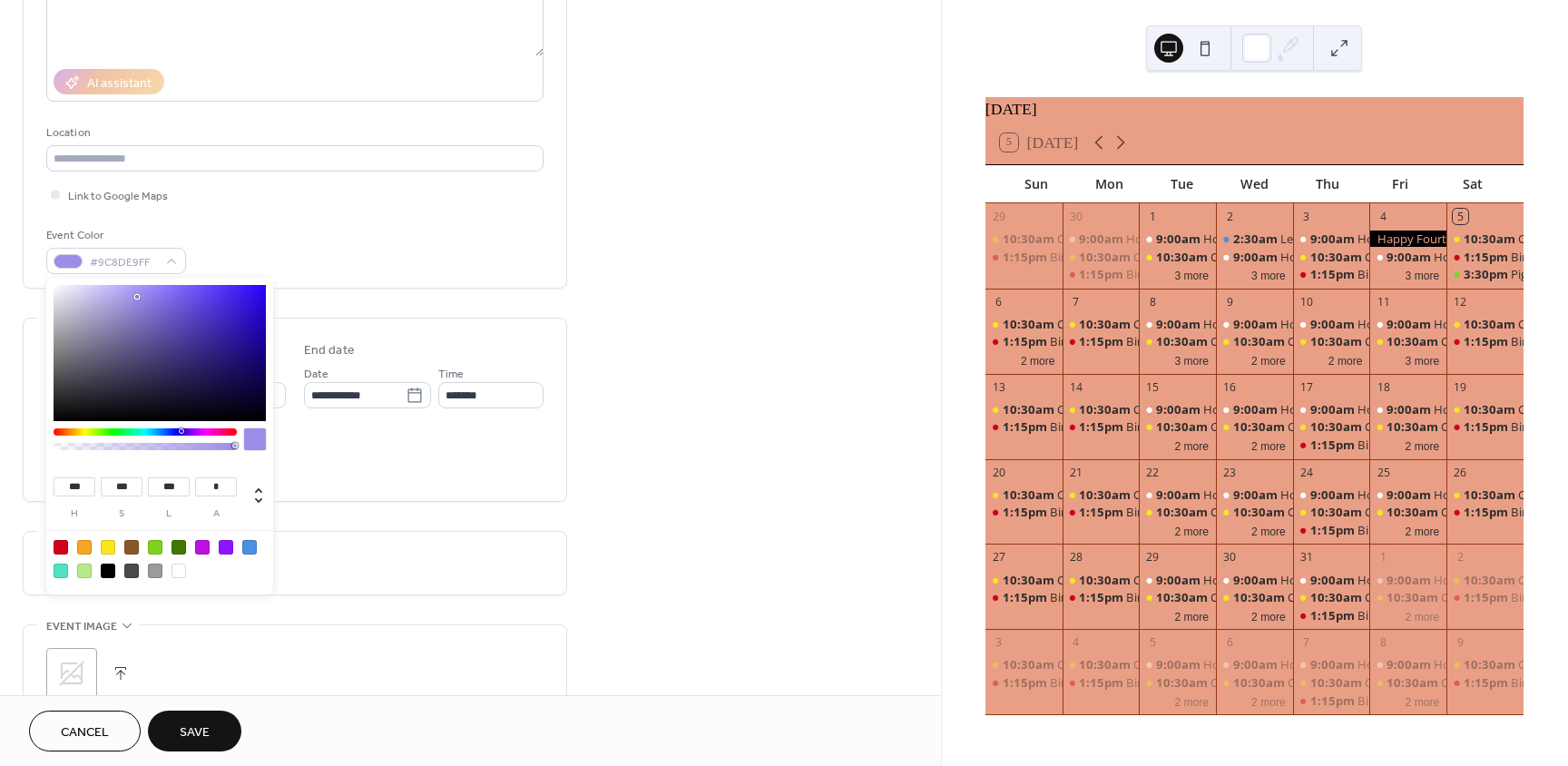 type on "***" 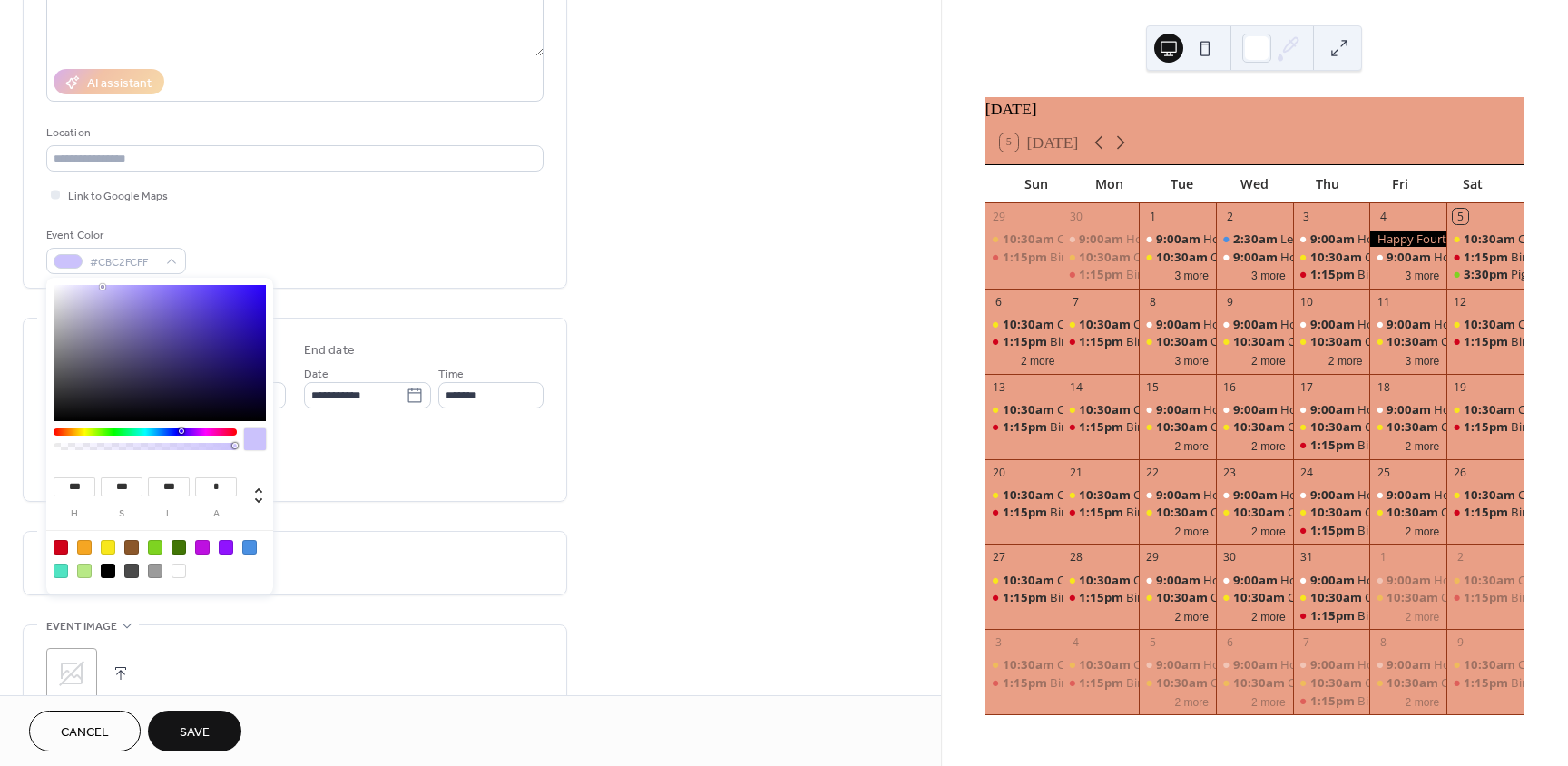 type on "***" 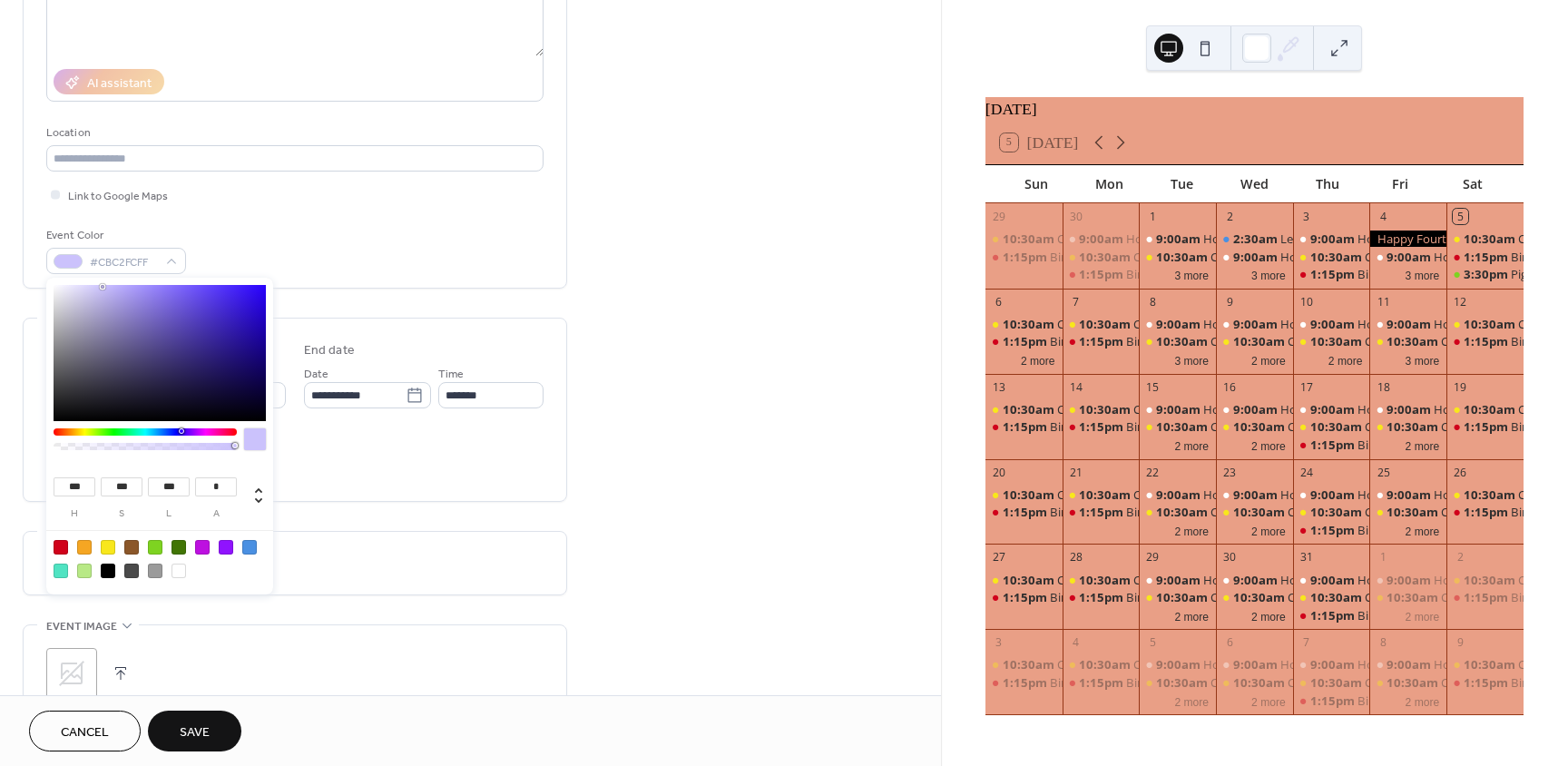 type on "***" 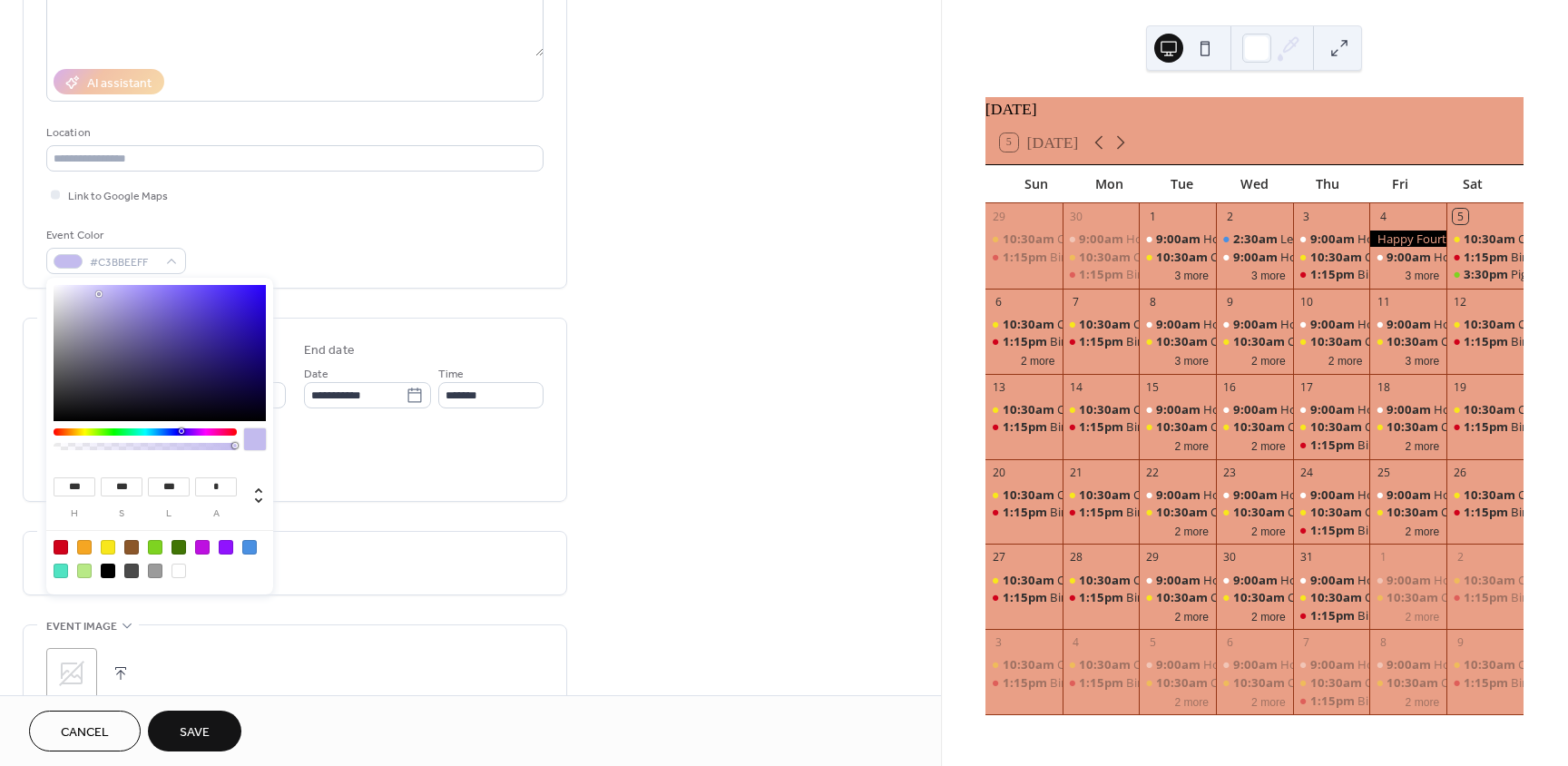 type on "***" 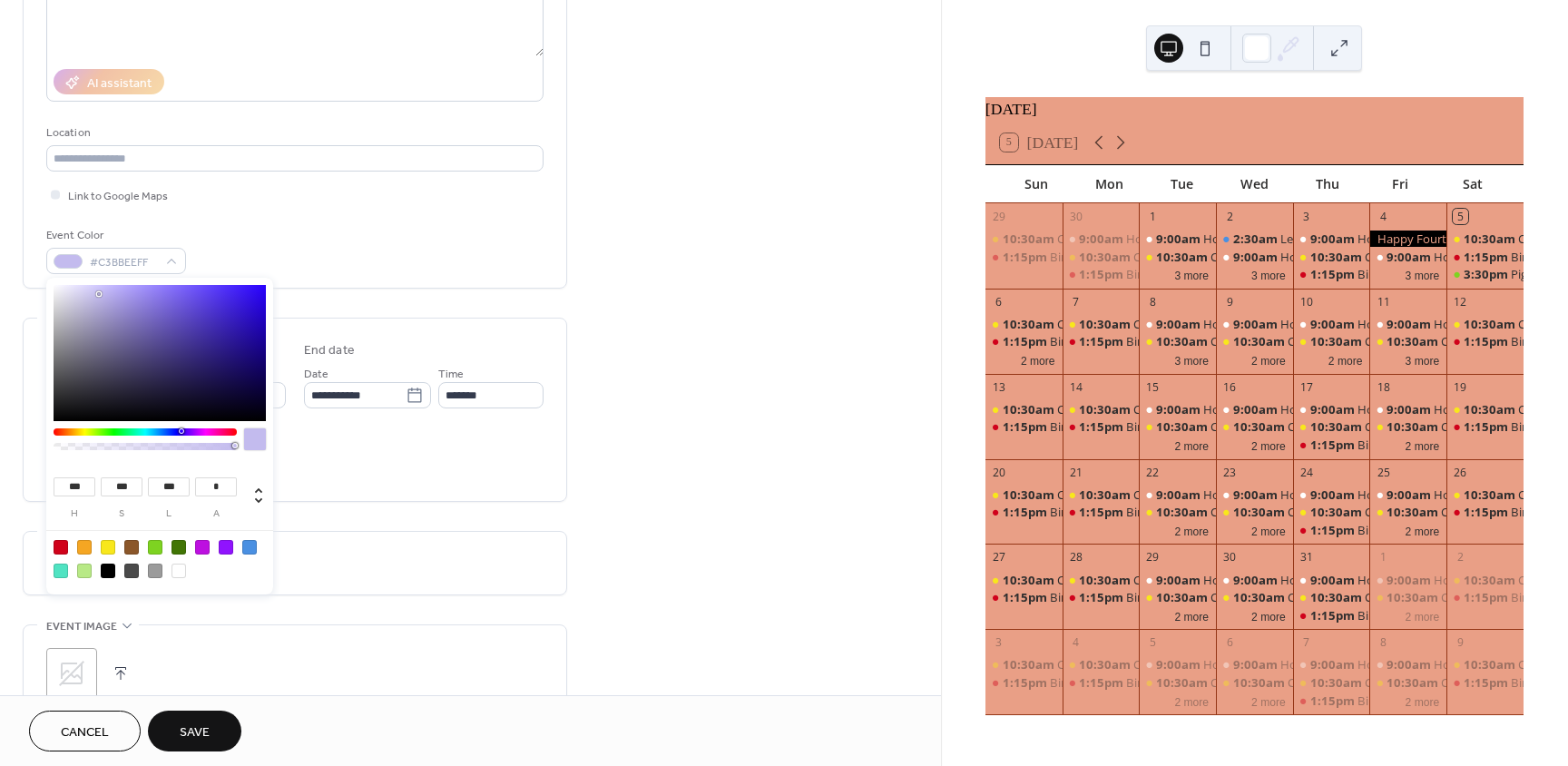 type on "***" 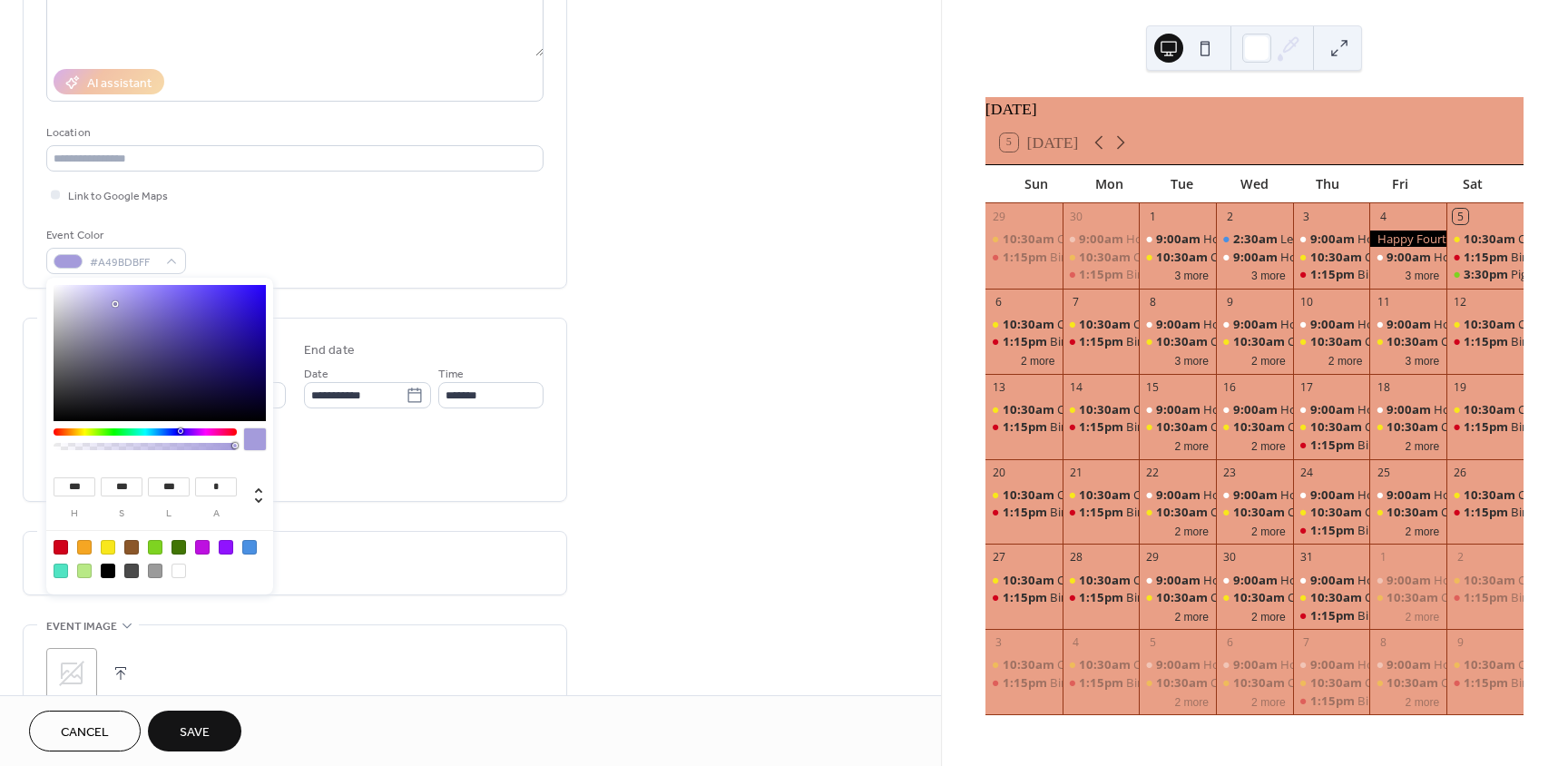 type on "***" 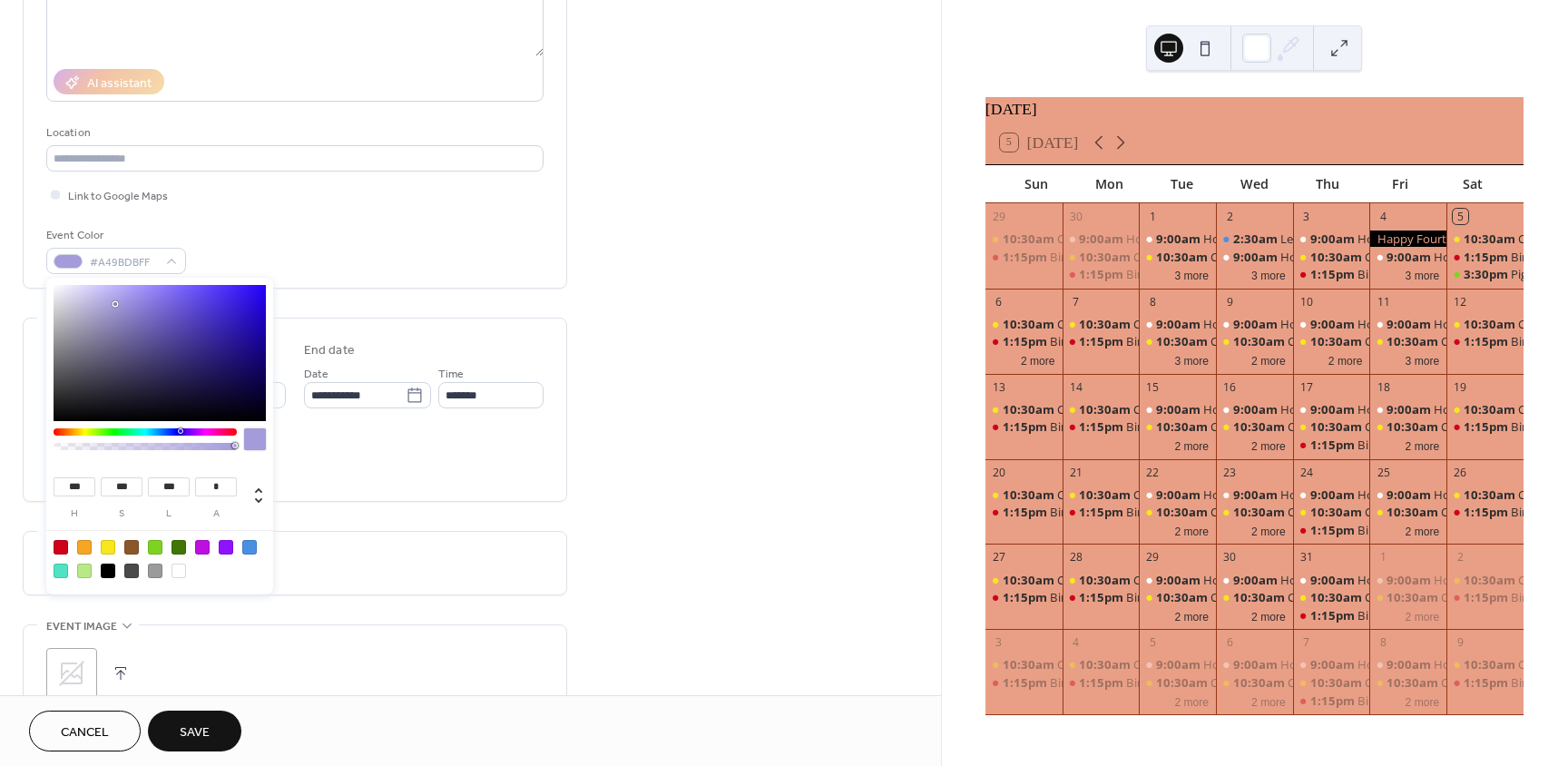 type on "***" 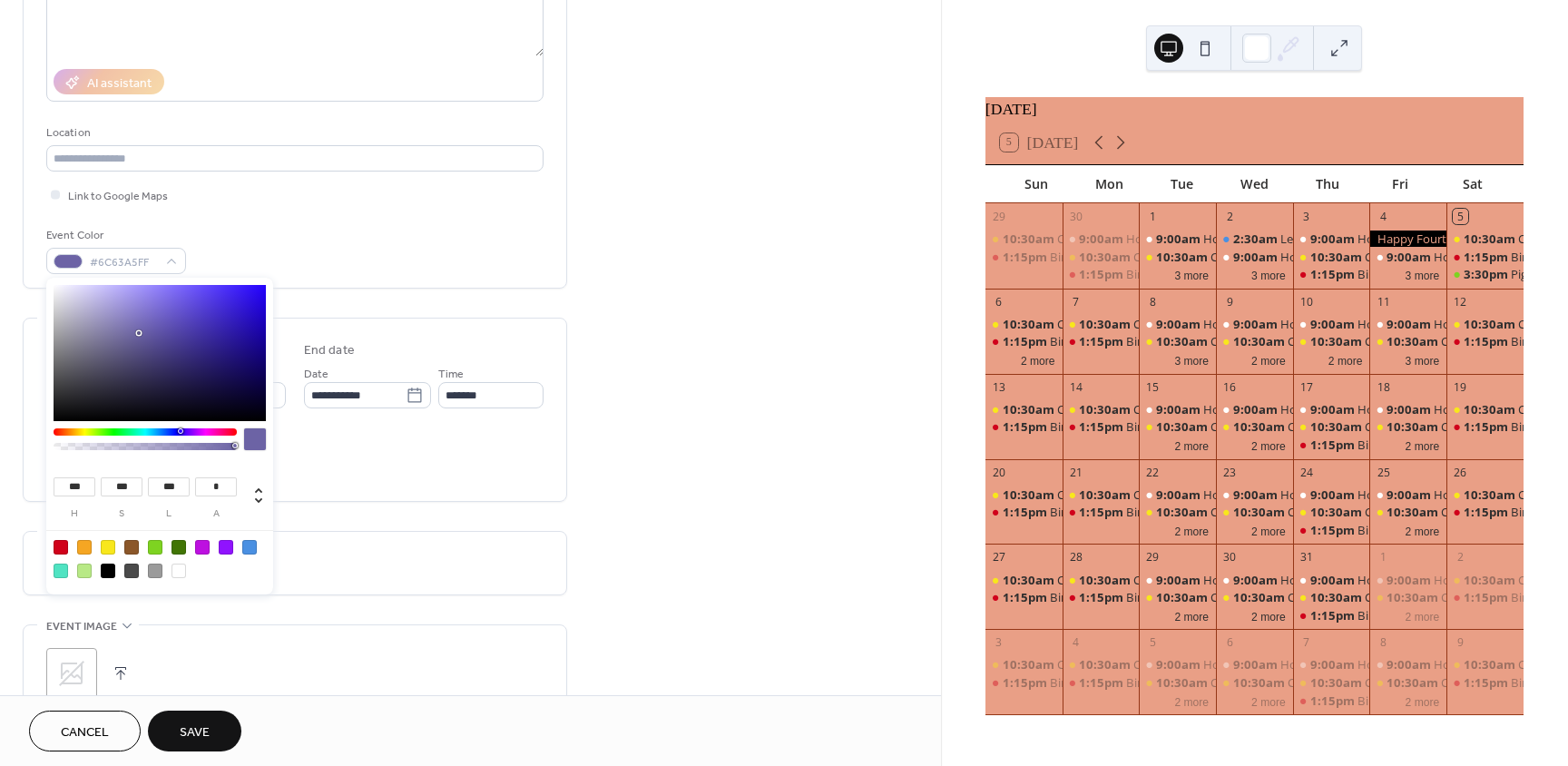 type on "***" 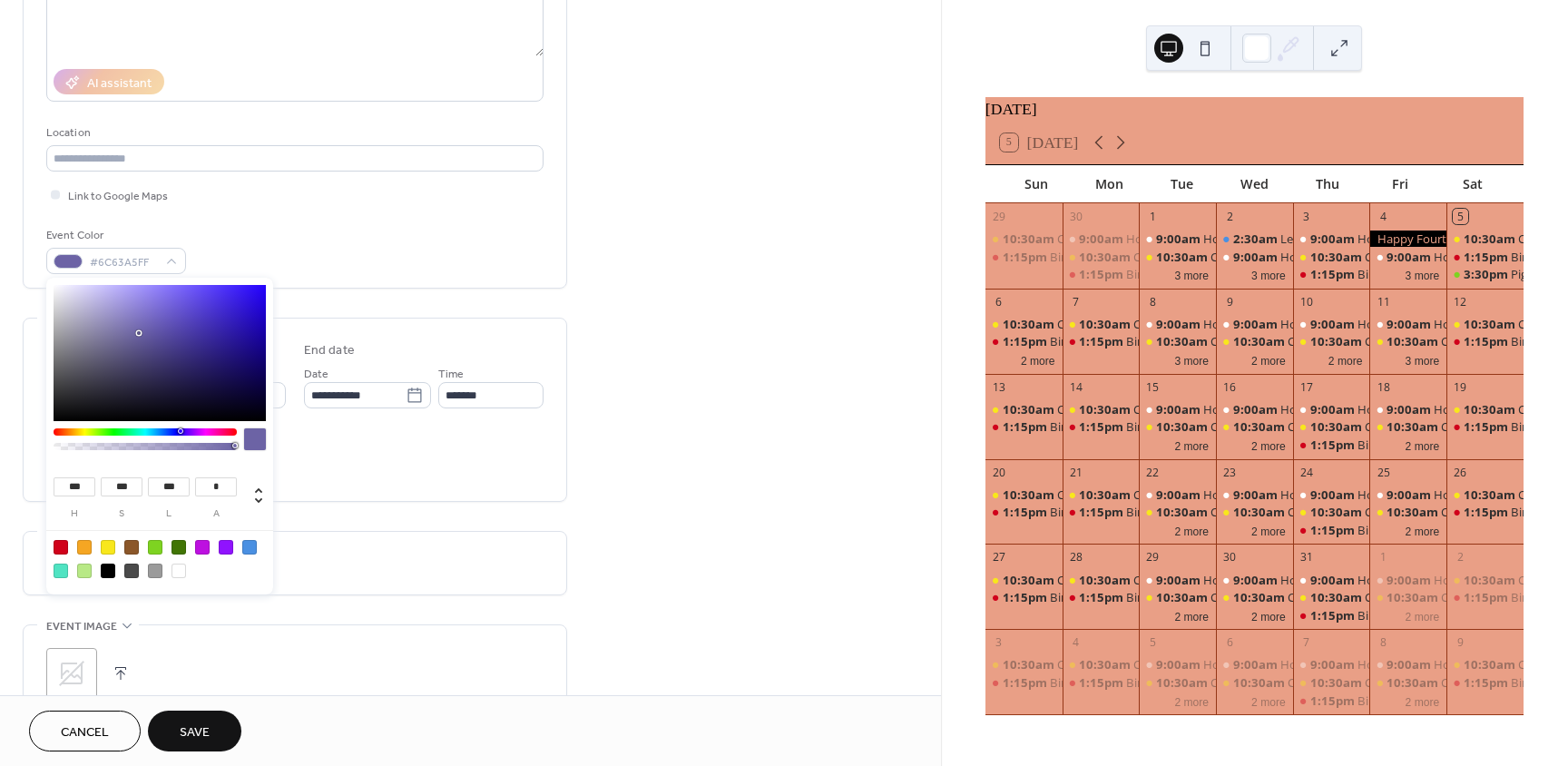 type on "***" 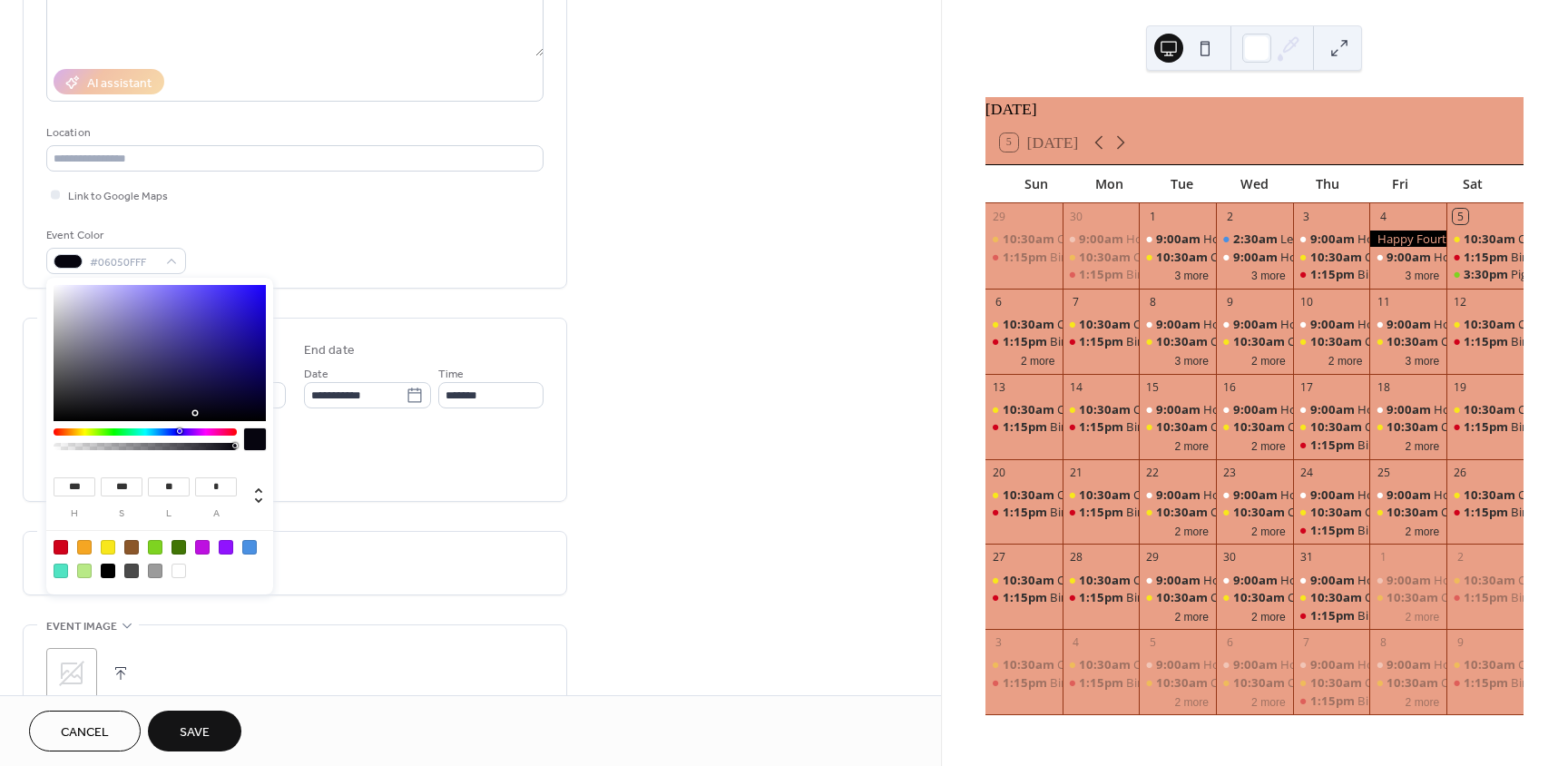type on "***" 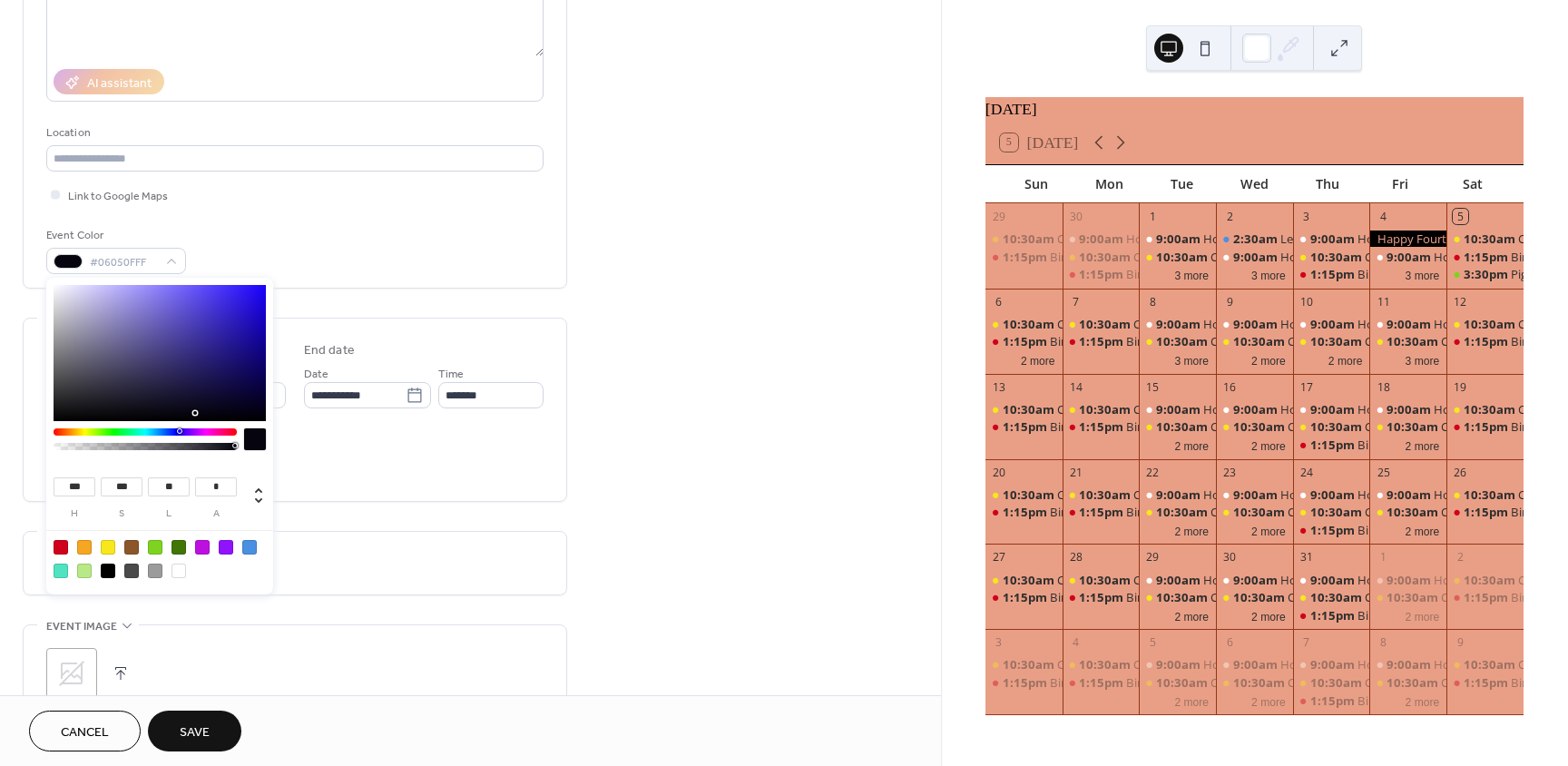 type on "***" 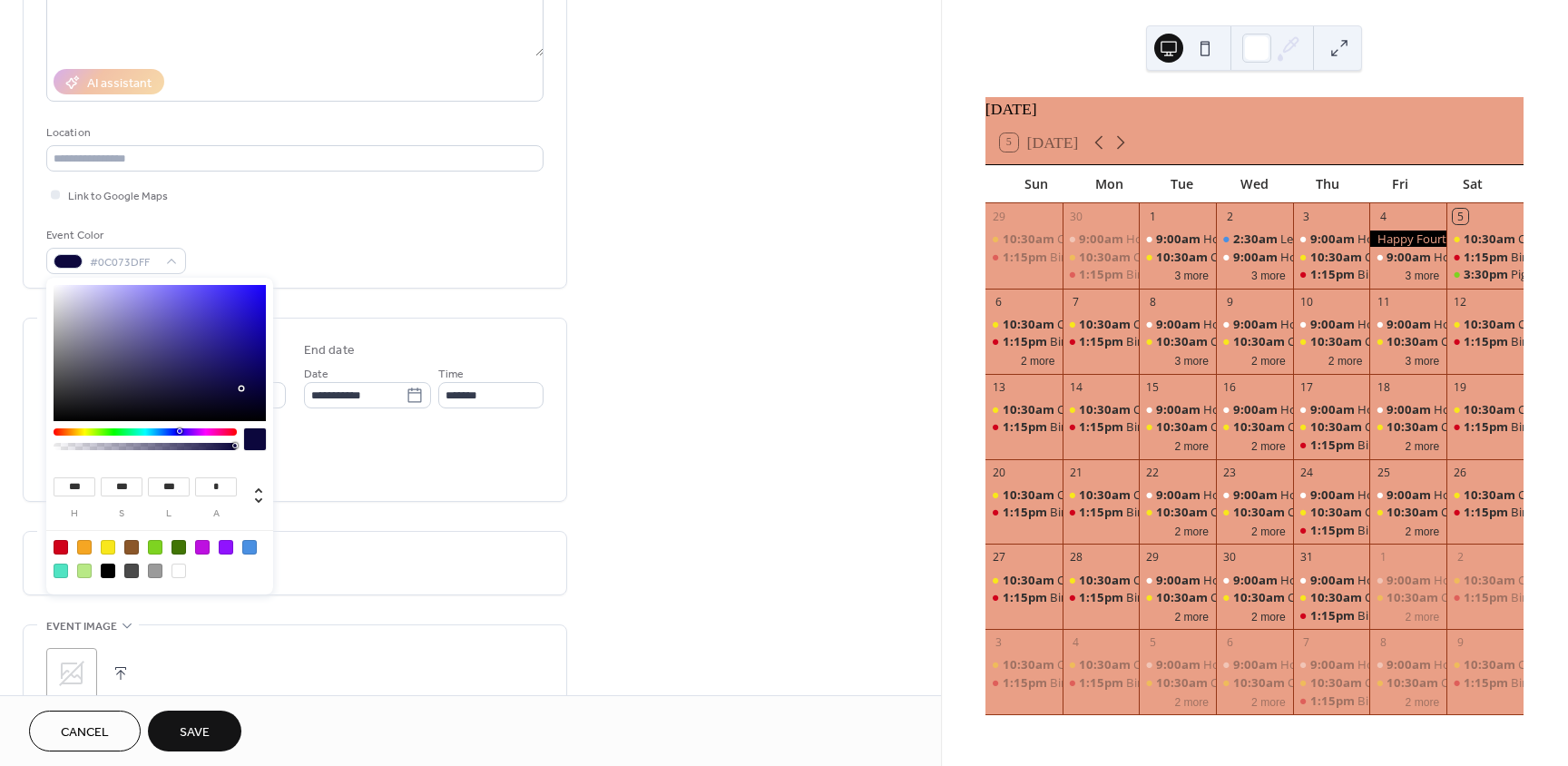 type on "***" 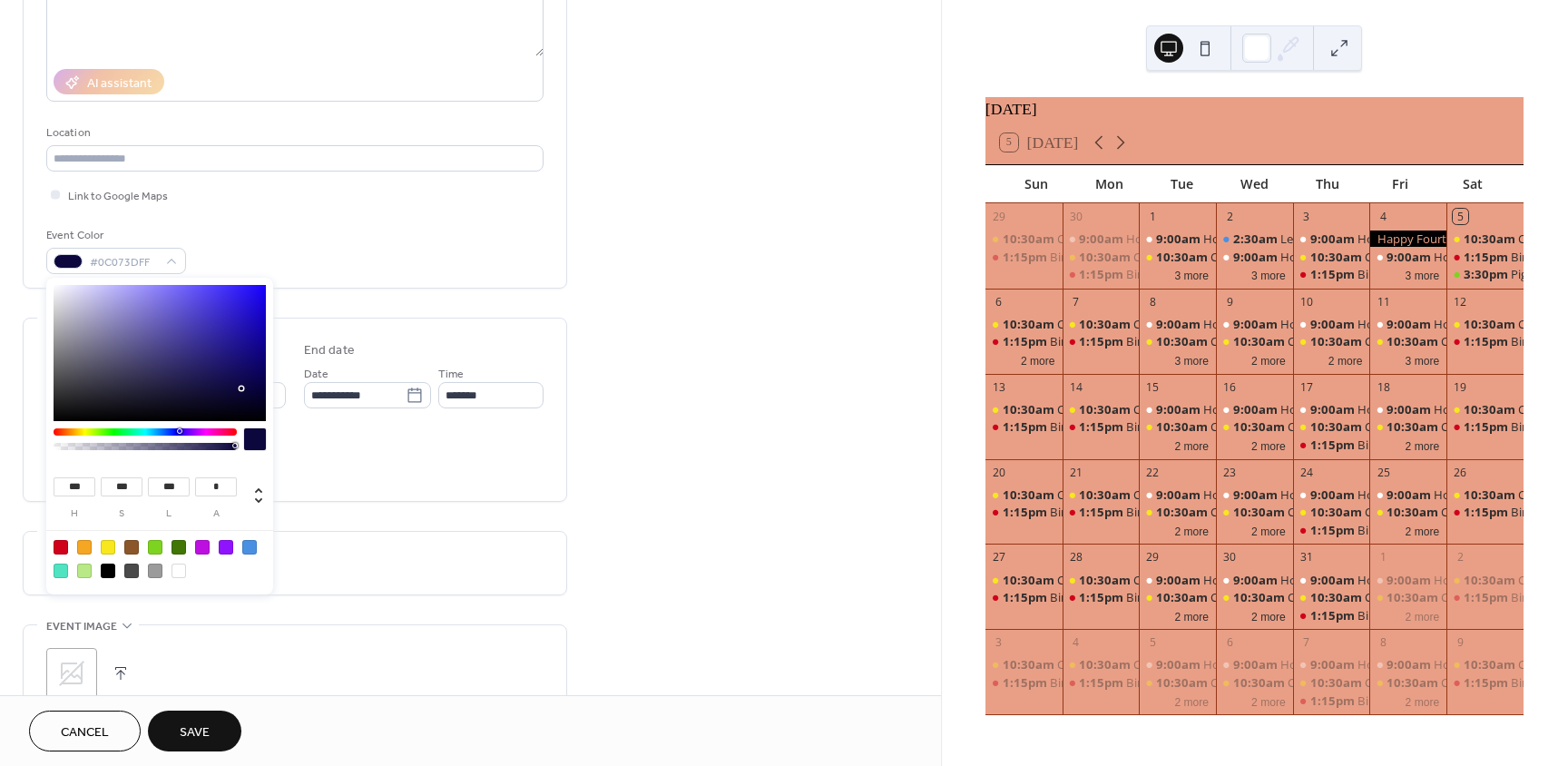 type on "***" 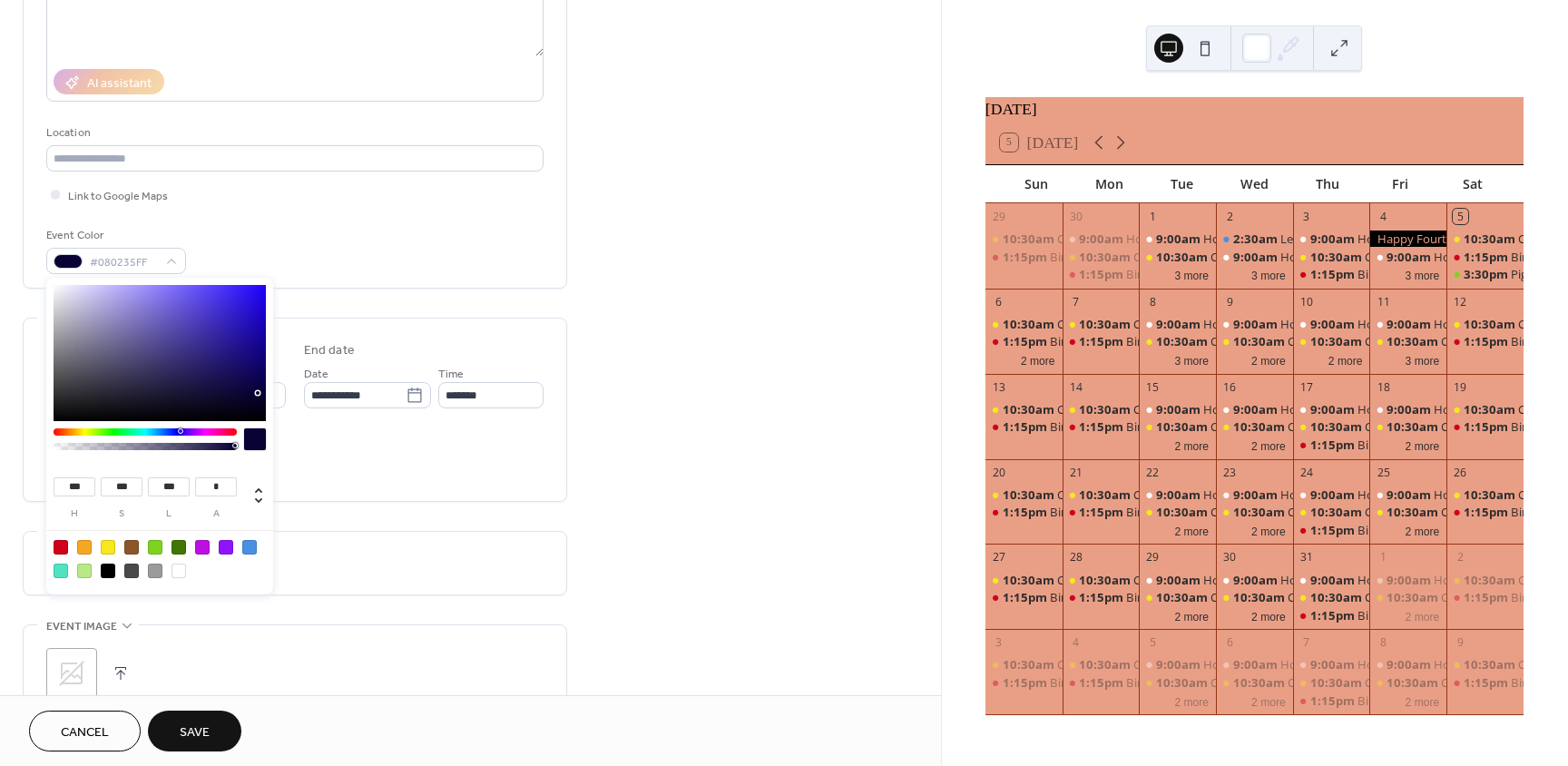 type on "***" 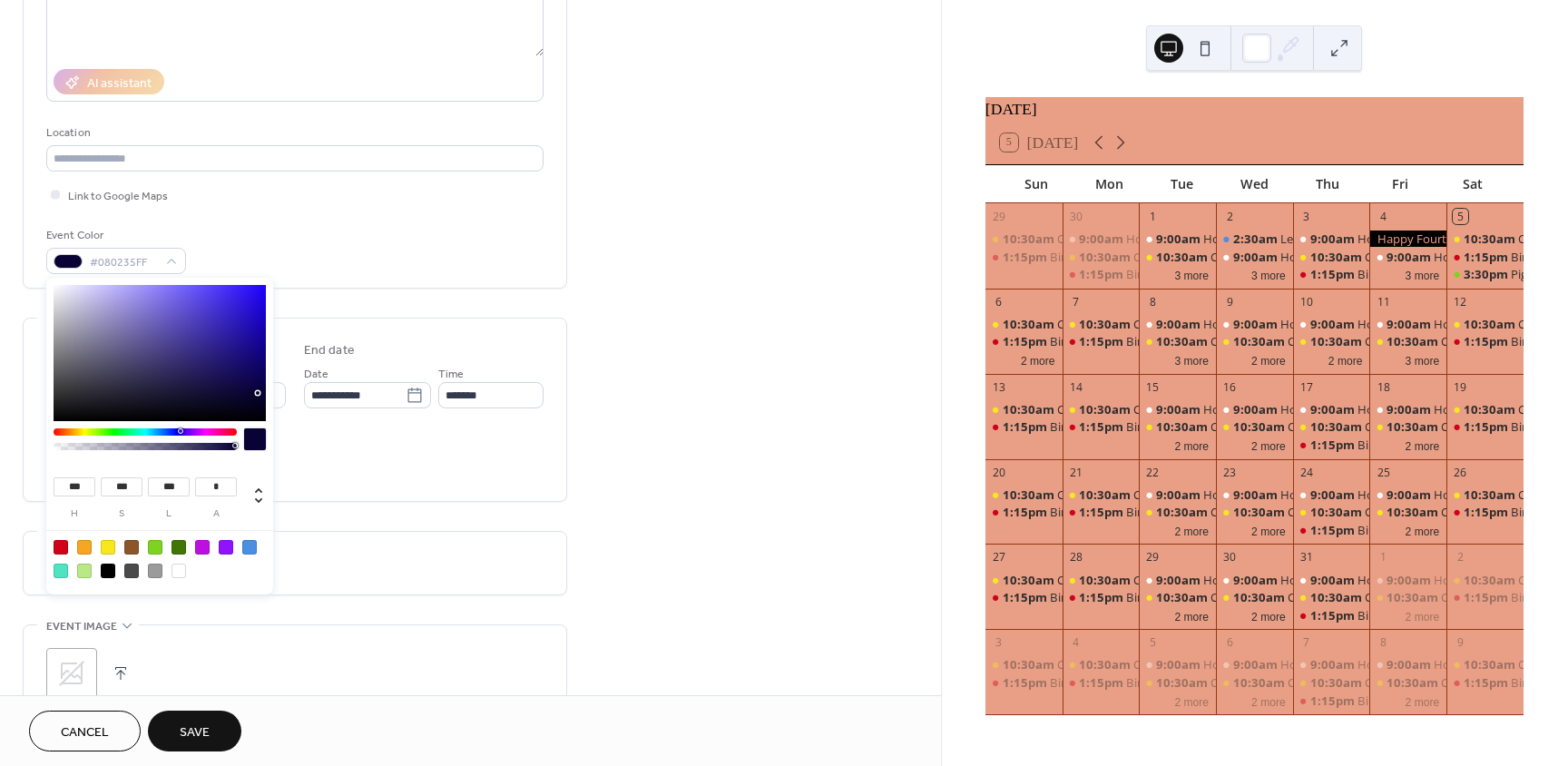 type on "***" 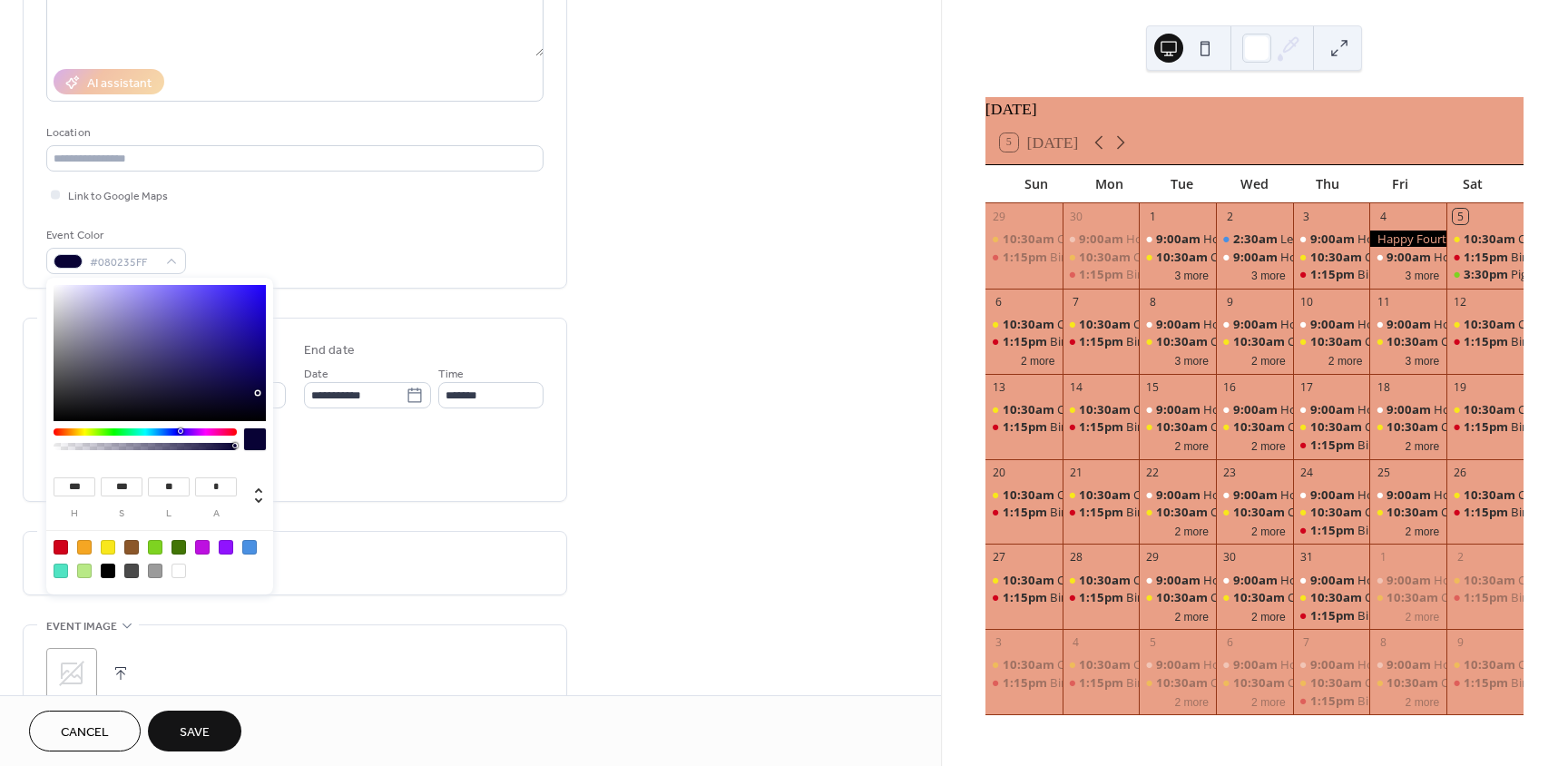 type on "***" 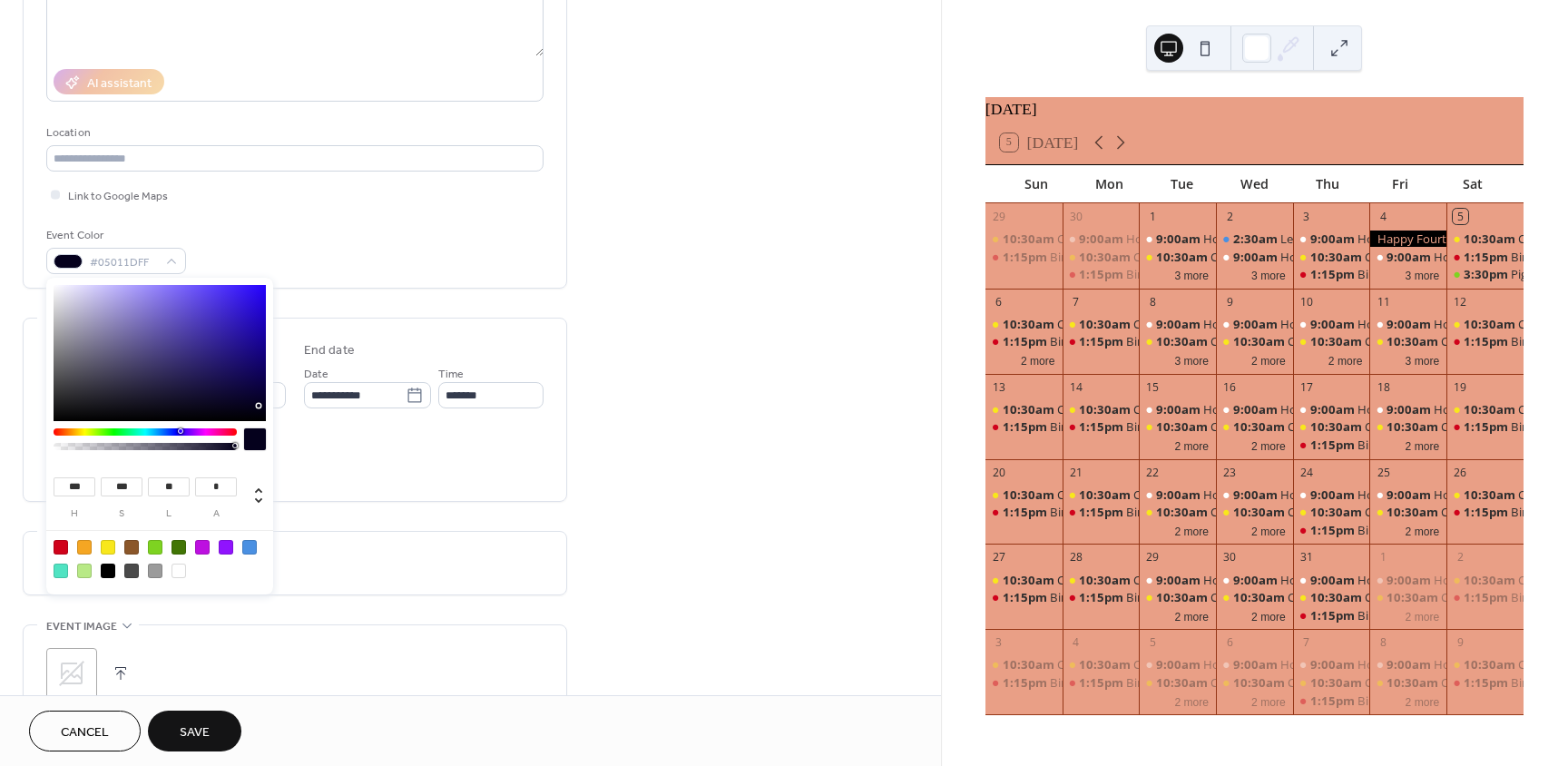type on "***" 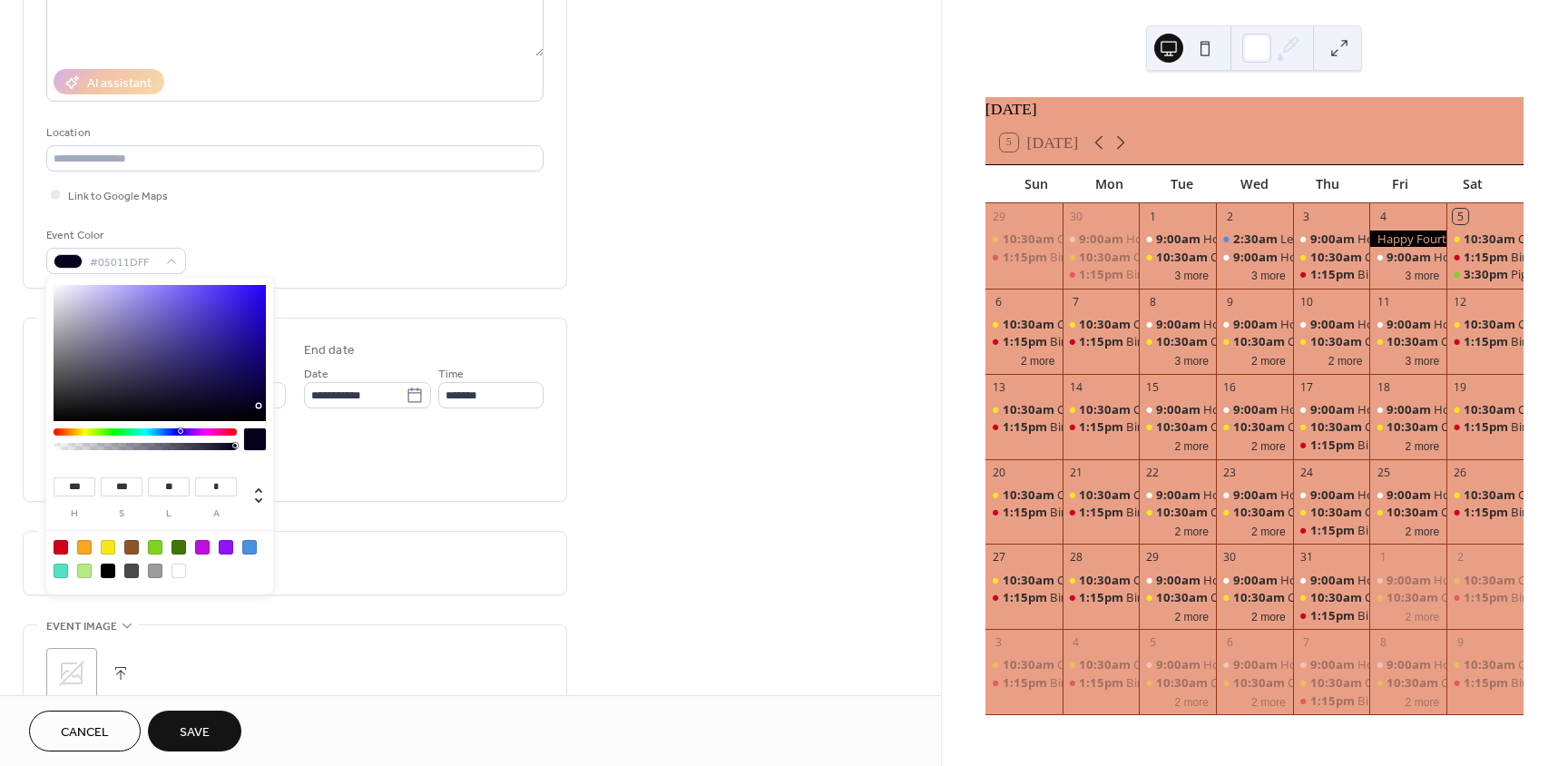 type on "***" 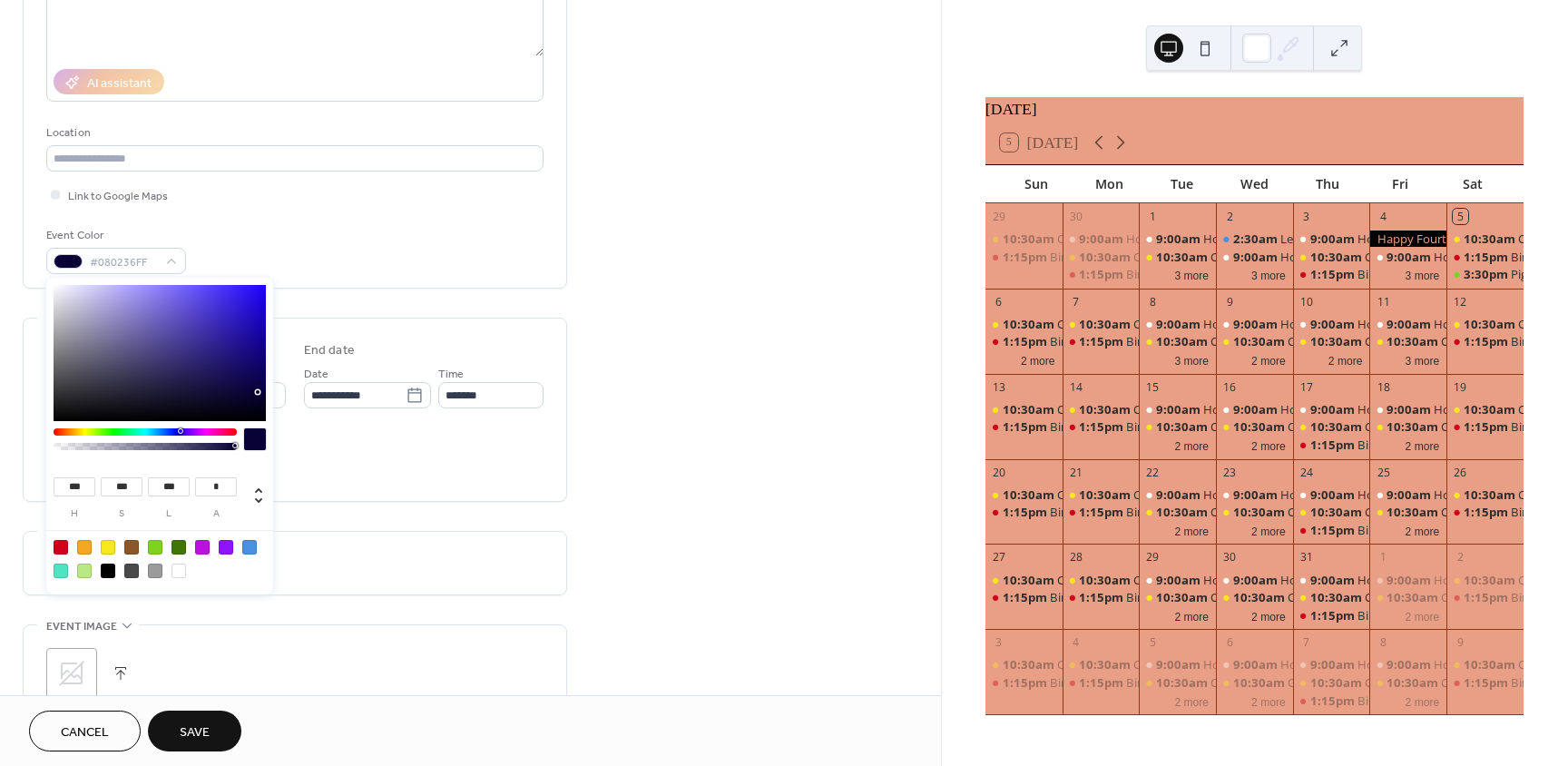 type on "***" 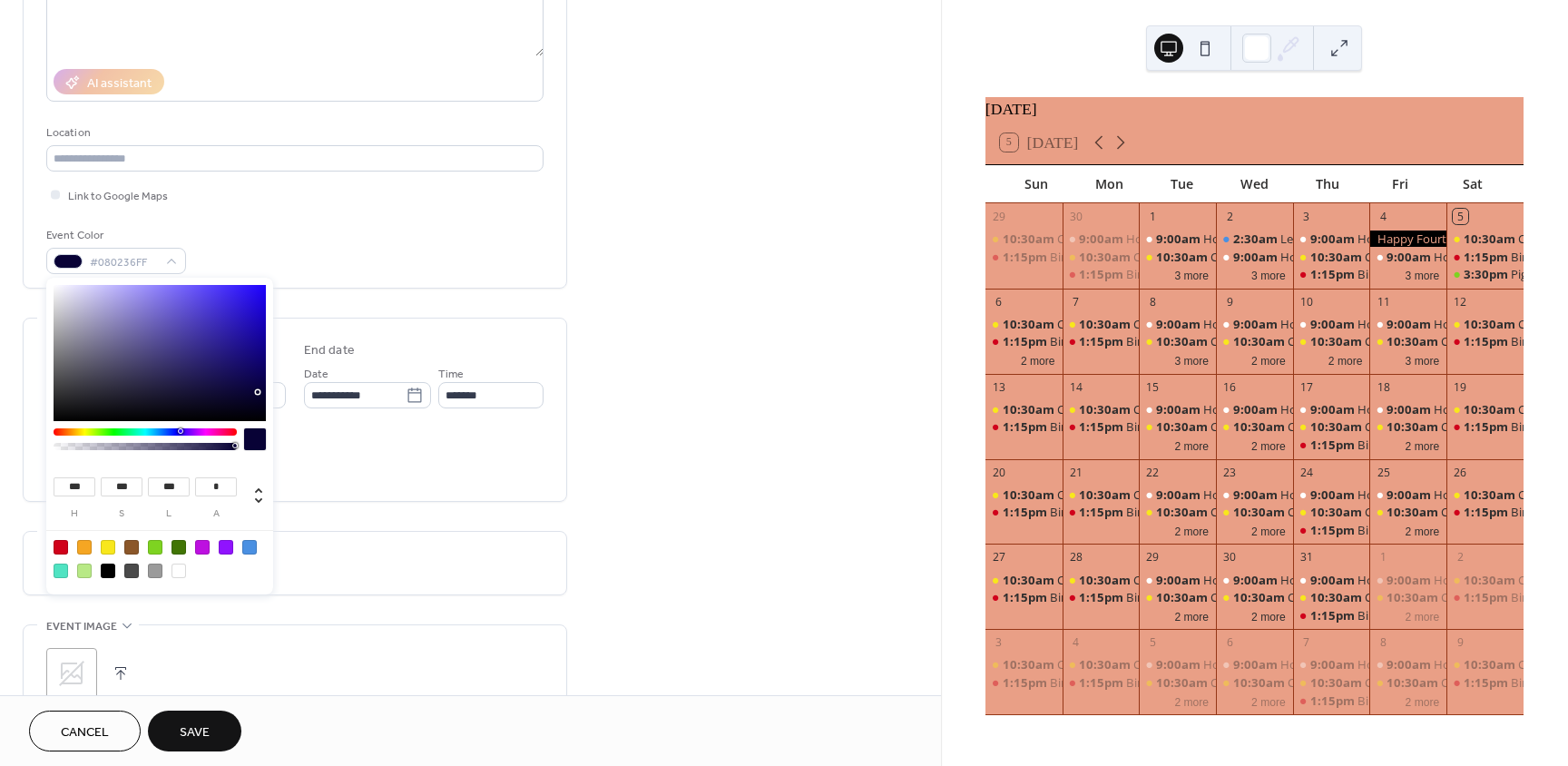 type on "***" 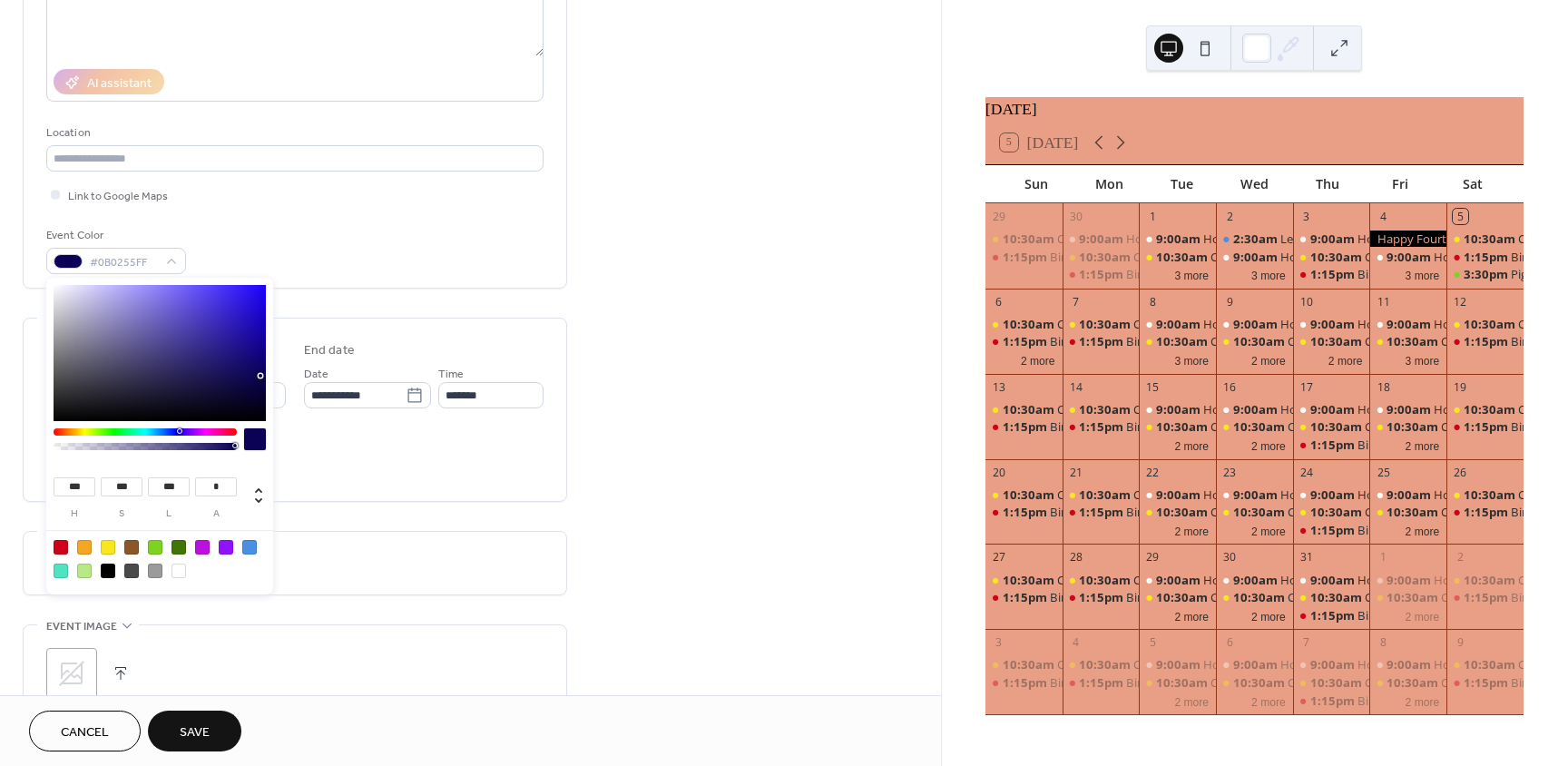 type on "***" 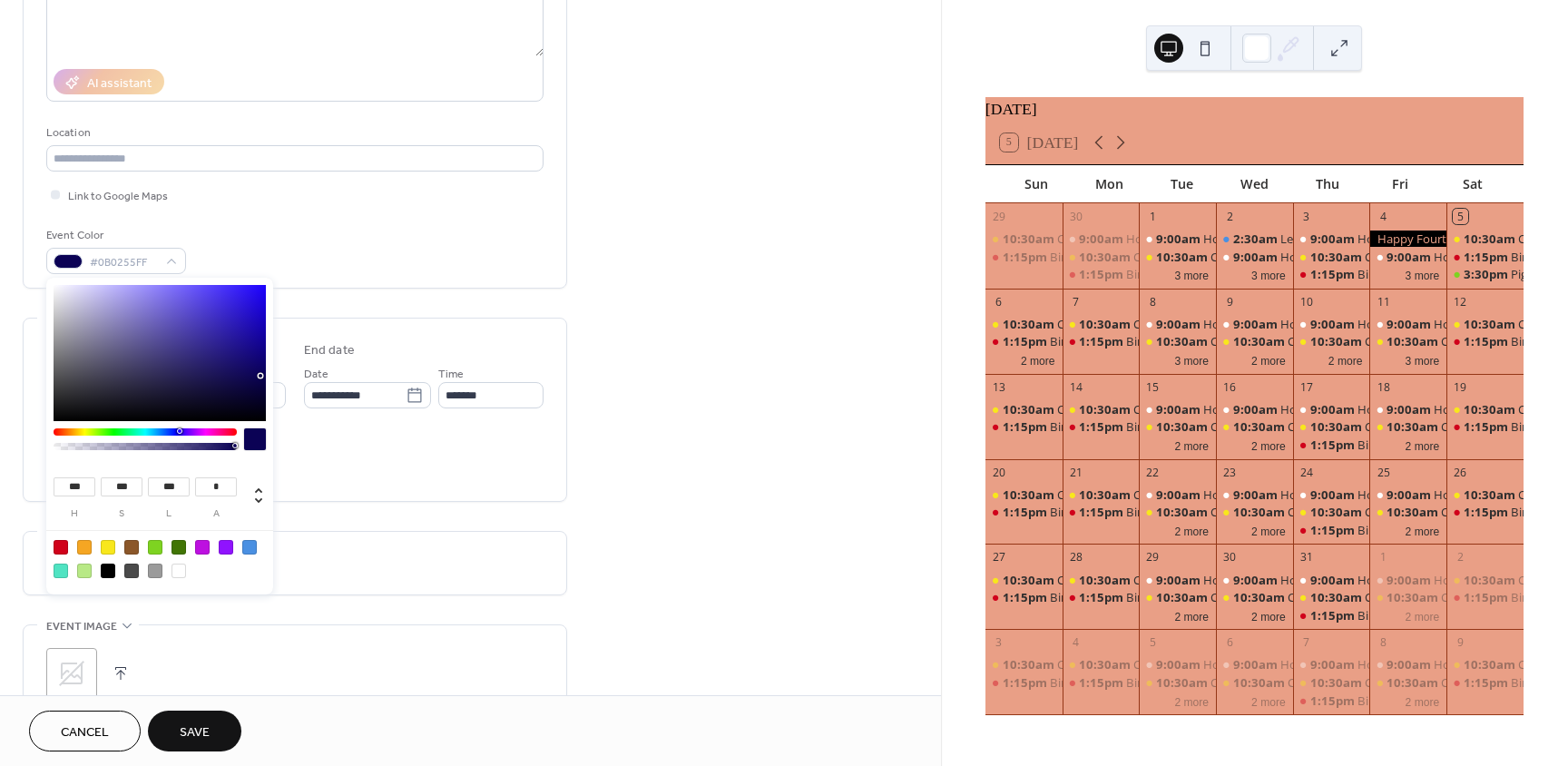 type on "***" 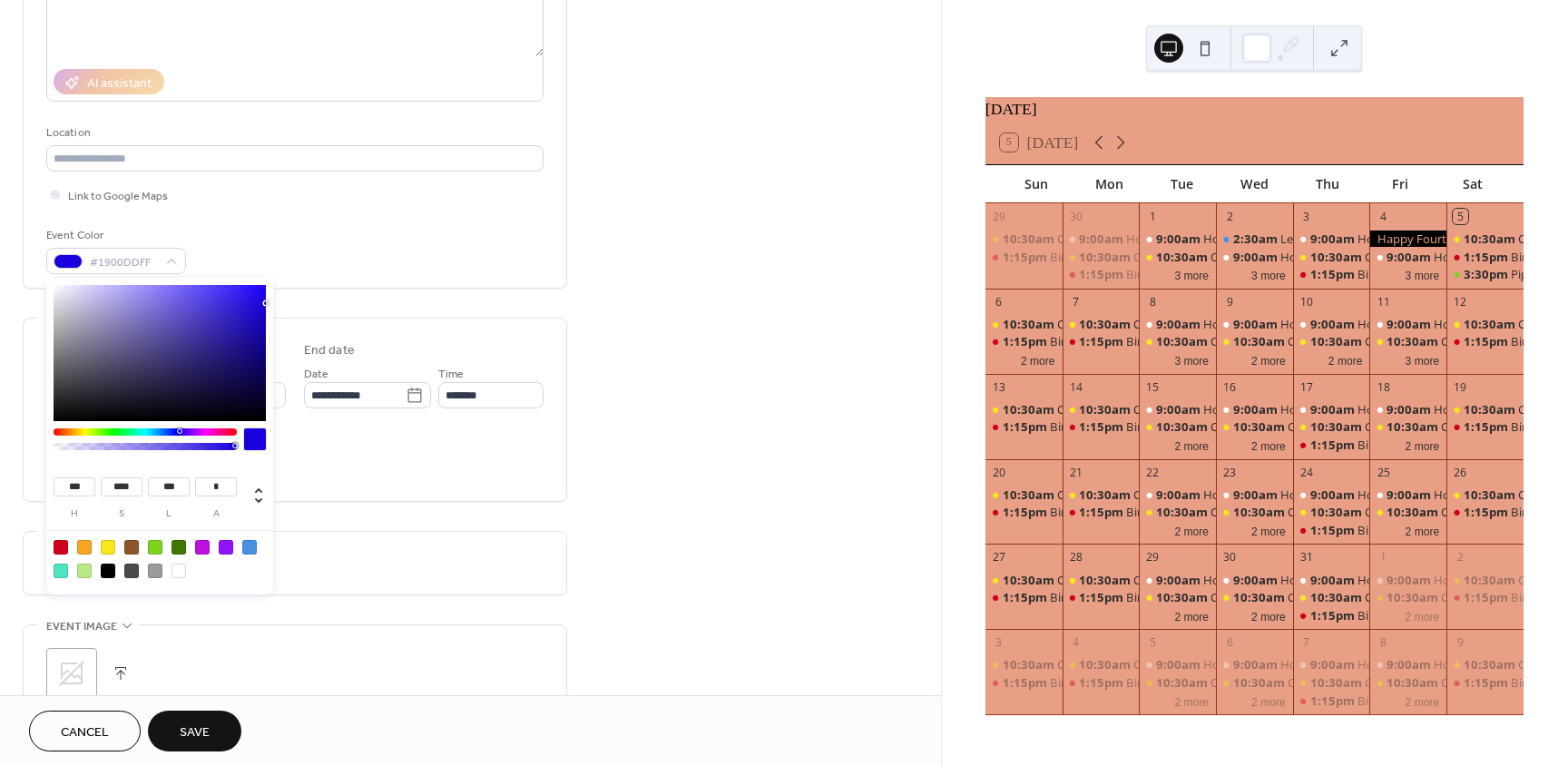 type on "***" 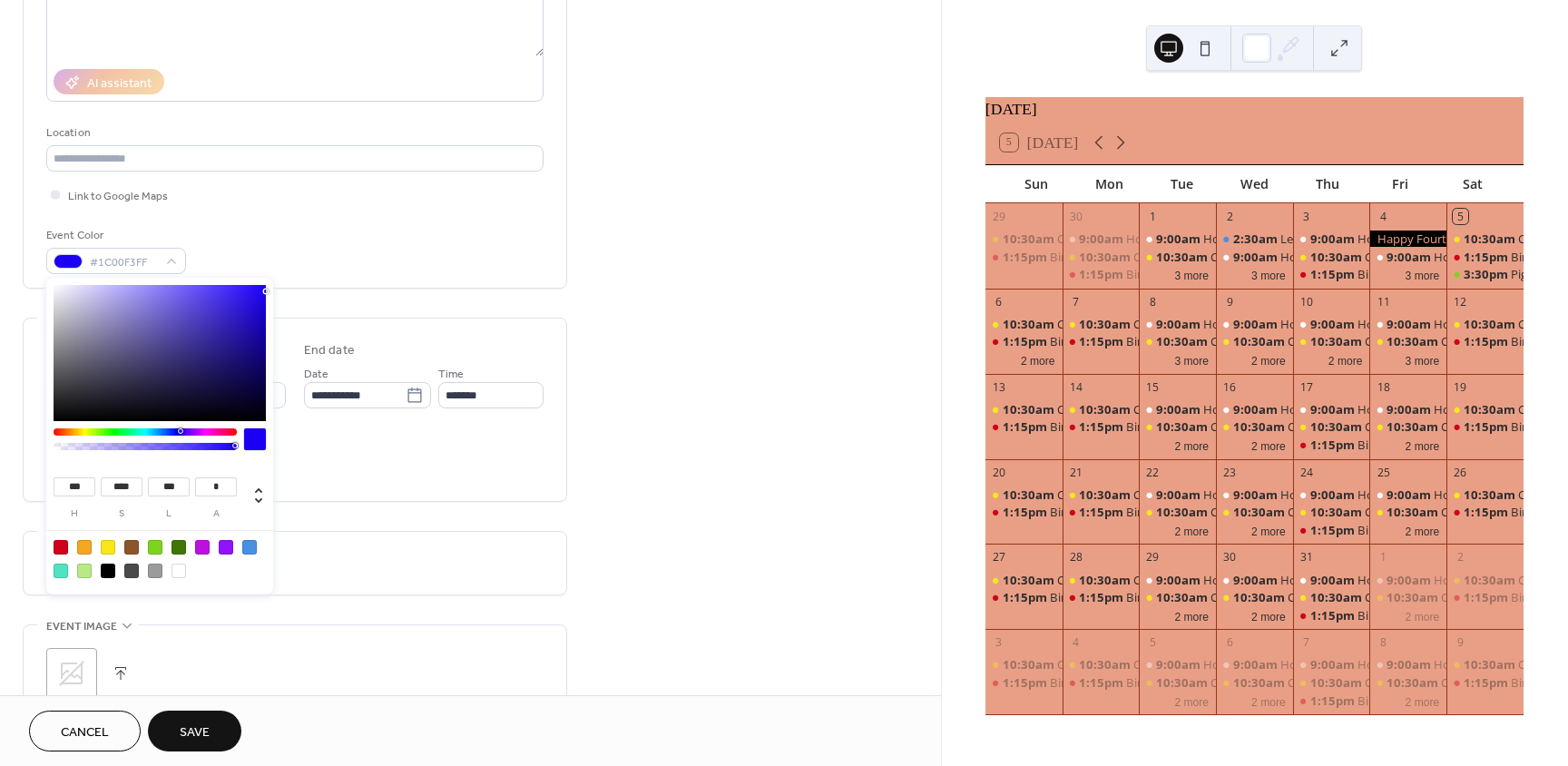 drag, startPoint x: 204, startPoint y: 341, endPoint x: 314, endPoint y: 291, distance: 120.83046 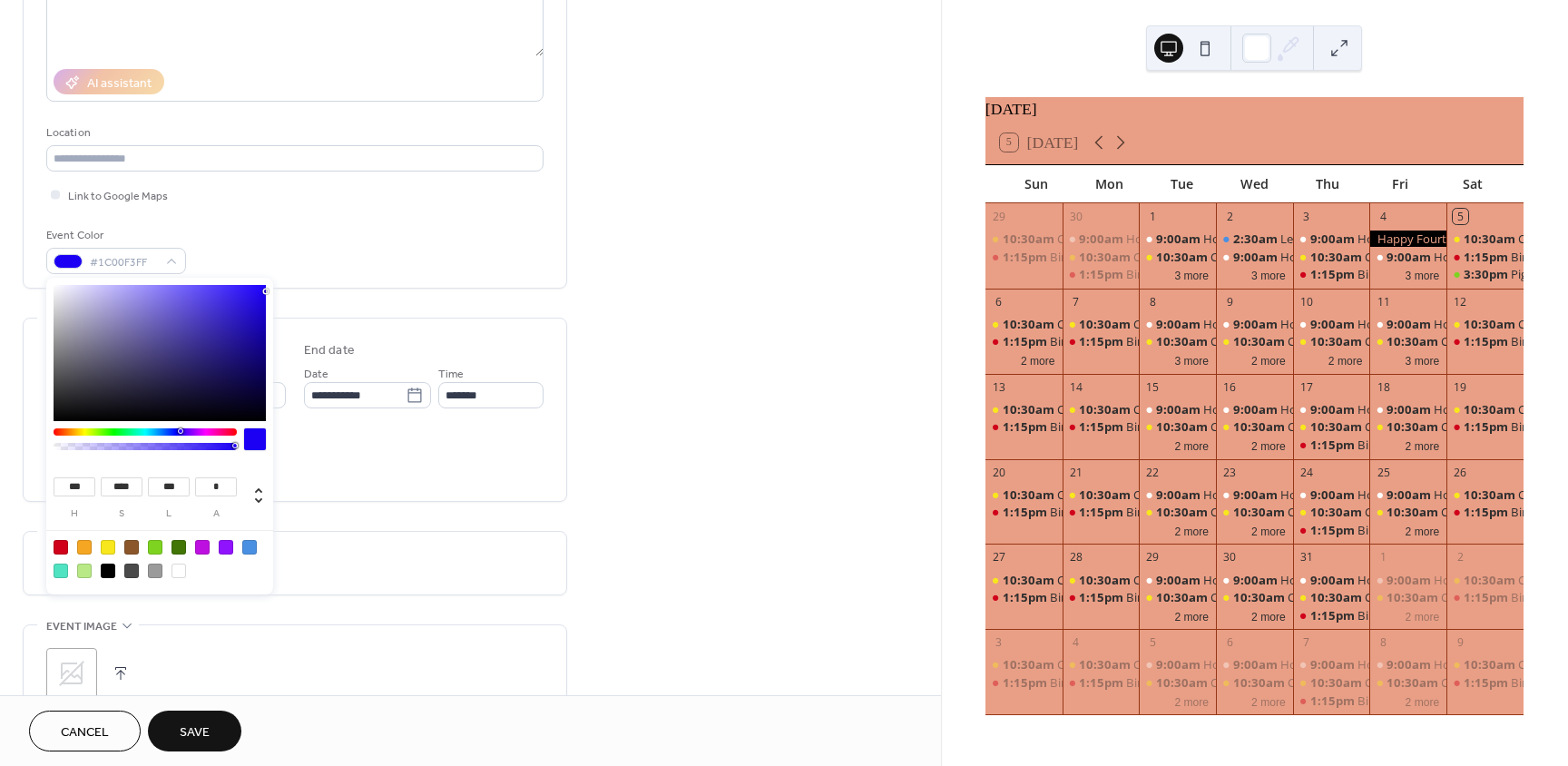 click on "**********" at bounding box center (784, 383) 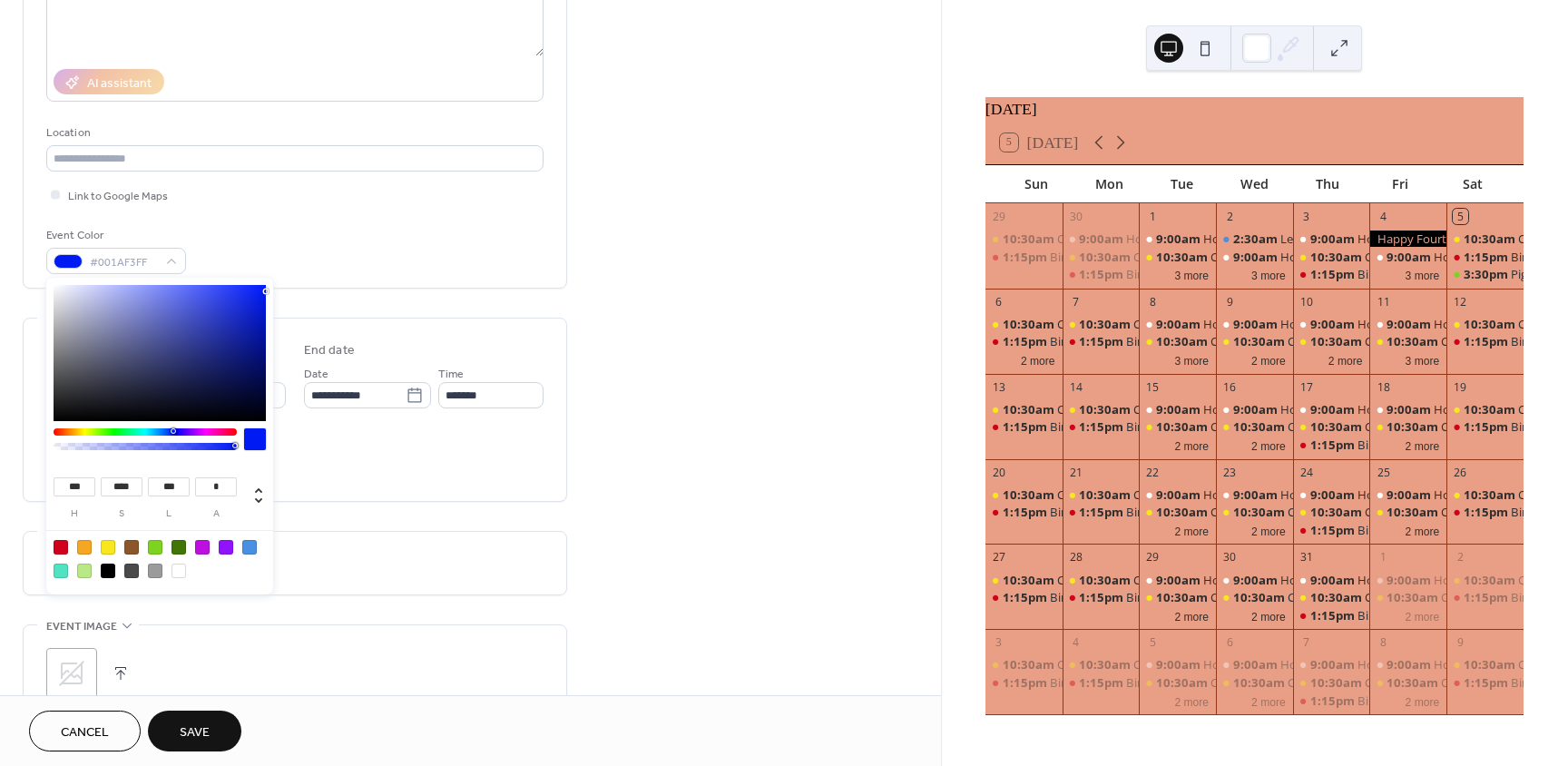 type on "***" 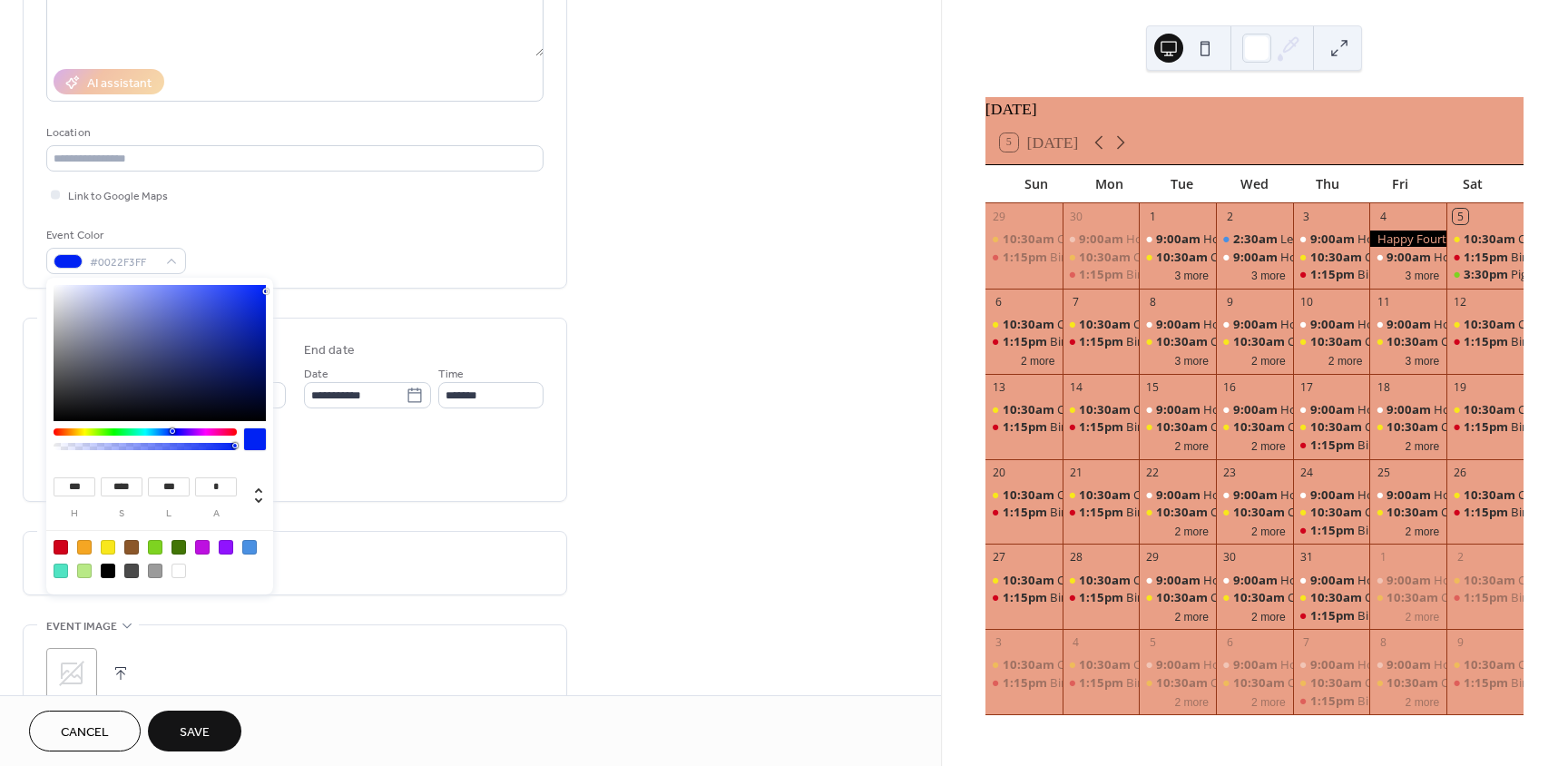 click at bounding box center [172, 431] 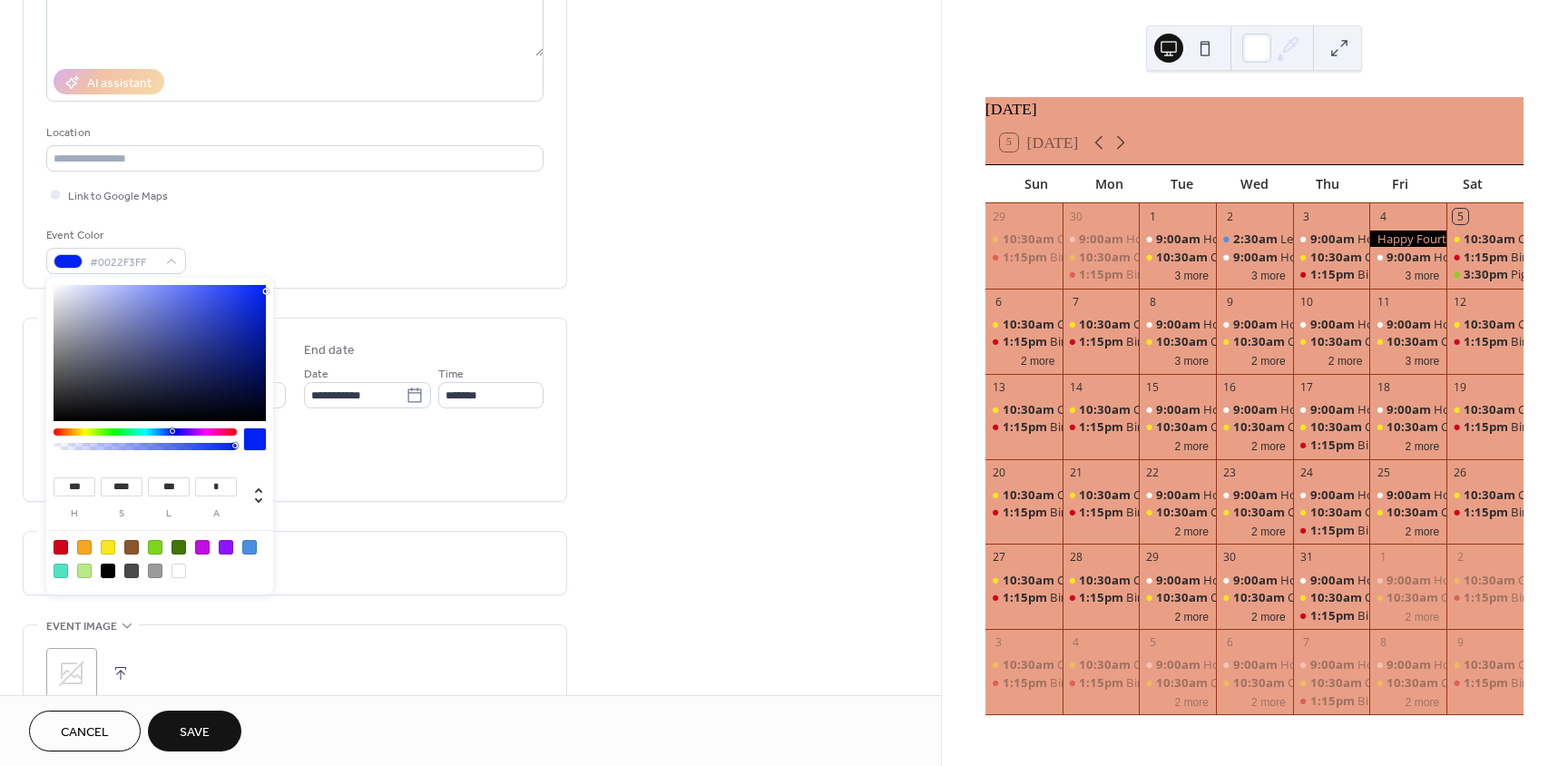click on "**********" at bounding box center (295, 58) 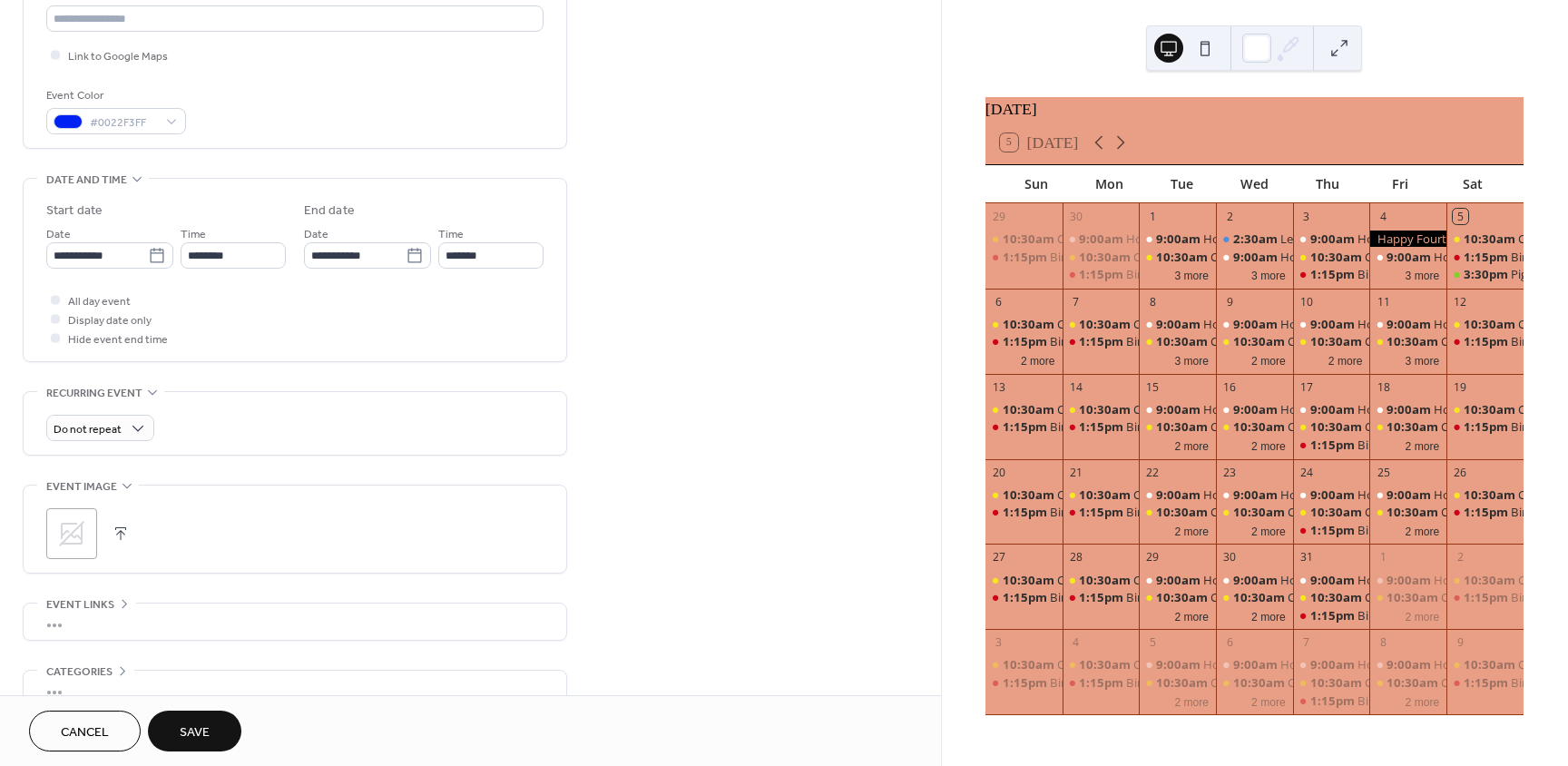 scroll, scrollTop: 454, scrollLeft: 0, axis: vertical 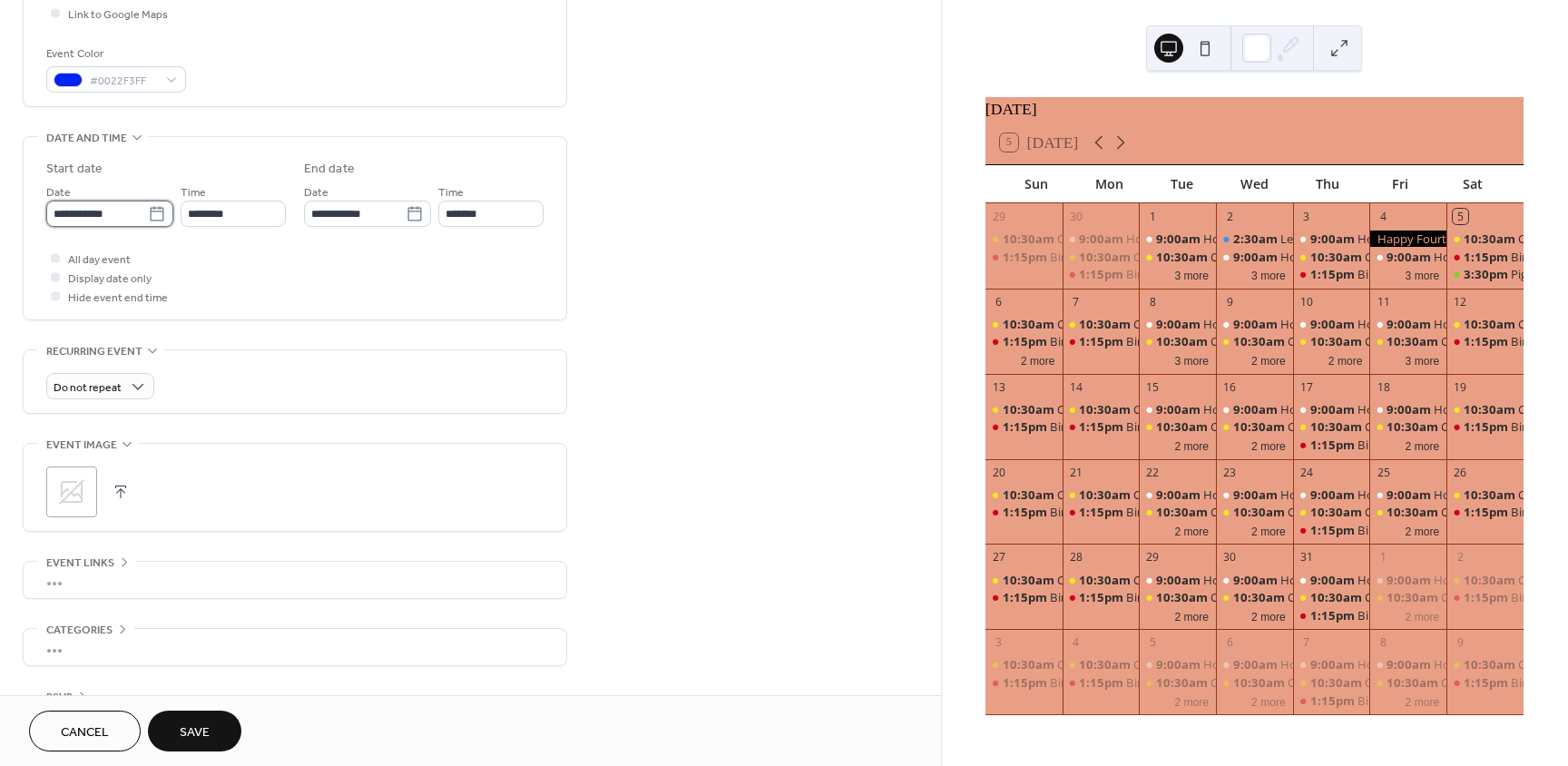 click on "**********" at bounding box center (97, 213) 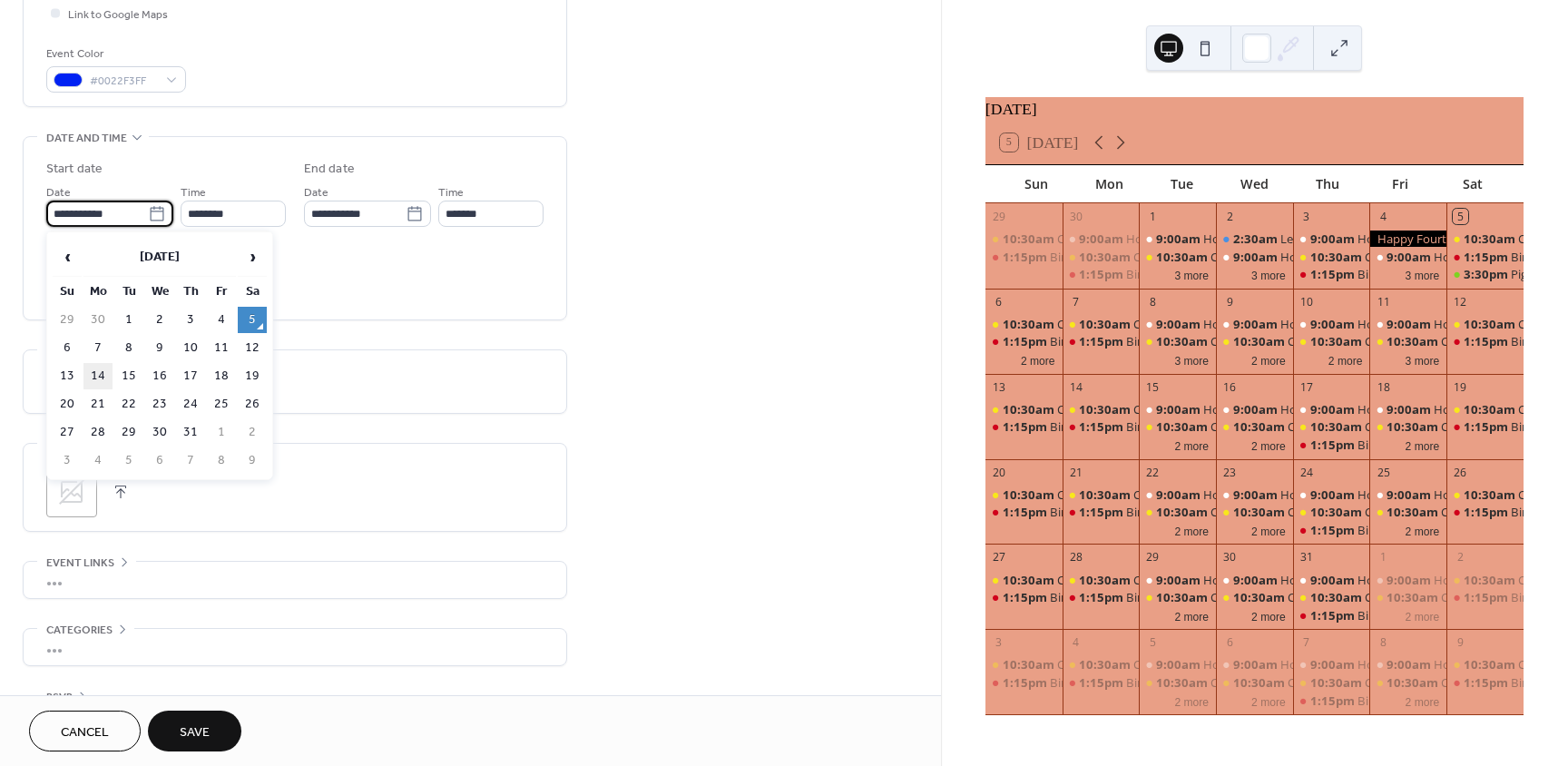 click on "14" at bounding box center (98, 376) 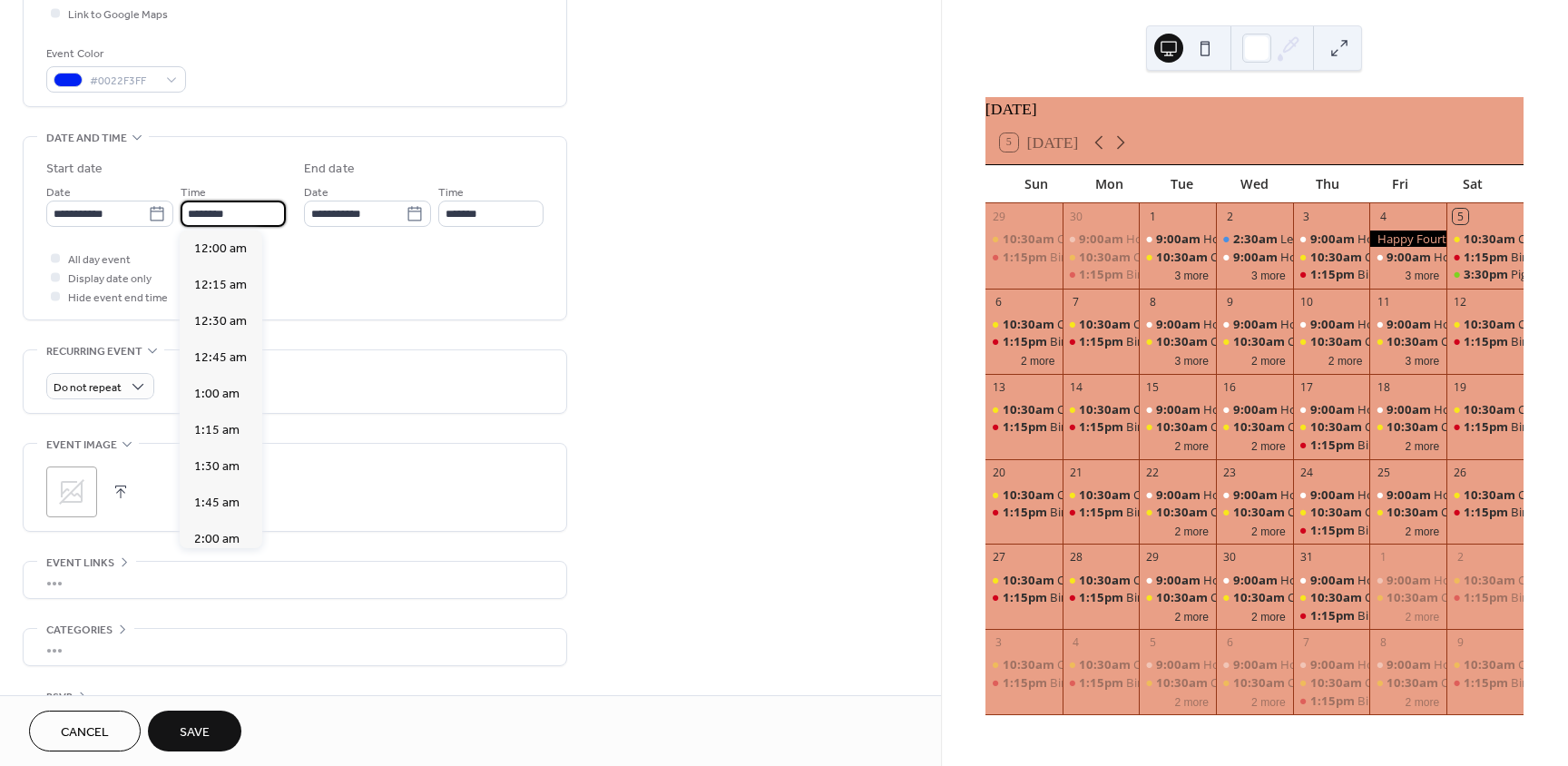 click on "********" at bounding box center (233, 213) 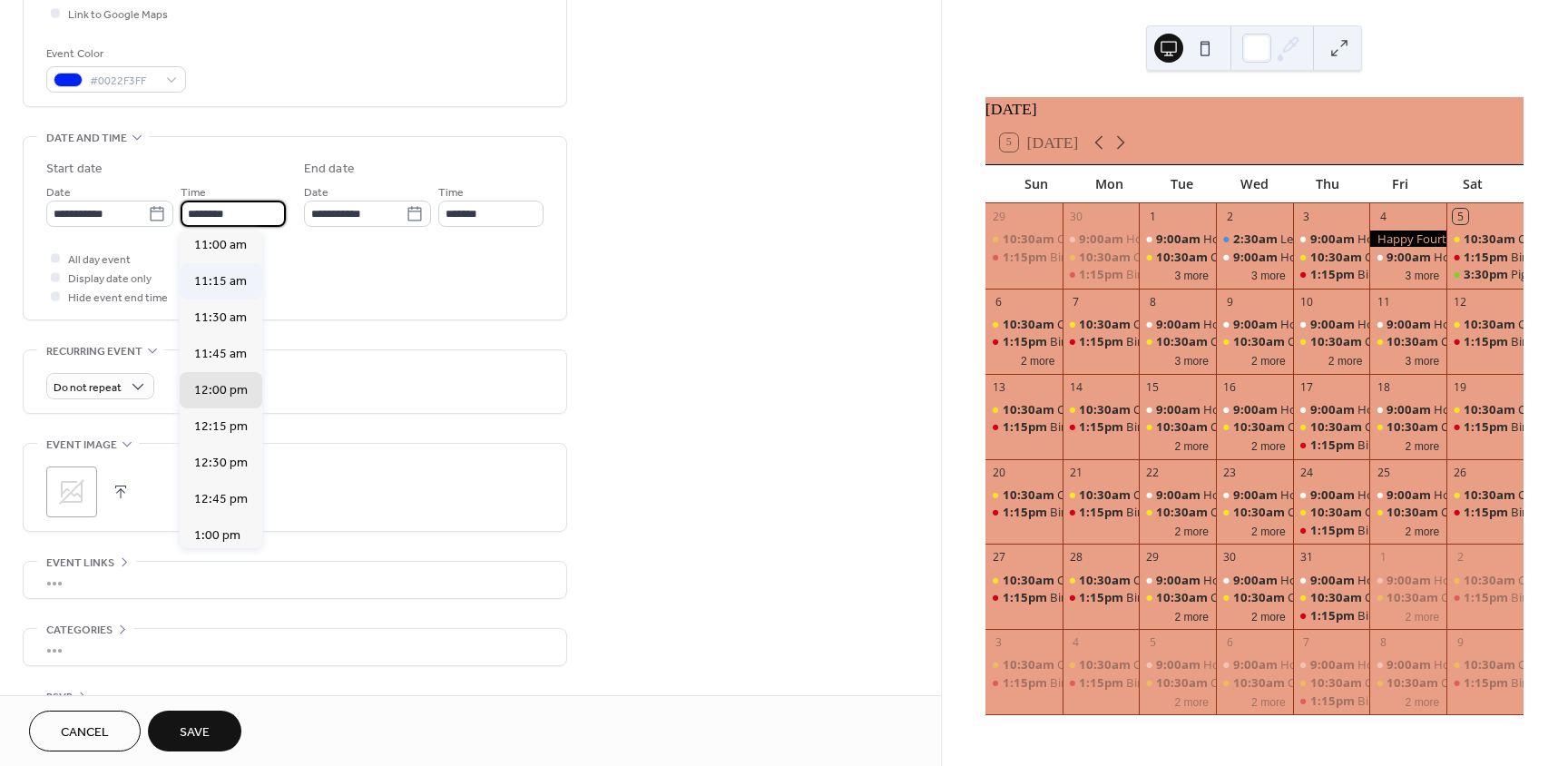 scroll, scrollTop: 1605, scrollLeft: 0, axis: vertical 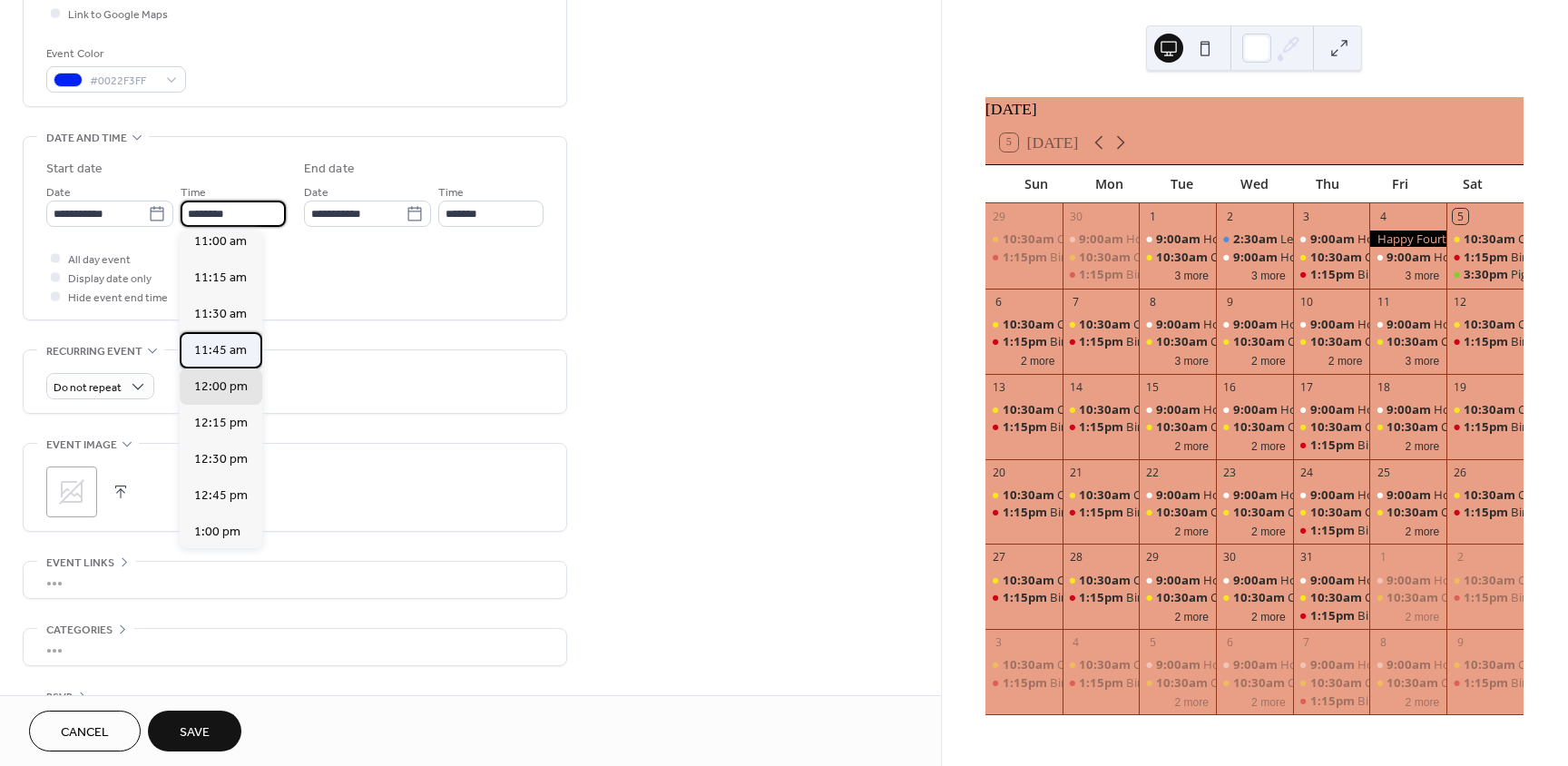 click on "11:45 am" at bounding box center [220, 350] 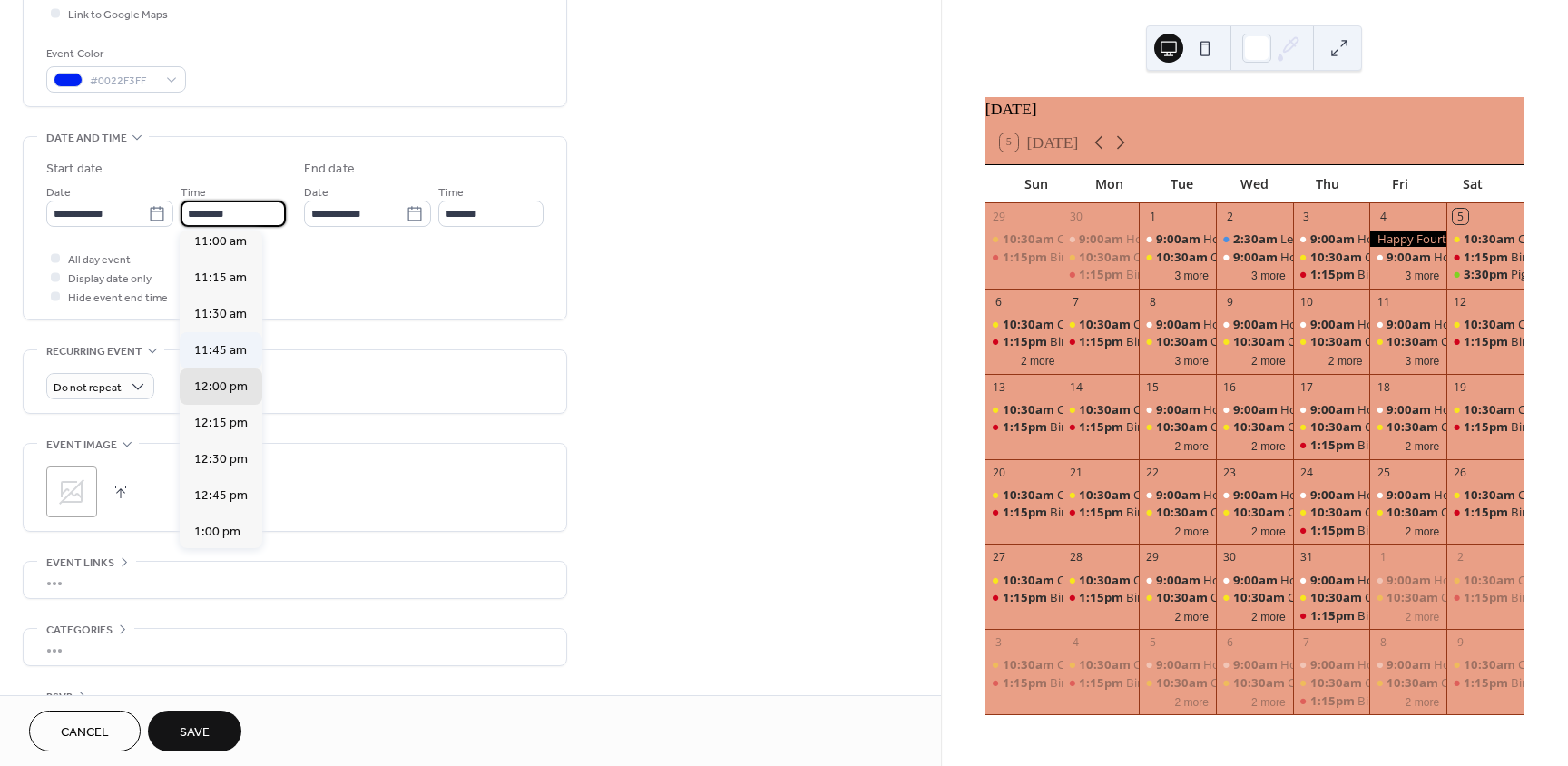 type on "********" 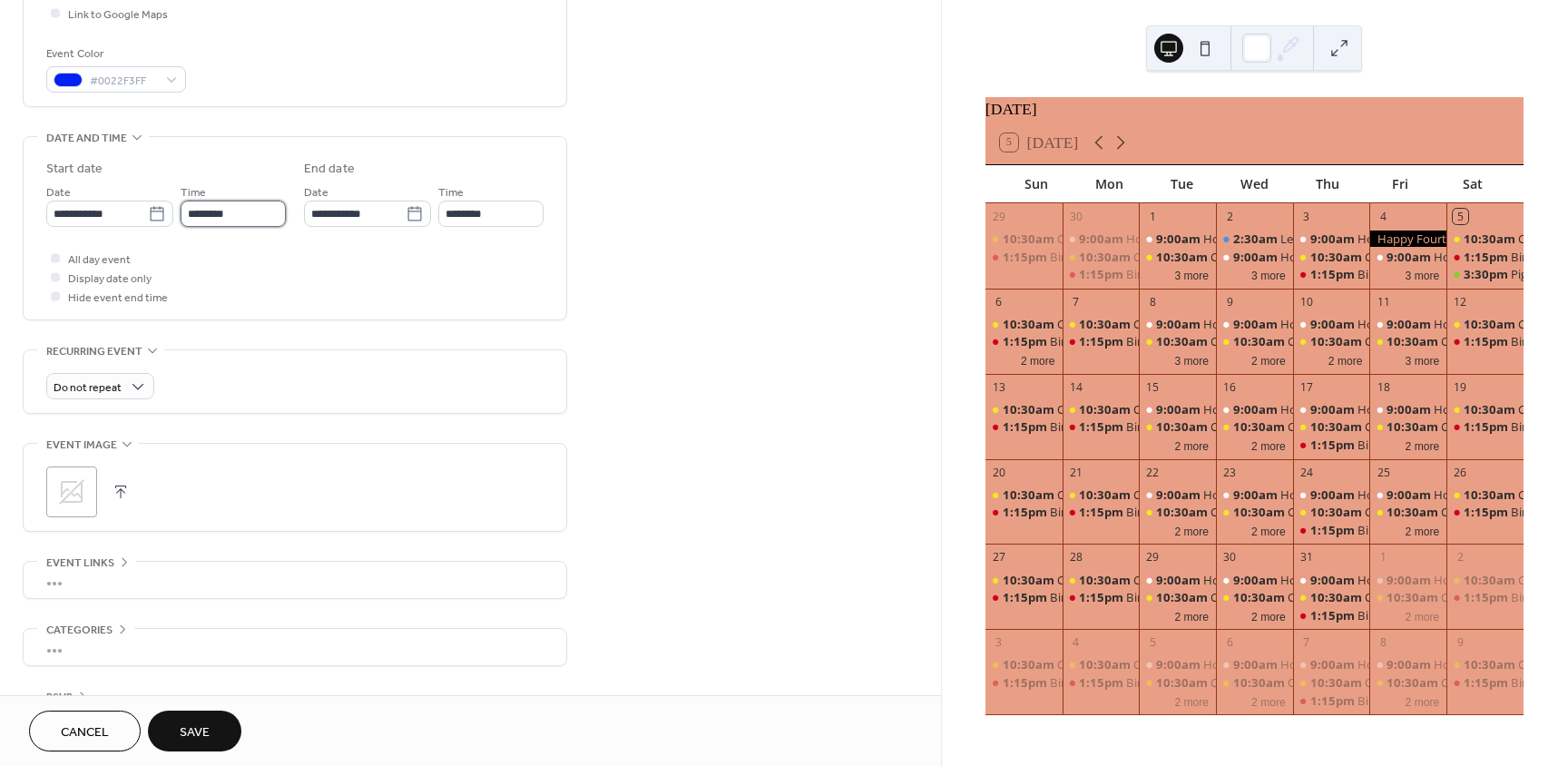 click on "********" at bounding box center [233, 213] 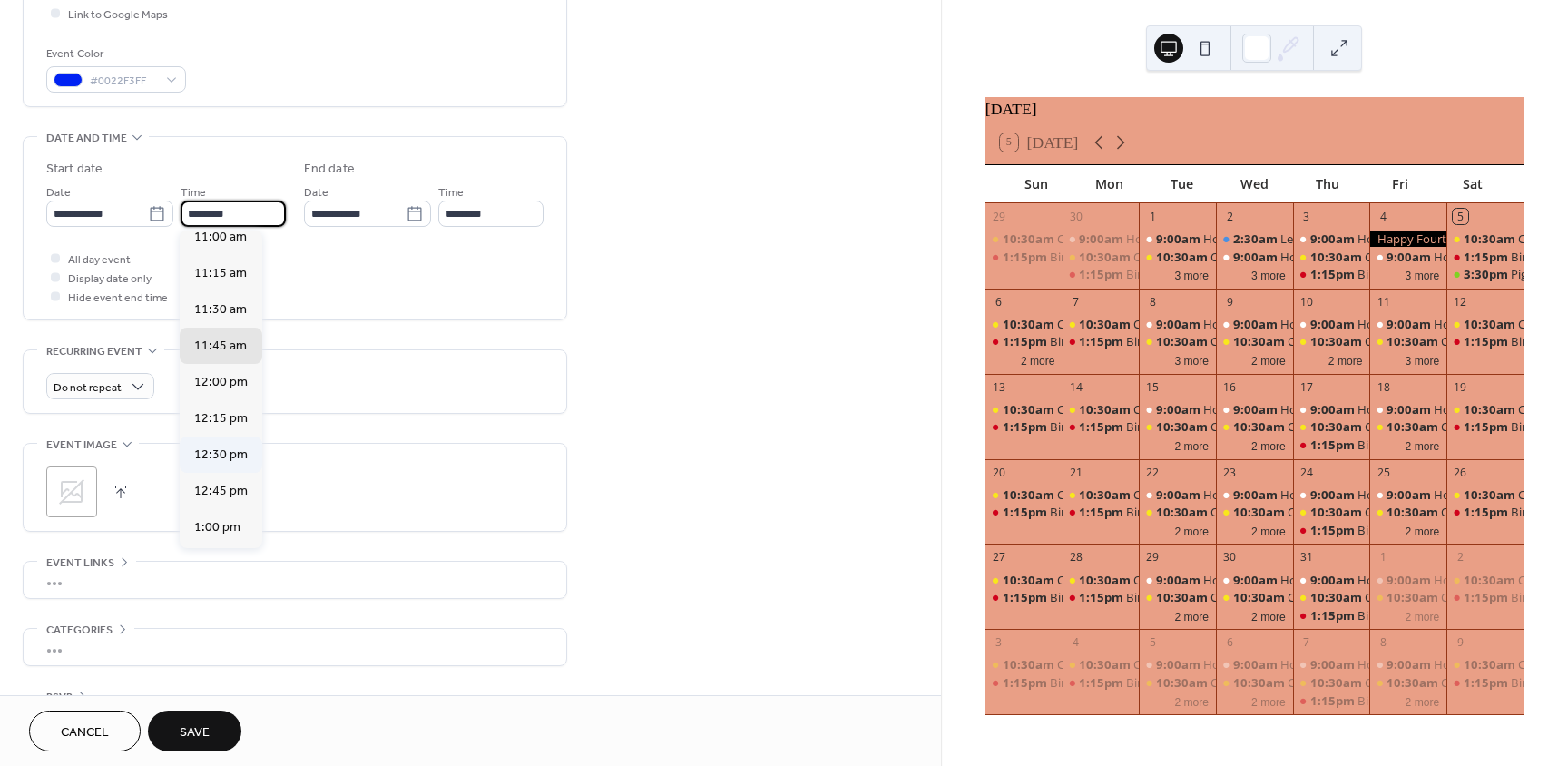 scroll, scrollTop: 1567, scrollLeft: 0, axis: vertical 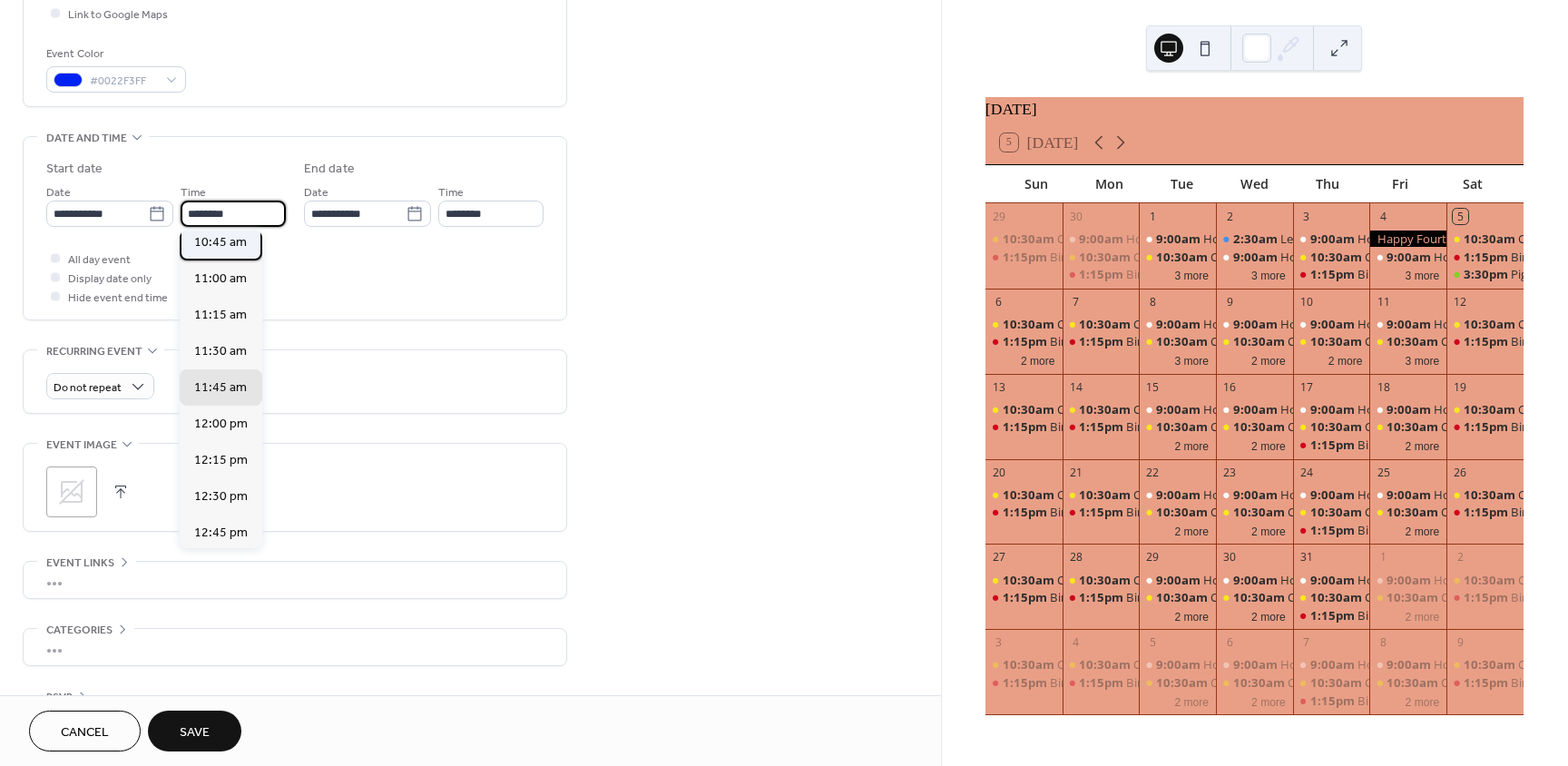 click on "10:45 am" at bounding box center [220, 242] 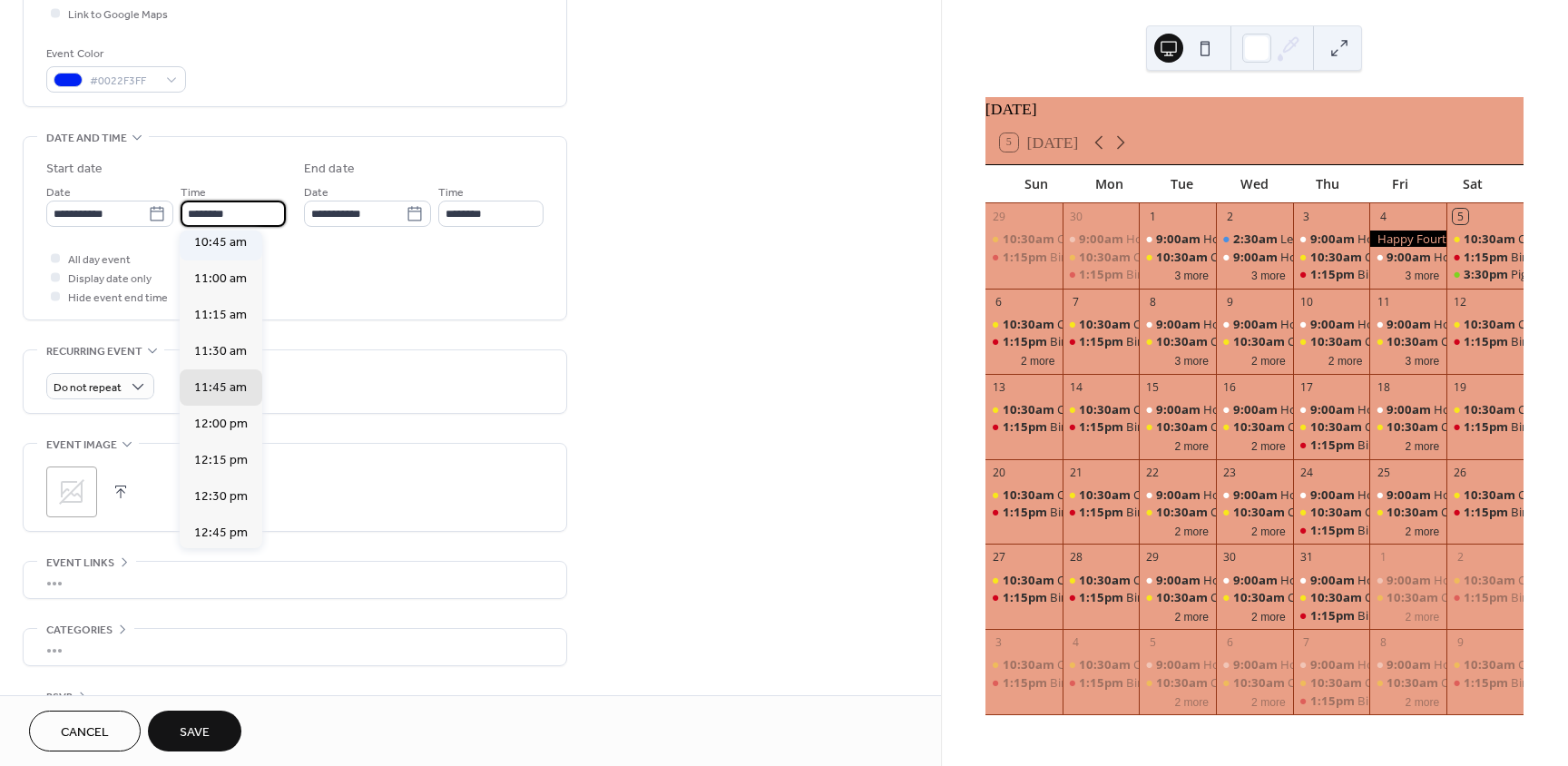 type on "********" 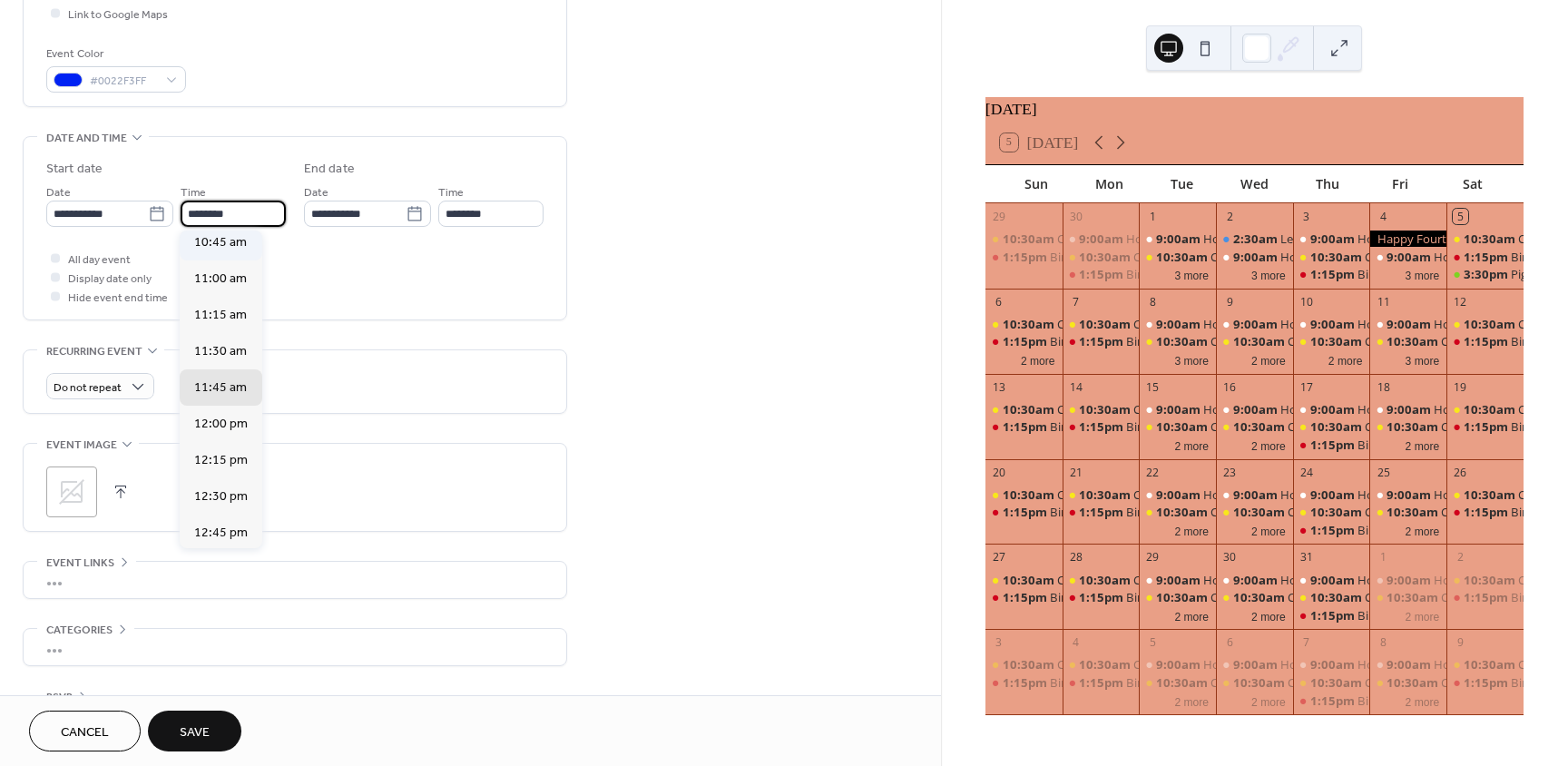 type on "********" 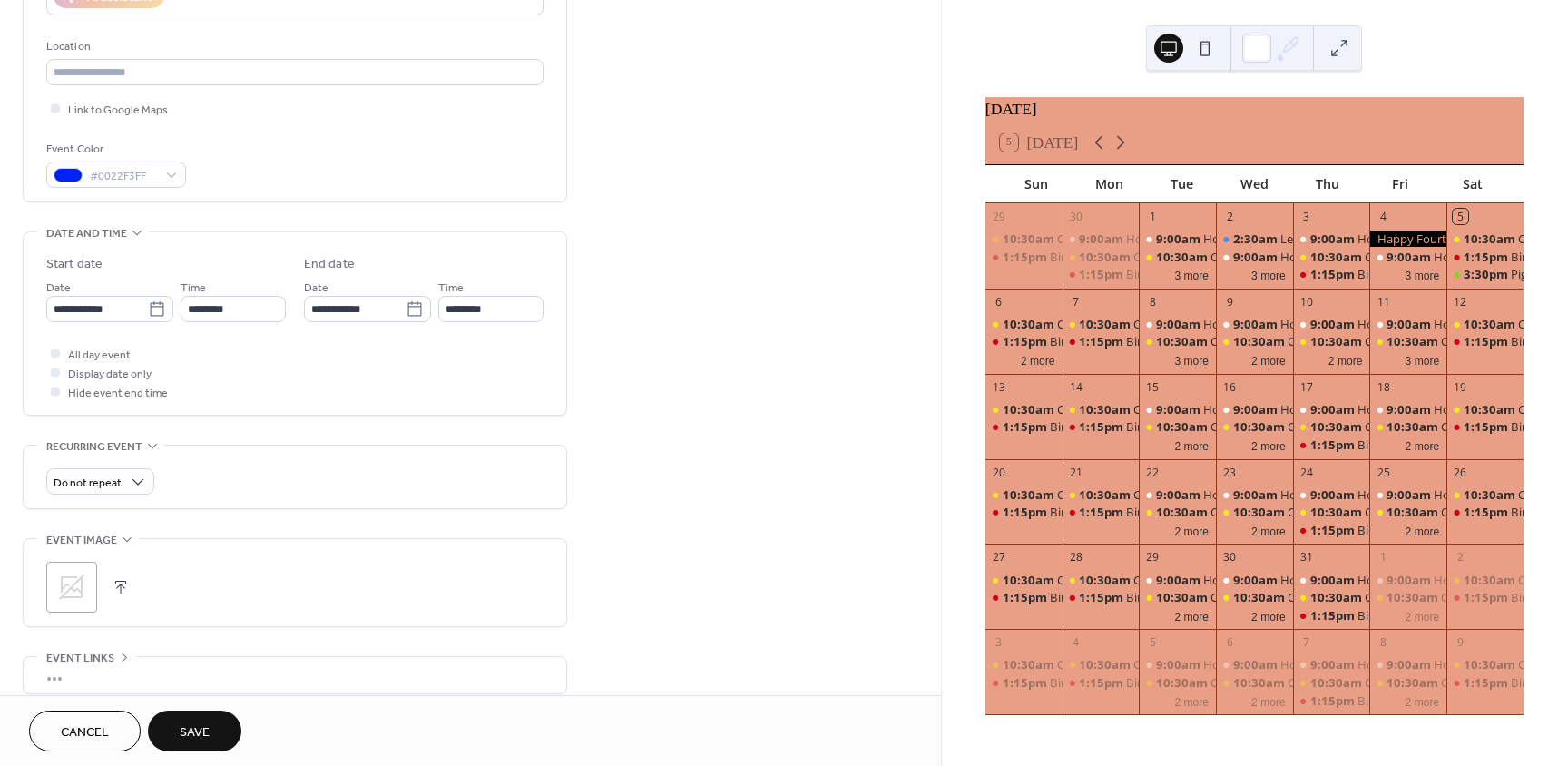 scroll, scrollTop: 363, scrollLeft: 0, axis: vertical 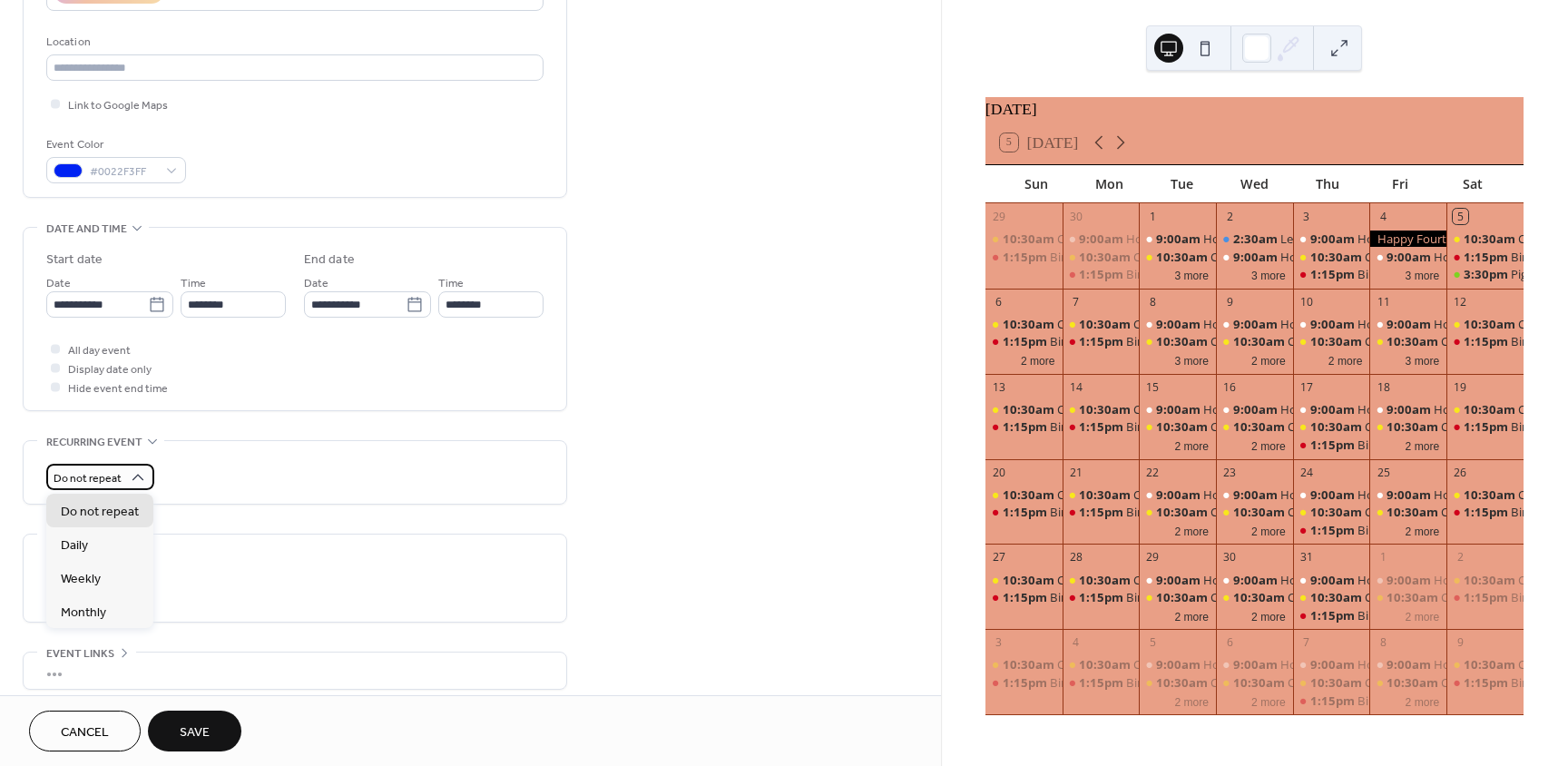 click 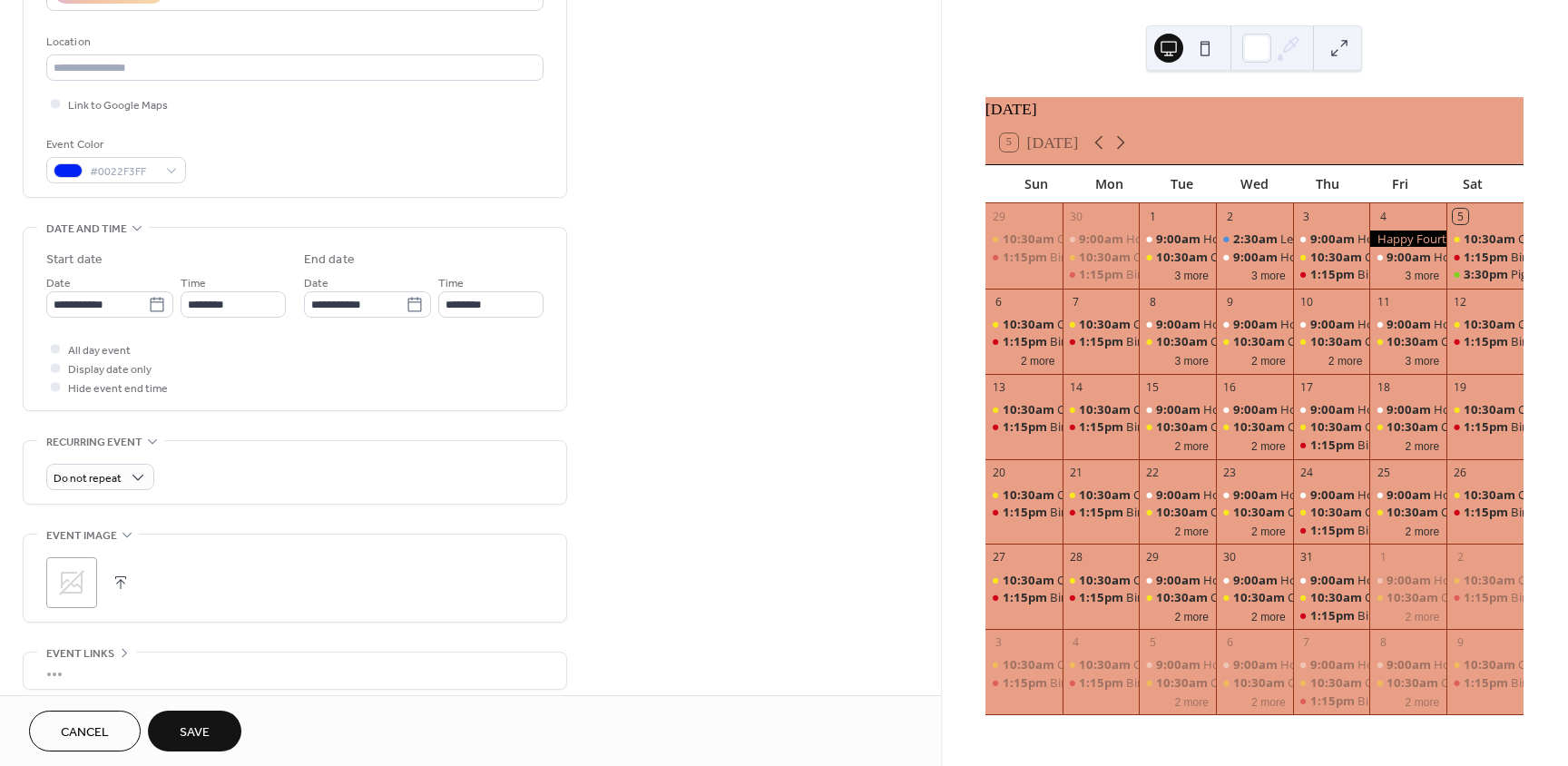 click on "Do not repeat" at bounding box center (295, 476) 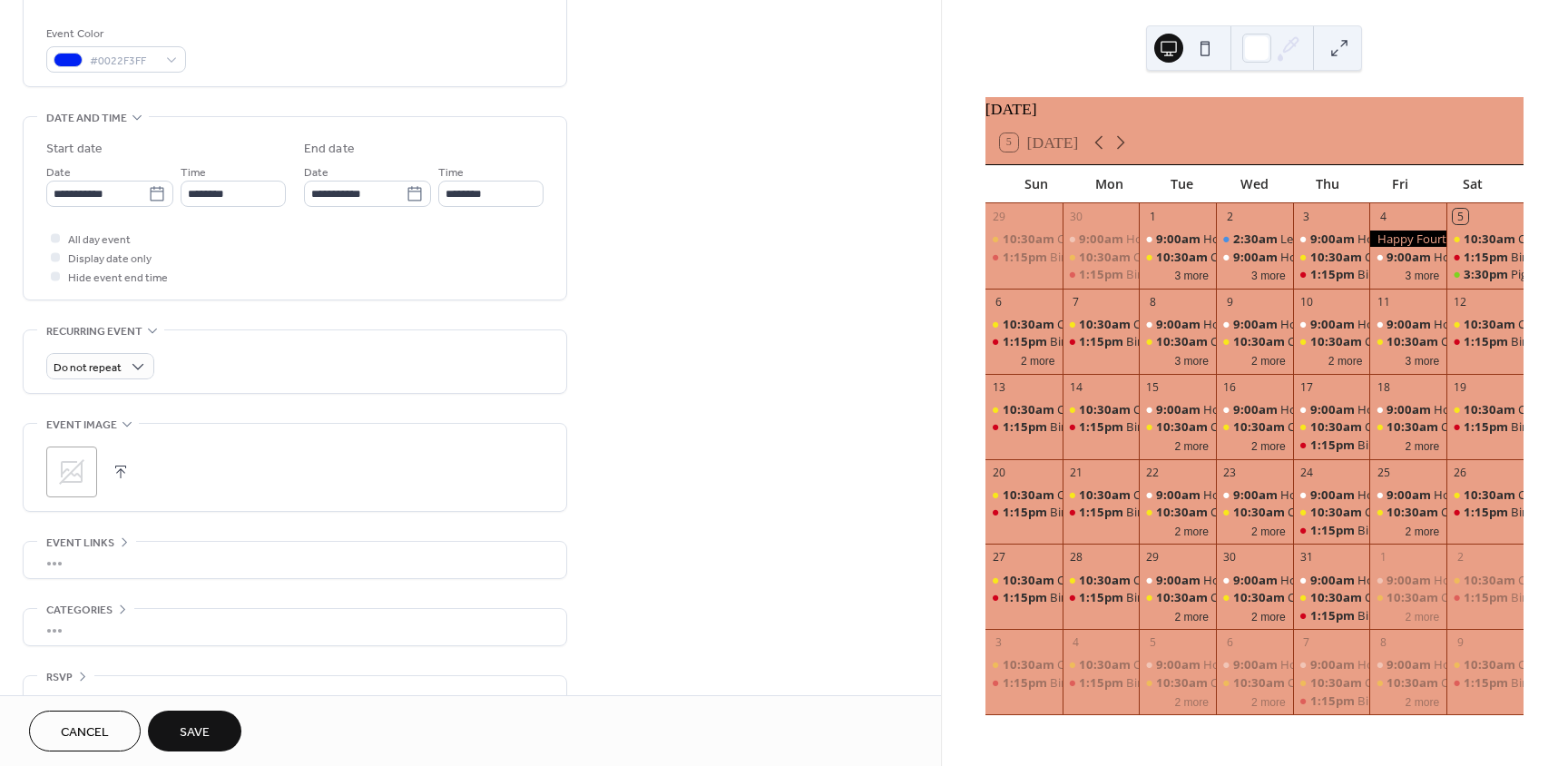 scroll, scrollTop: 510, scrollLeft: 0, axis: vertical 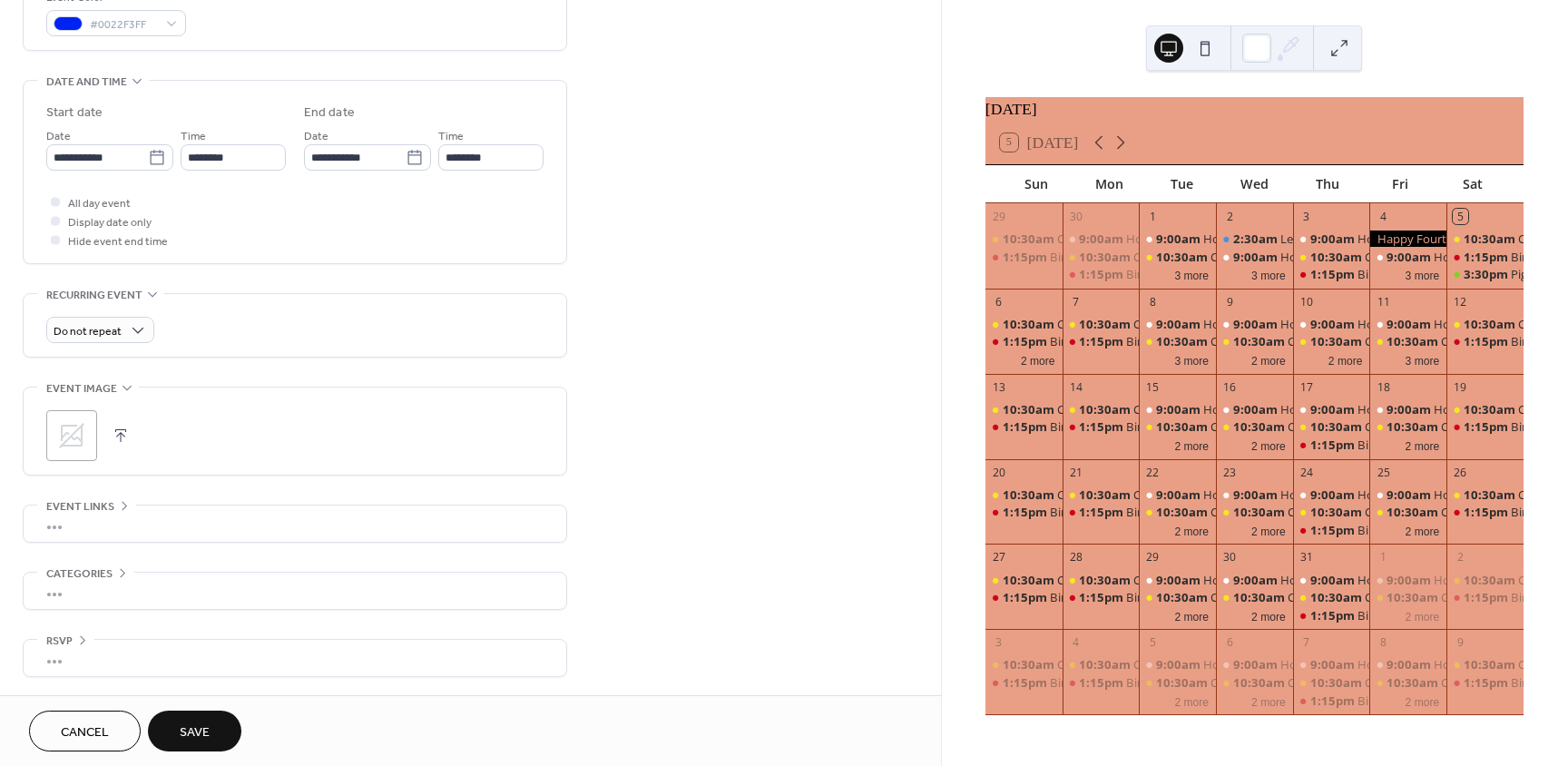 click on "•••" at bounding box center [295, 524] 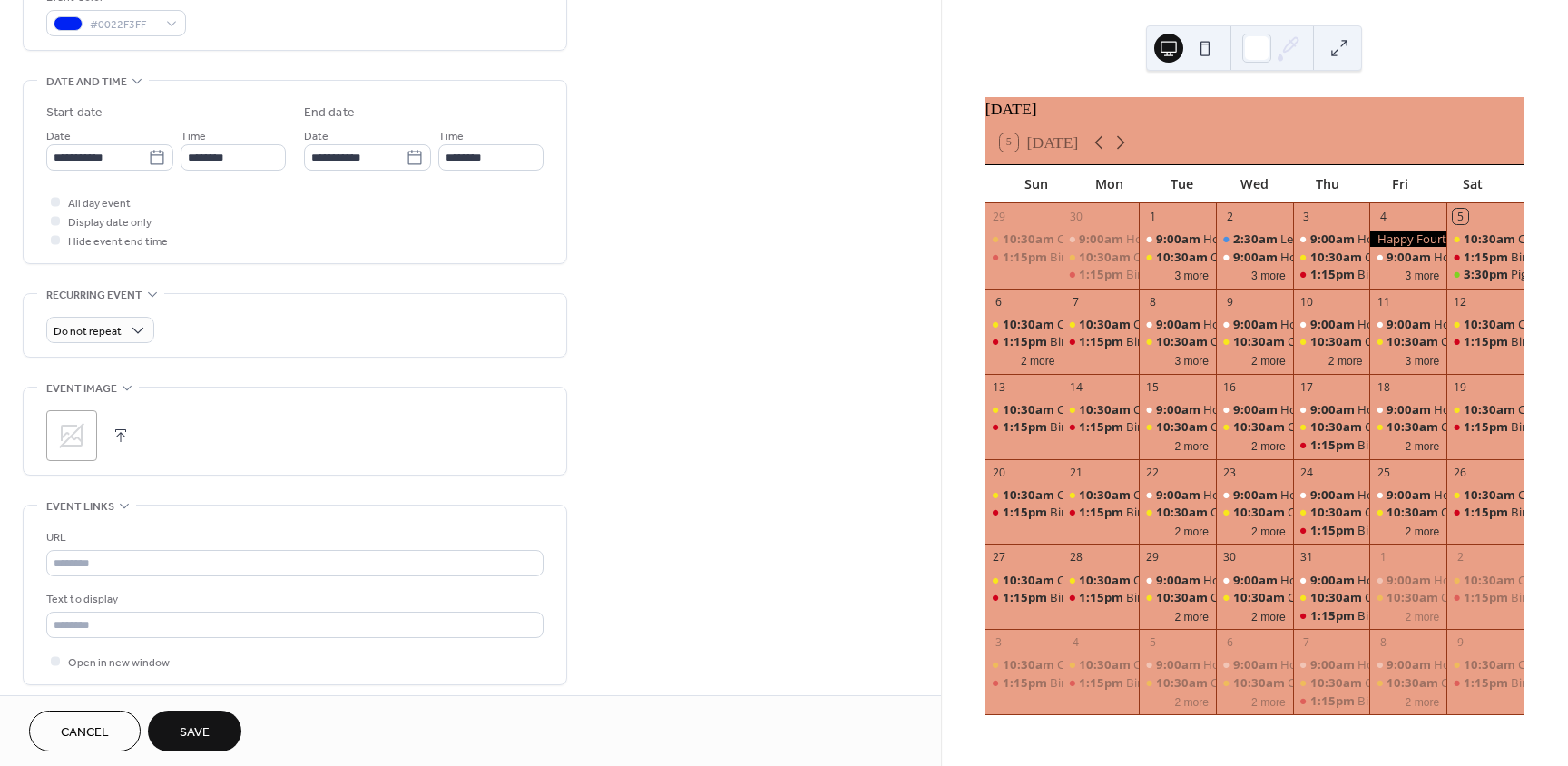click on "Event Links" at bounding box center (80, 506) 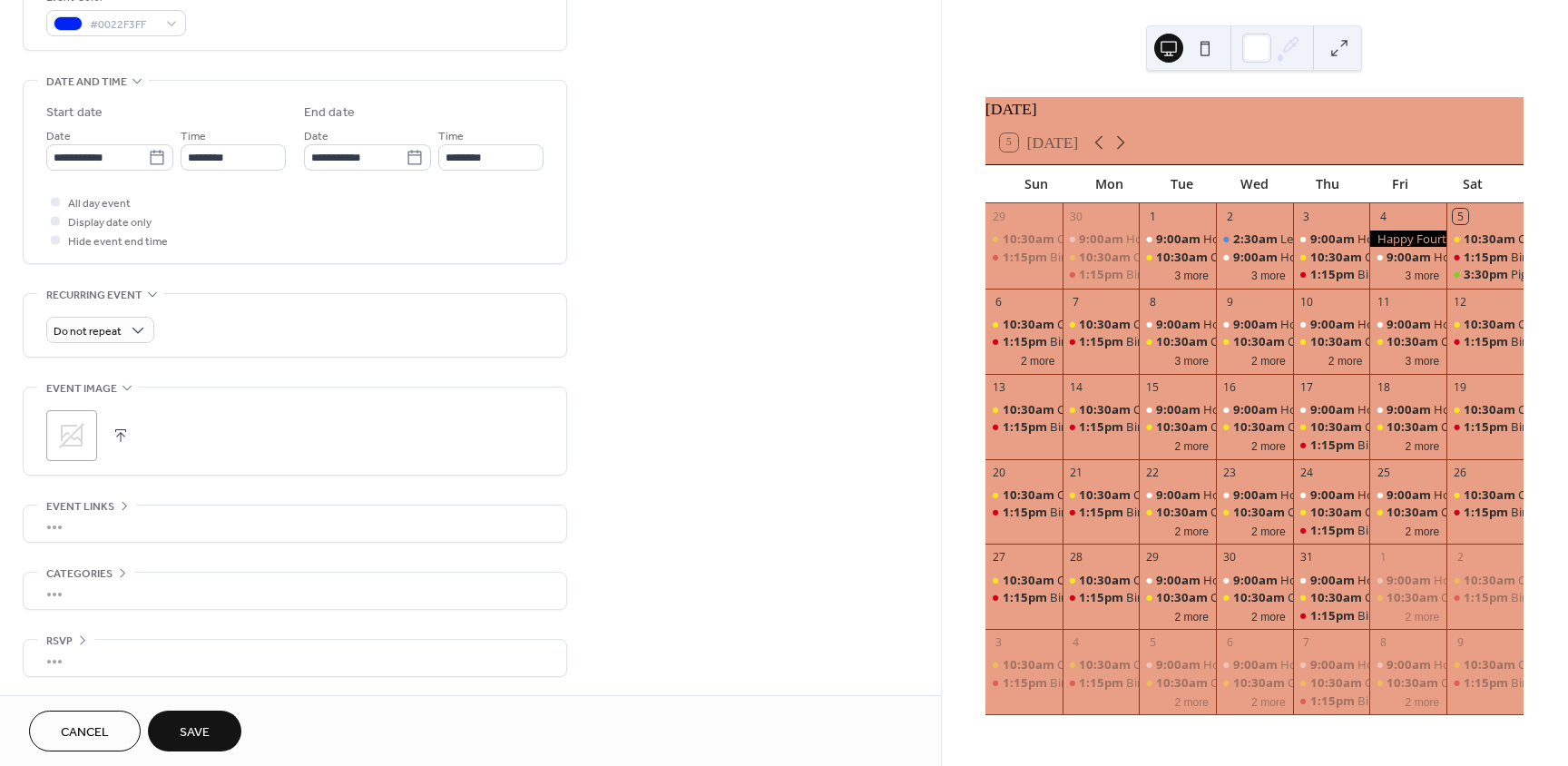 scroll, scrollTop: 510, scrollLeft: 0, axis: vertical 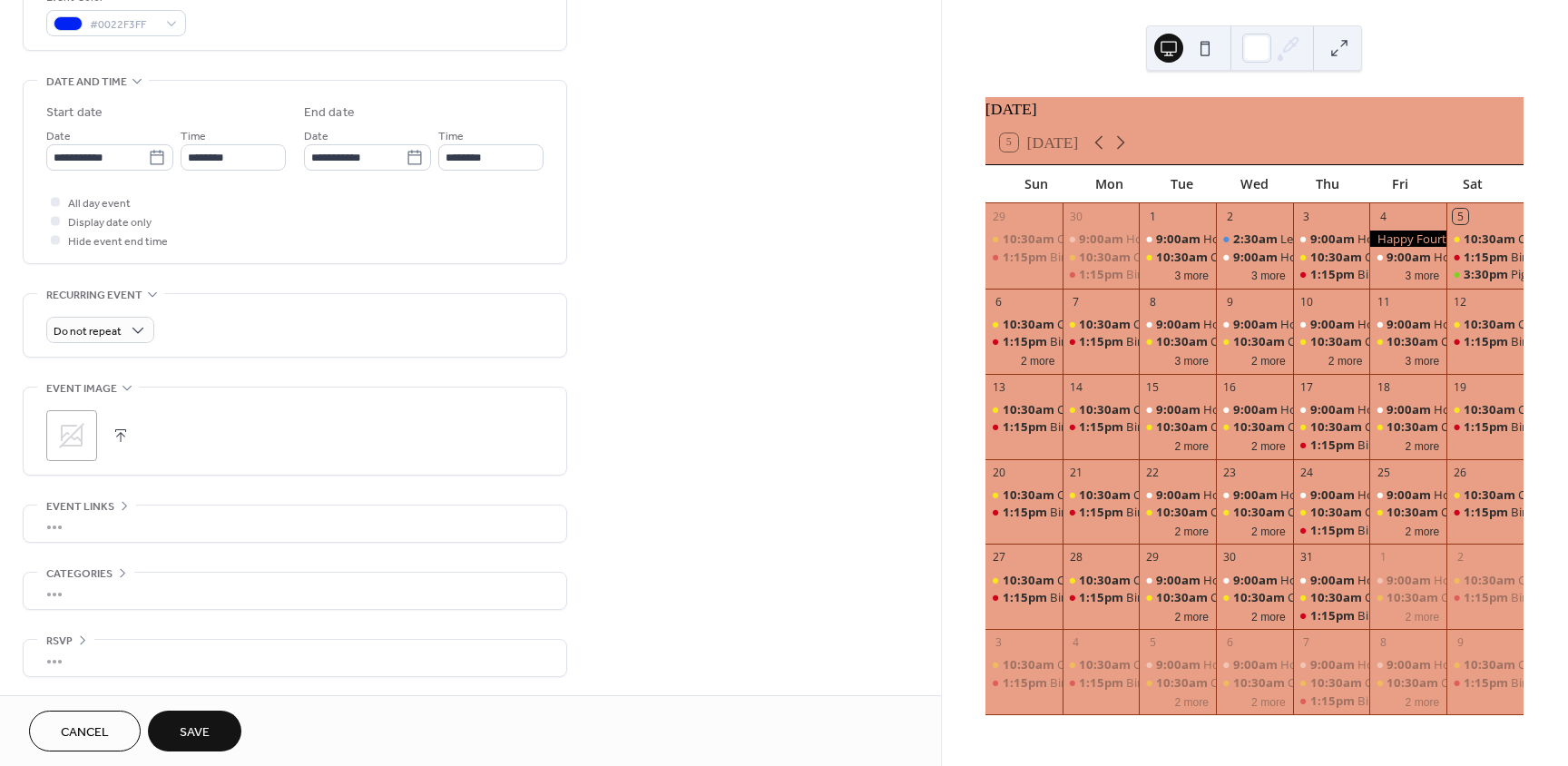 click on "•••" at bounding box center [295, 591] 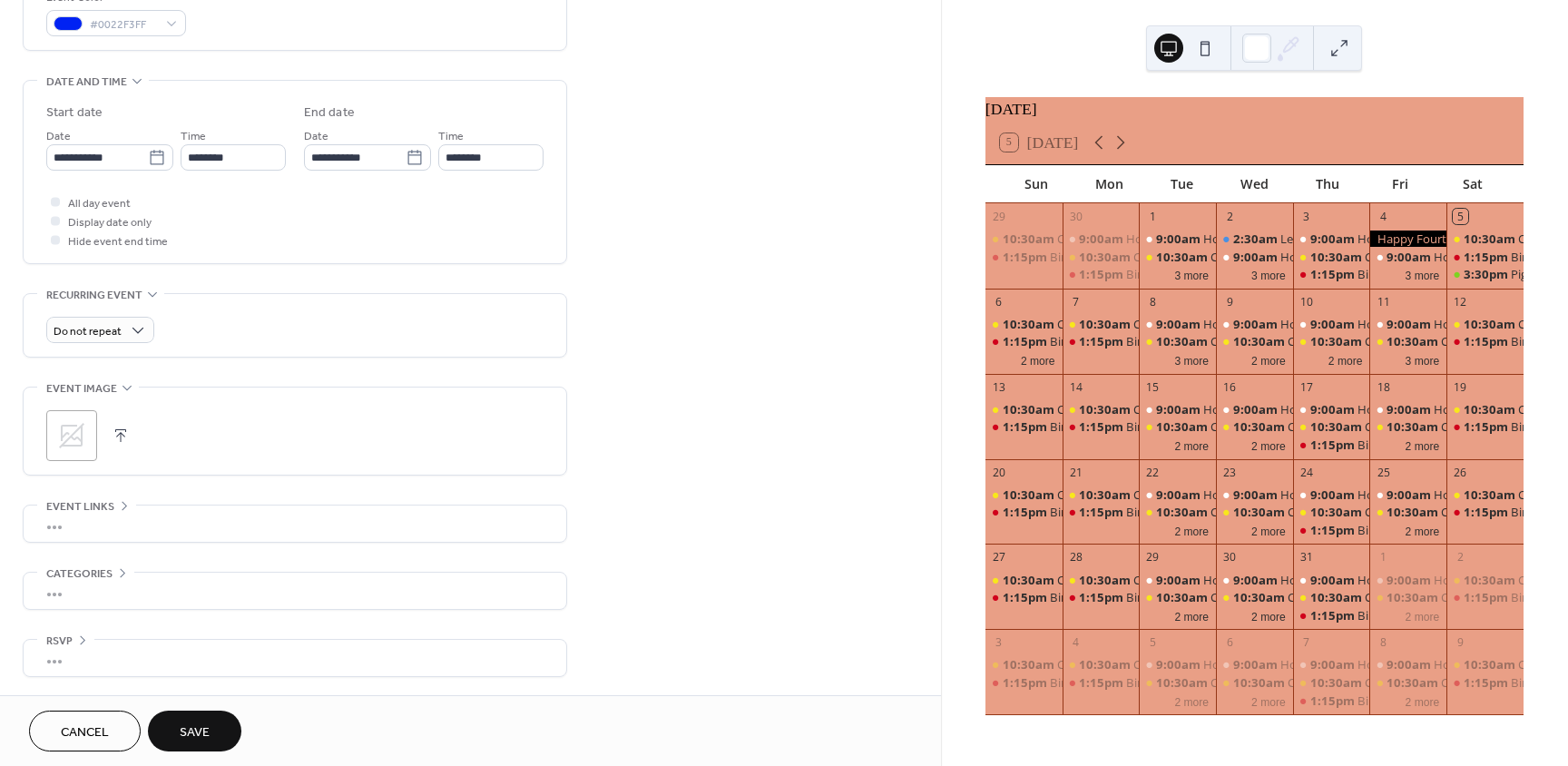 scroll, scrollTop: 510, scrollLeft: 0, axis: vertical 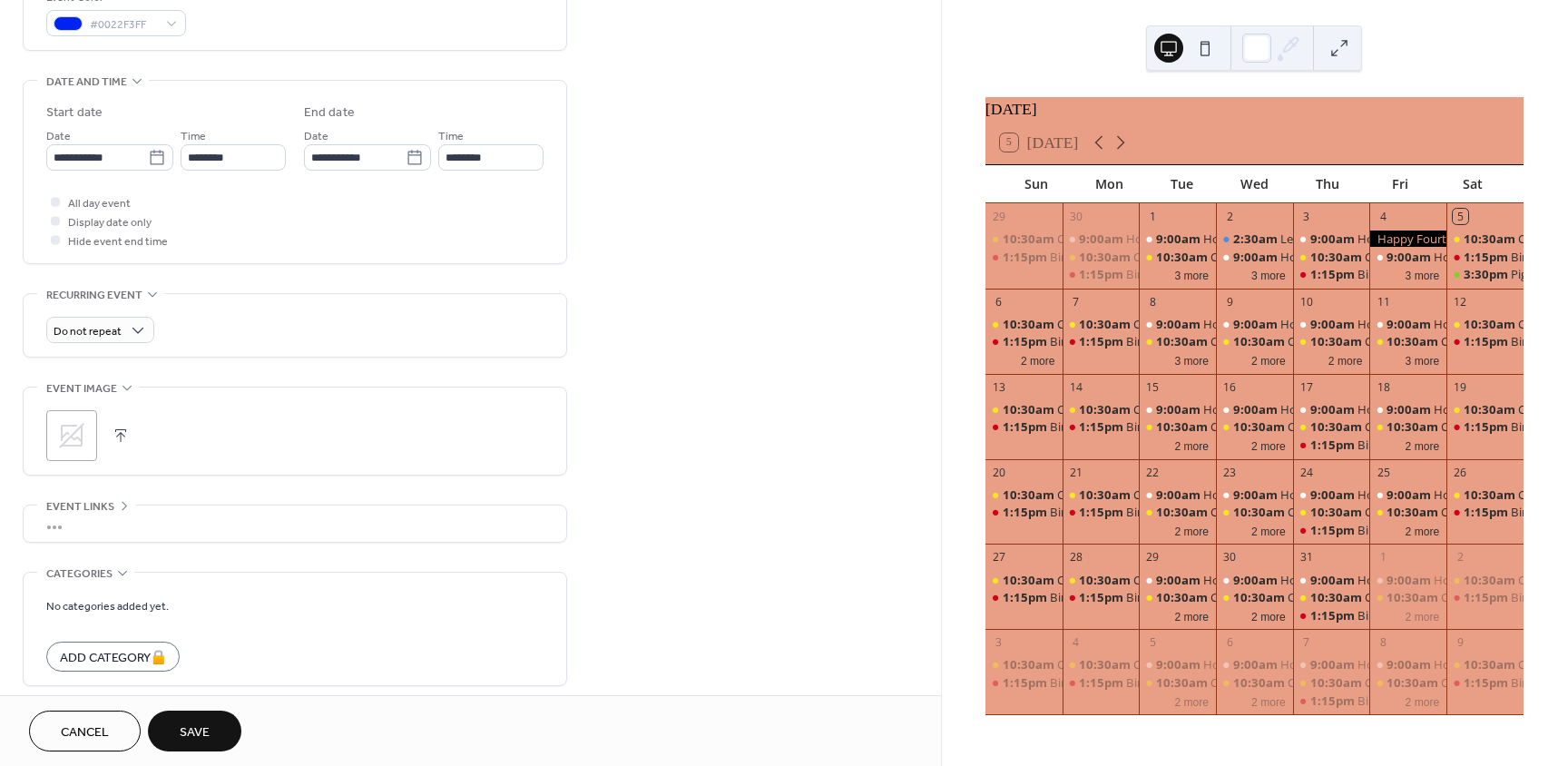 click 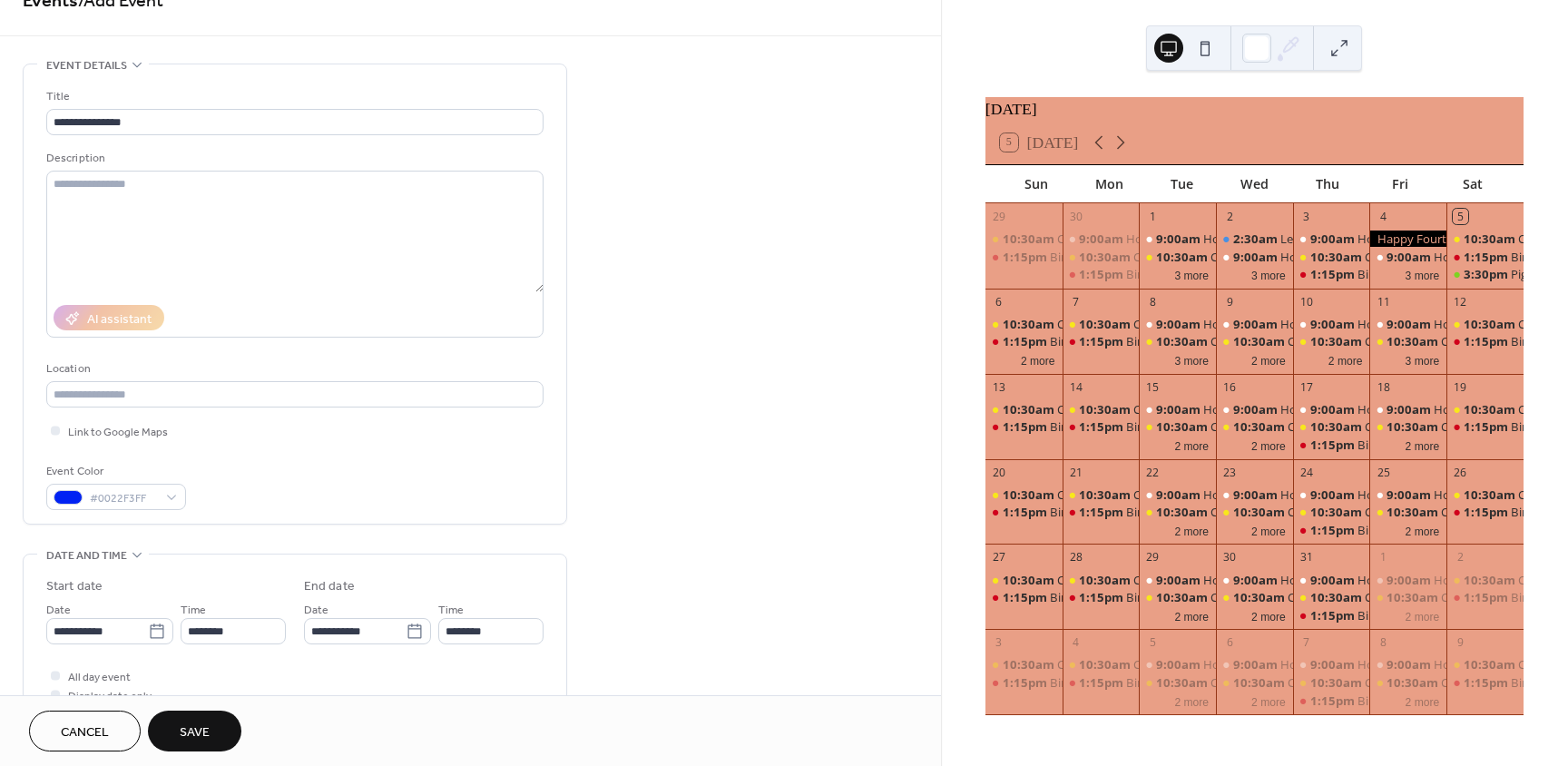 scroll, scrollTop: 0, scrollLeft: 0, axis: both 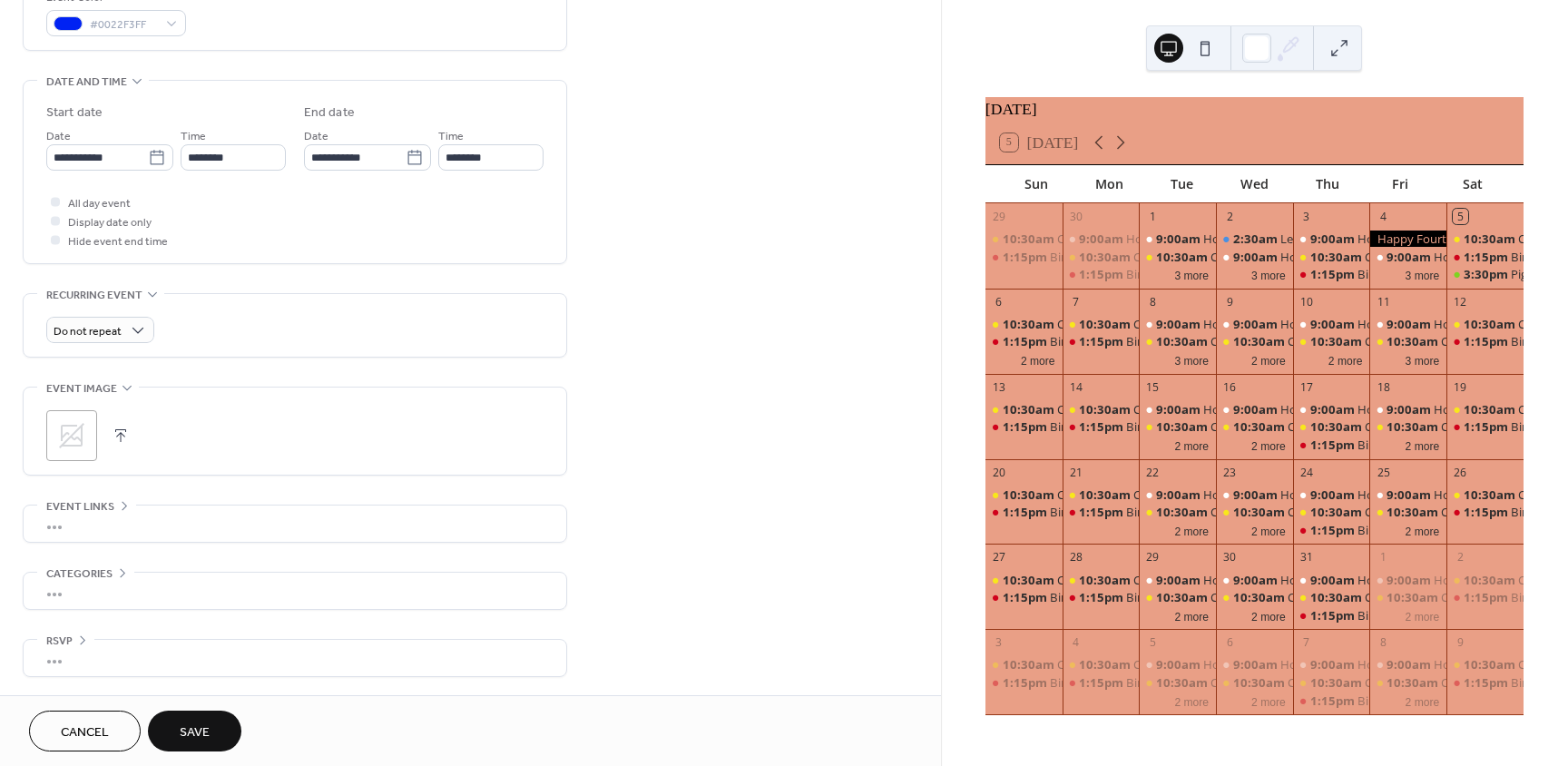 click on "•••" at bounding box center (295, 658) 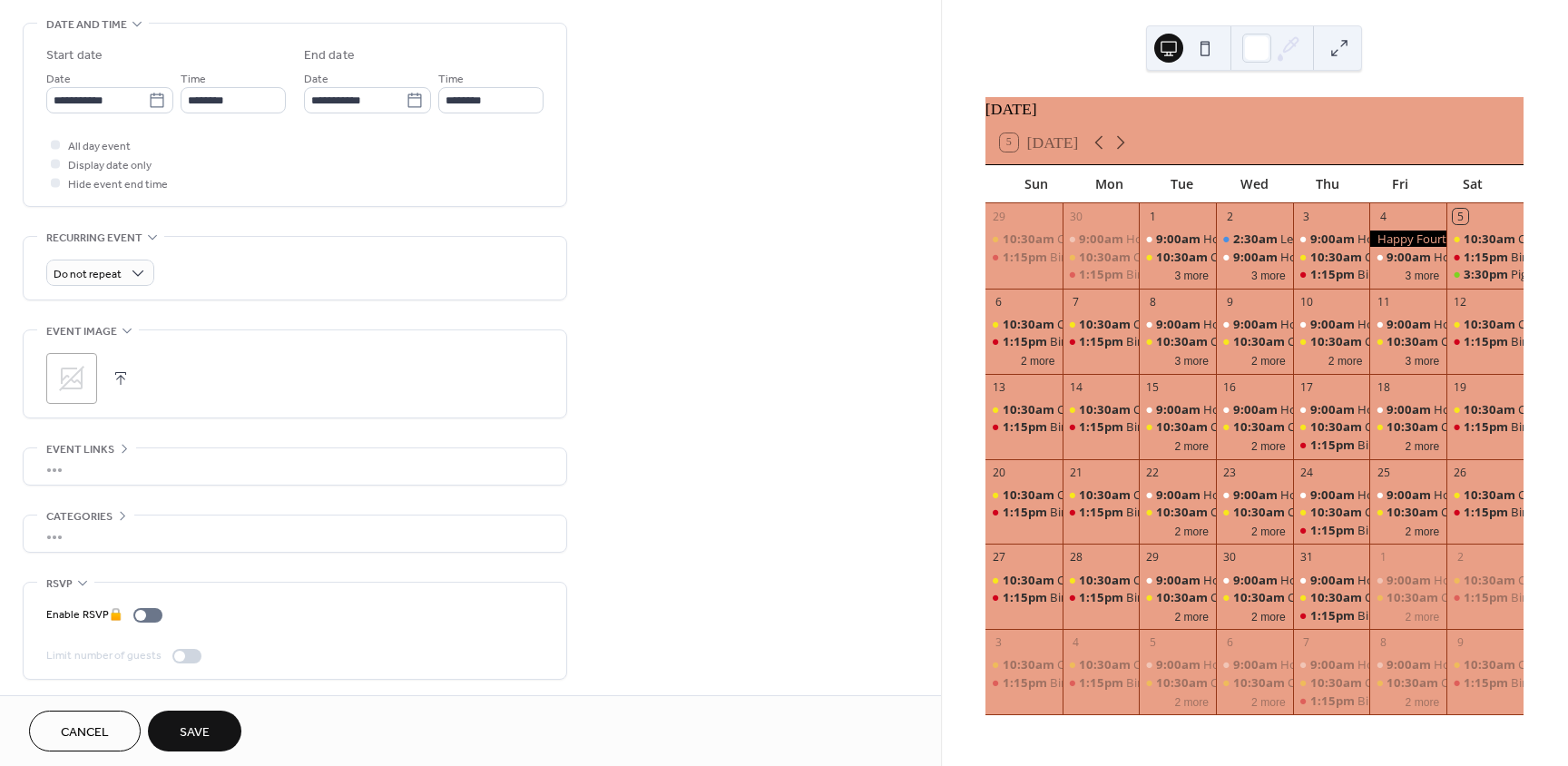 scroll, scrollTop: 570, scrollLeft: 0, axis: vertical 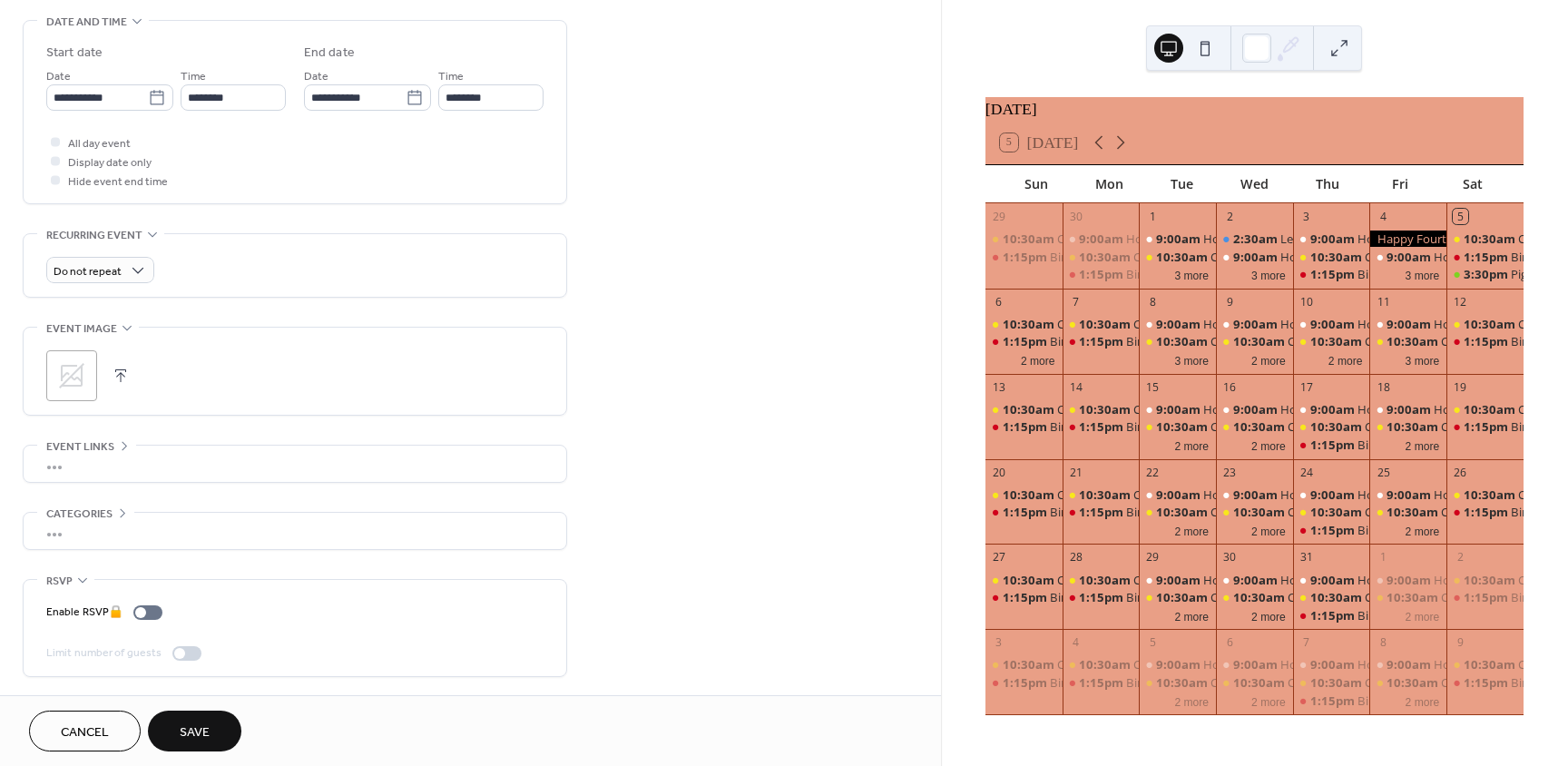 click 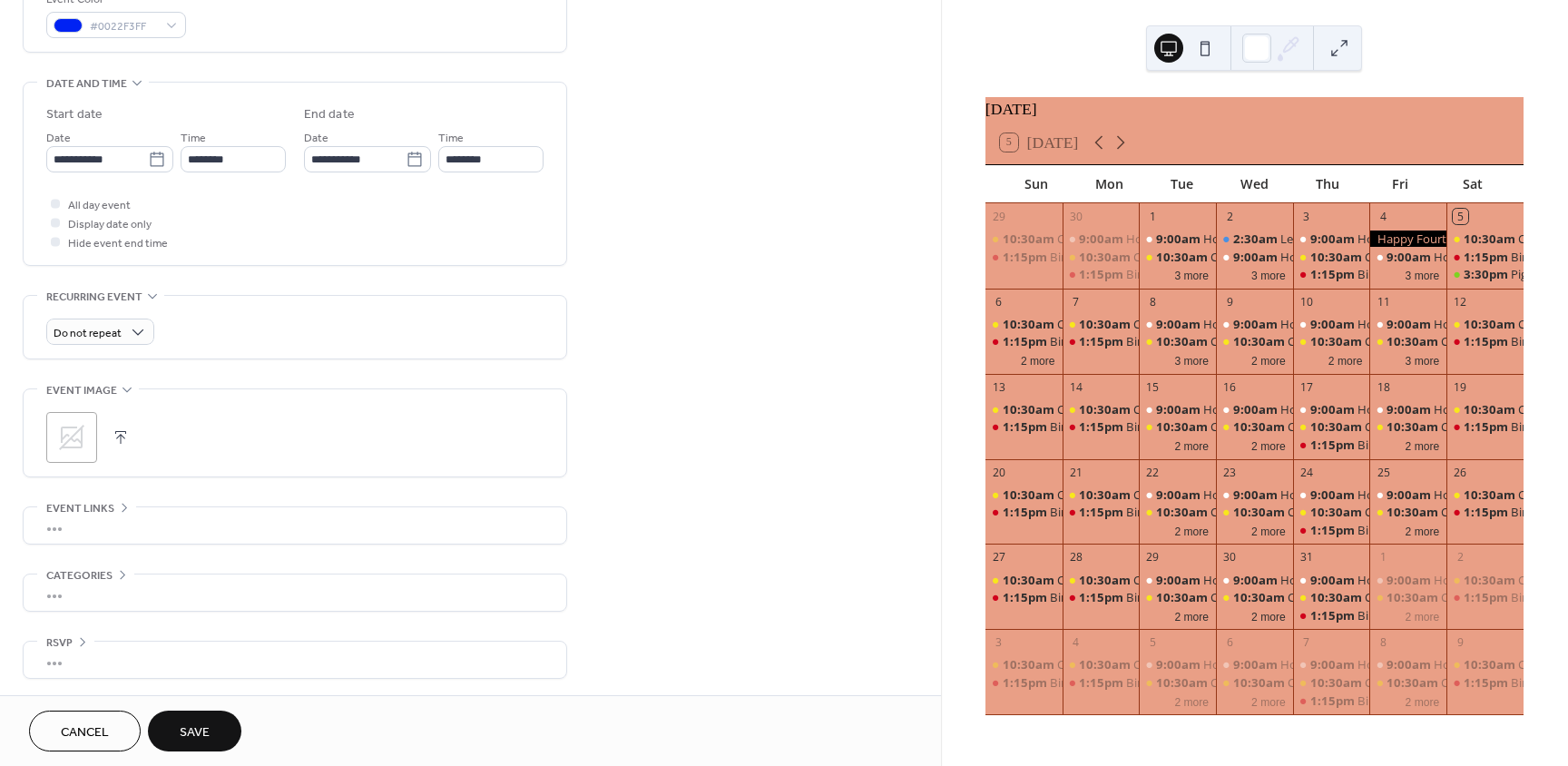 scroll, scrollTop: 510, scrollLeft: 0, axis: vertical 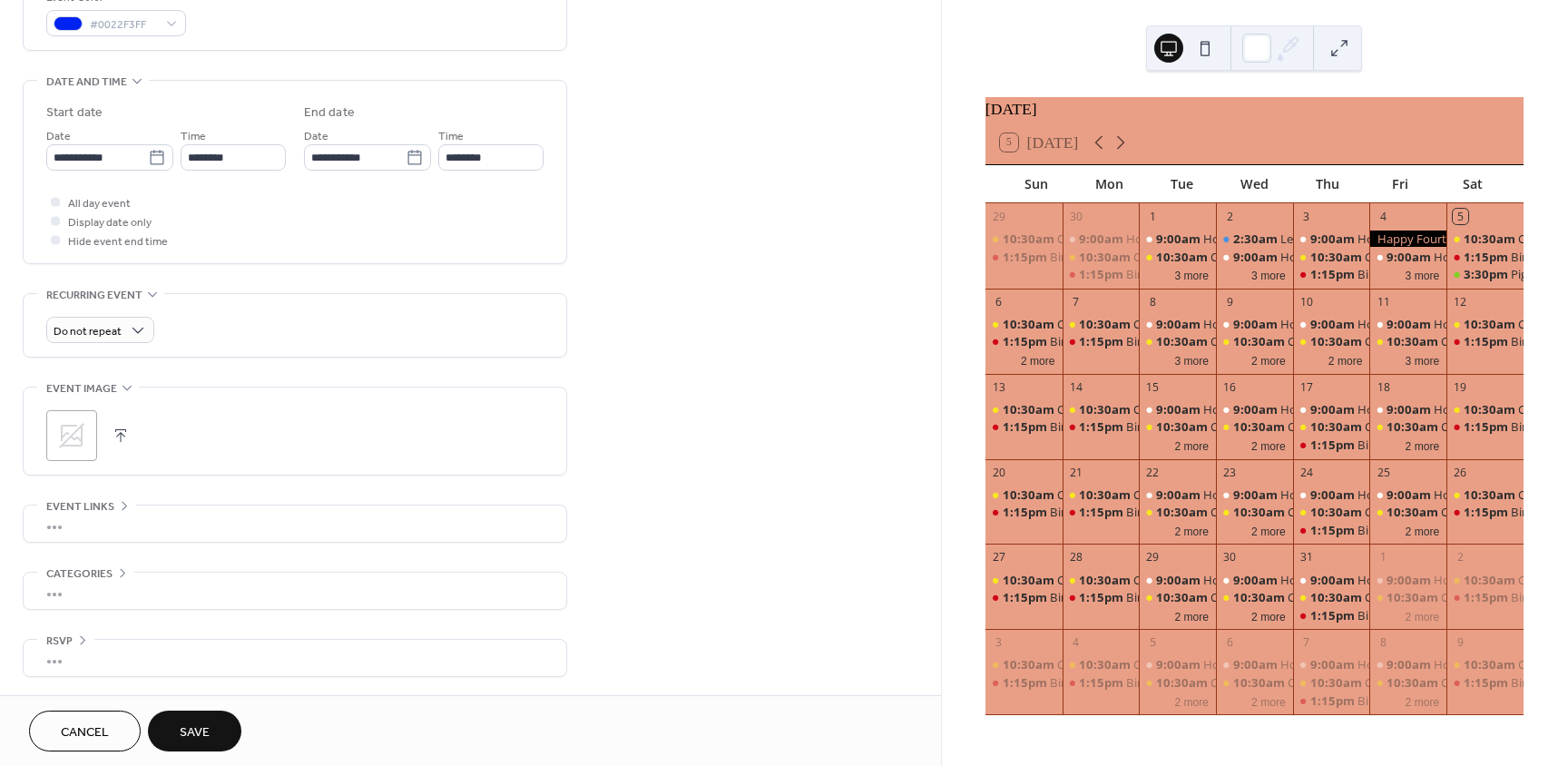 click on "Save" at bounding box center (194, 732) 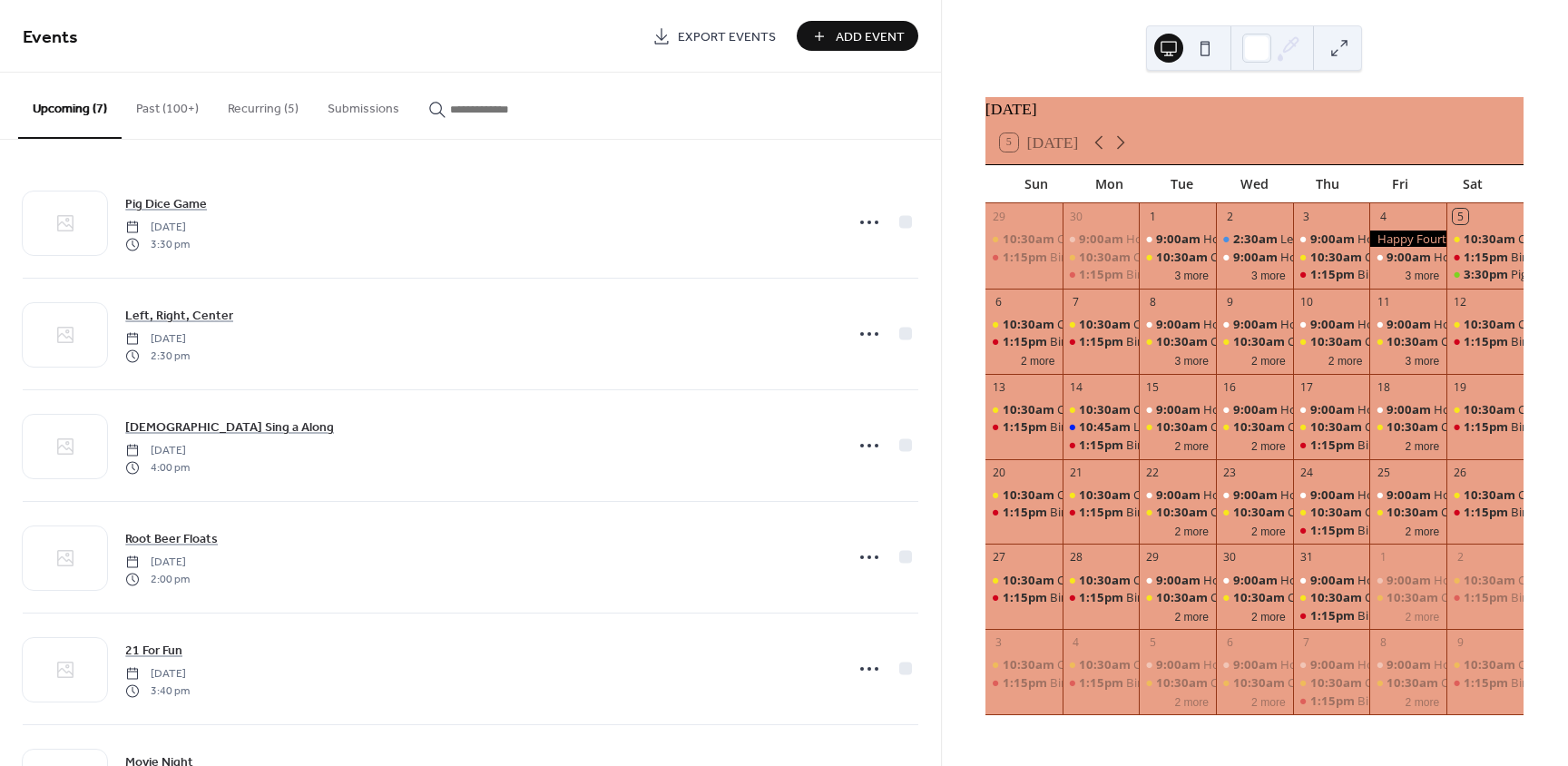 click on "Add Event" at bounding box center (870, 37) 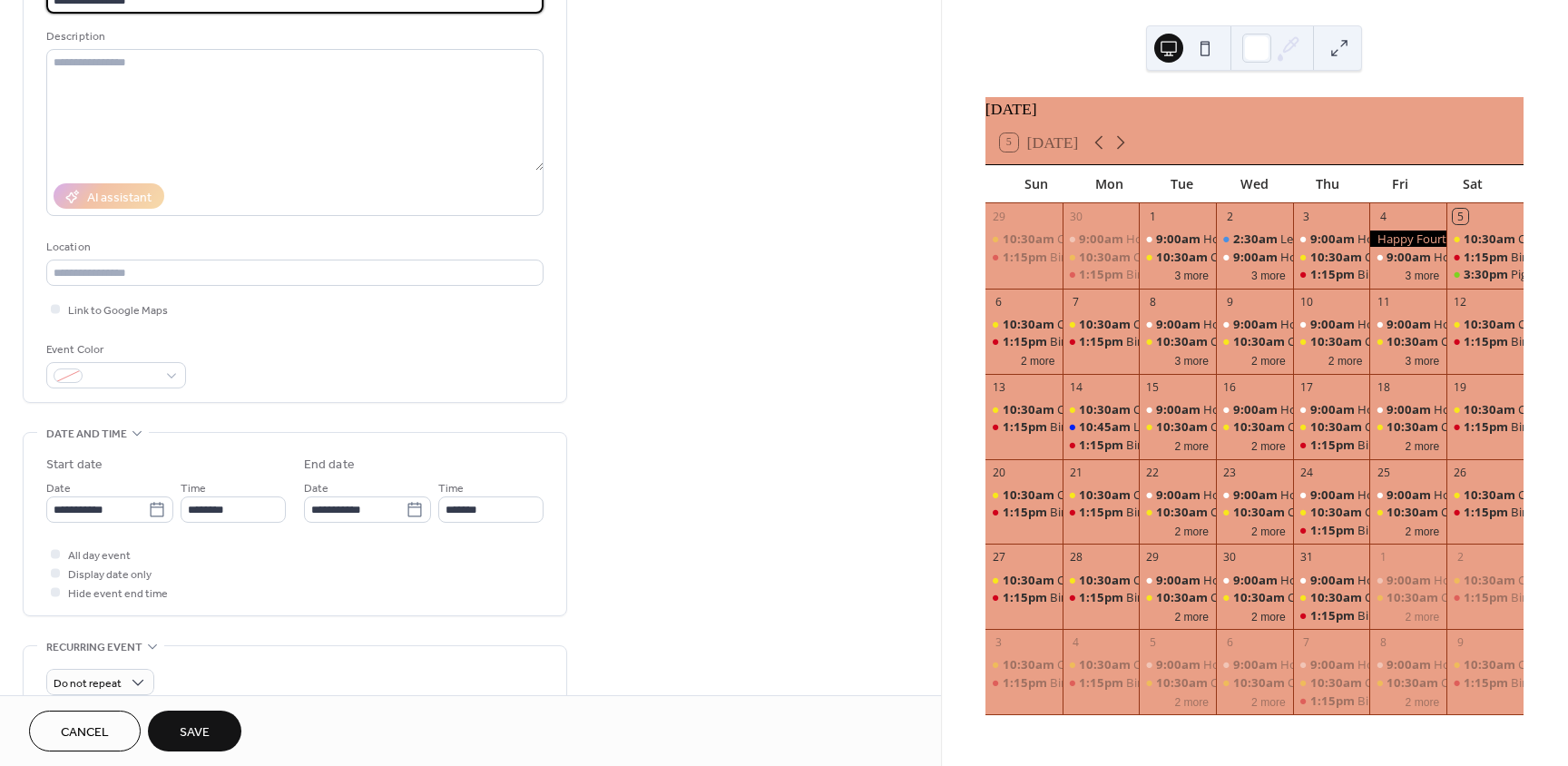 scroll, scrollTop: 182, scrollLeft: 0, axis: vertical 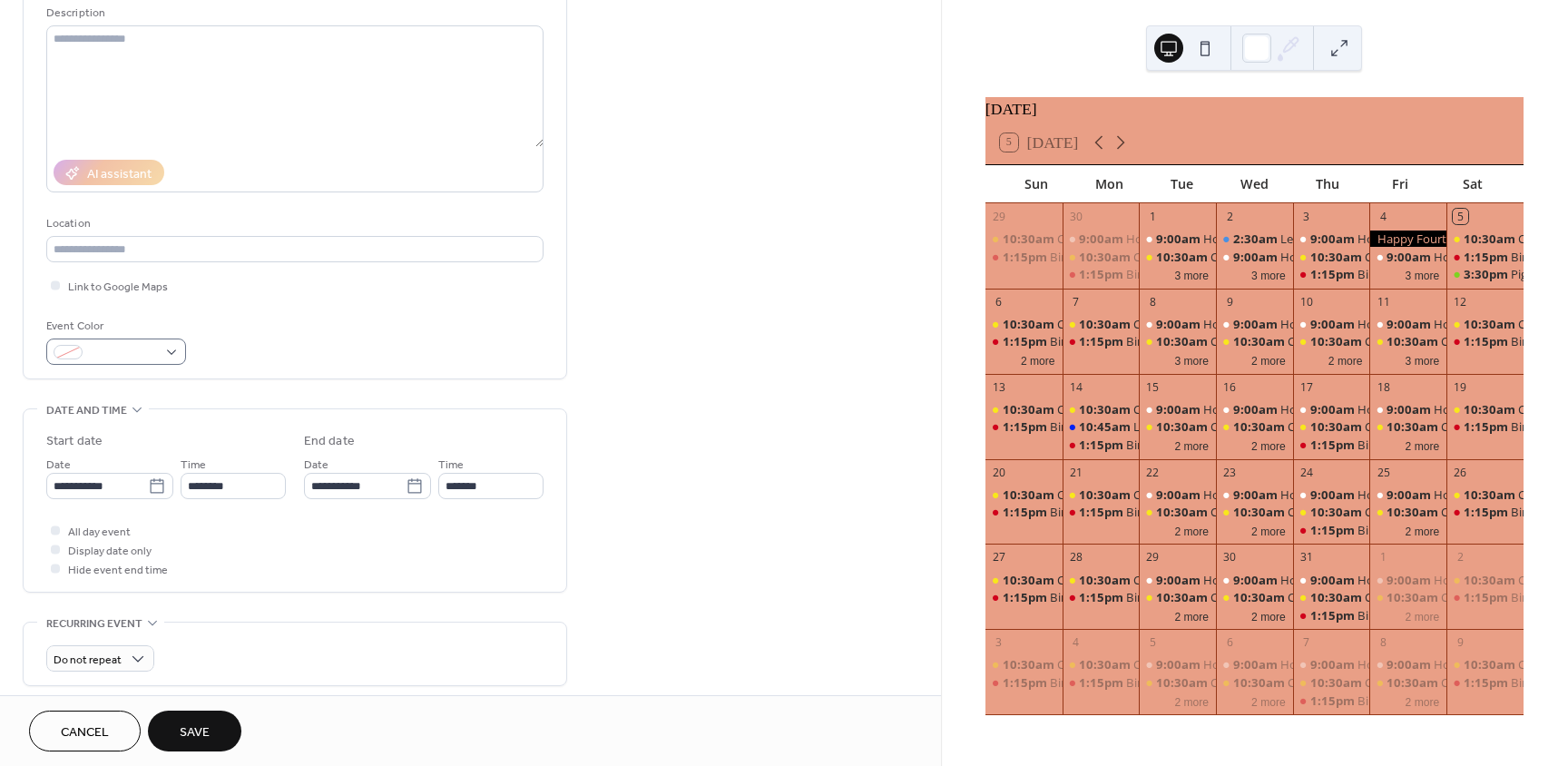 type on "**********" 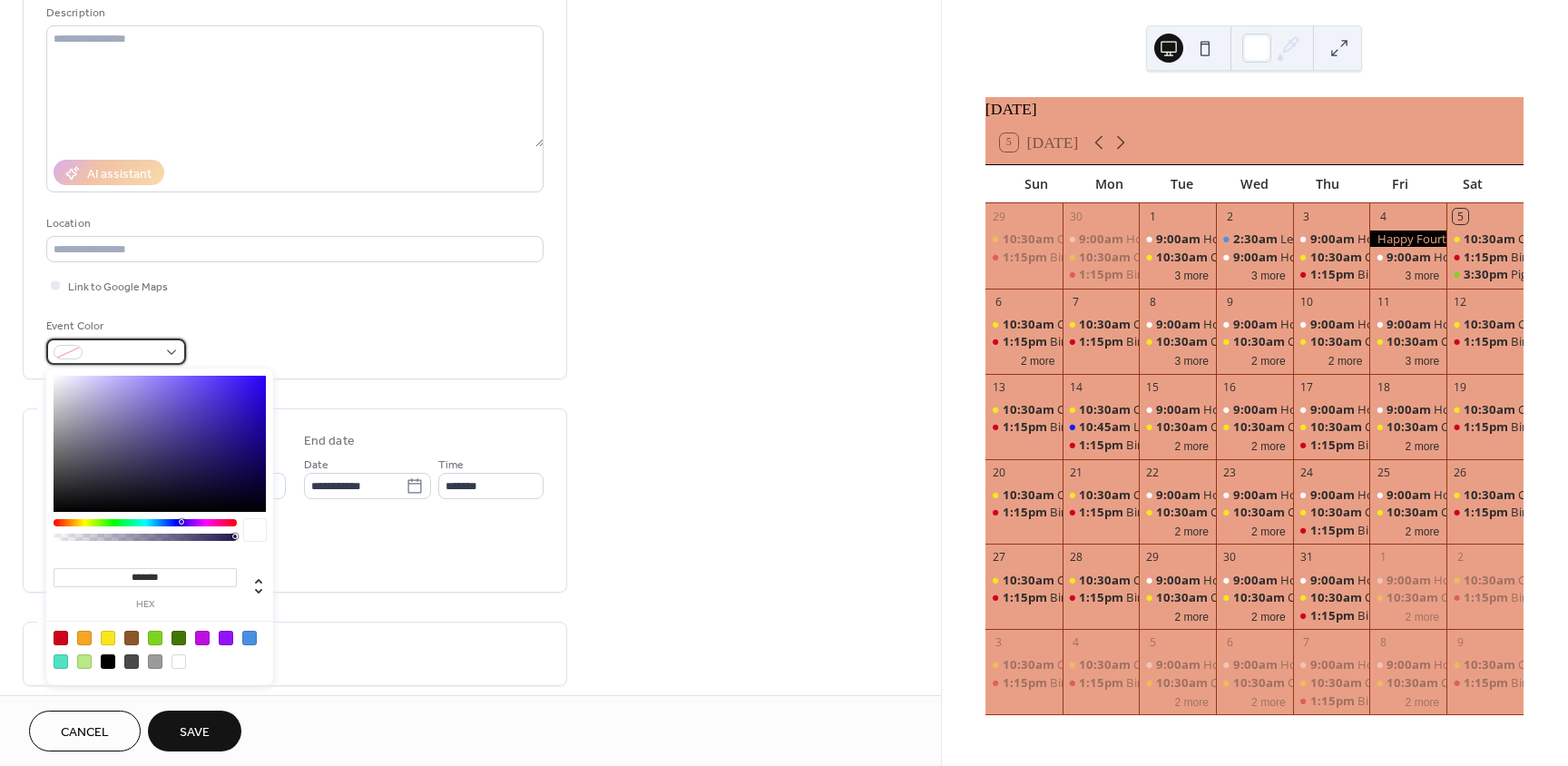 click at bounding box center [68, 352] 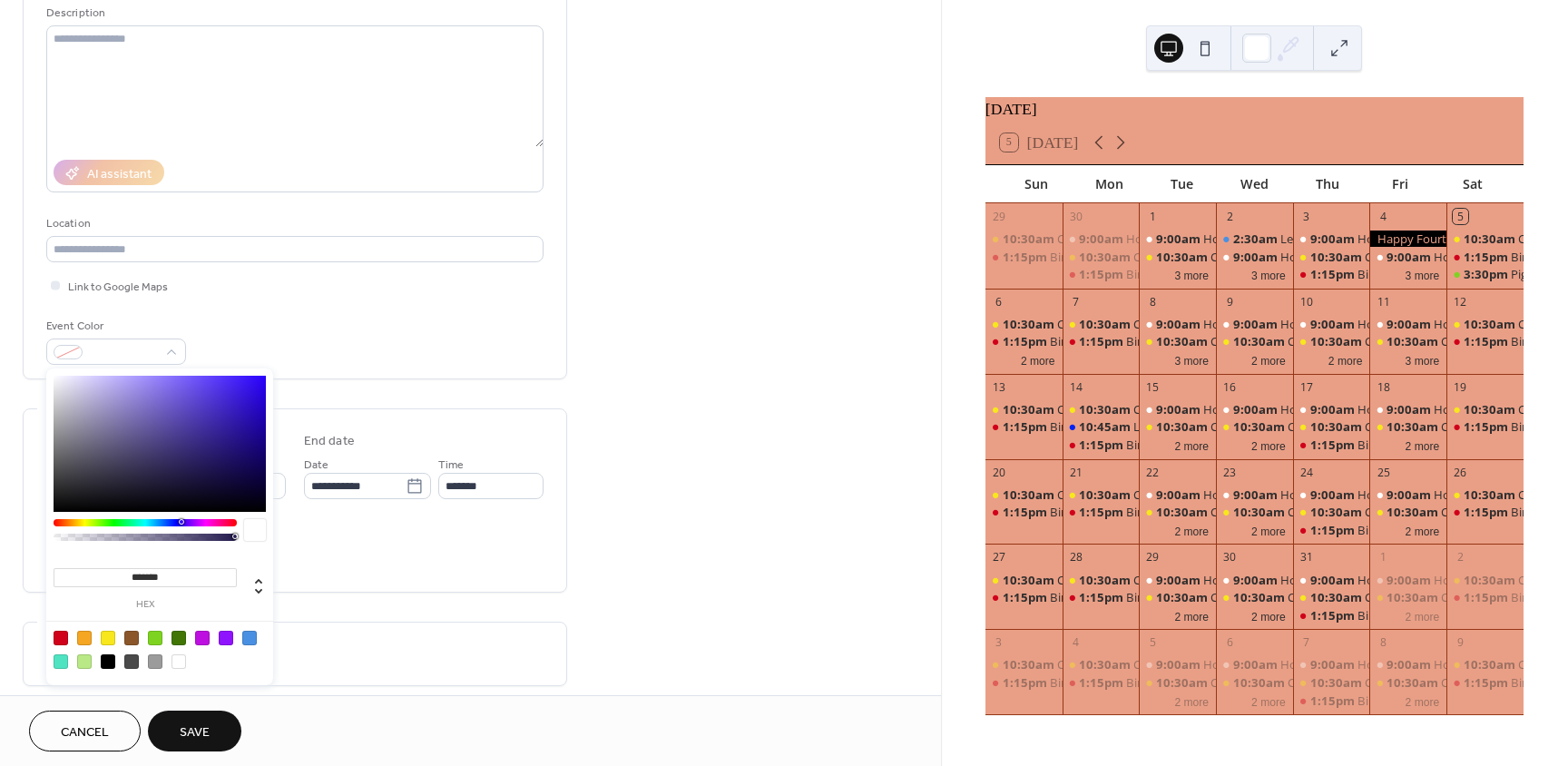 click at bounding box center [145, 523] 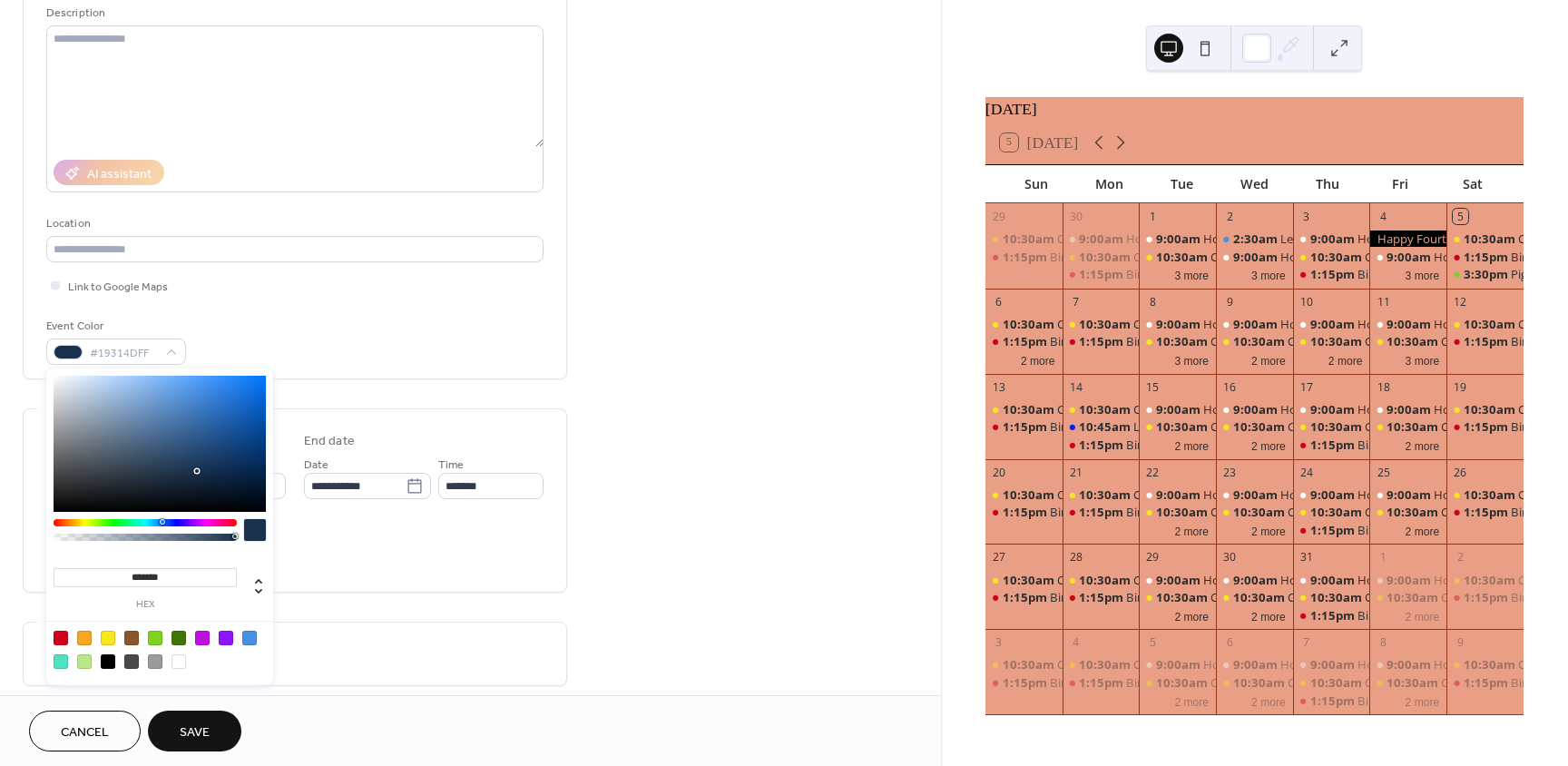drag, startPoint x: 114, startPoint y: 525, endPoint x: 162, endPoint y: 527, distance: 48.041649 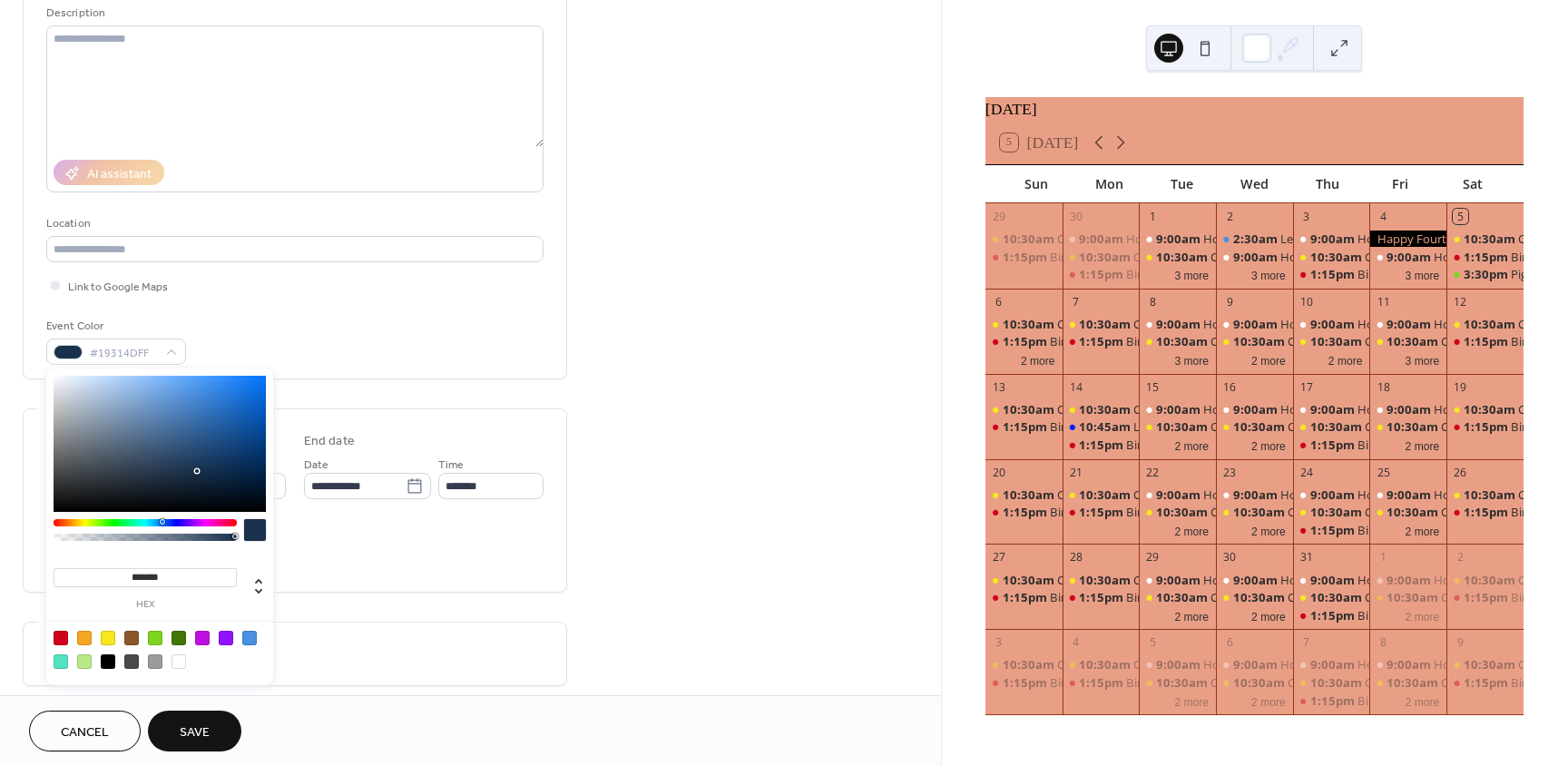 click at bounding box center (145, 535) 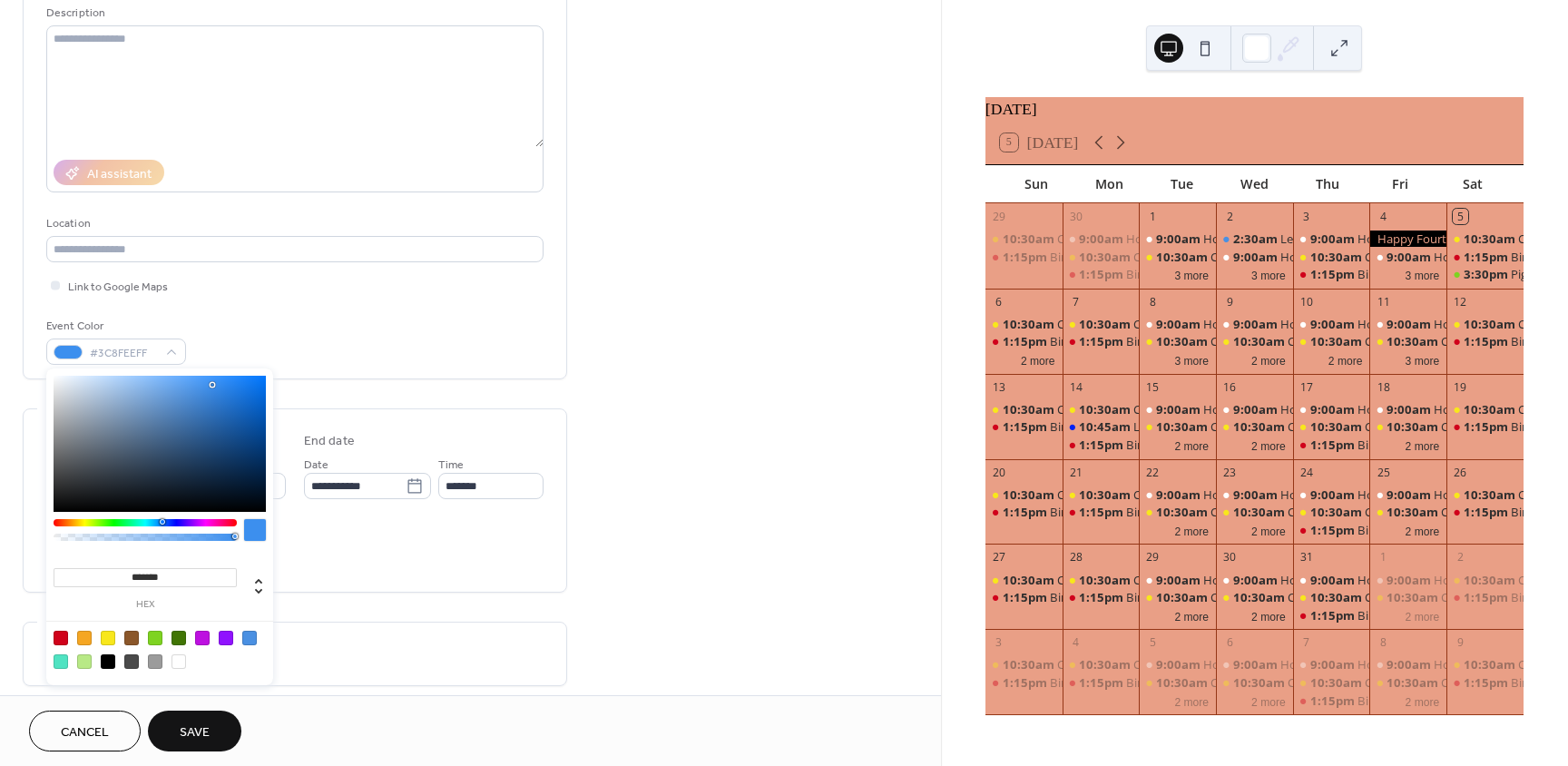 type on "*******" 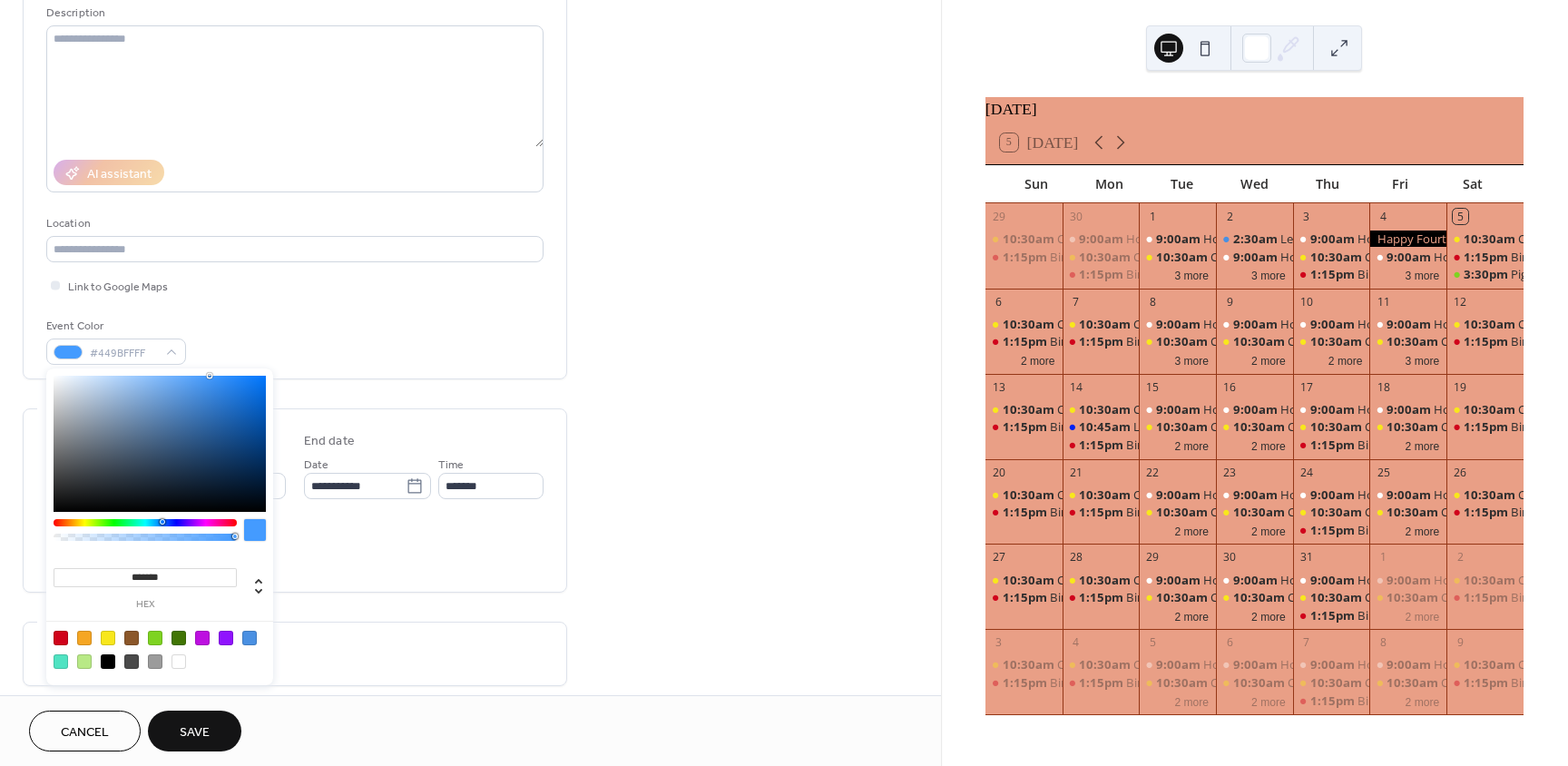 drag, startPoint x: 229, startPoint y: 394, endPoint x: 210, endPoint y: 375, distance: 26.870058 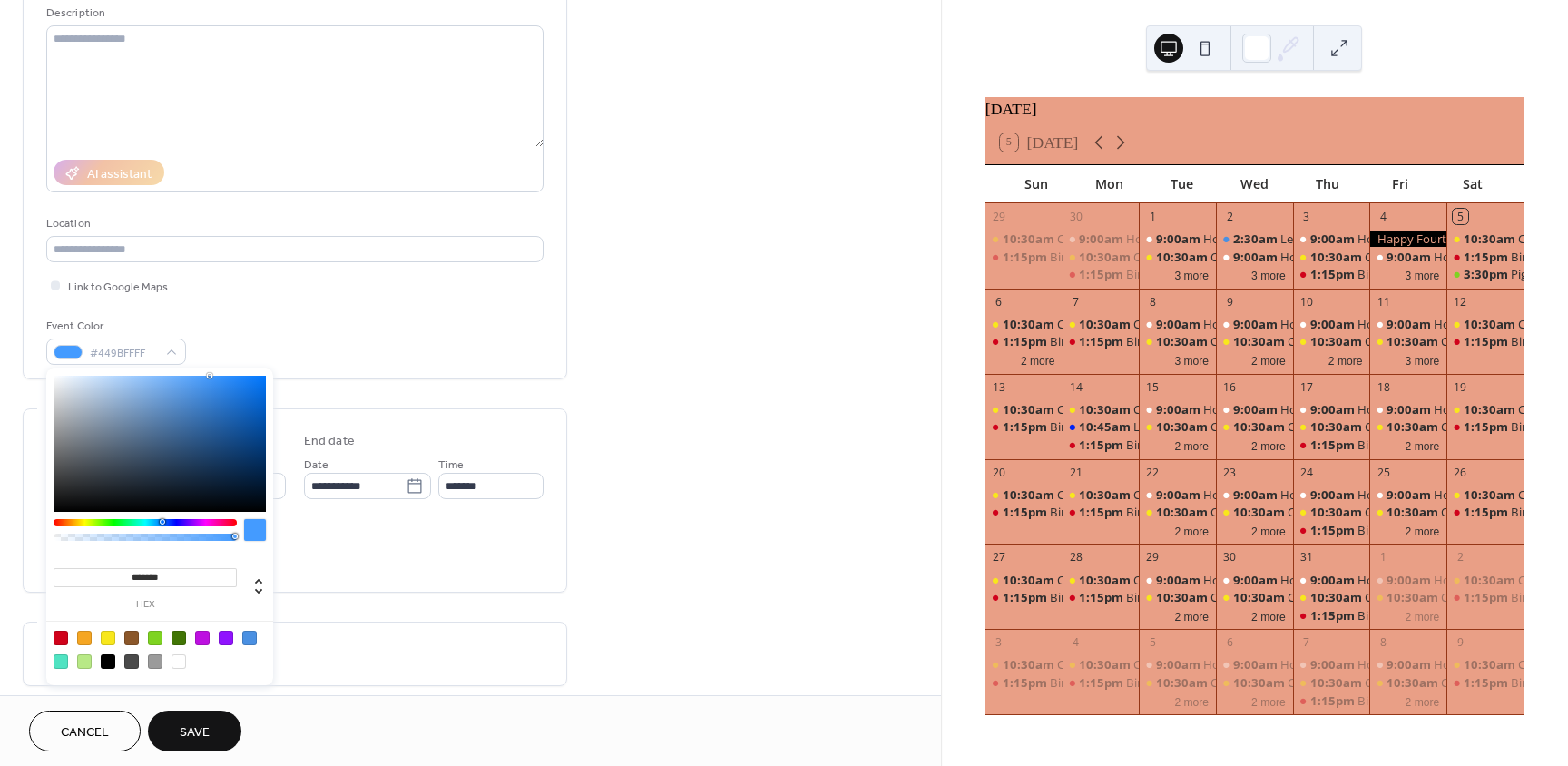 click at bounding box center (160, 444) 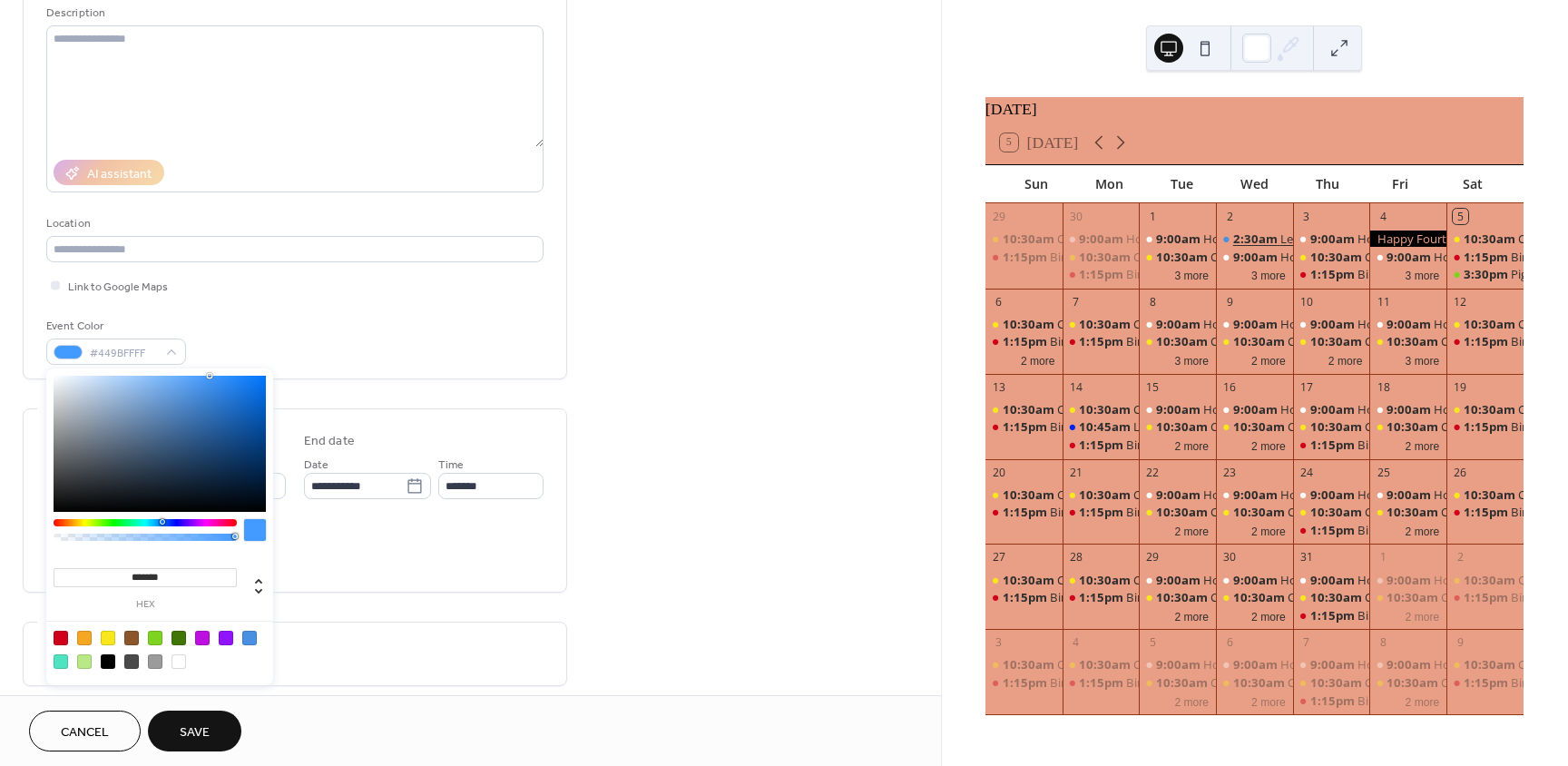 click on "2:30am" at bounding box center (1257, 239) 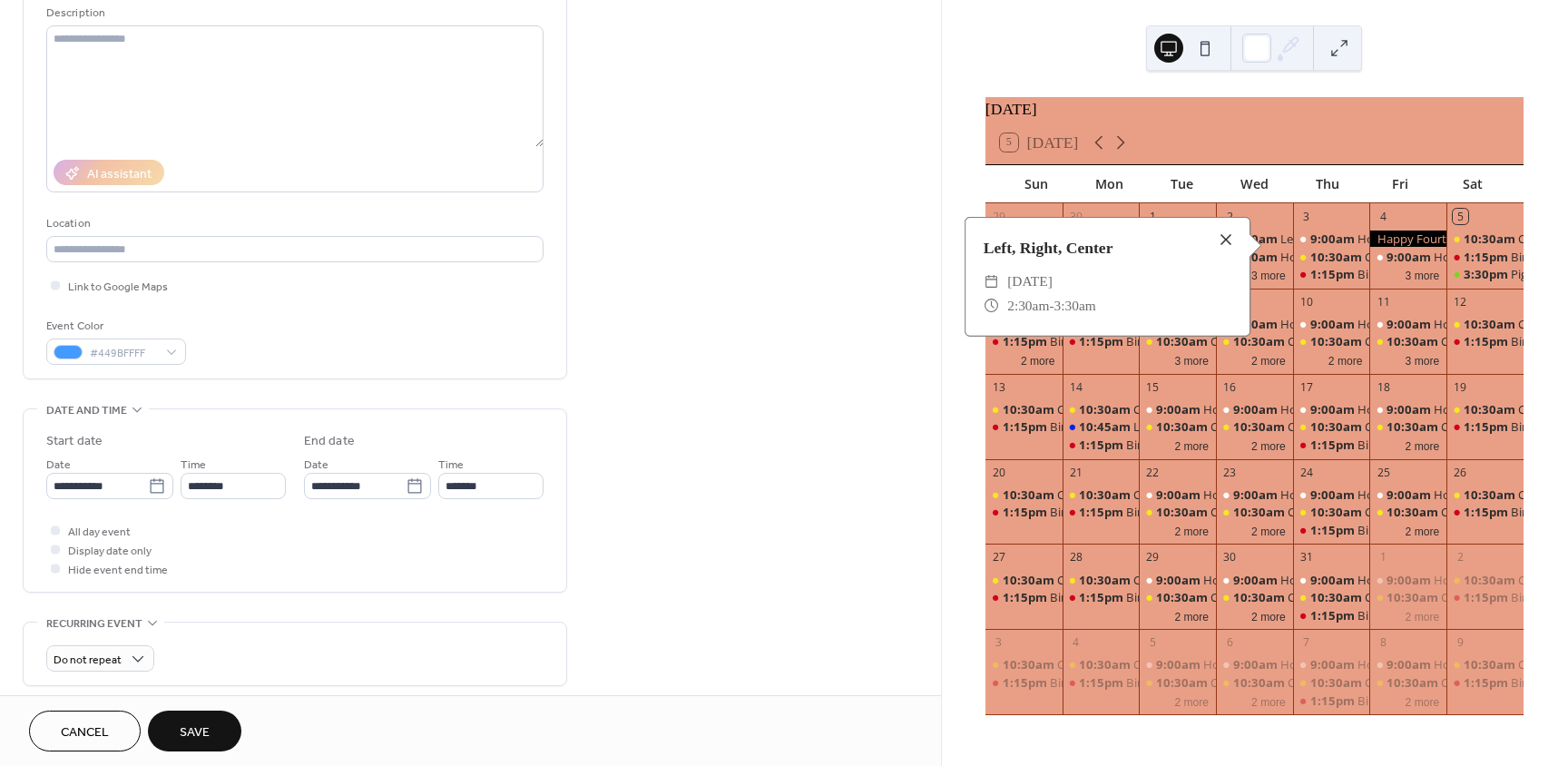 click at bounding box center (1226, 240) 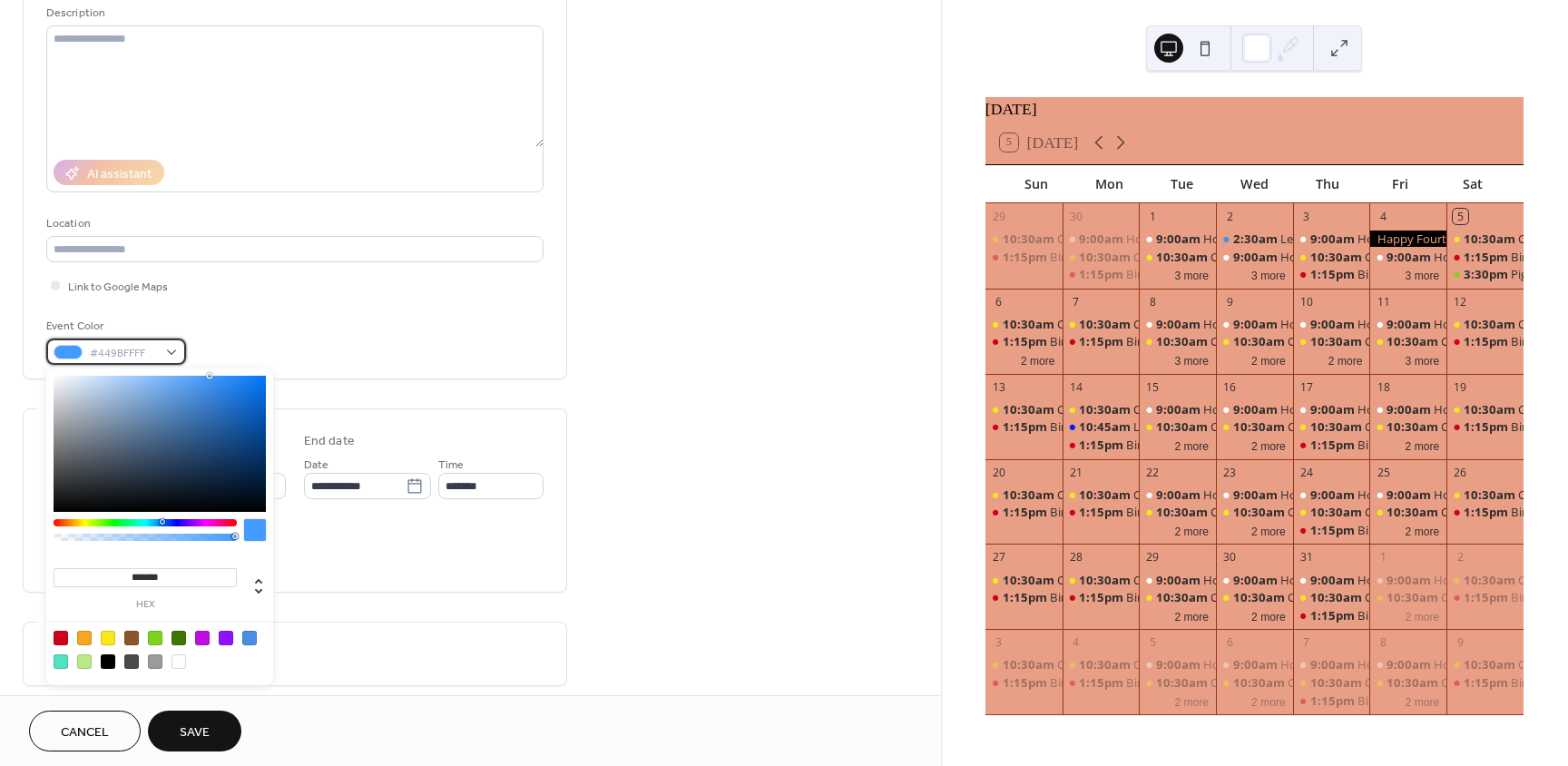 click on "#449BFFFF" at bounding box center (116, 351) 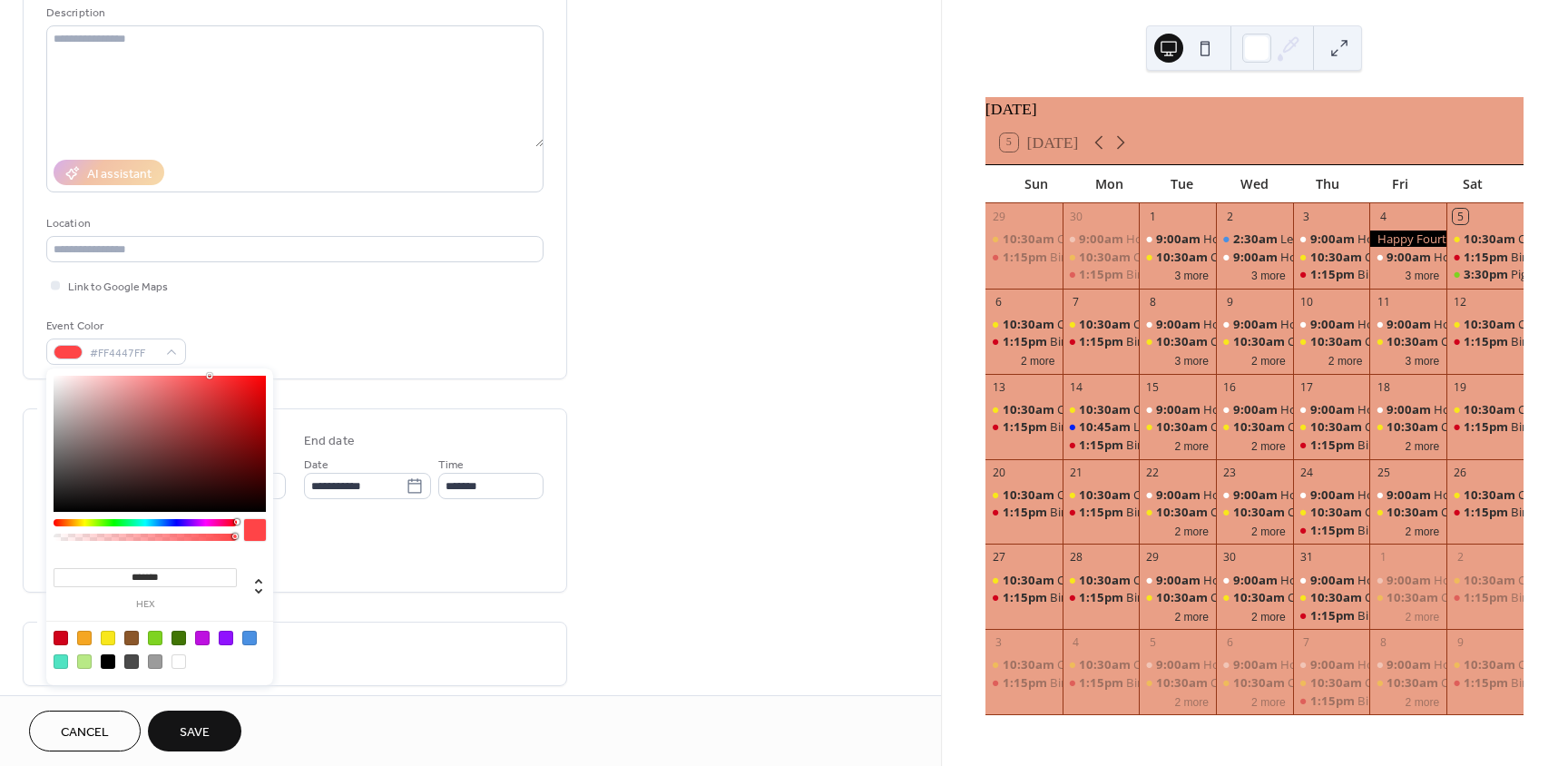 drag, startPoint x: 234, startPoint y: 525, endPoint x: 243, endPoint y: 524, distance: 9.055385 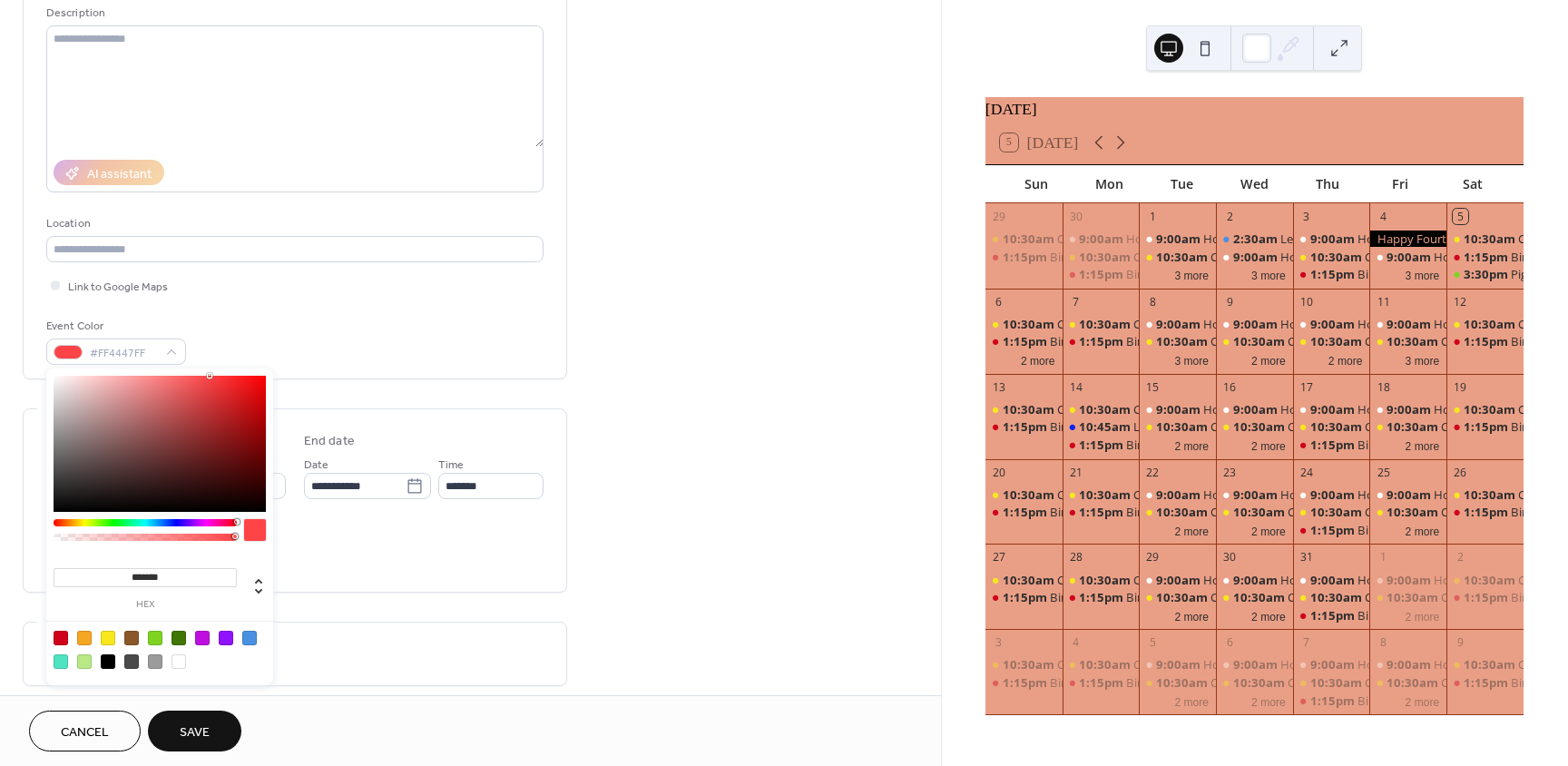 click at bounding box center [160, 535] 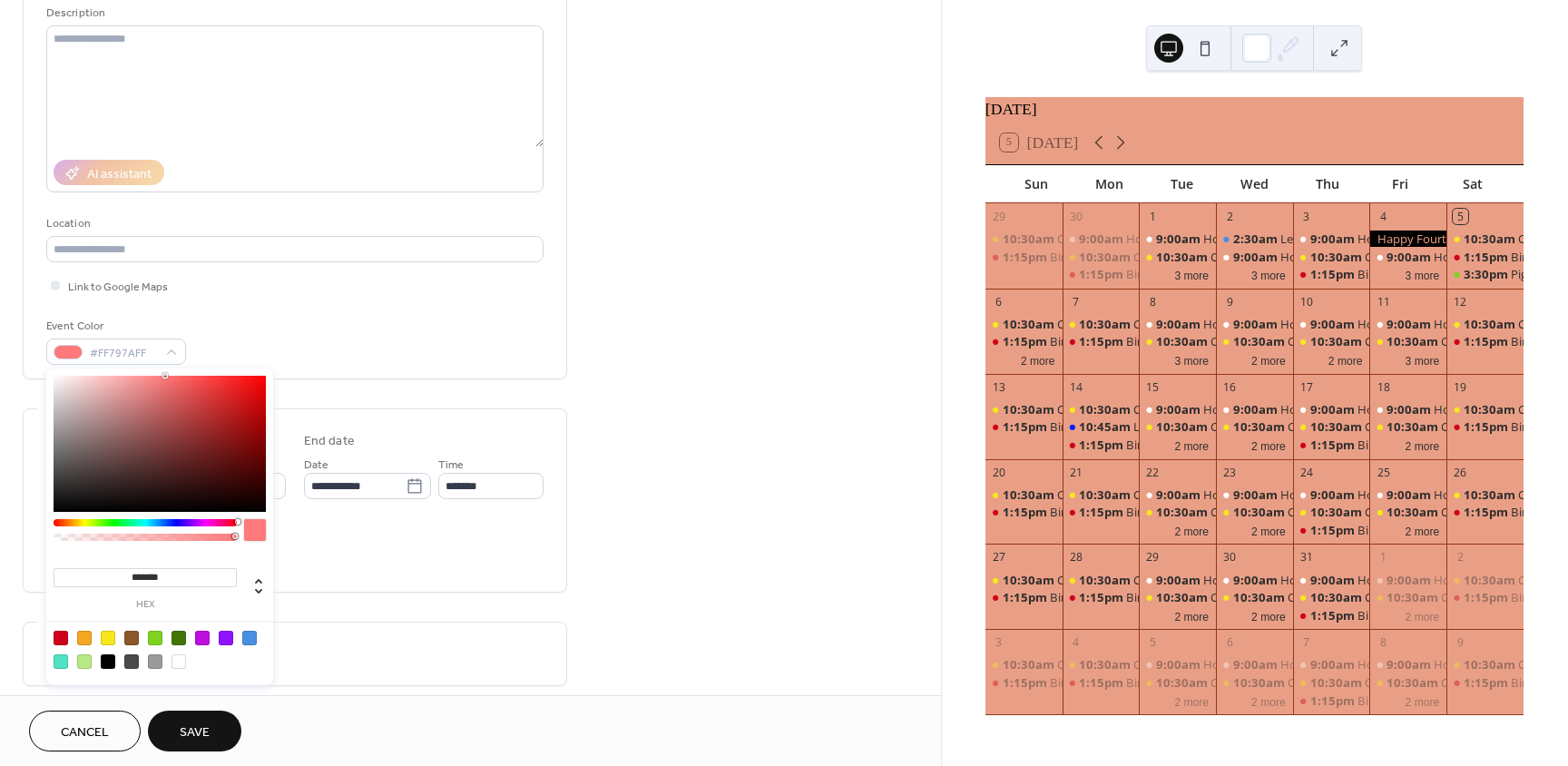 type on "*******" 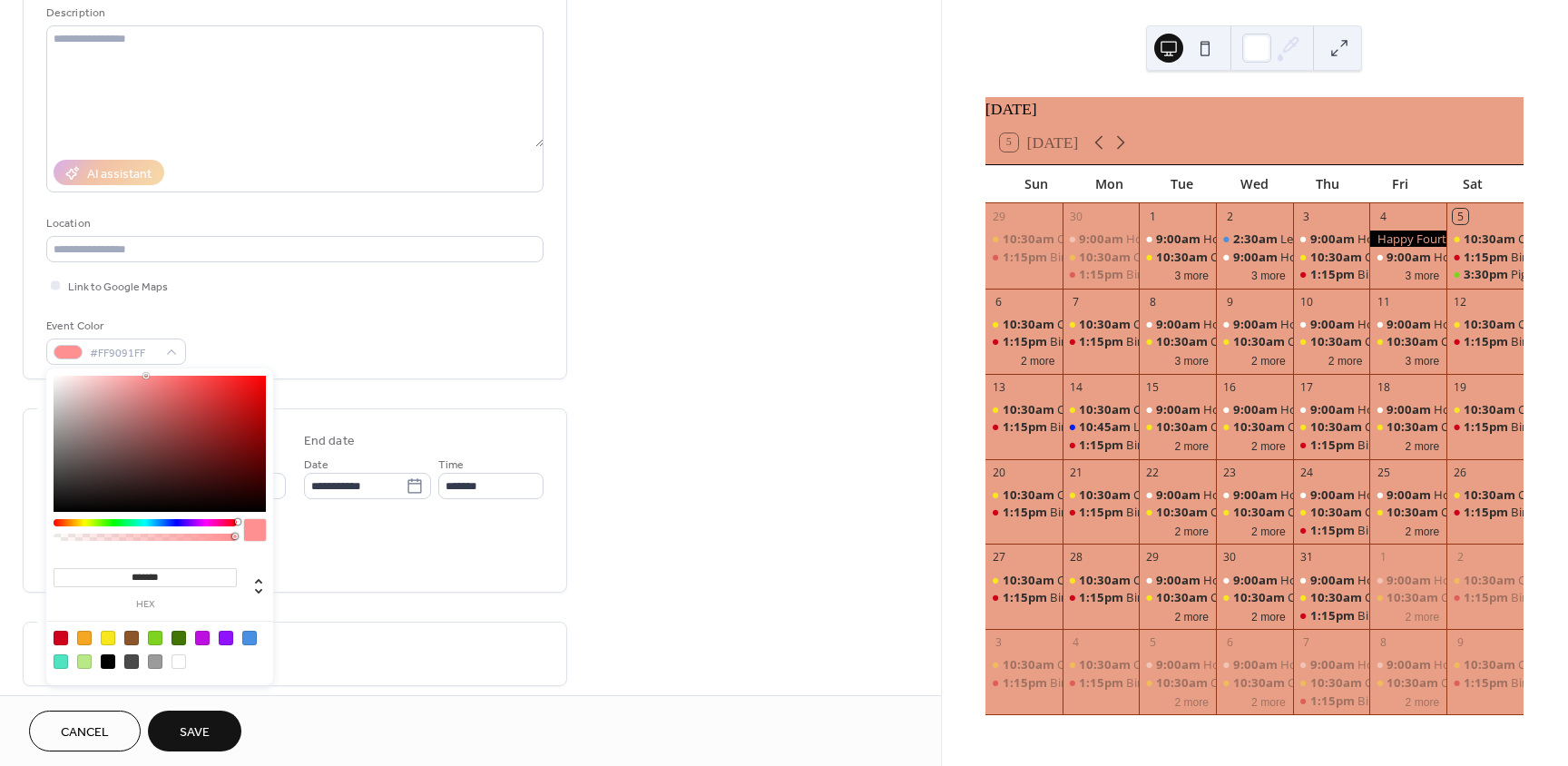 drag, startPoint x: 211, startPoint y: 376, endPoint x: 146, endPoint y: 371, distance: 65.19202 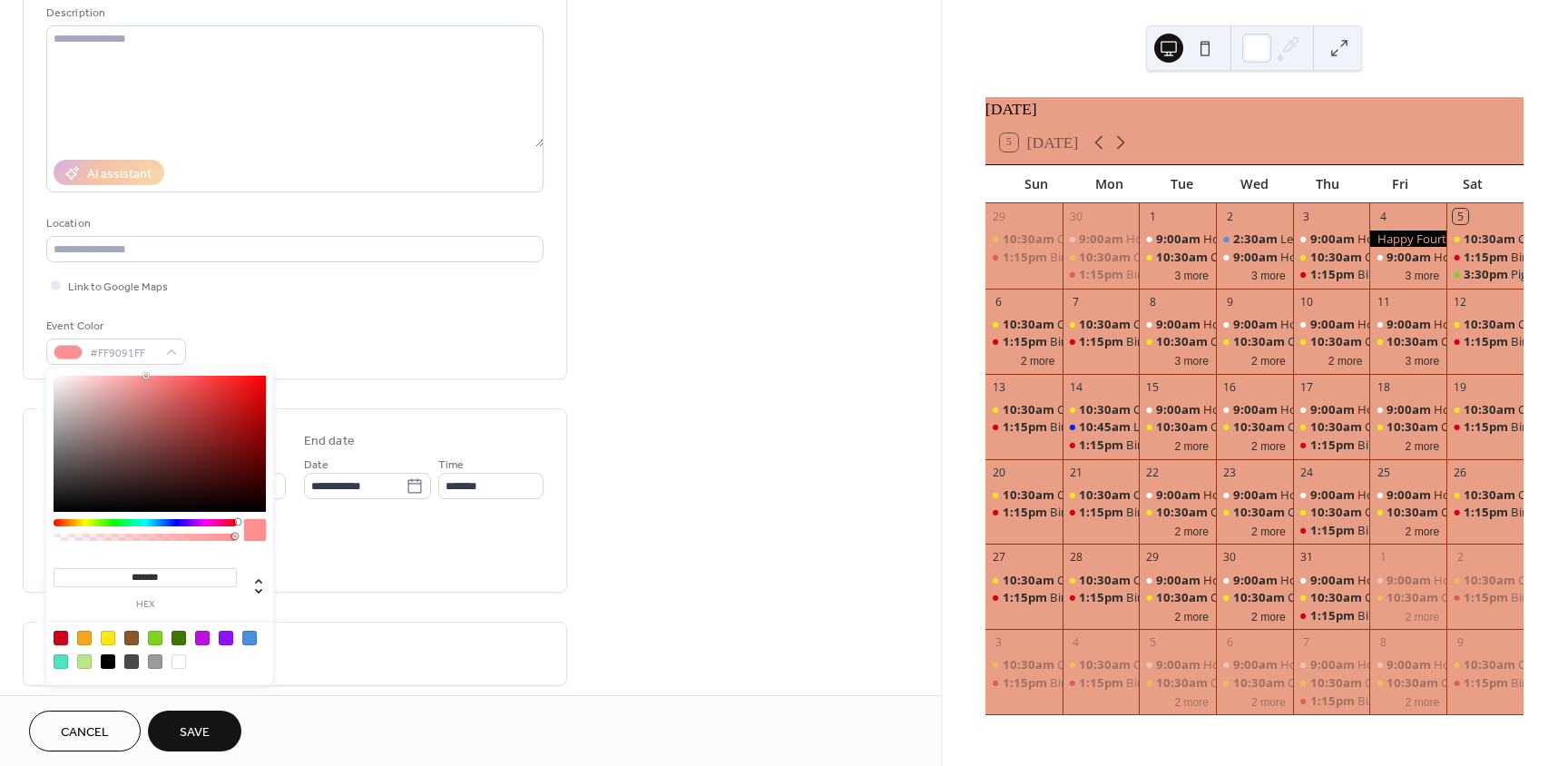 click on "Save" at bounding box center [194, 732] 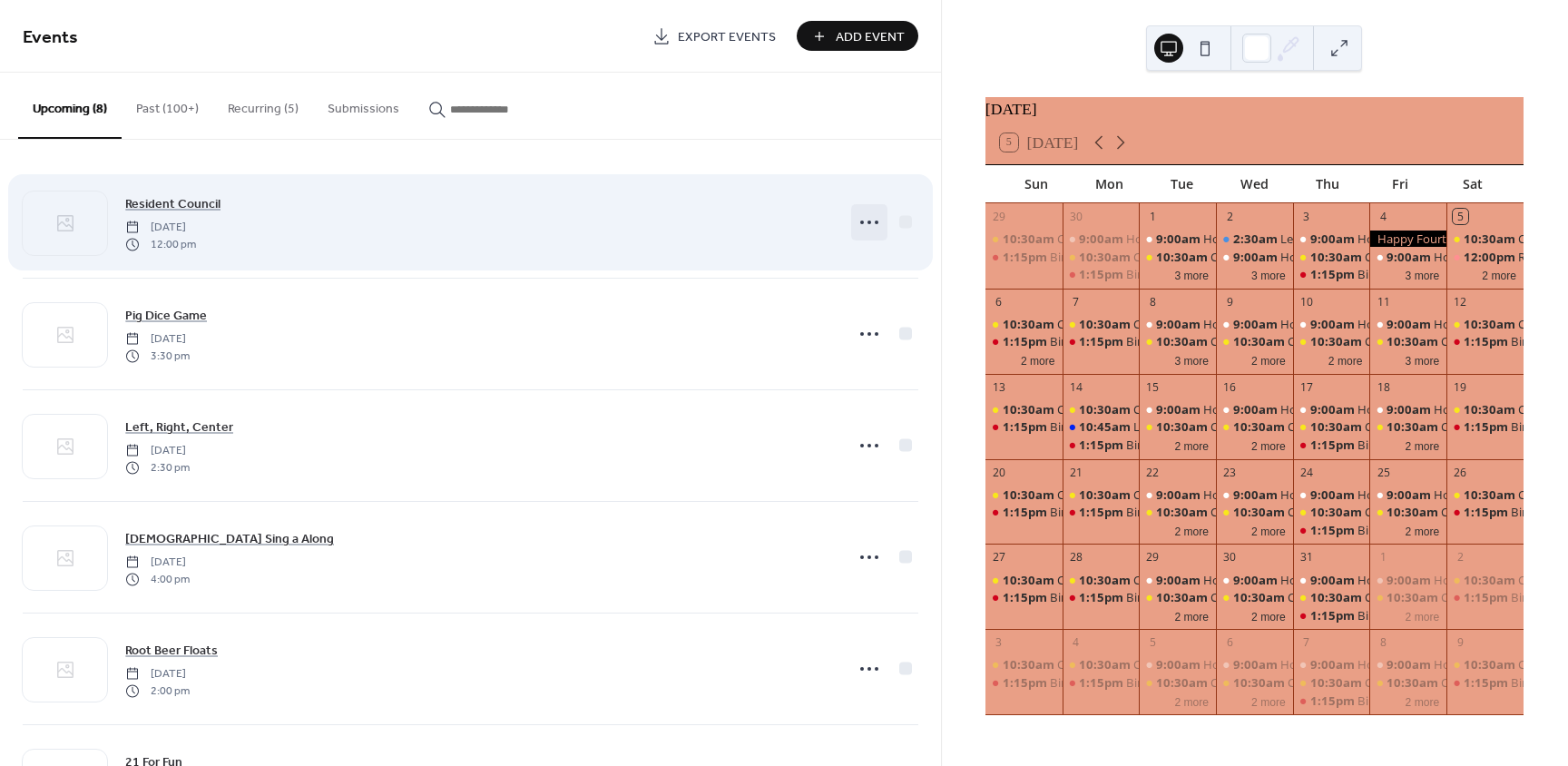 click 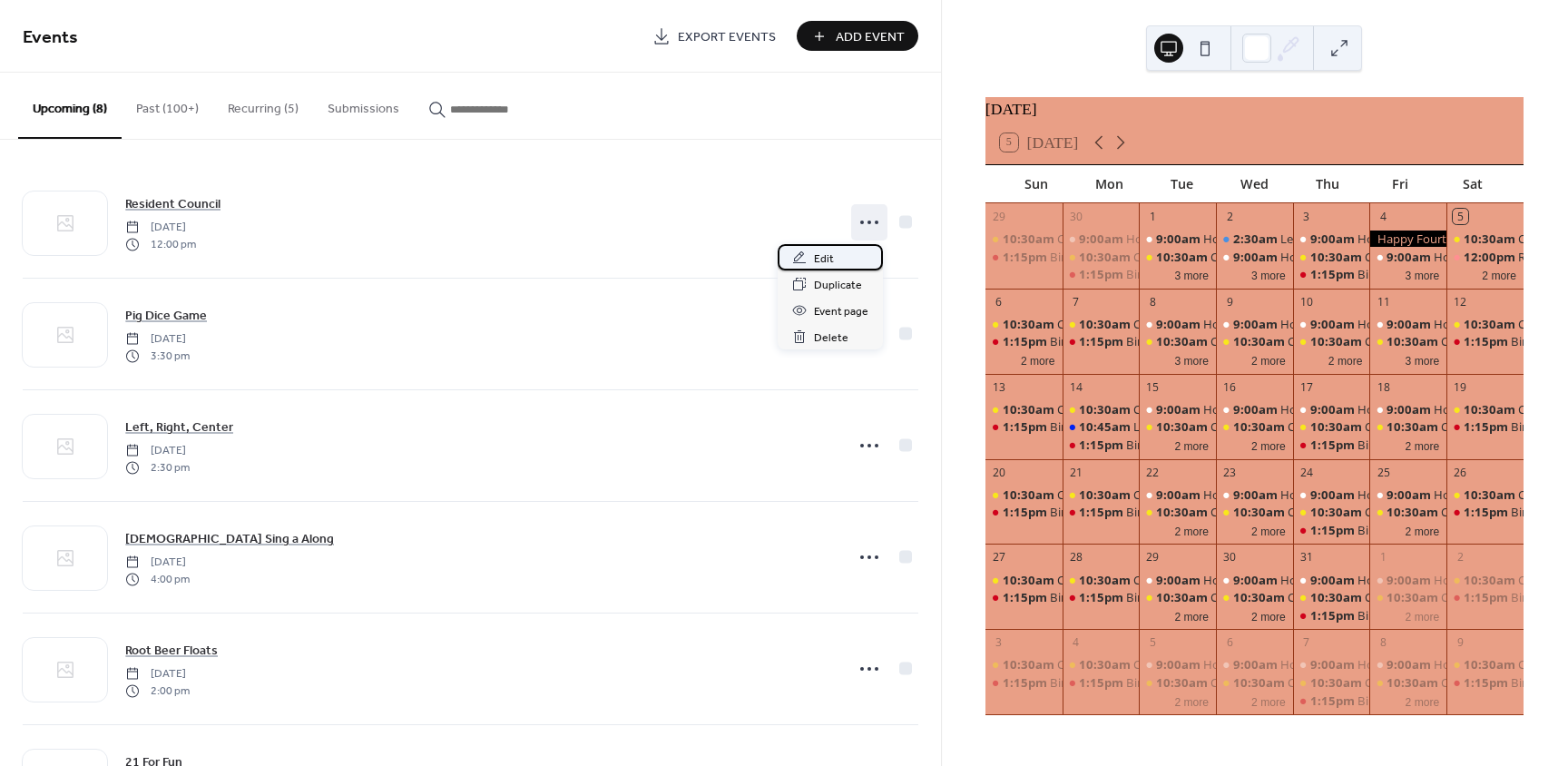 click on "Edit" at bounding box center [830, 257] 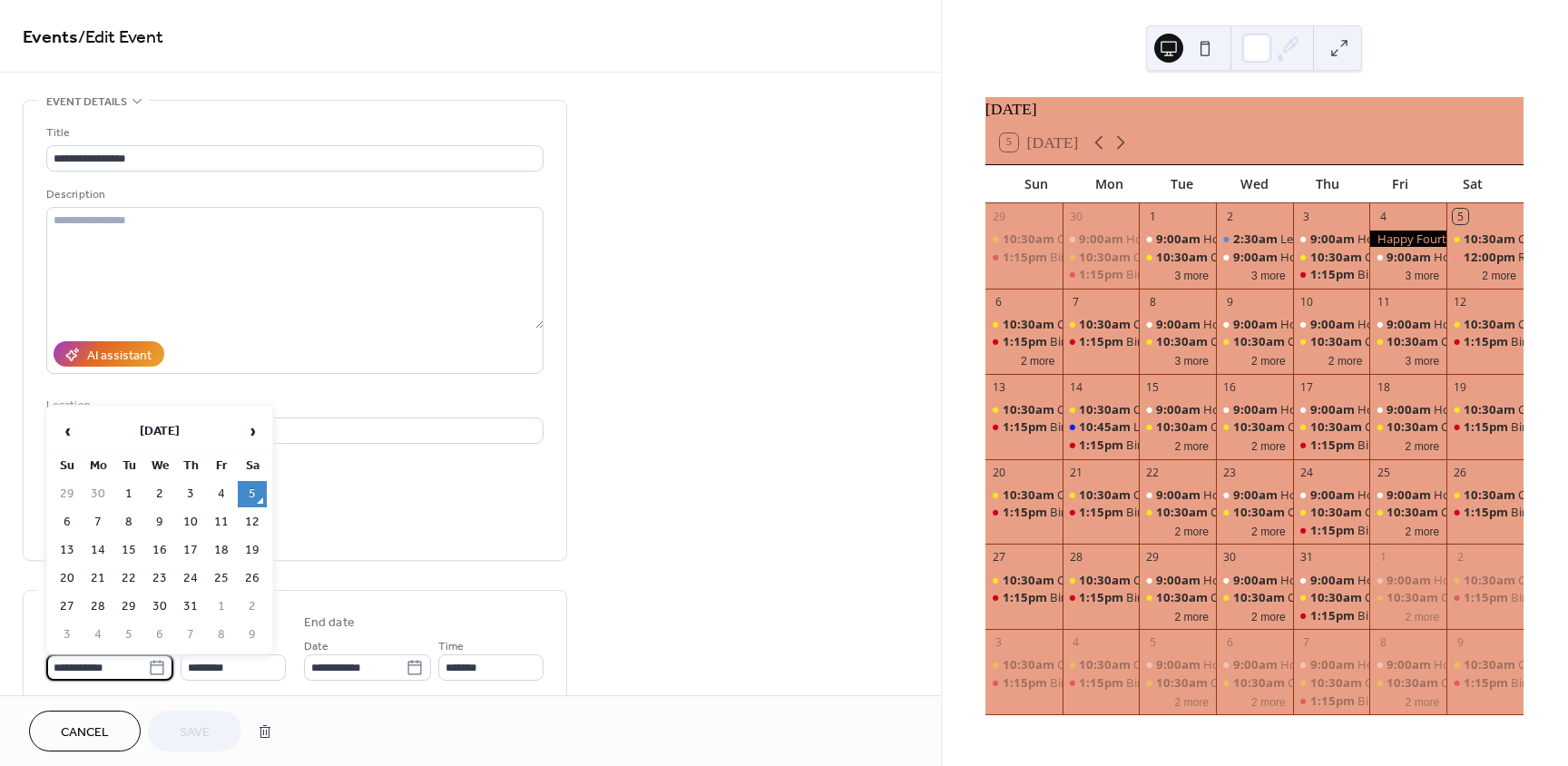 click on "**********" at bounding box center [97, 667] 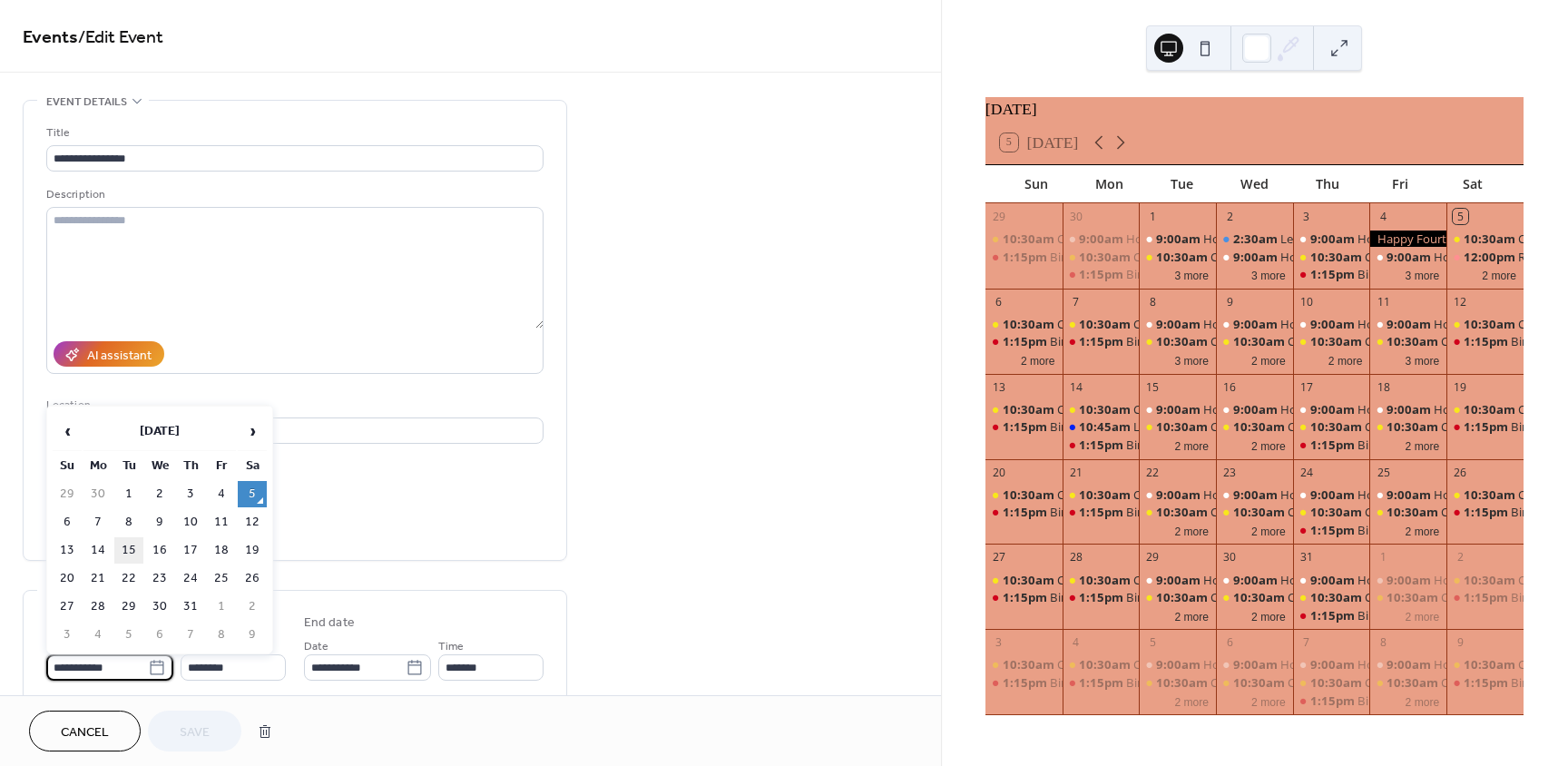 click on "15" at bounding box center (129, 550) 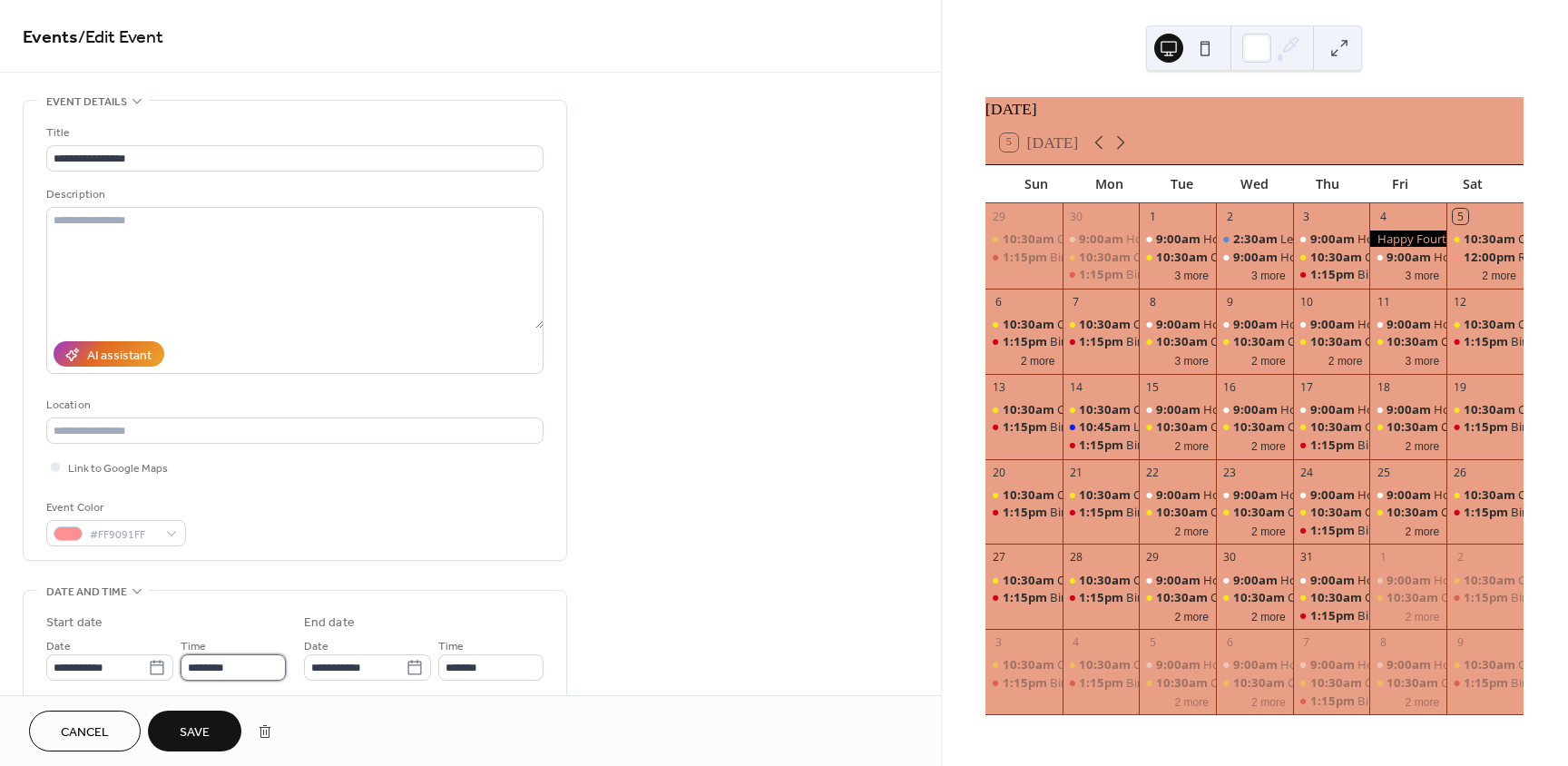 click on "********" at bounding box center (233, 667) 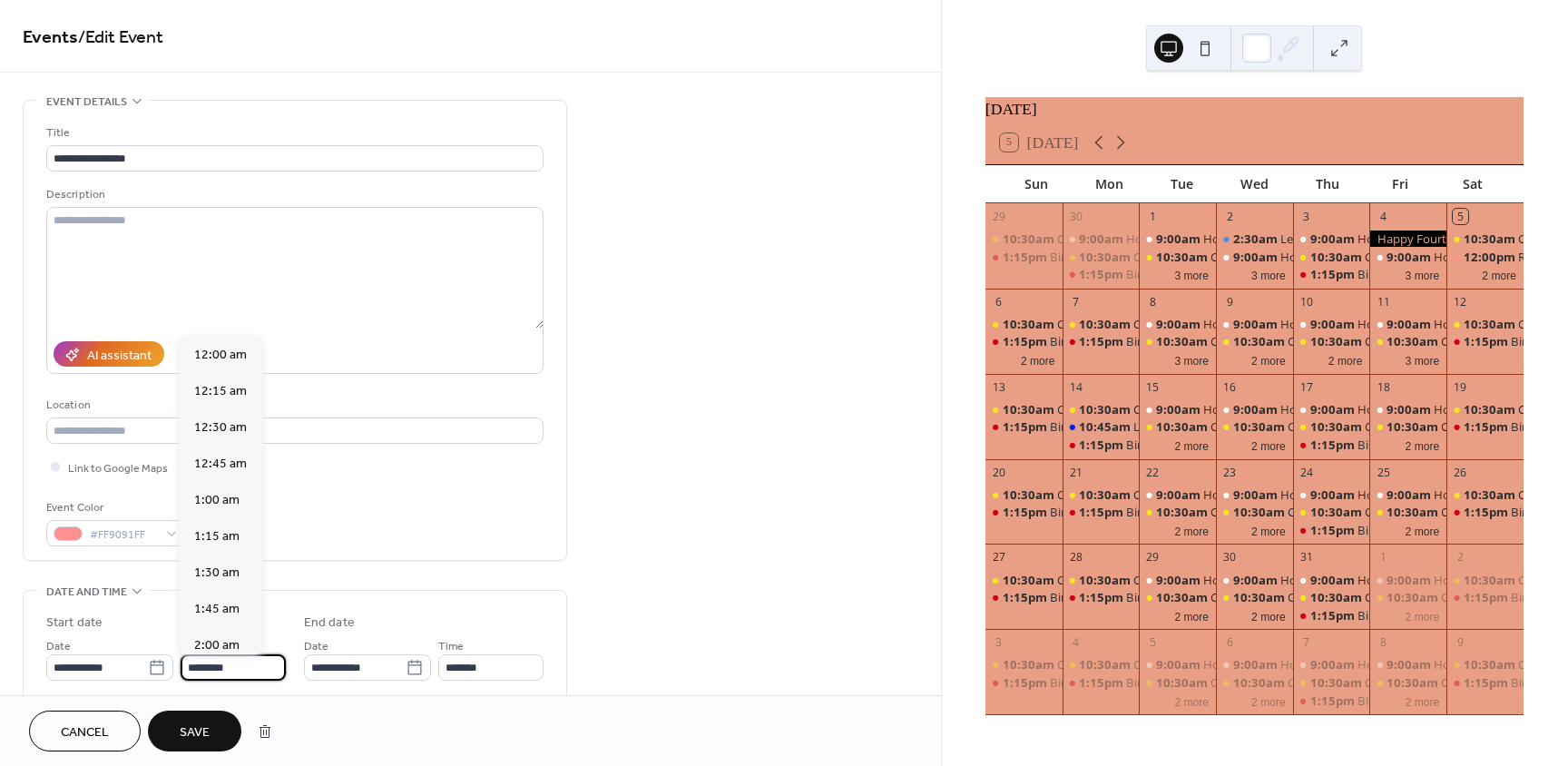 scroll, scrollTop: 1786, scrollLeft: 0, axis: vertical 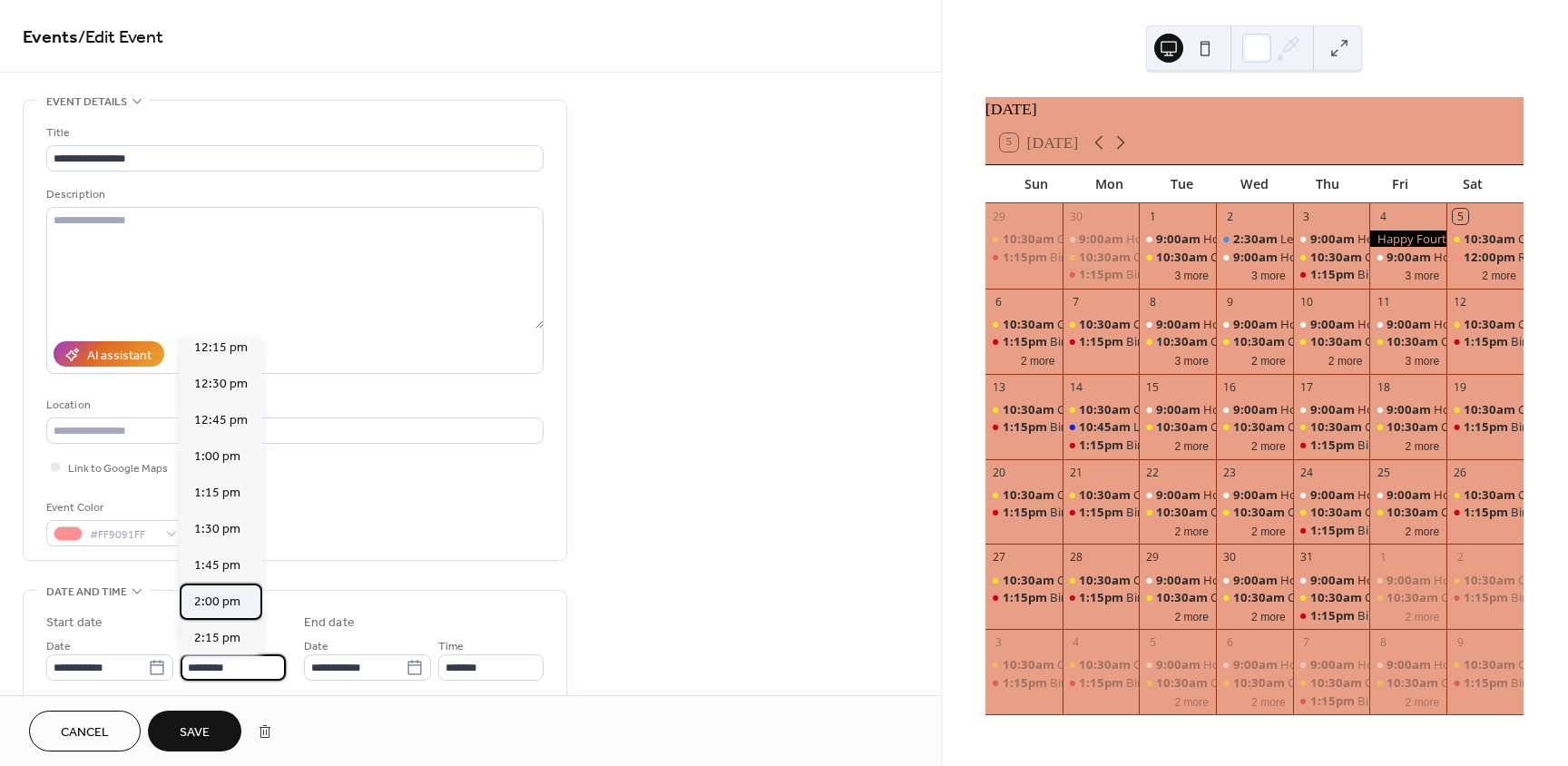 click on "2:00 pm" at bounding box center [217, 602] 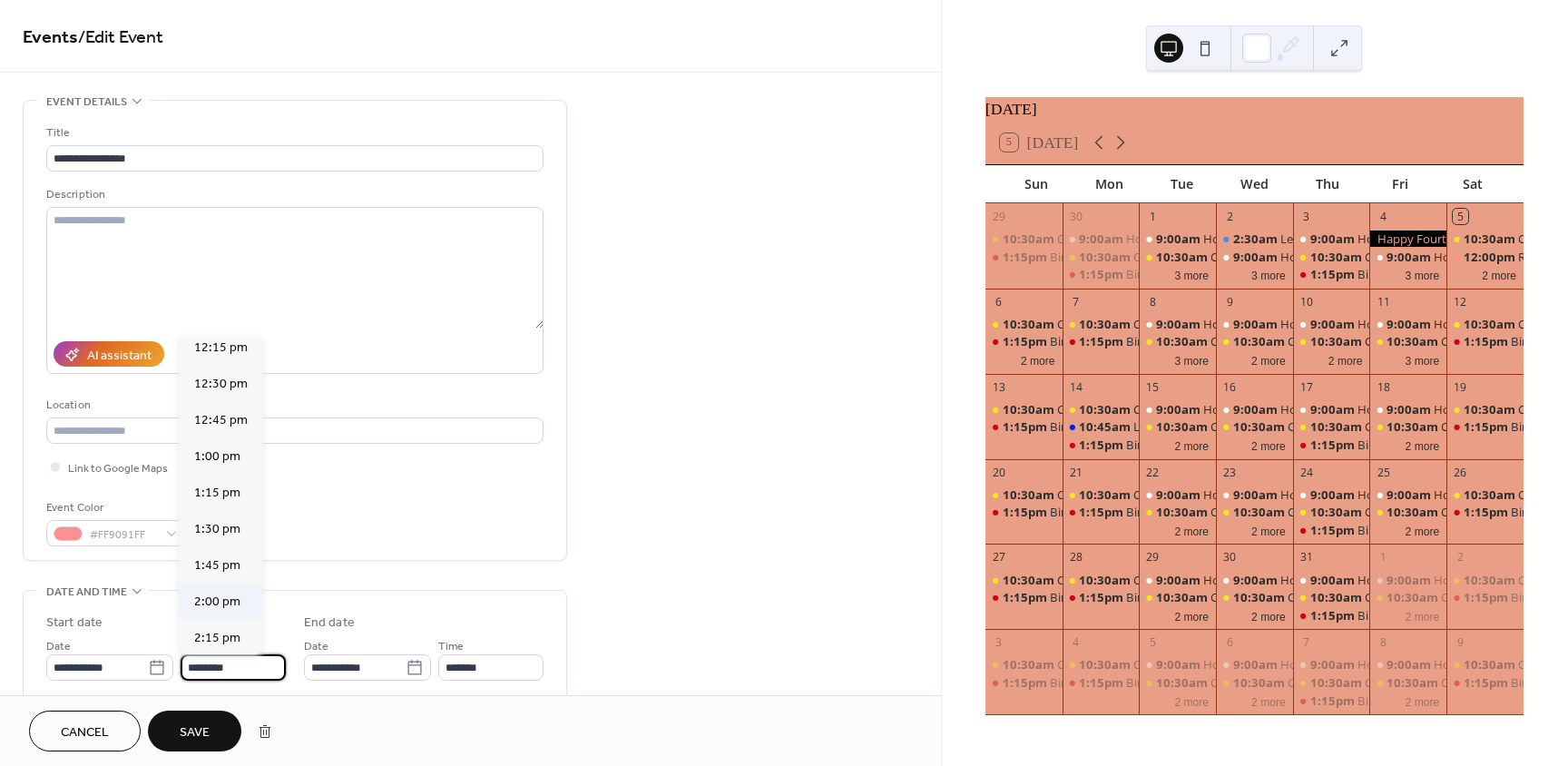 type on "*******" 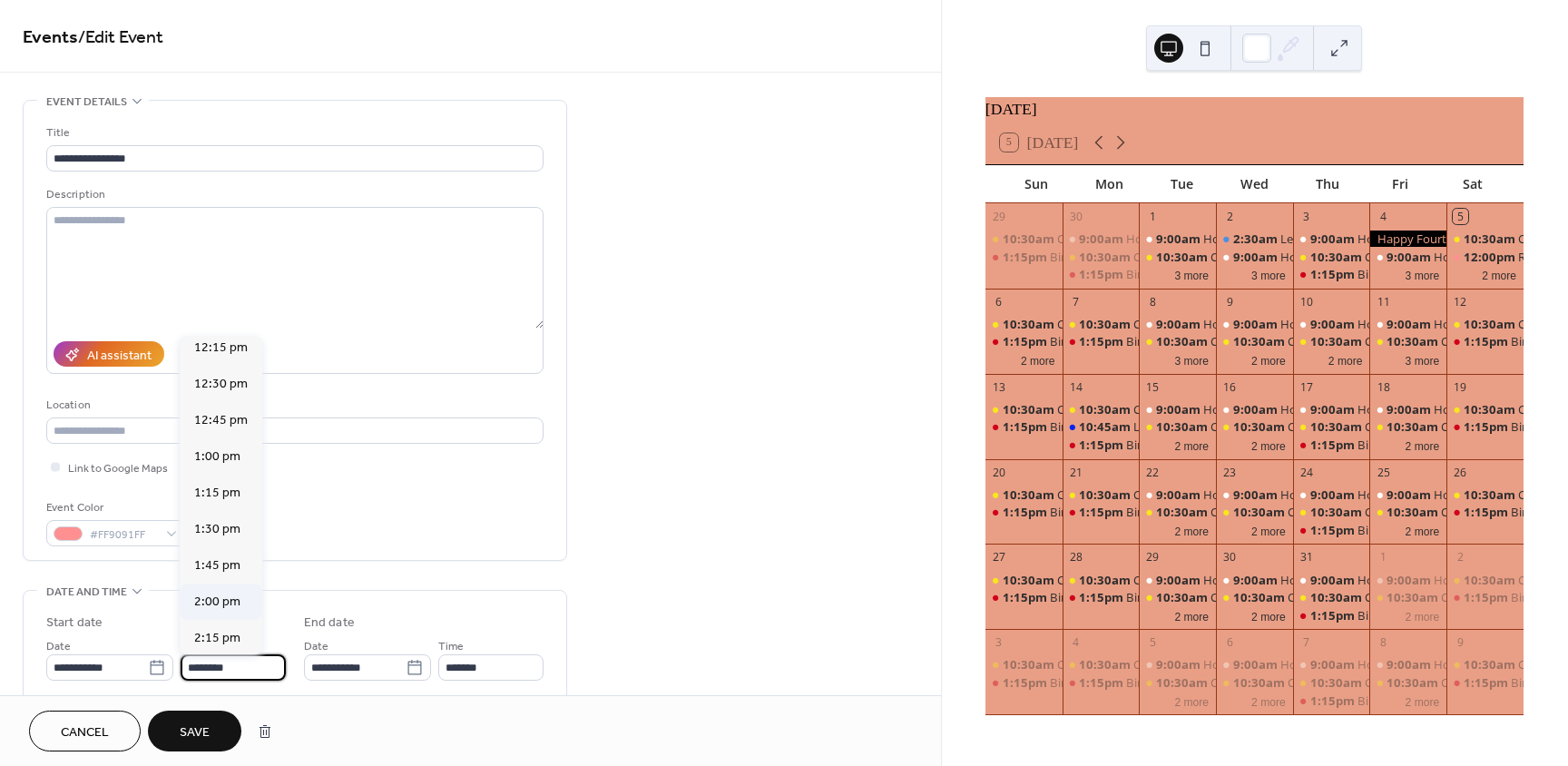 type on "*******" 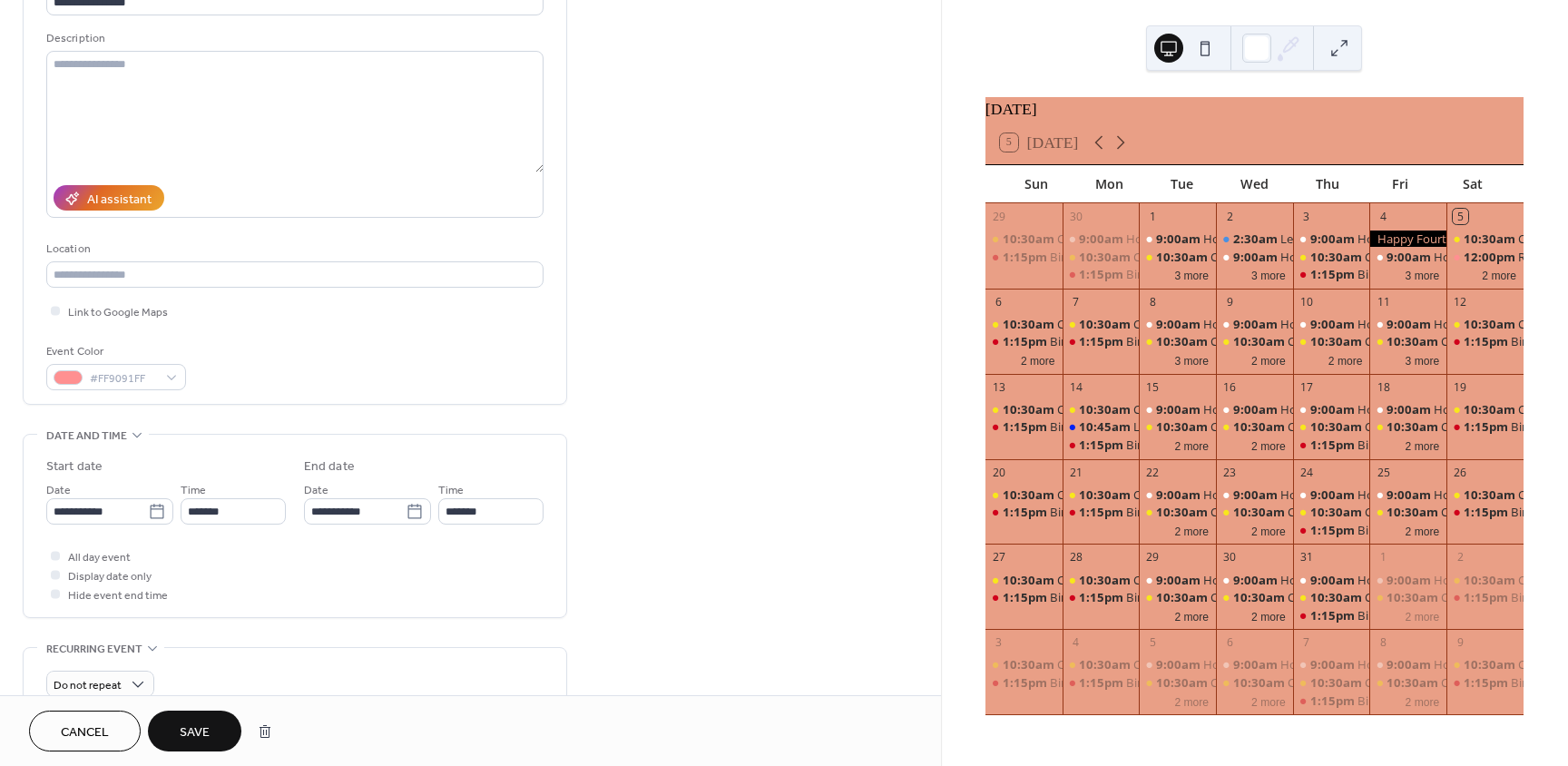 scroll, scrollTop: 363, scrollLeft: 0, axis: vertical 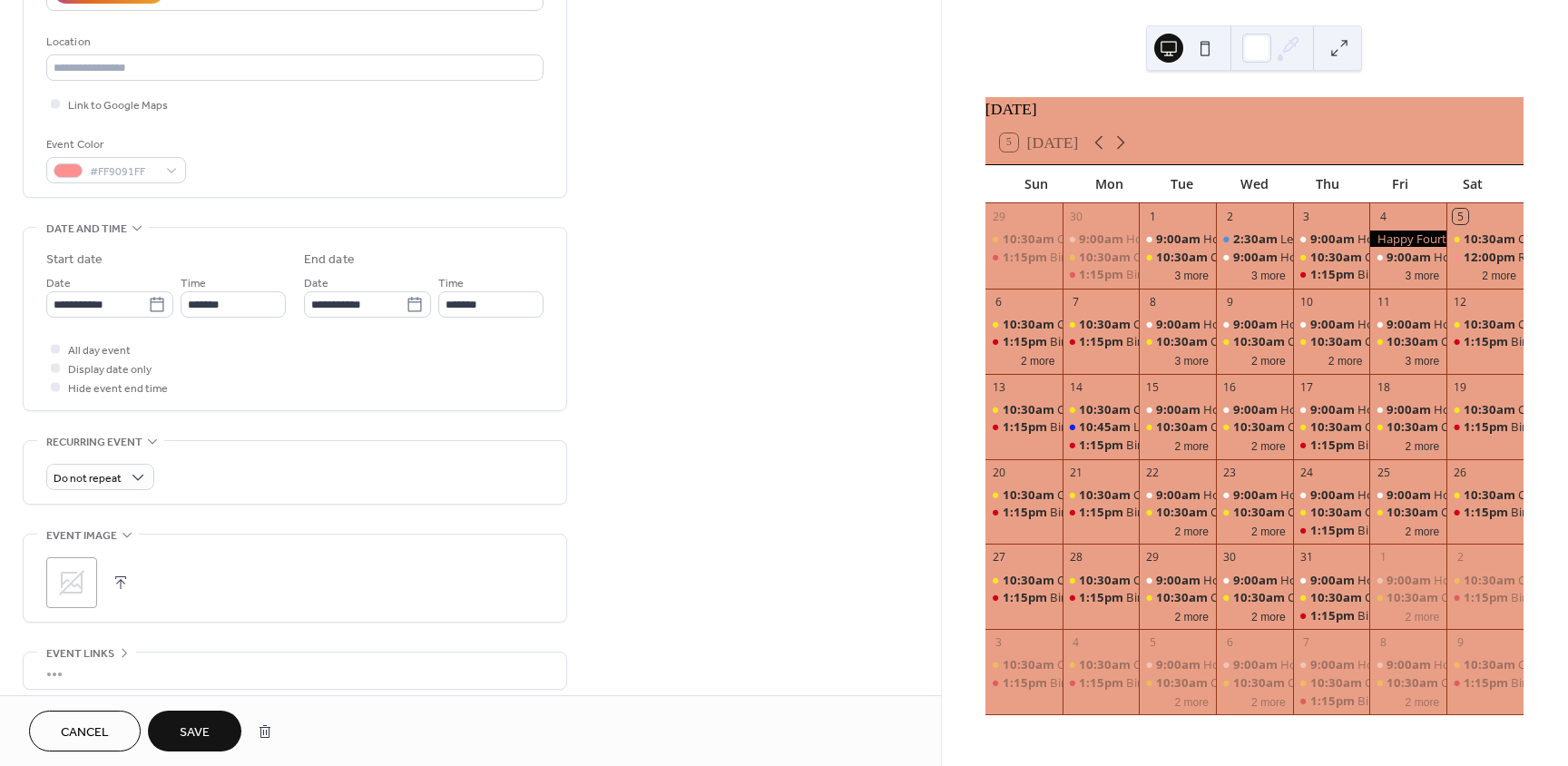 click on "Save" at bounding box center [194, 731] 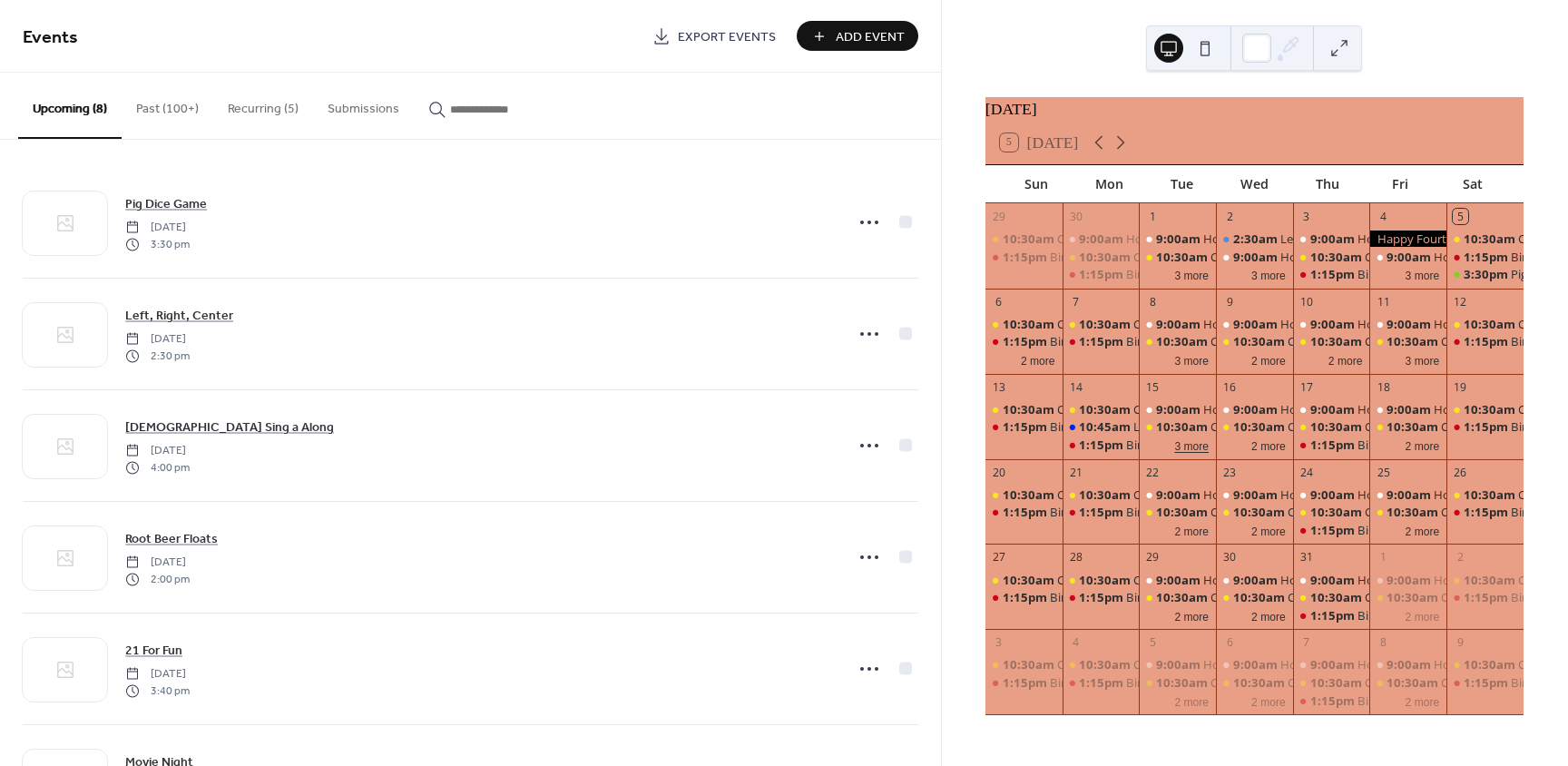 click on "3 more" at bounding box center [1191, 445] 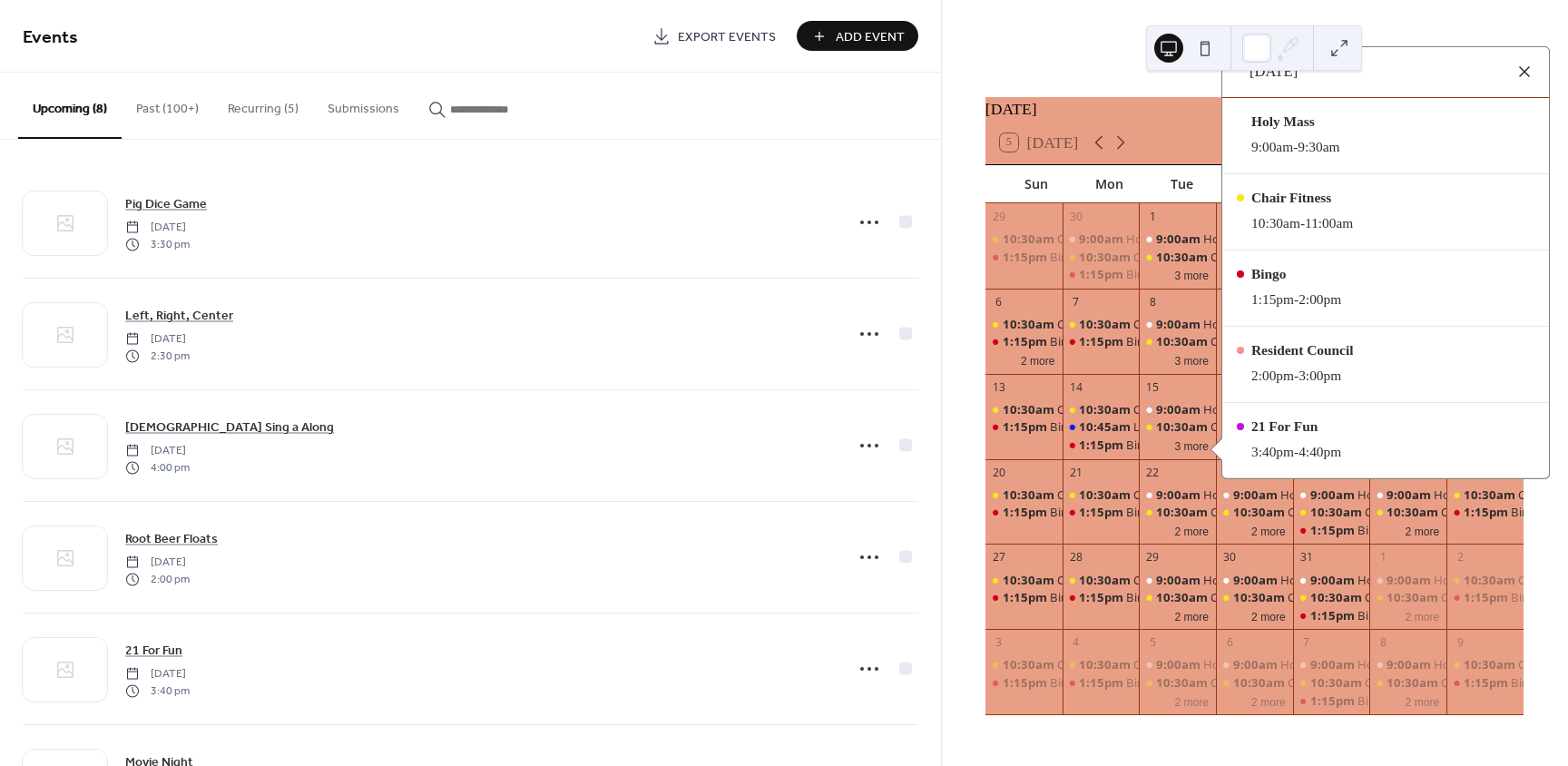 click at bounding box center [1524, 72] 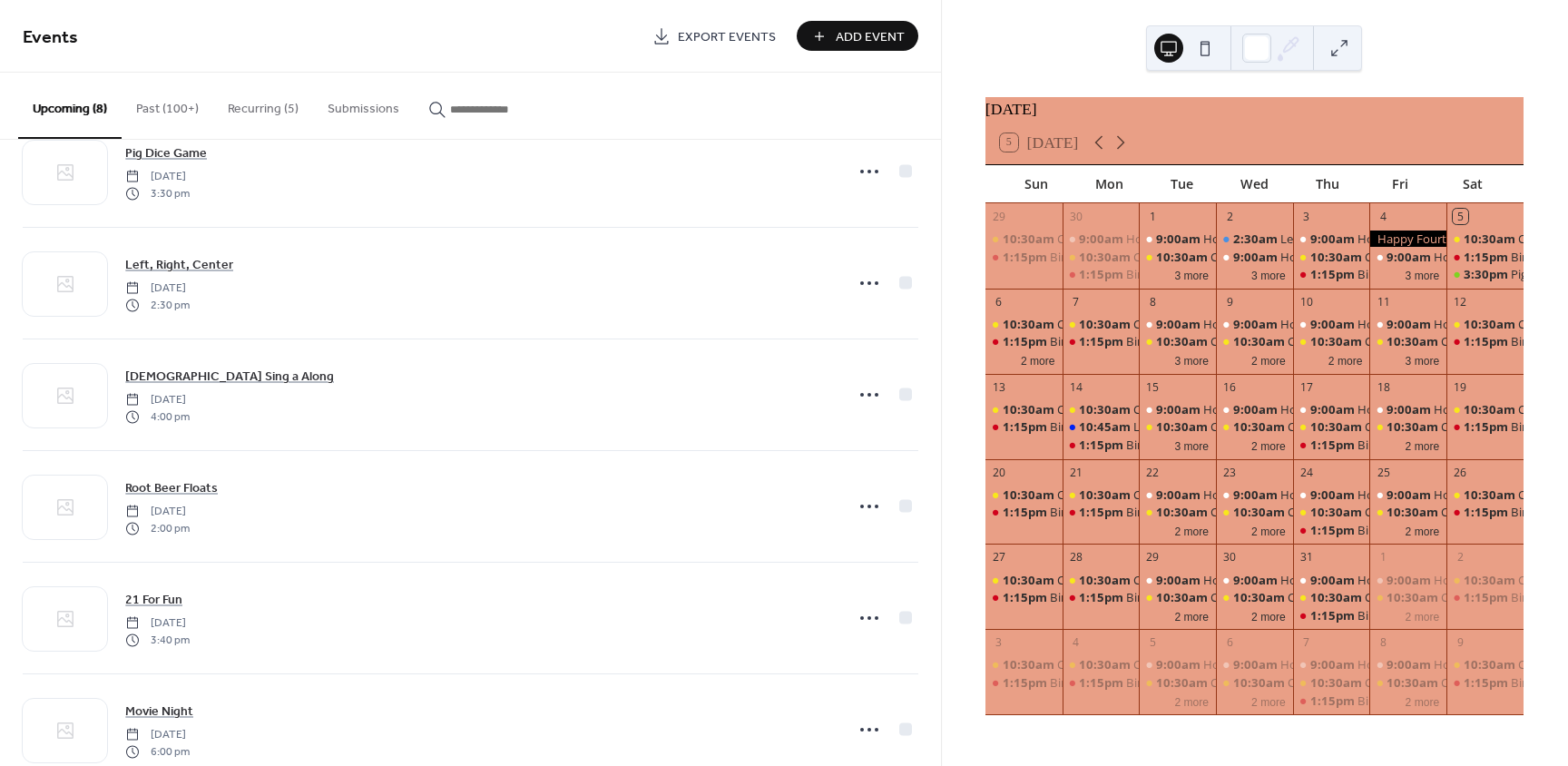 scroll, scrollTop: 0, scrollLeft: 0, axis: both 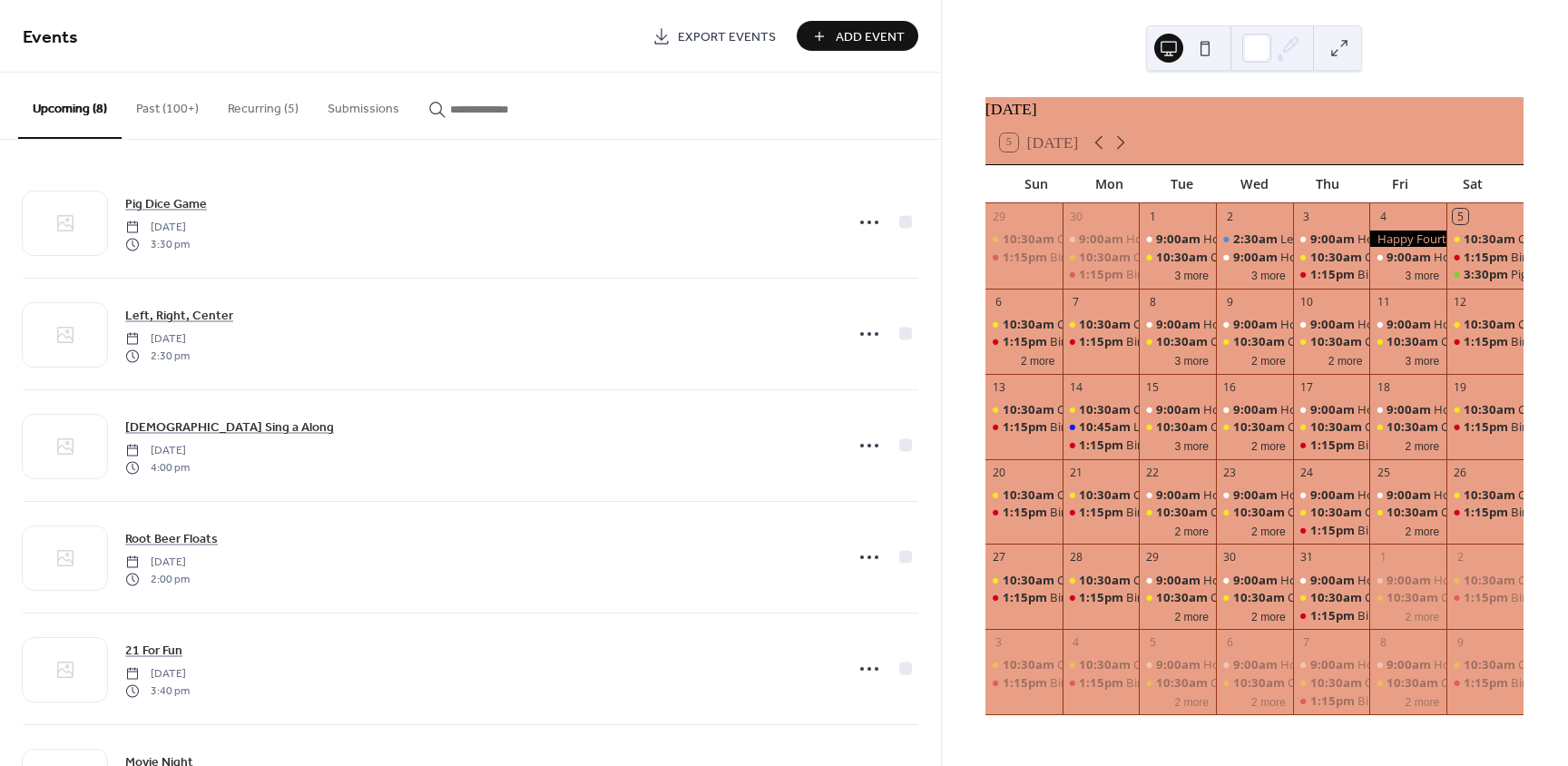 click on "Past  (100+)" at bounding box center (167, 104) 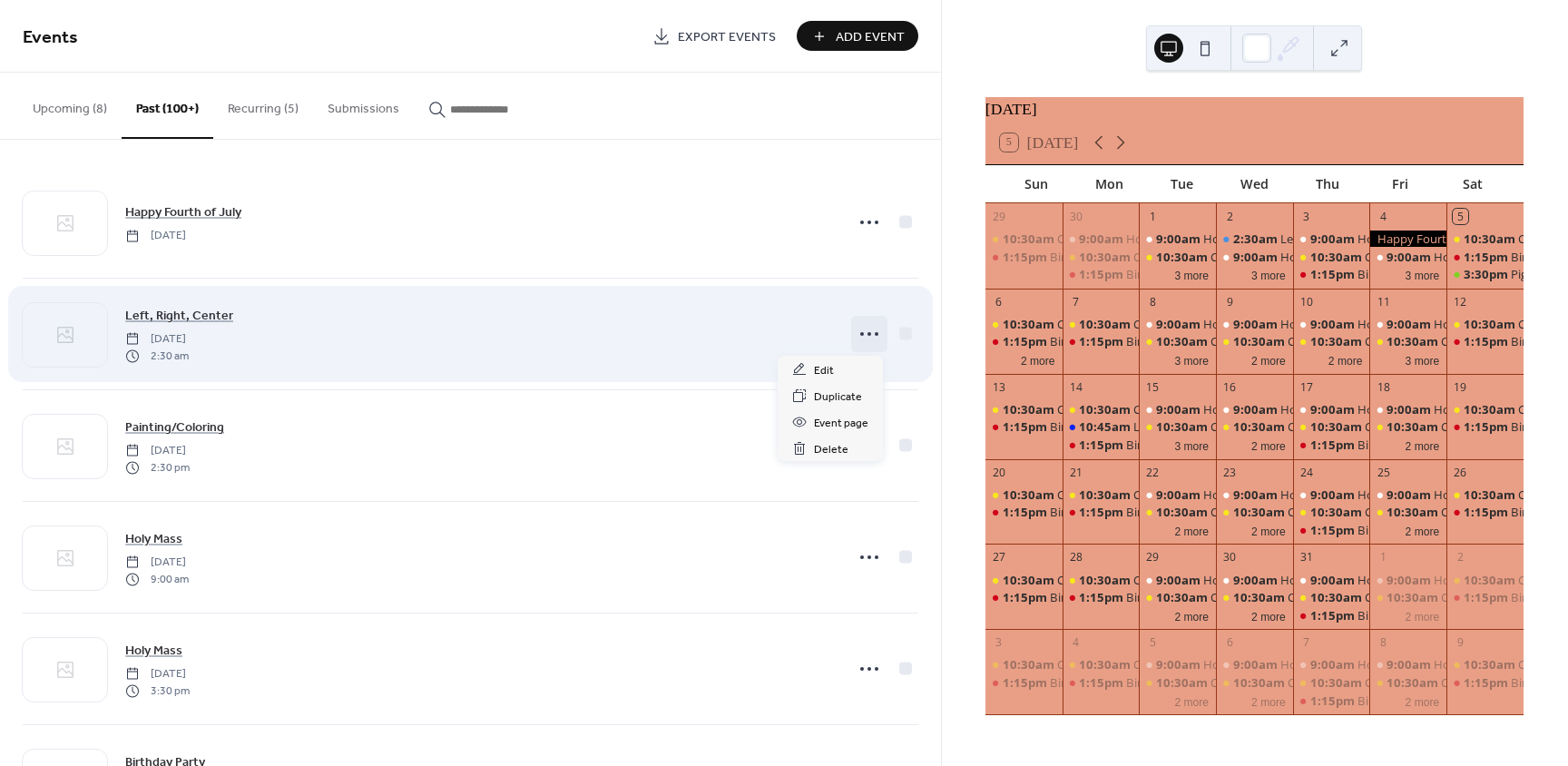 click 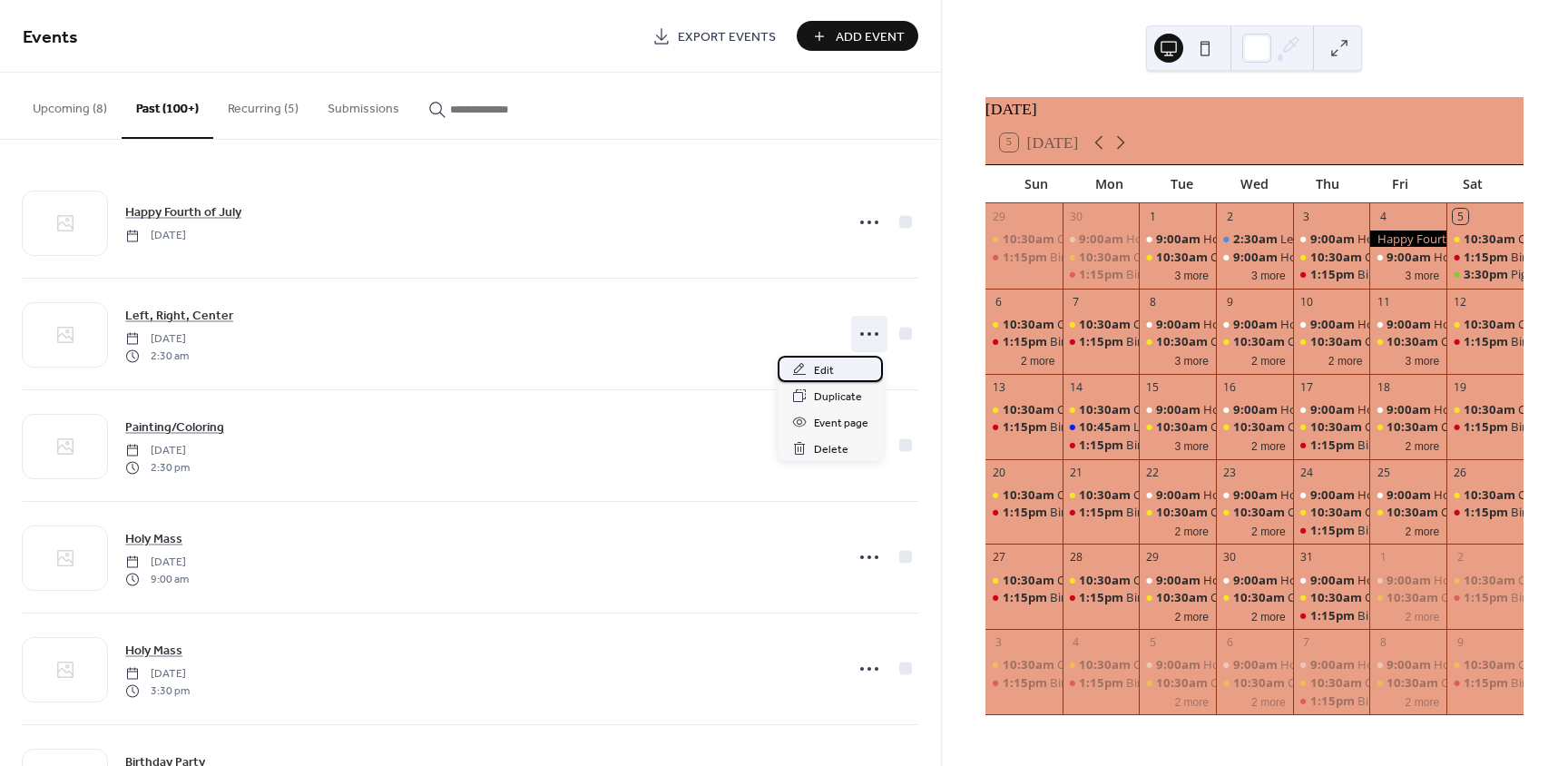 click on "Edit" at bounding box center [830, 368] 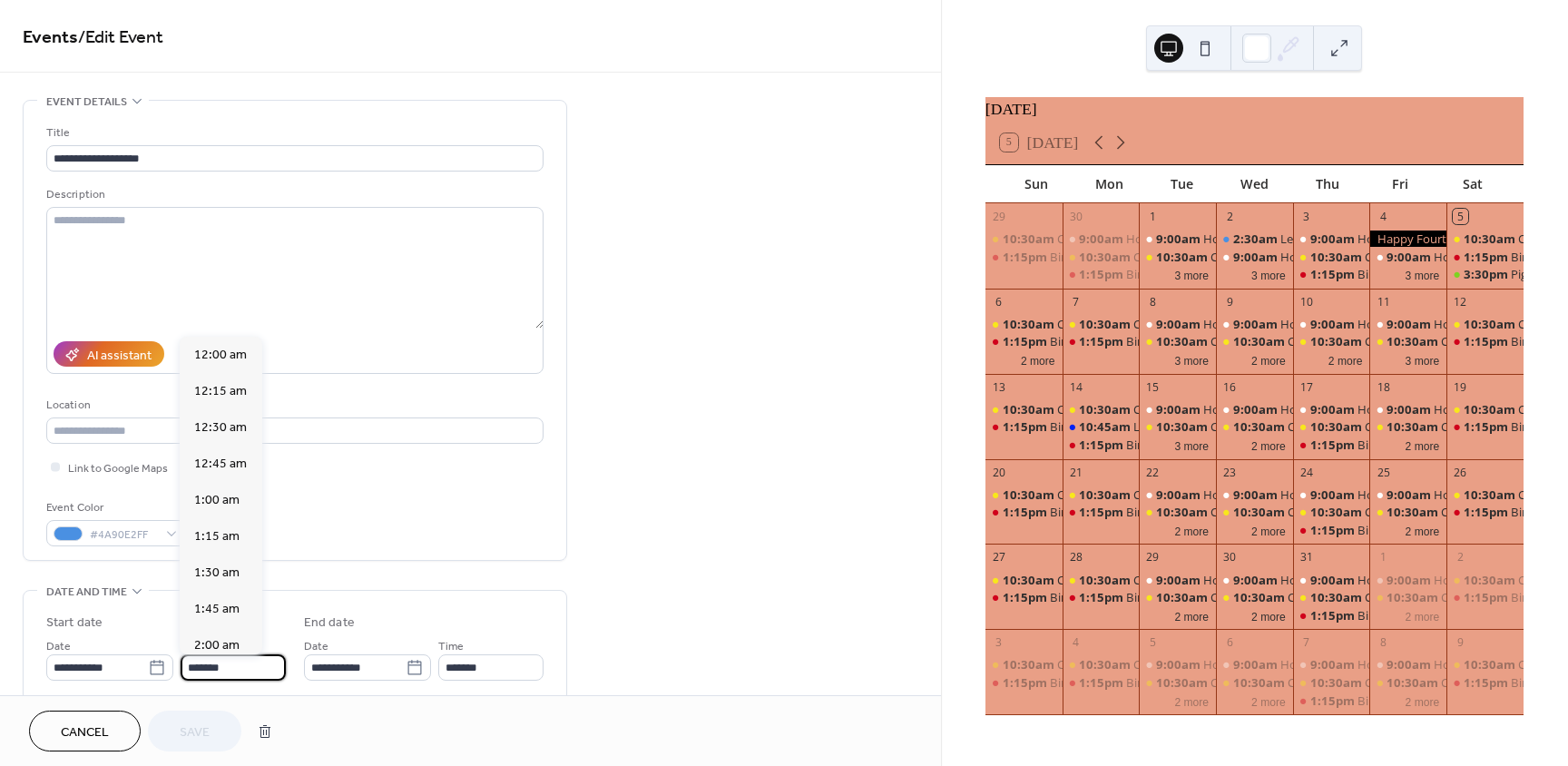 click on "*******" at bounding box center (233, 667) 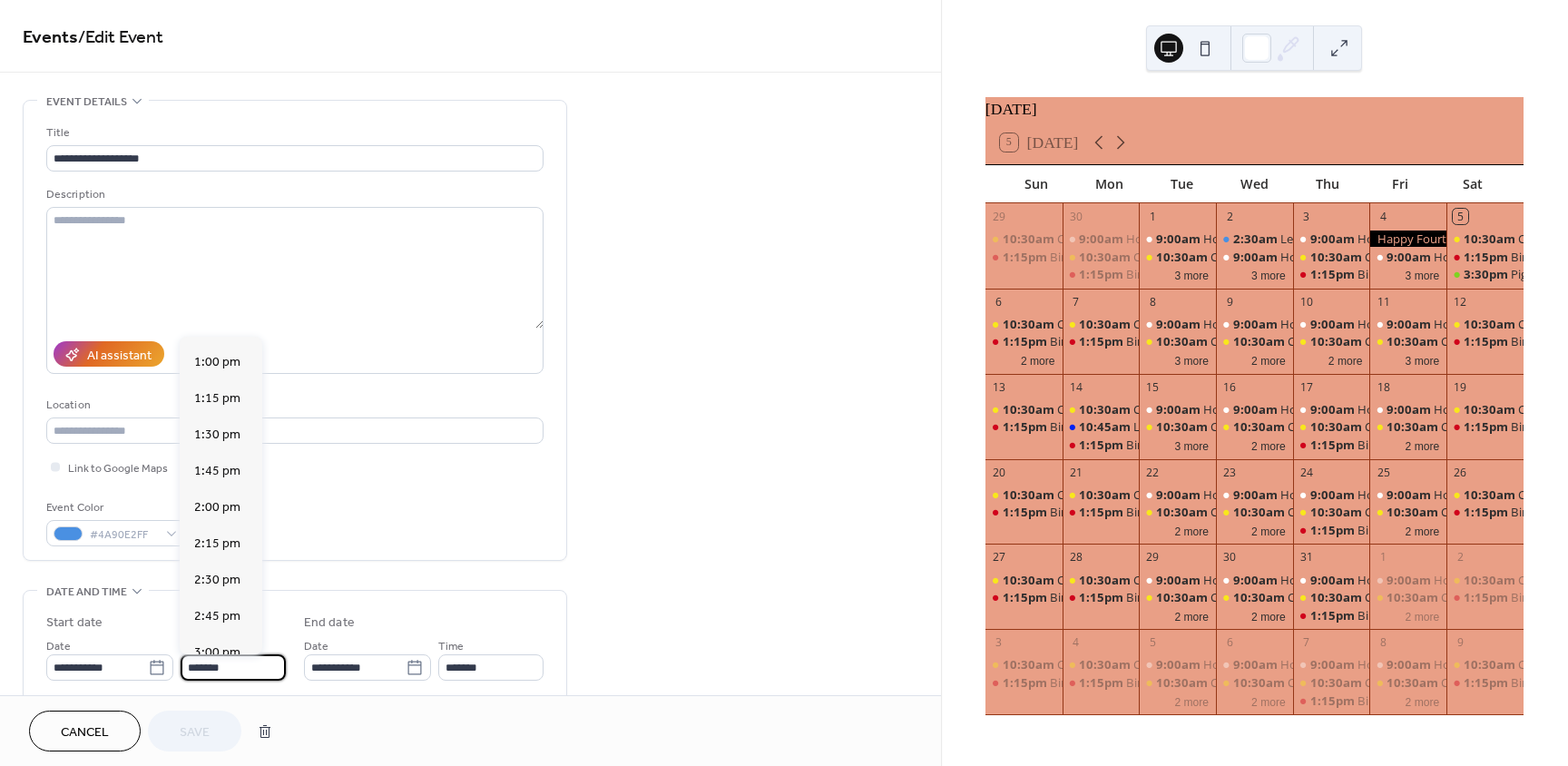 scroll, scrollTop: 1915, scrollLeft: 0, axis: vertical 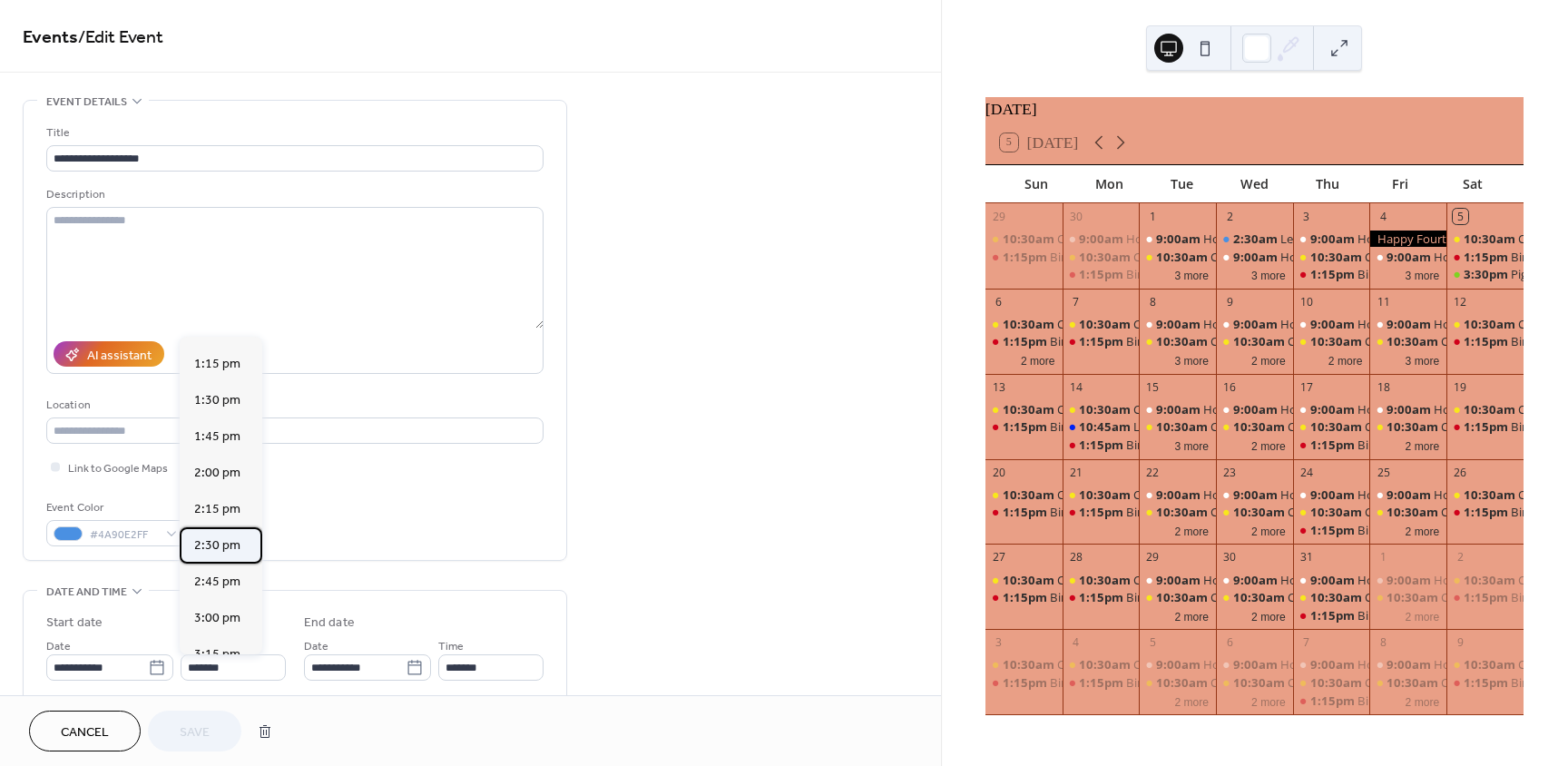 click on "2:30 pm" at bounding box center (217, 545) 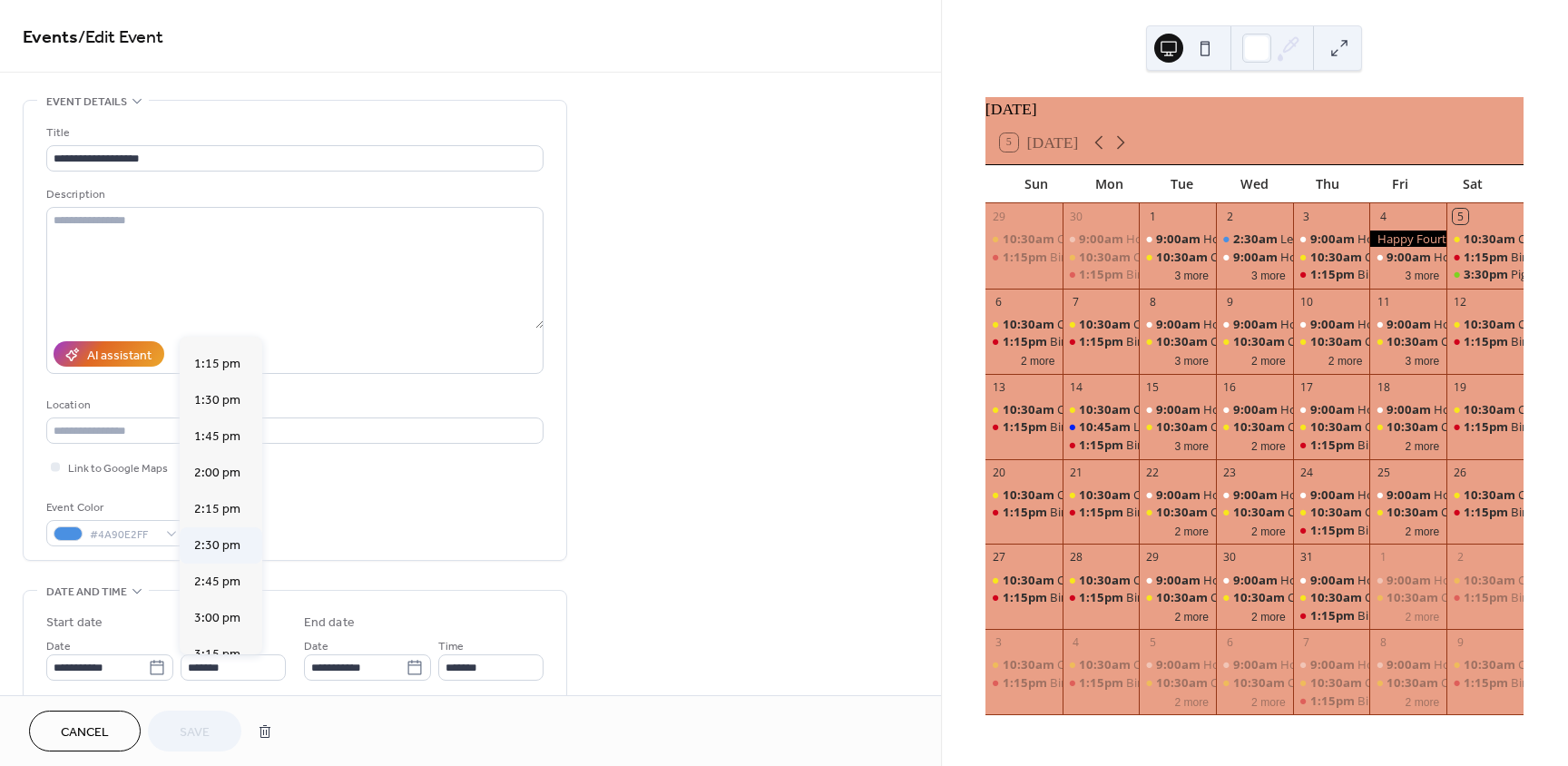 type on "*******" 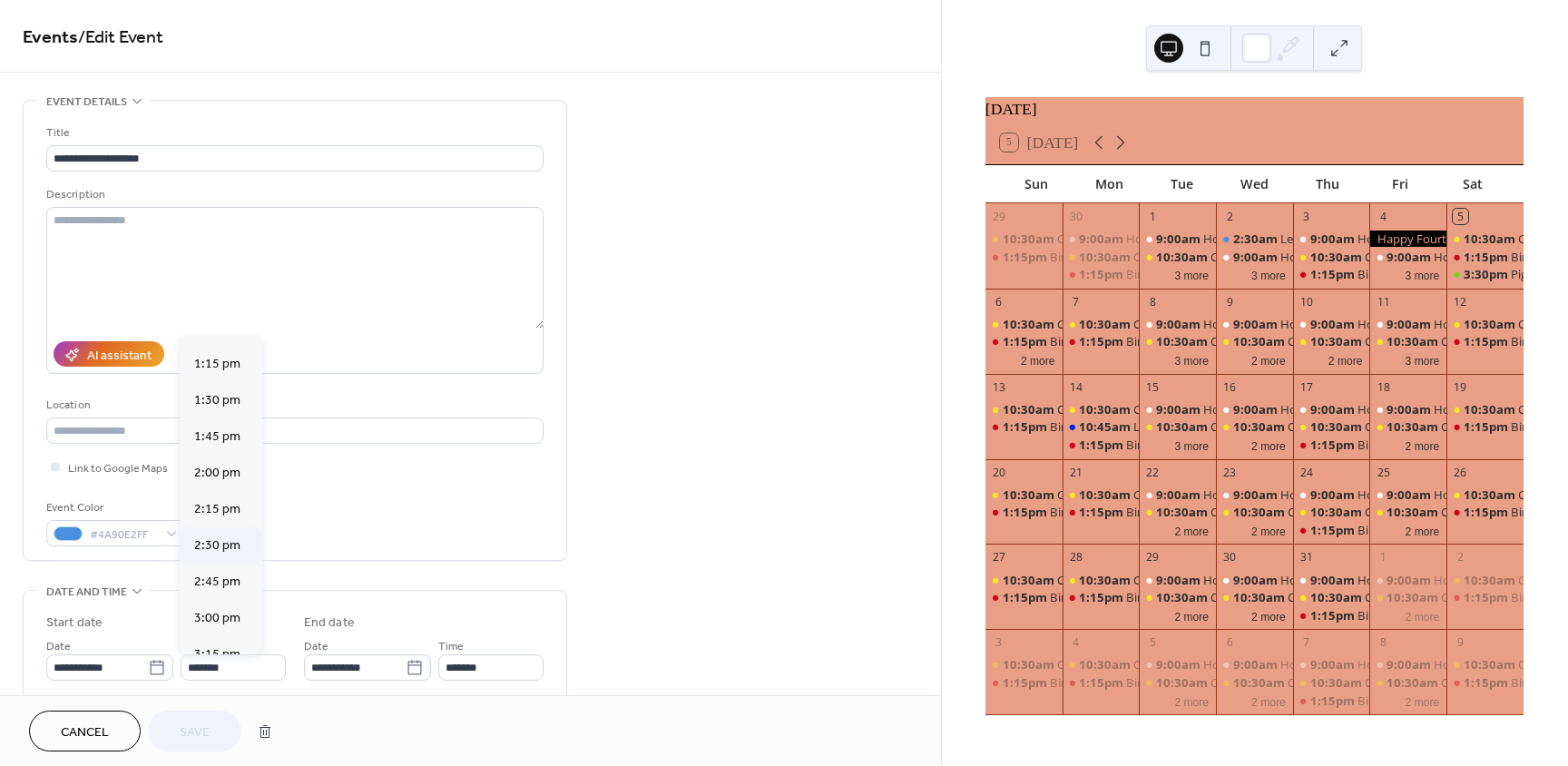 type on "*******" 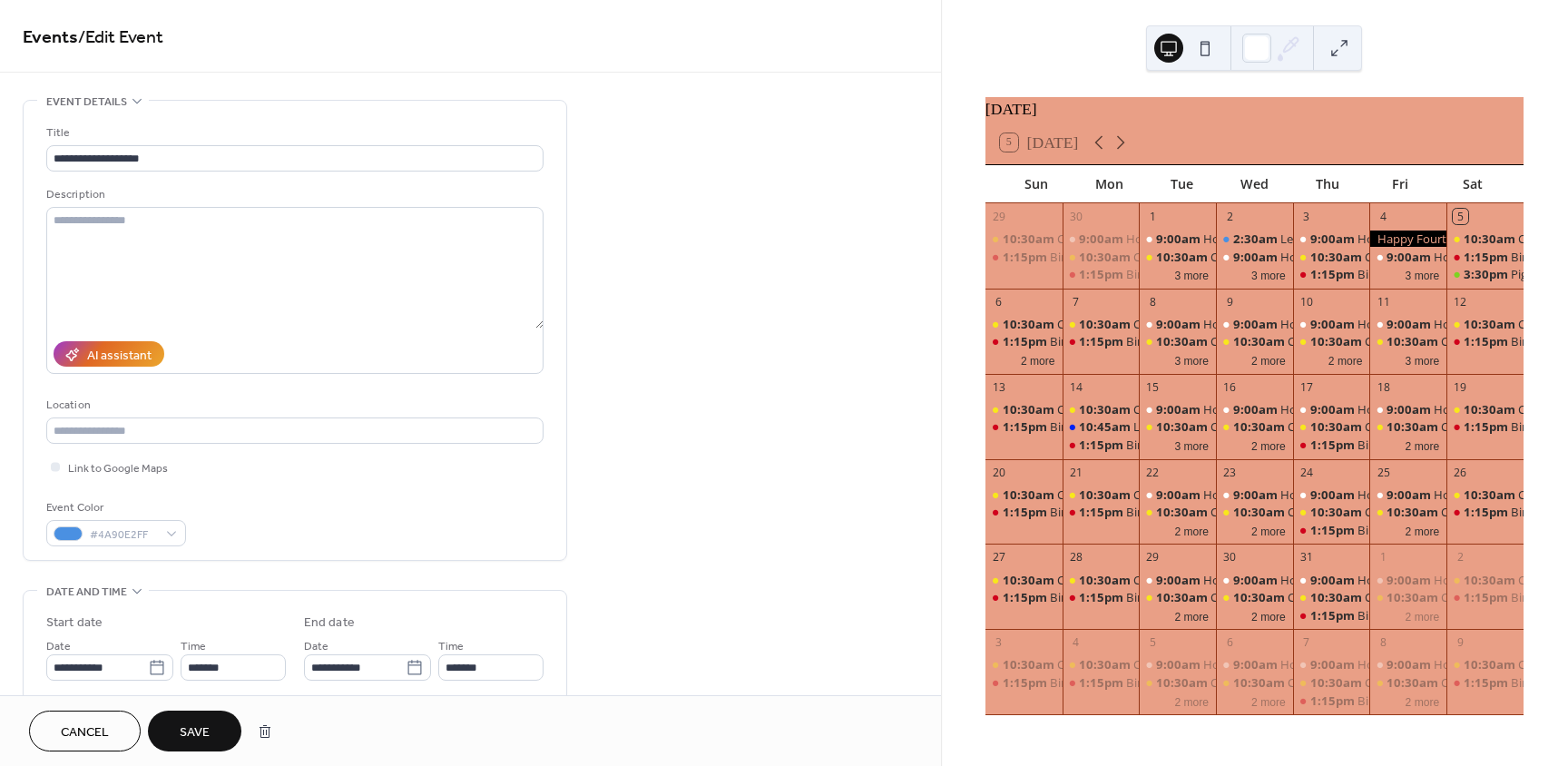click on "Save" at bounding box center [194, 731] 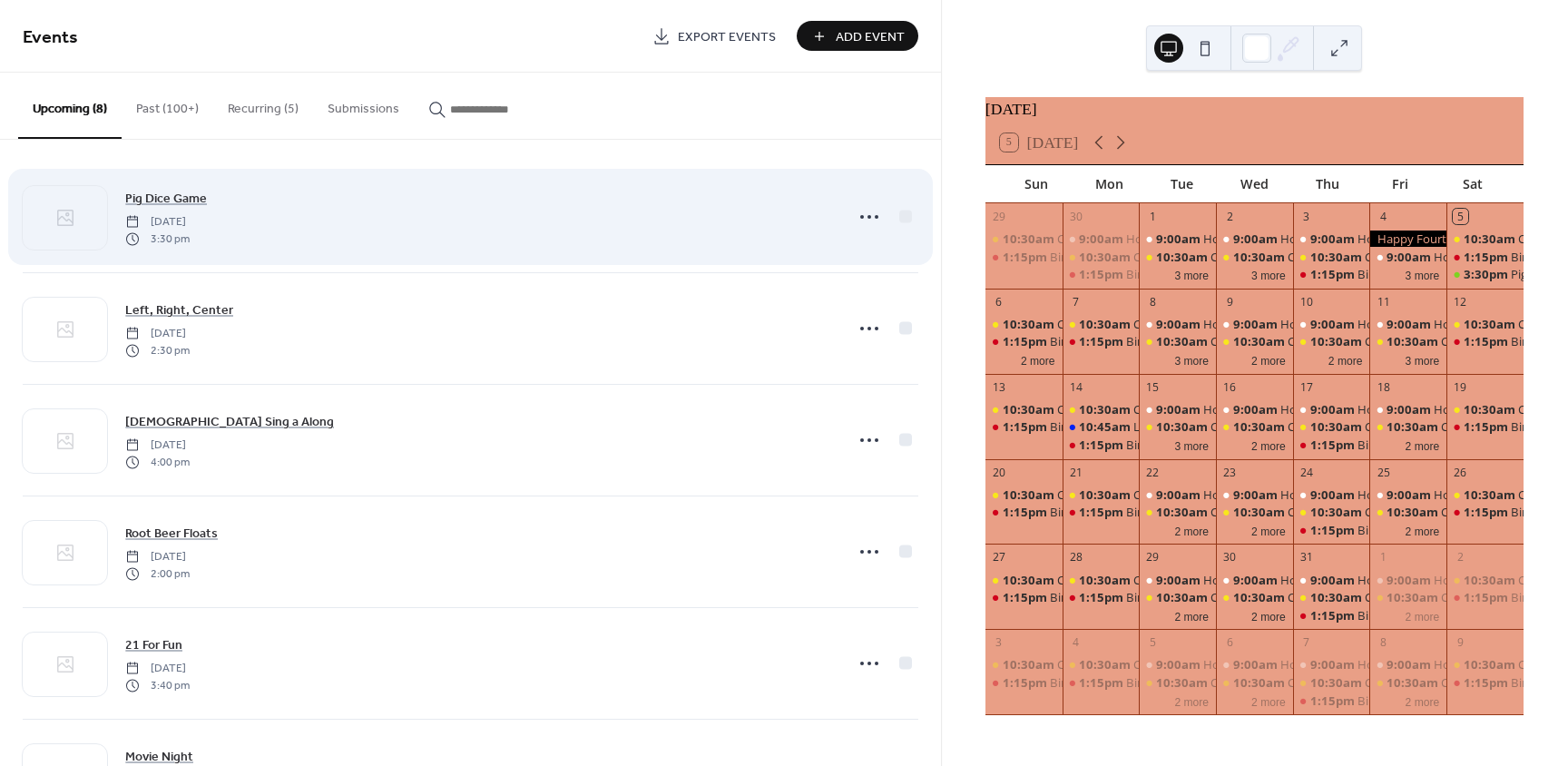 scroll, scrollTop: 0, scrollLeft: 0, axis: both 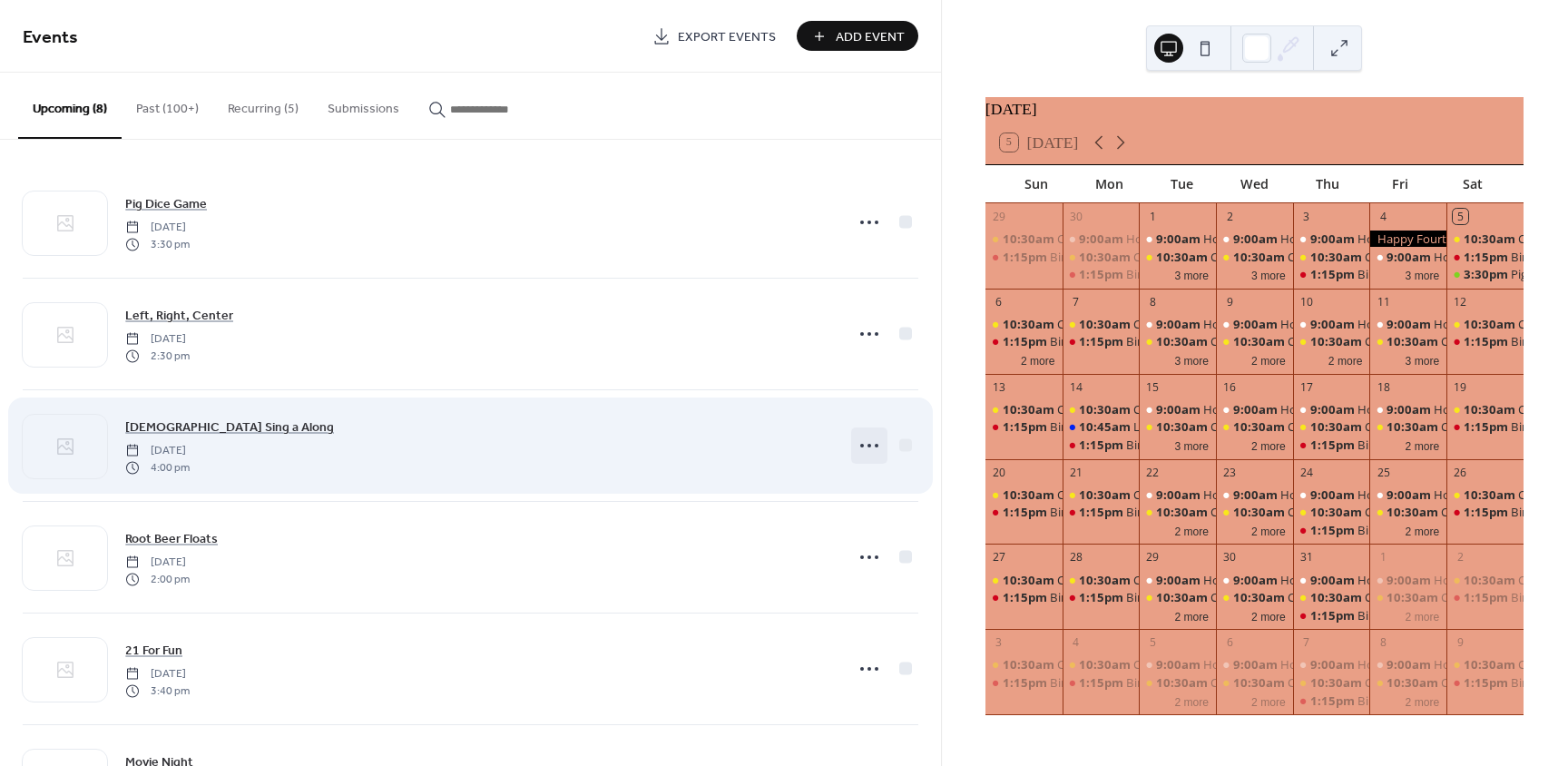 click 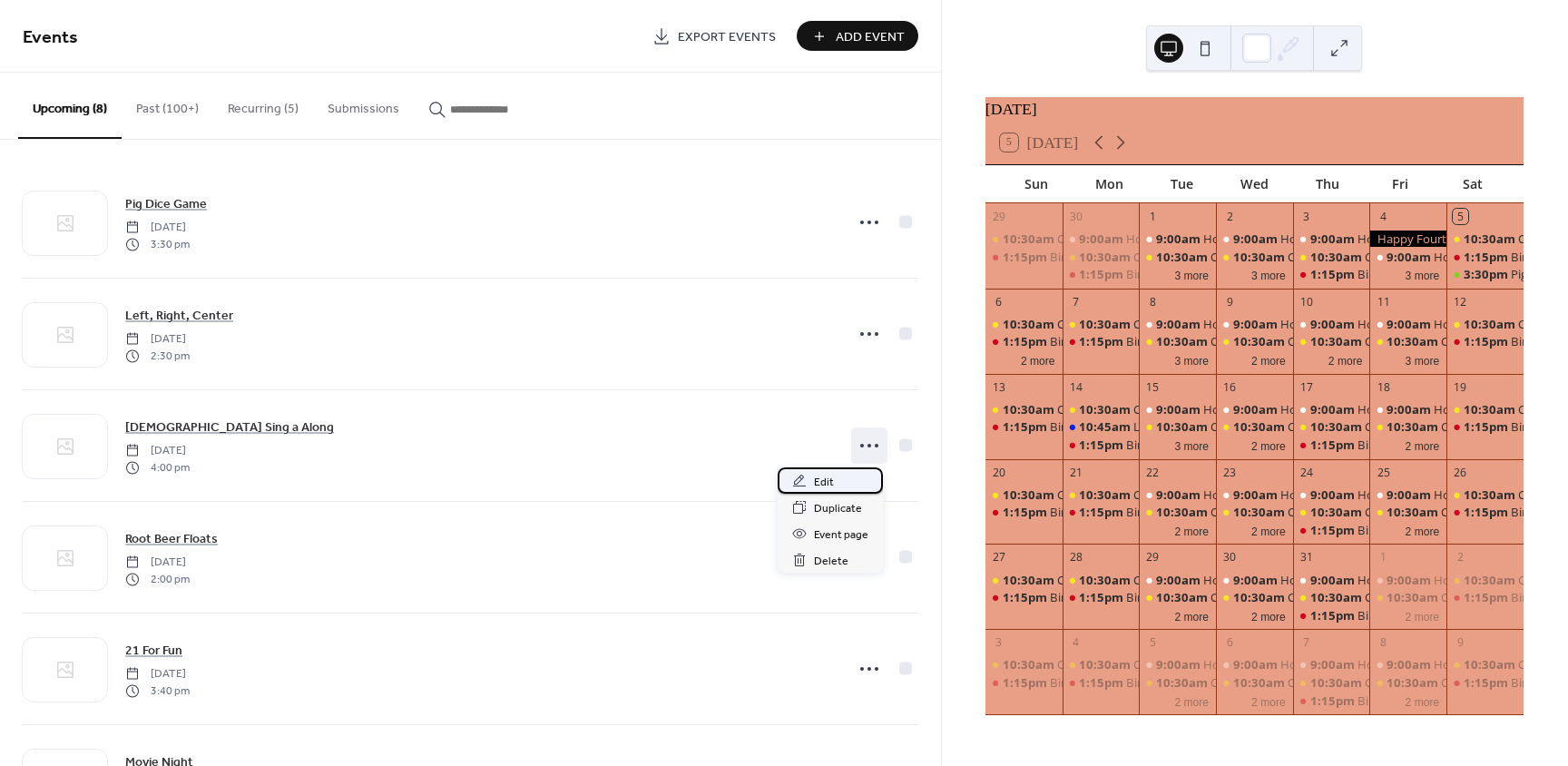 click on "Edit" at bounding box center (824, 482) 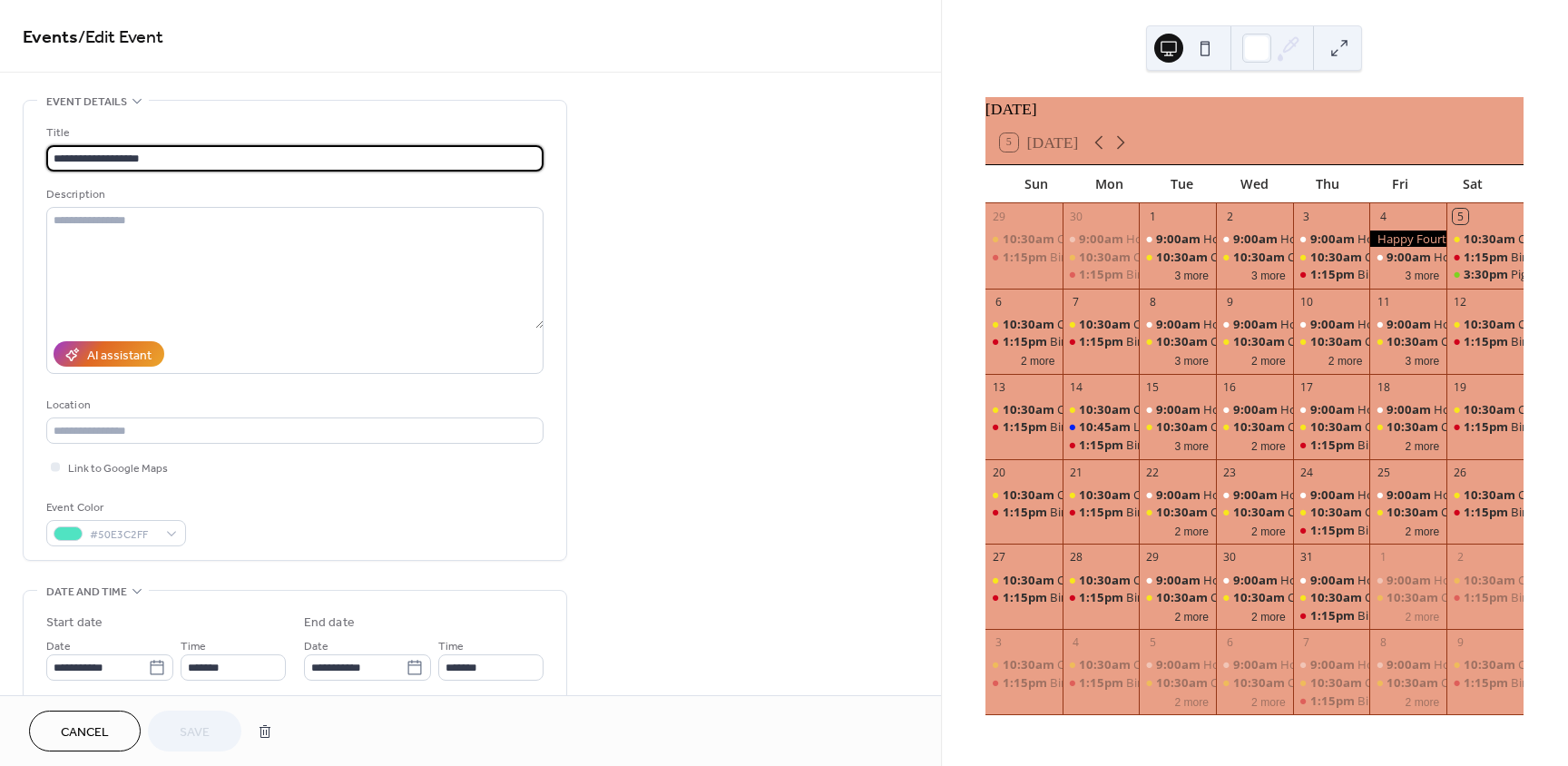click on "**********" at bounding box center [295, 158] 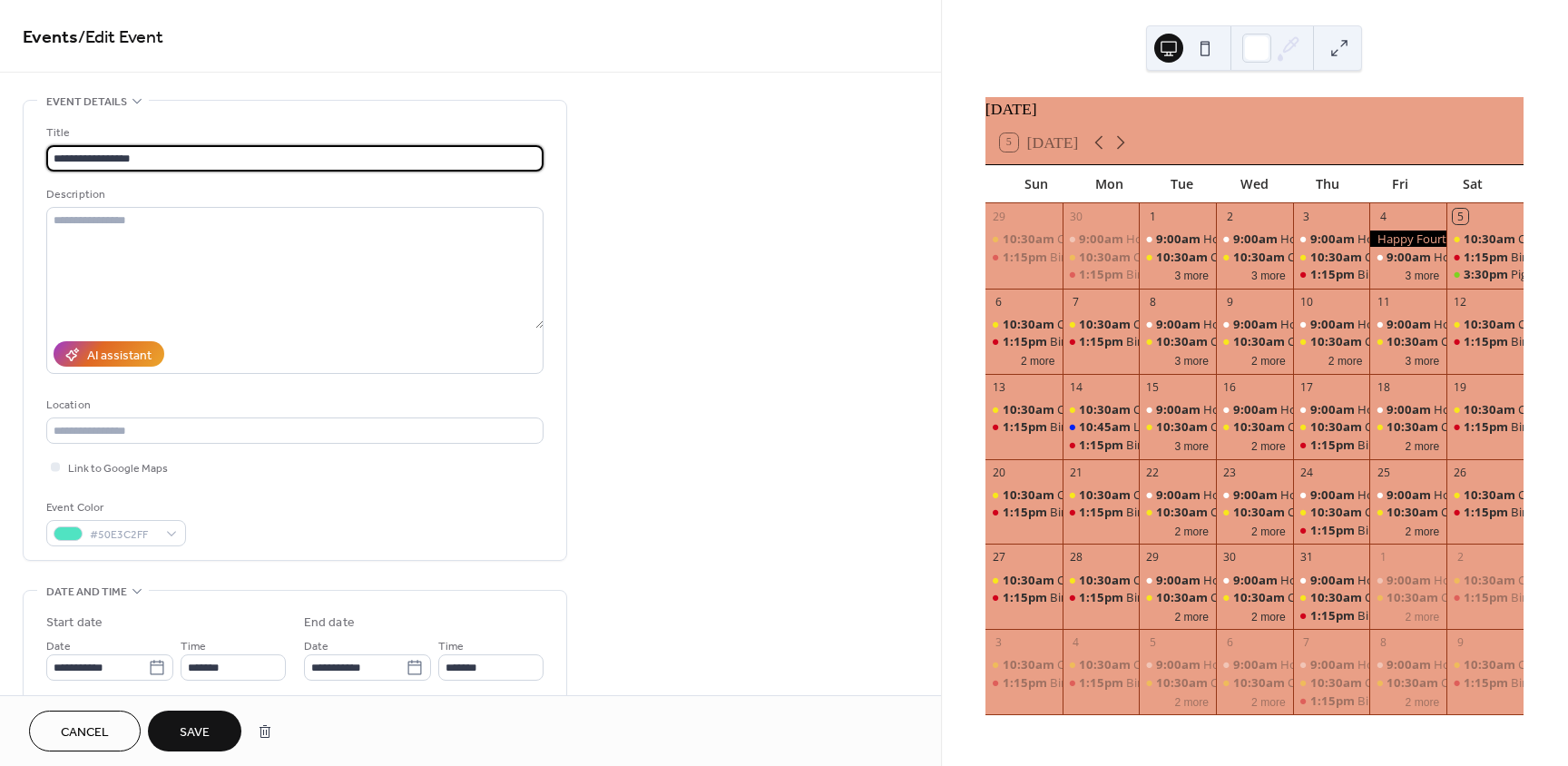 type on "**********" 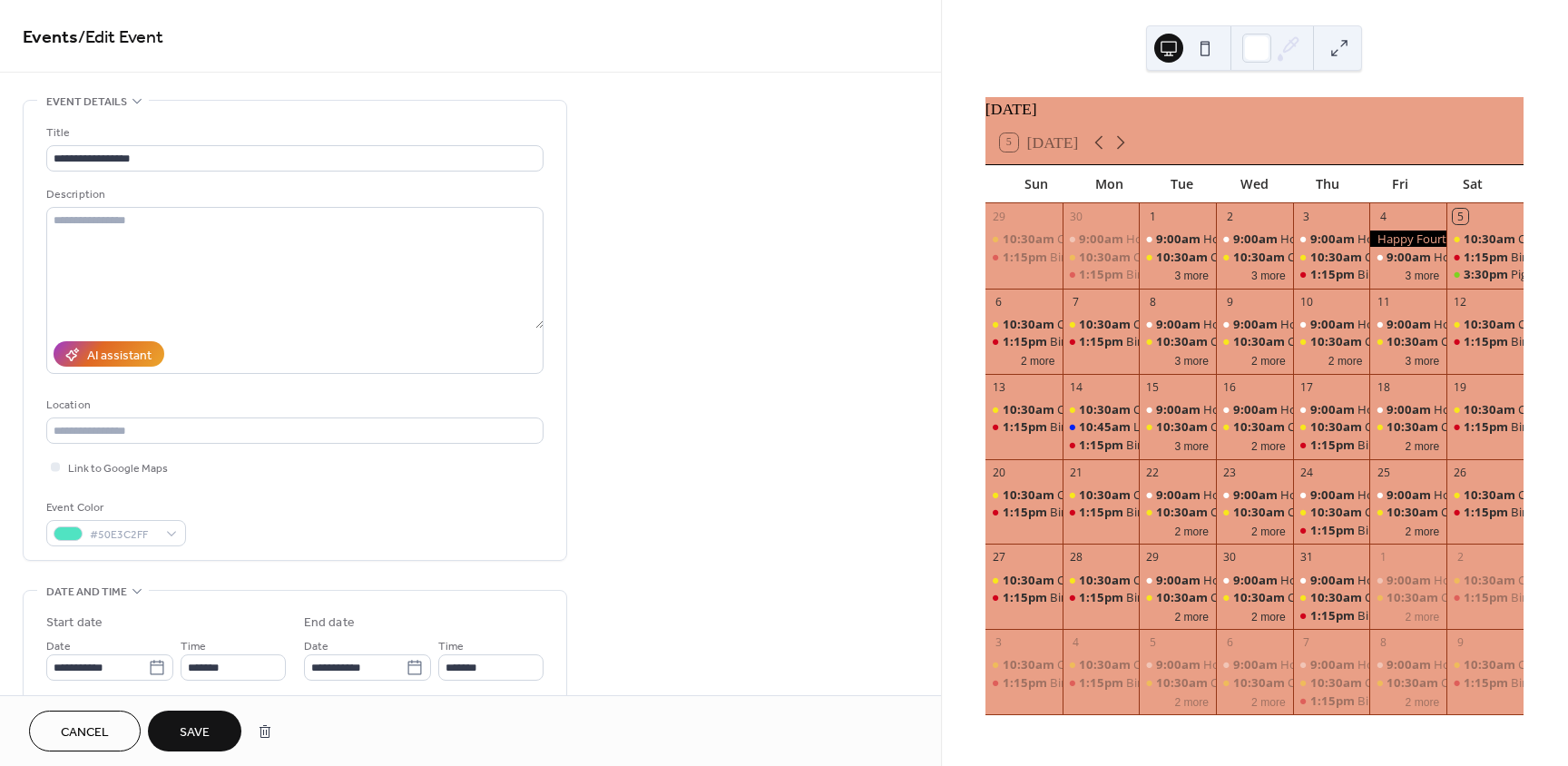 click on "Save" at bounding box center (194, 732) 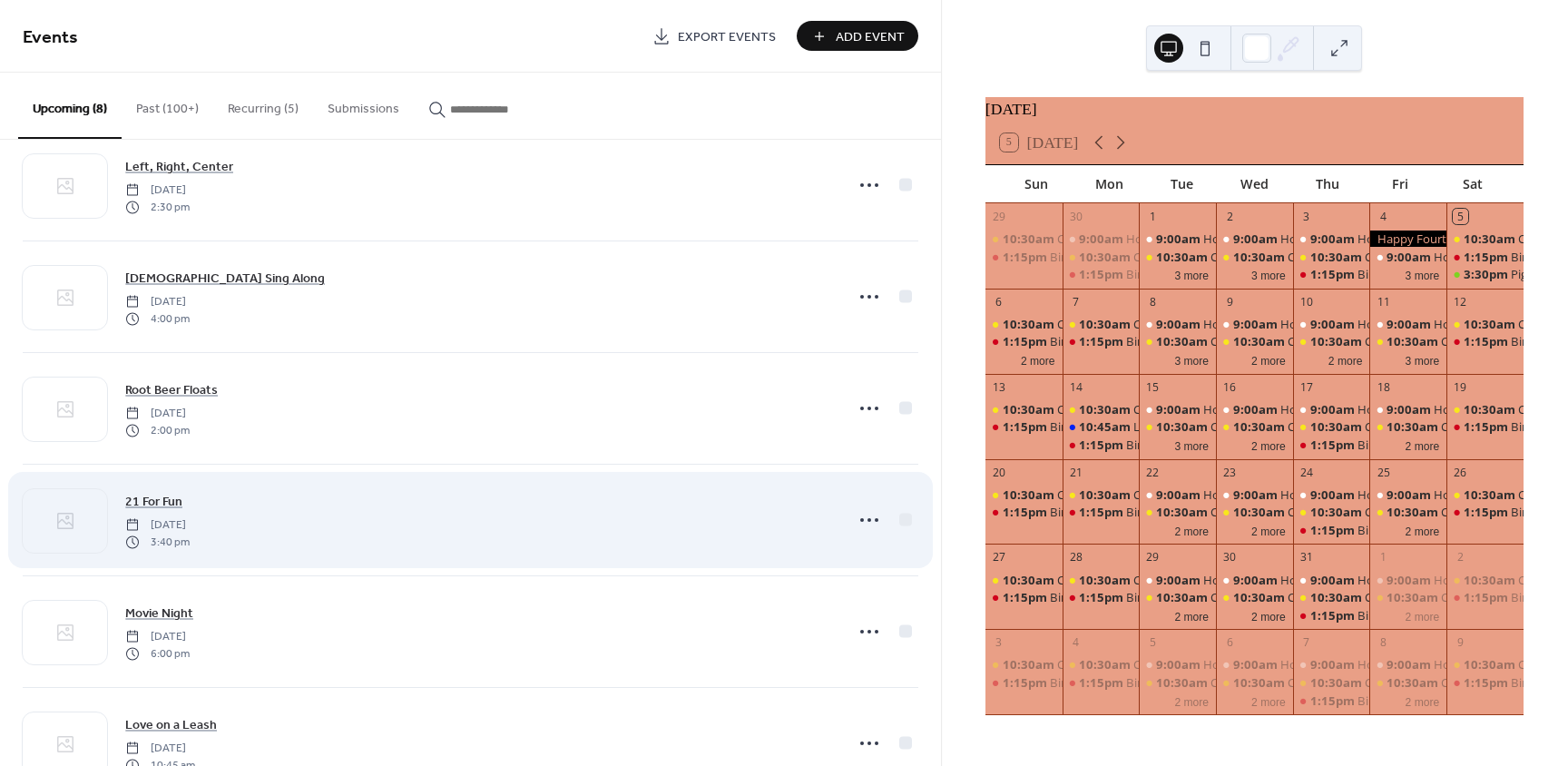 scroll, scrollTop: 0, scrollLeft: 0, axis: both 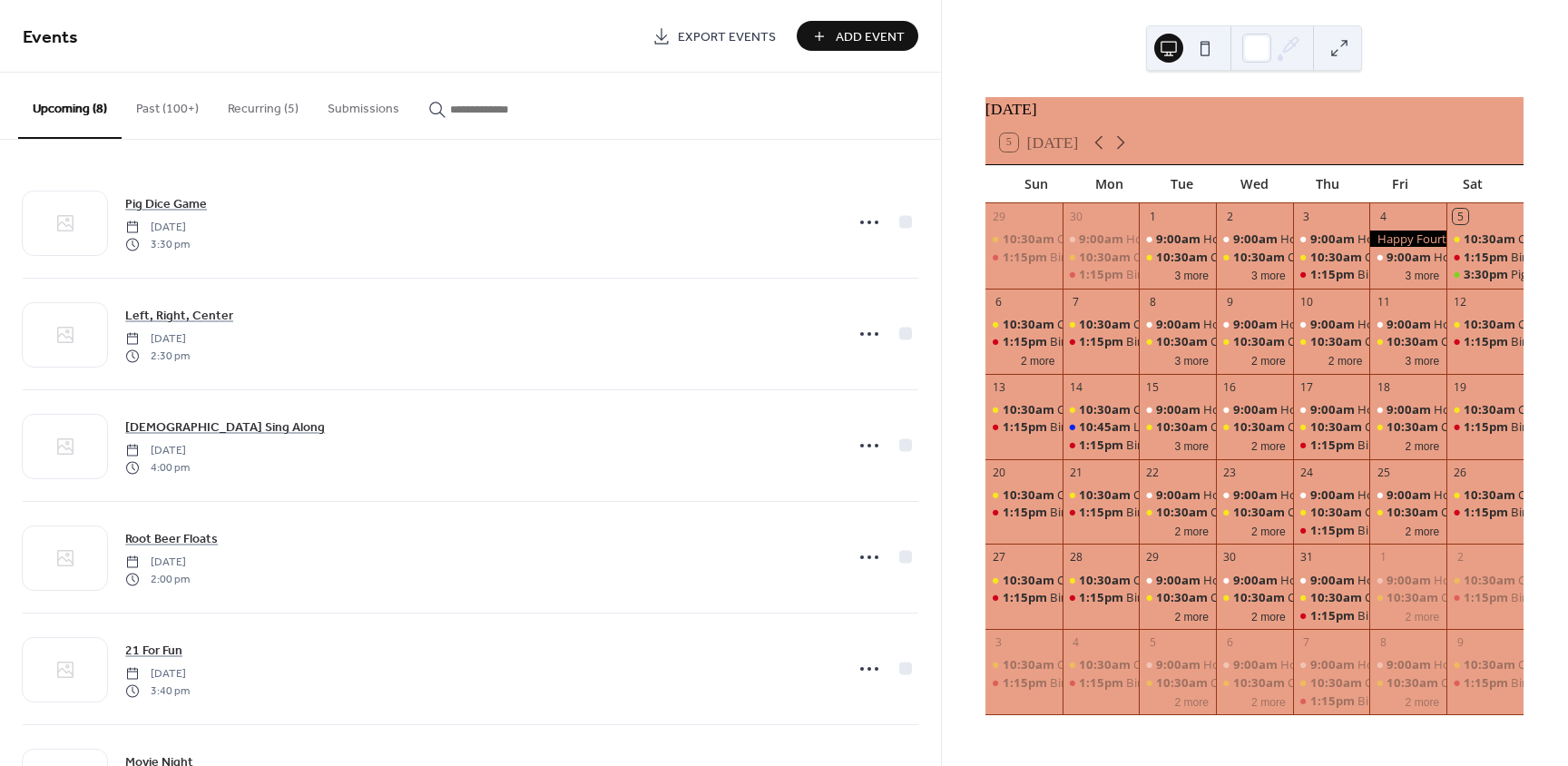 click on "Add Event" at bounding box center [870, 37] 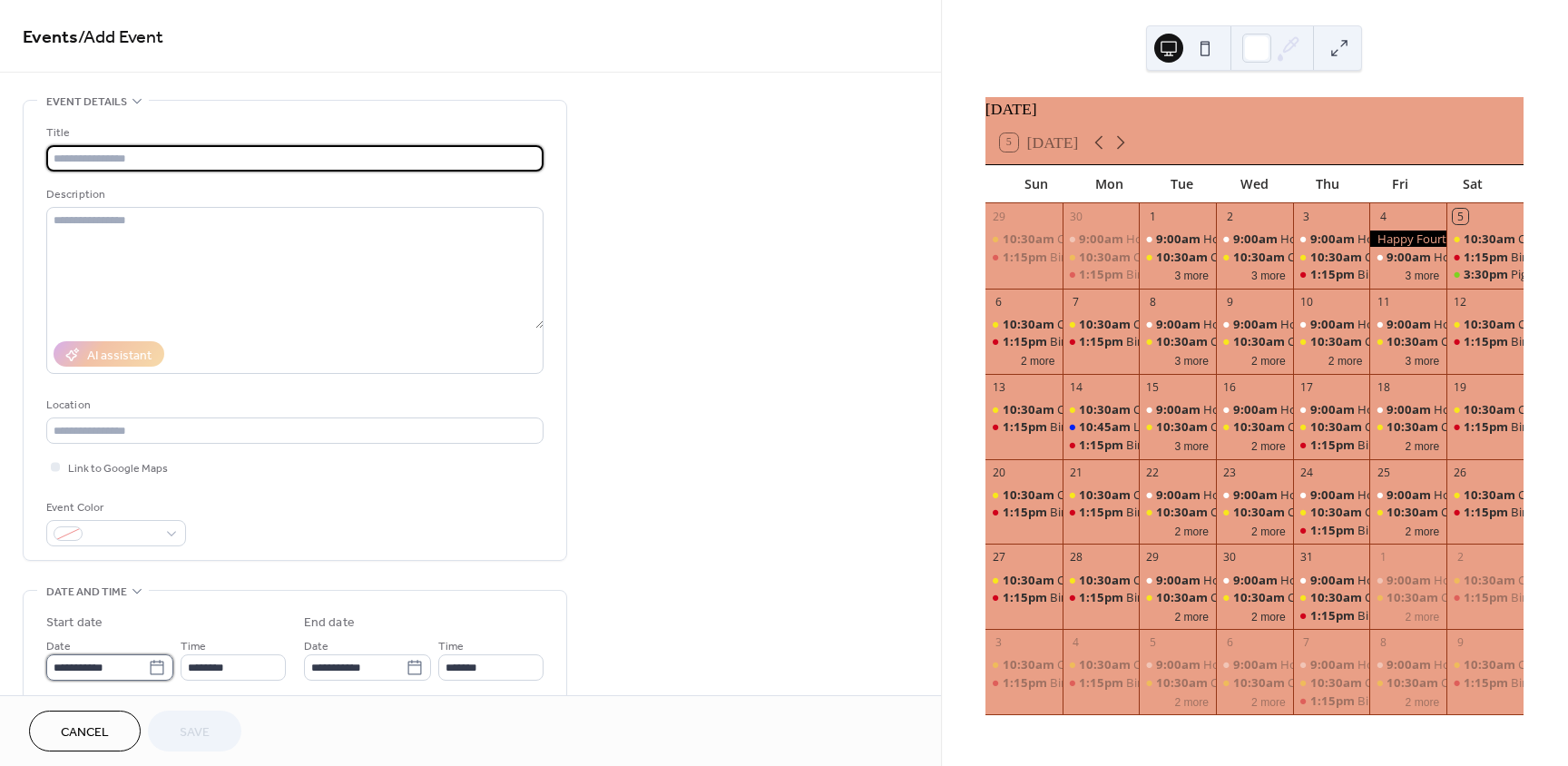 click on "**********" at bounding box center [97, 667] 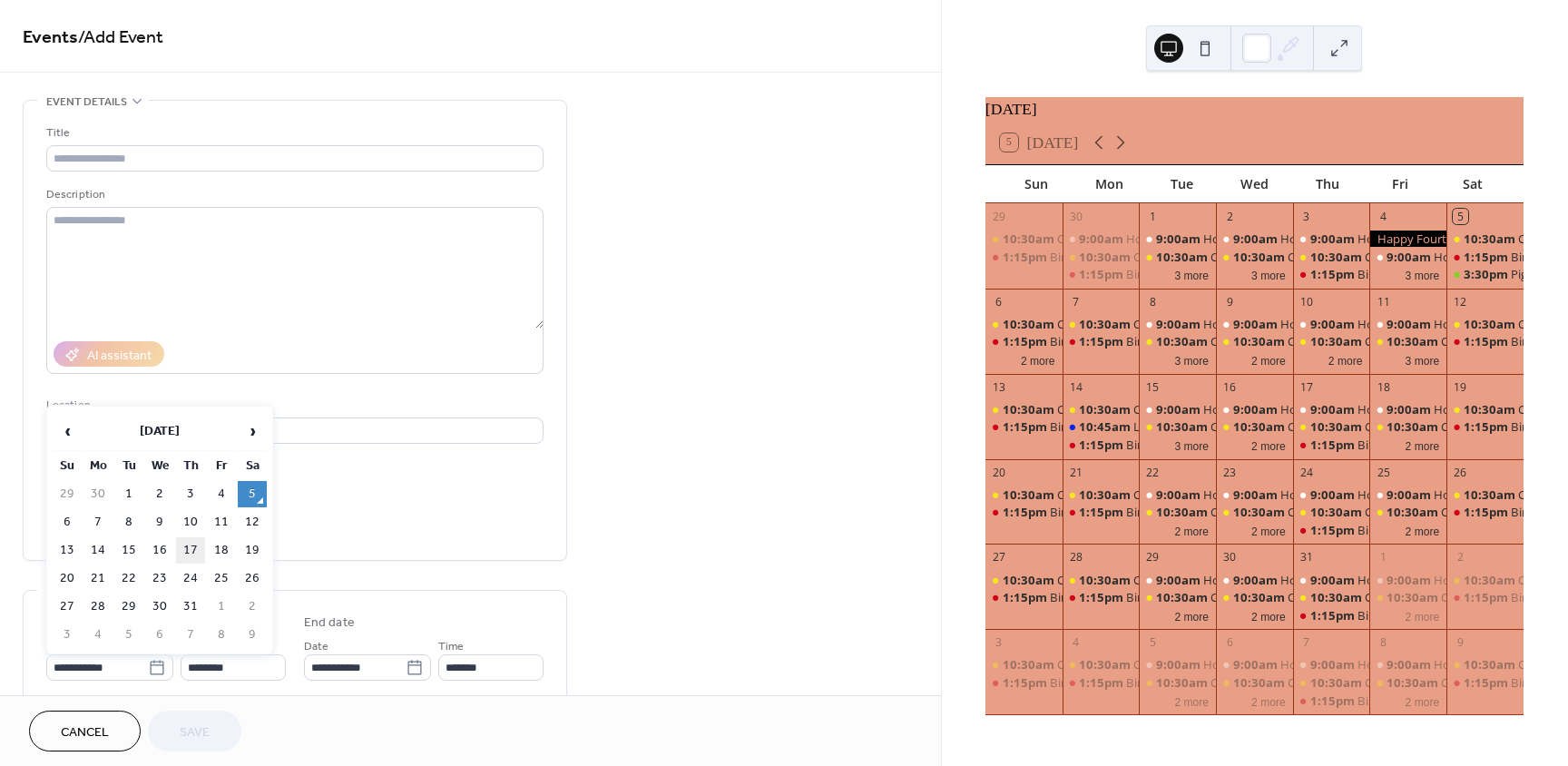 click on "17" at bounding box center [191, 550] 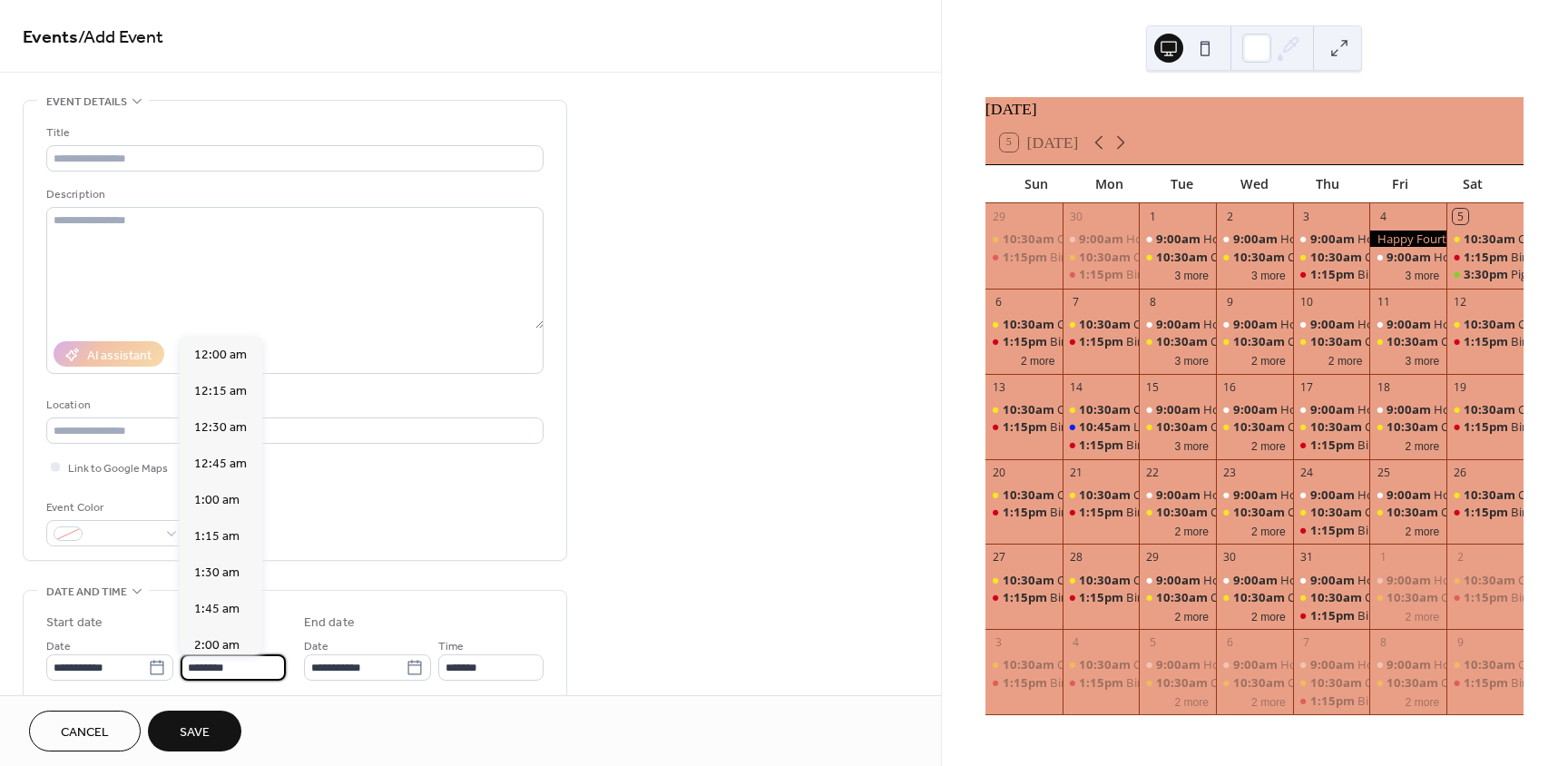 click on "********" at bounding box center [233, 667] 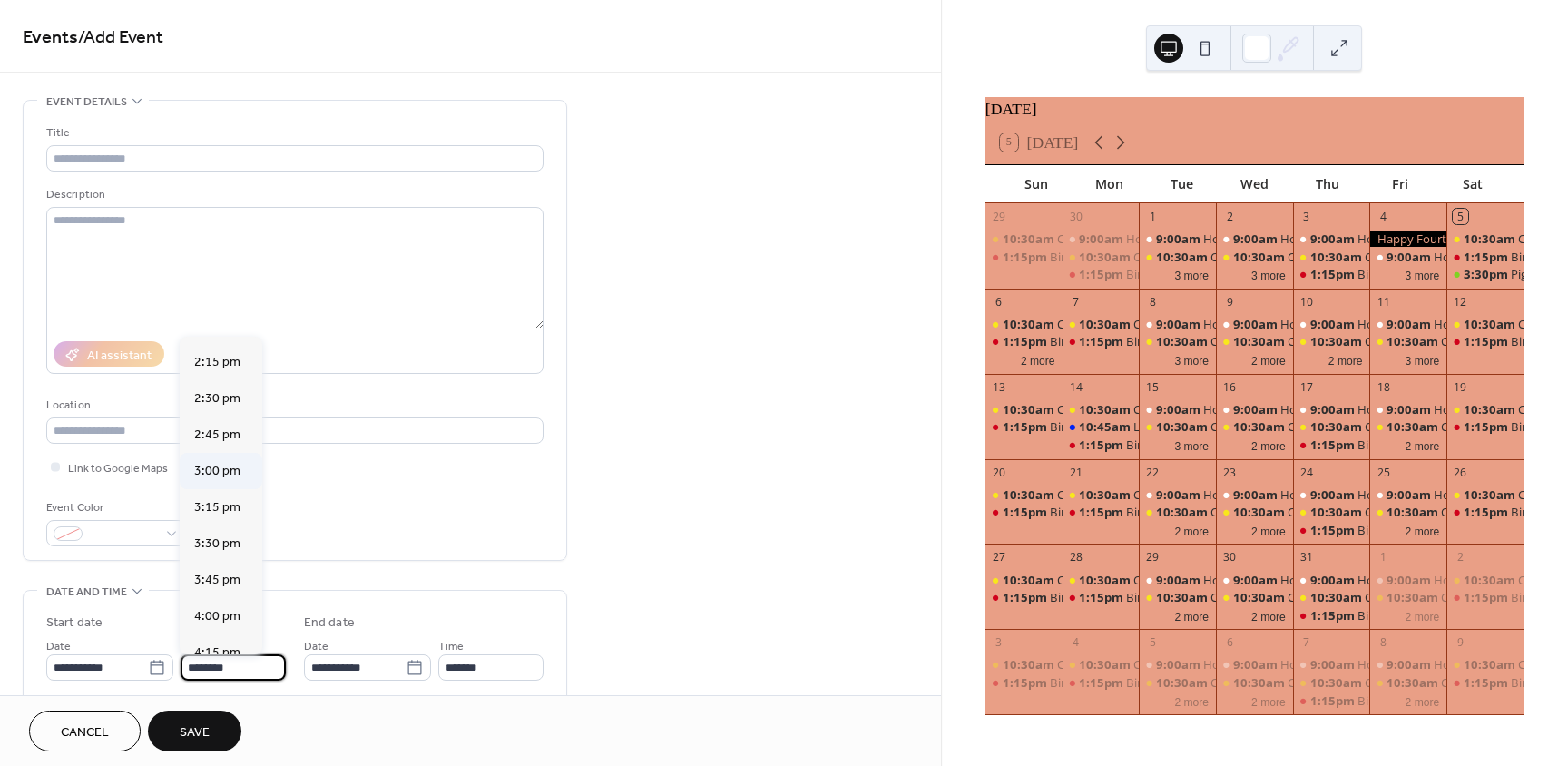 scroll, scrollTop: 2058, scrollLeft: 0, axis: vertical 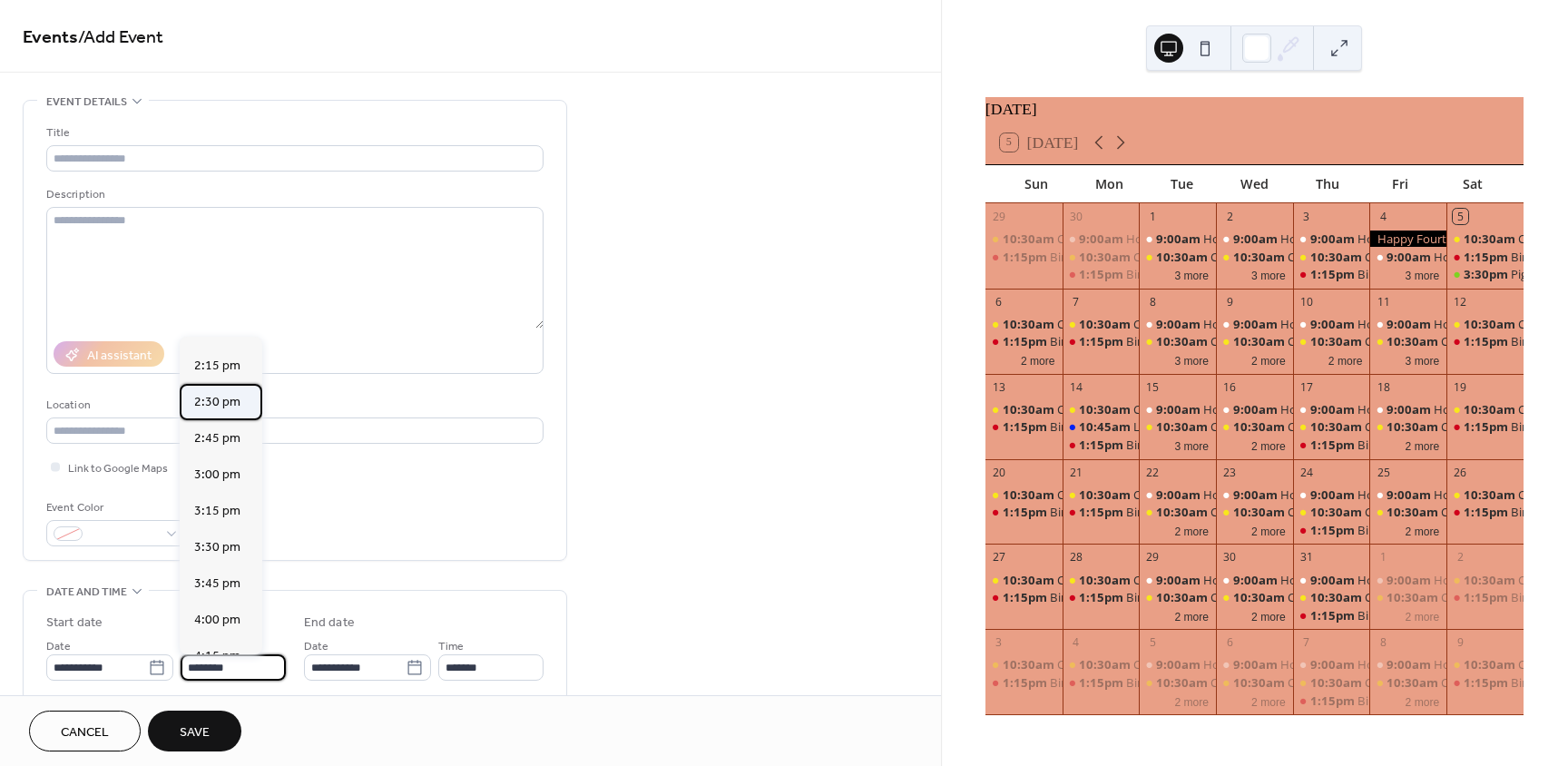click on "2:30 pm" at bounding box center (217, 402) 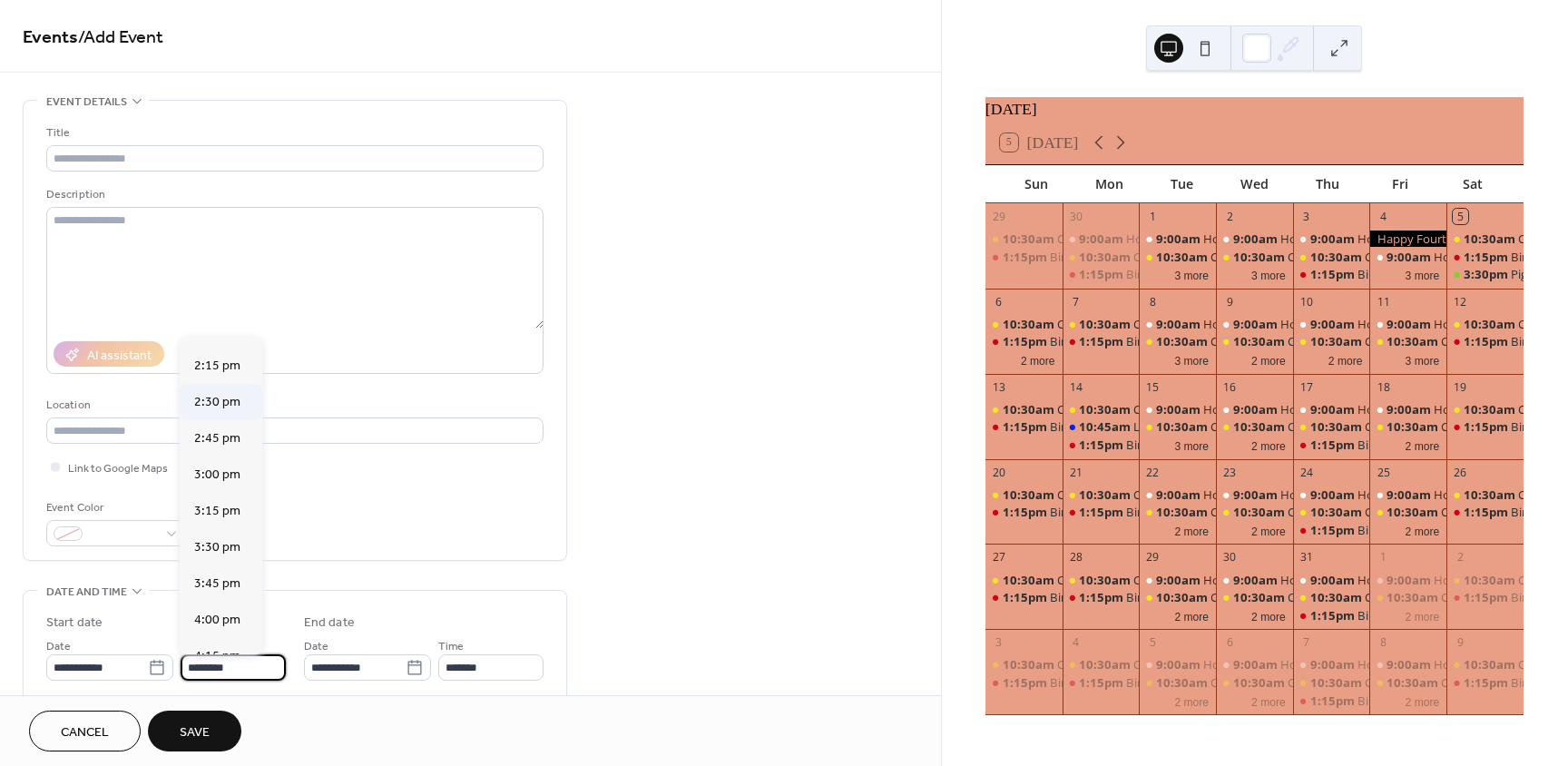 type on "*******" 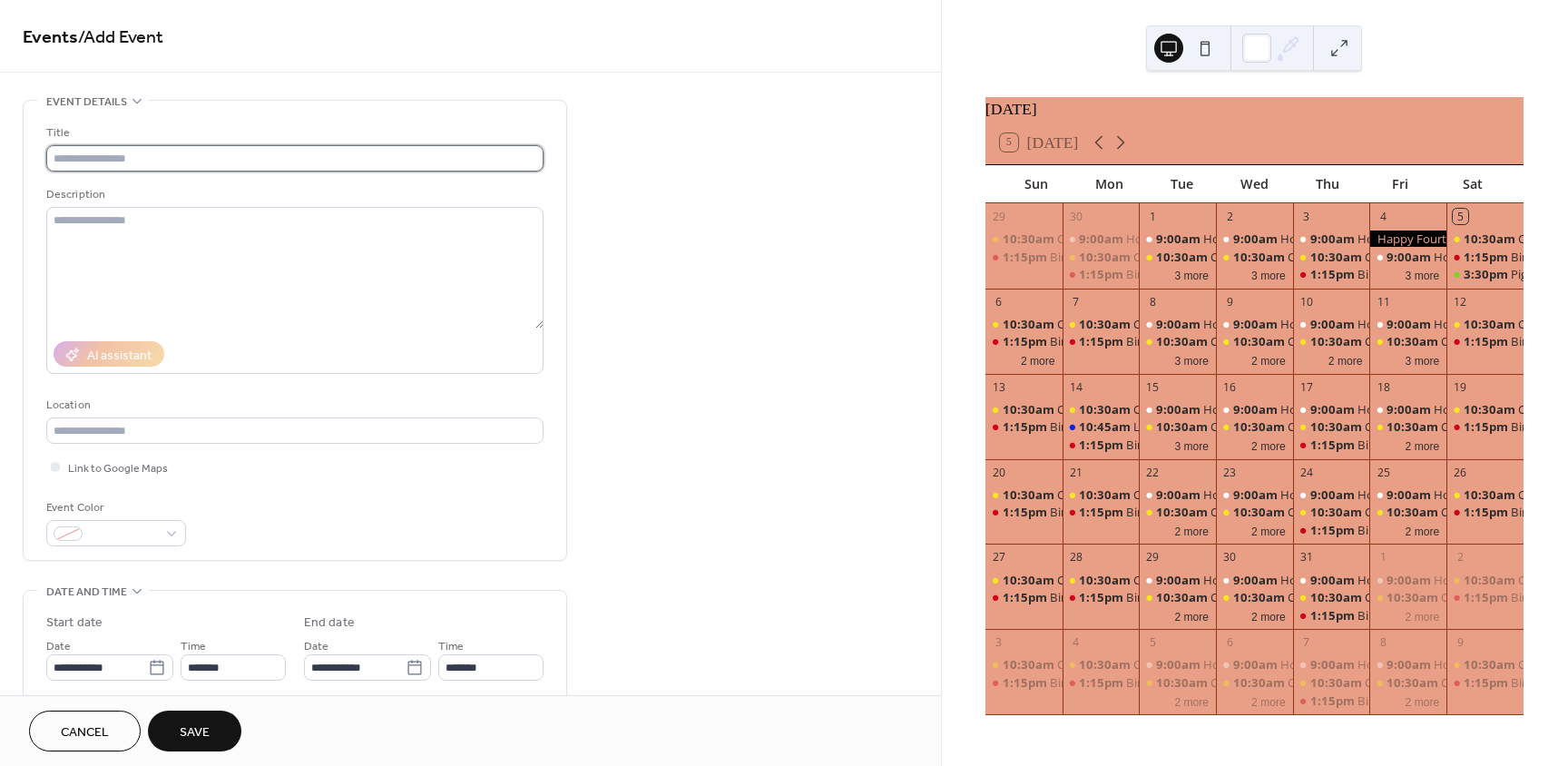 click at bounding box center [295, 158] 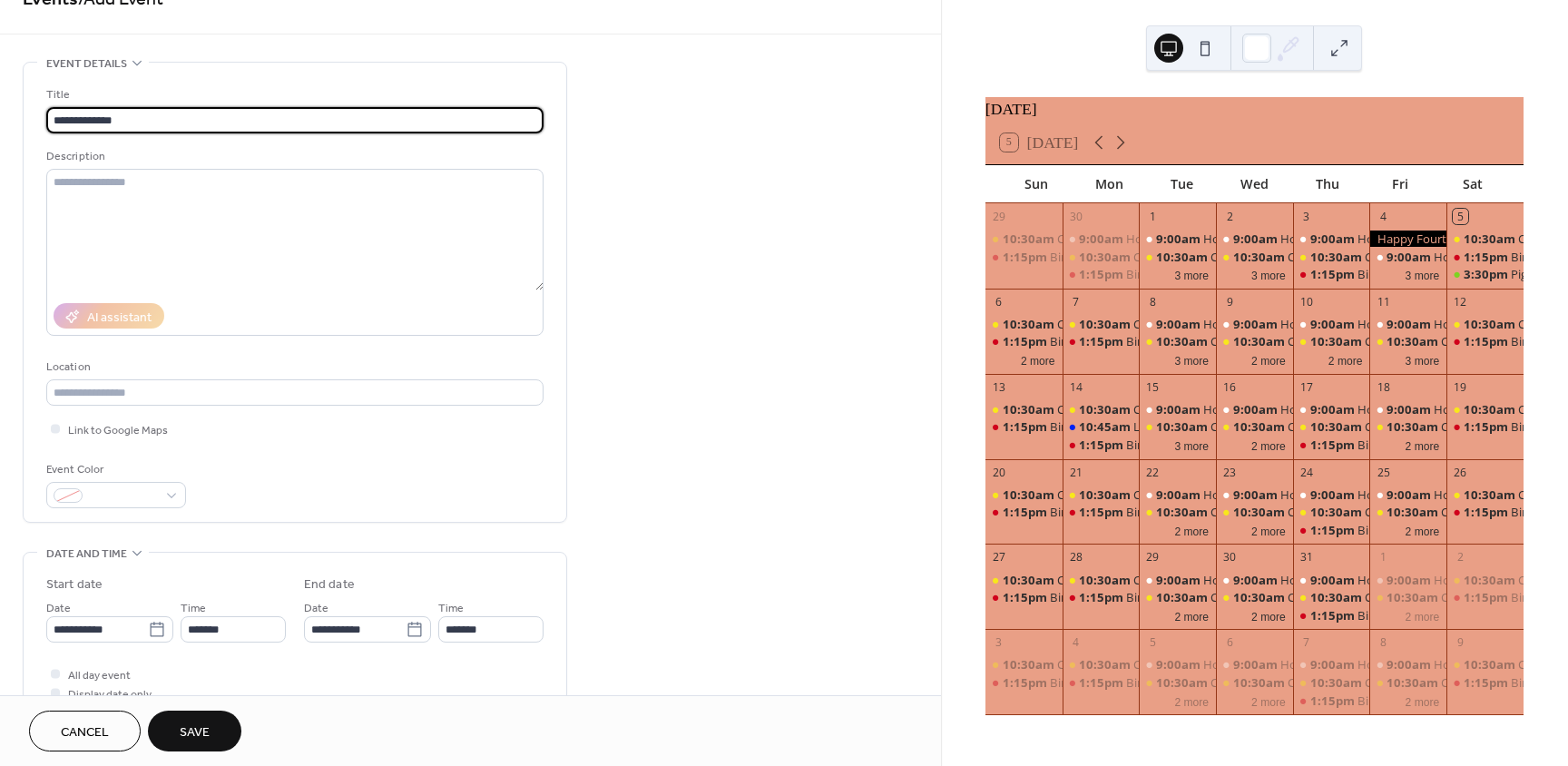 scroll, scrollTop: 182, scrollLeft: 0, axis: vertical 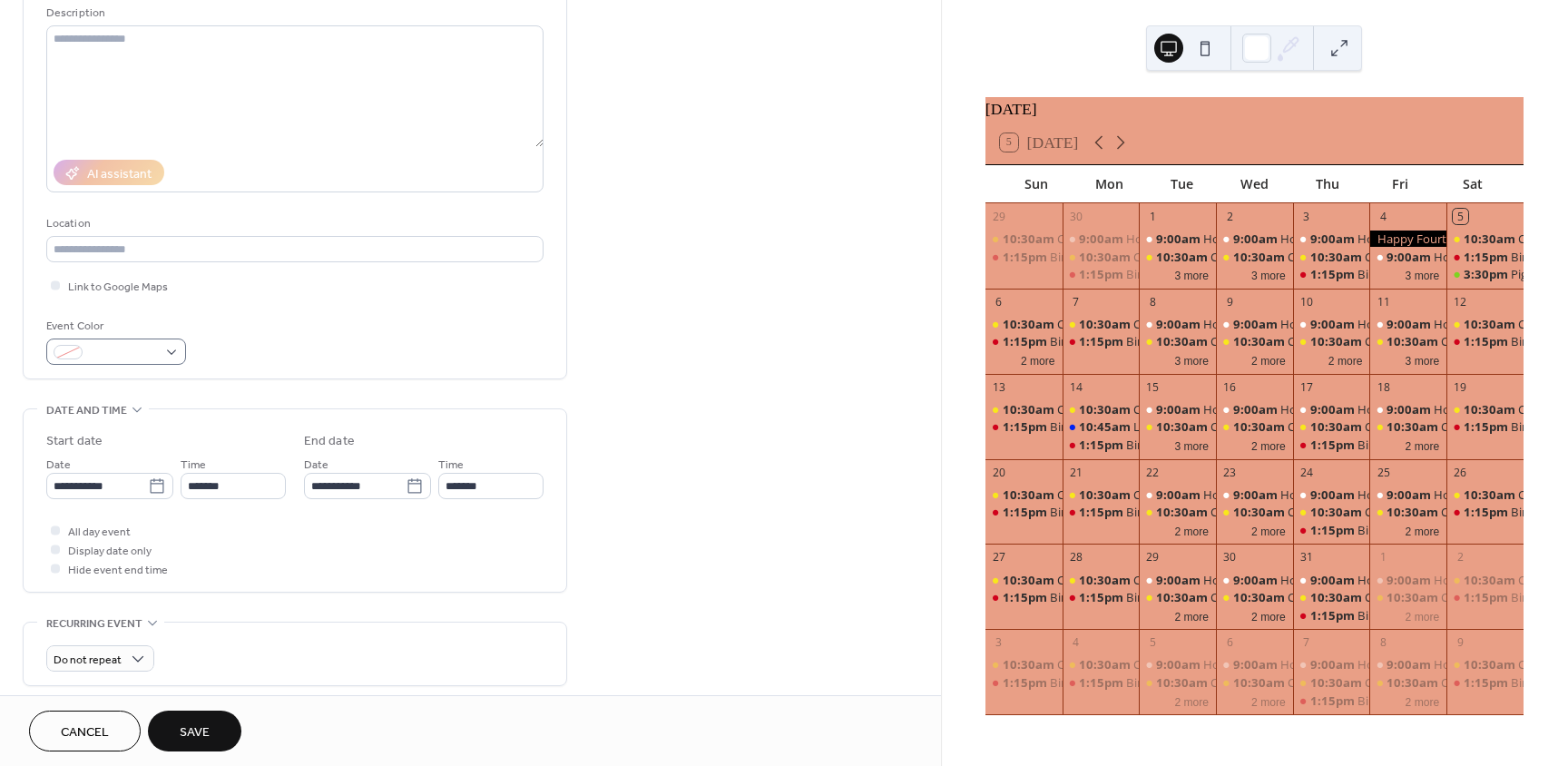 type on "**********" 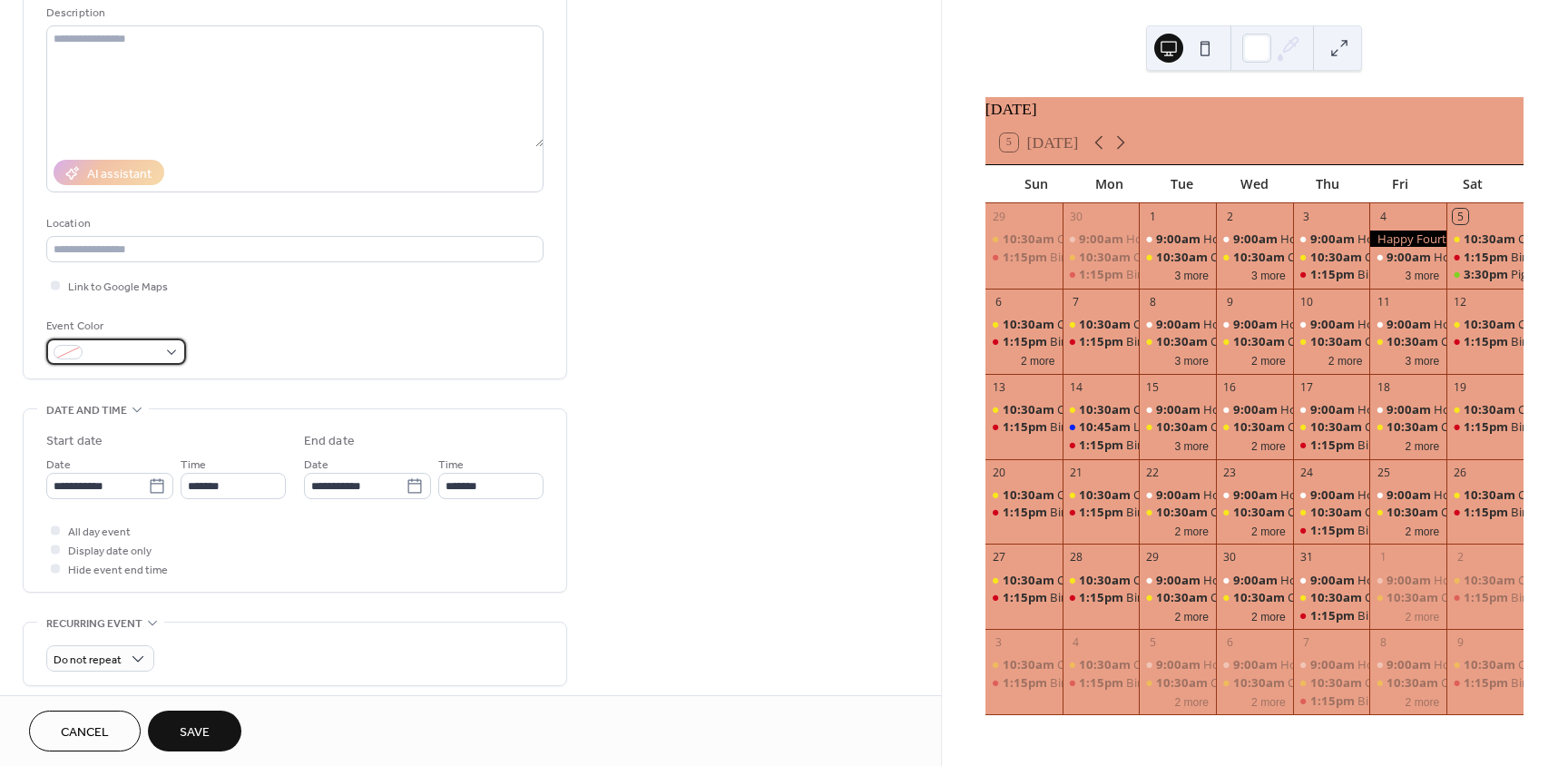 click at bounding box center [116, 351] 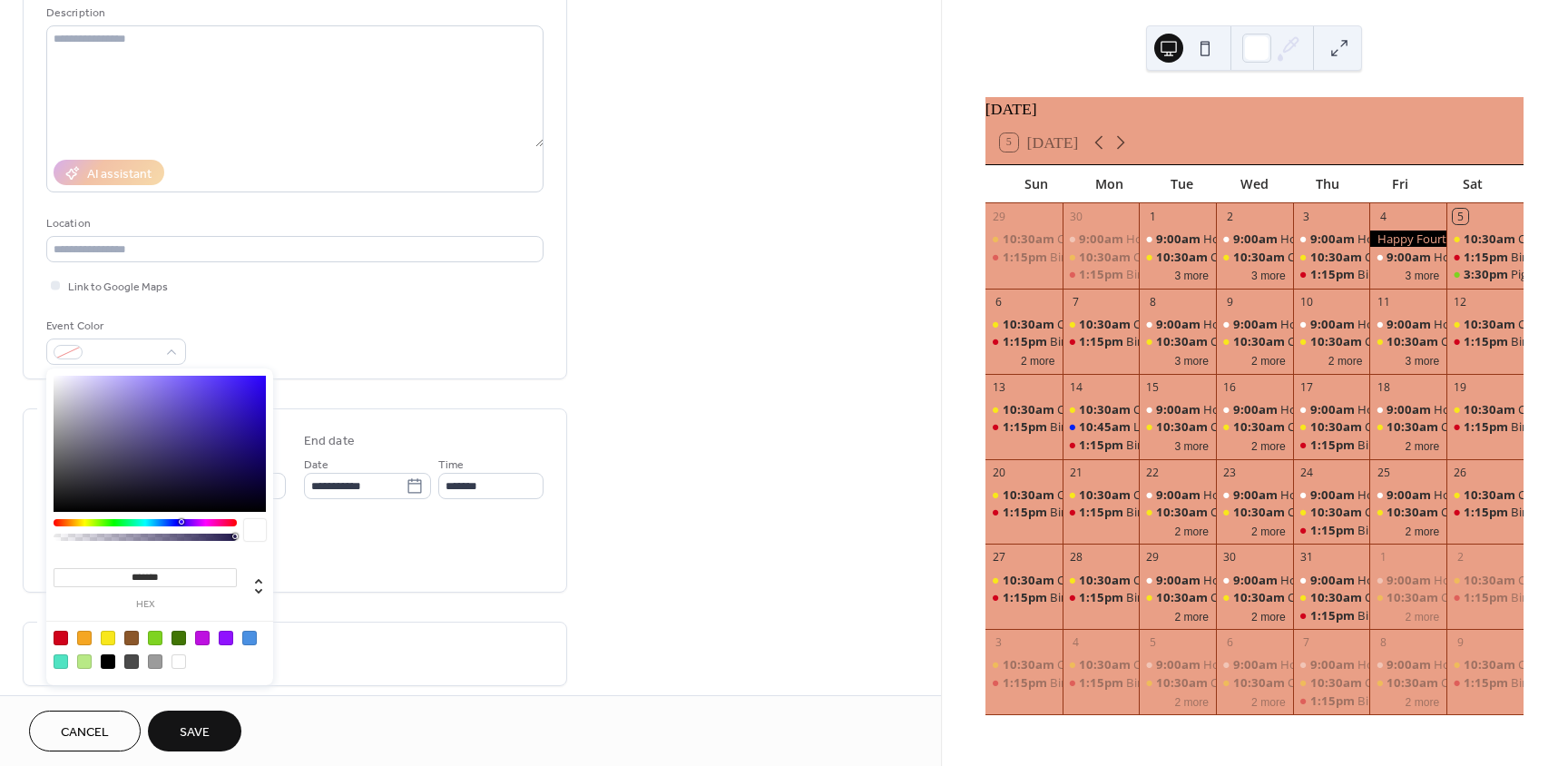 click at bounding box center [155, 638] 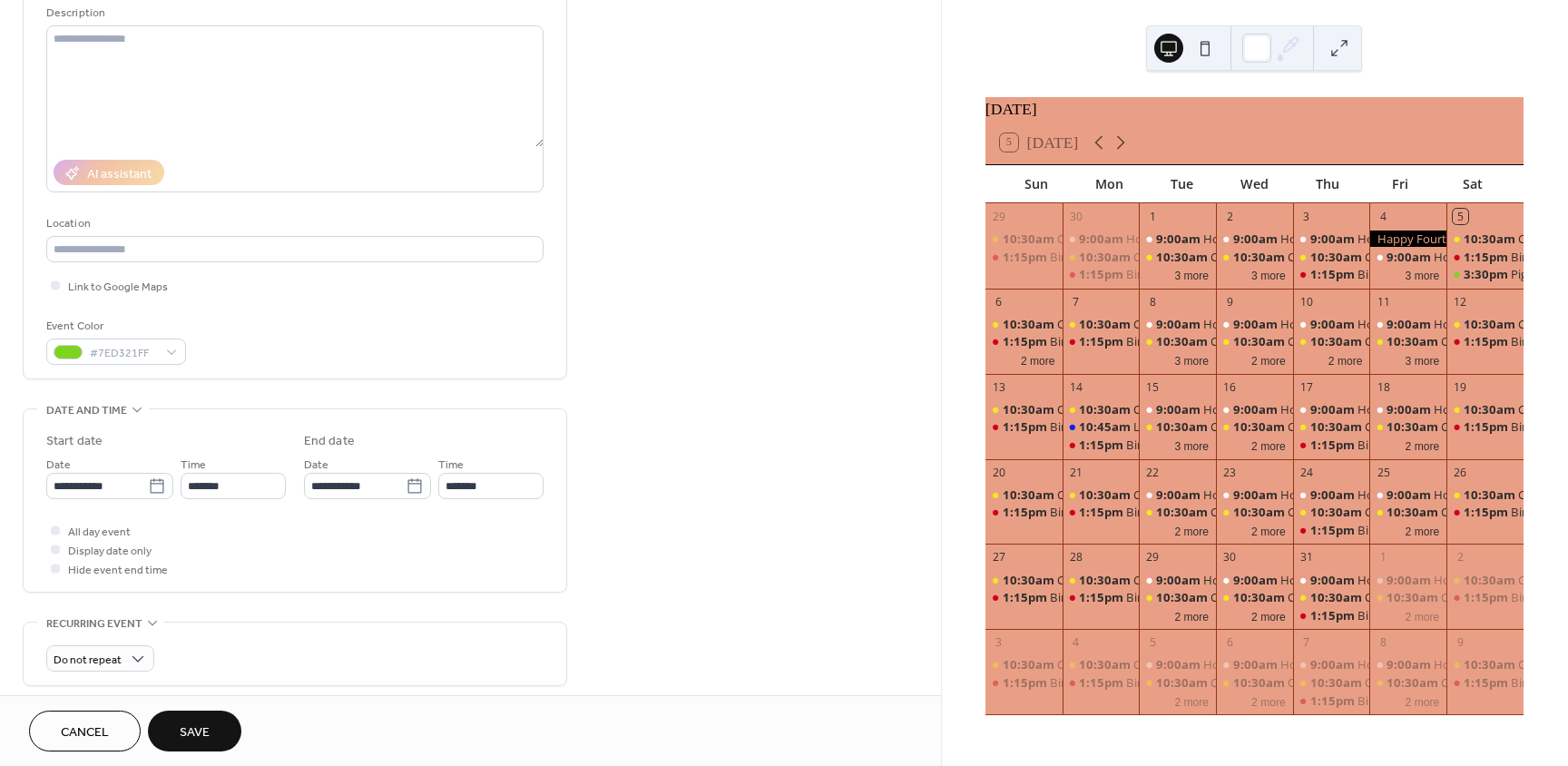 click on "Save" at bounding box center (194, 731) 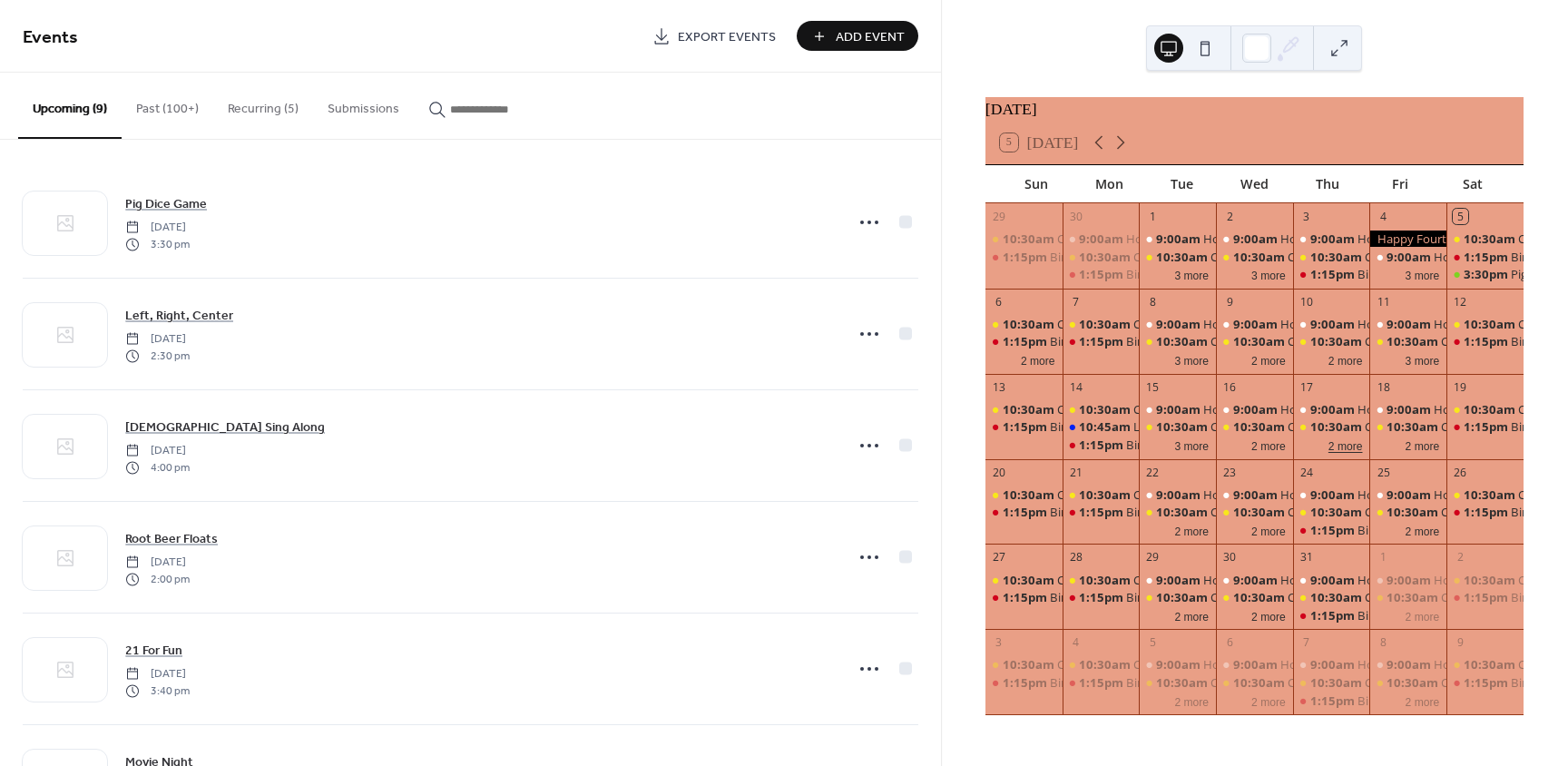 click on "2 more" at bounding box center [1346, 445] 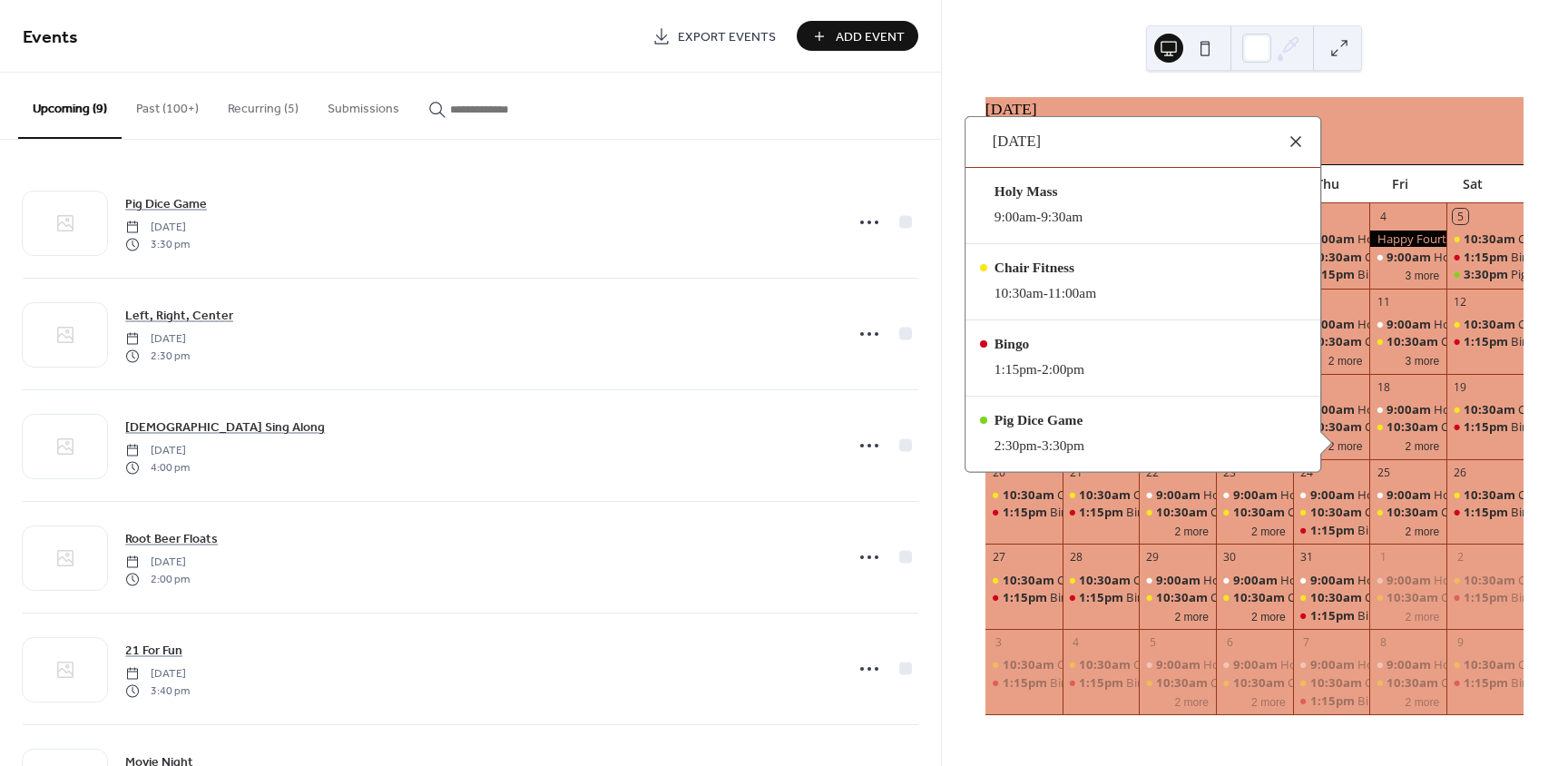 click at bounding box center [1296, 142] 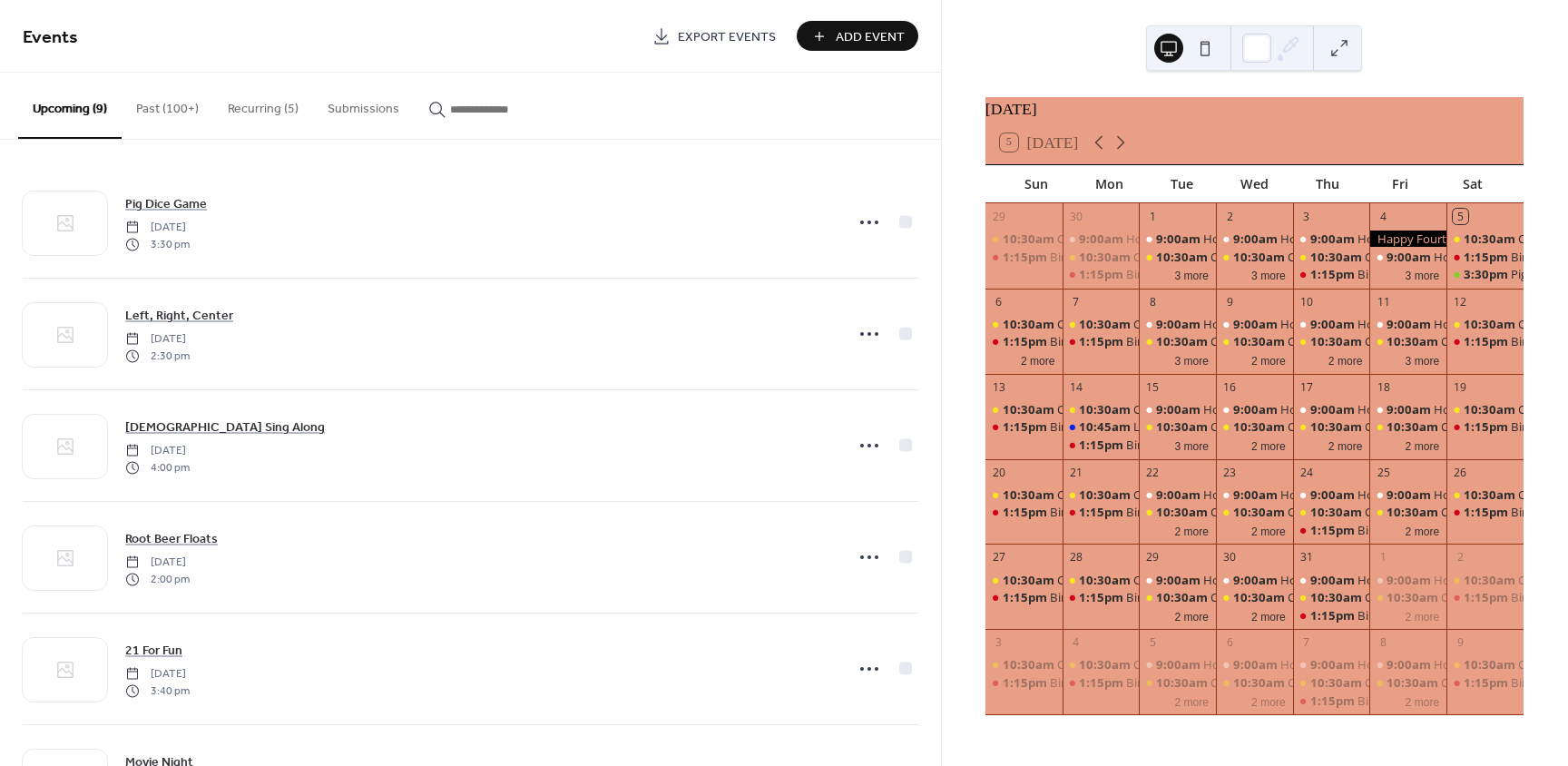 click on "Add Event" at bounding box center (870, 37) 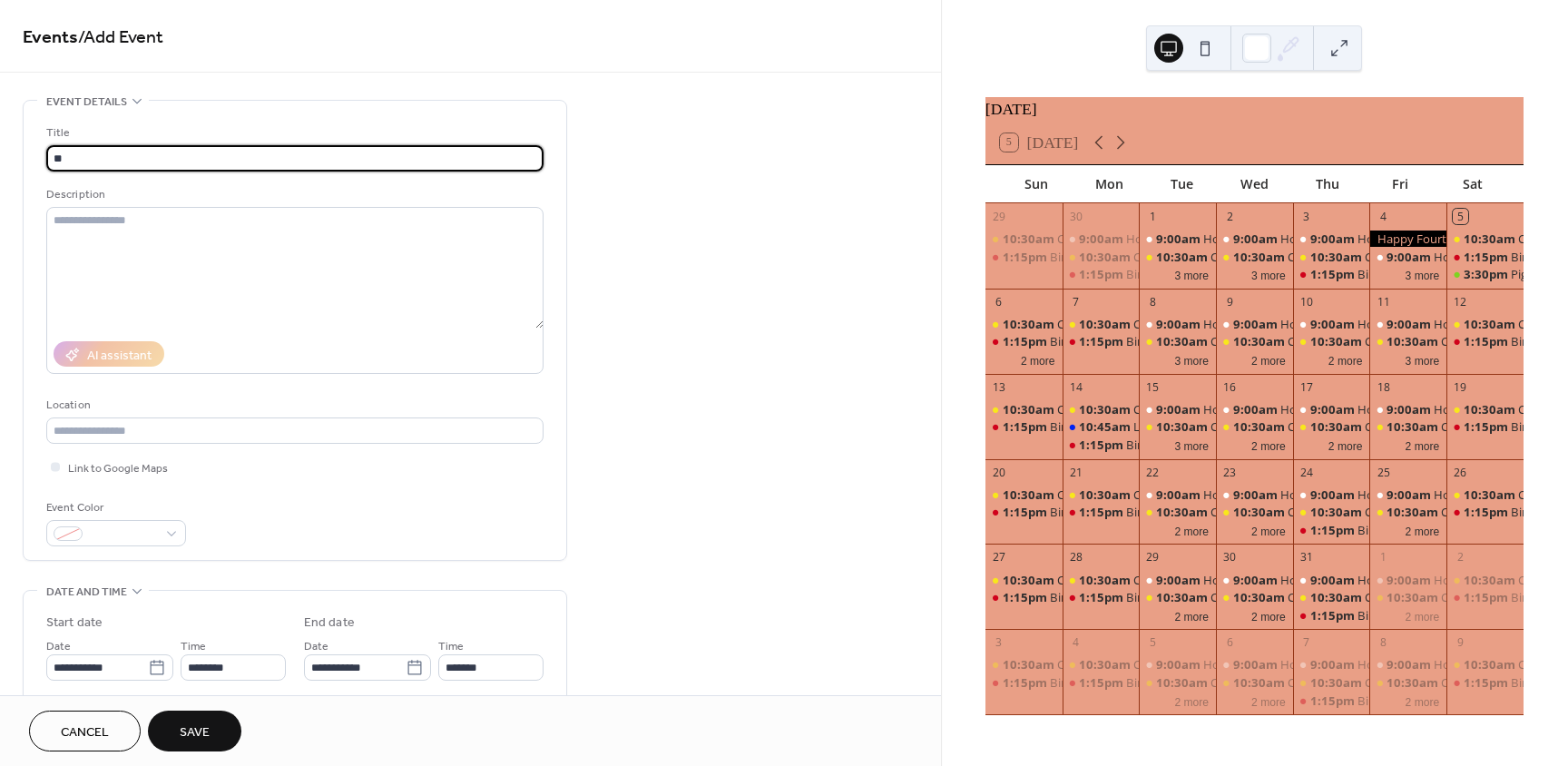 type on "*" 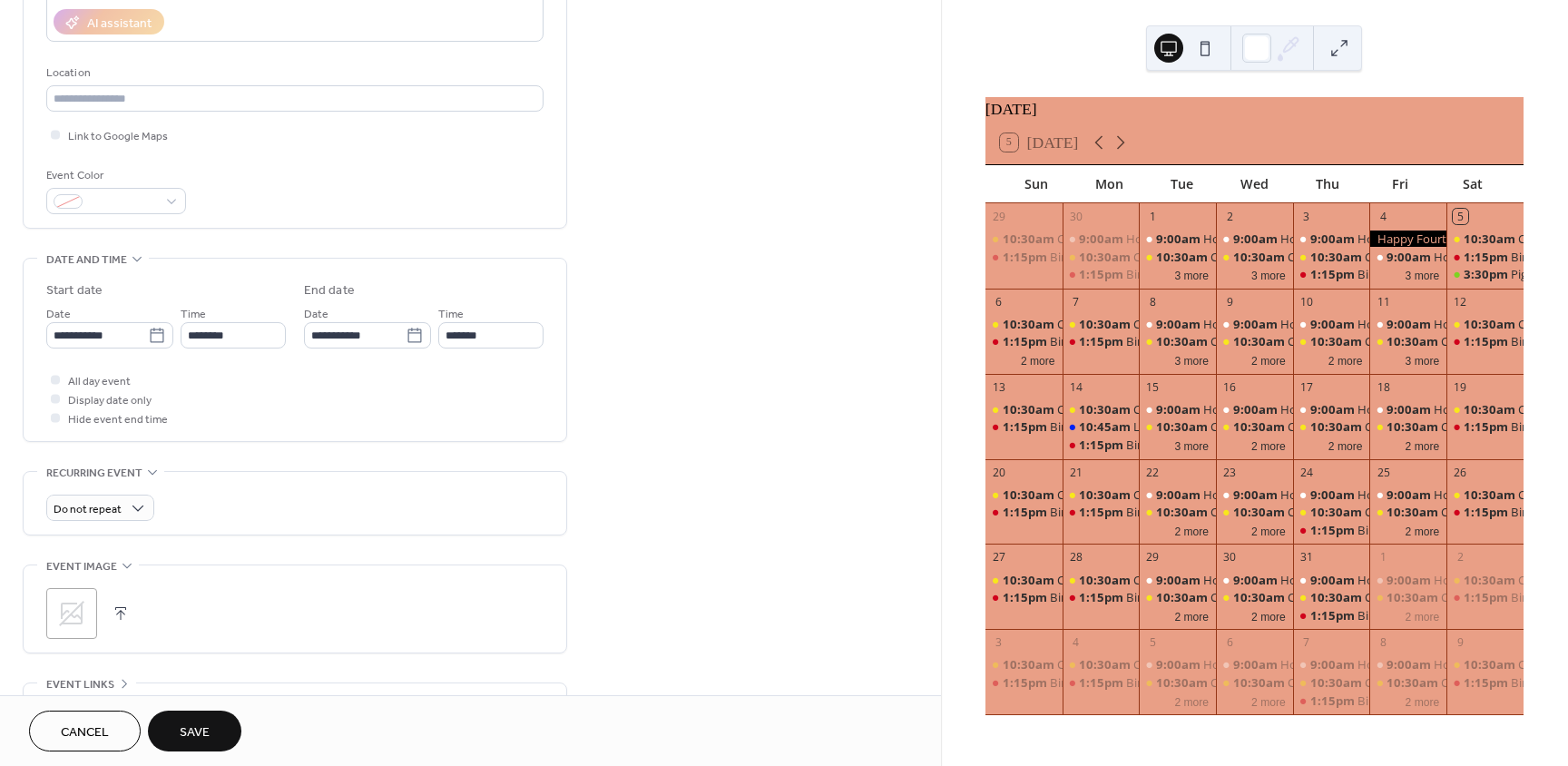 scroll, scrollTop: 363, scrollLeft: 0, axis: vertical 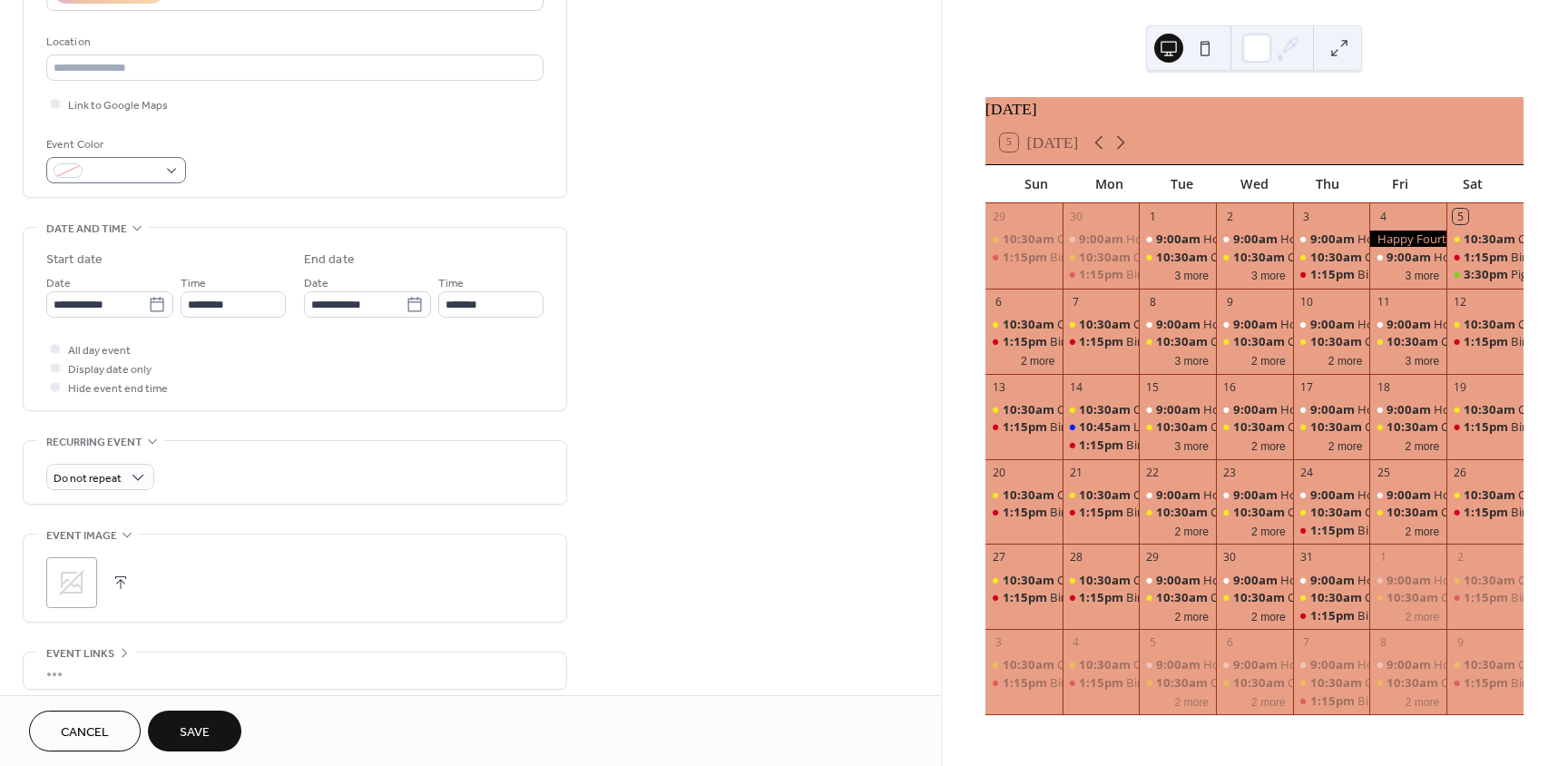 type on "***" 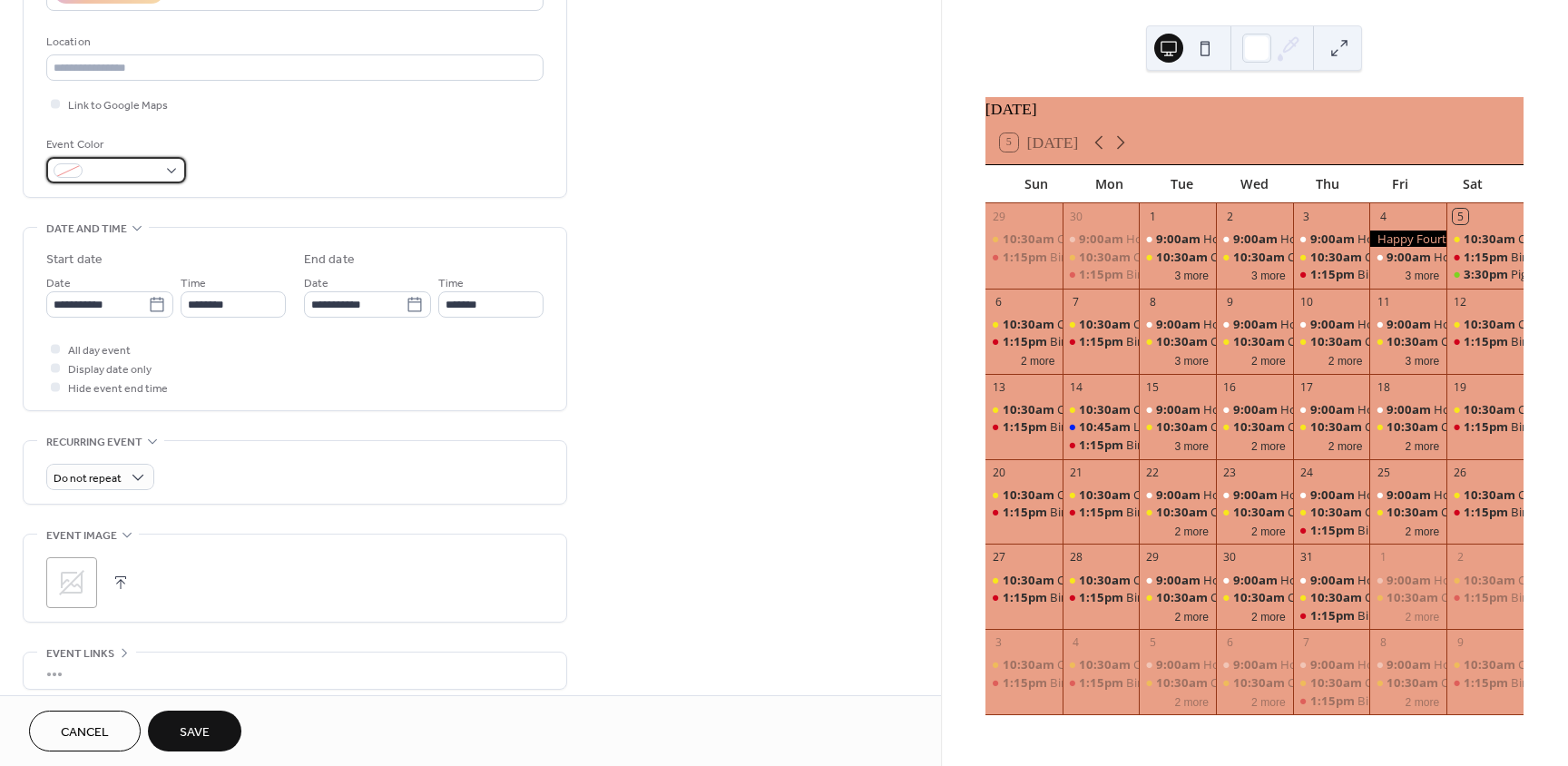 click at bounding box center (123, 172) 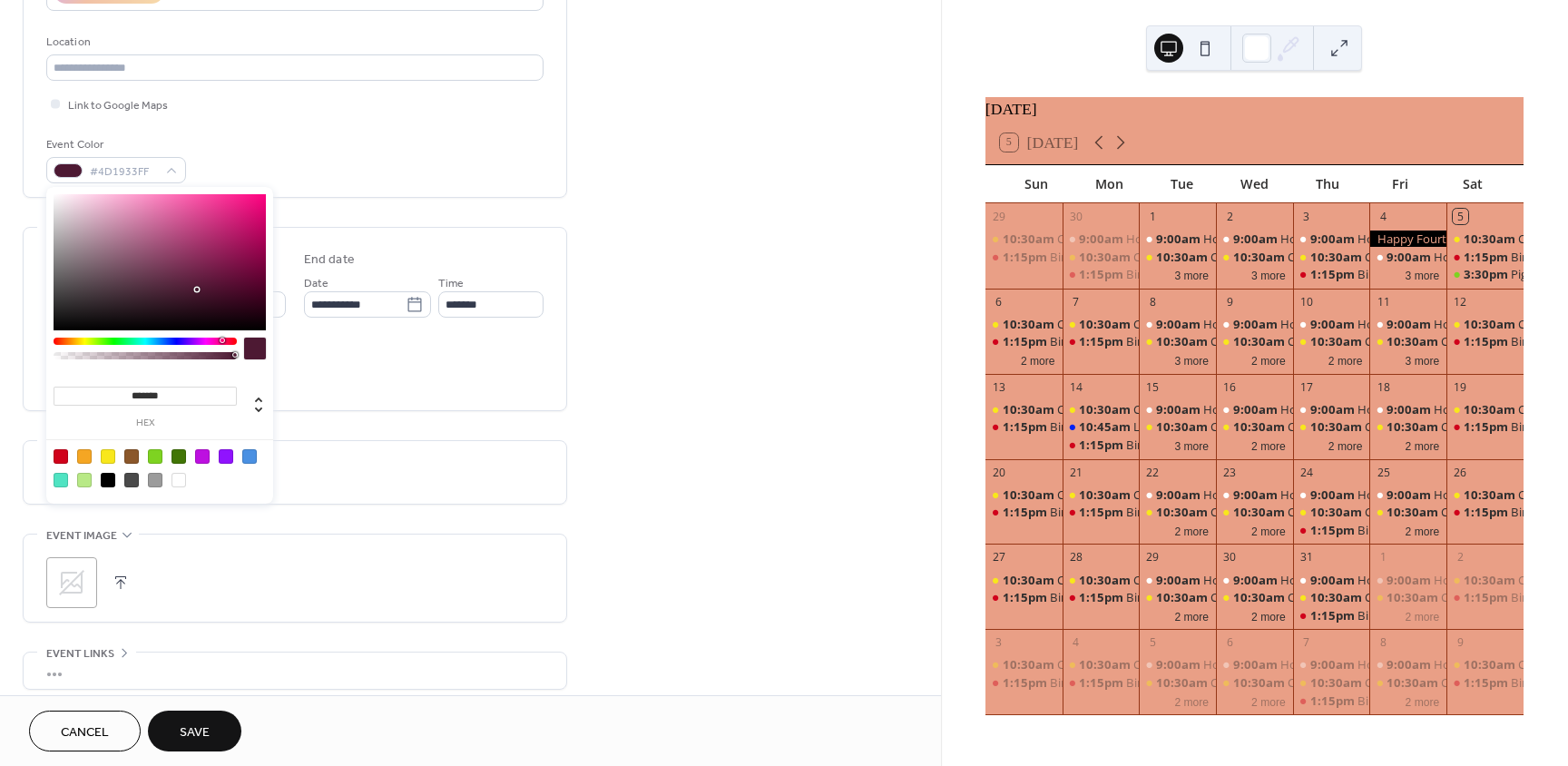 type on "*******" 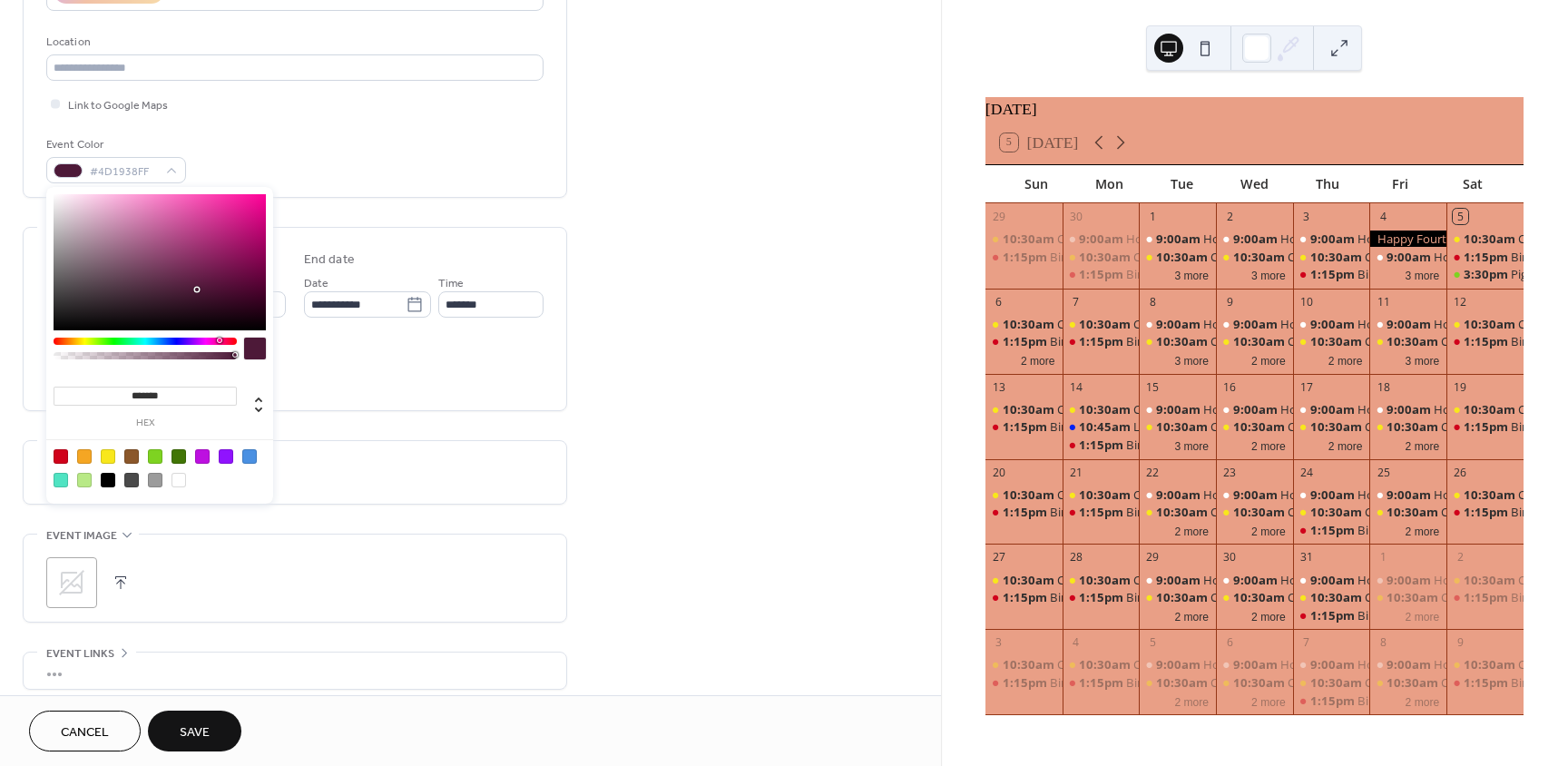 drag, startPoint x: 234, startPoint y: 339, endPoint x: 219, endPoint y: 339, distance: 15 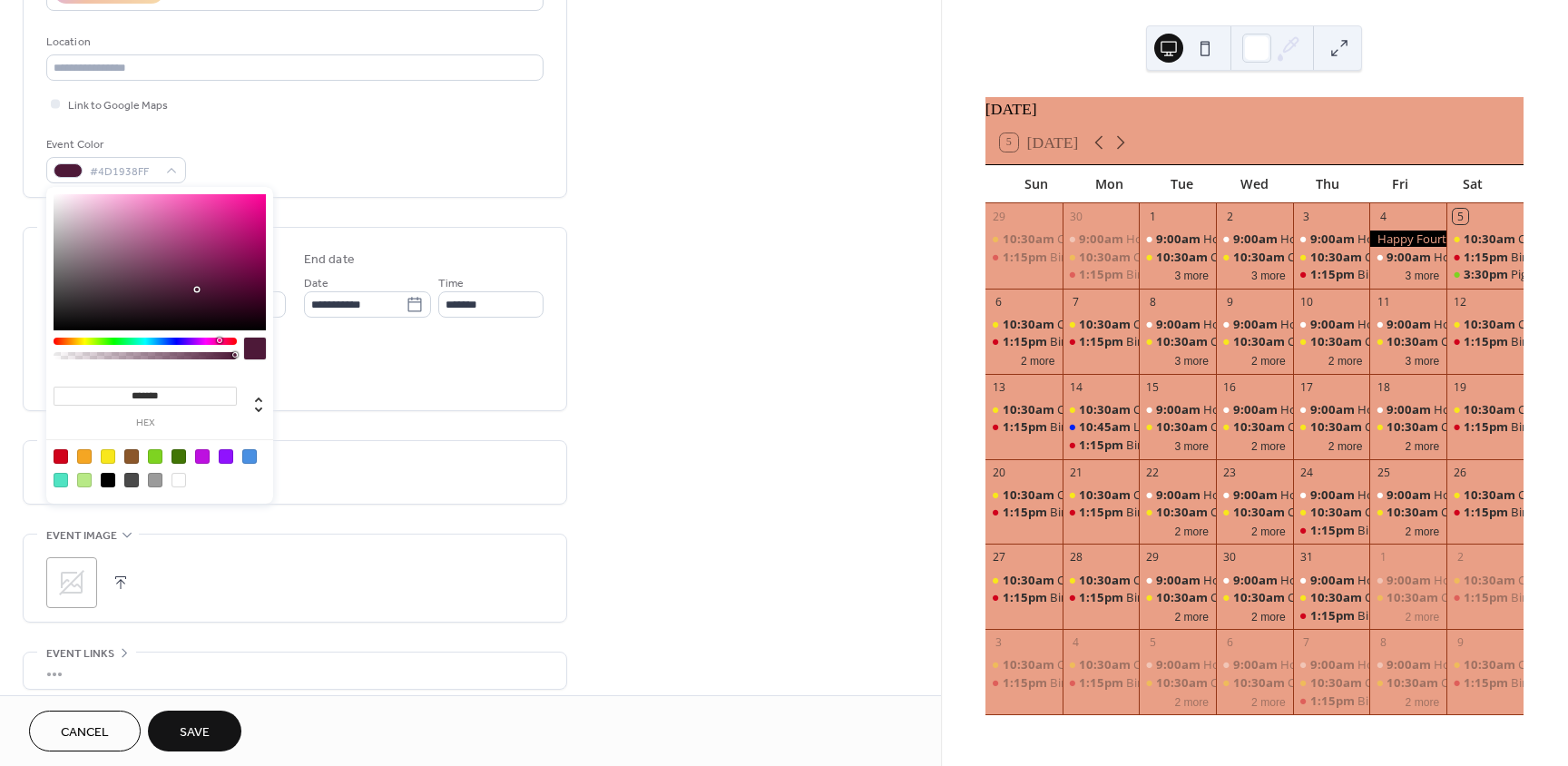 click at bounding box center [145, 341] 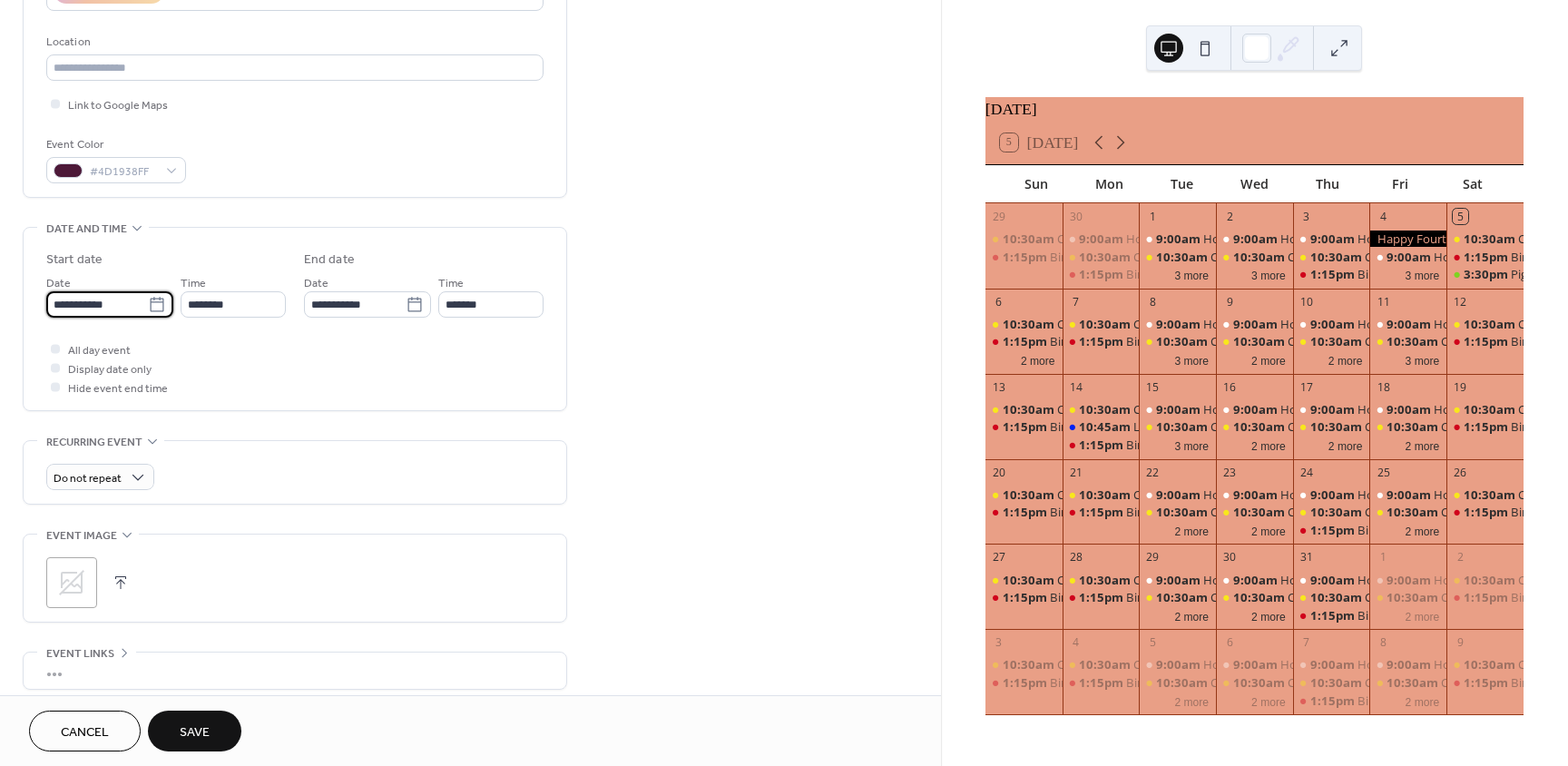 click on "**********" at bounding box center (97, 304) 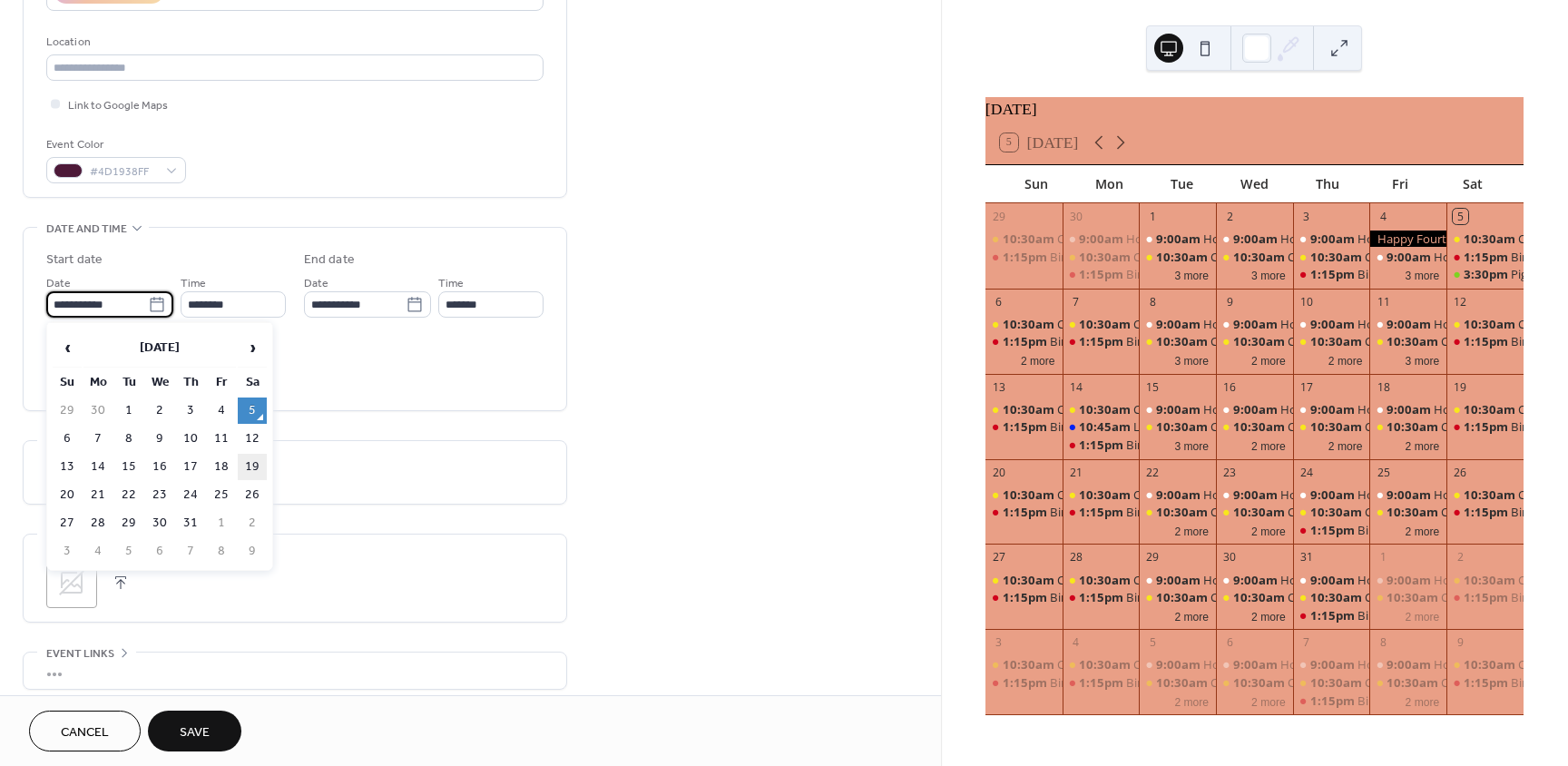 click on "19" at bounding box center [252, 466] 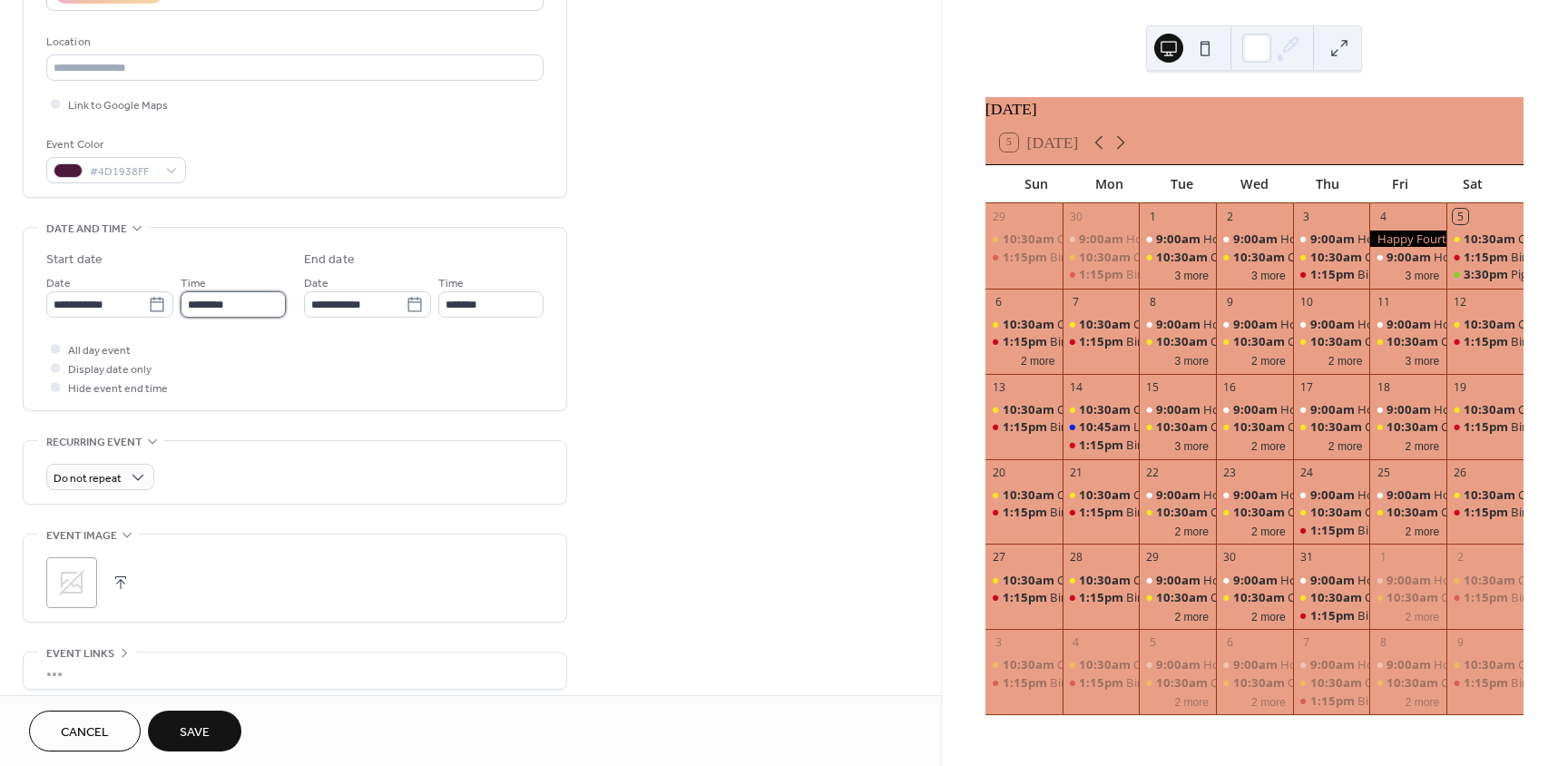 click on "********" at bounding box center (233, 304) 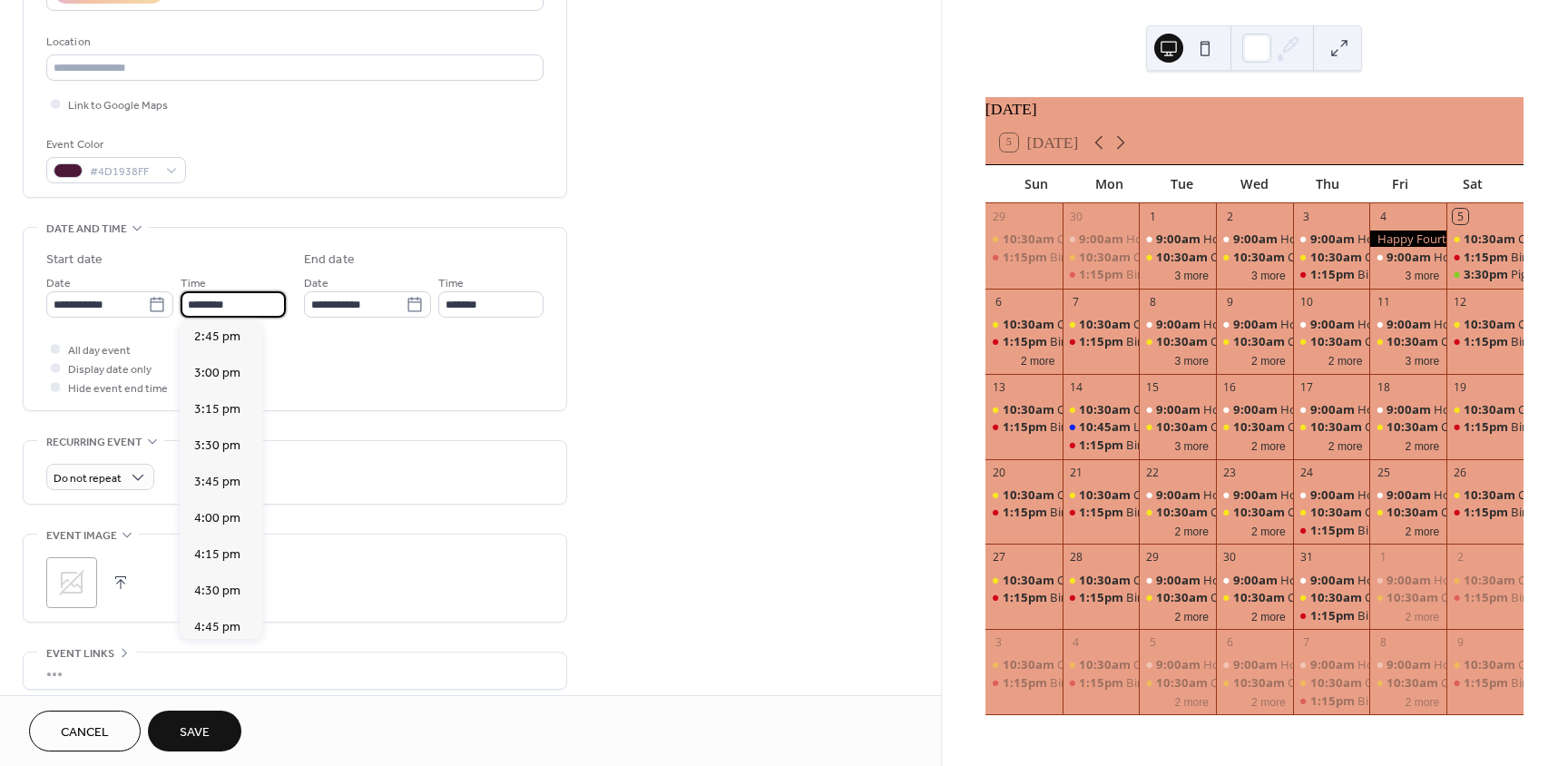 scroll, scrollTop: 2149, scrollLeft: 0, axis: vertical 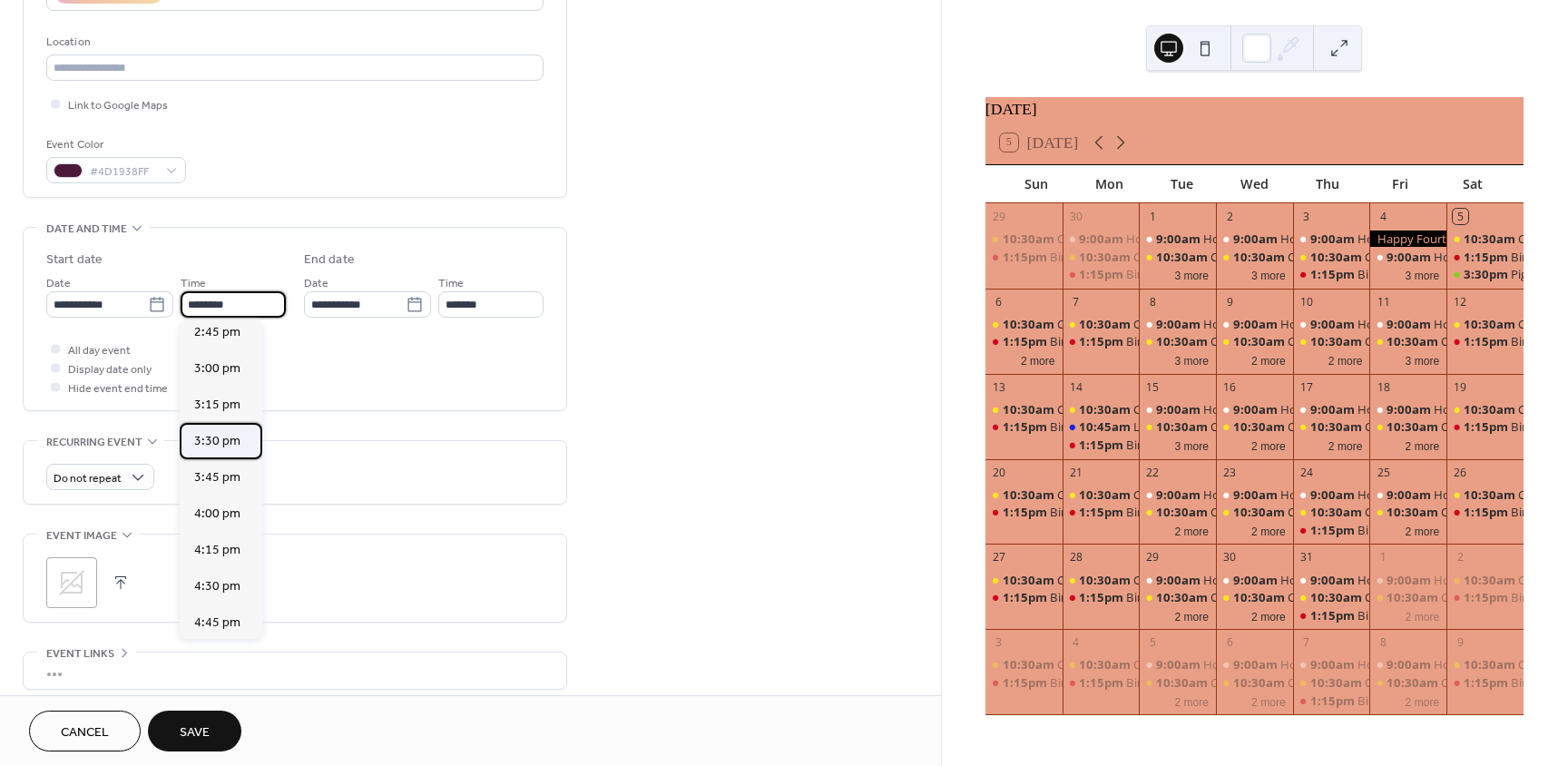 click on "3:30 pm" at bounding box center [217, 441] 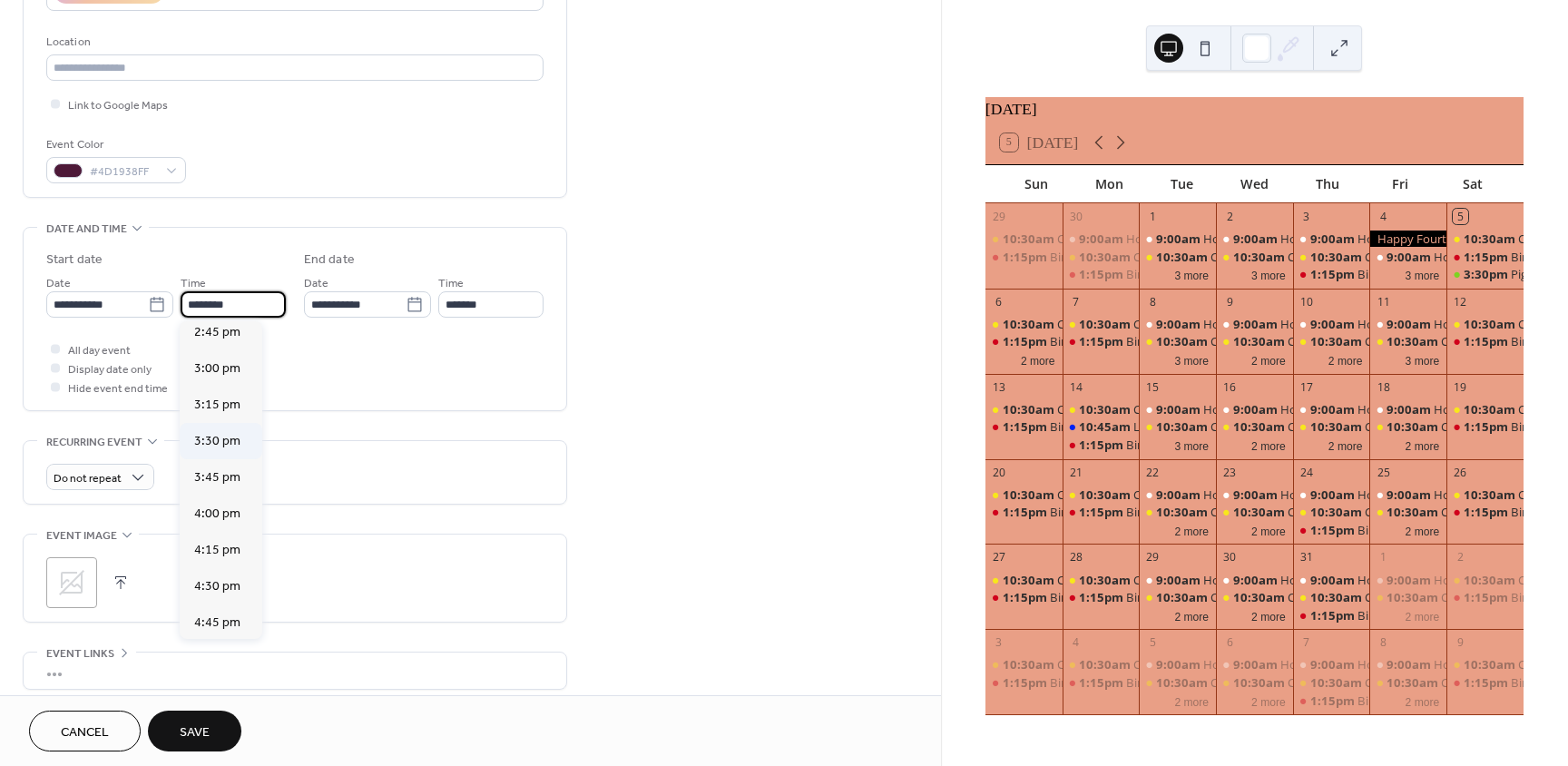 type on "*******" 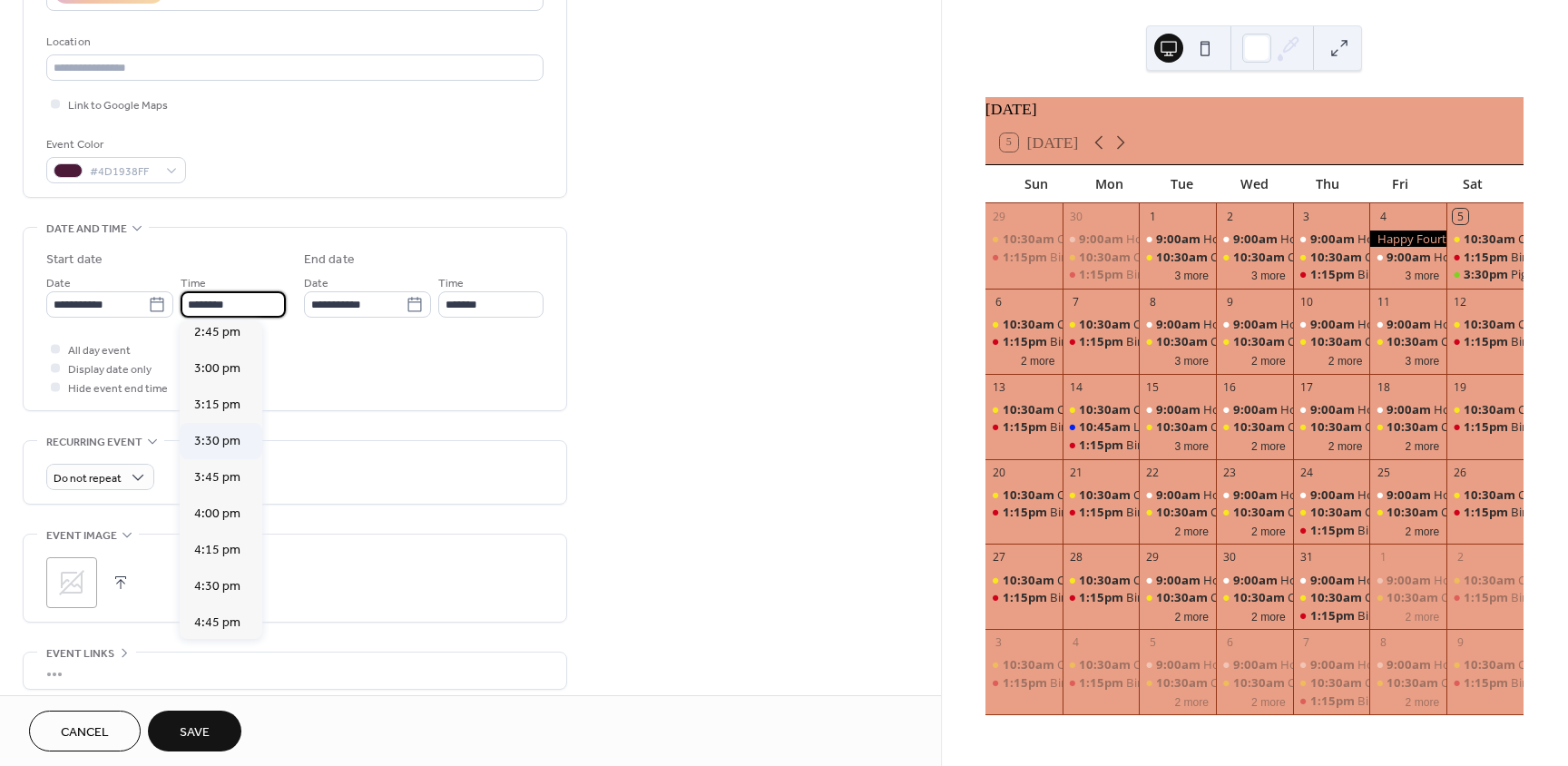type on "*******" 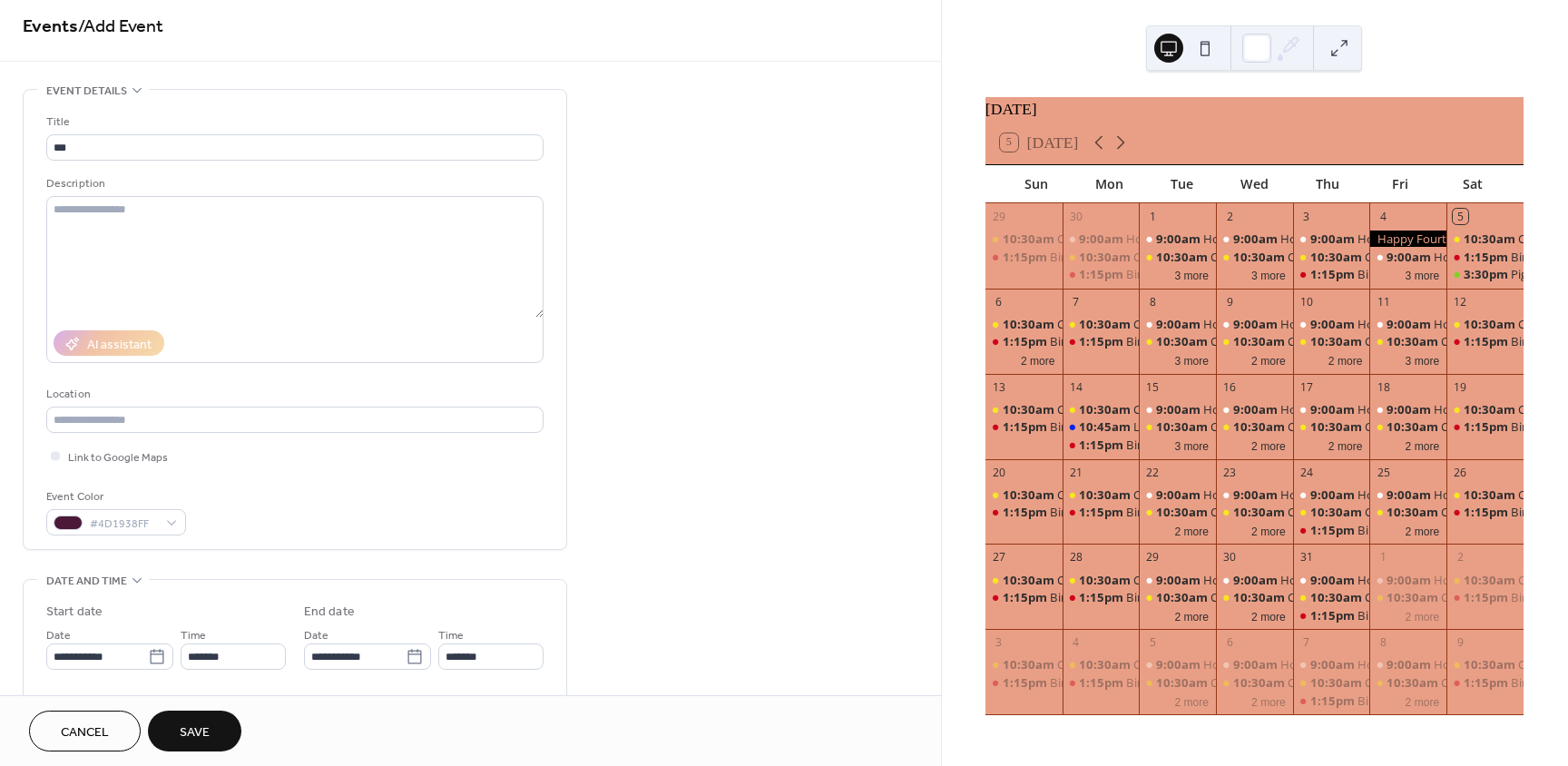 scroll, scrollTop: 0, scrollLeft: 0, axis: both 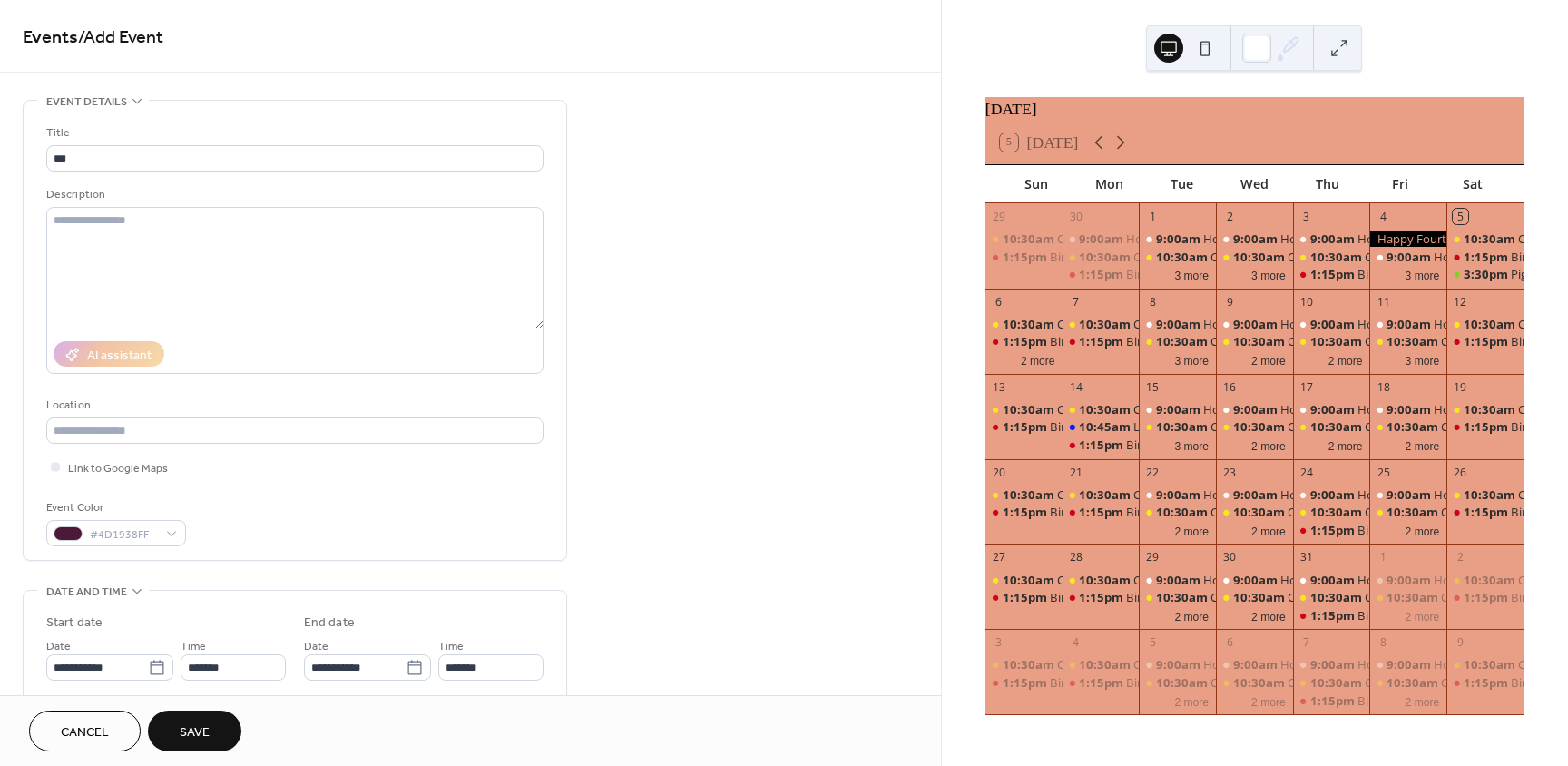 click on "Save" at bounding box center [194, 731] 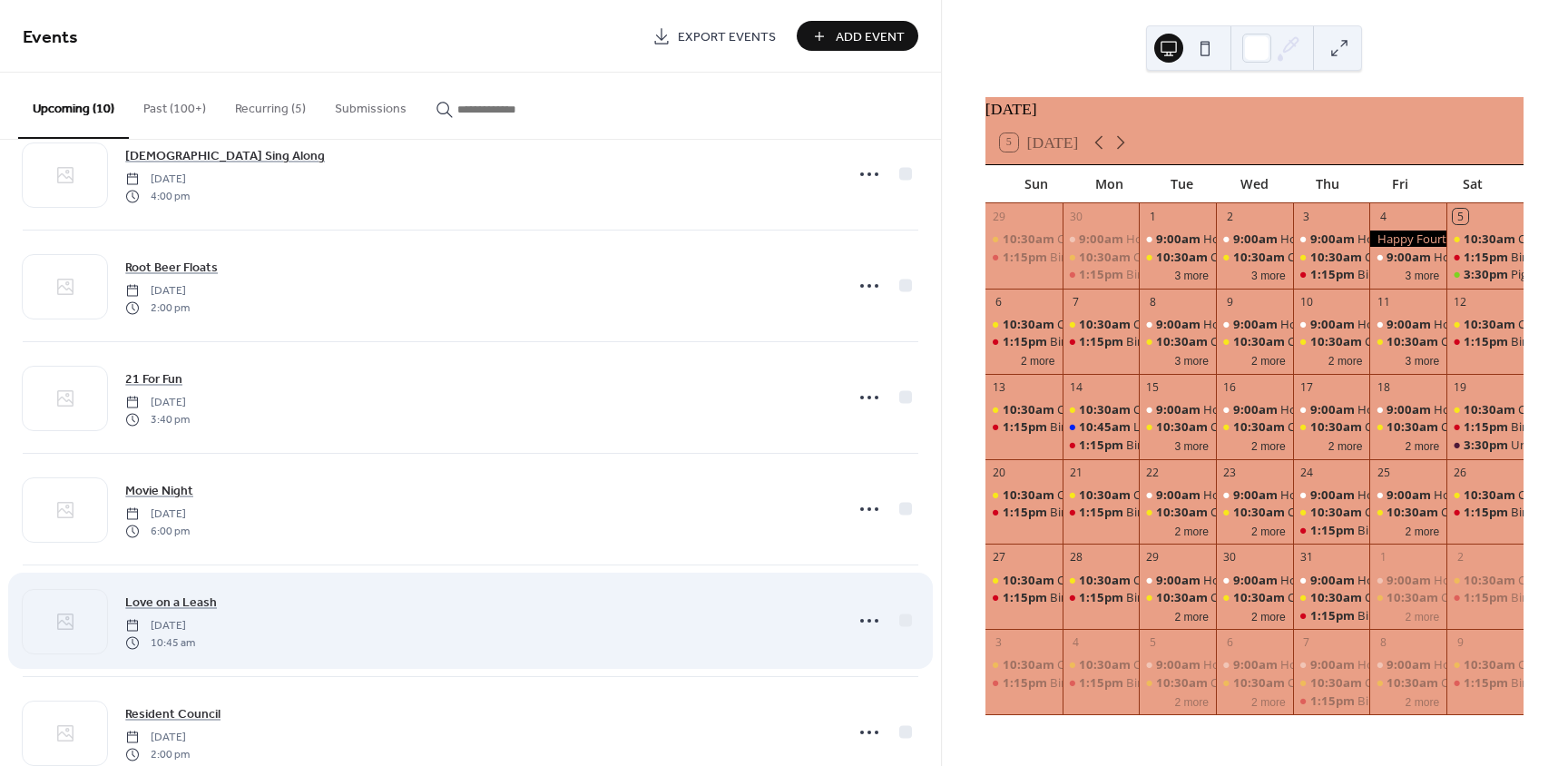 scroll, scrollTop: 0, scrollLeft: 0, axis: both 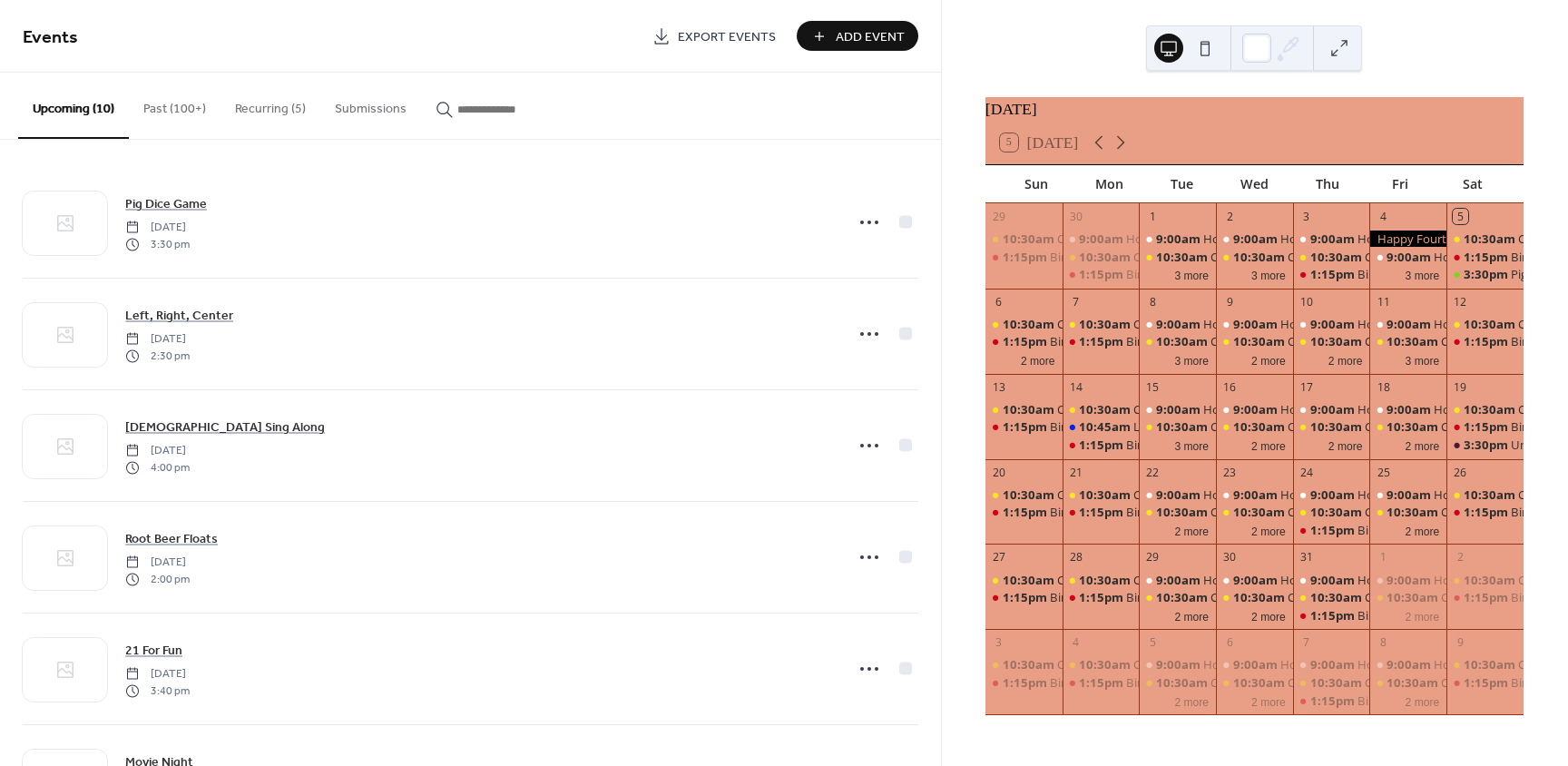 click on "Add Event" at bounding box center [870, 37] 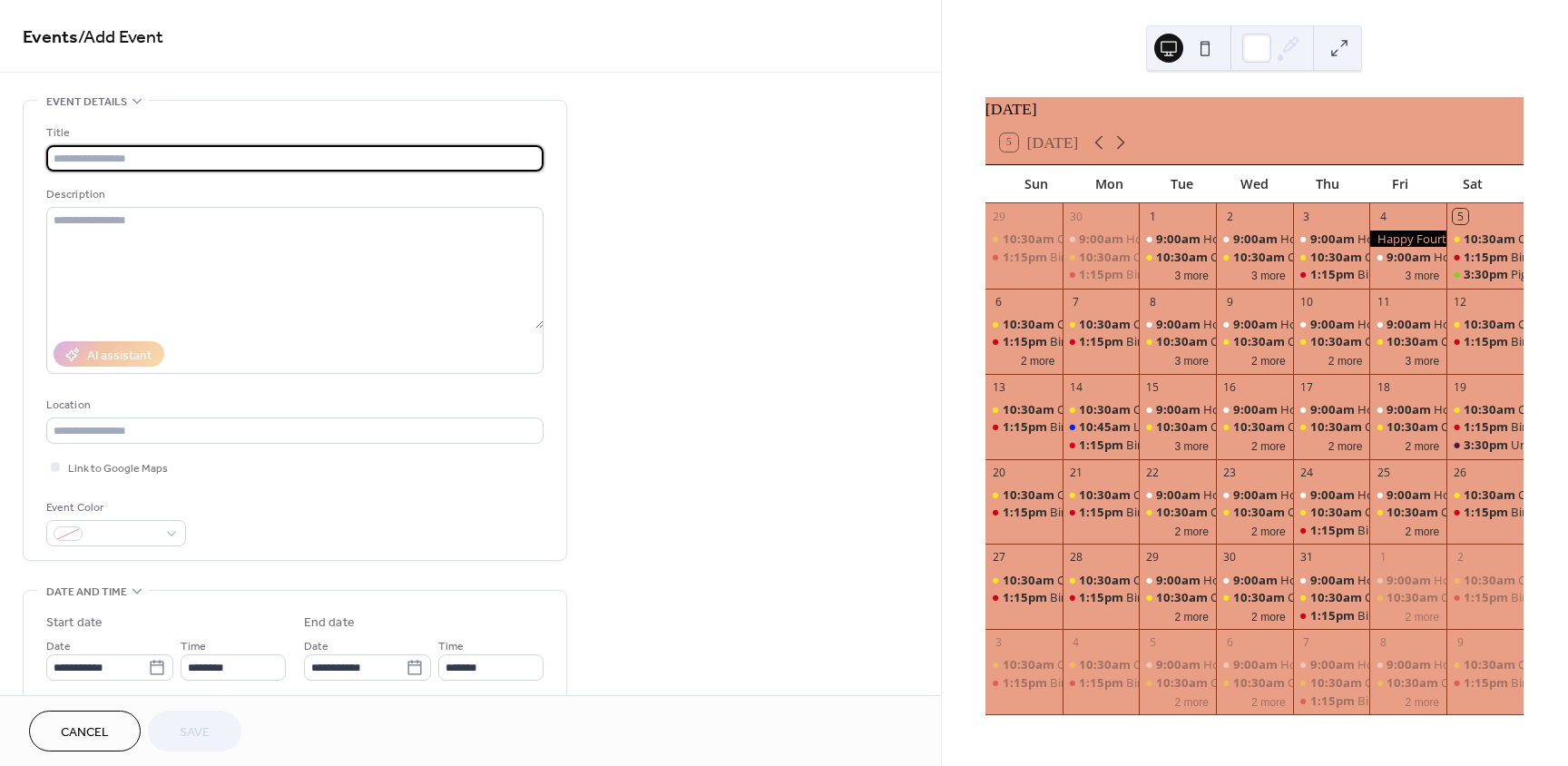 click on "Cancel" at bounding box center (84, 732) 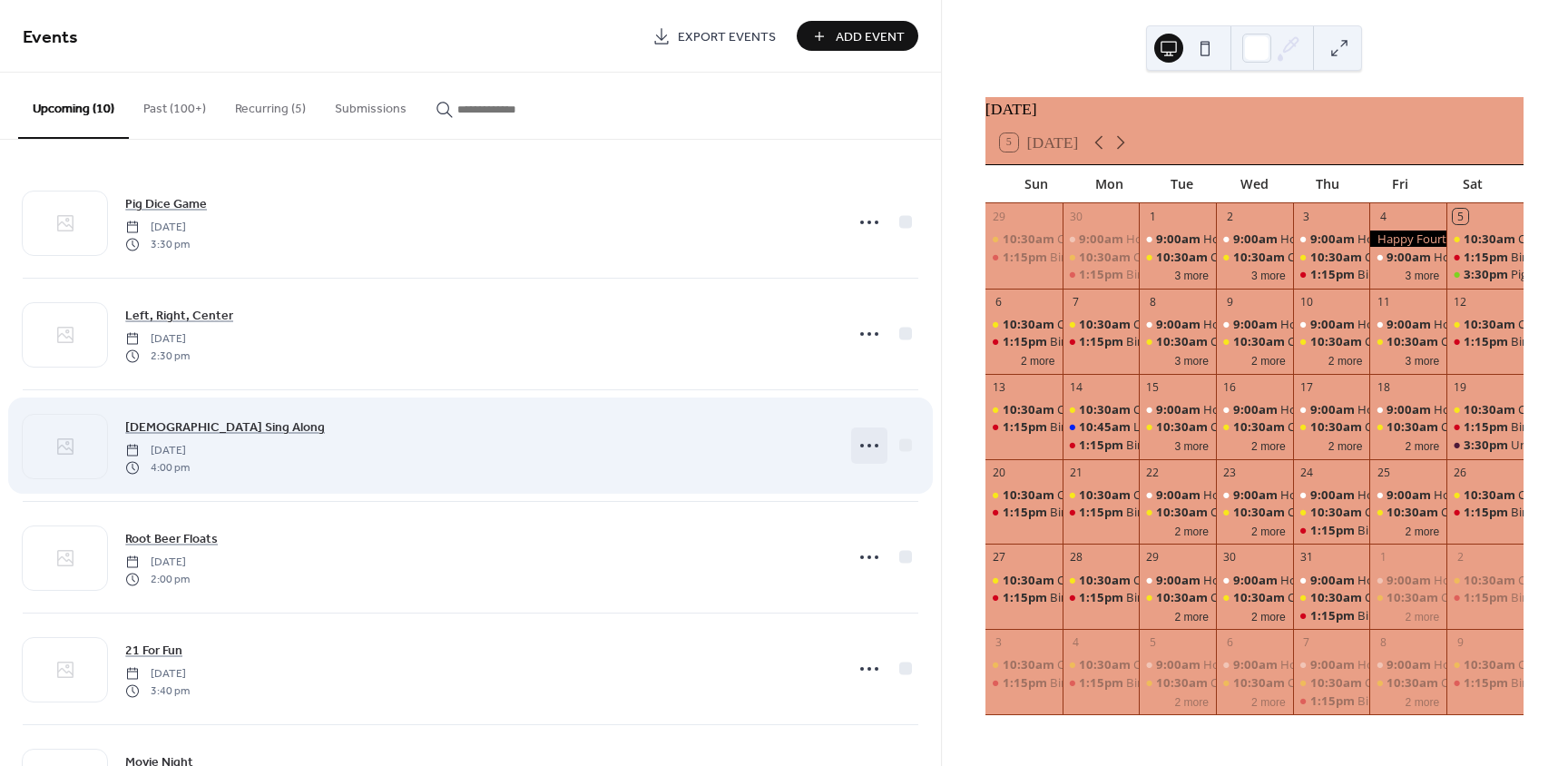 click 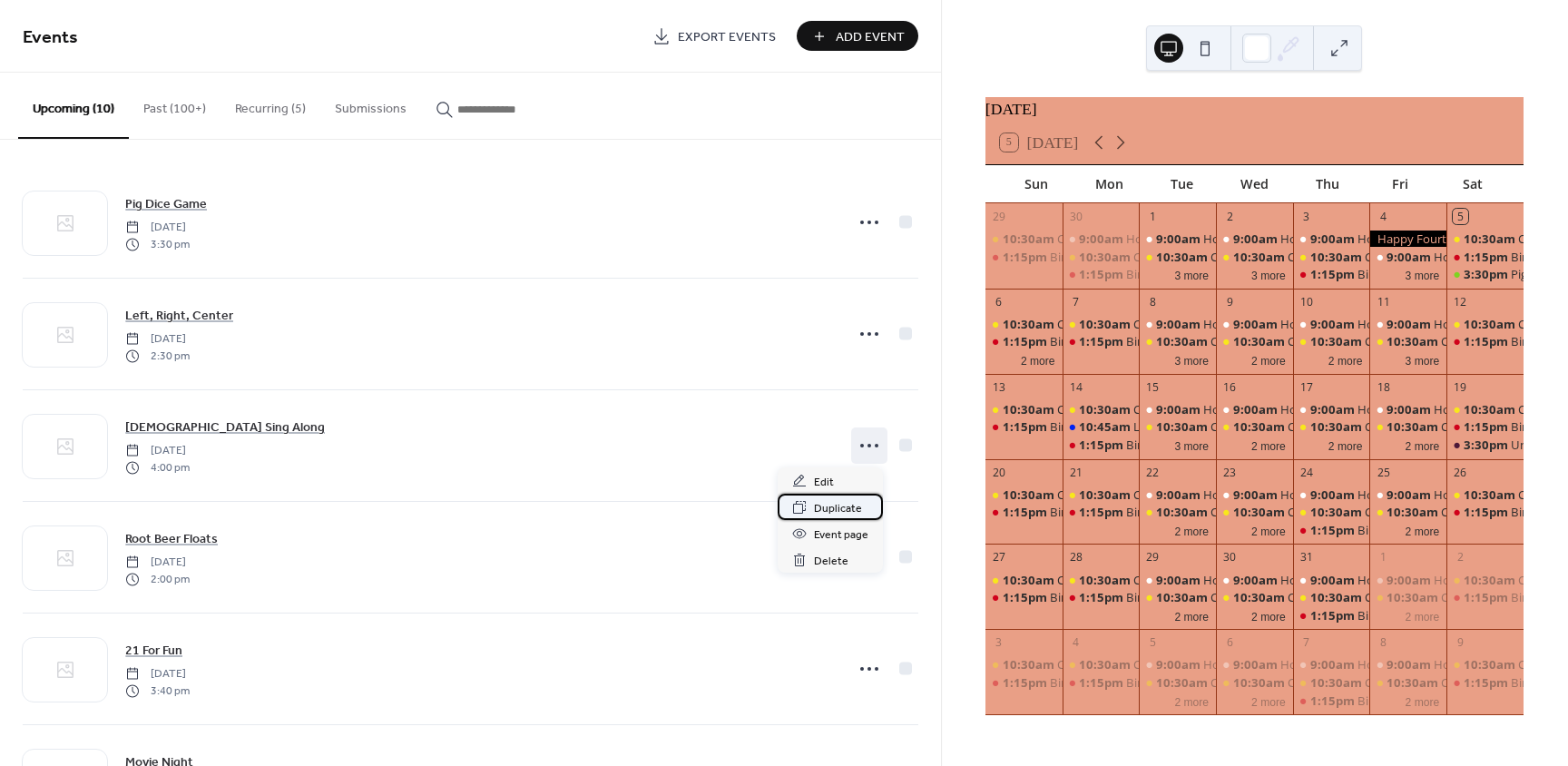 click on "Duplicate" at bounding box center [838, 508] 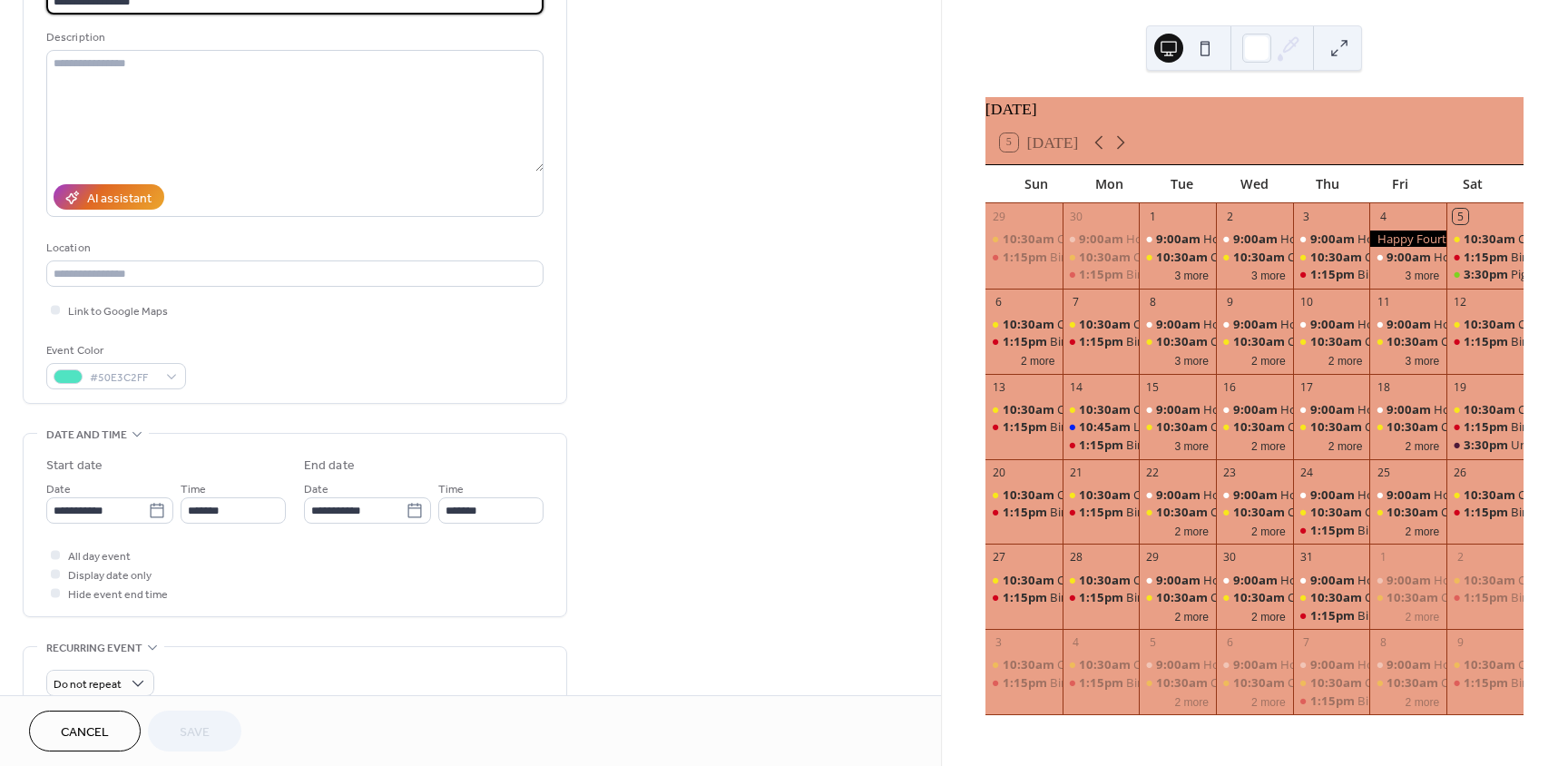scroll, scrollTop: 272, scrollLeft: 0, axis: vertical 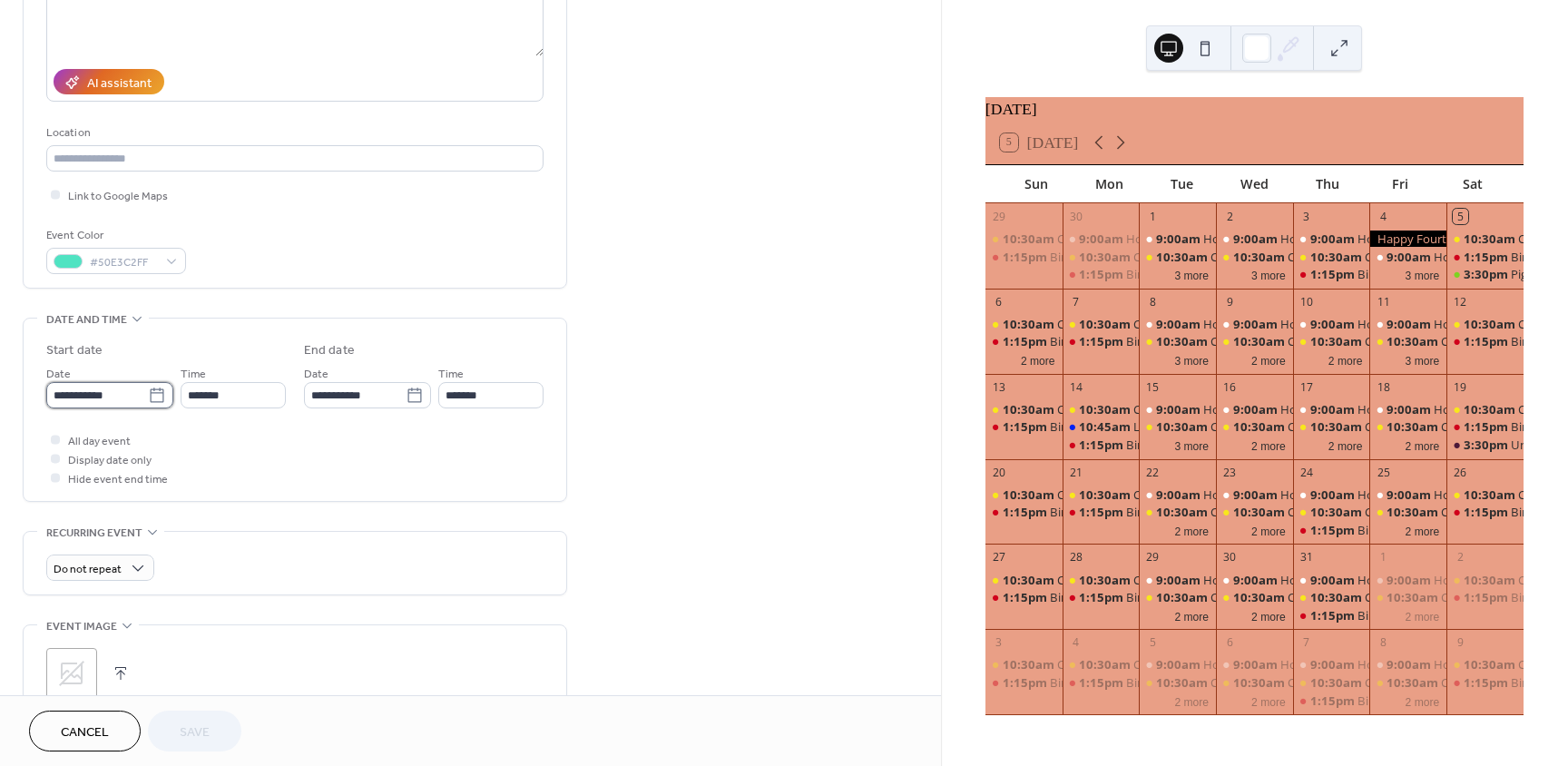 click on "**********" at bounding box center [97, 395] 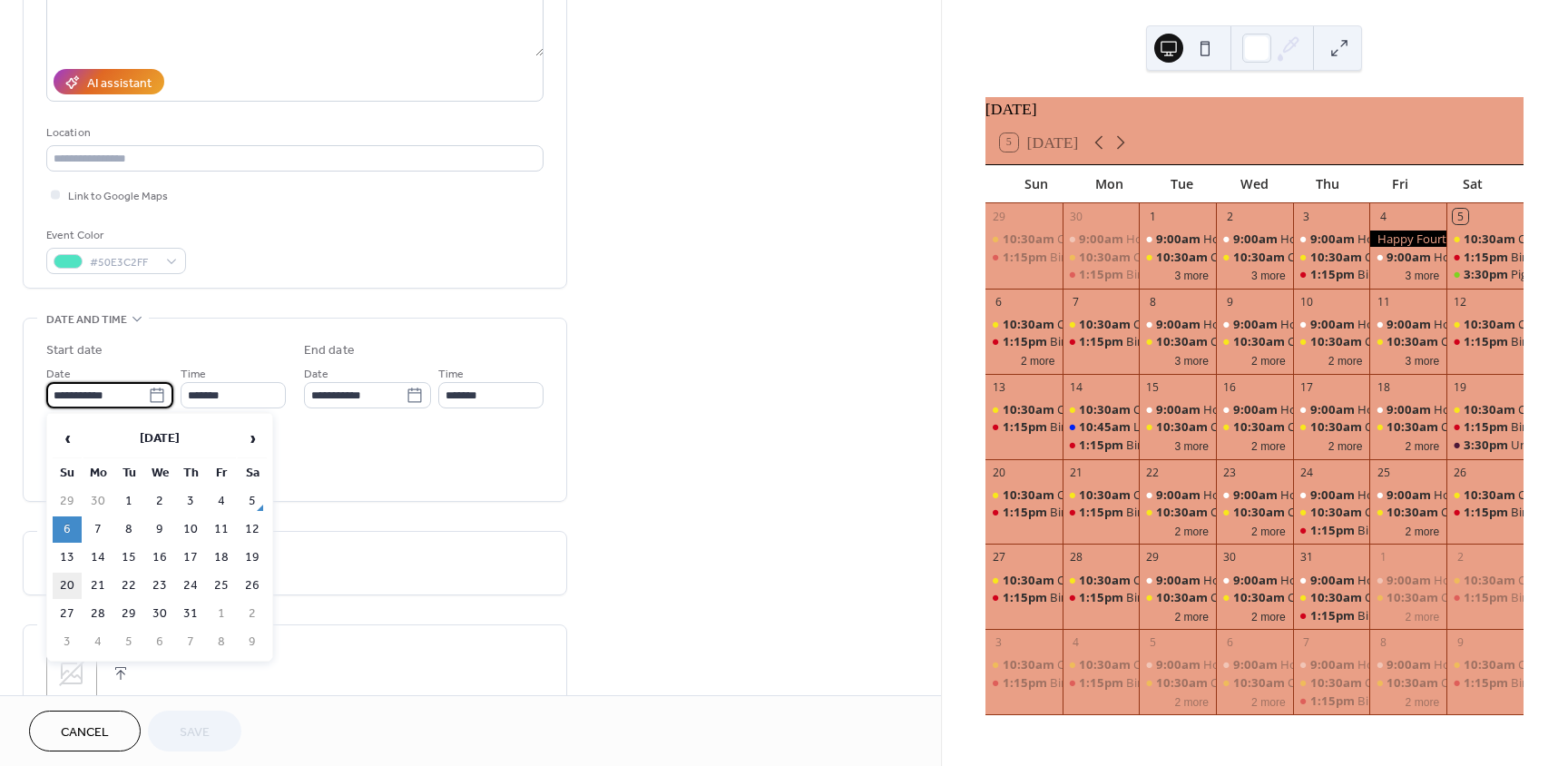 click on "20" at bounding box center (67, 585) 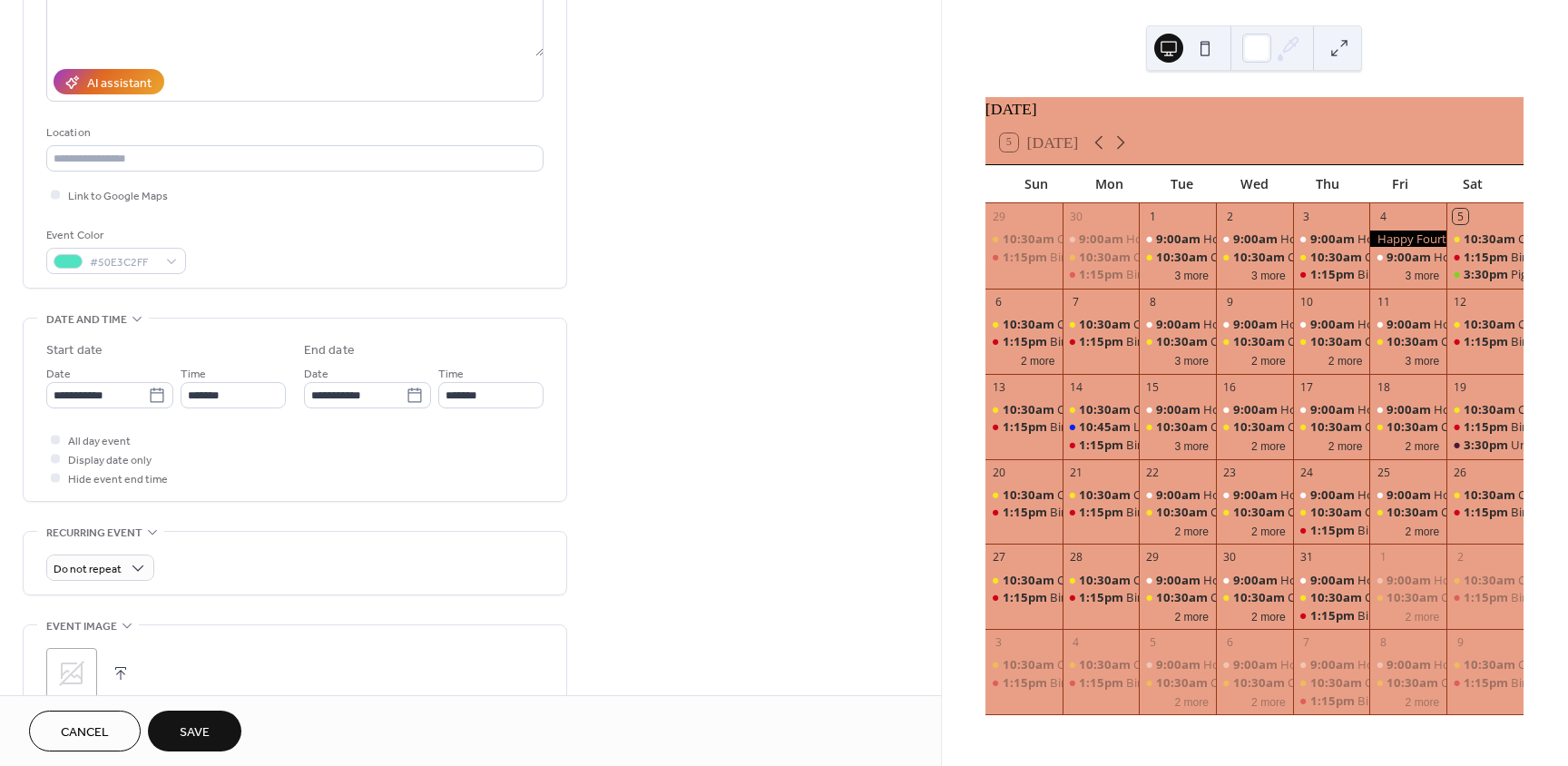 click on "Save" at bounding box center (194, 732) 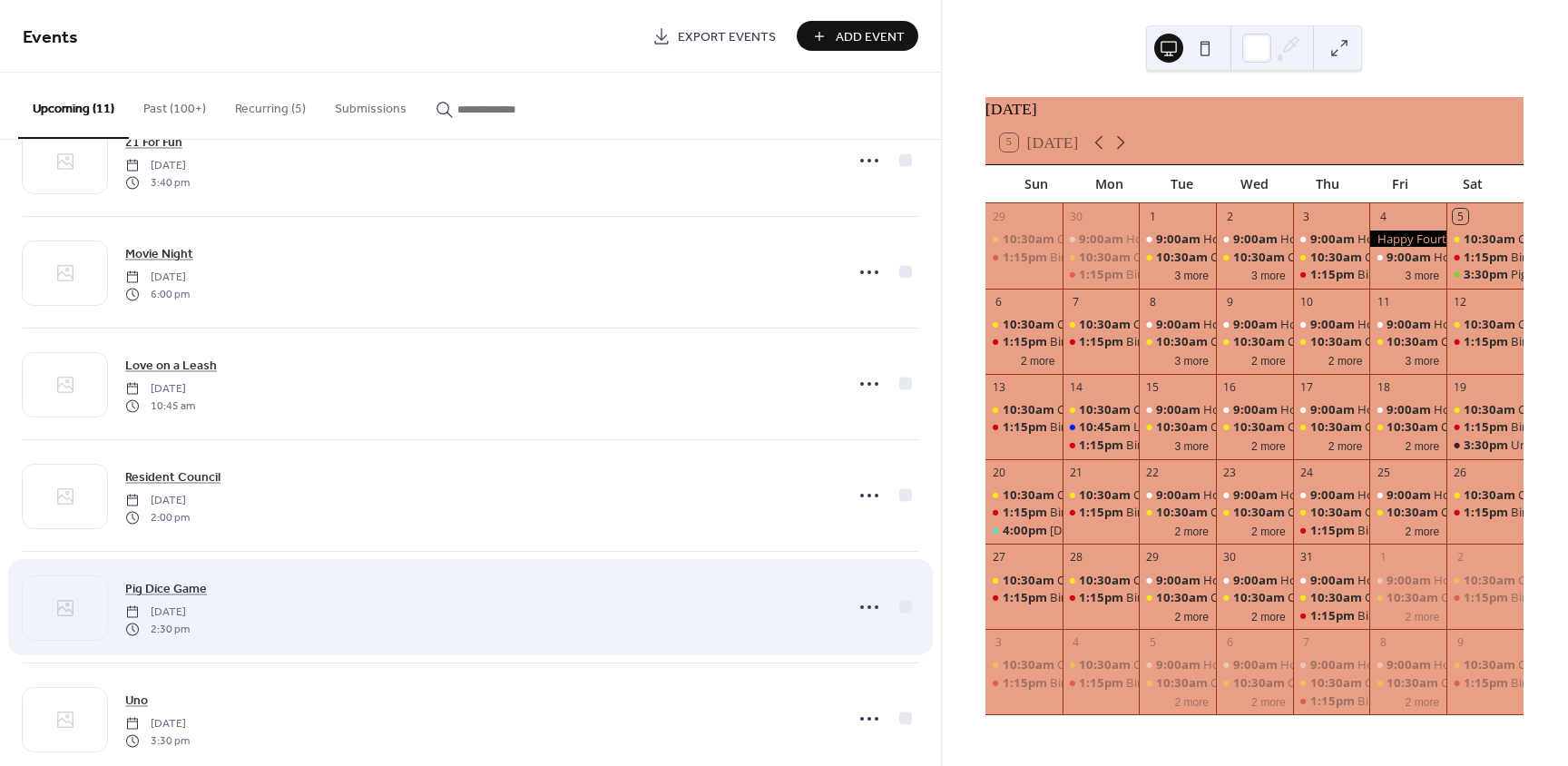scroll, scrollTop: 545, scrollLeft: 0, axis: vertical 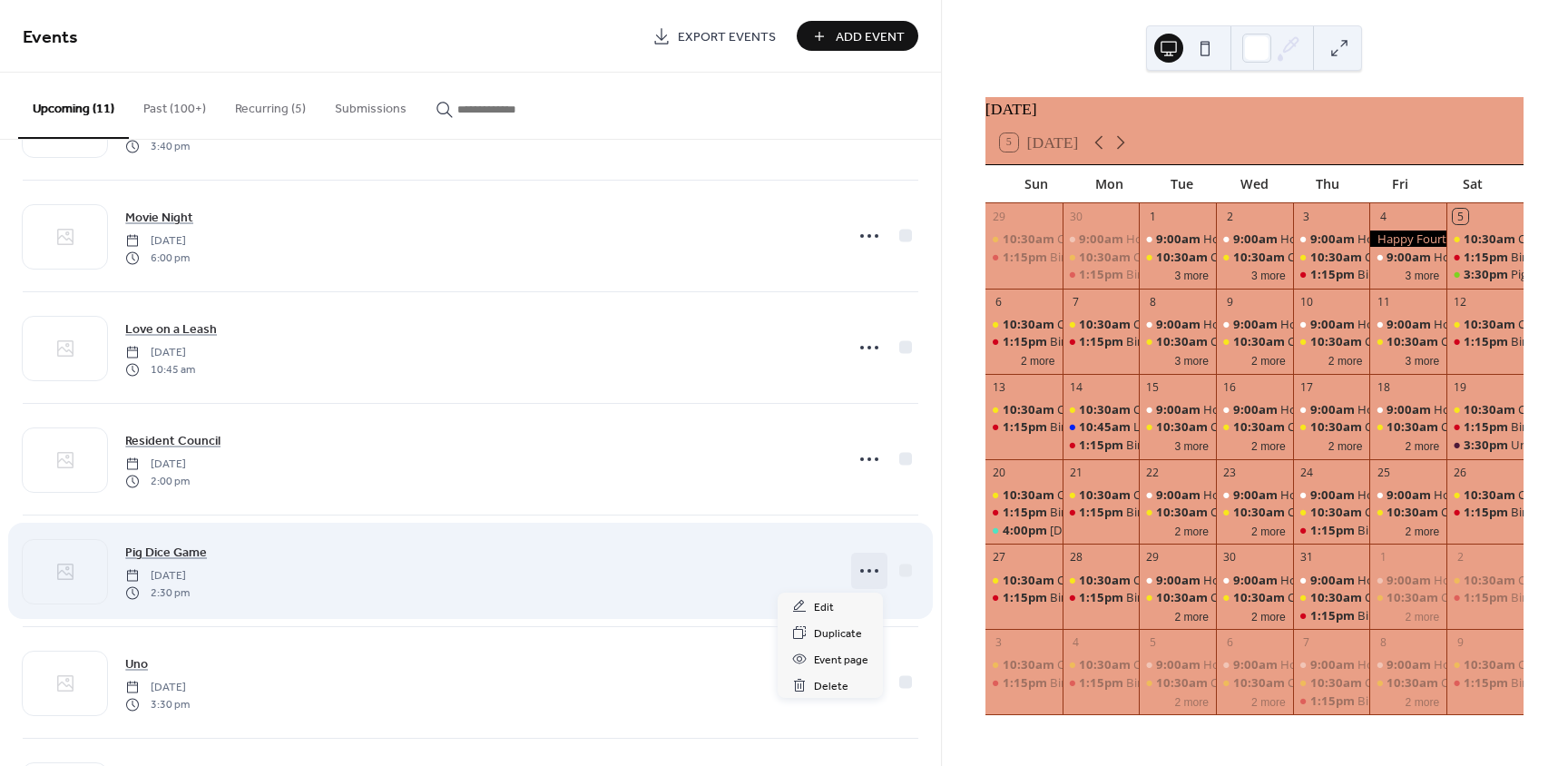 click 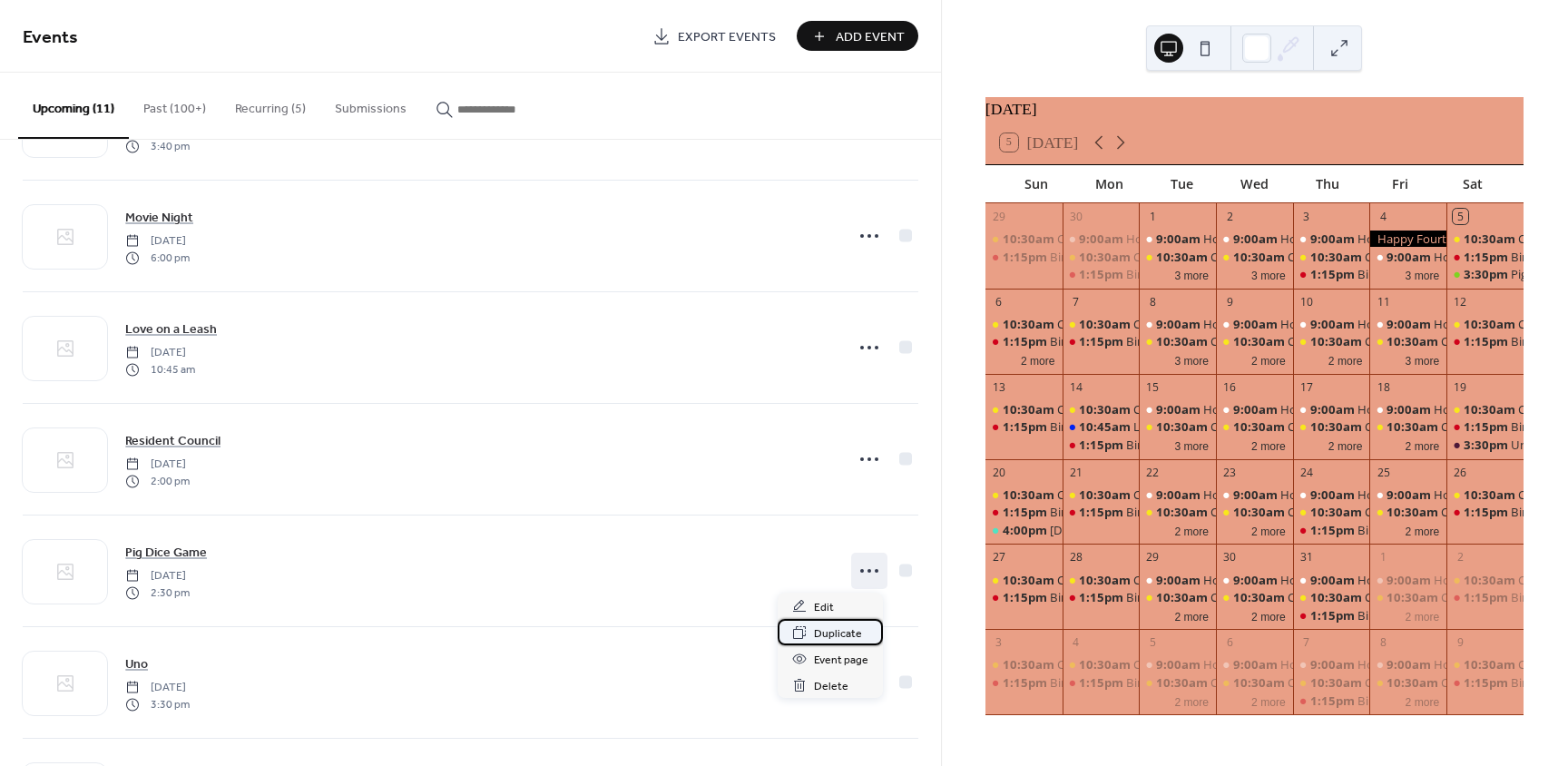 click on "Duplicate" at bounding box center [838, 633] 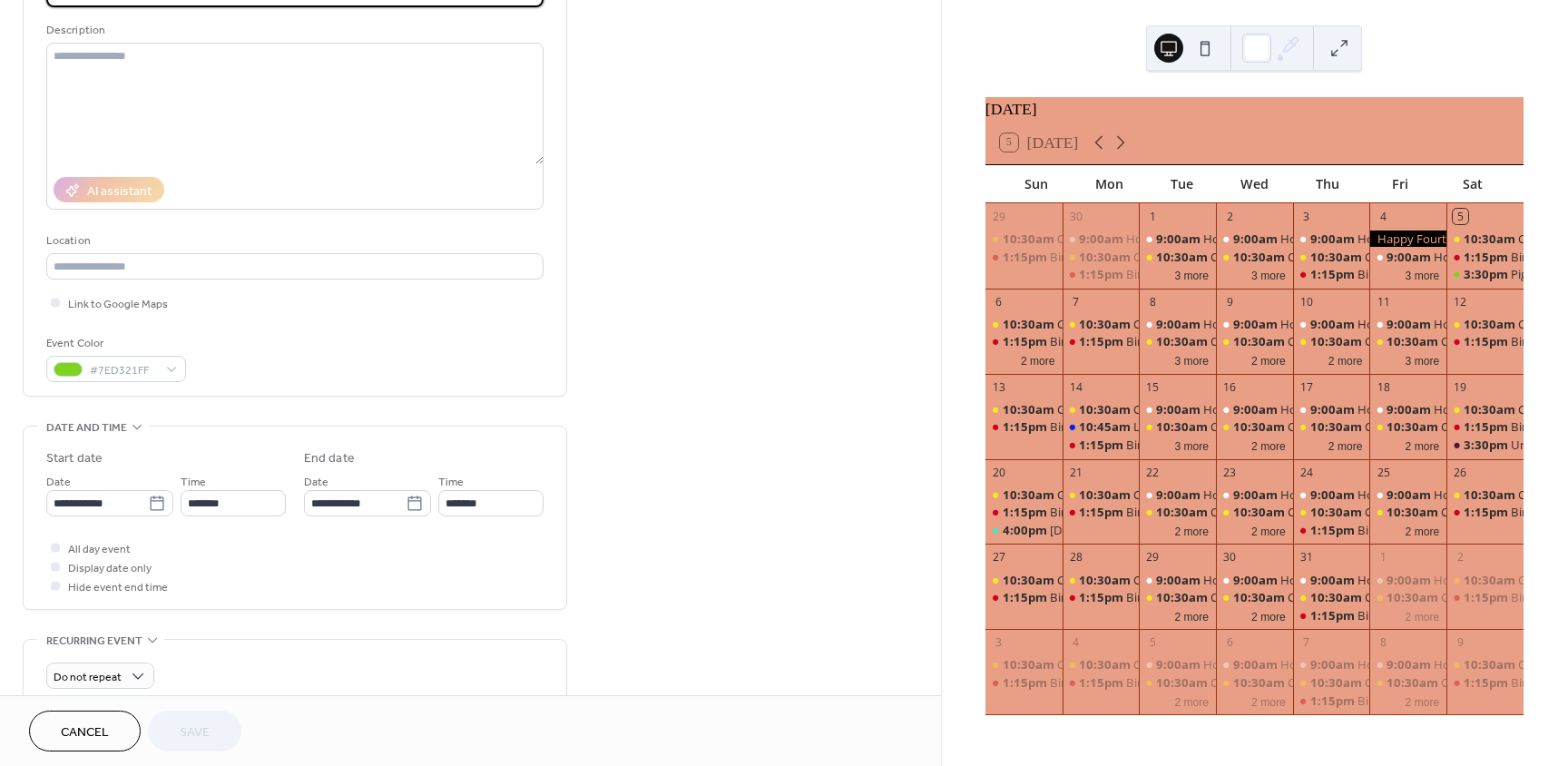 scroll, scrollTop: 182, scrollLeft: 0, axis: vertical 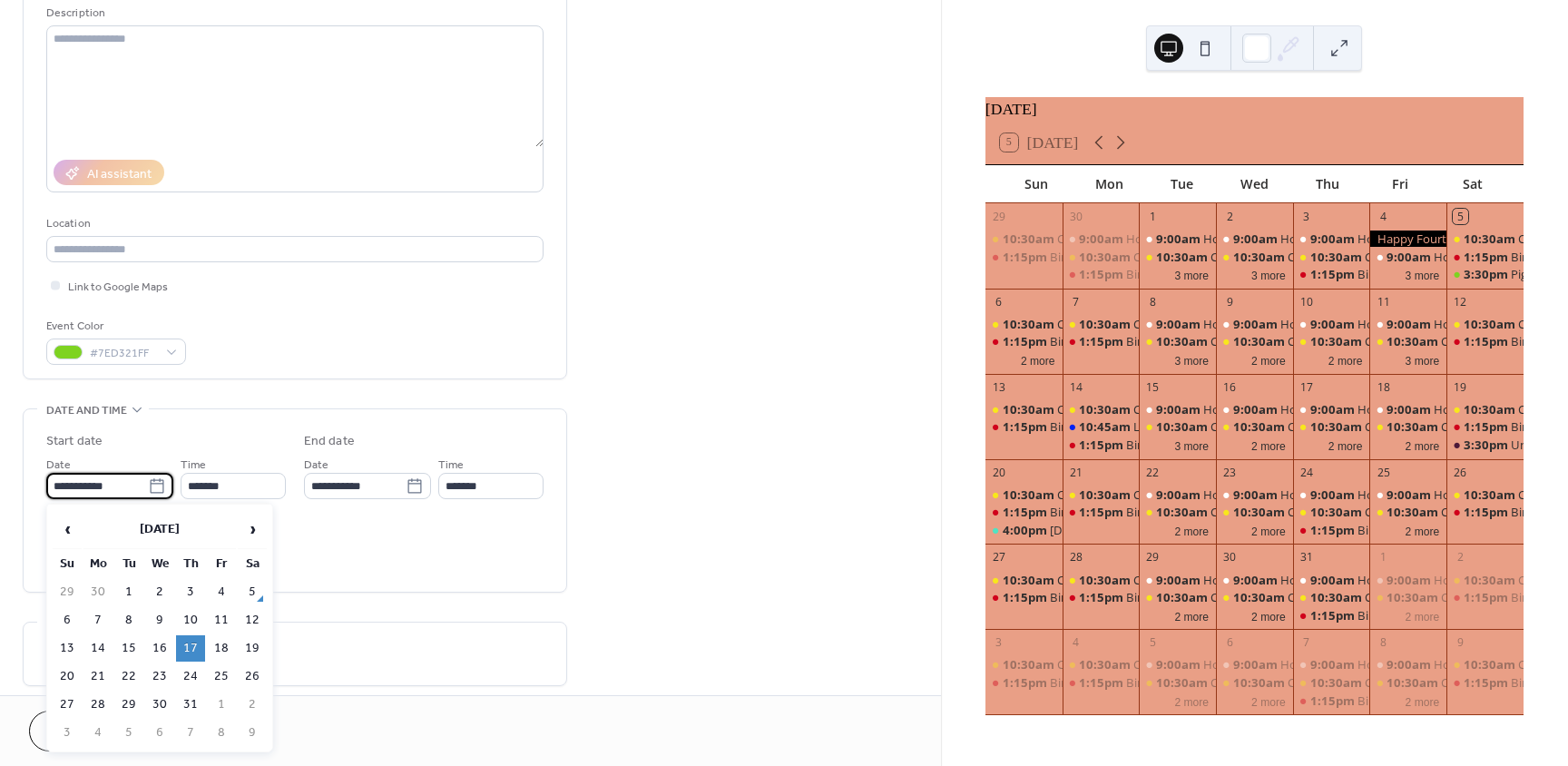 click on "**********" at bounding box center (97, 486) 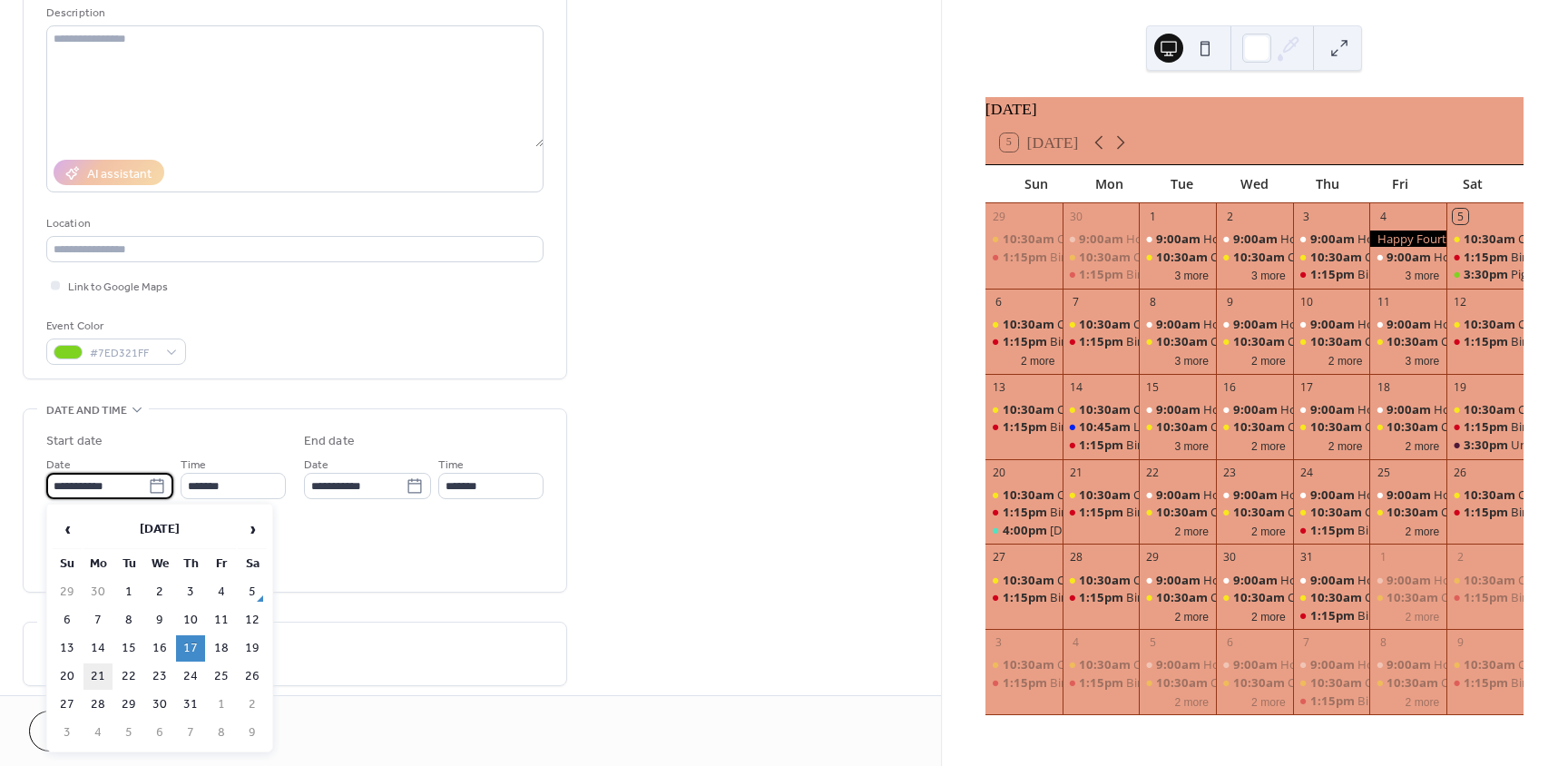 click on "21" at bounding box center (98, 676) 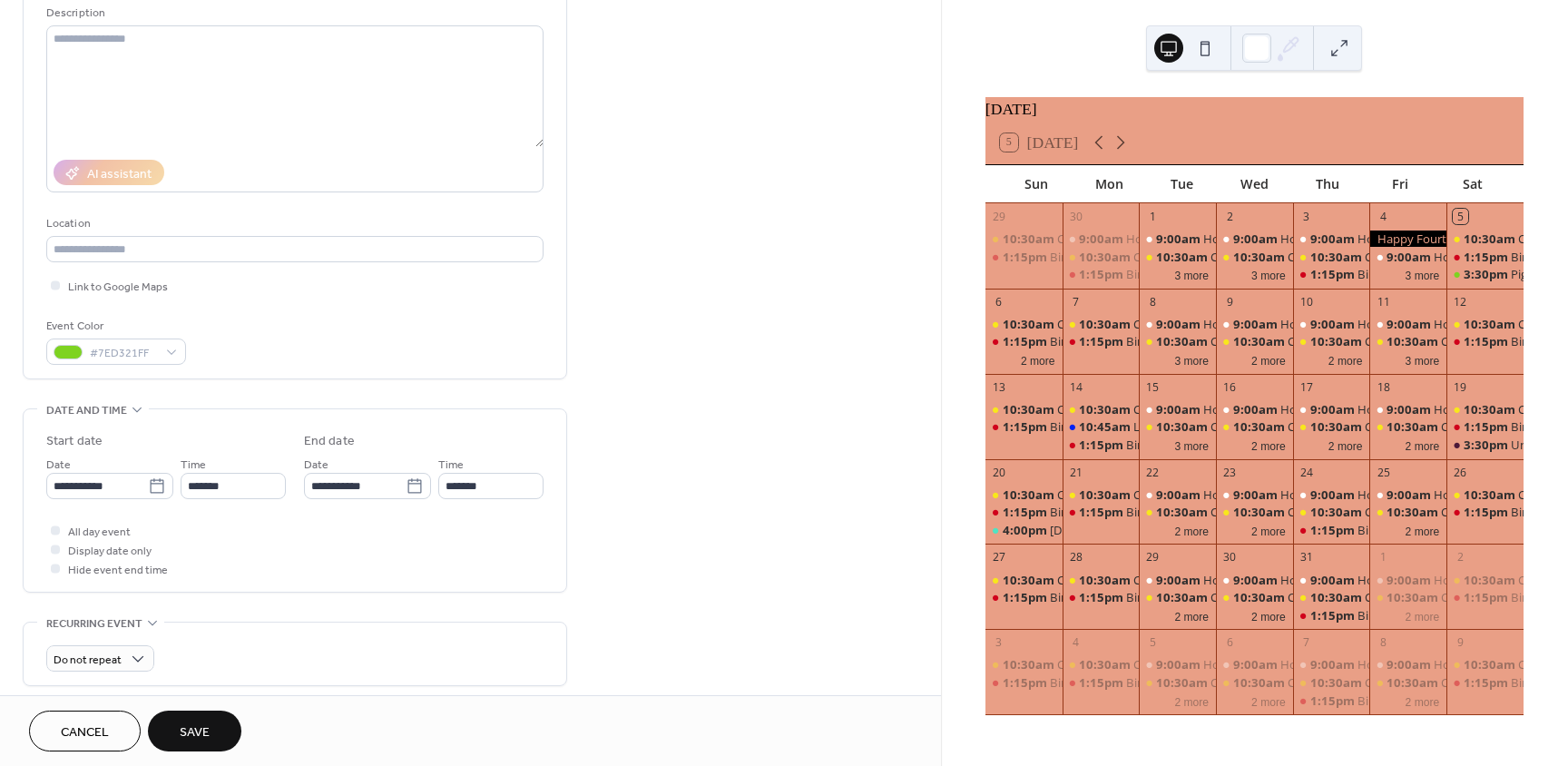 click on "Save" at bounding box center [194, 732] 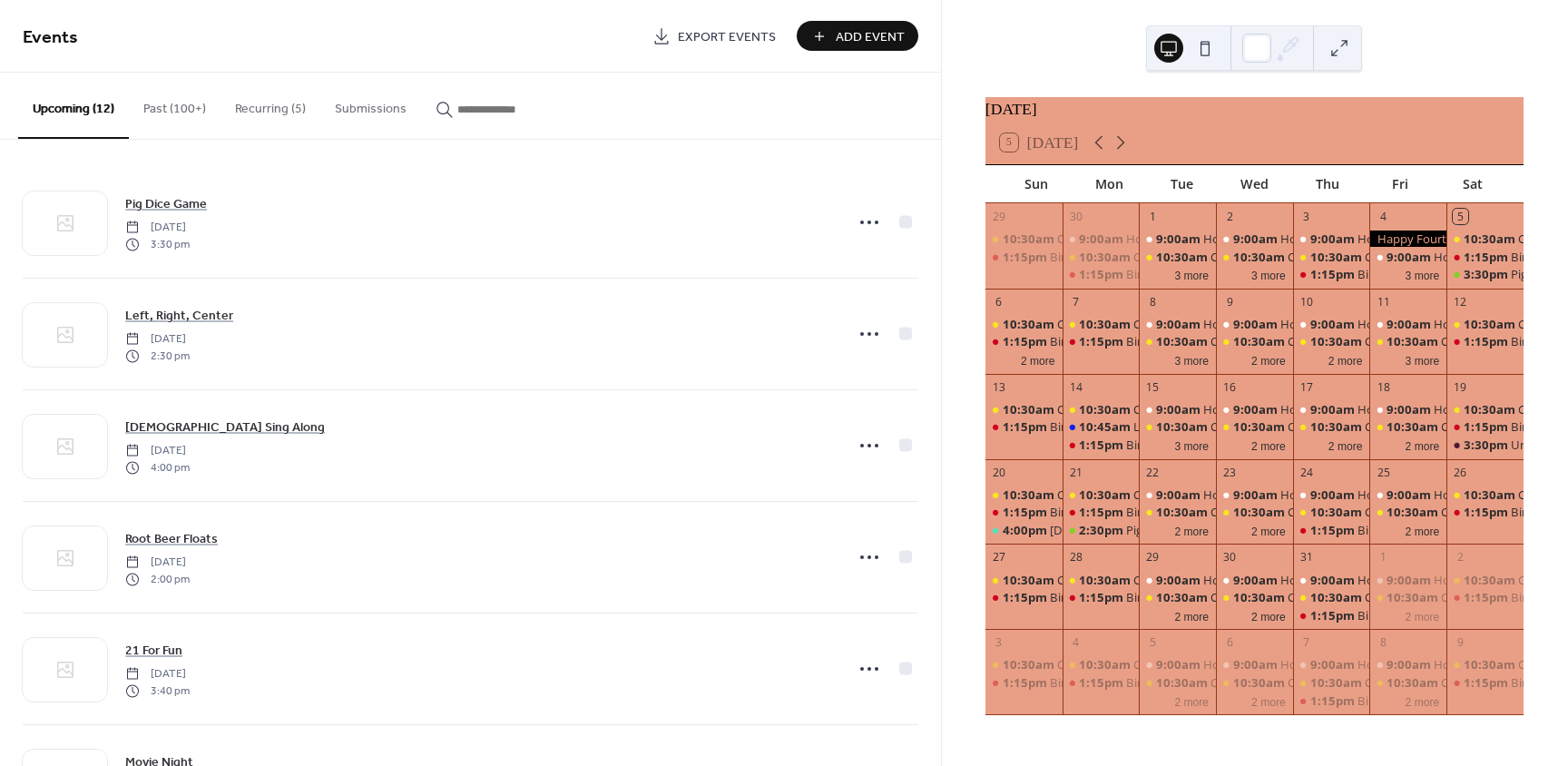 click on "Add Event" at bounding box center (870, 37) 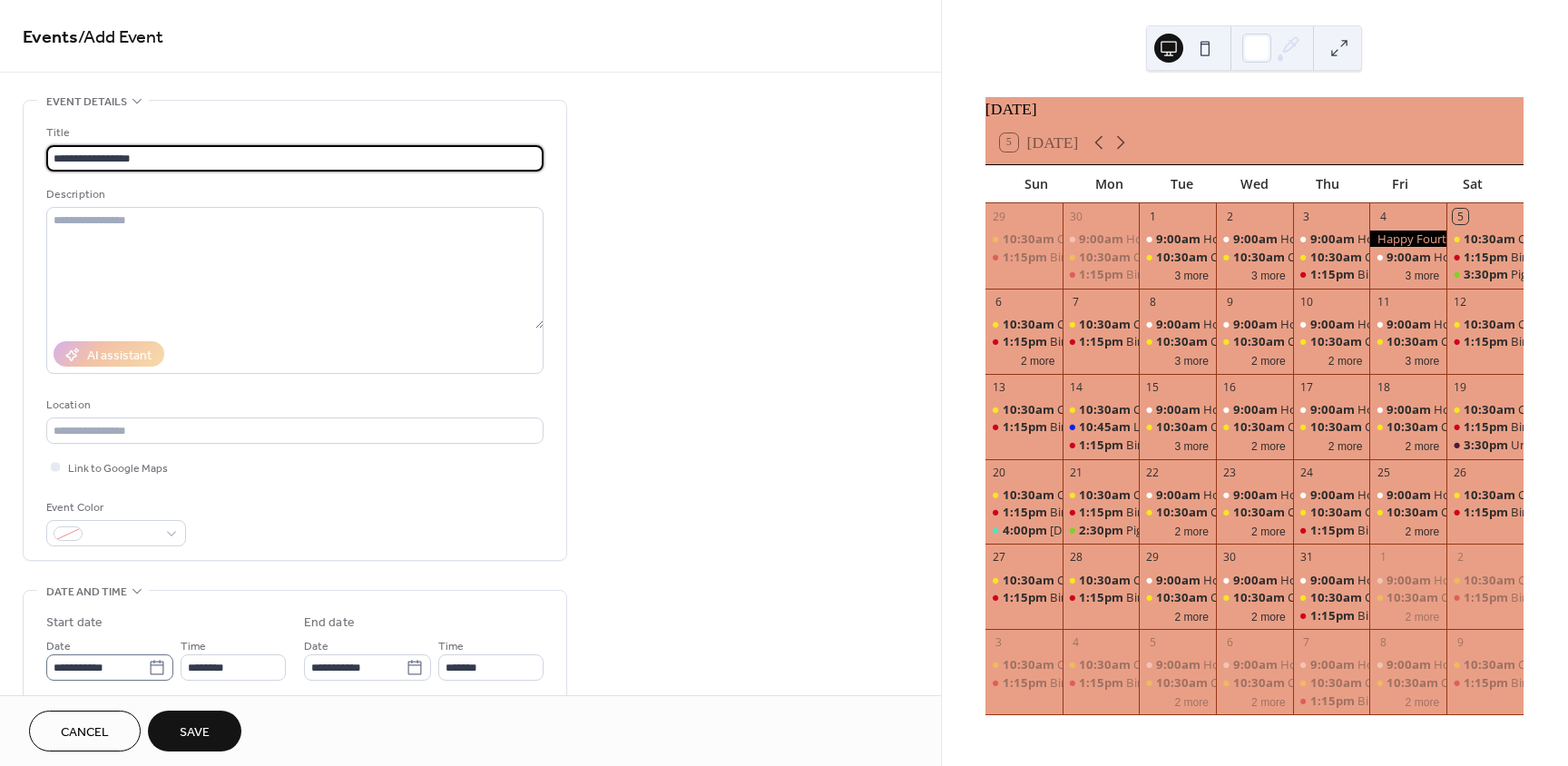 type on "**********" 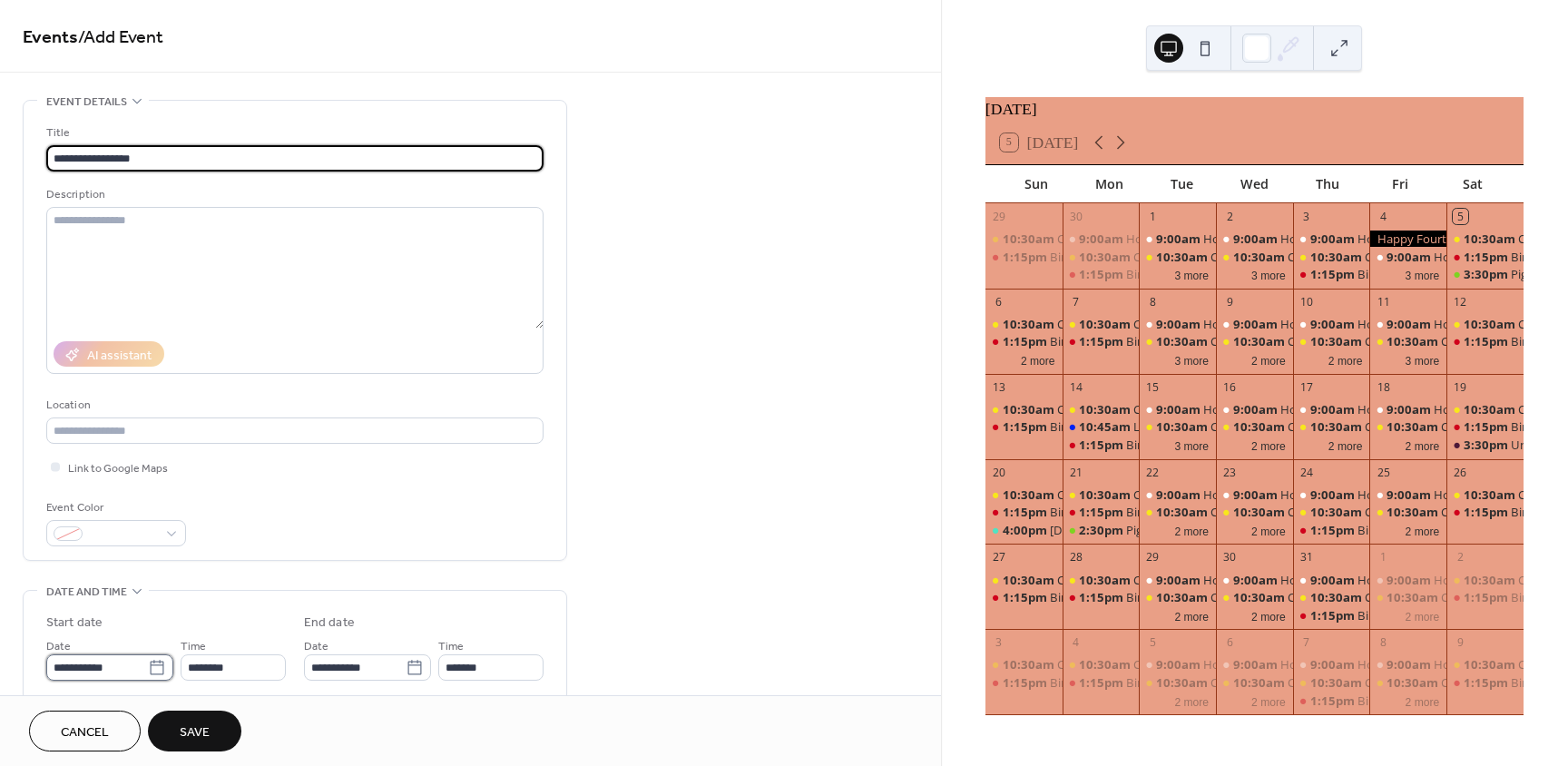 click on "**********" at bounding box center [97, 667] 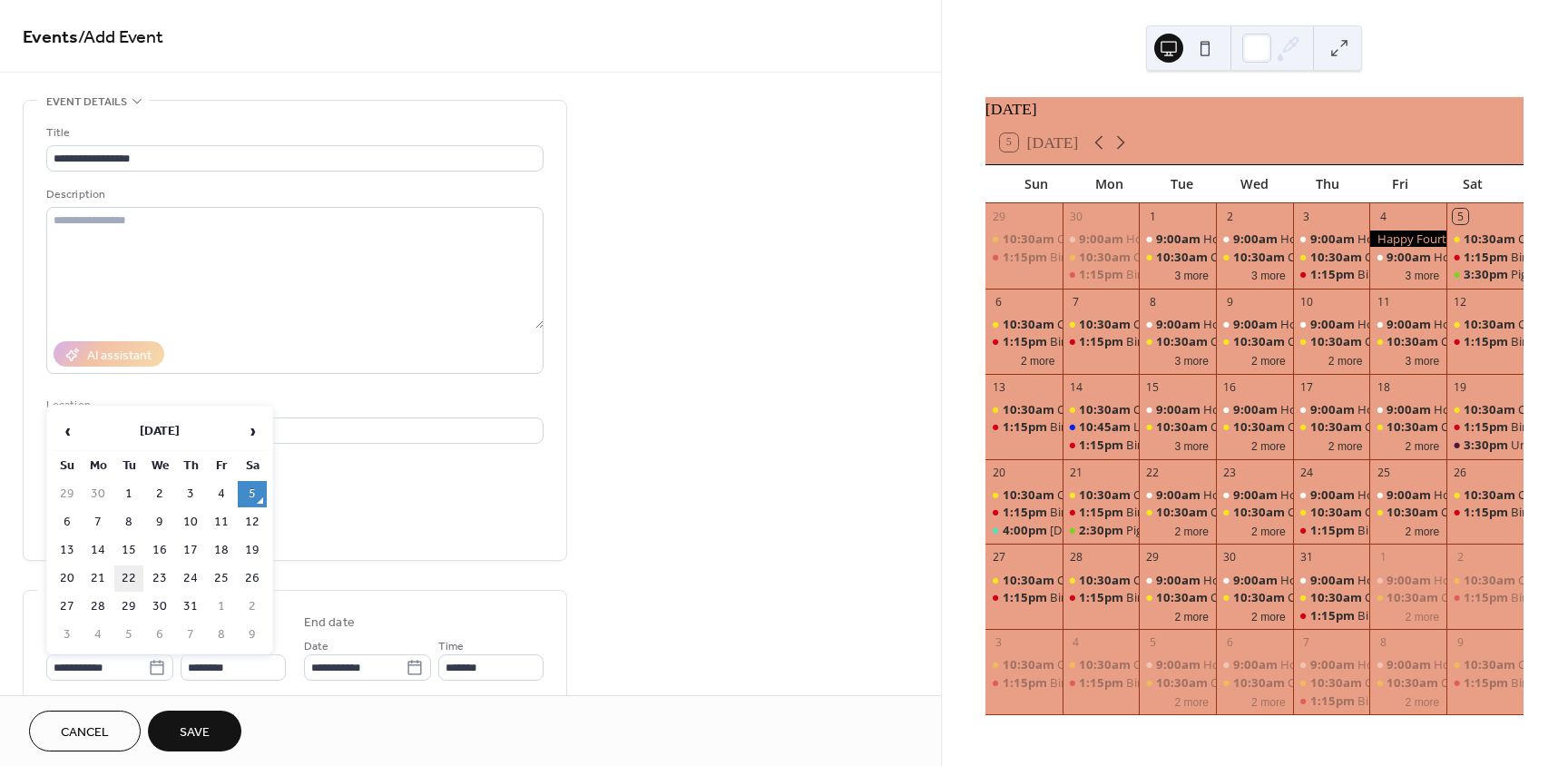 click on "22" at bounding box center [129, 578] 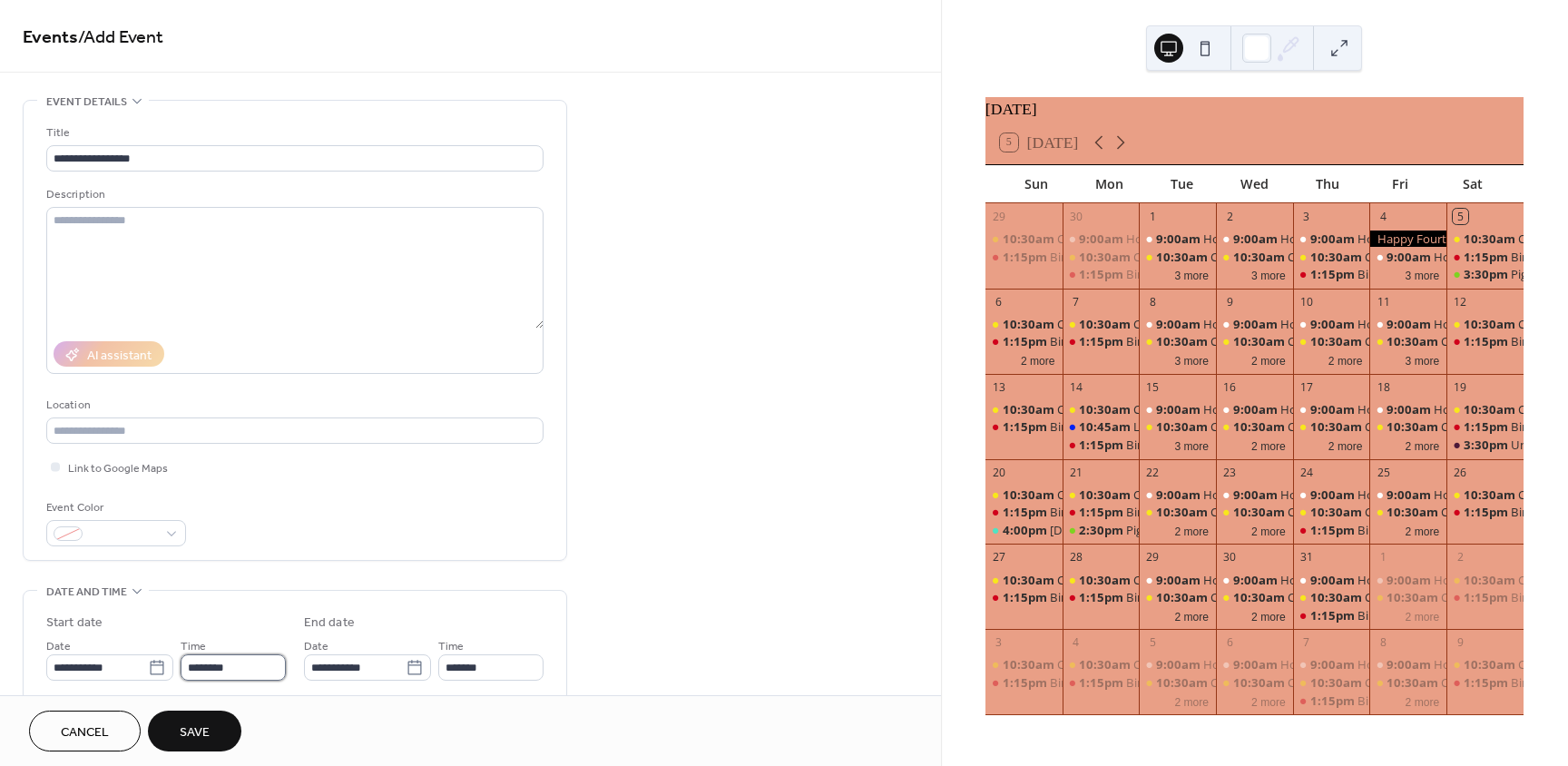 click on "********" at bounding box center (233, 667) 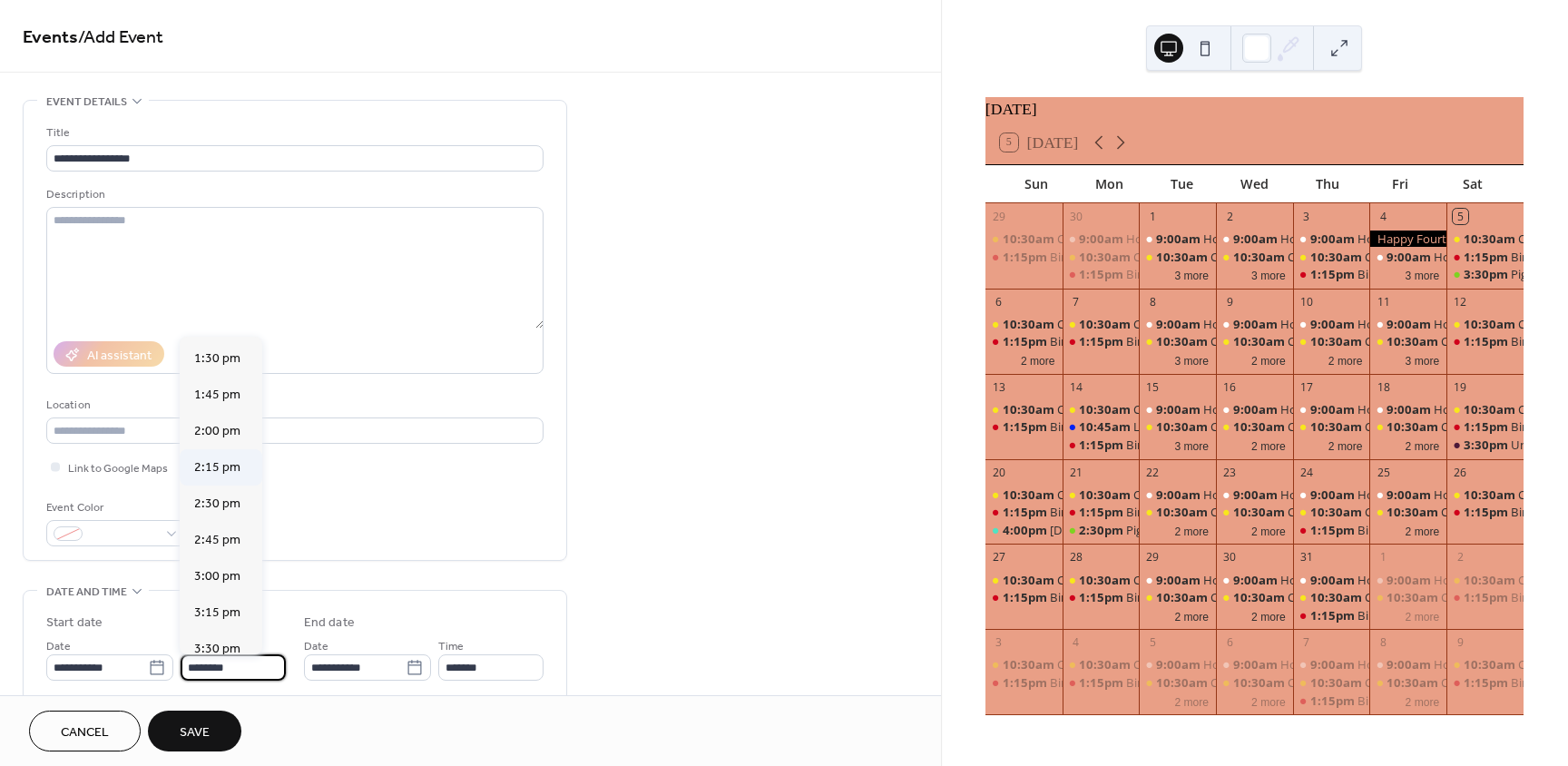 scroll, scrollTop: 1968, scrollLeft: 0, axis: vertical 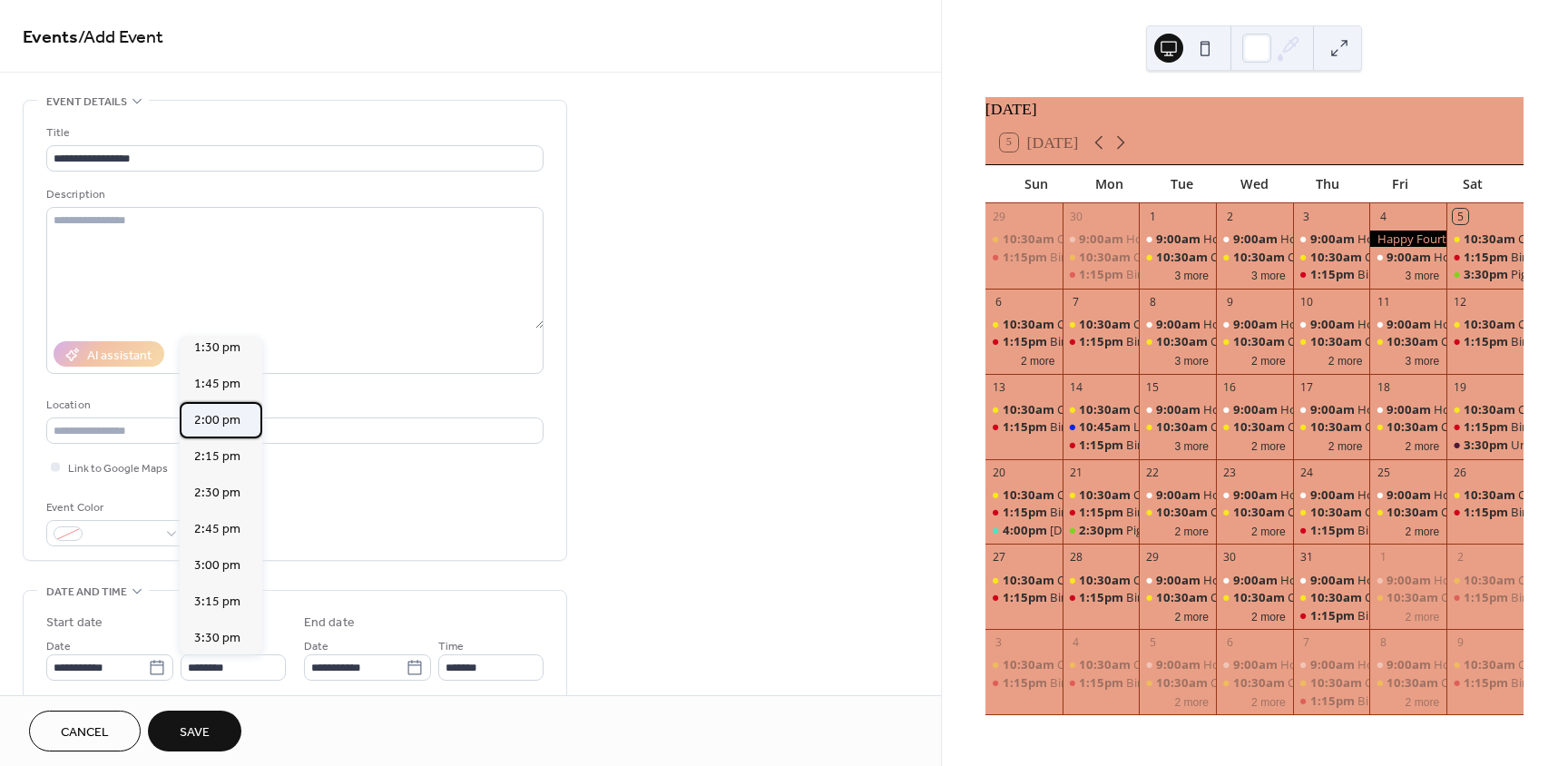 click on "2:00 pm" at bounding box center [220, 420] 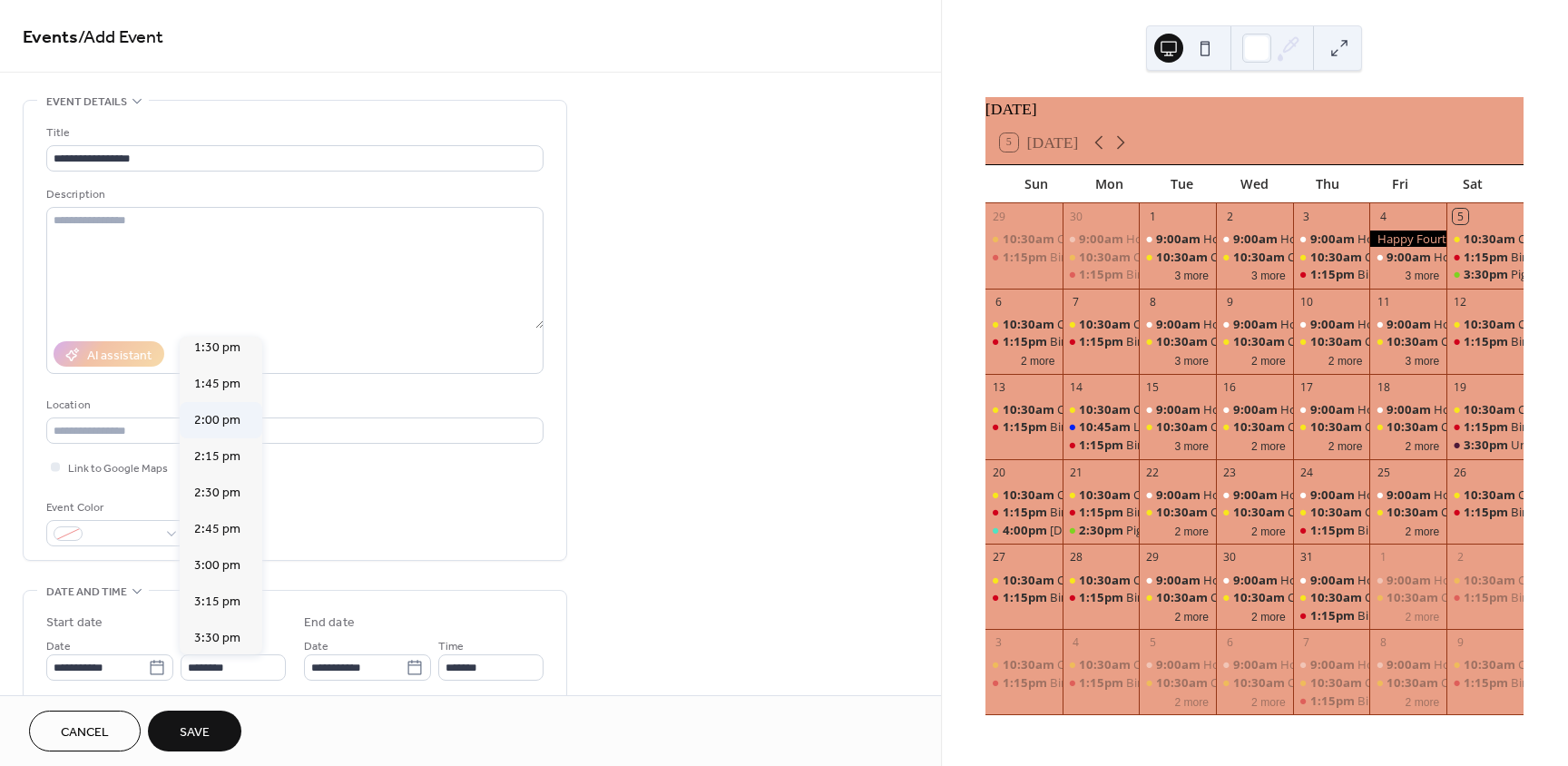type on "*******" 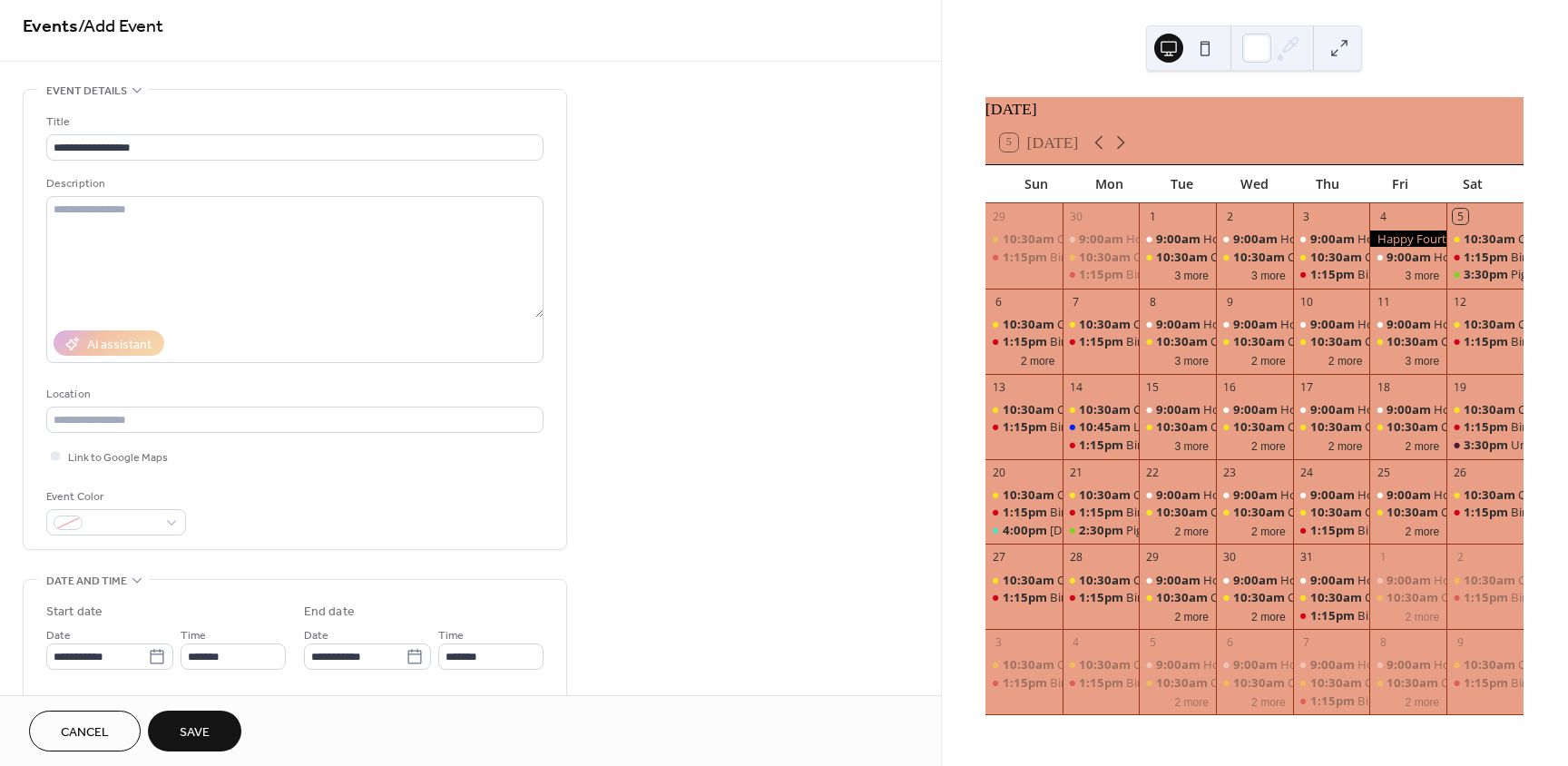 scroll, scrollTop: 0, scrollLeft: 0, axis: both 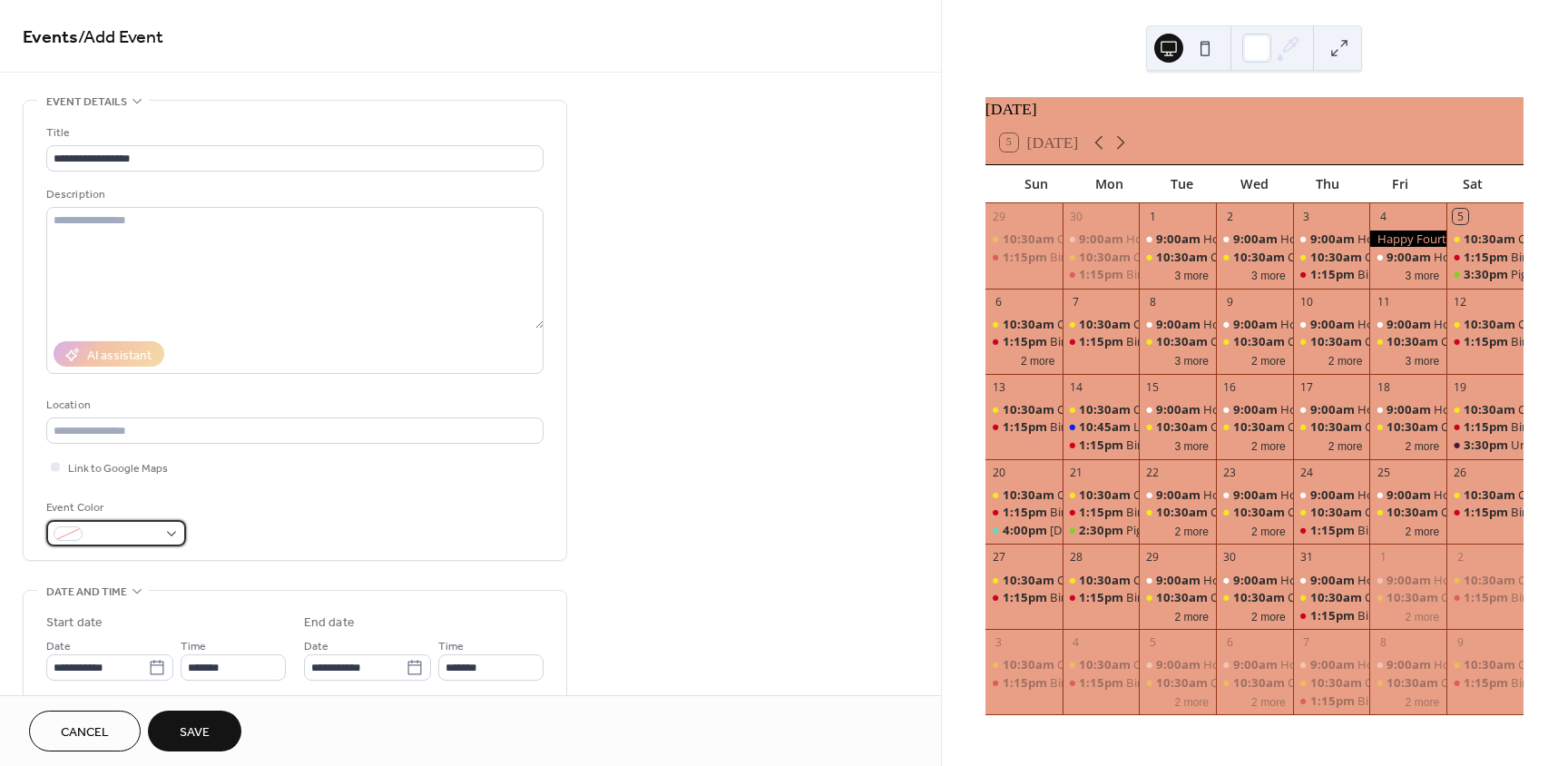 click at bounding box center [123, 535] 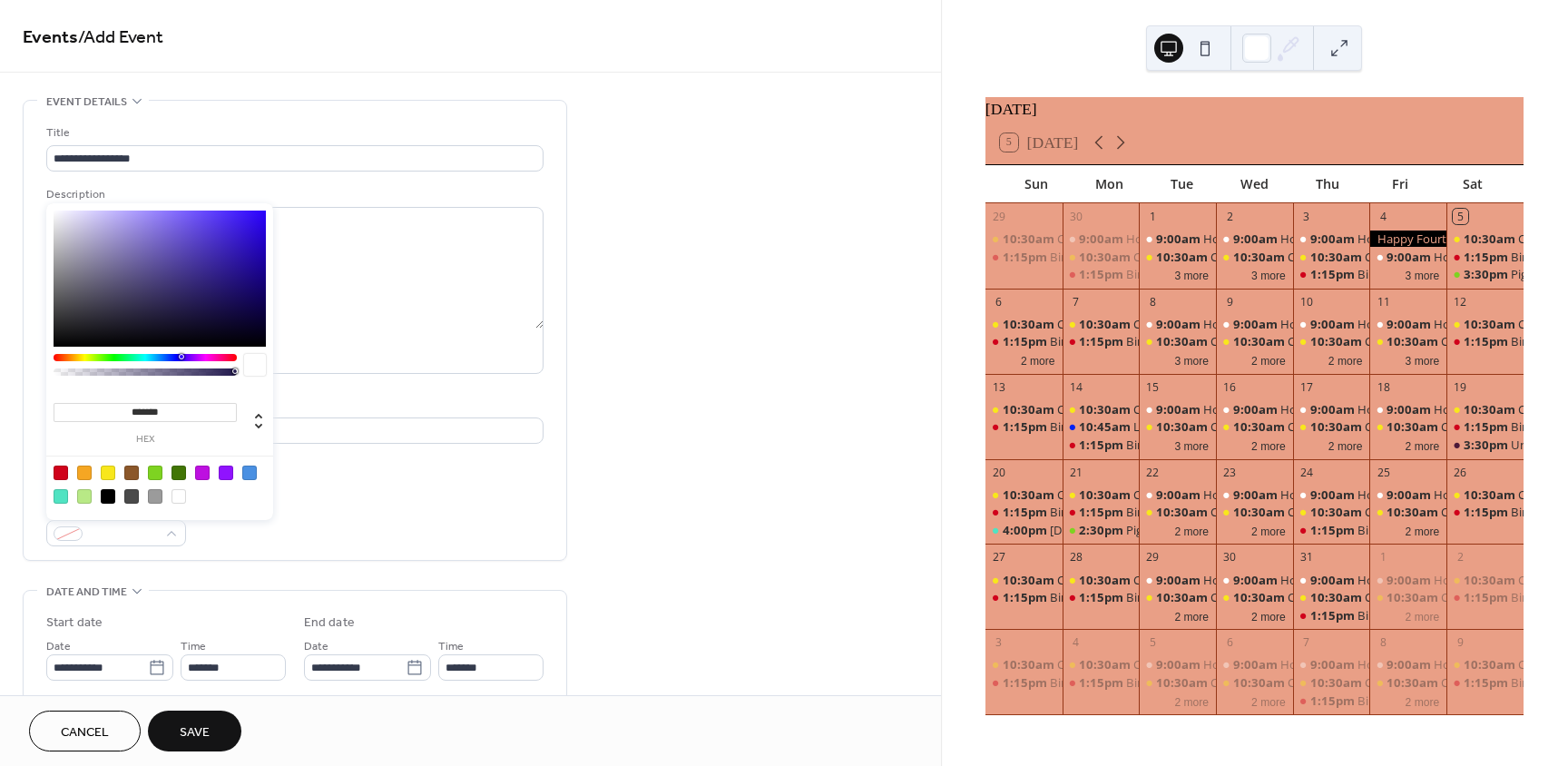 click at bounding box center (145, 358) 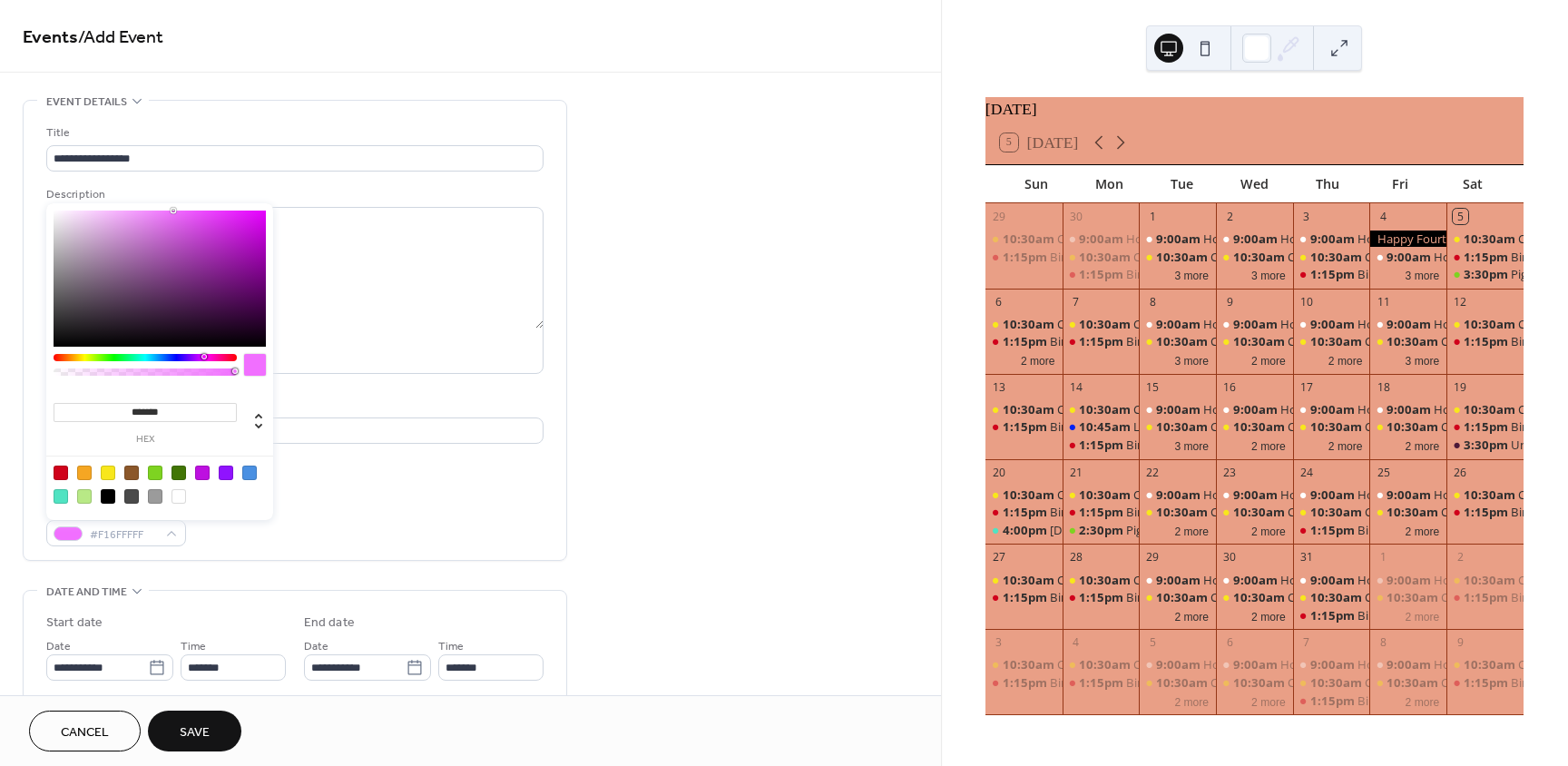 drag, startPoint x: 196, startPoint y: 286, endPoint x: 173, endPoint y: 202, distance: 87.09191 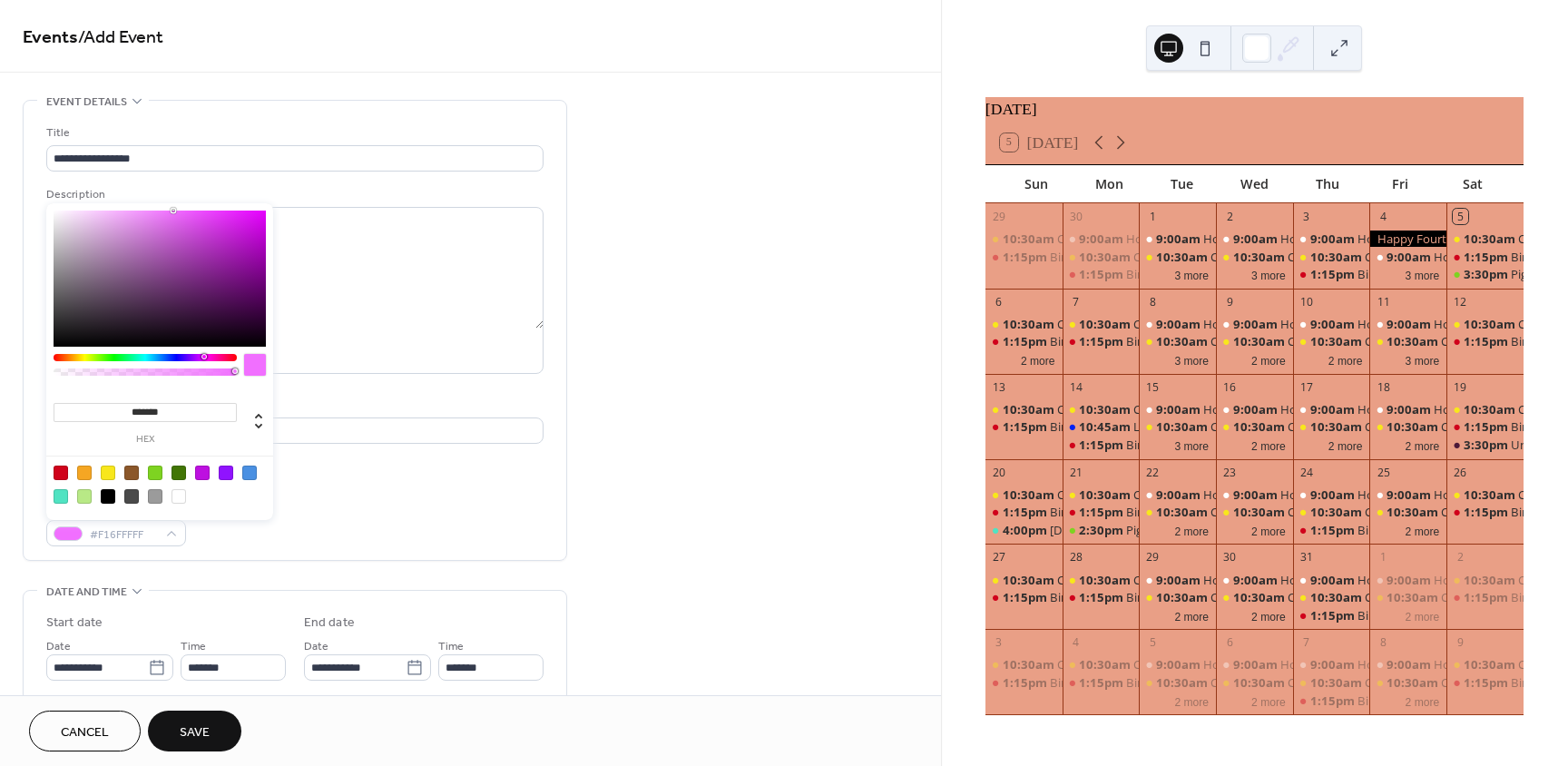 click on "******* hex" at bounding box center (160, 359) 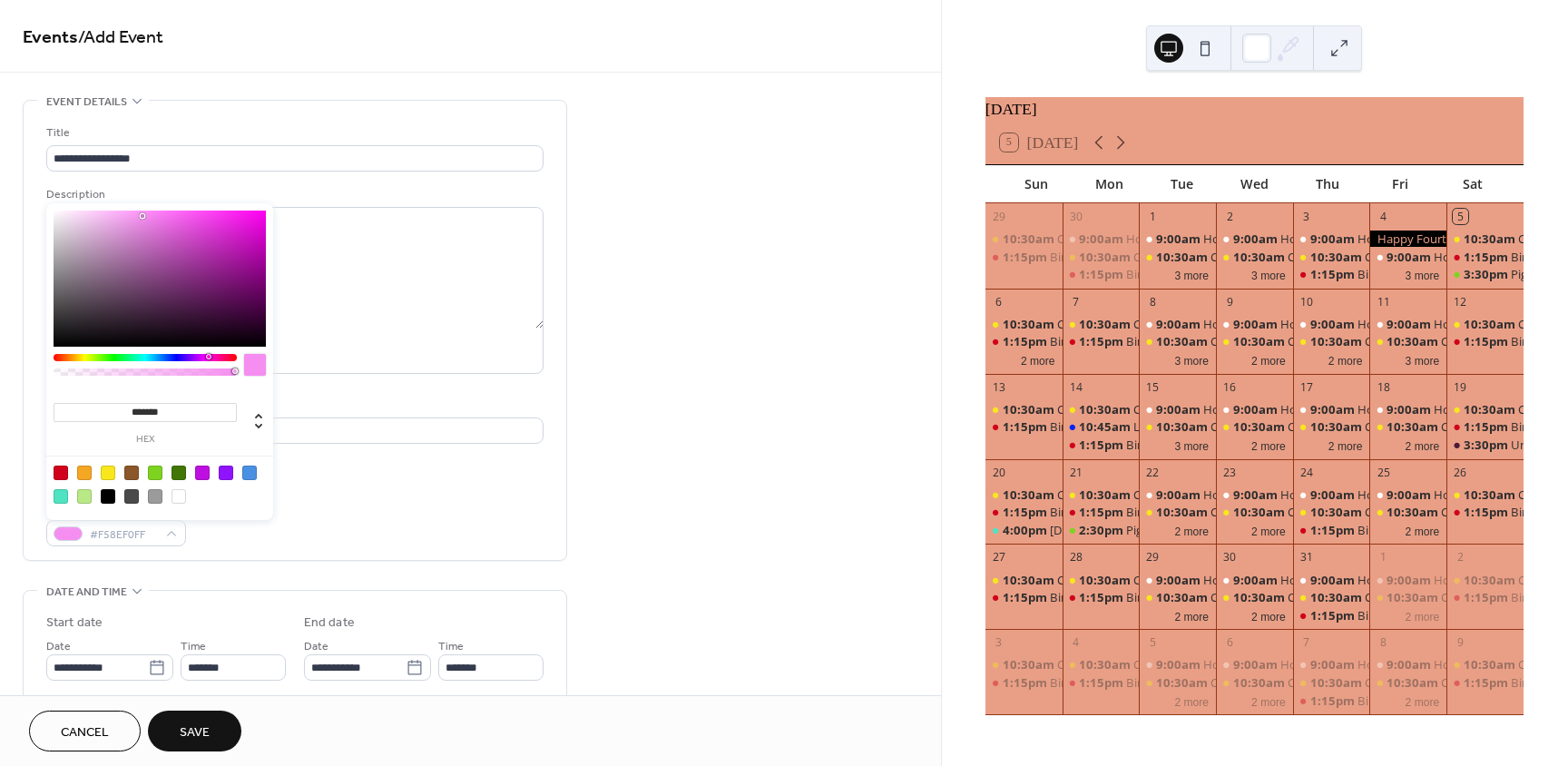 click at bounding box center (160, 279) 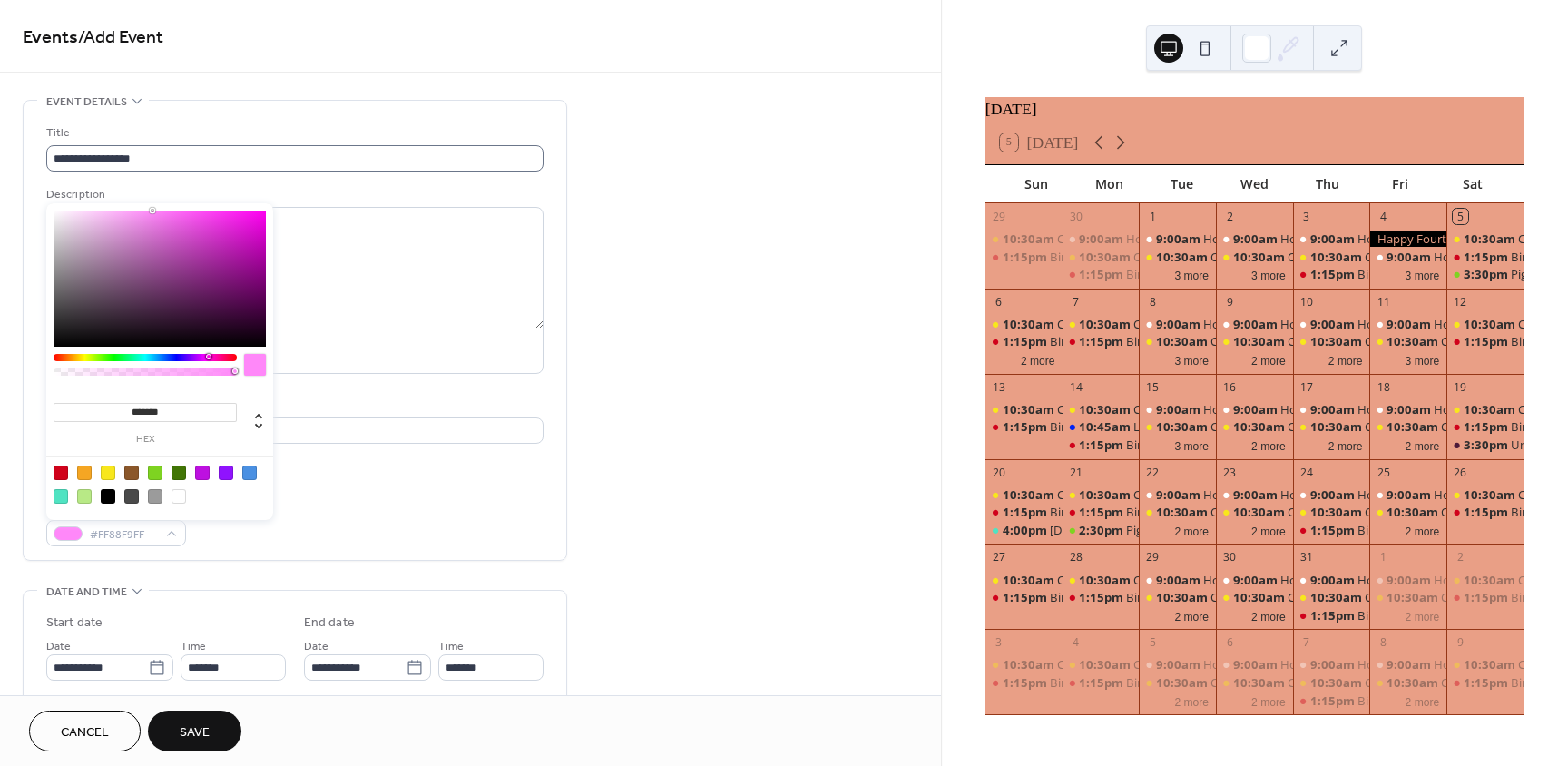 type on "*******" 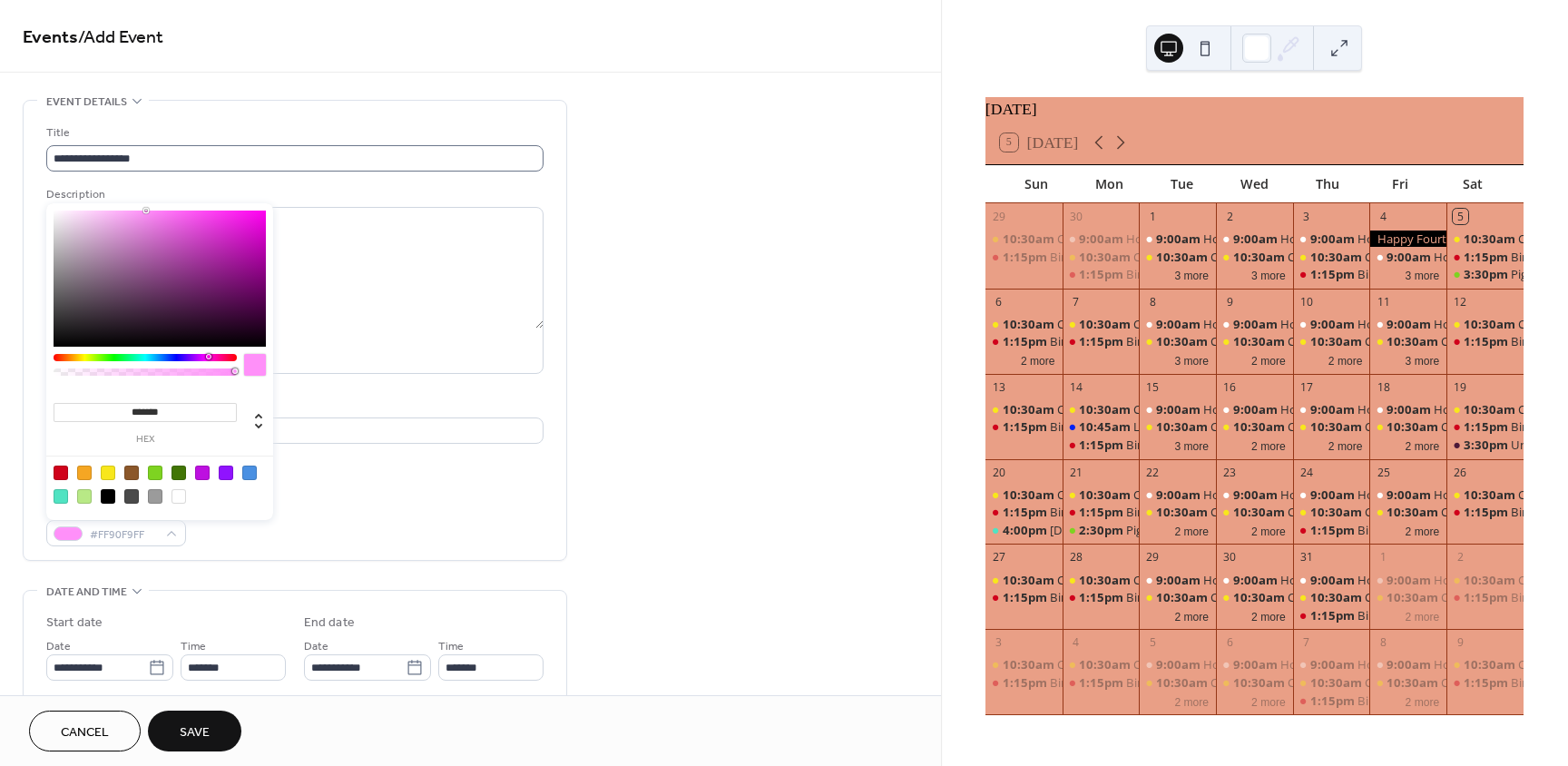 drag, startPoint x: 142, startPoint y: 216, endPoint x: 146, endPoint y: 165, distance: 51.156622 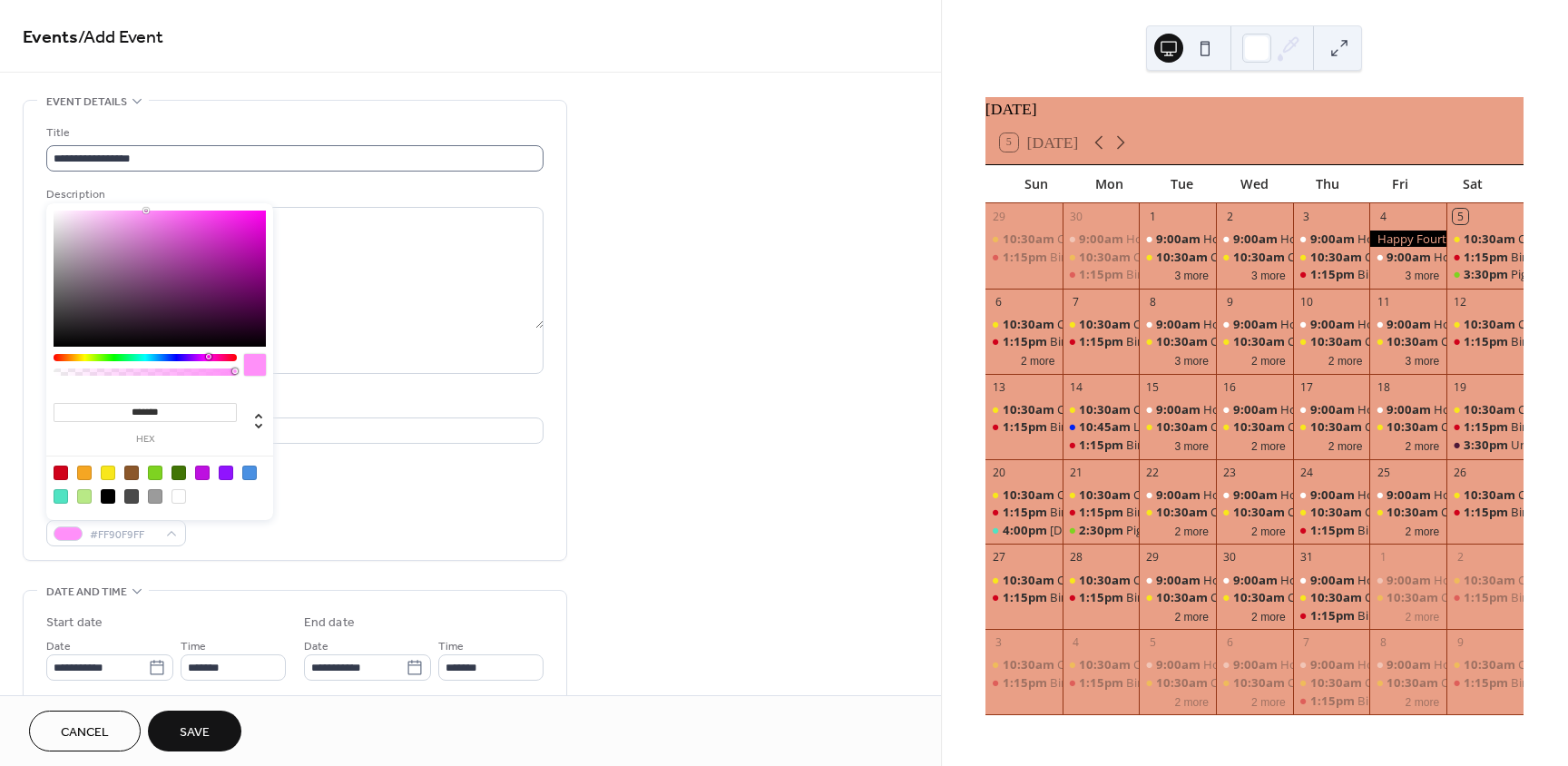 click on "**********" at bounding box center [784, 383] 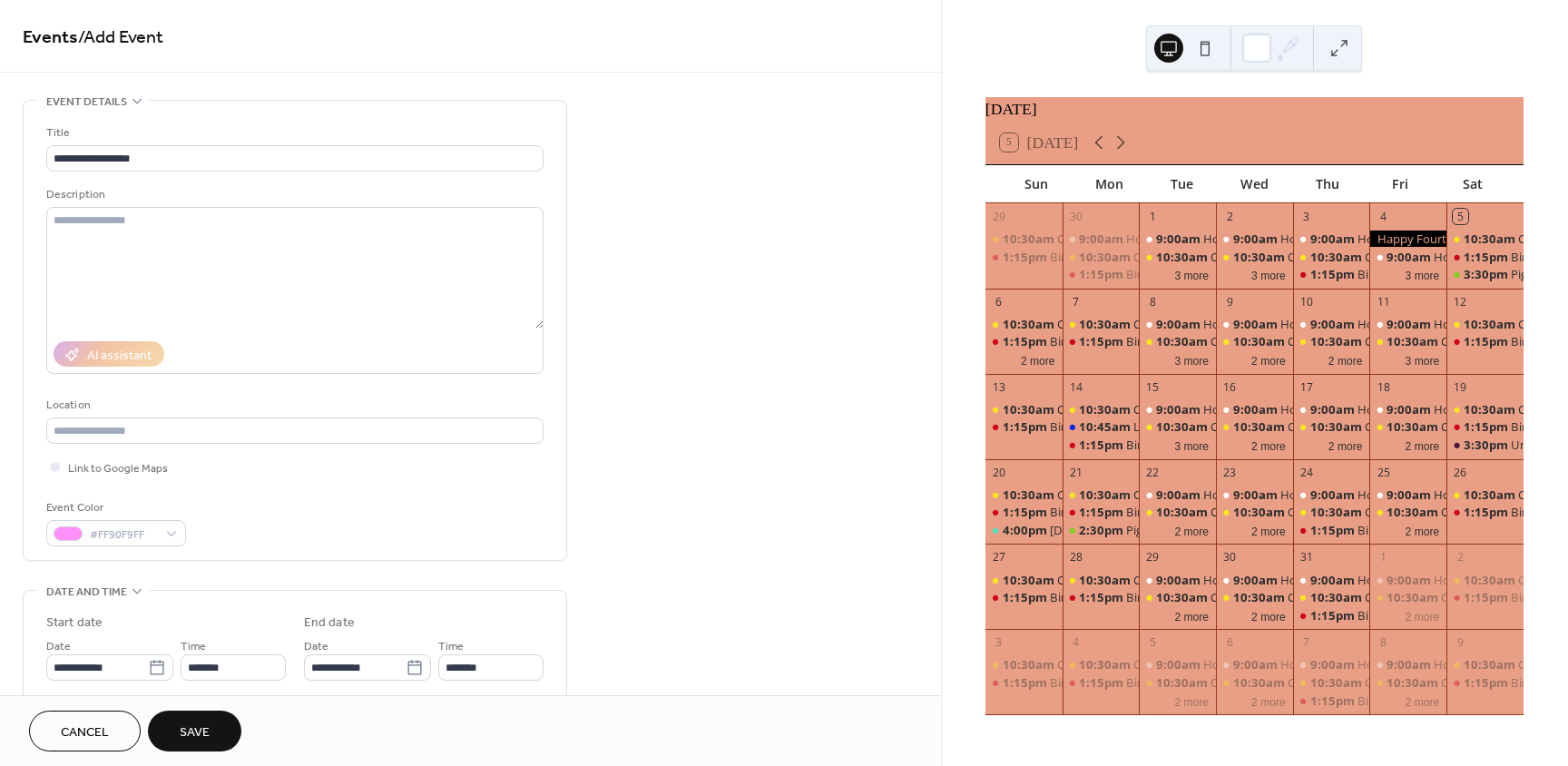 click on "**********" at bounding box center (295, 330) 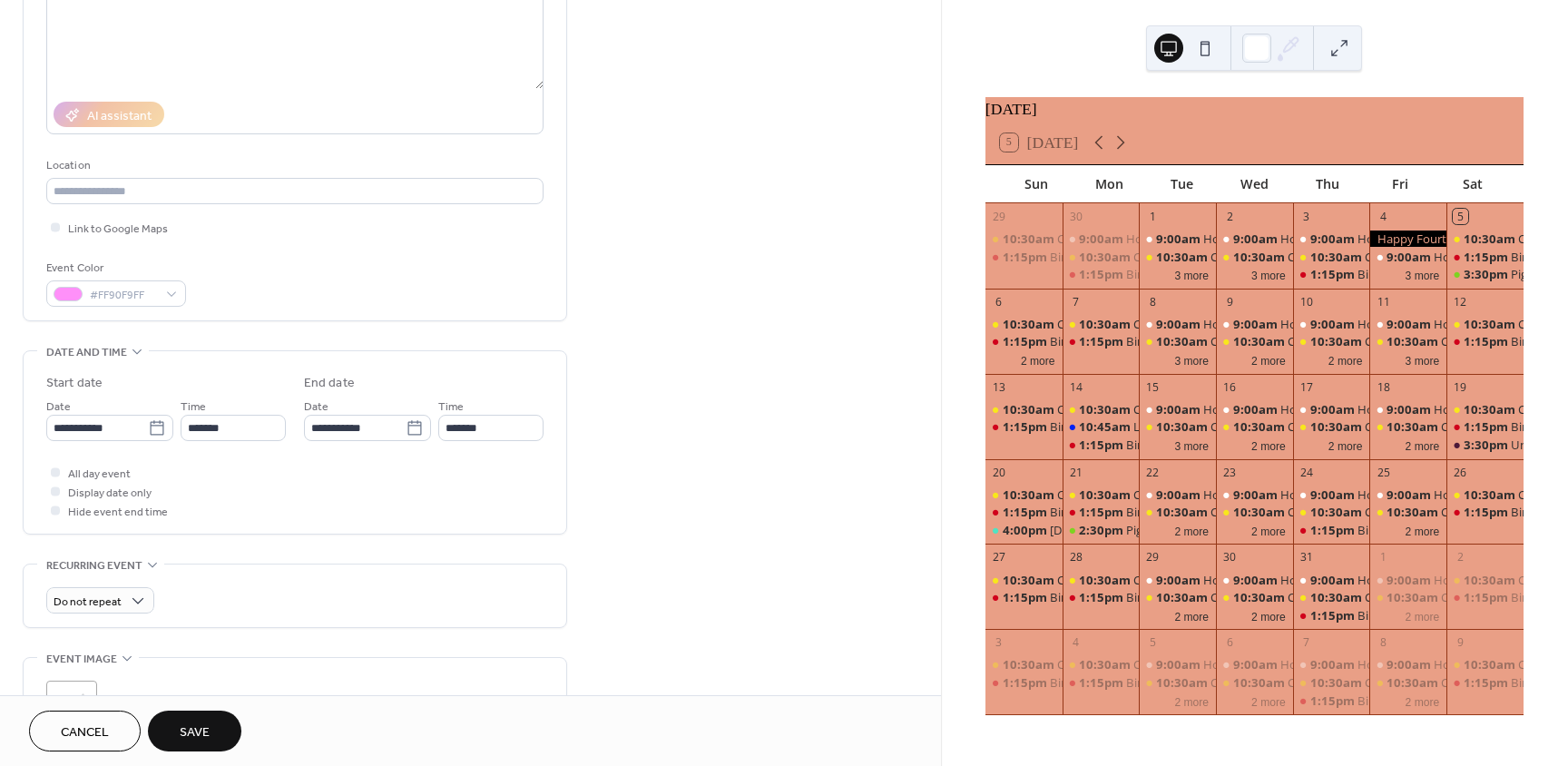 scroll, scrollTop: 272, scrollLeft: 0, axis: vertical 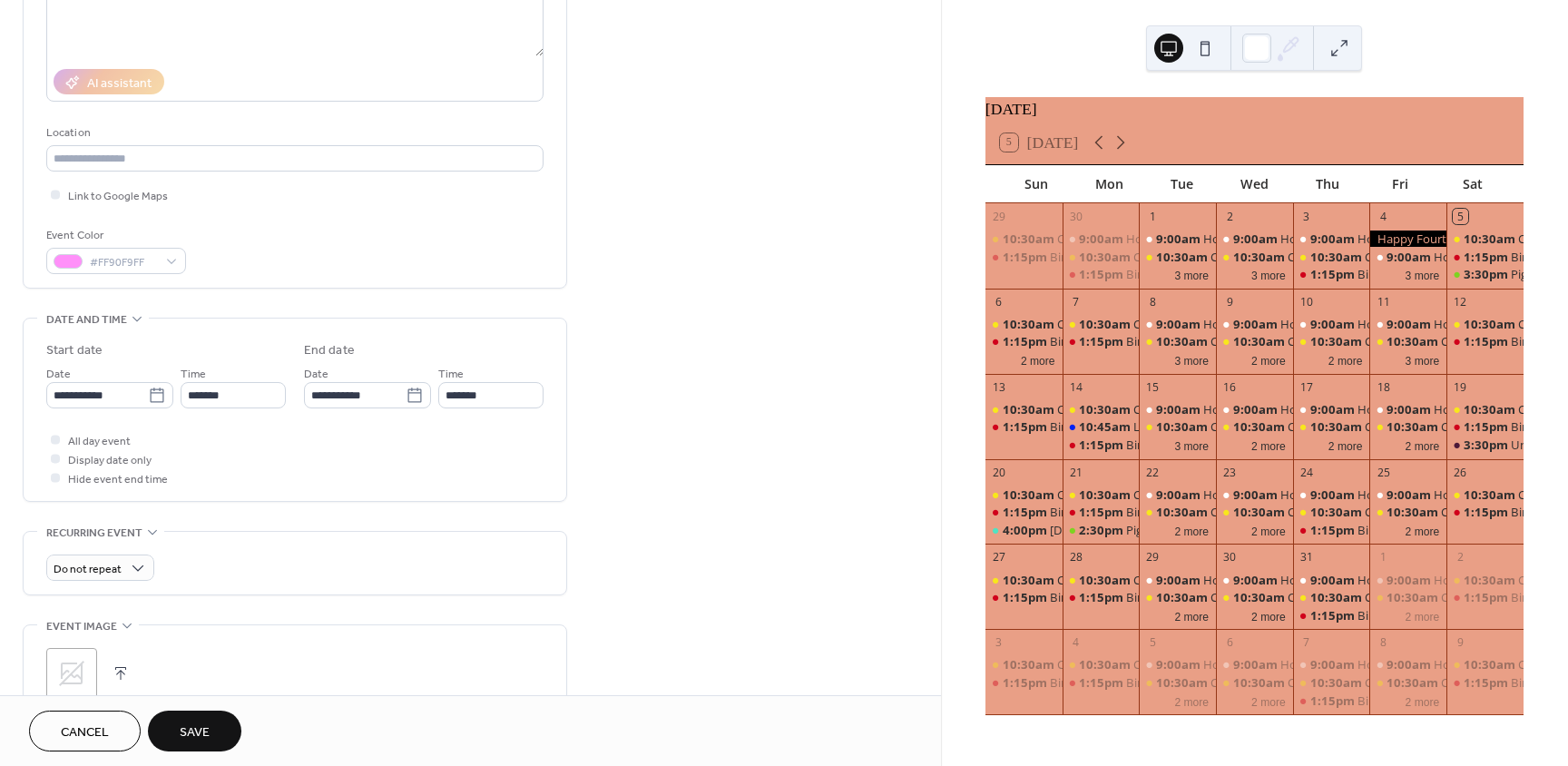 click on "Save" at bounding box center [194, 731] 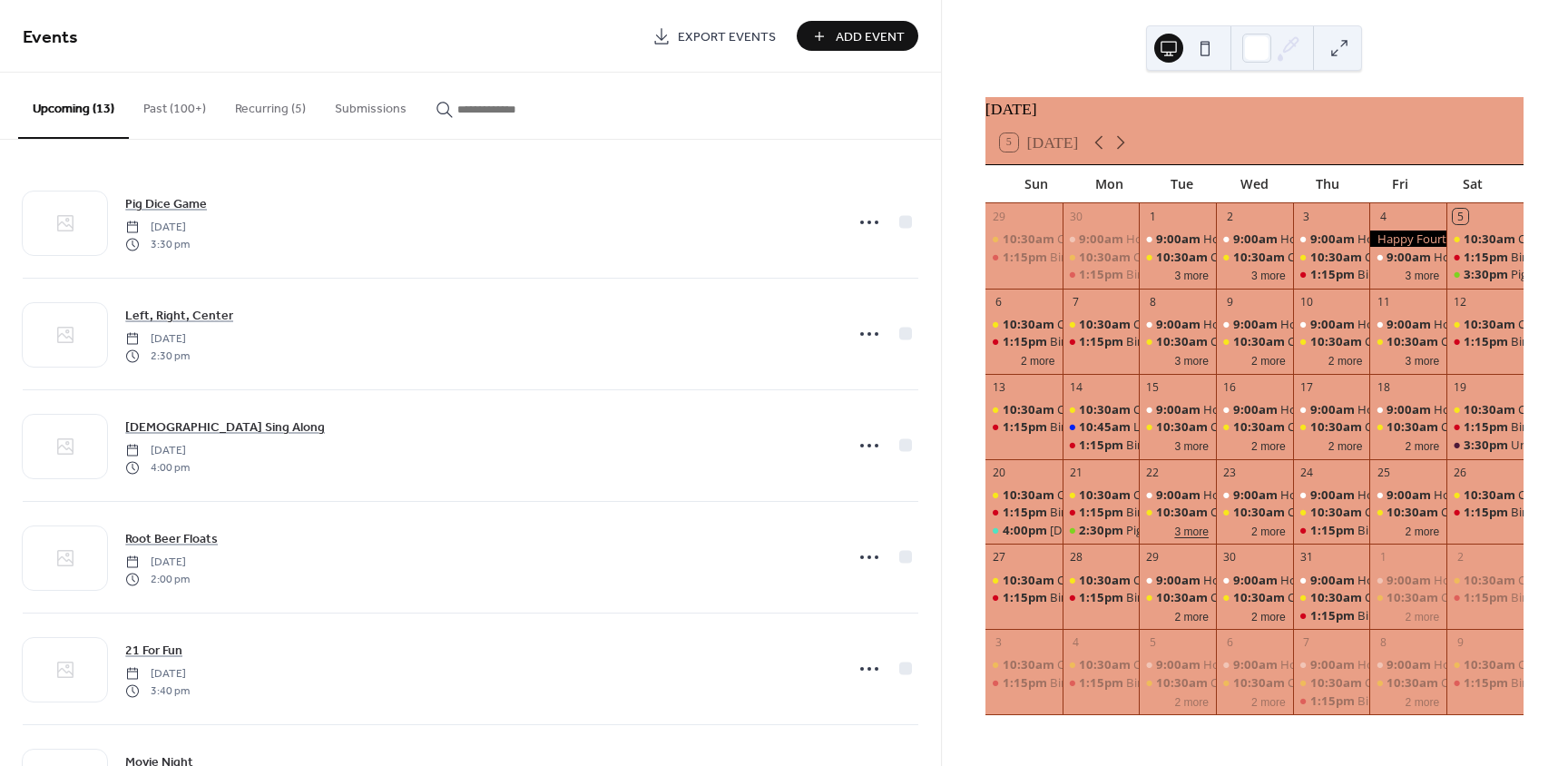 click on "3 more" at bounding box center (1191, 530) 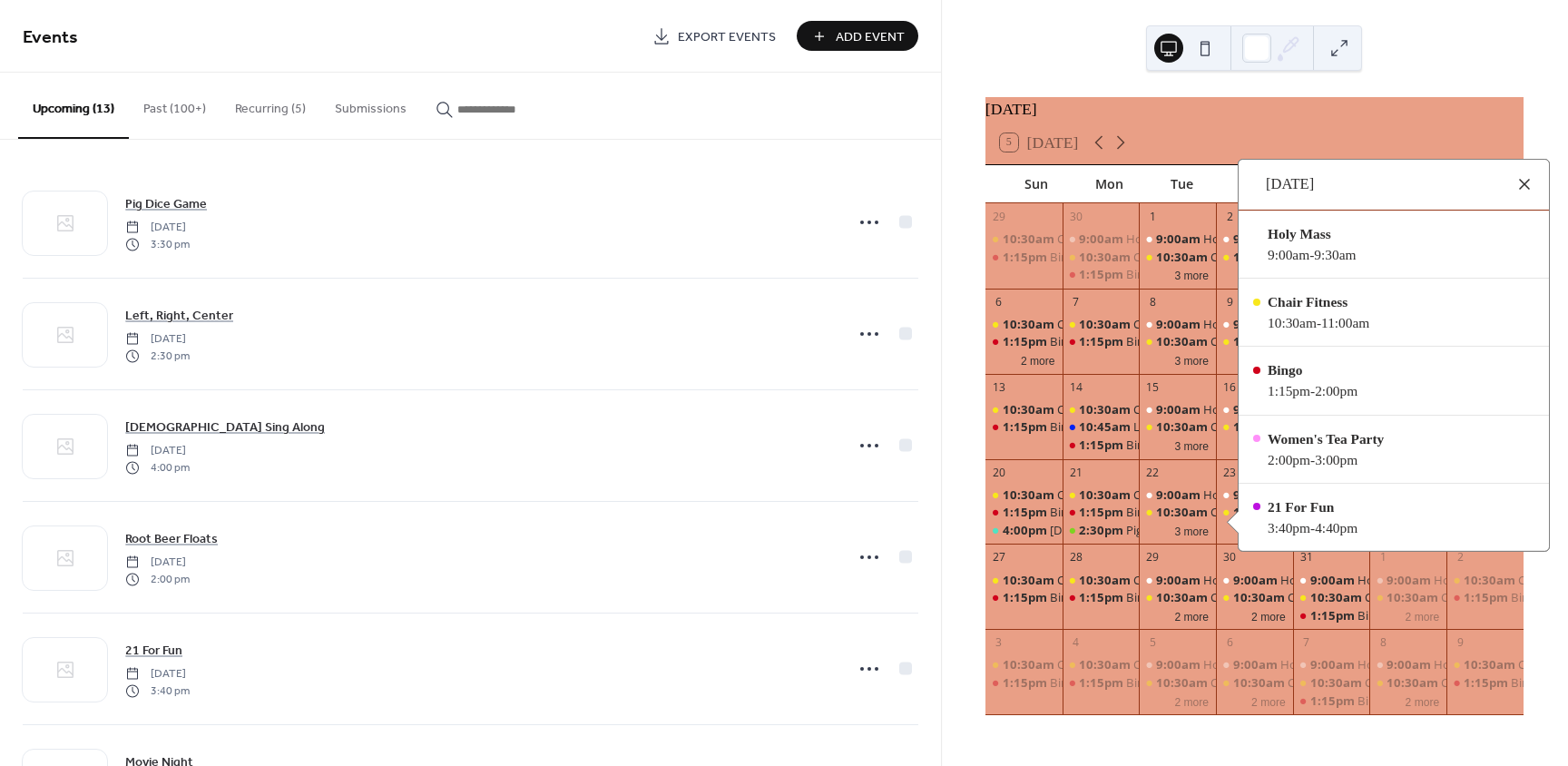click at bounding box center [1524, 184] 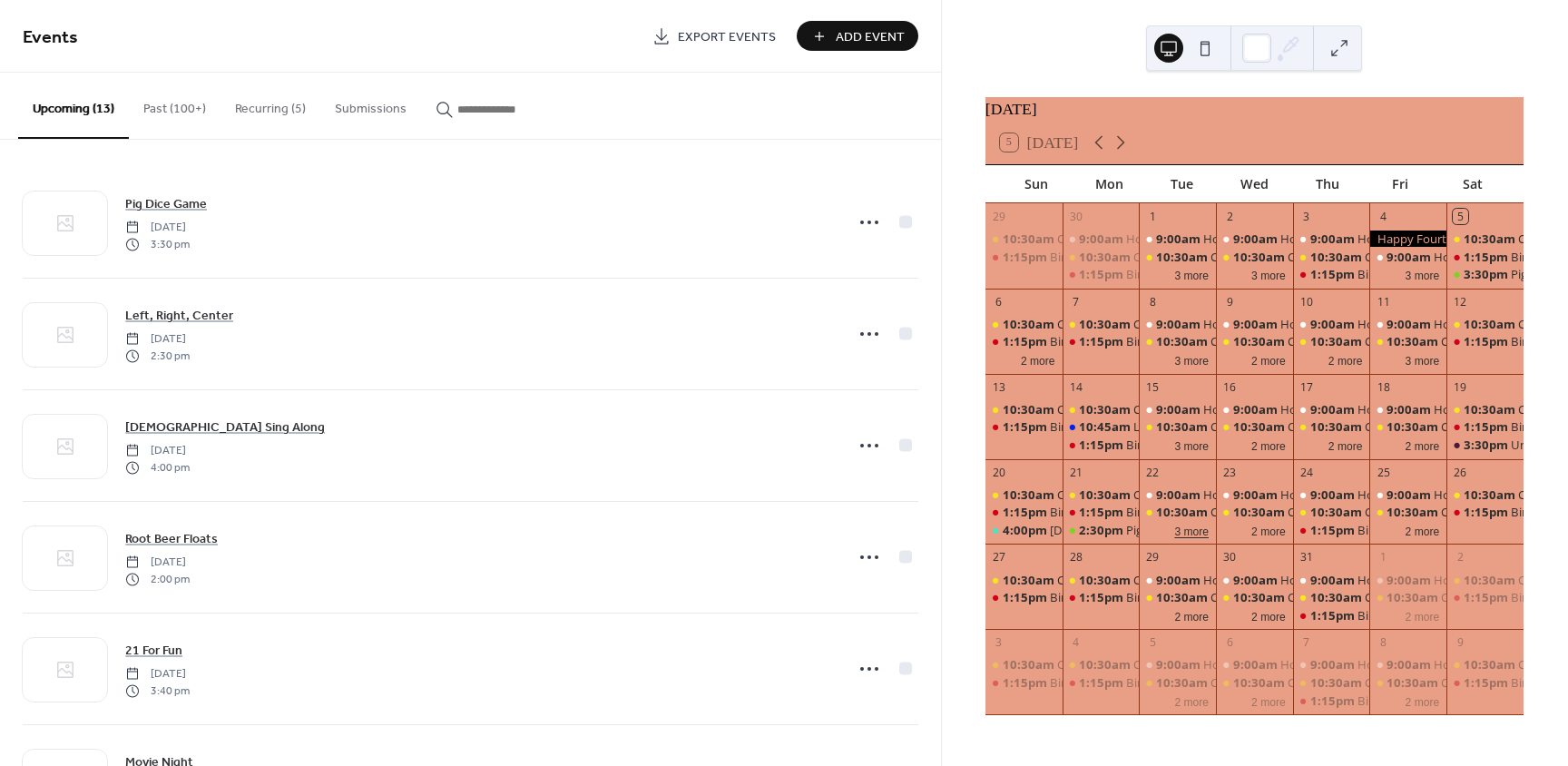 click on "3 more" at bounding box center [1191, 530] 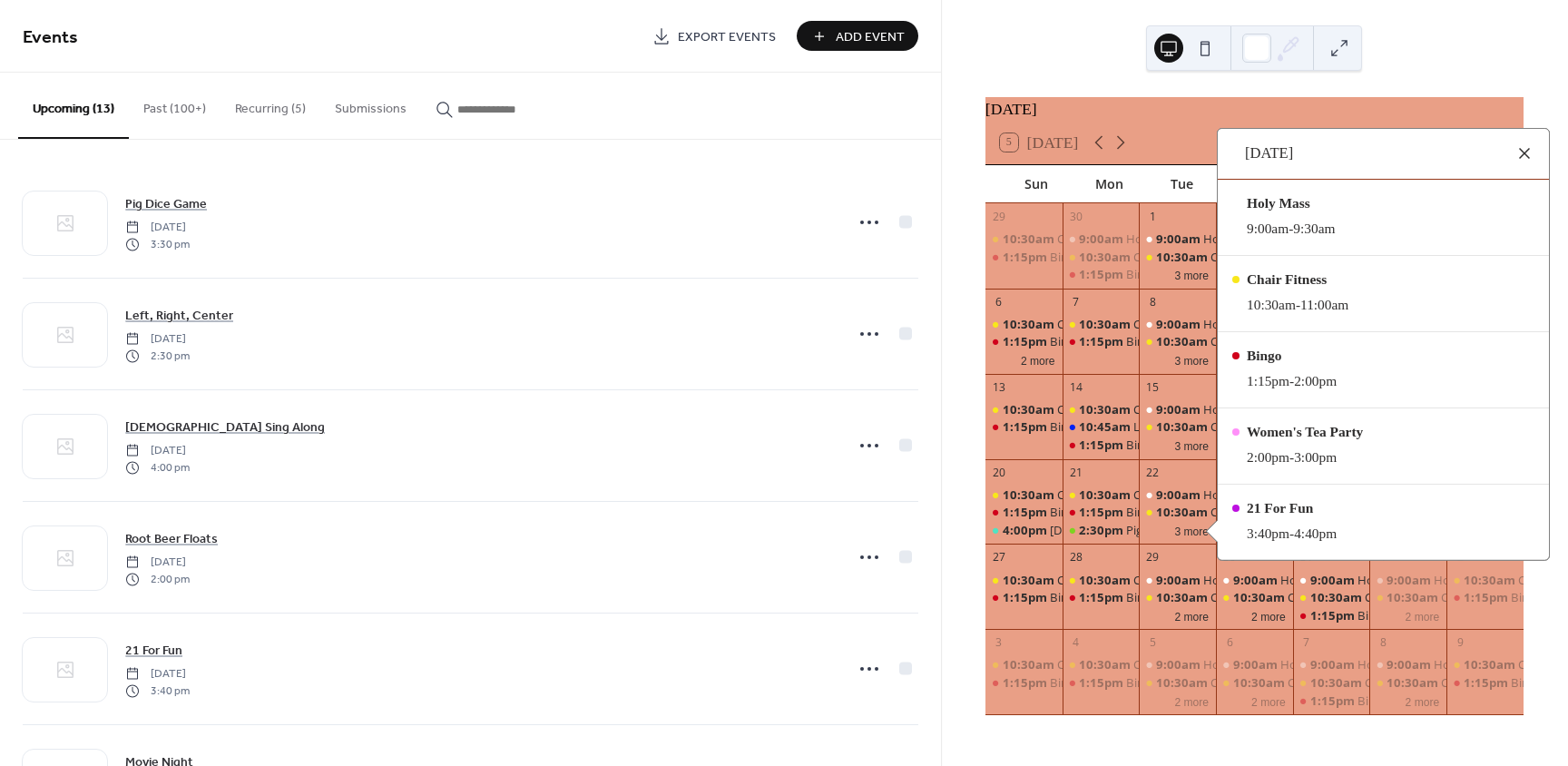 click at bounding box center (1524, 153) 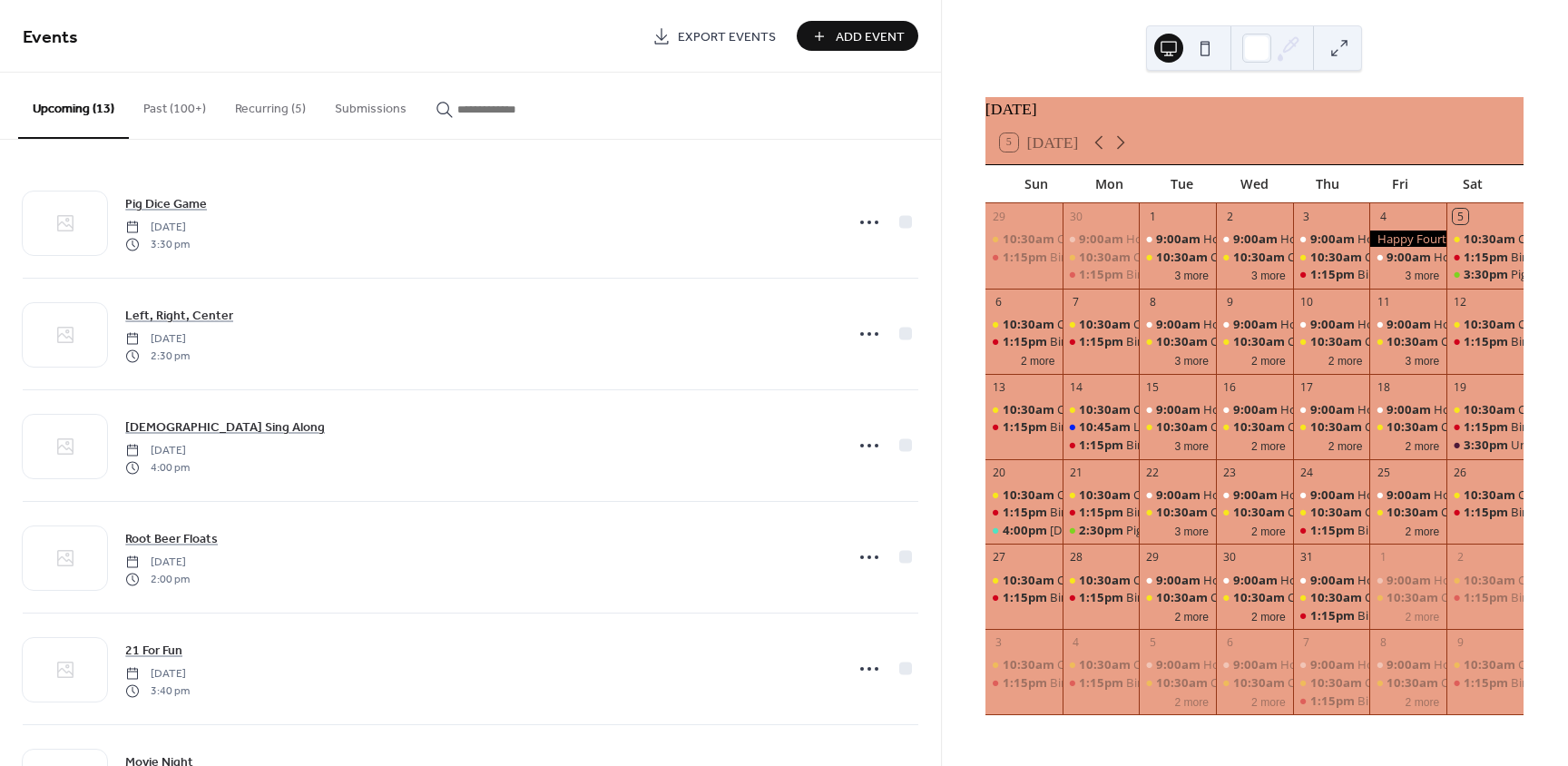 click on "Add Event" at bounding box center [858, 35] 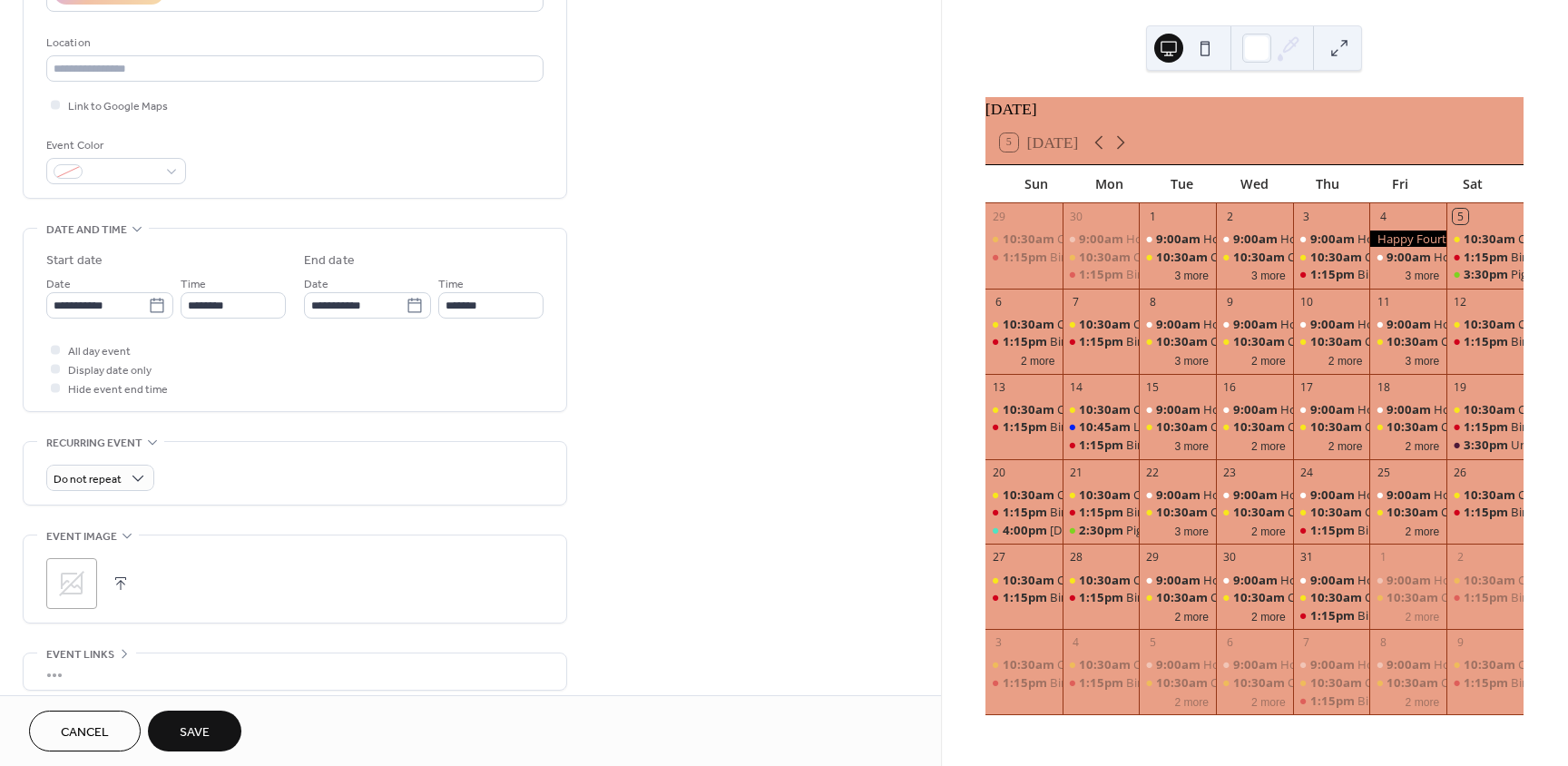 scroll, scrollTop: 363, scrollLeft: 0, axis: vertical 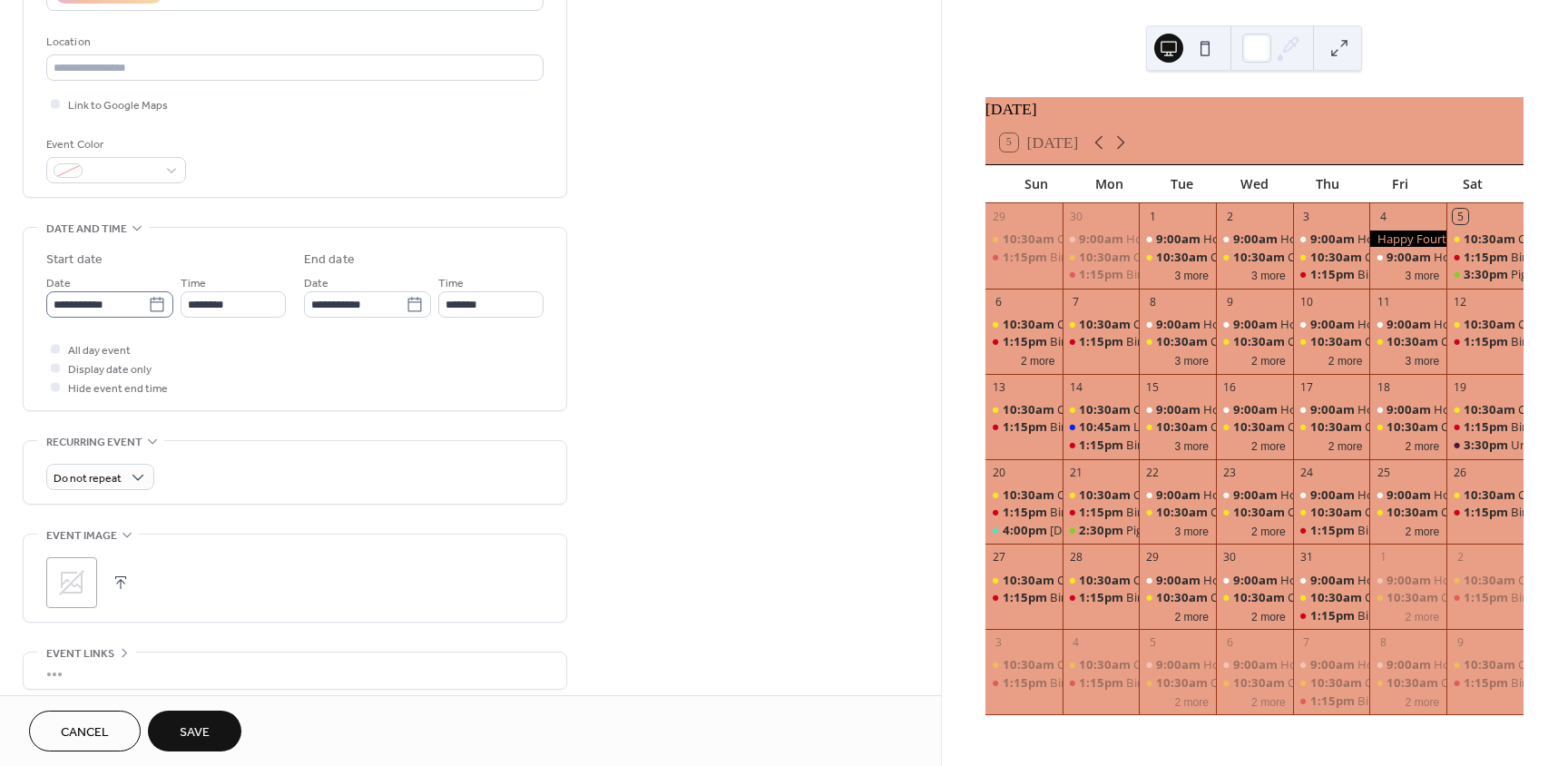 type on "**********" 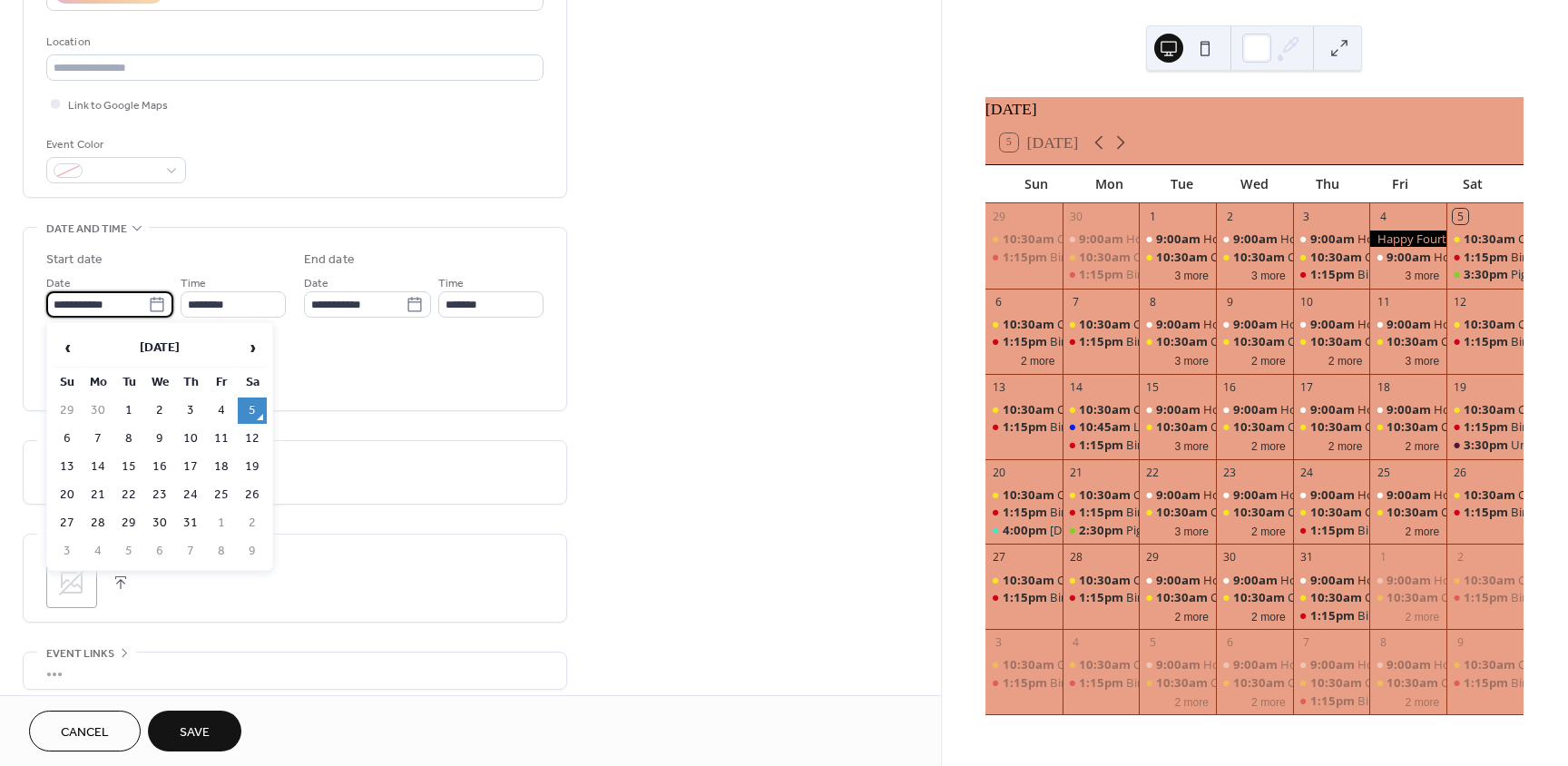 click on "**********" at bounding box center [97, 304] 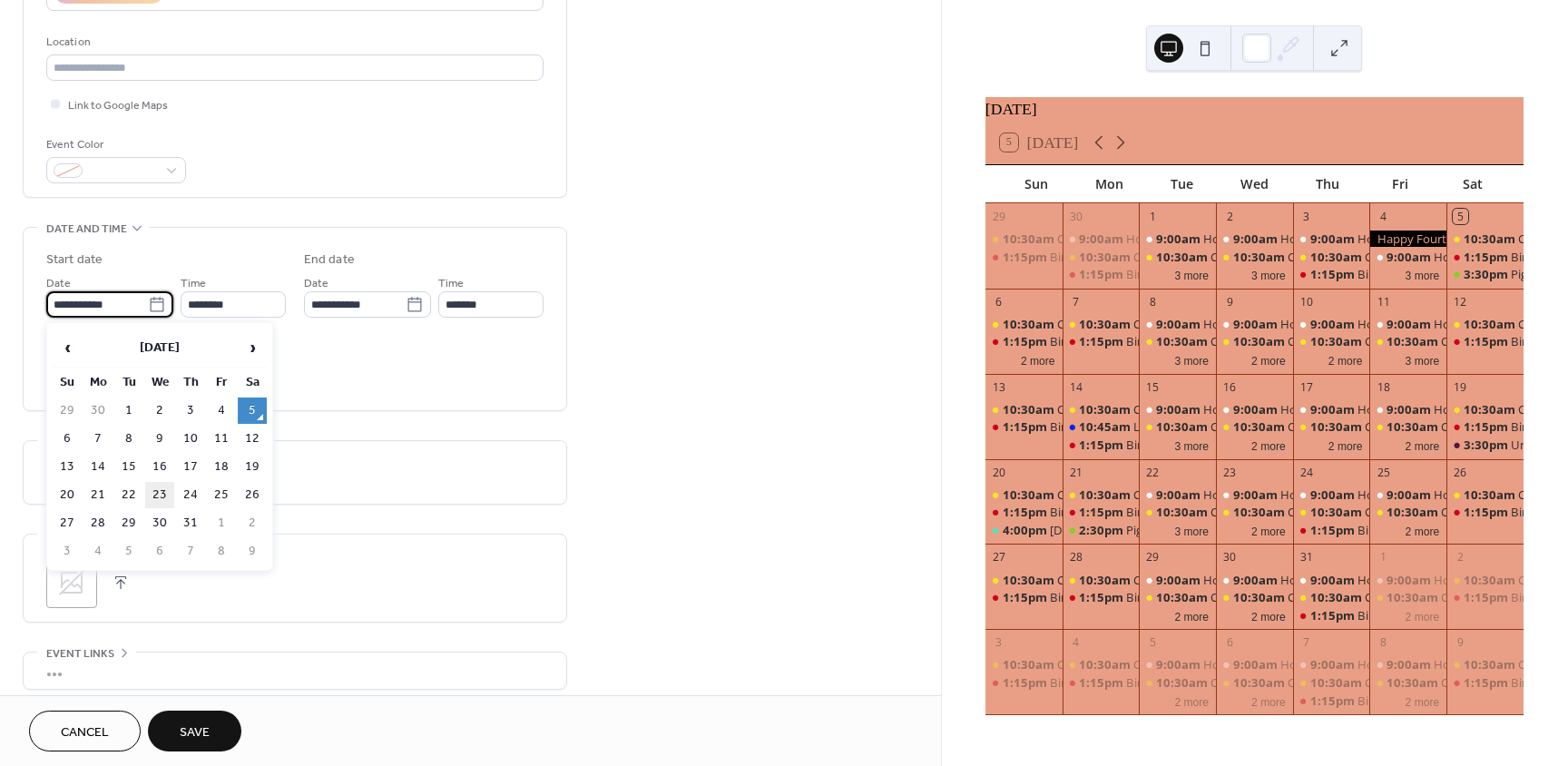 click on "23" at bounding box center (160, 495) 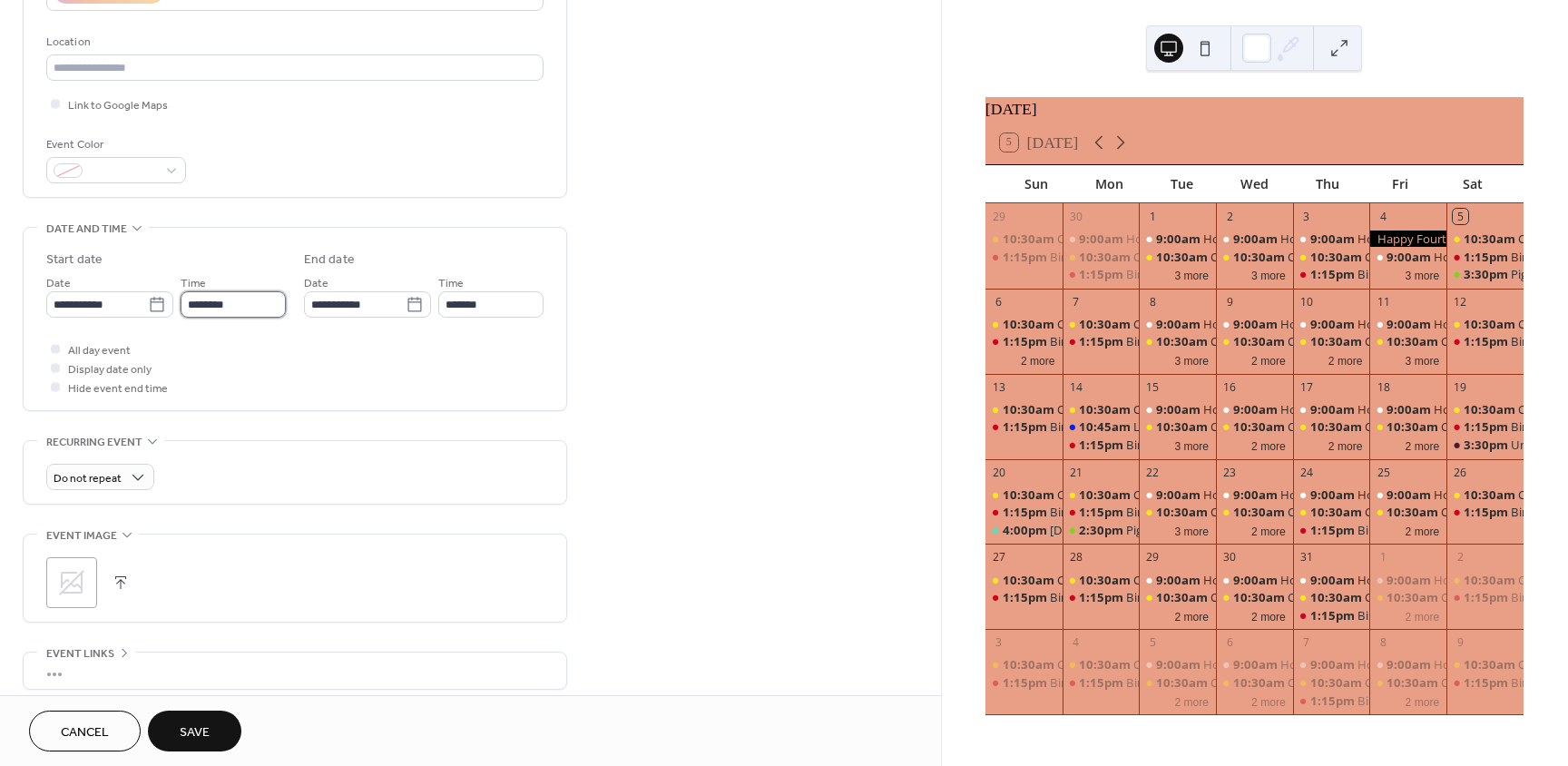 click on "********" at bounding box center [233, 304] 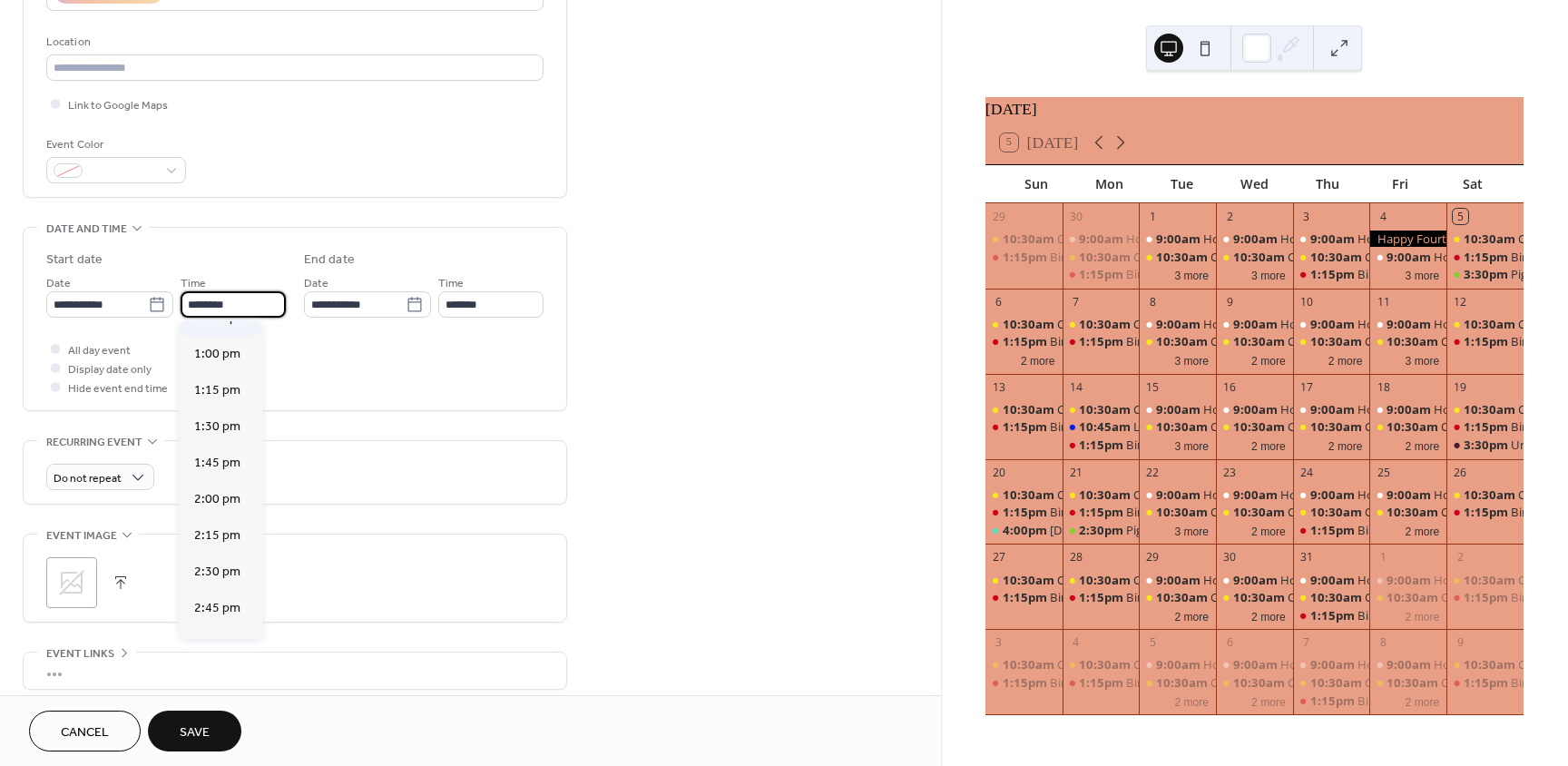 scroll, scrollTop: 1877, scrollLeft: 0, axis: vertical 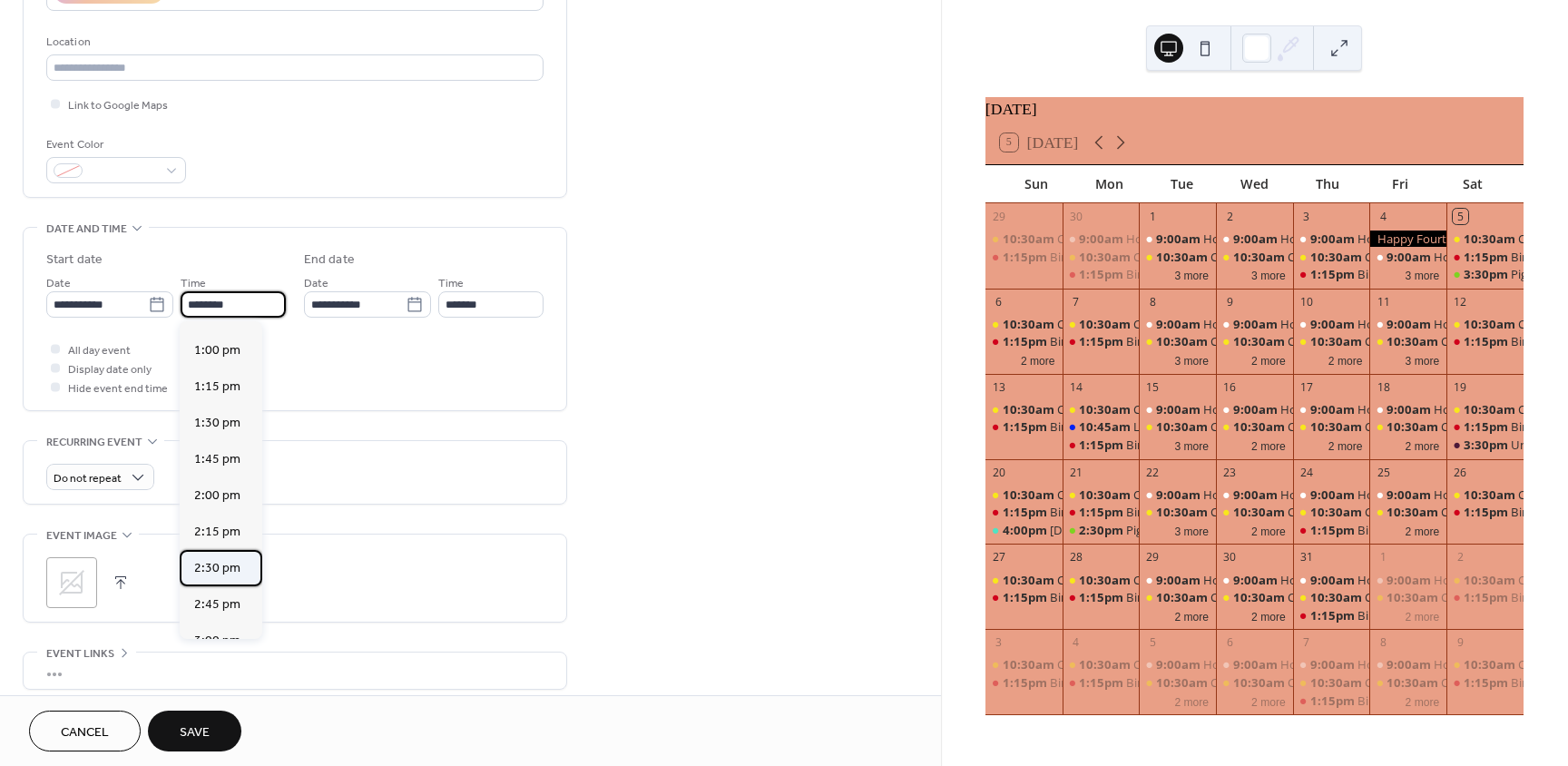 click on "2:30 pm" at bounding box center (217, 568) 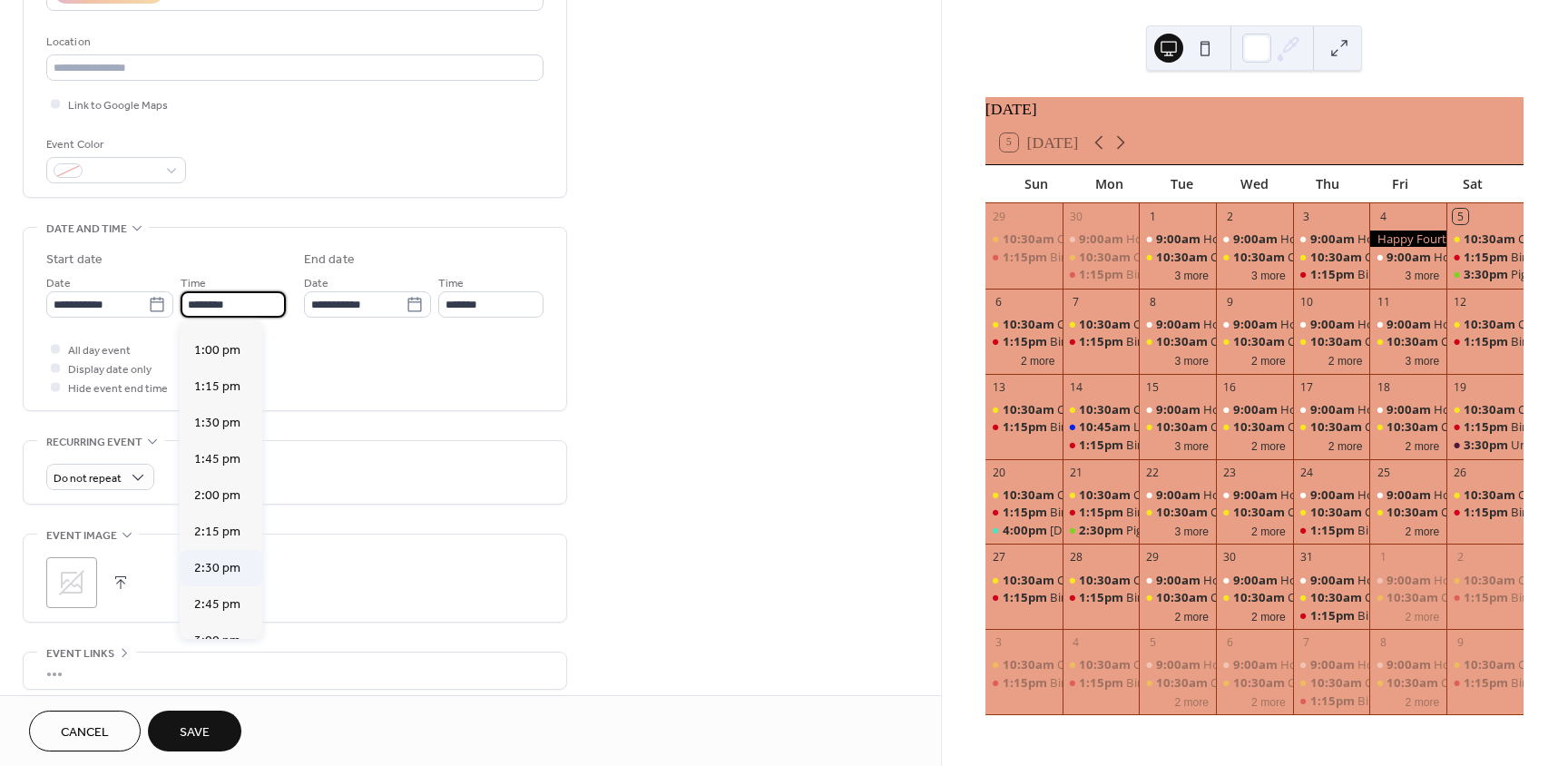 type on "*******" 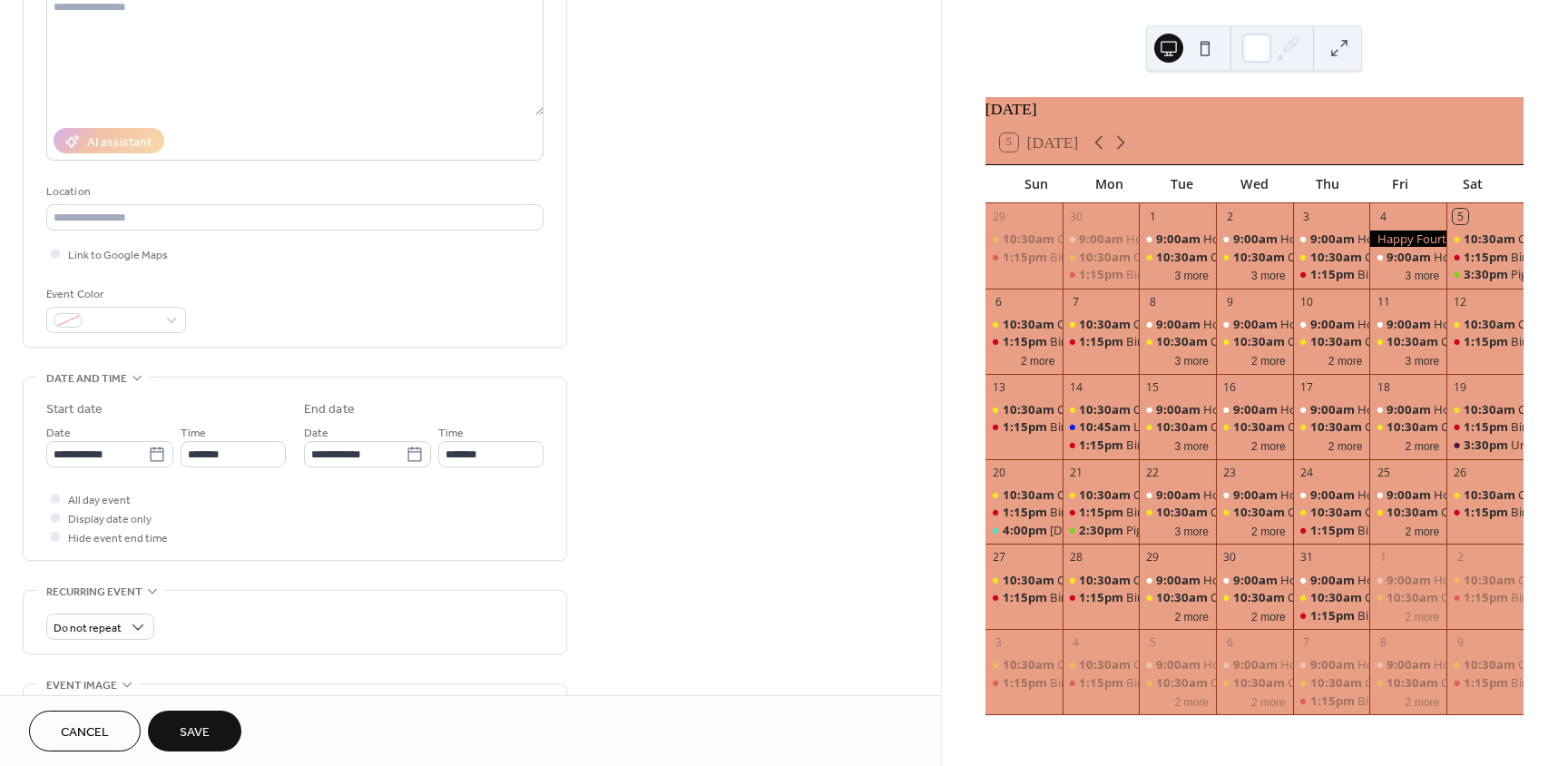 scroll, scrollTop: 91, scrollLeft: 0, axis: vertical 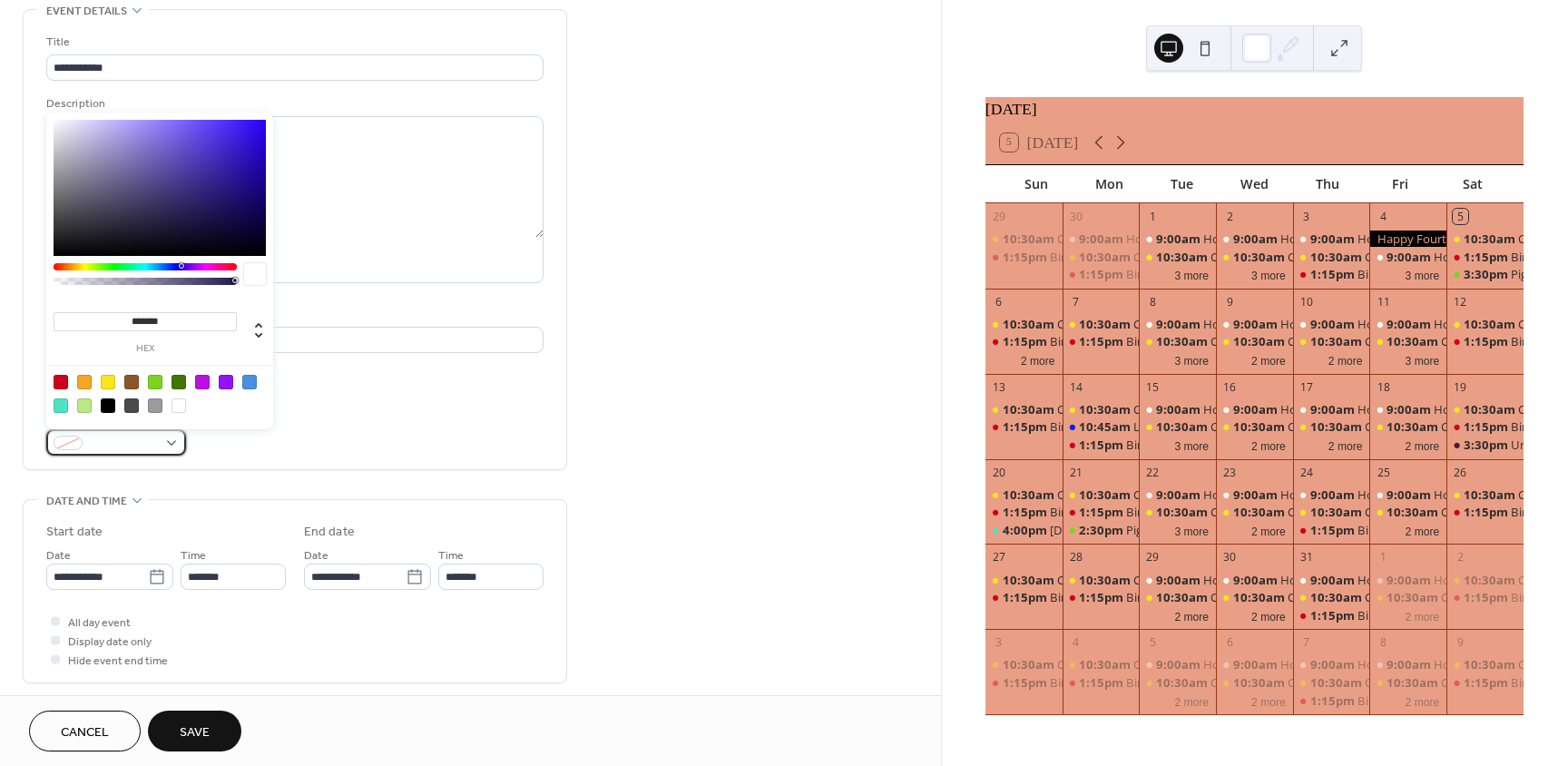 click at bounding box center (123, 444) 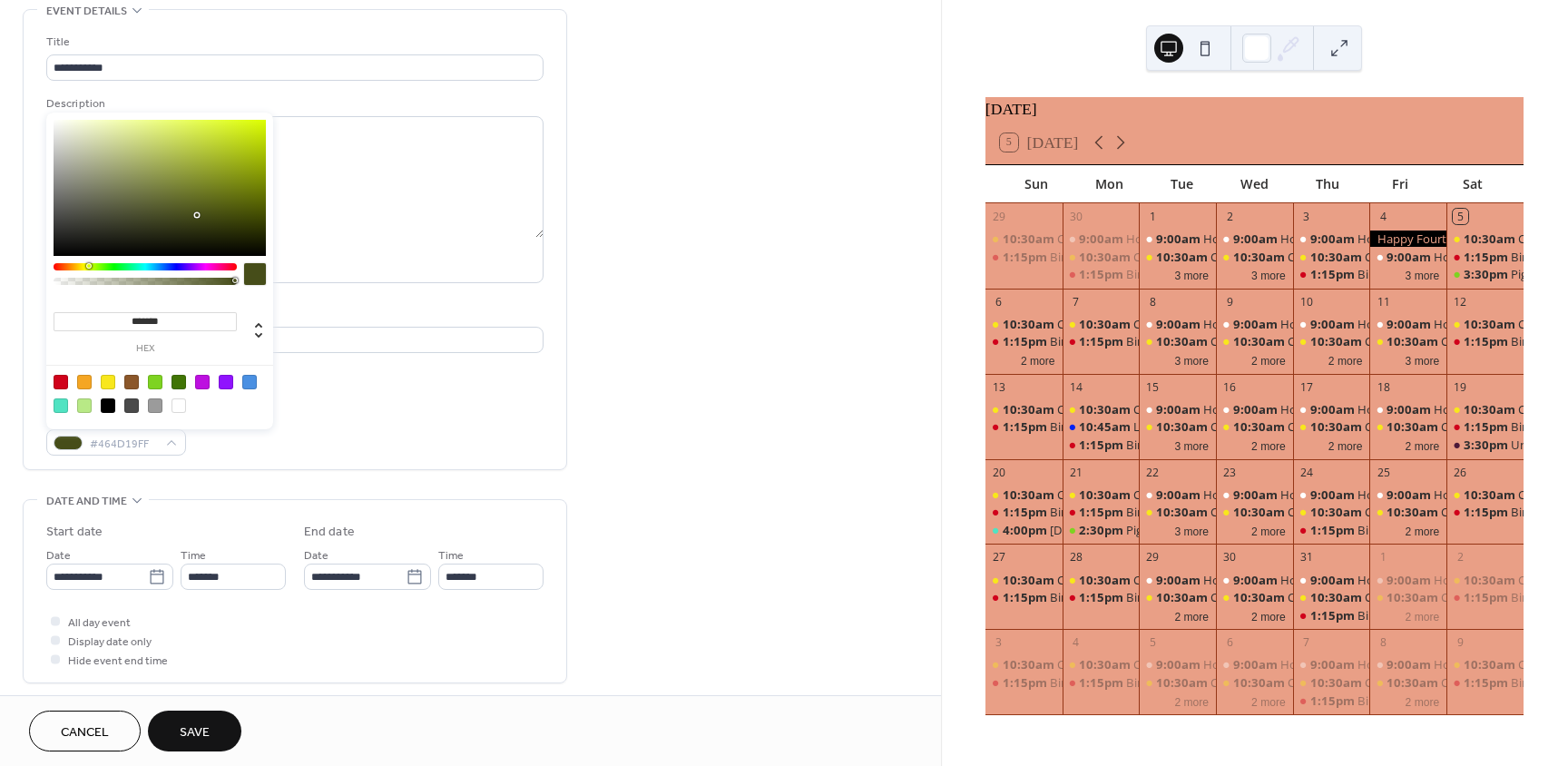 drag, startPoint x: 176, startPoint y: 267, endPoint x: 88, endPoint y: 267, distance: 88 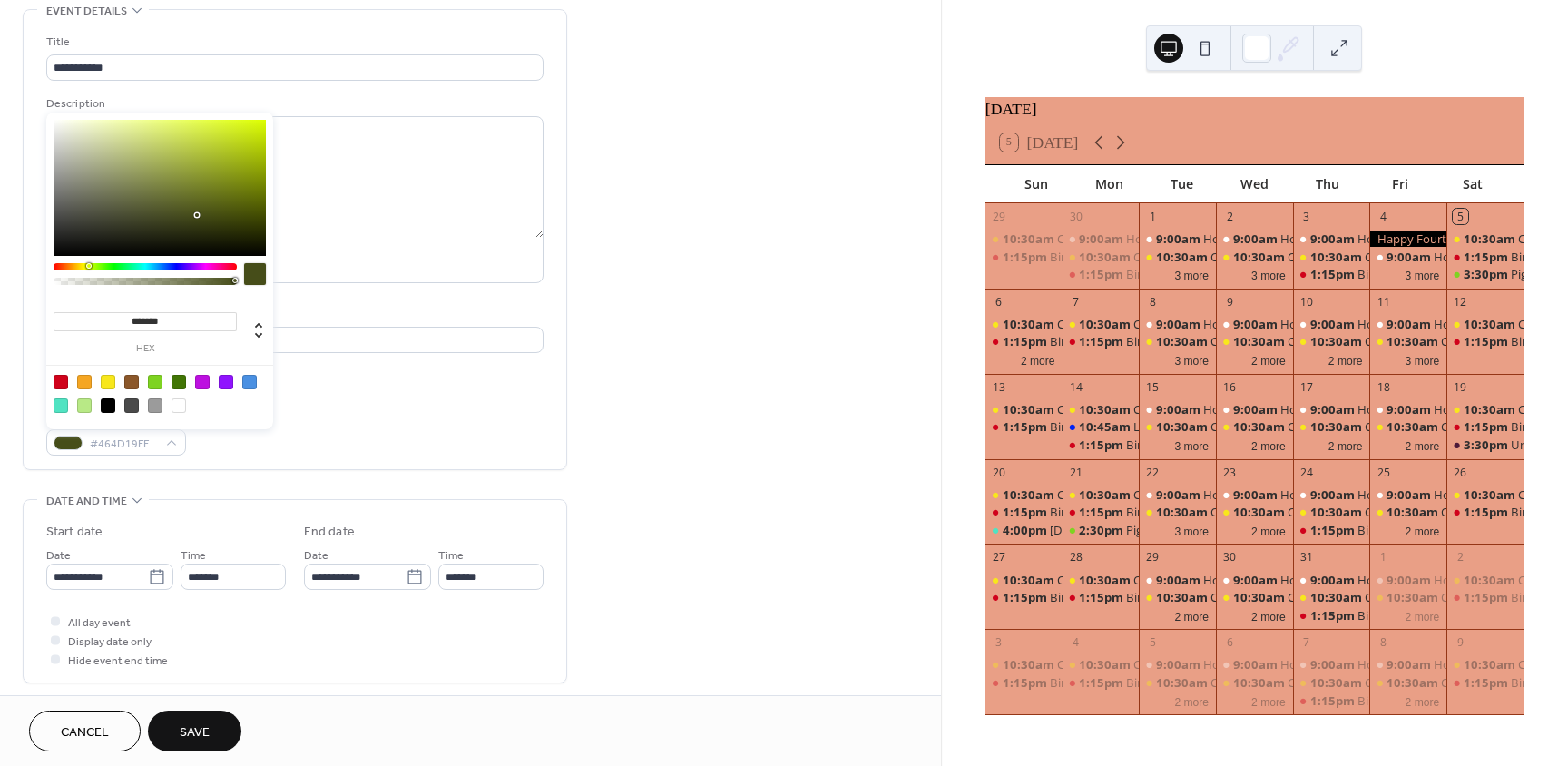 click at bounding box center (145, 267) 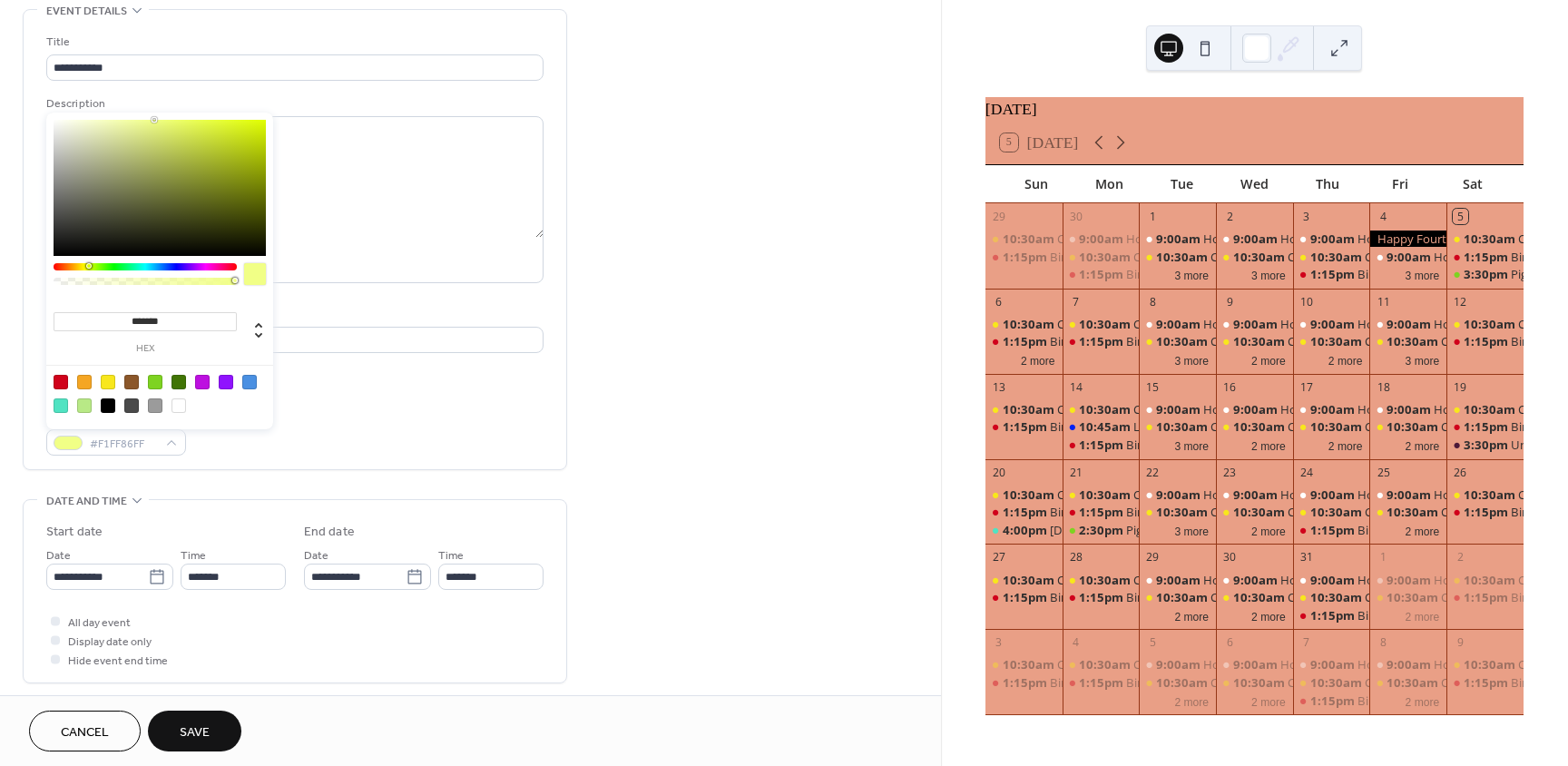 type on "*******" 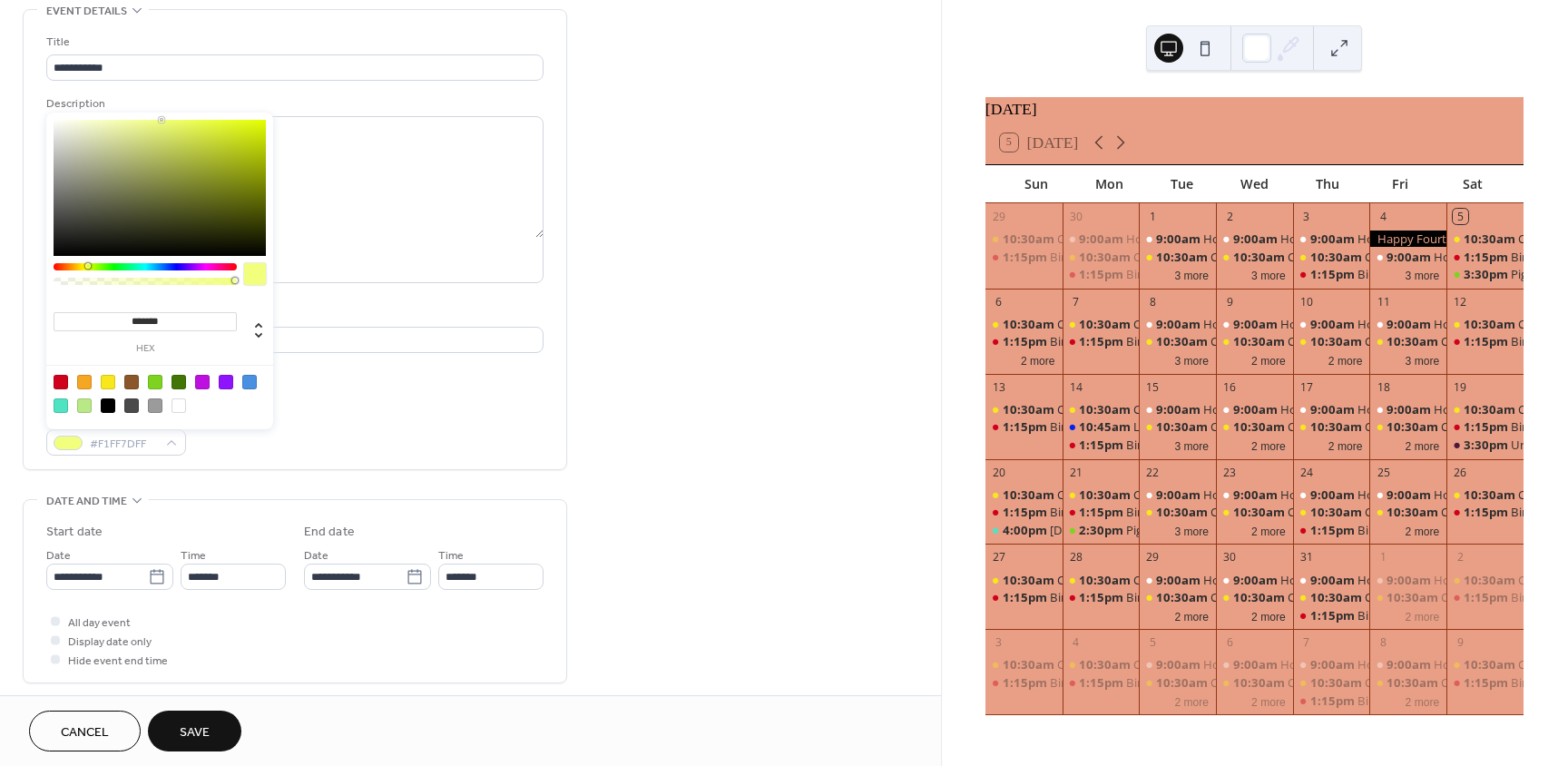drag, startPoint x: 141, startPoint y: 130, endPoint x: 162, endPoint y: 114, distance: 26.400758 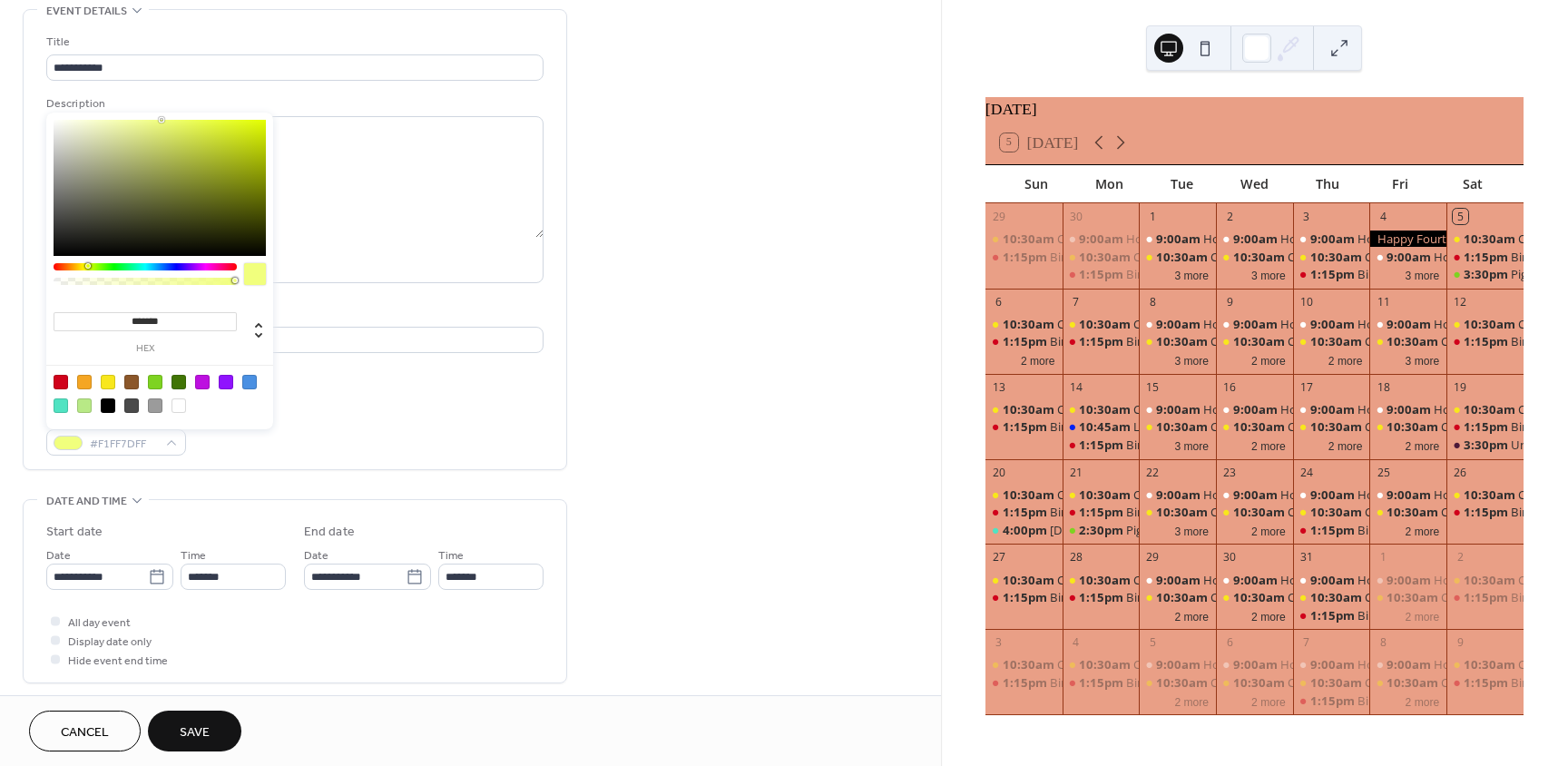 click on "******* hex" at bounding box center [160, 270] 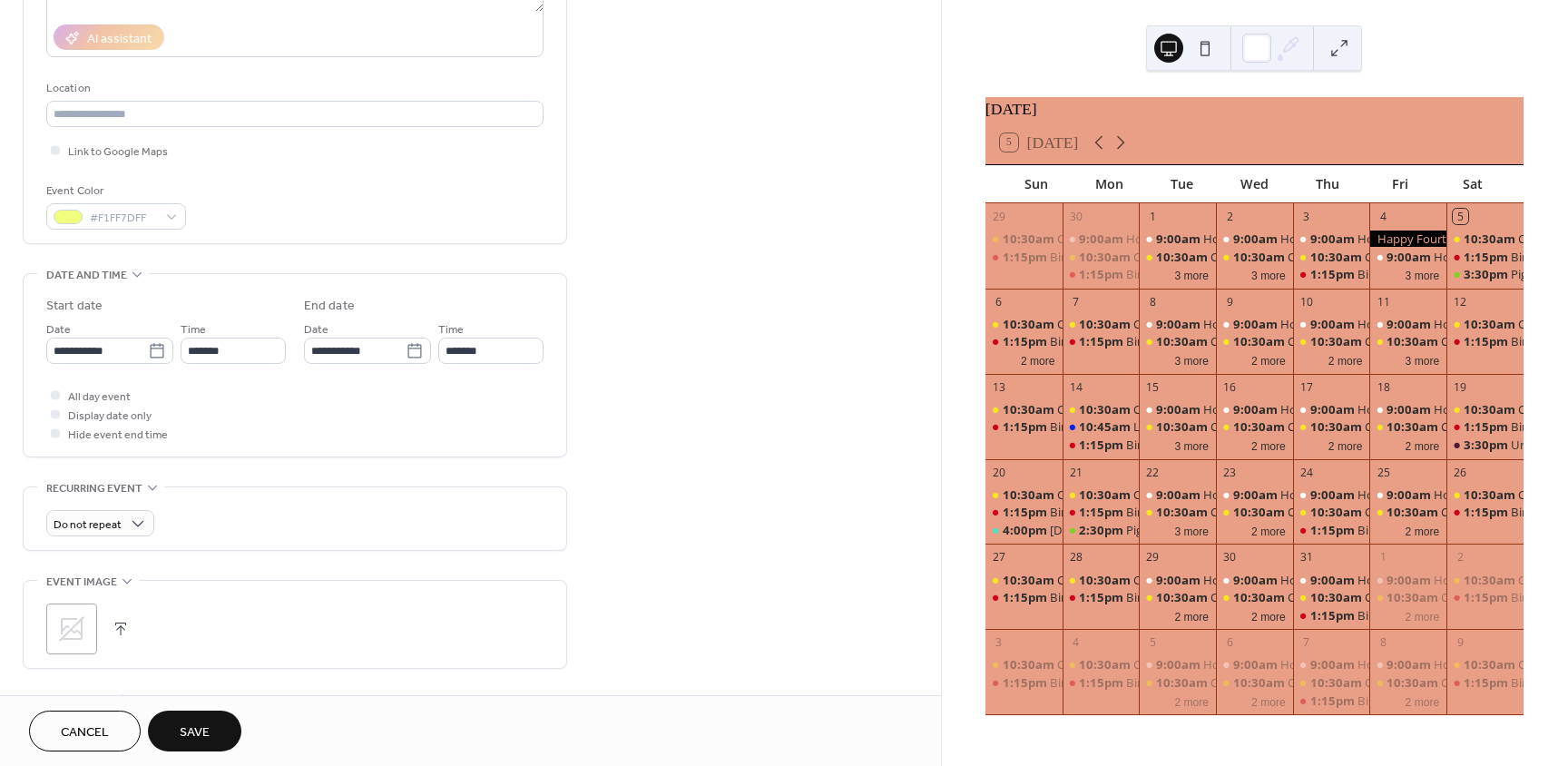 scroll, scrollTop: 363, scrollLeft: 0, axis: vertical 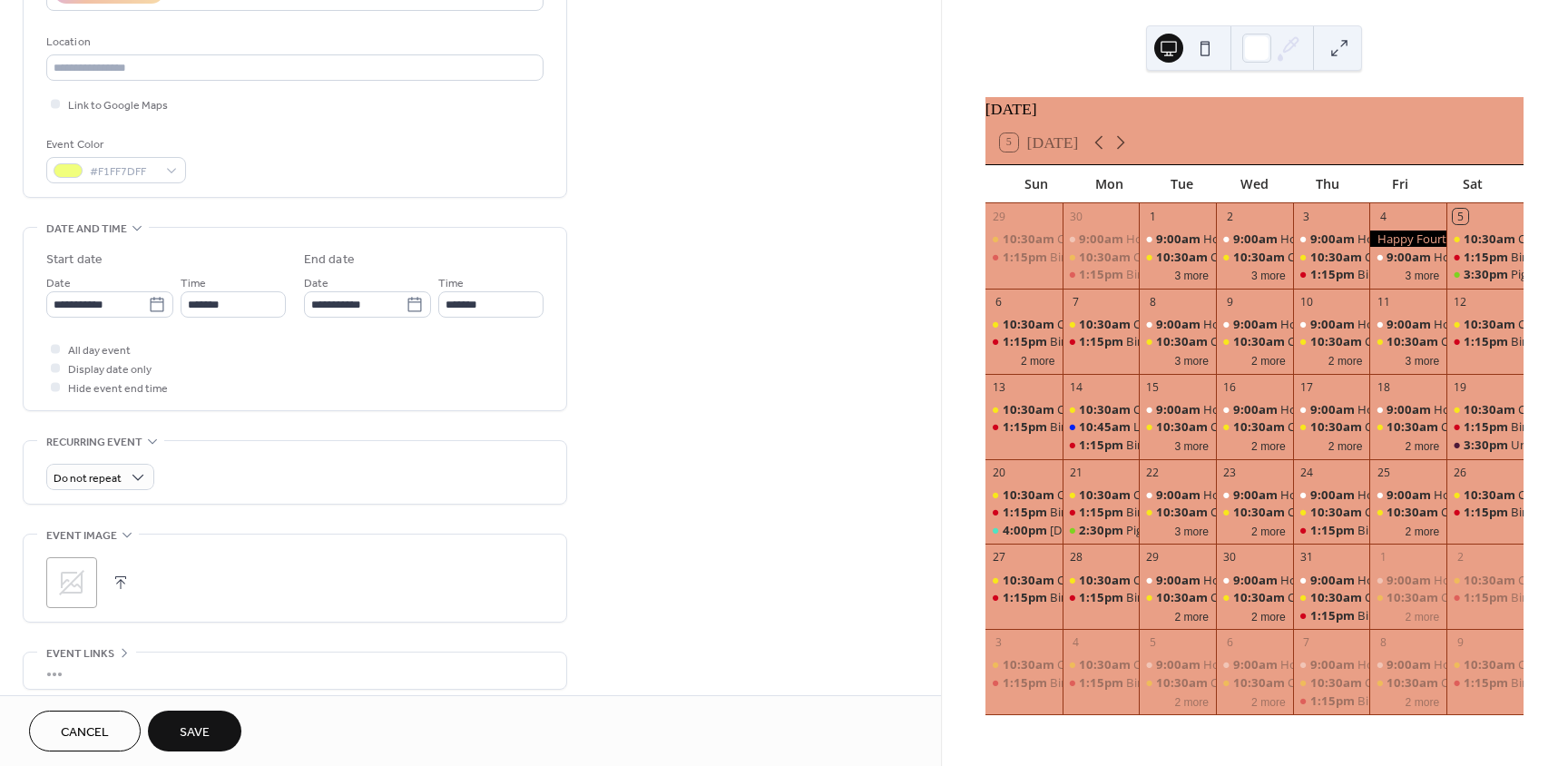 click on "Save" at bounding box center (194, 731) 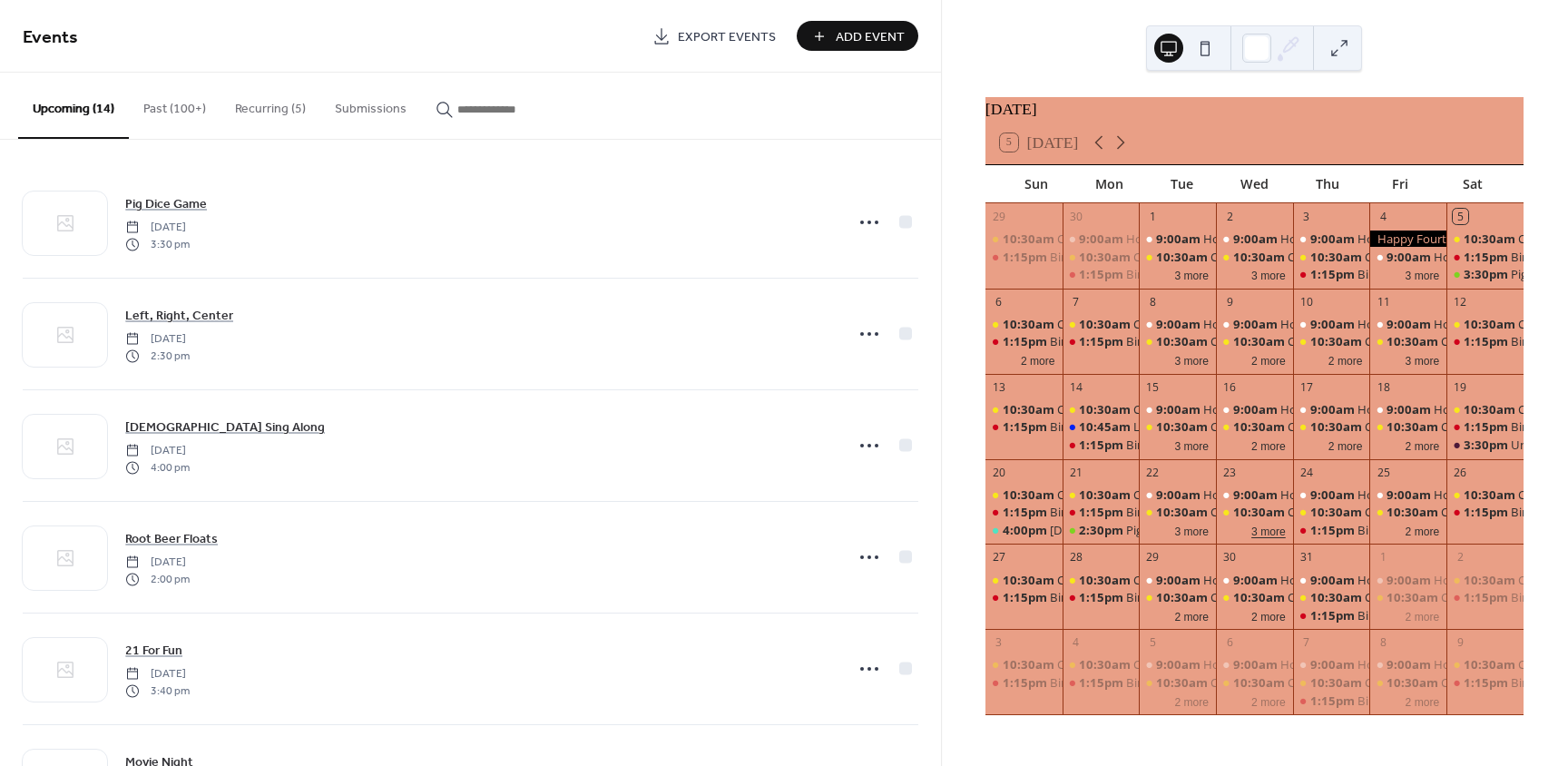 click on "3 more" at bounding box center [1269, 530] 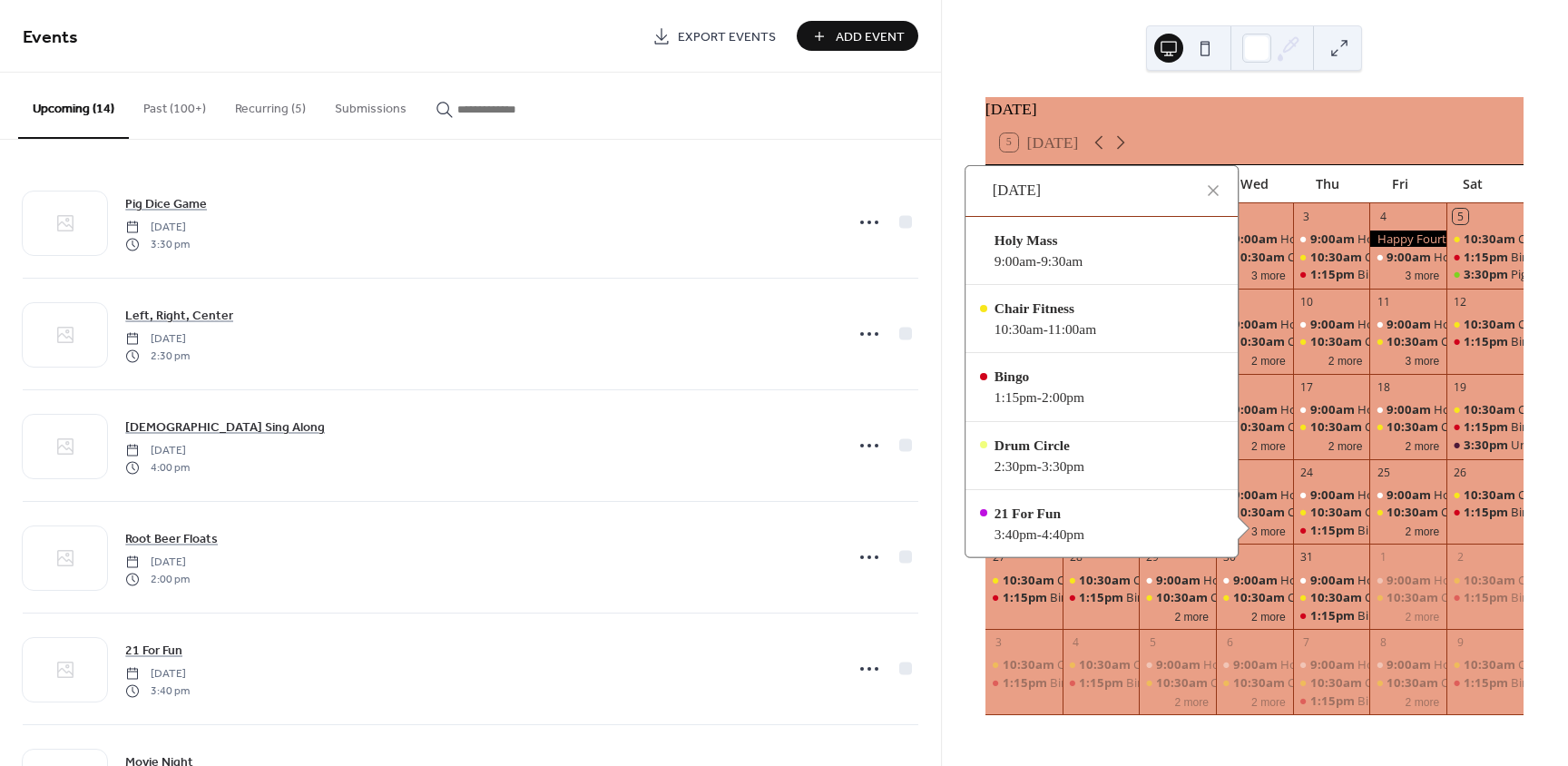 click on "July 2025 5 Today Sun Mon Tue Wed Thu Fri Sat 29 10:30am Chair Fitness 1:15pm Bingo 30 9:00am Holy Mass 10:30am Chair Fitness 1:15pm Bingo 1 9:00am Holy Mass 10:30am Chair Fitness 3 more 2 9:00am Holy Mass 10:30am Chair Fitness 3 more 3 9:00am Holy Mass 10:30am Chair Fitness 1:15pm Bingo 4 9:00am Holy Mass 3 more 5 10:30am Chair Fitness 1:15pm Bingo 3:30pm Pig Dice Game 6 10:30am Chair Fitness 1:15pm Bingo 2 more 7 10:30am Chair Fitness 1:15pm Bingo 8 9:00am Holy Mass 10:30am Chair Fitness 3 more 9 9:00am Holy Mass 10:30am Chair Fitness 2 more 10 9:00am Holy Mass 10:30am Chair Fitness 2 more 11 9:00am Holy Mass 10:30am Chair Fitness 3 more 12 10:30am Chair Fitness 1:15pm Bingo 13 10:30am Chair Fitness 1:15pm Bingo 14 10:30am Chair Fitness 10:45am Love on a Leash 1:15pm Bingo 15 9:00am Holy Mass 10:30am Chair Fitness 3 more 16 9:00am Holy Mass 10:30am Chair Fitness 2 more 17 9:00am Holy Mass 10:30am Chair Fitness 2 more 18 9:00am Holy Mass 10:30am Chair Fitness 2 more 19 10:30am Chair Fitness 1:15pm Bingo Uno" at bounding box center (1254, 412) 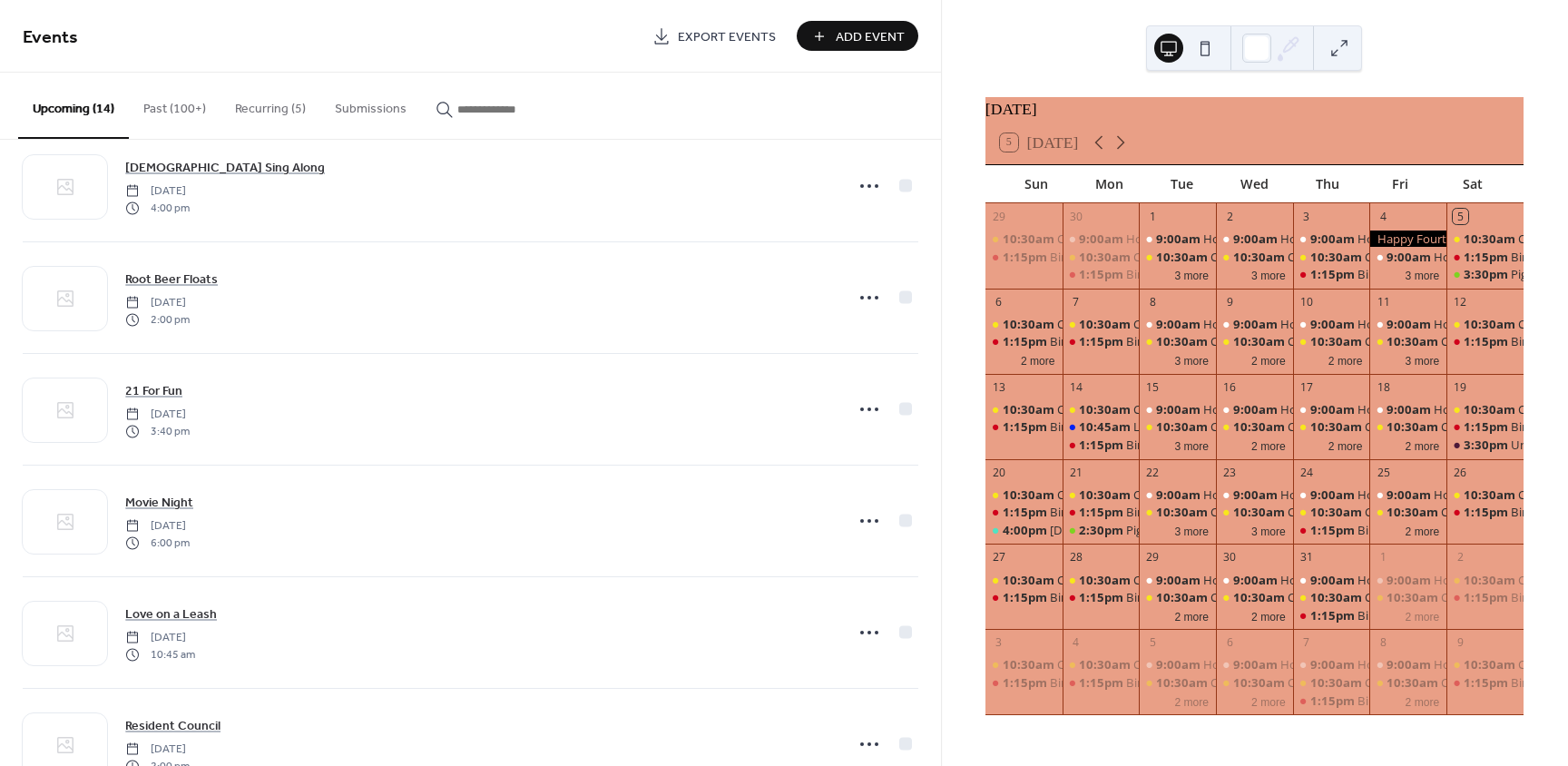 scroll, scrollTop: 264, scrollLeft: 0, axis: vertical 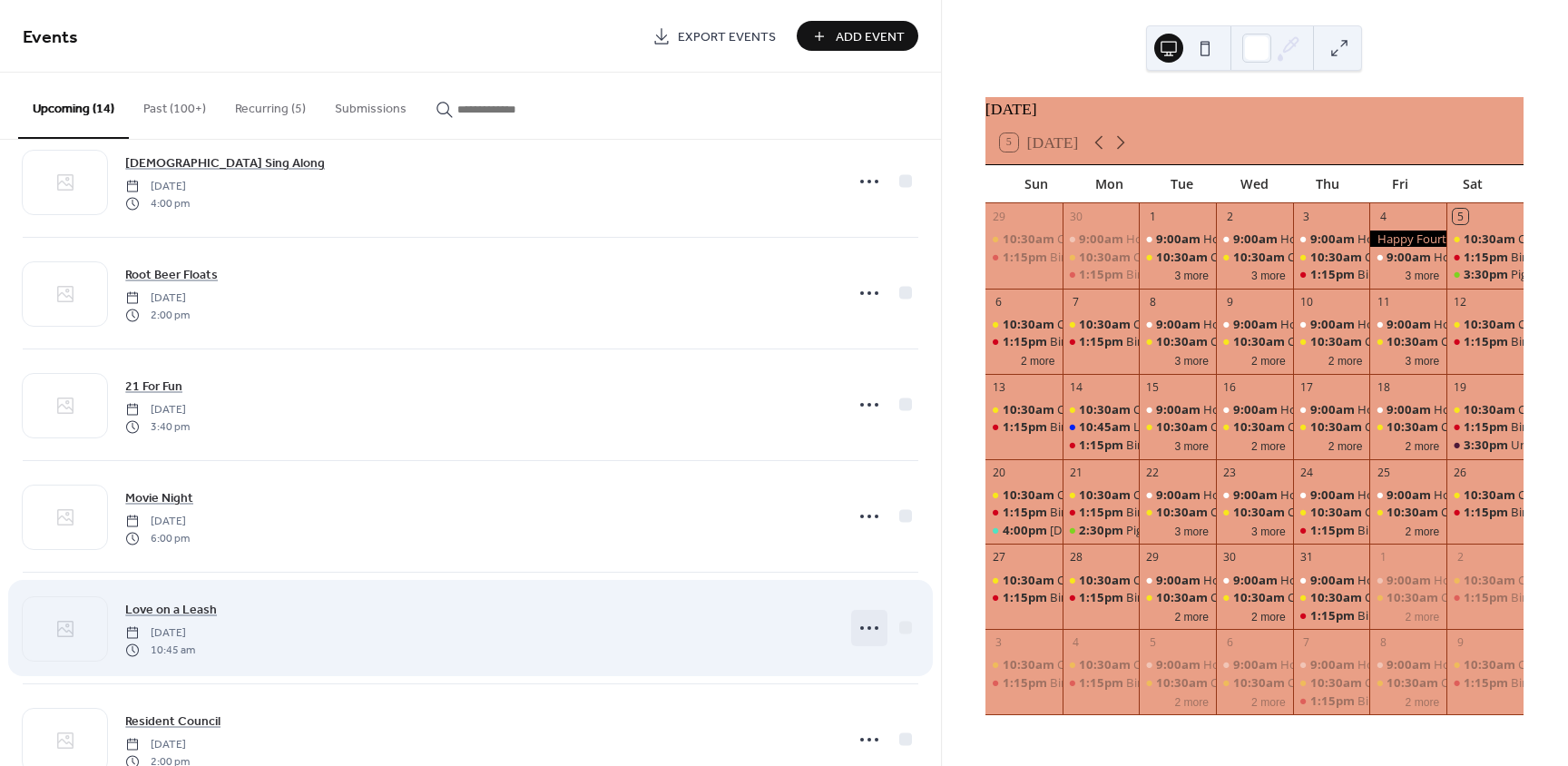 click 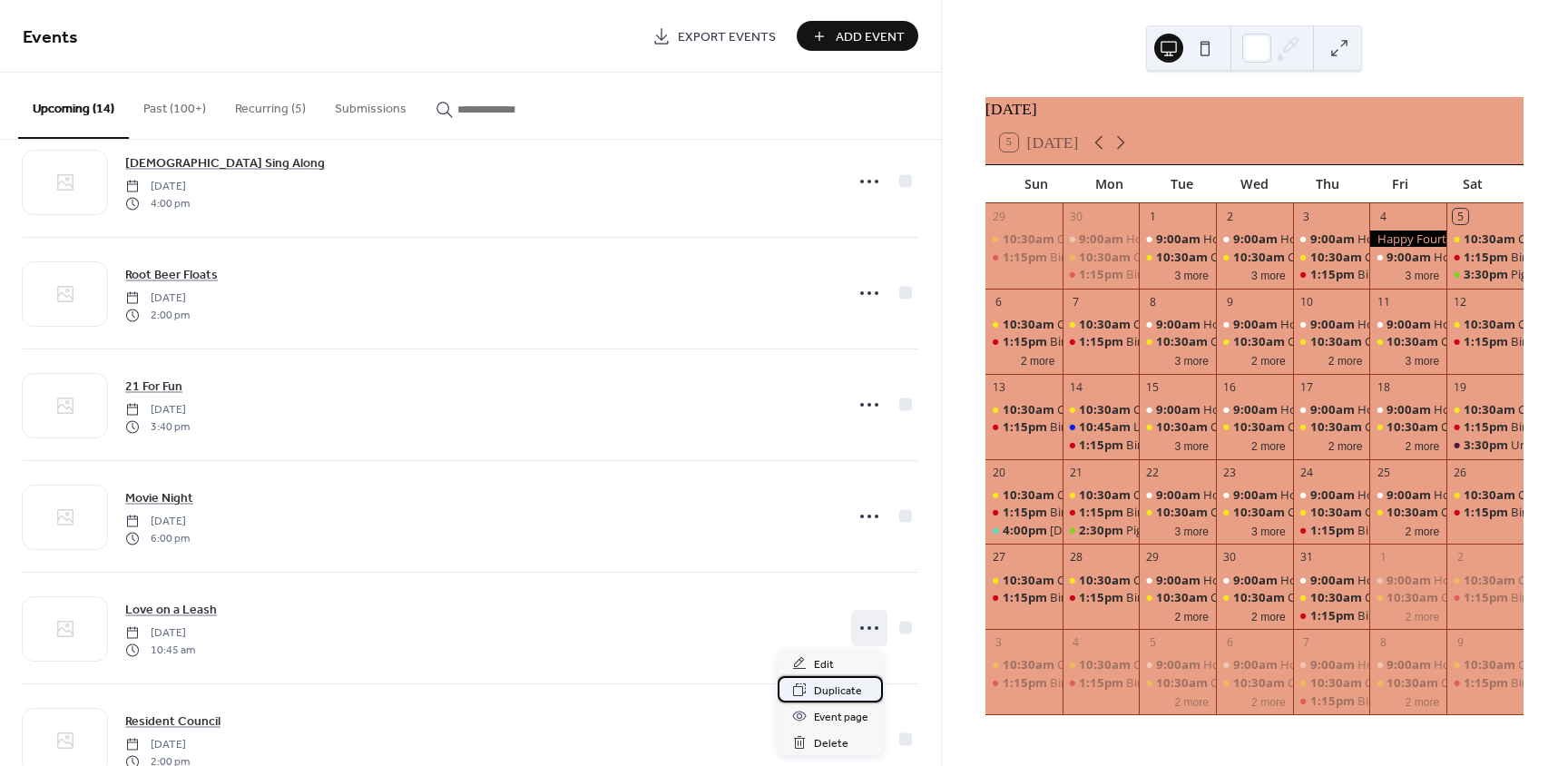 click on "Duplicate" at bounding box center (838, 691) 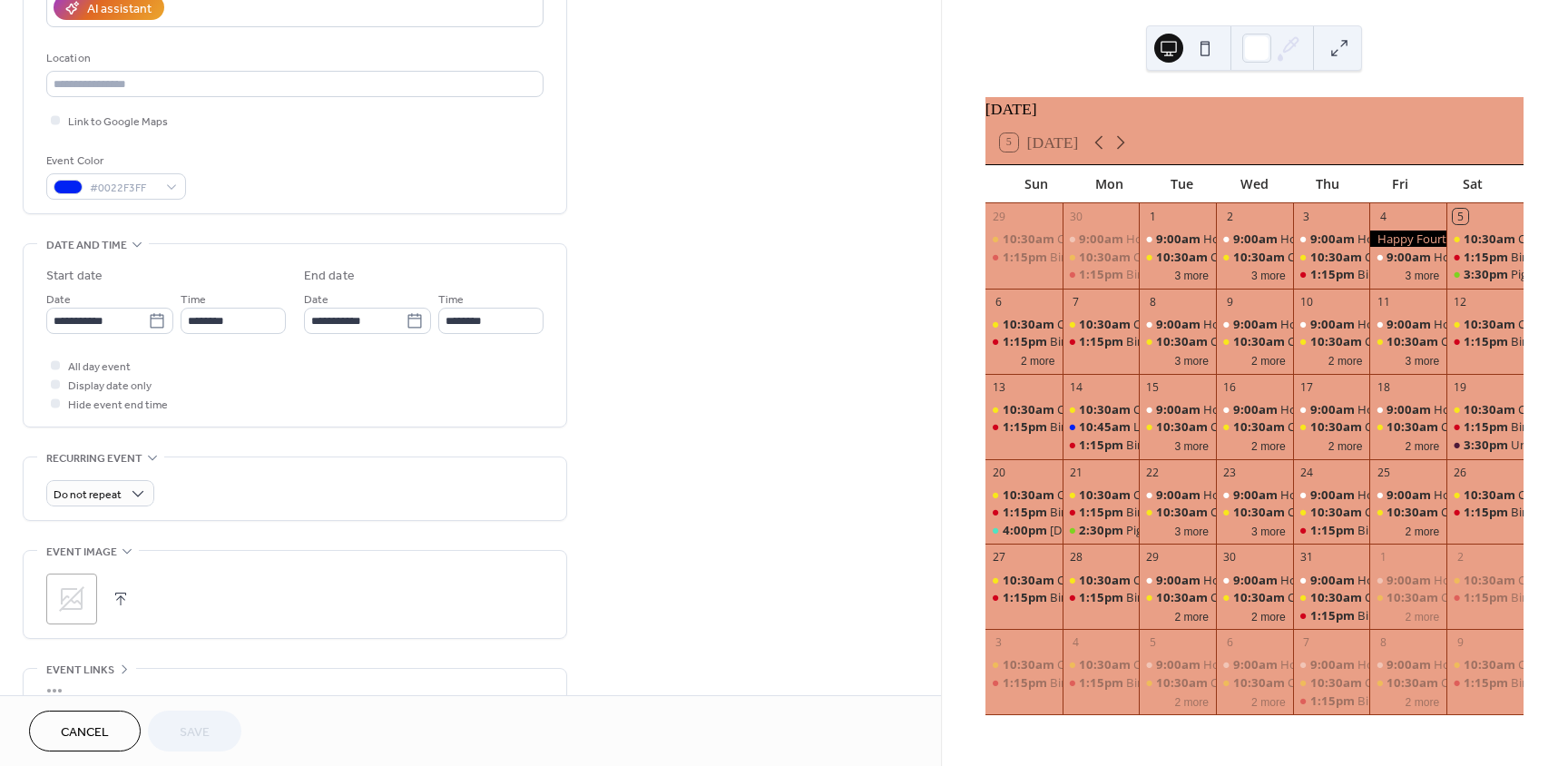 scroll, scrollTop: 363, scrollLeft: 0, axis: vertical 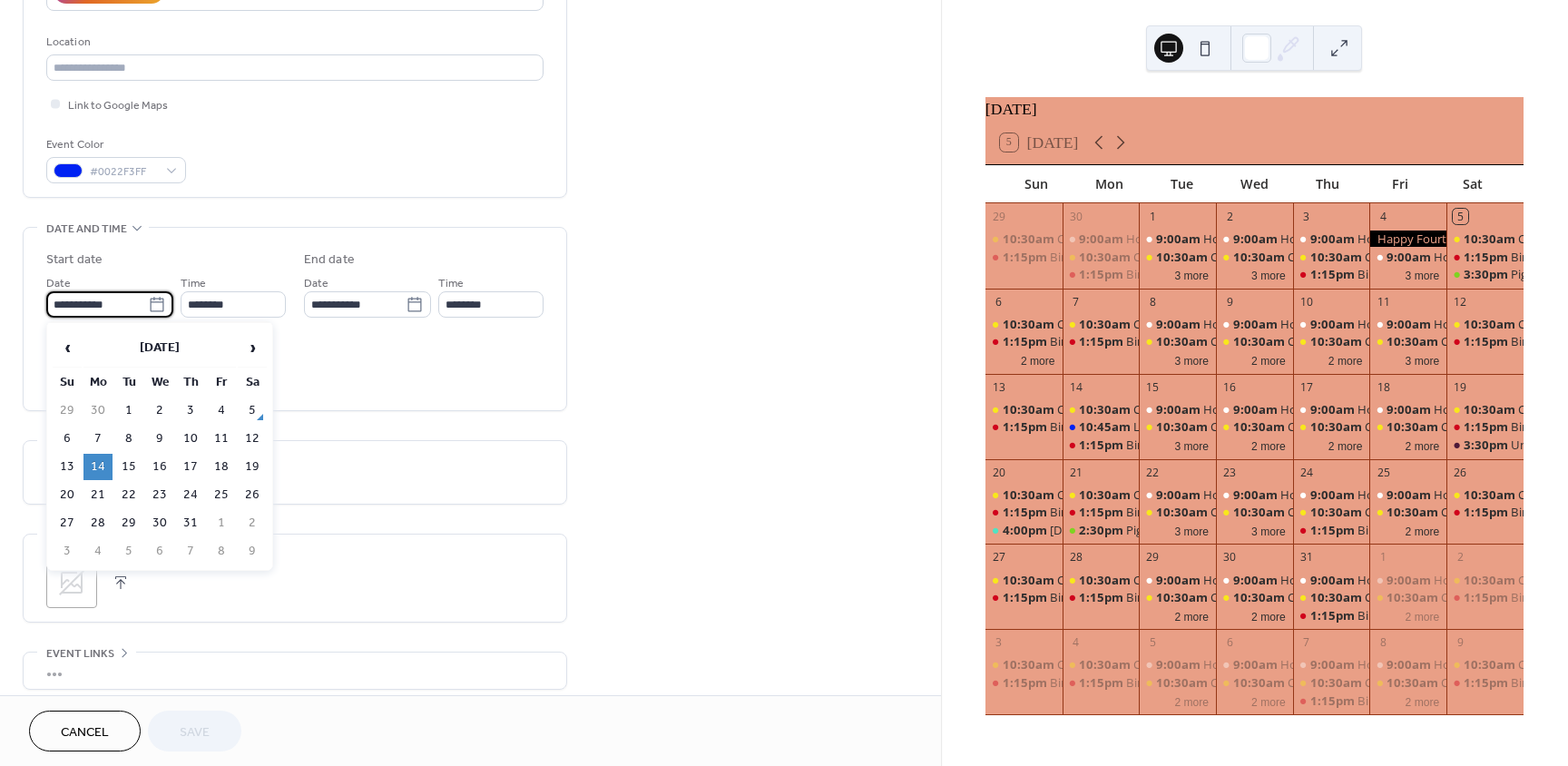 click on "**********" at bounding box center [97, 304] 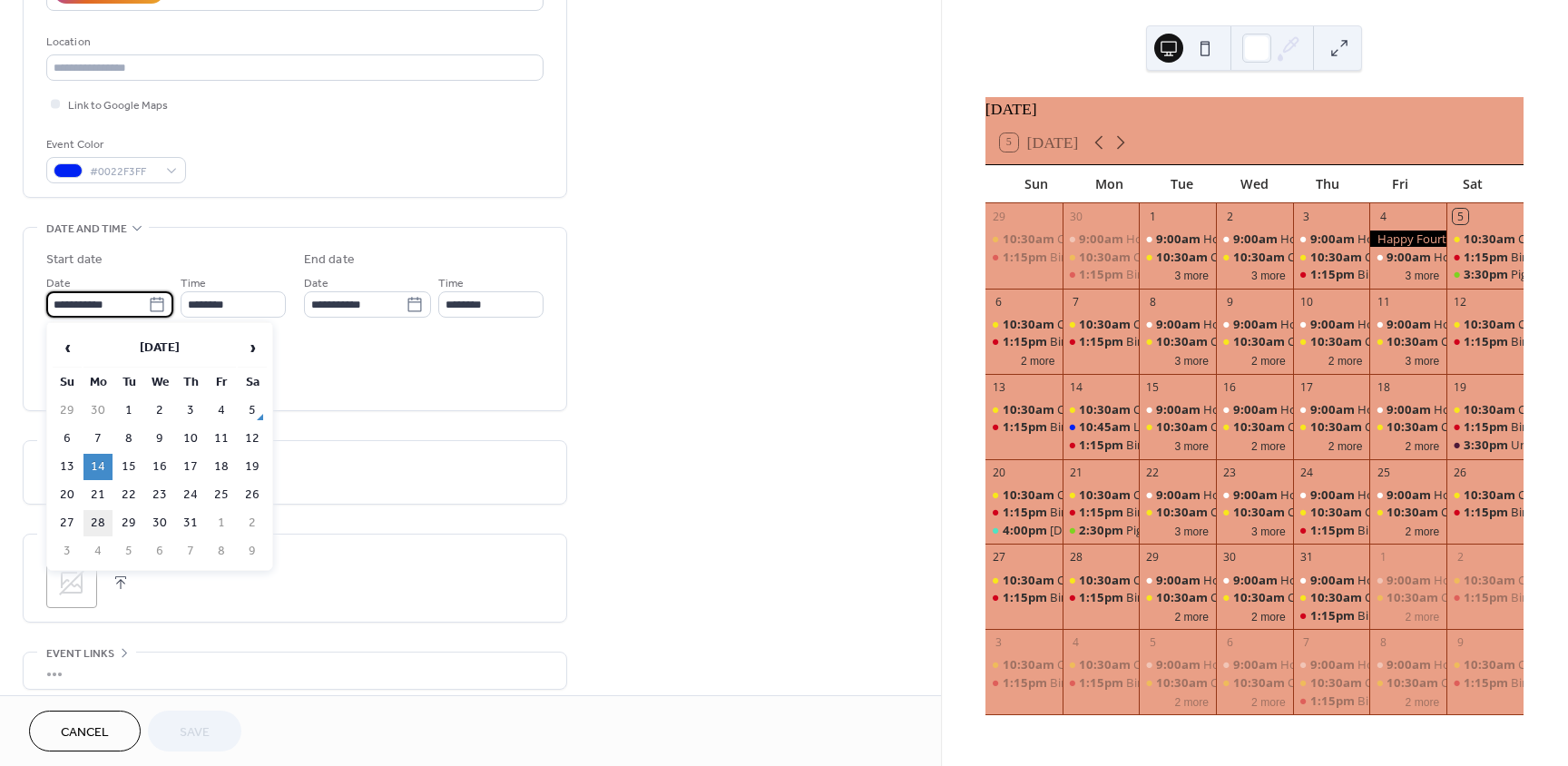 click on "28" at bounding box center (98, 523) 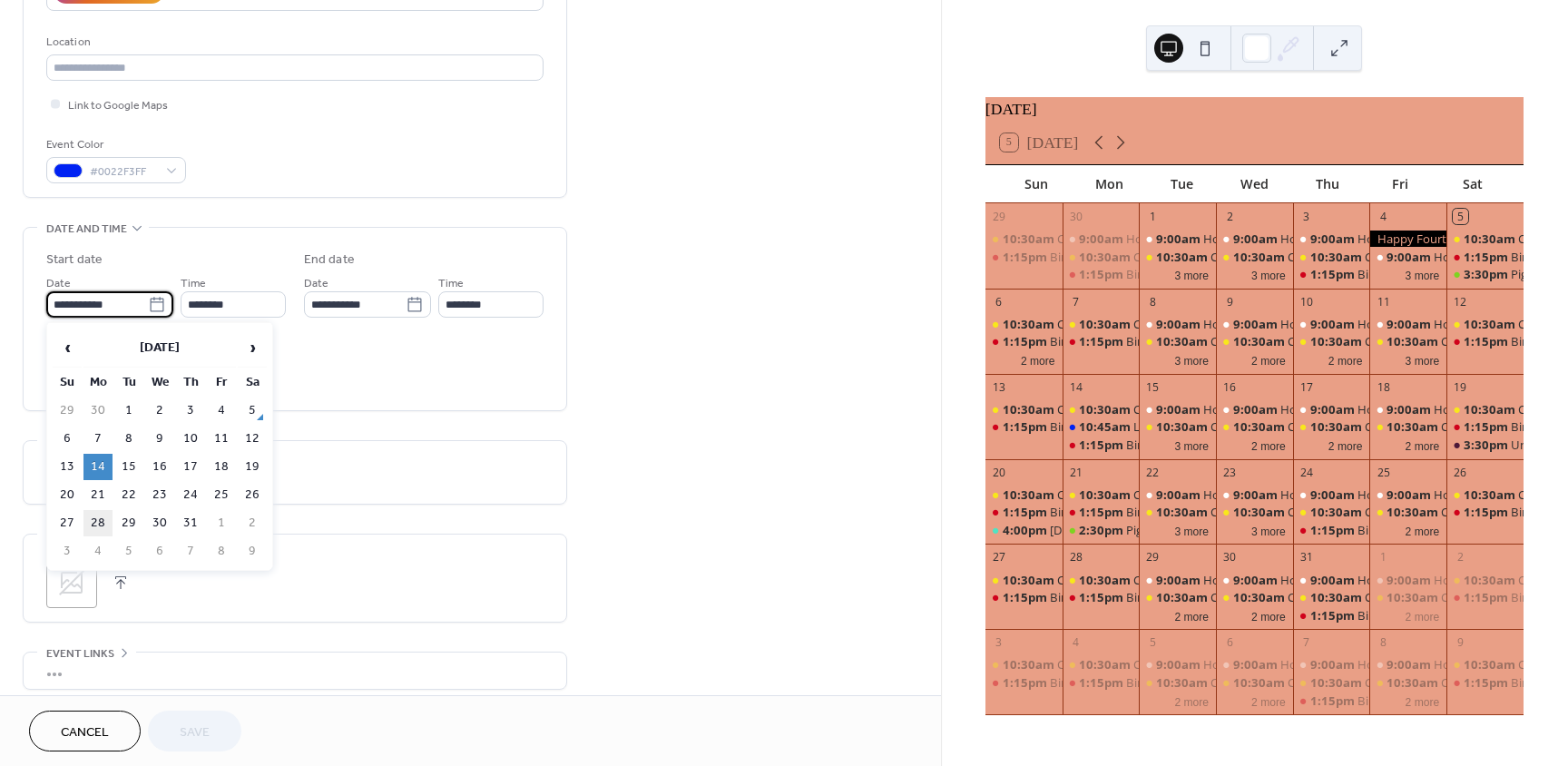 type on "**********" 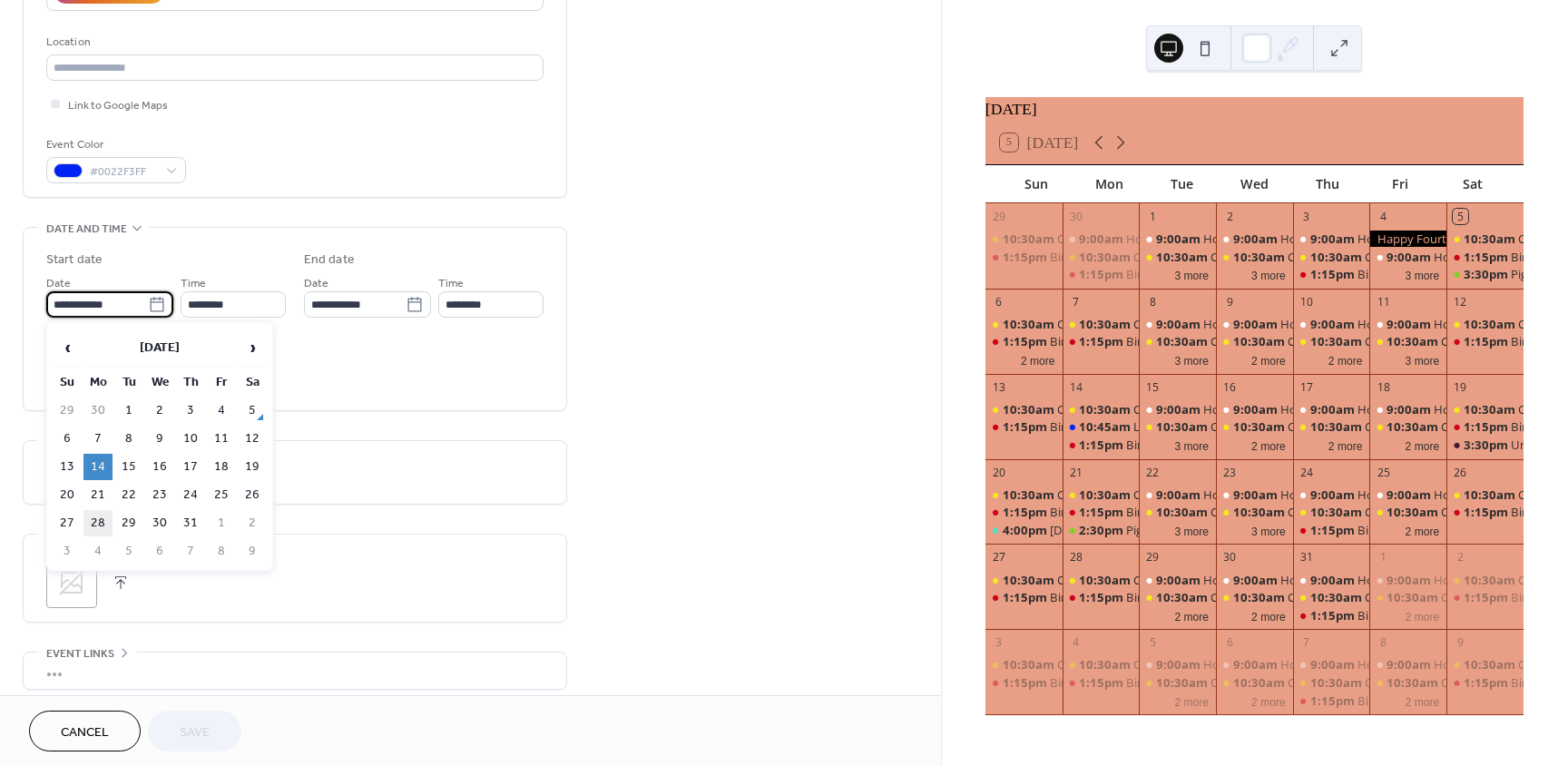 type 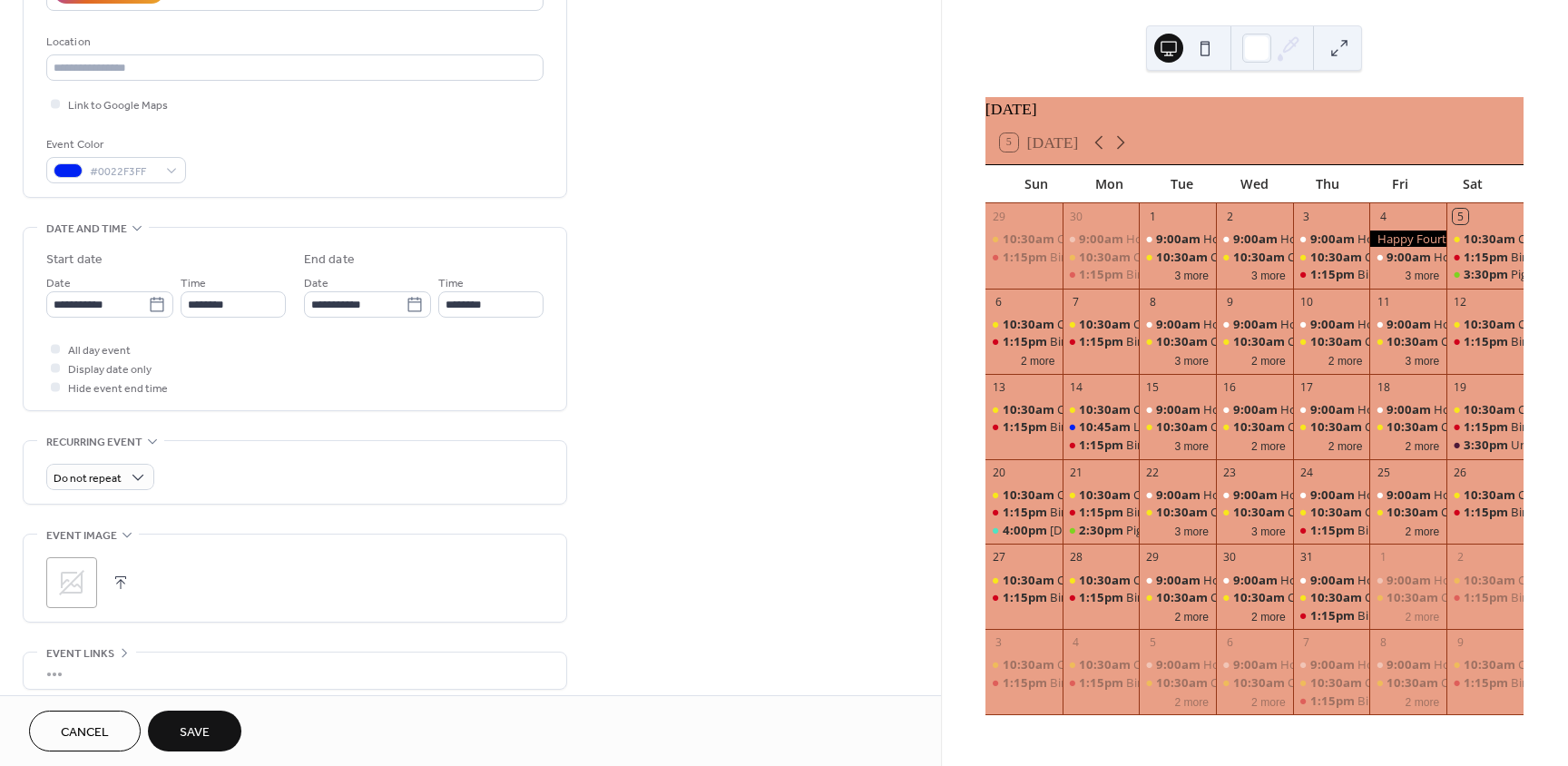 click on "Save" at bounding box center [194, 731] 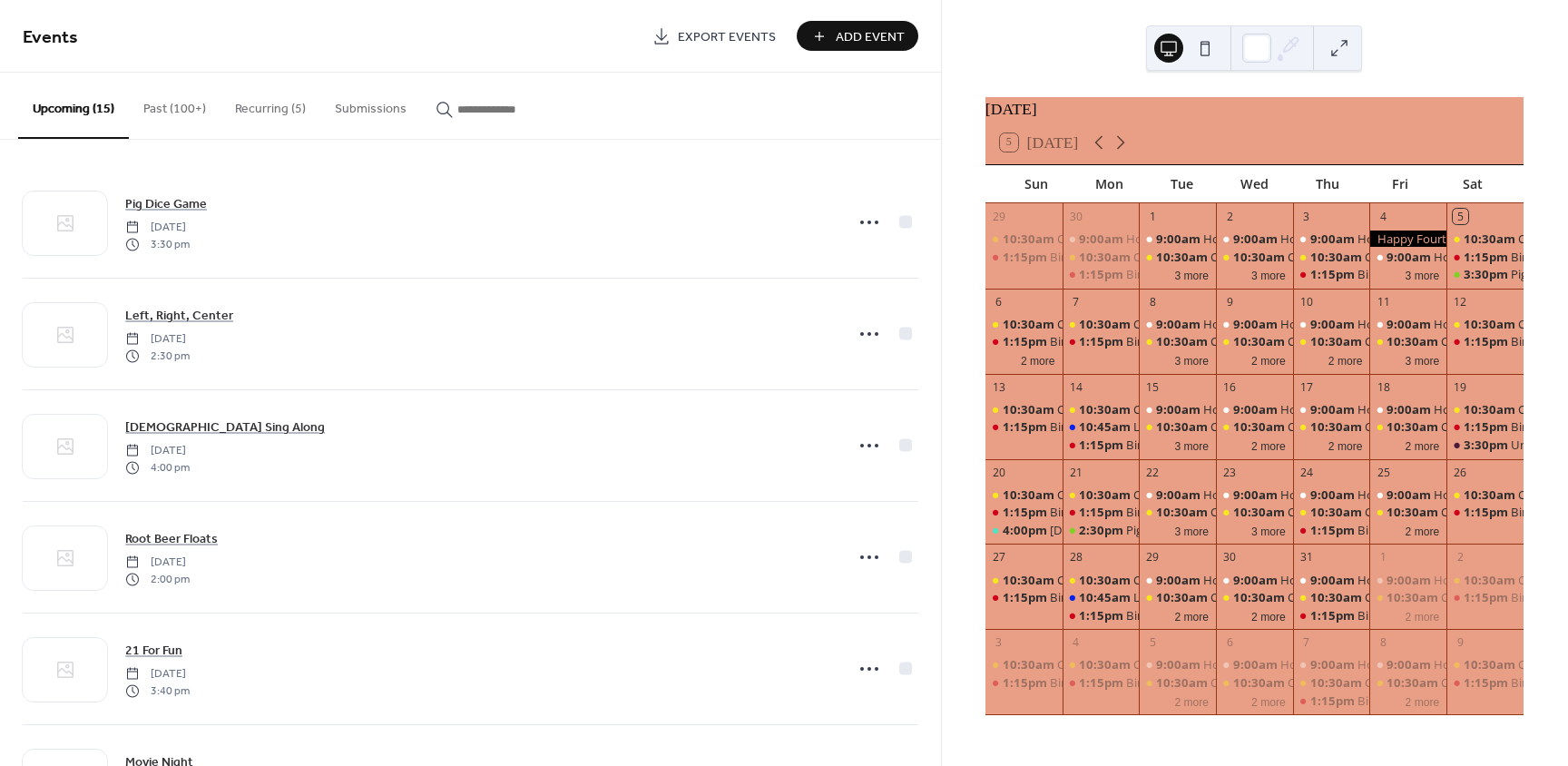 click on "Add Event" at bounding box center [870, 37] 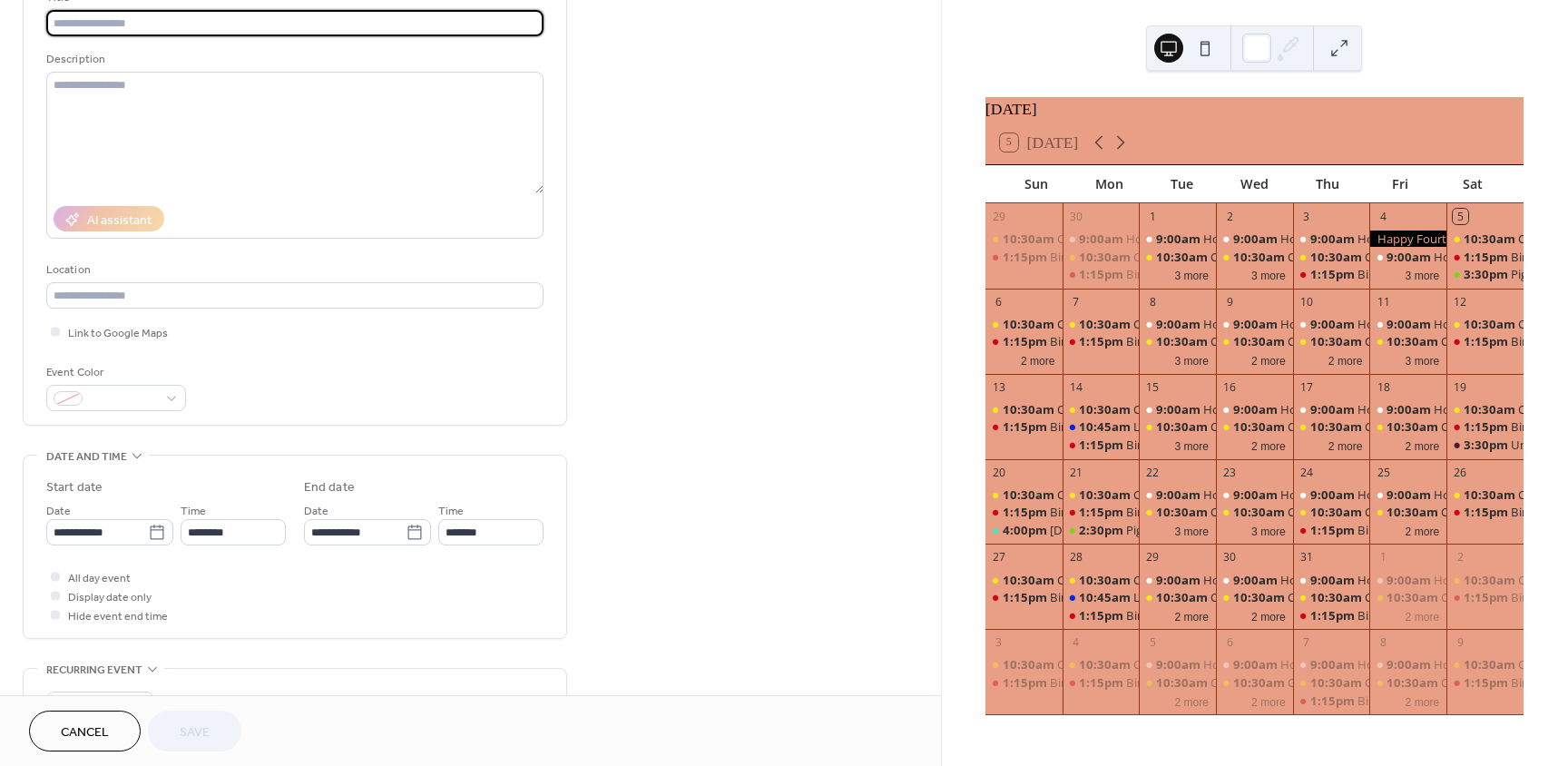scroll, scrollTop: 182, scrollLeft: 0, axis: vertical 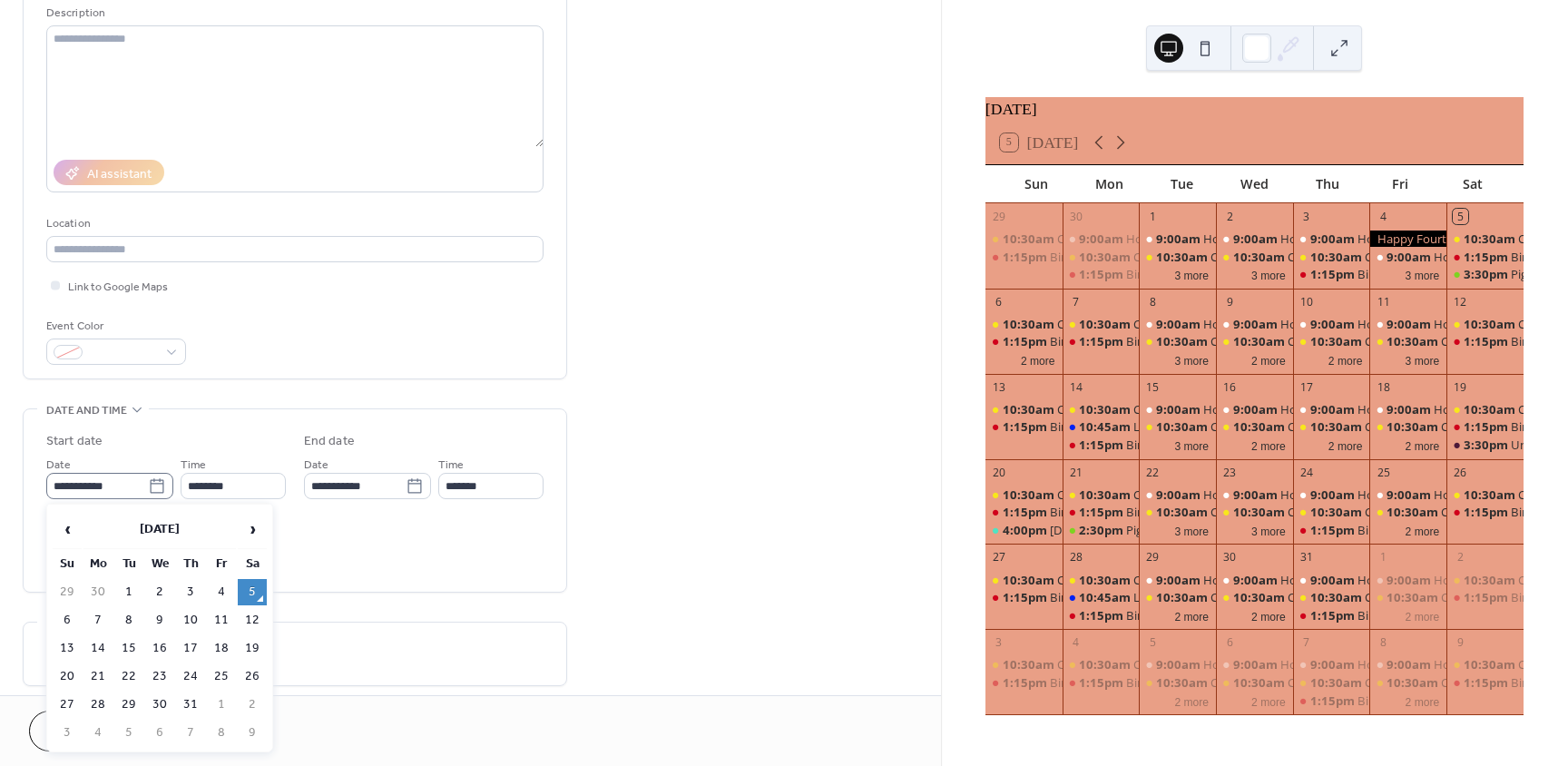 click 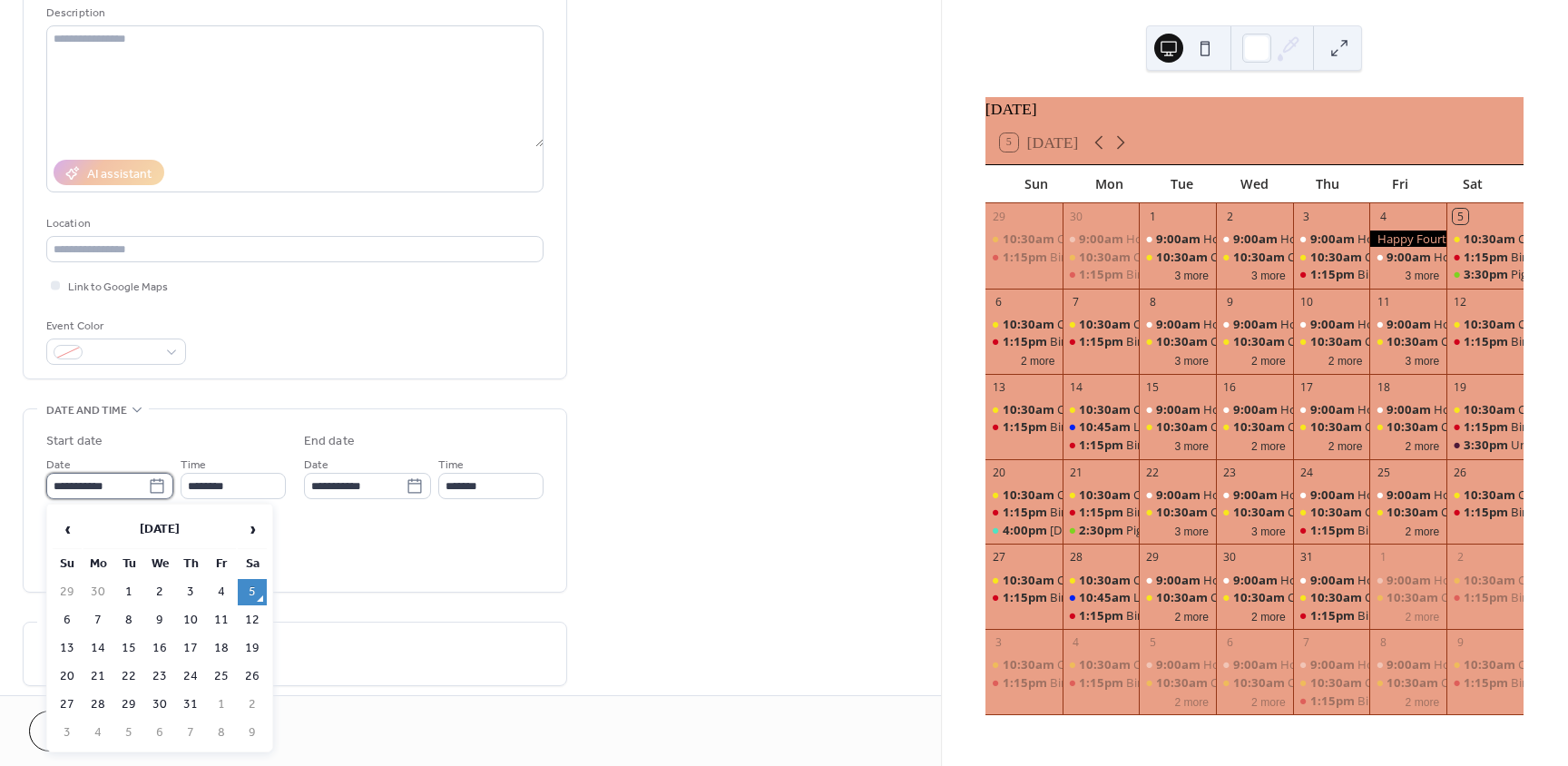 click on "**********" at bounding box center [97, 486] 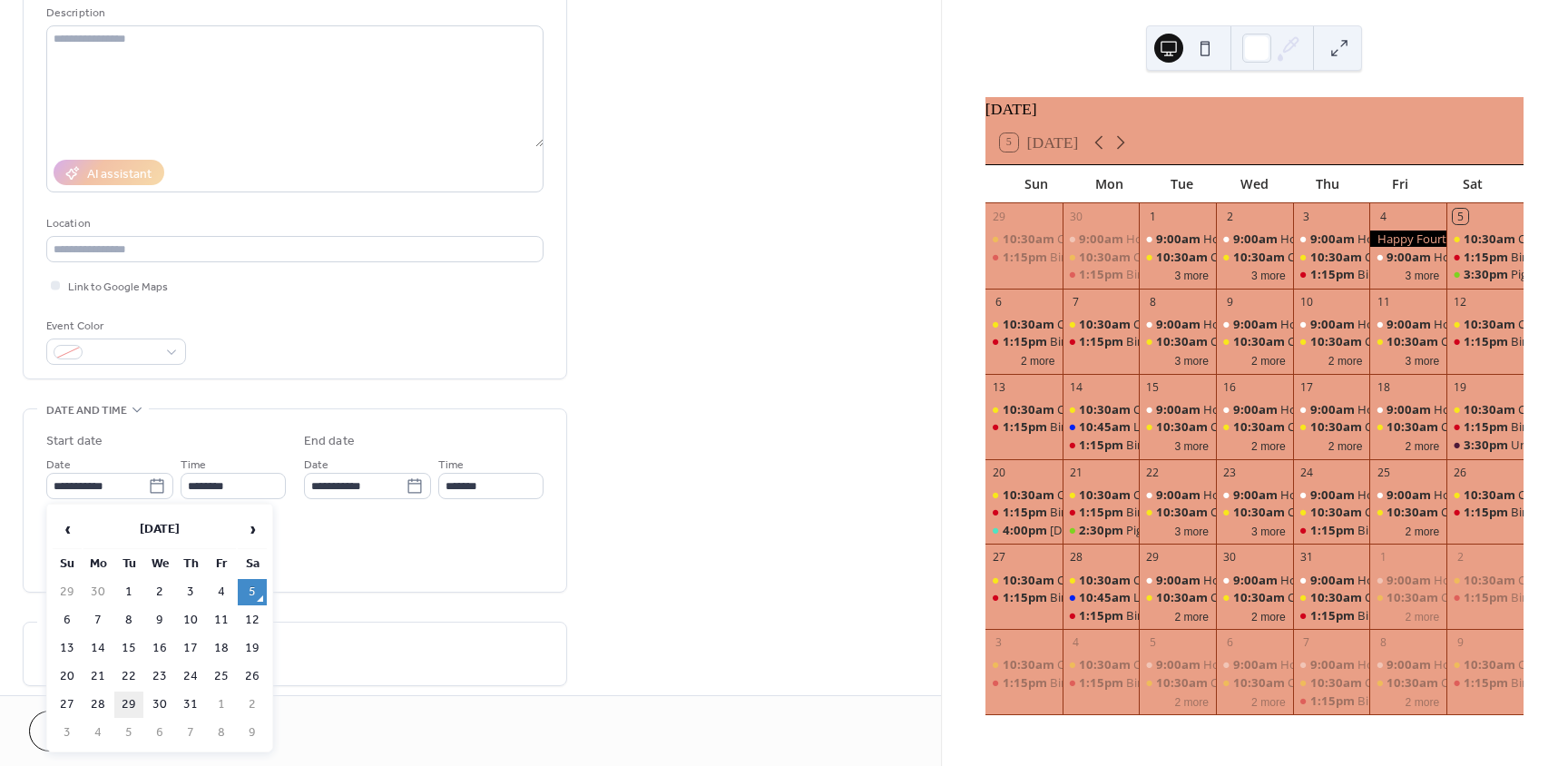 click on "29" at bounding box center (129, 704) 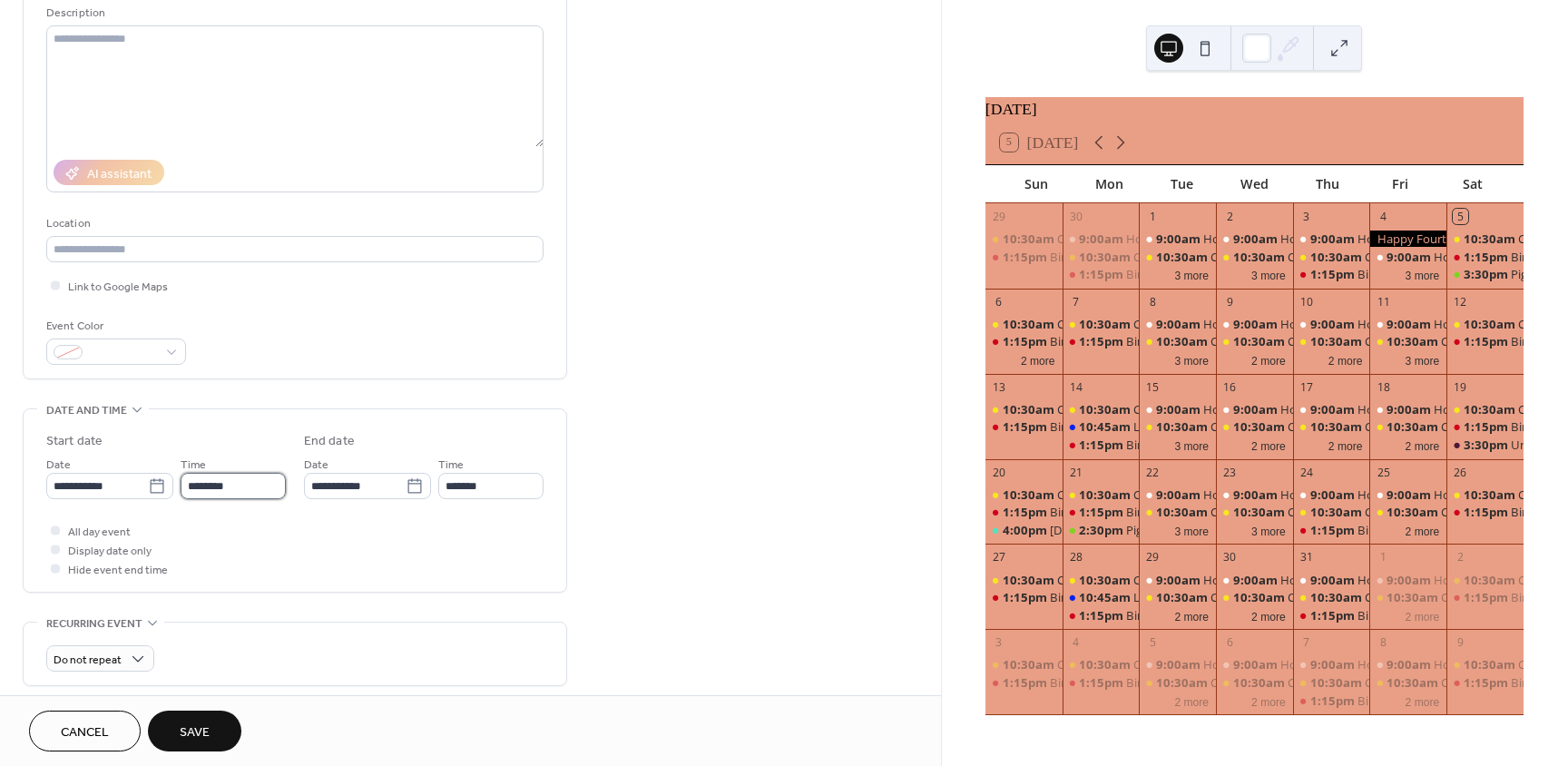 click on "********" at bounding box center [233, 486] 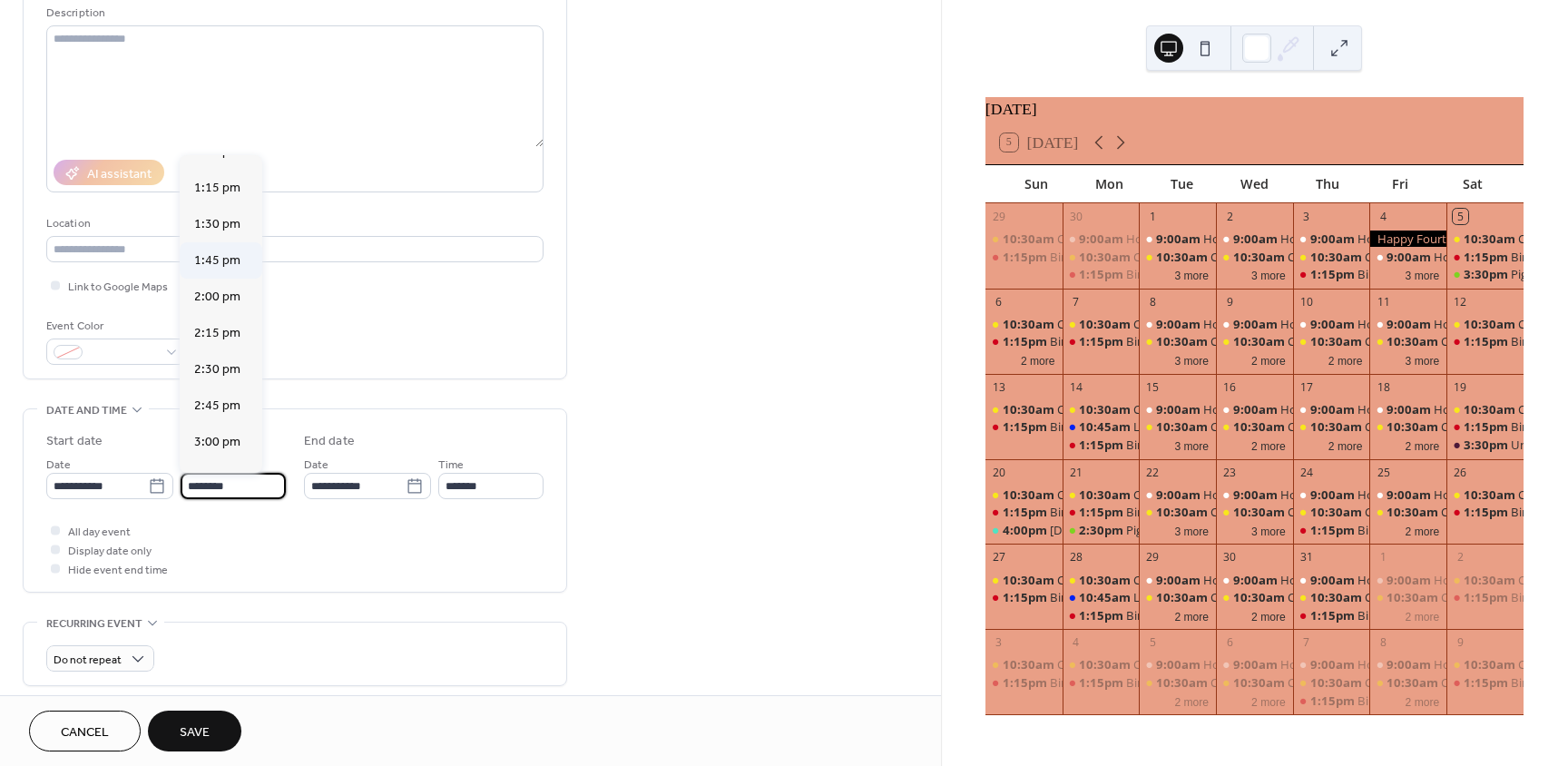scroll, scrollTop: 1968, scrollLeft: 0, axis: vertical 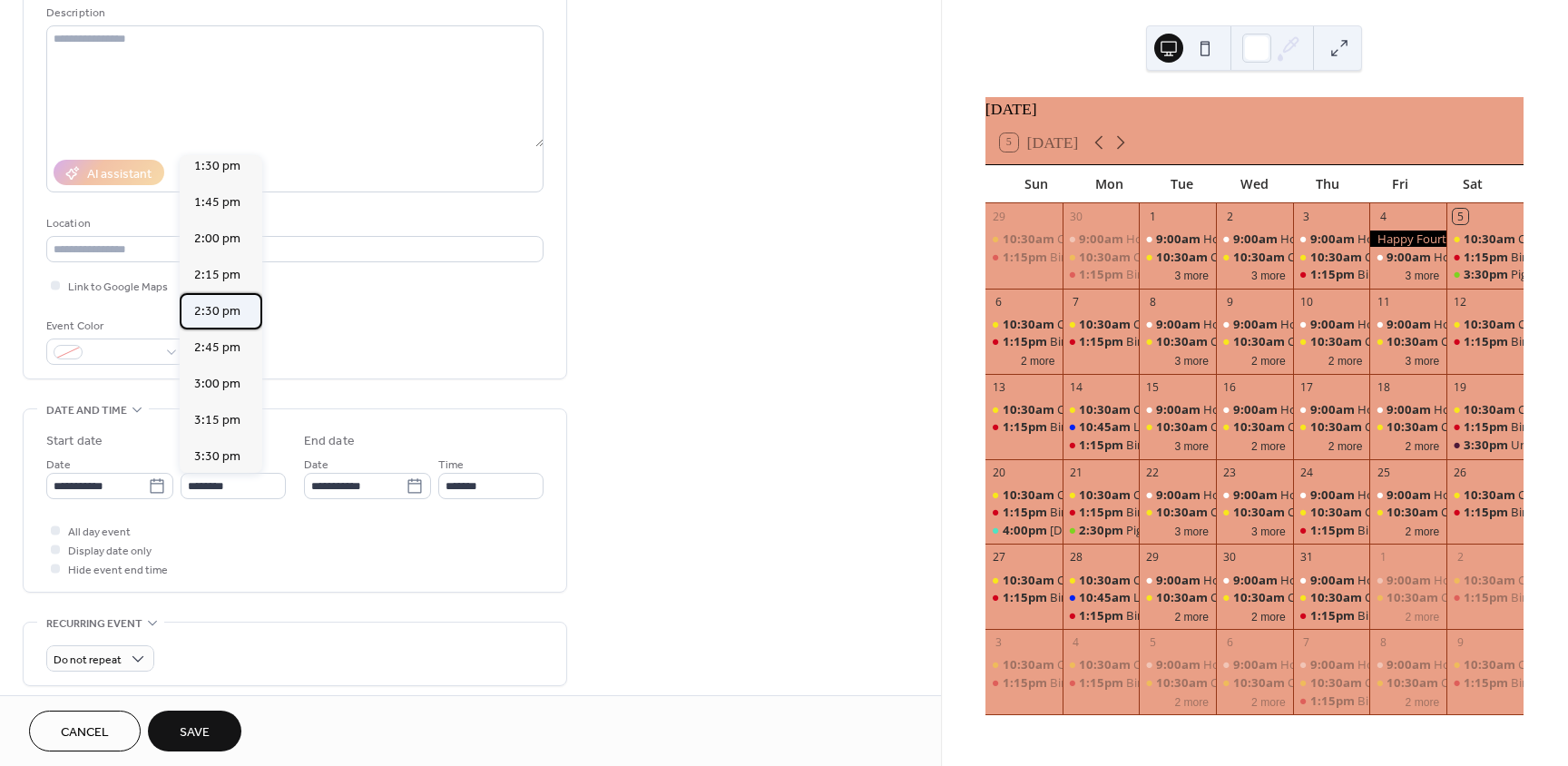 click on "2:30 pm" at bounding box center [217, 311] 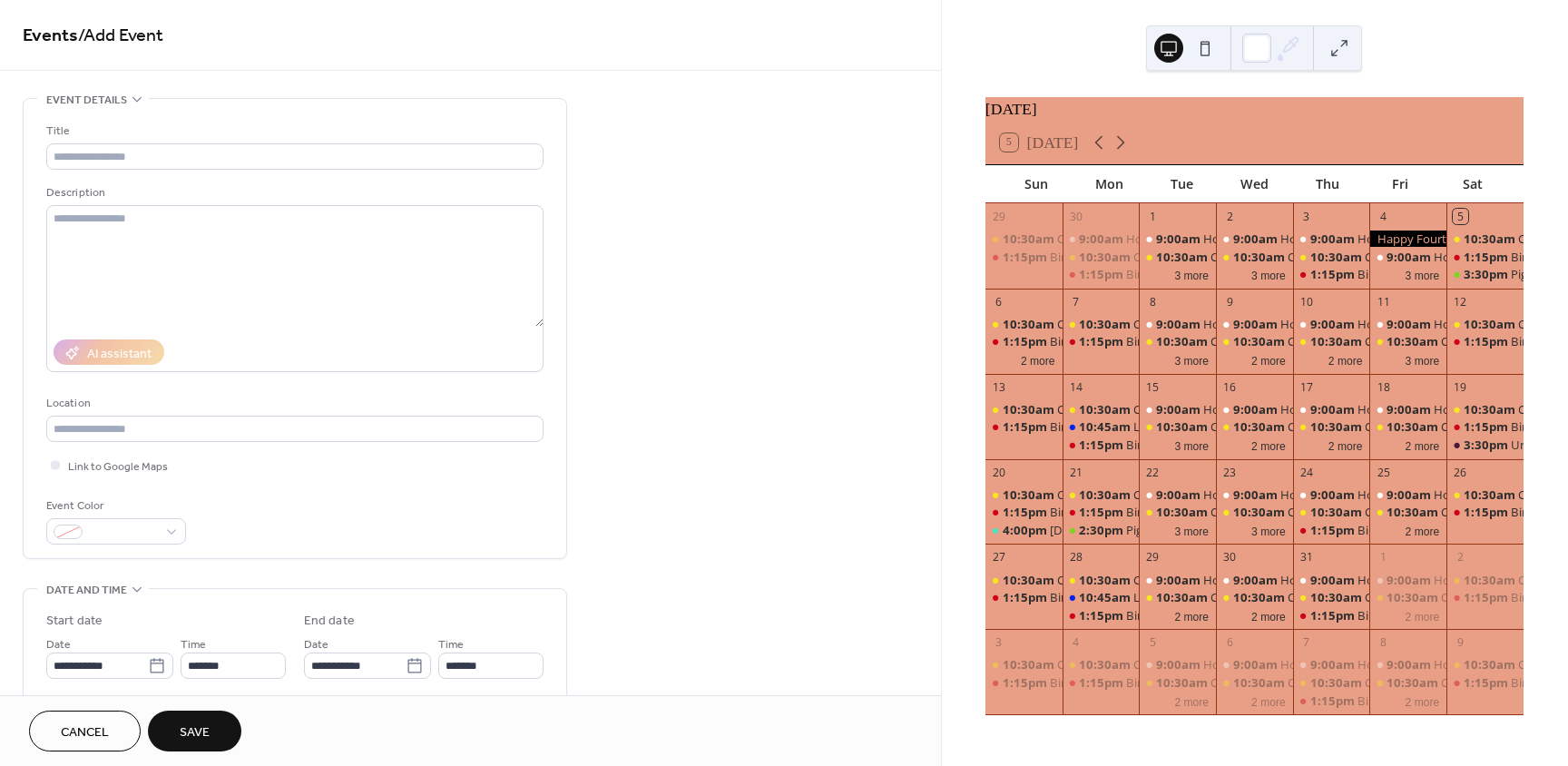 scroll, scrollTop: 0, scrollLeft: 0, axis: both 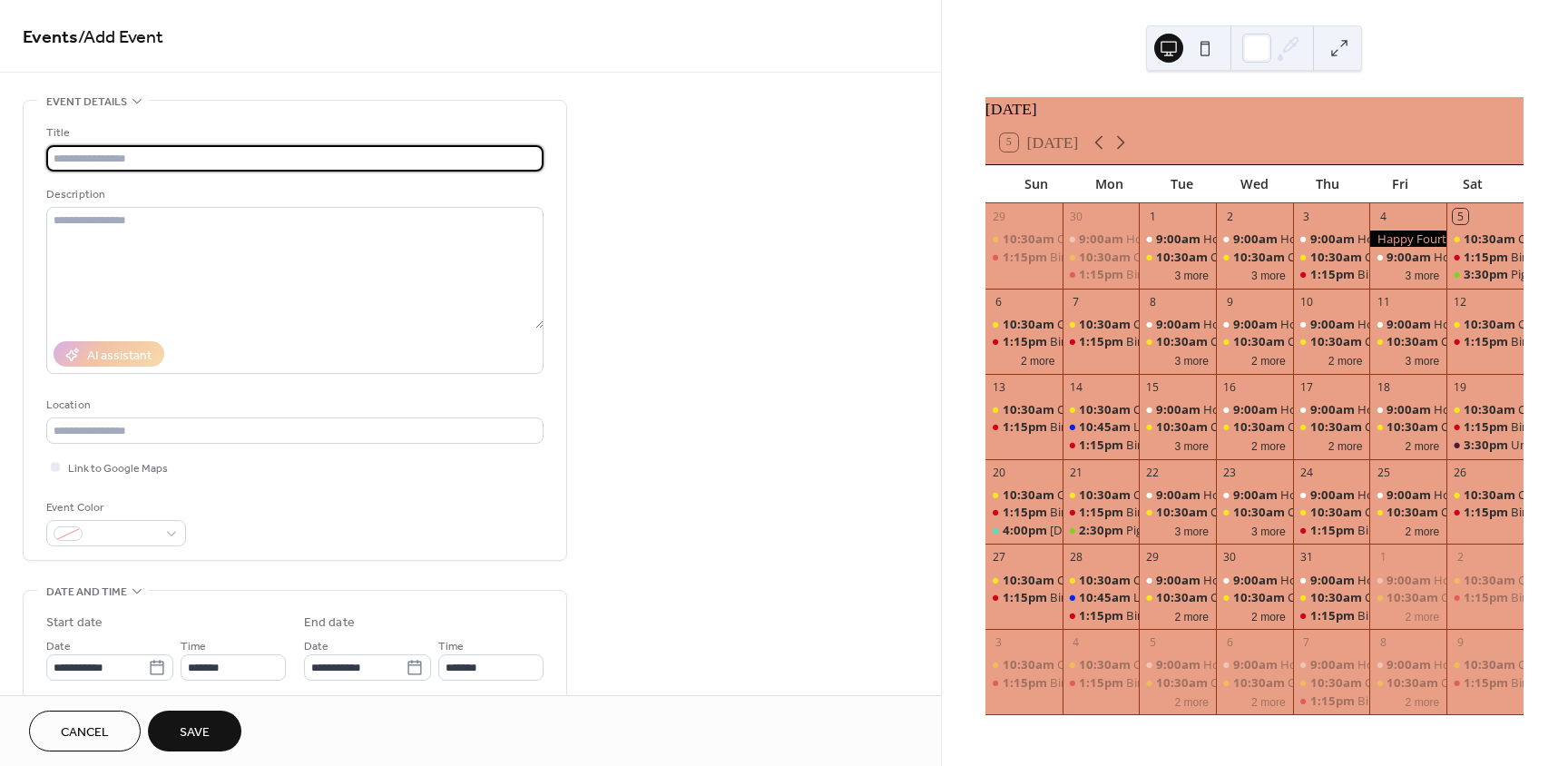 click at bounding box center [295, 158] 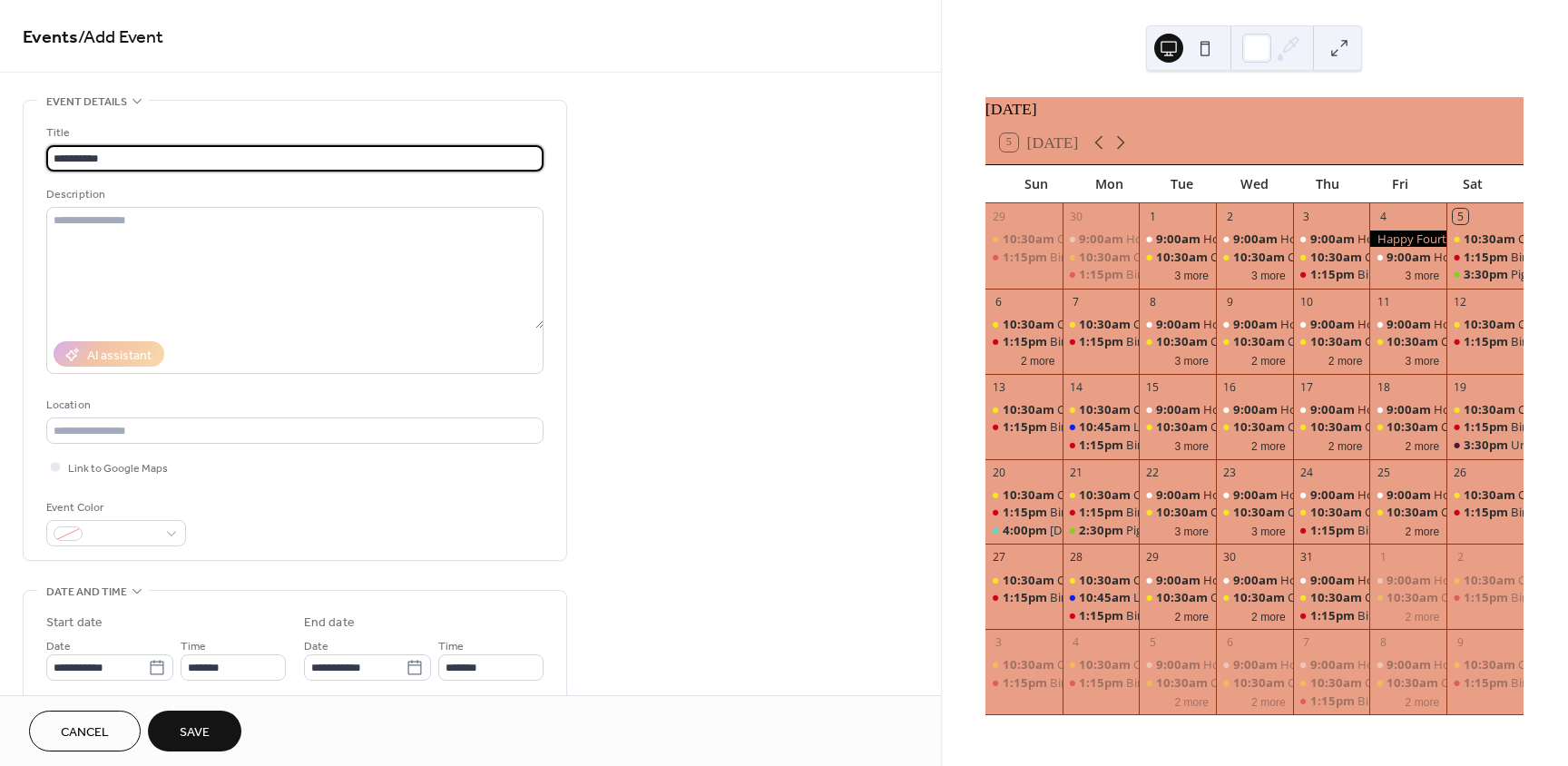 click on "**********" at bounding box center (295, 330) 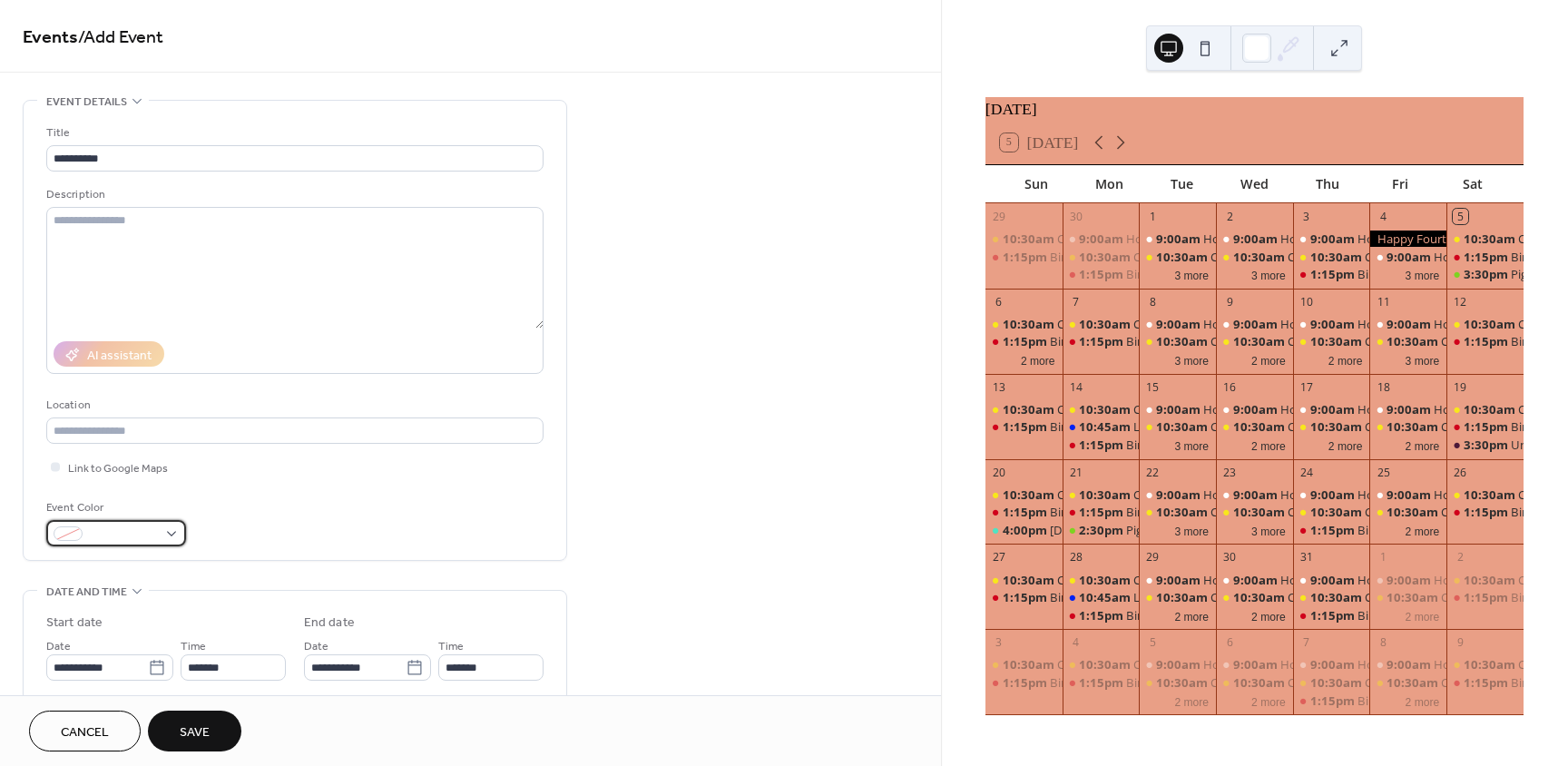 click at bounding box center (123, 535) 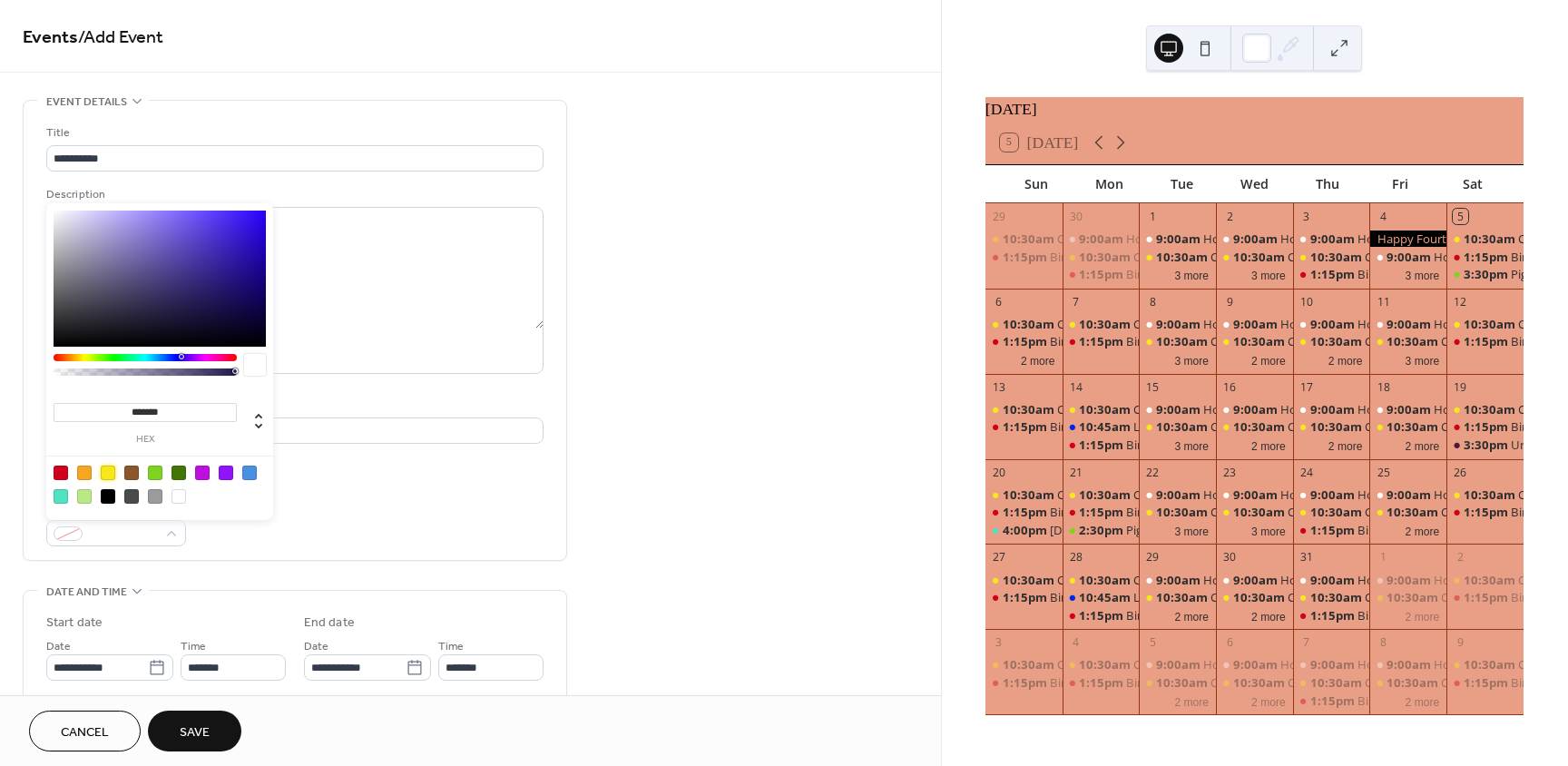 click at bounding box center [108, 473] 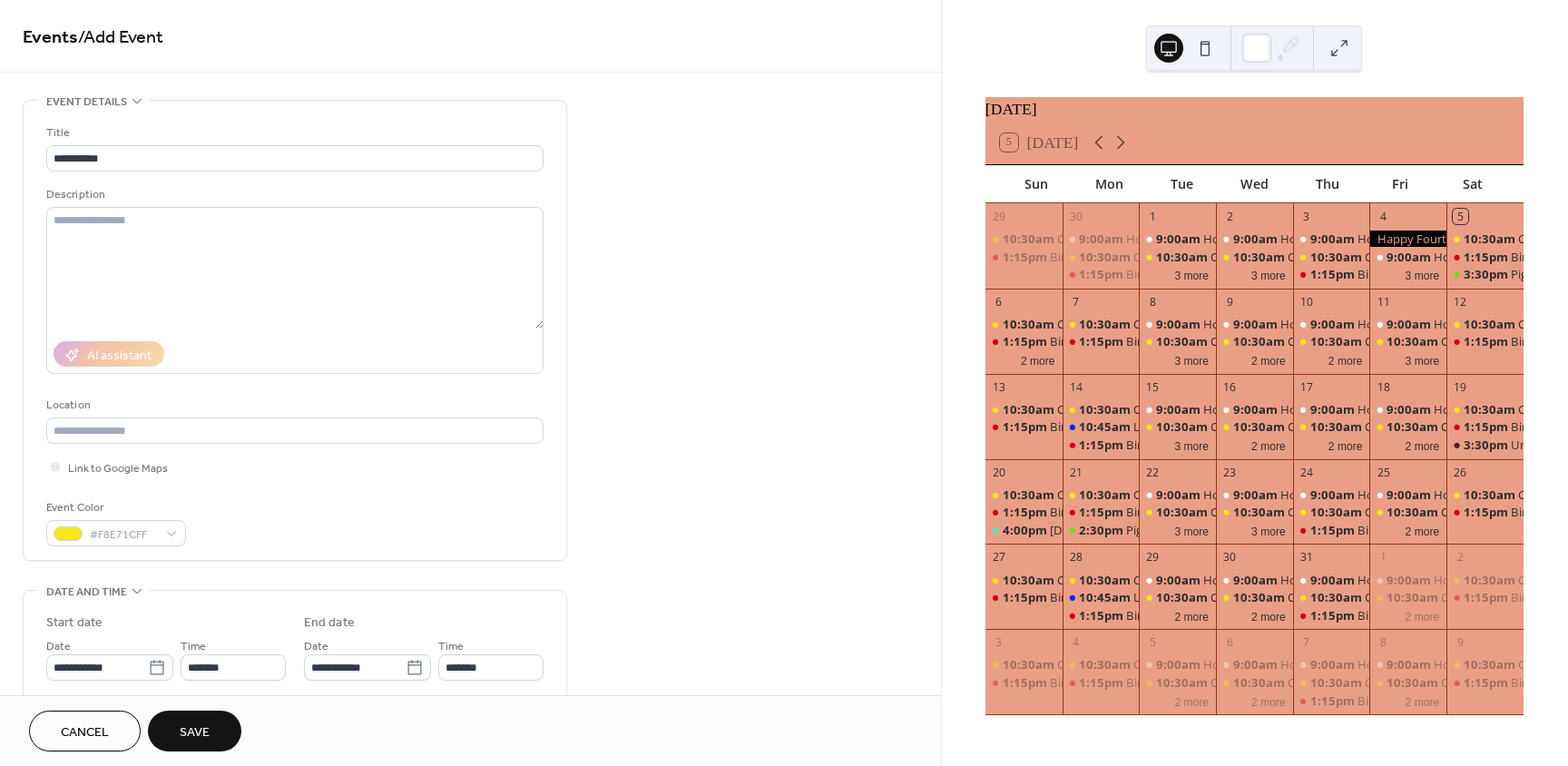 click on "**********" at bounding box center [295, 335] 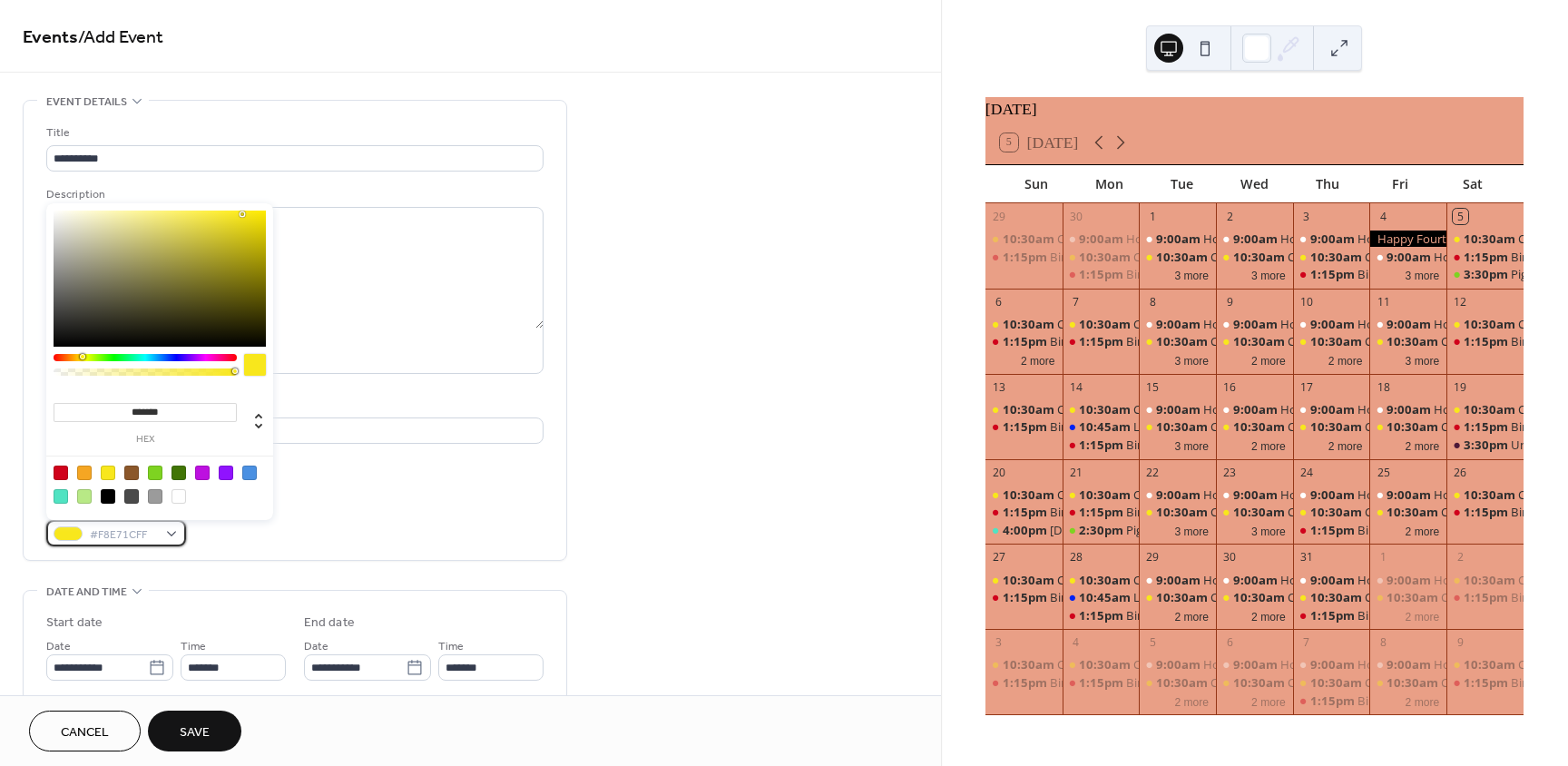 click on "#F8E71CFF" at bounding box center [123, 535] 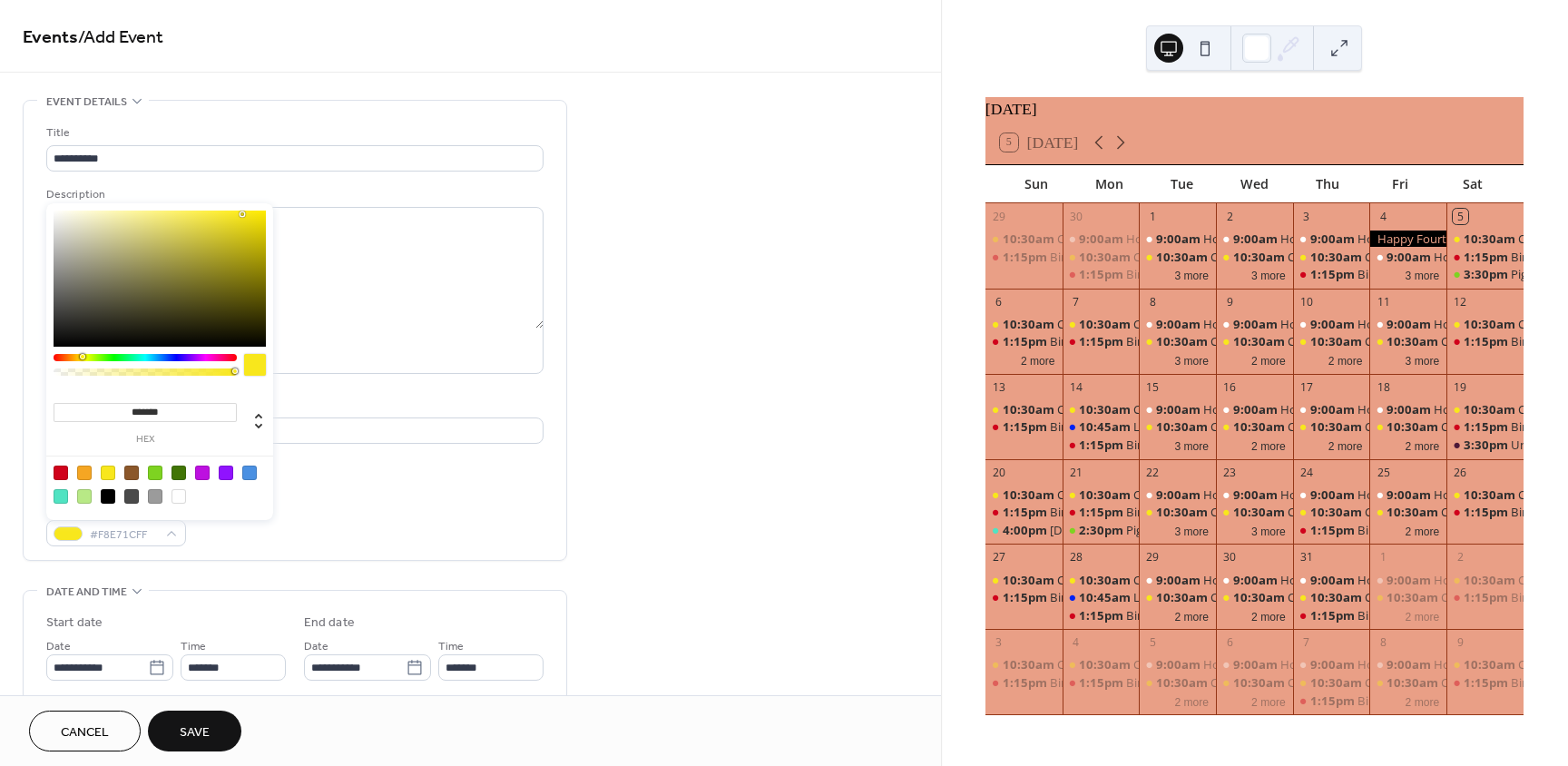 click at bounding box center [250, 473] 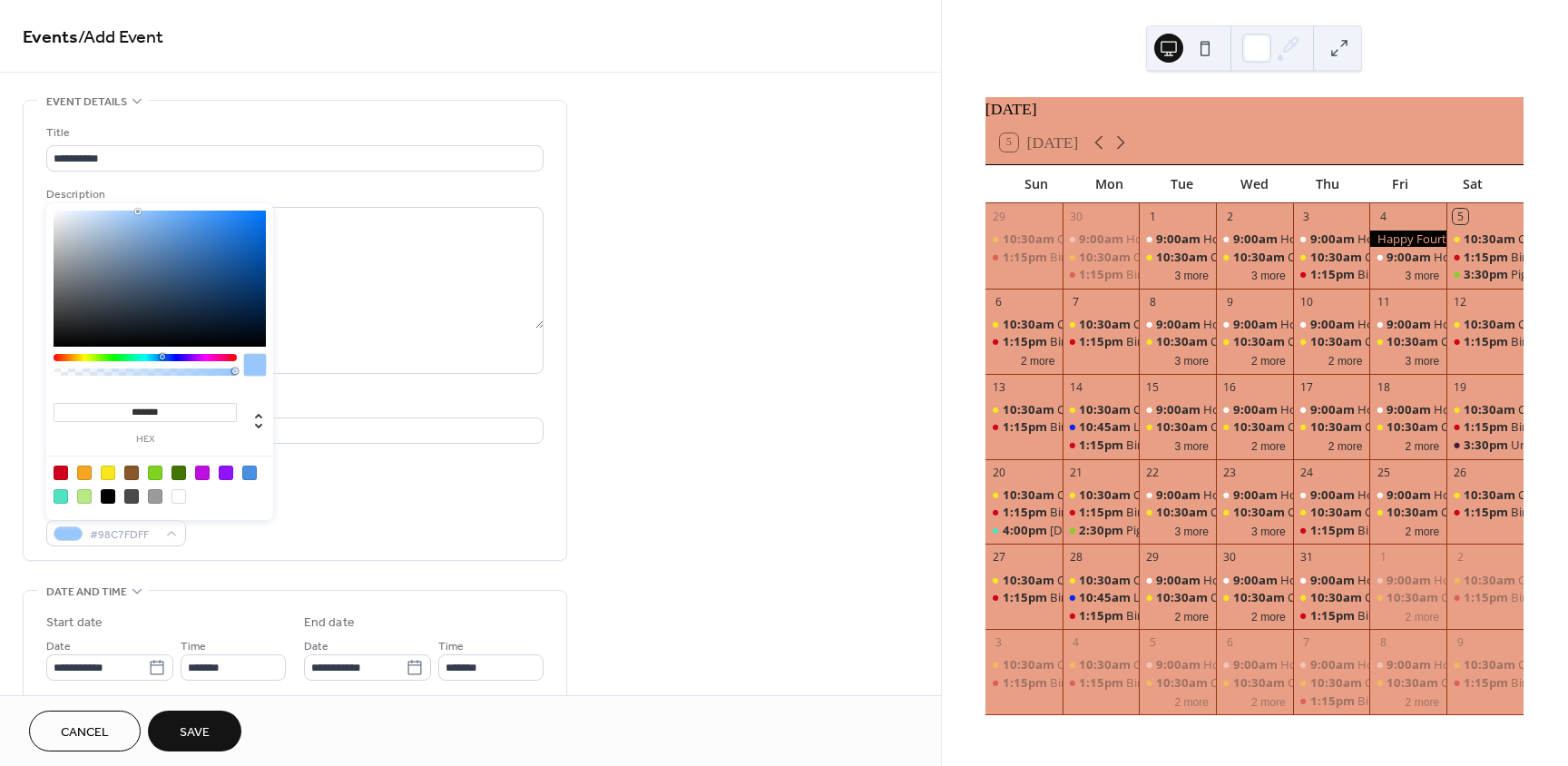 drag, startPoint x: 197, startPoint y: 226, endPoint x: 139, endPoint y: 211, distance: 59.90826 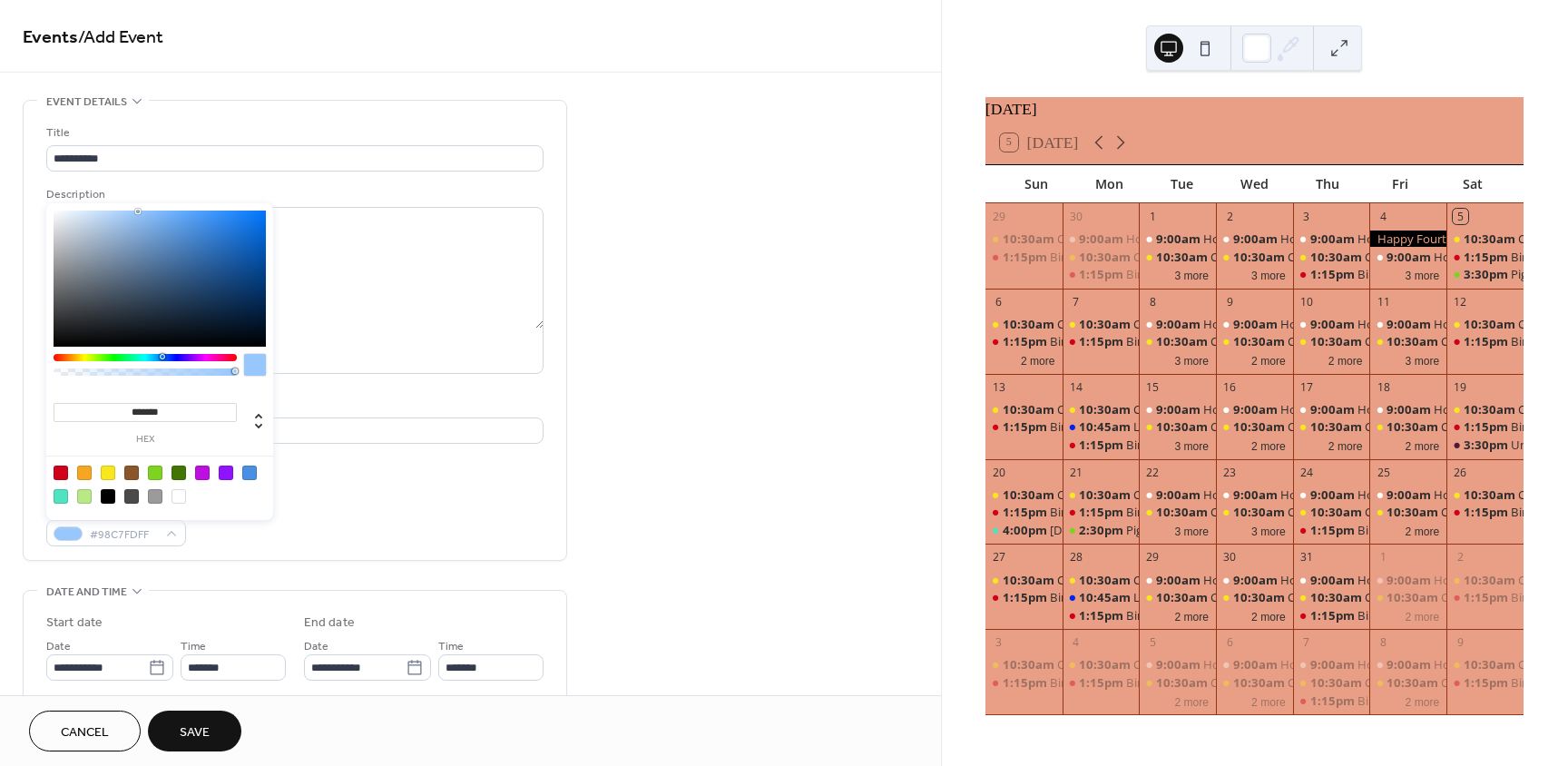 click at bounding box center (138, 211) 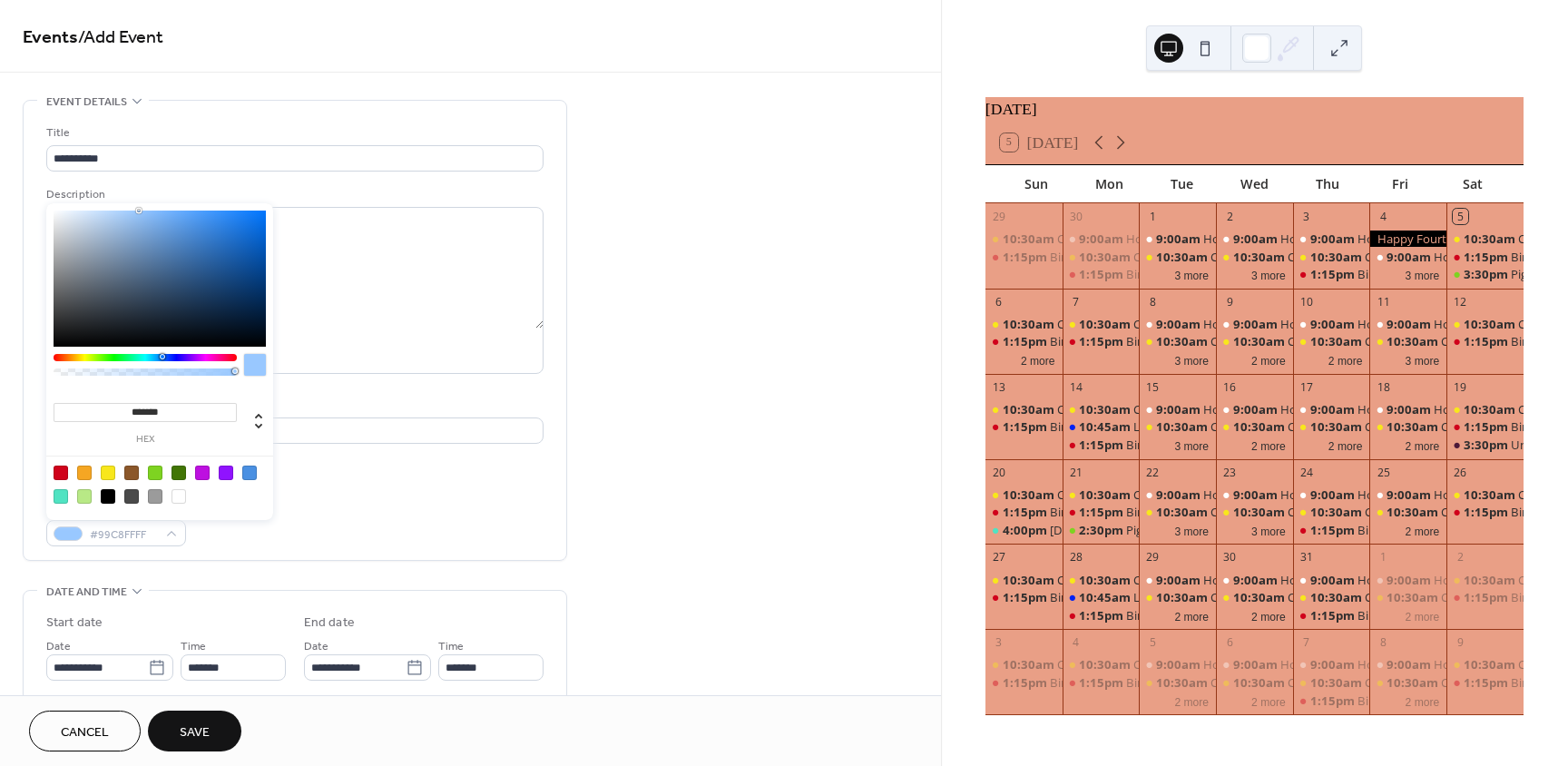 click on "**********" at bounding box center [295, 335] 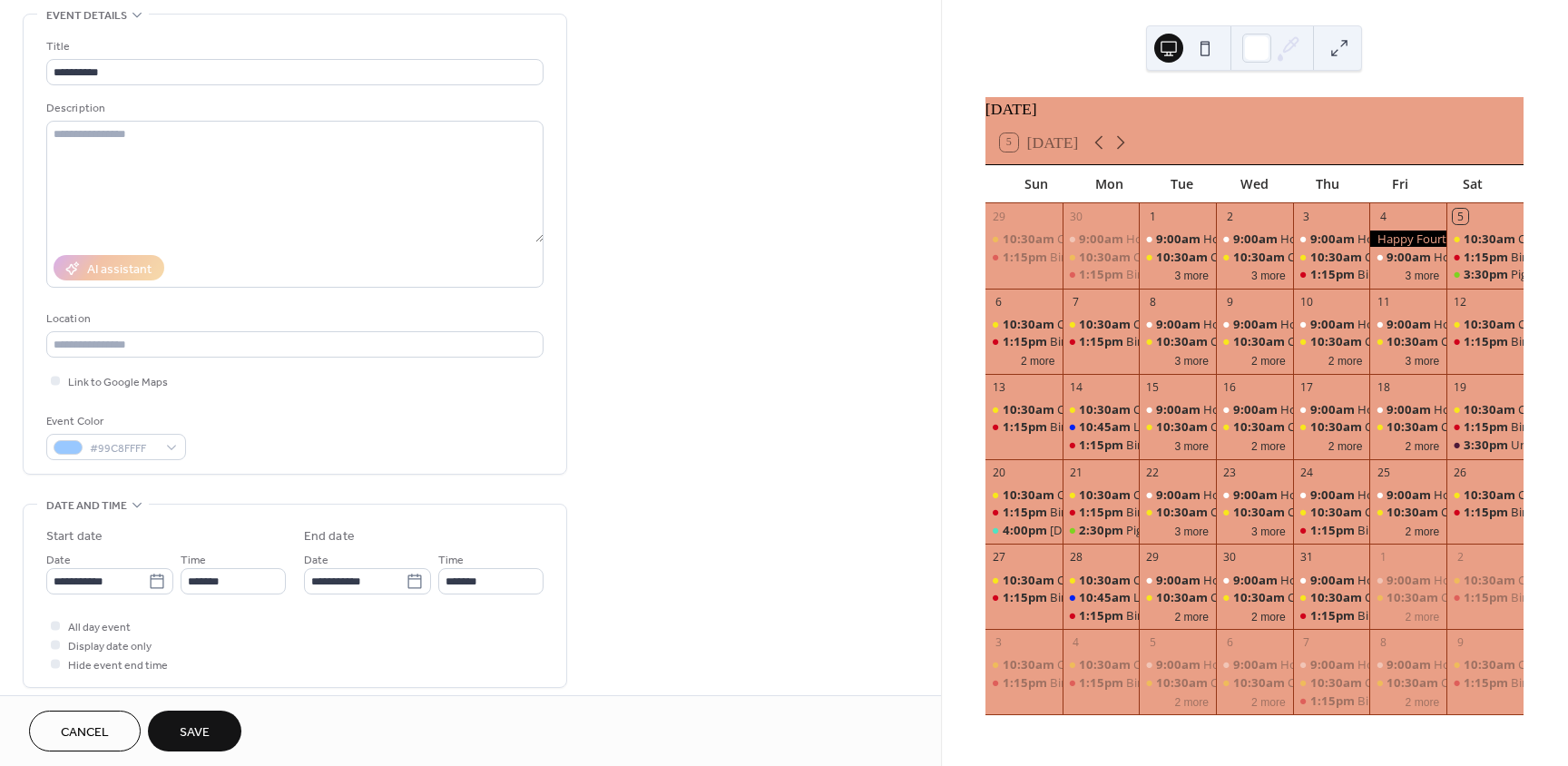 scroll, scrollTop: 91, scrollLeft: 0, axis: vertical 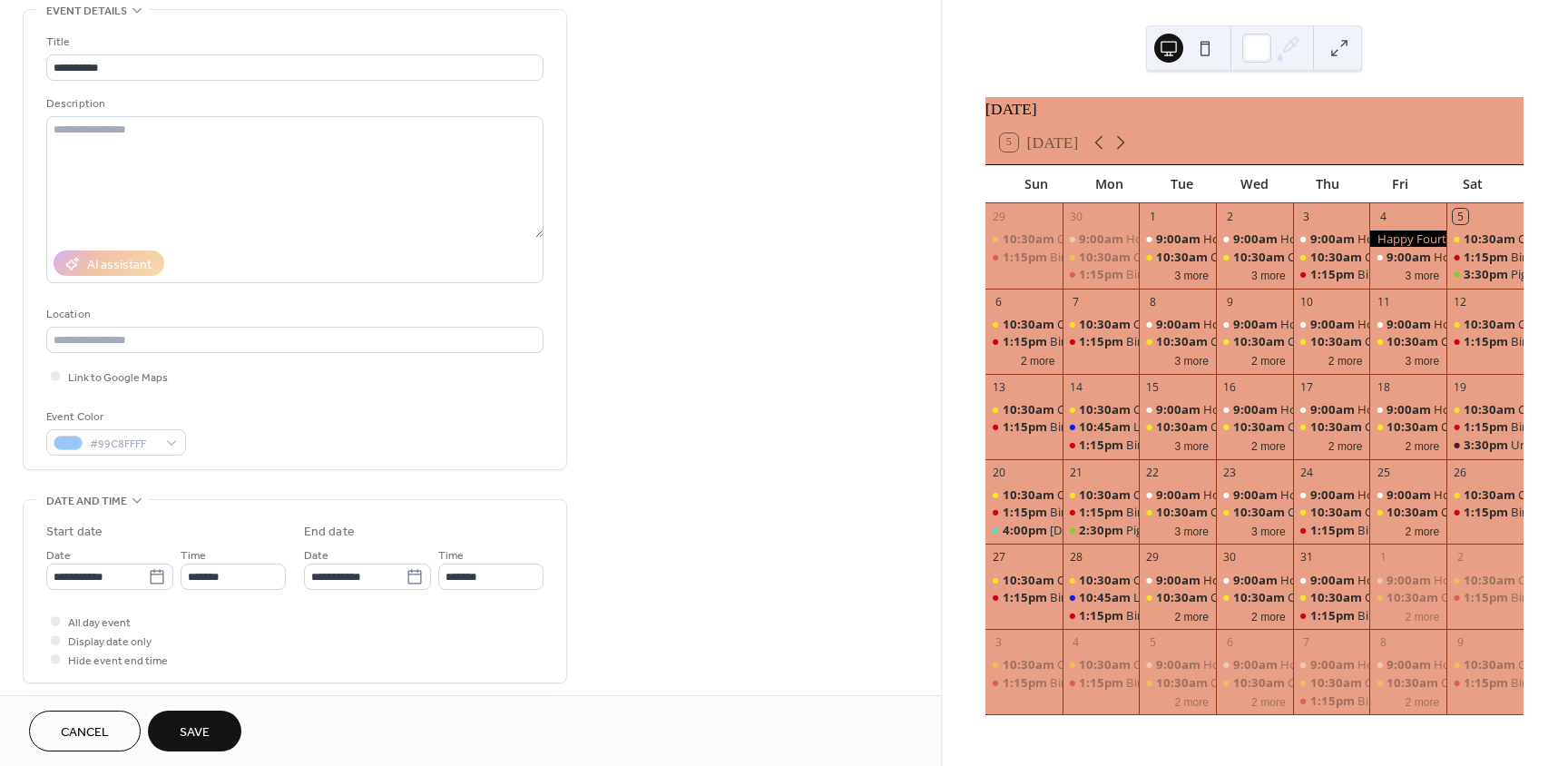 click on "Save" at bounding box center (194, 731) 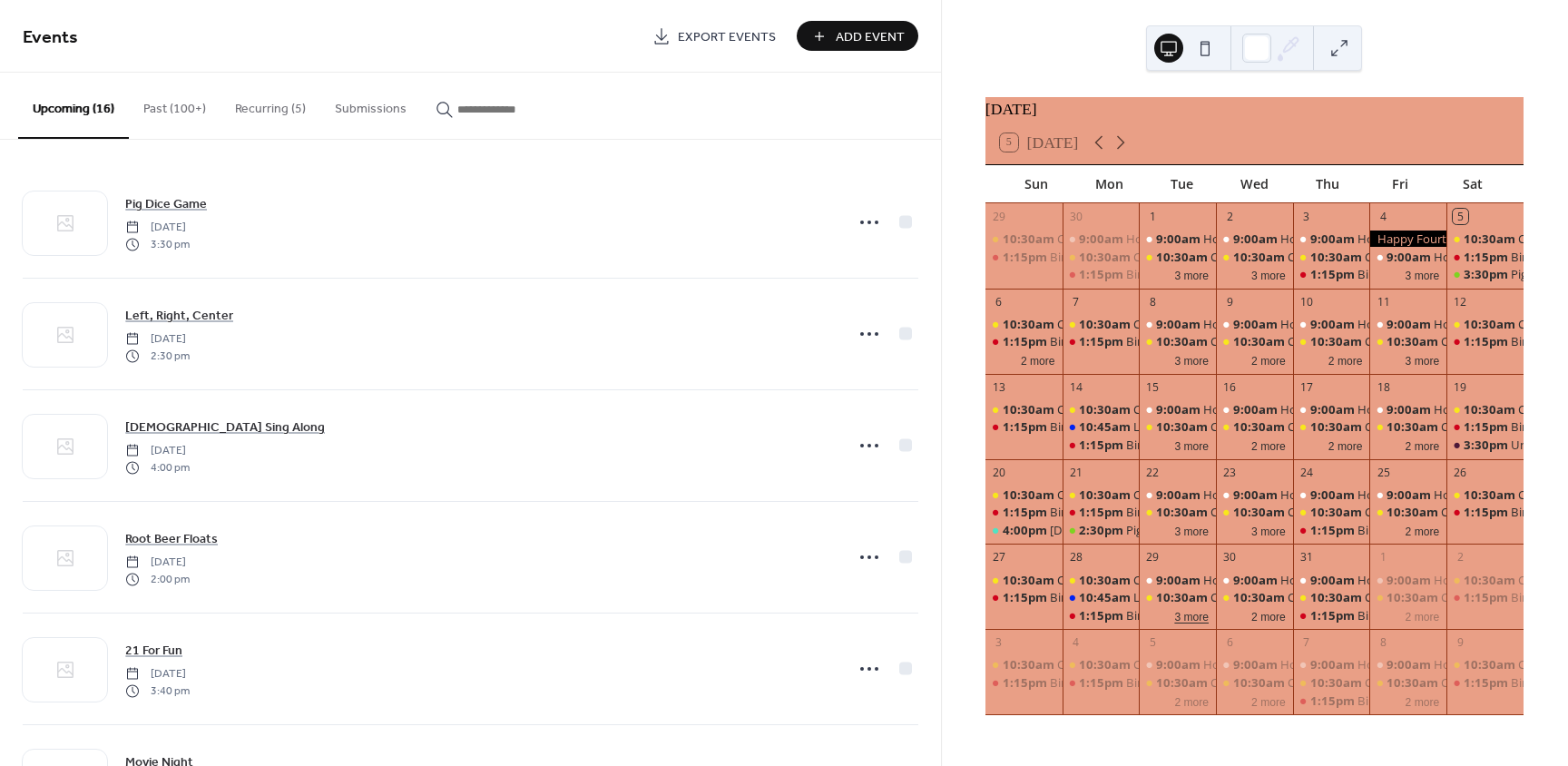 click on "3 more" at bounding box center [1191, 615] 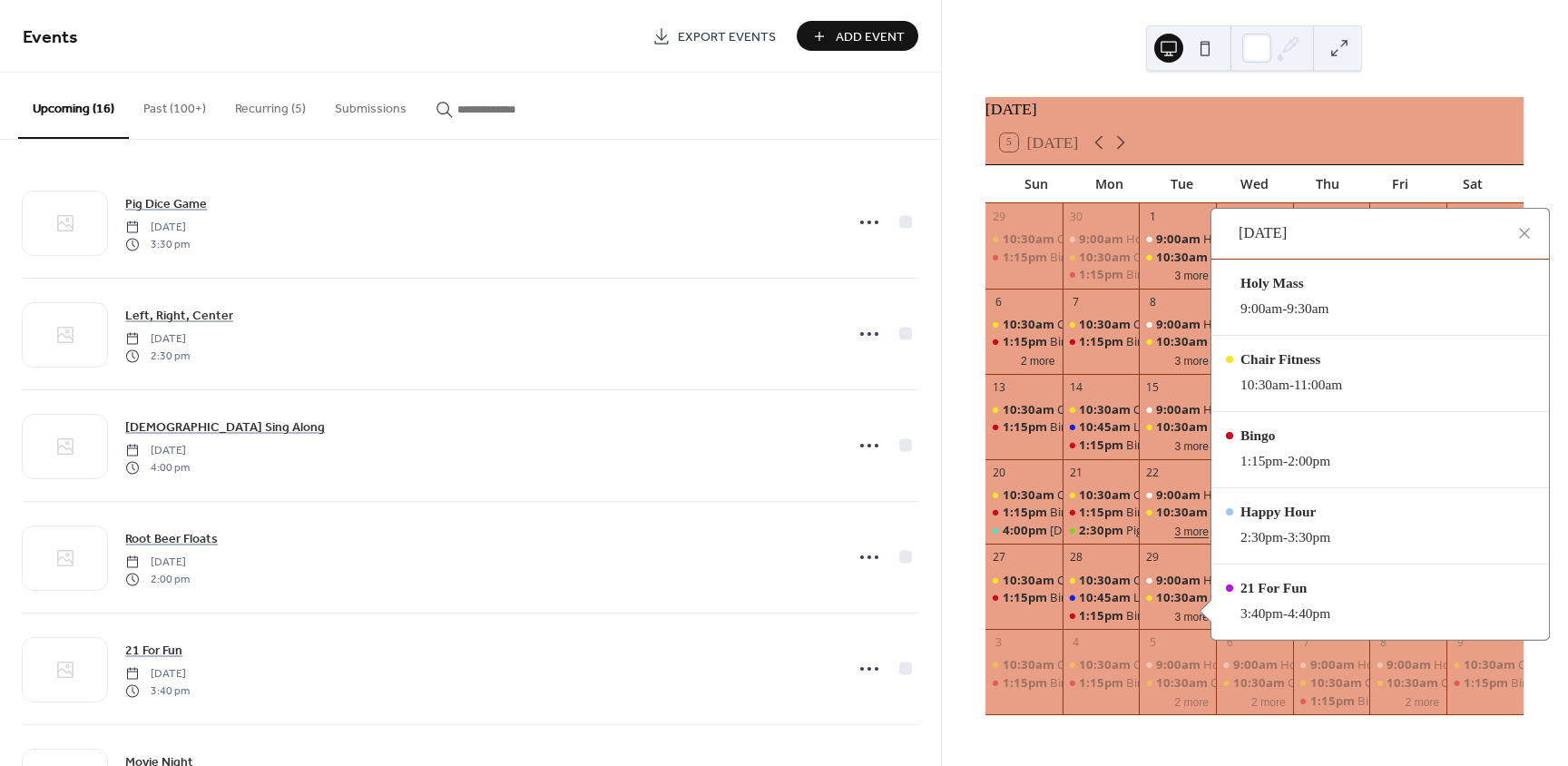 click on "3 more" at bounding box center (1191, 530) 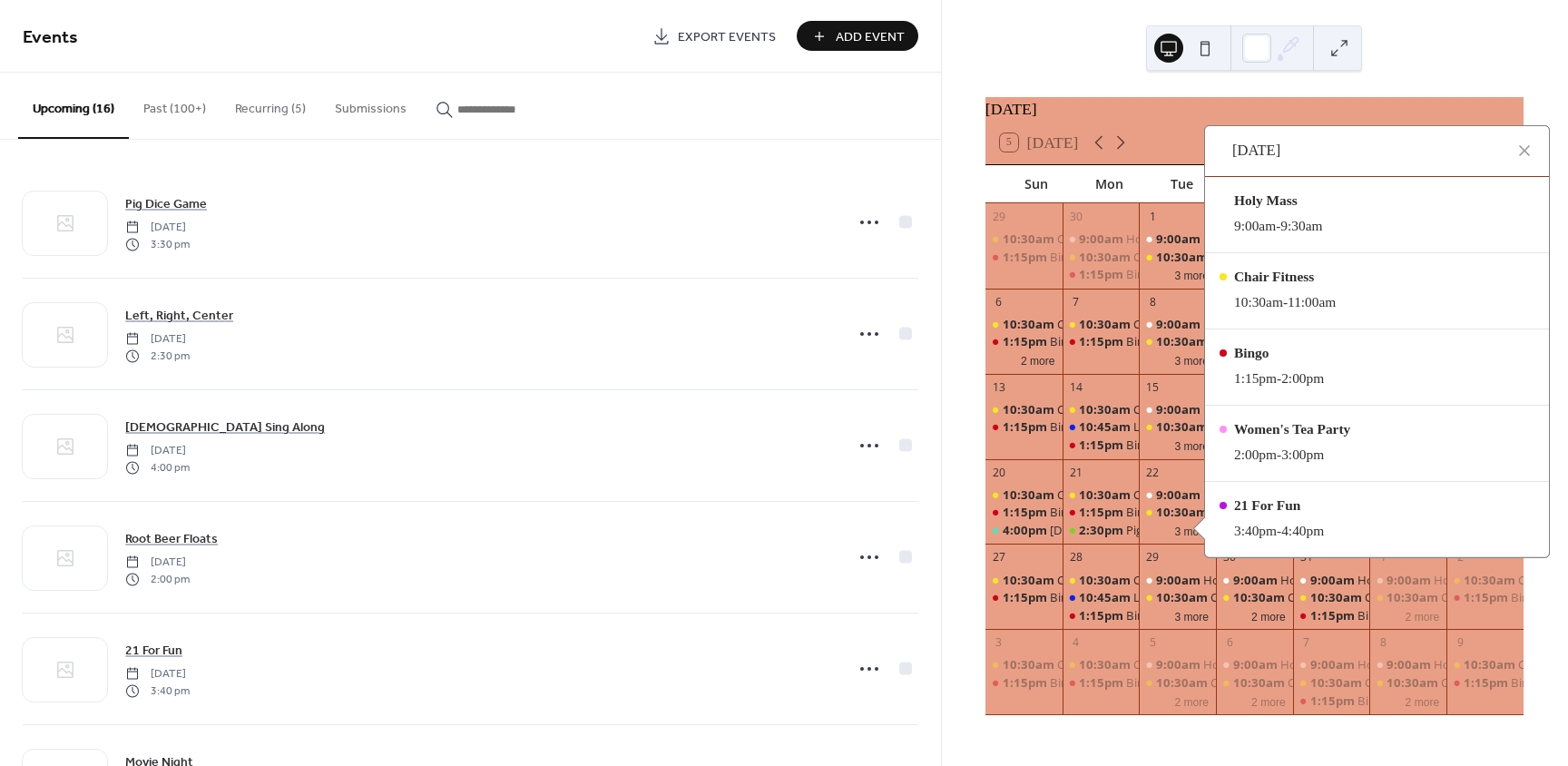 click on "July 2025 5 Today Sun Mon Tue Wed Thu Fri Sat 29 10:30am Chair Fitness 1:15pm Bingo 30 9:00am Holy Mass 10:30am Chair Fitness 1:15pm Bingo 1 9:00am Holy Mass 10:30am Chair Fitness 3 more 2 9:00am Holy Mass 10:30am Chair Fitness 3 more 3 9:00am Holy Mass 10:30am Chair Fitness 1:15pm Bingo 4 9:00am Holy Mass 3 more 5 10:30am Chair Fitness 1:15pm Bingo 3:30pm Pig Dice Game 6 10:30am Chair Fitness 1:15pm Bingo 2 more 7 10:30am Chair Fitness 1:15pm Bingo 8 9:00am Holy Mass 10:30am Chair Fitness 3 more 9 9:00am Holy Mass 10:30am Chair Fitness 2 more 10 9:00am Holy Mass 10:30am Chair Fitness 2 more 11 9:00am Holy Mass 10:30am Chair Fitness 3 more 12 10:30am Chair Fitness 1:15pm Bingo 13 10:30am Chair Fitness 1:15pm Bingo 14 10:30am Chair Fitness 10:45am Love on a Leash 1:15pm Bingo 15 9:00am Holy Mass 10:30am Chair Fitness 3 more 16 9:00am Holy Mass 10:30am Chair Fitness 2 more 17 9:00am Holy Mass 10:30am Chair Fitness 2 more 18 9:00am Holy Mass 10:30am Chair Fitness 2 more 19 10:30am Chair Fitness 1:15pm Bingo Uno" at bounding box center (1254, 383) 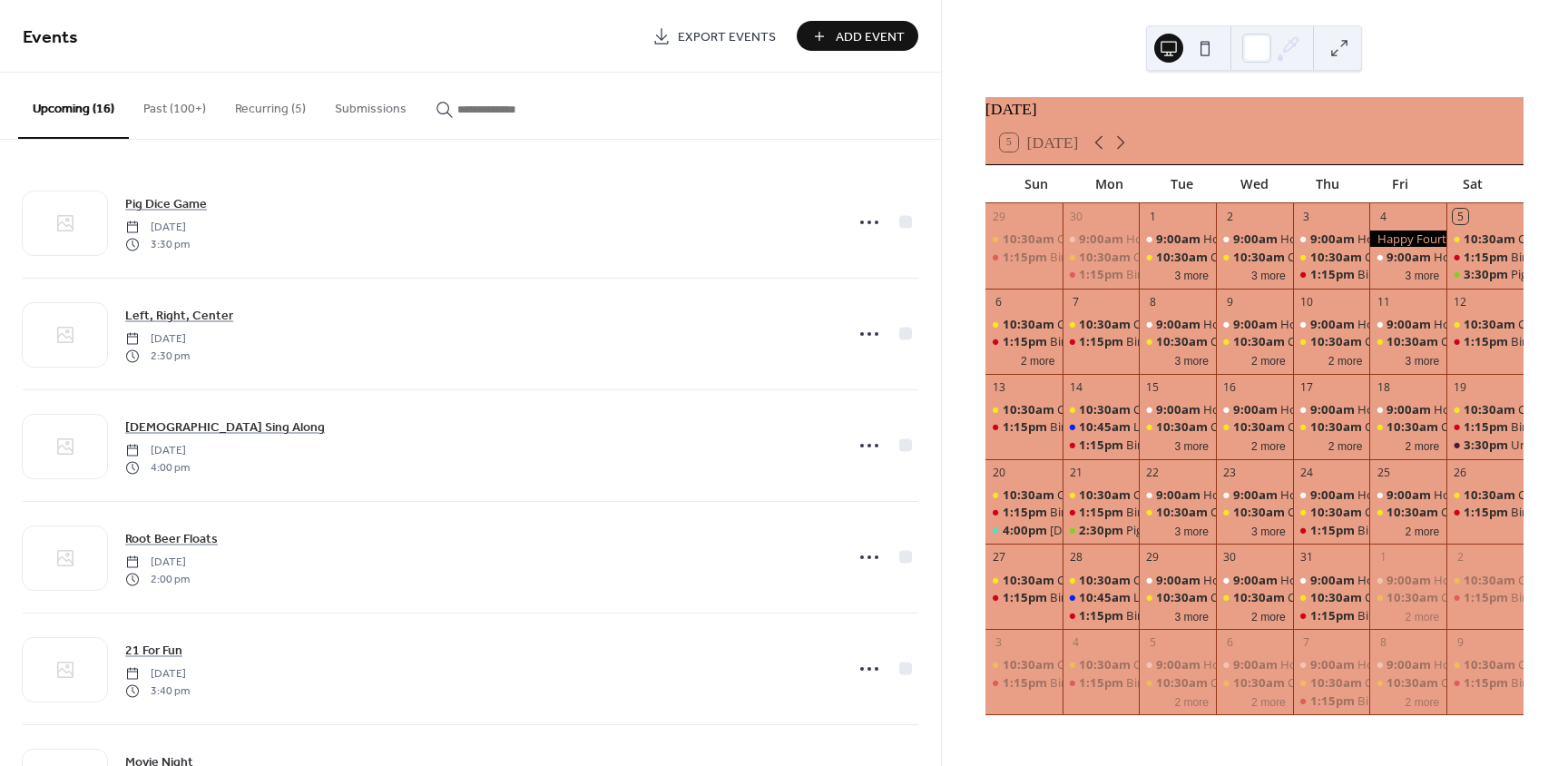click on "Add Event" at bounding box center [870, 37] 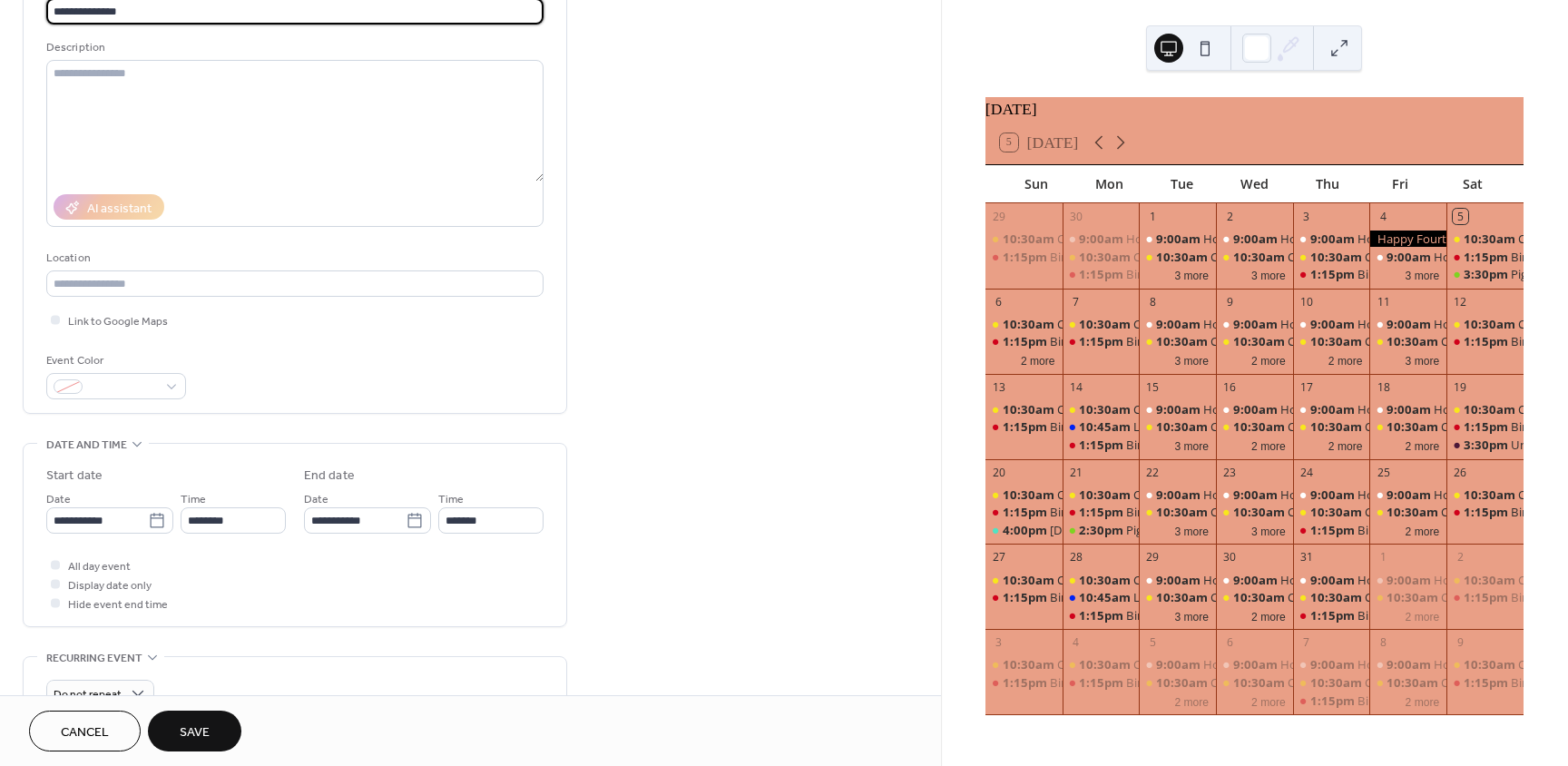 scroll, scrollTop: 182, scrollLeft: 0, axis: vertical 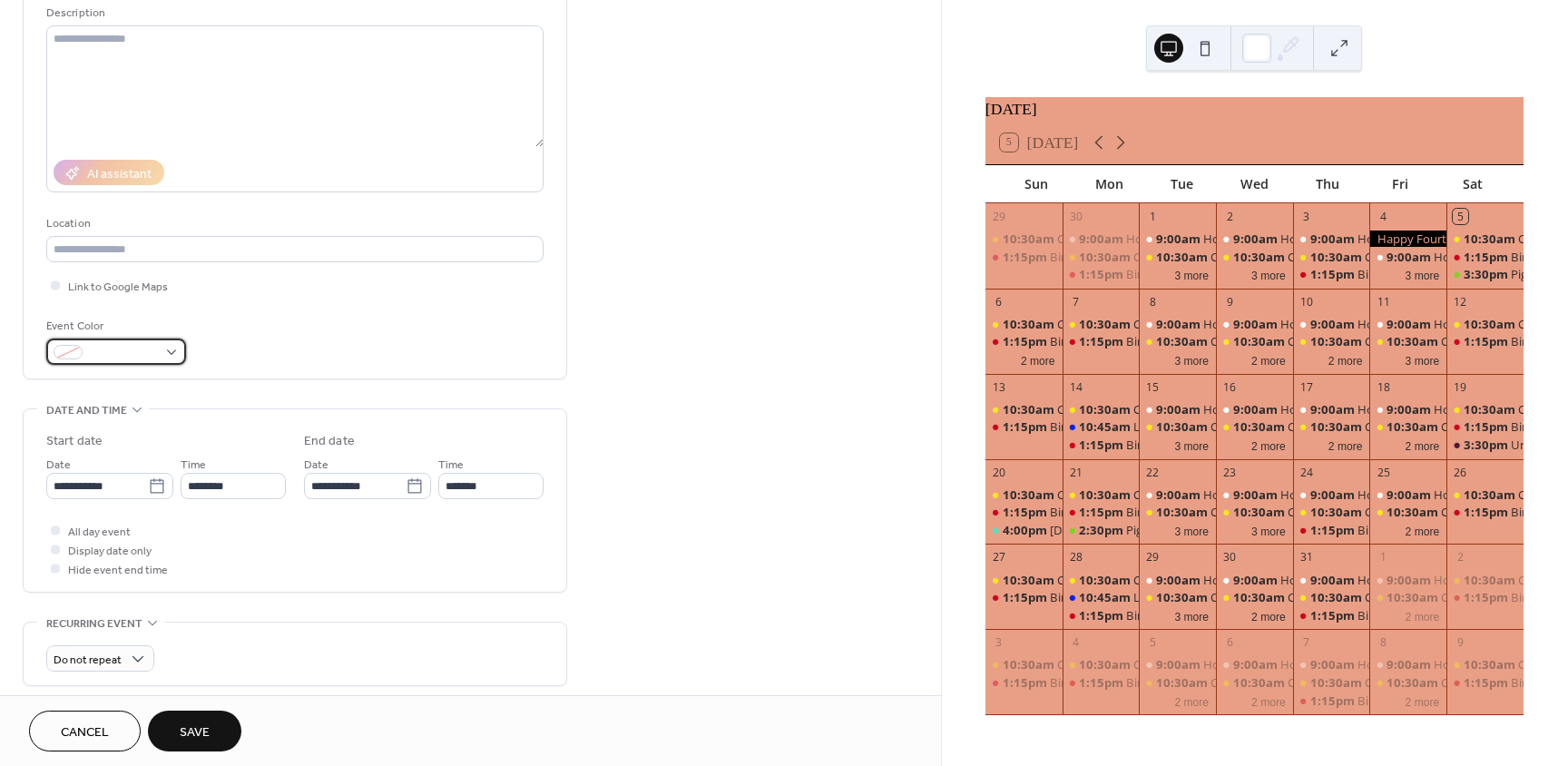 click at bounding box center [116, 351] 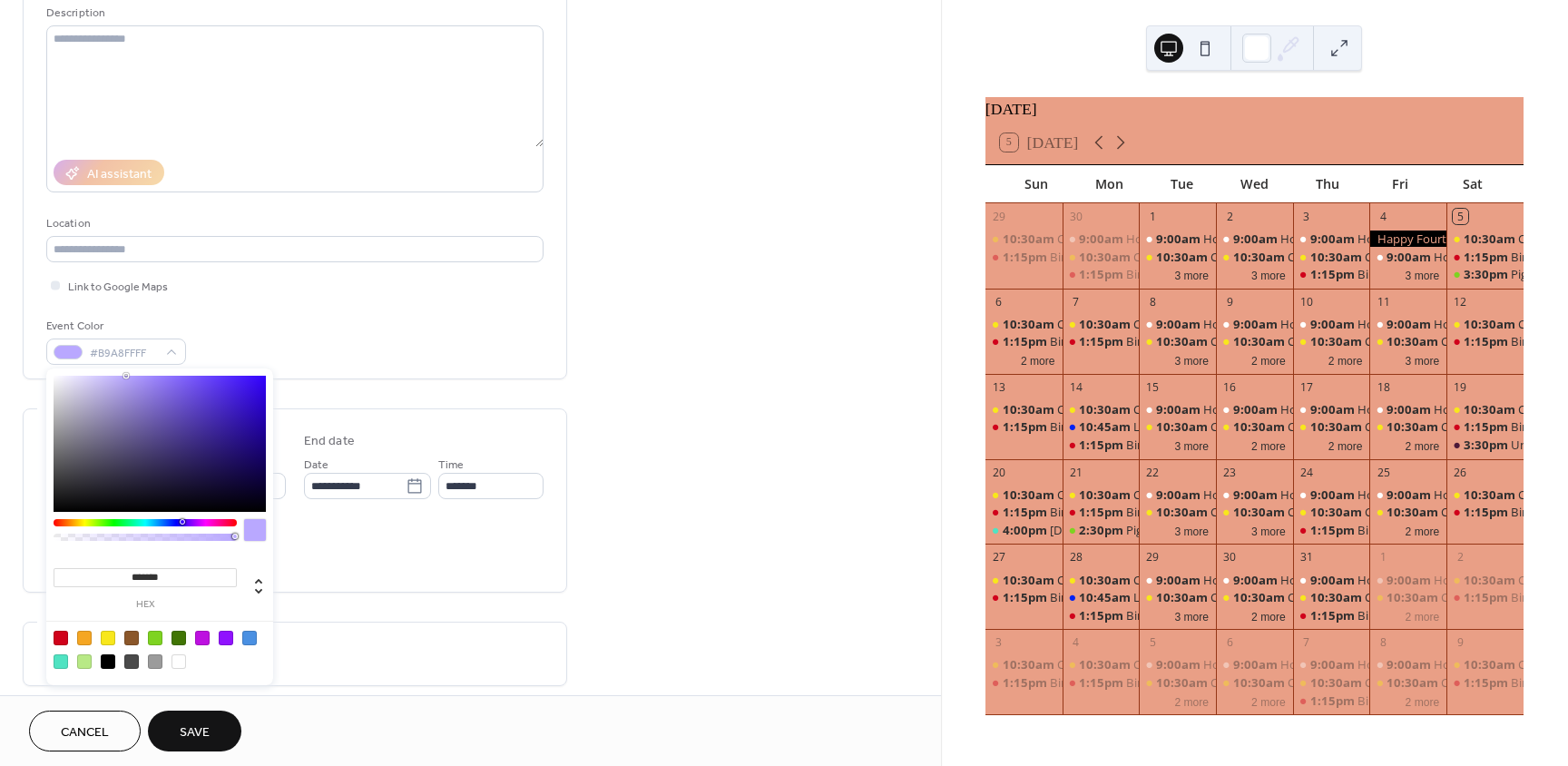 drag, startPoint x: 152, startPoint y: 408, endPoint x: 126, endPoint y: 336, distance: 76.55064 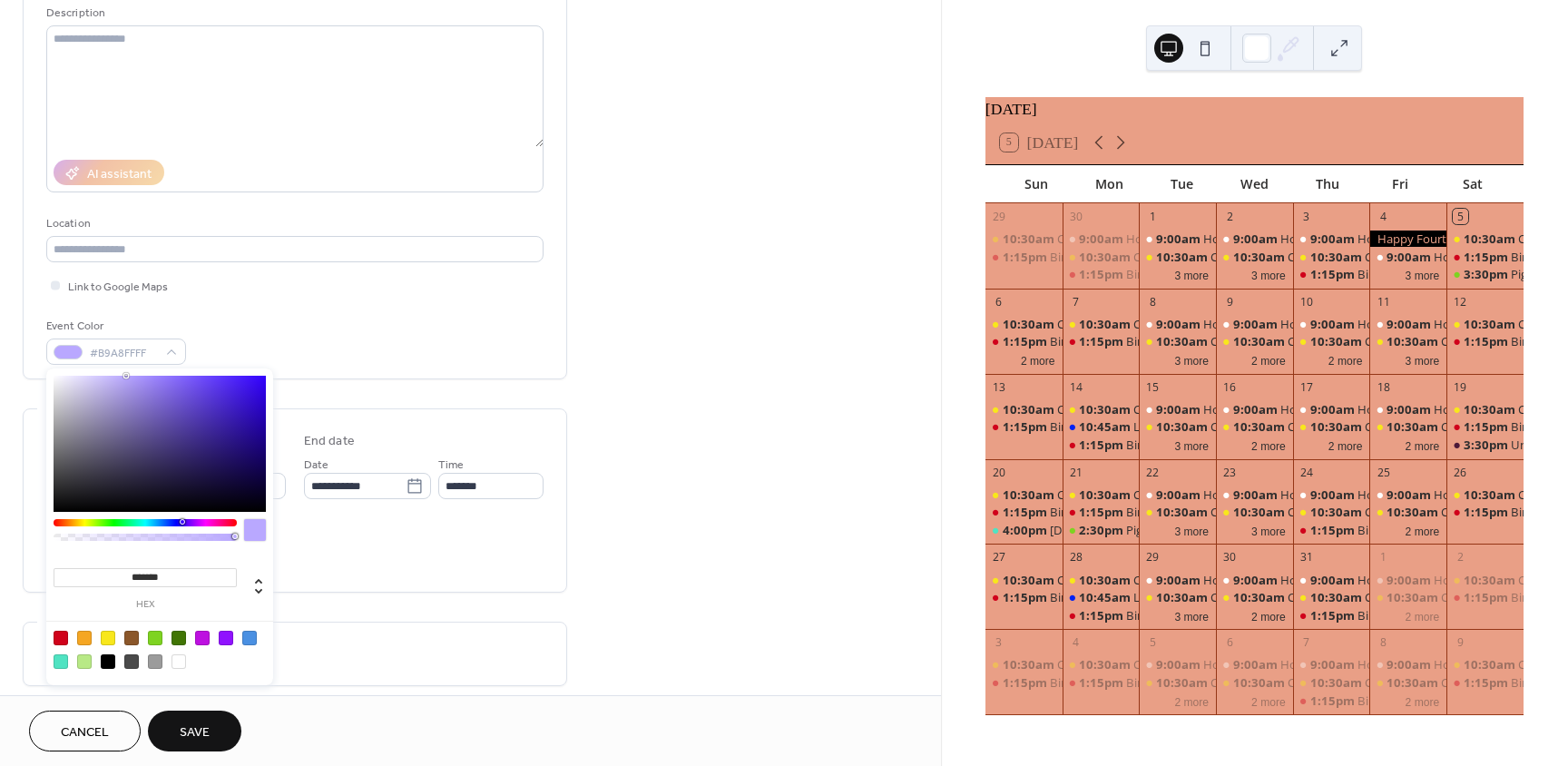 click on "**********" at bounding box center [784, 383] 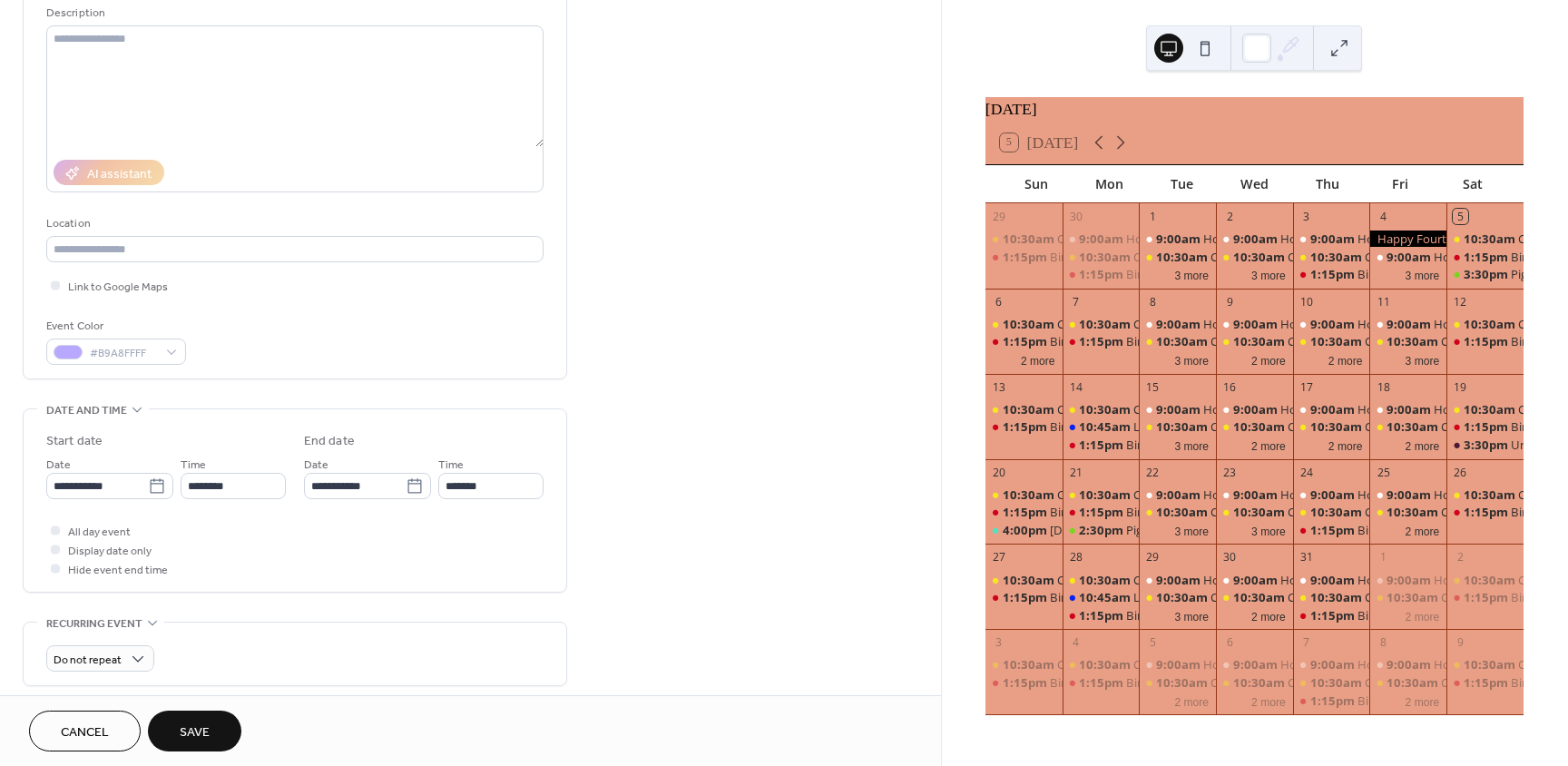 click on "All day event Display date only Hide event end time" at bounding box center (295, 549) 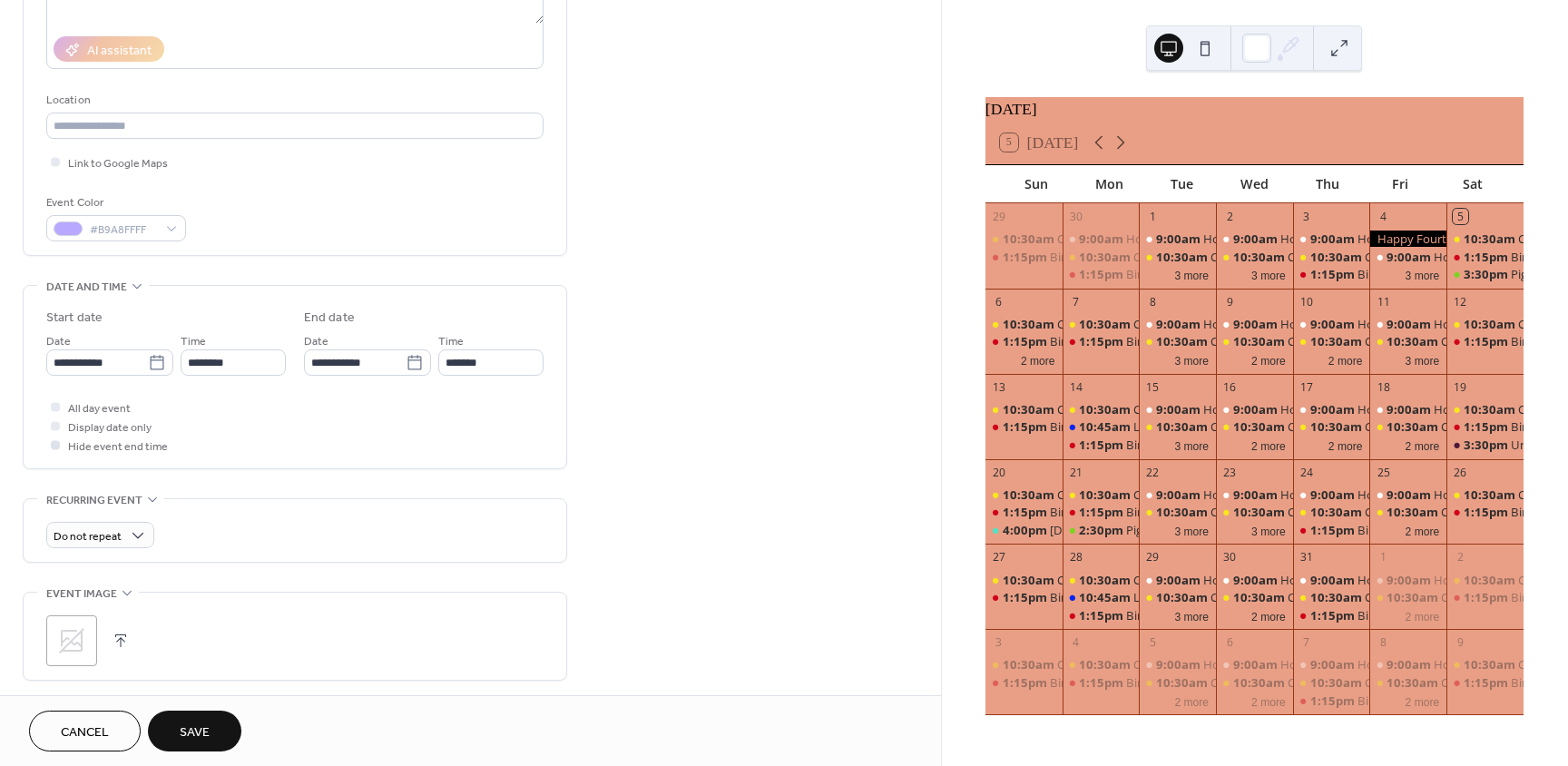 scroll, scrollTop: 363, scrollLeft: 0, axis: vertical 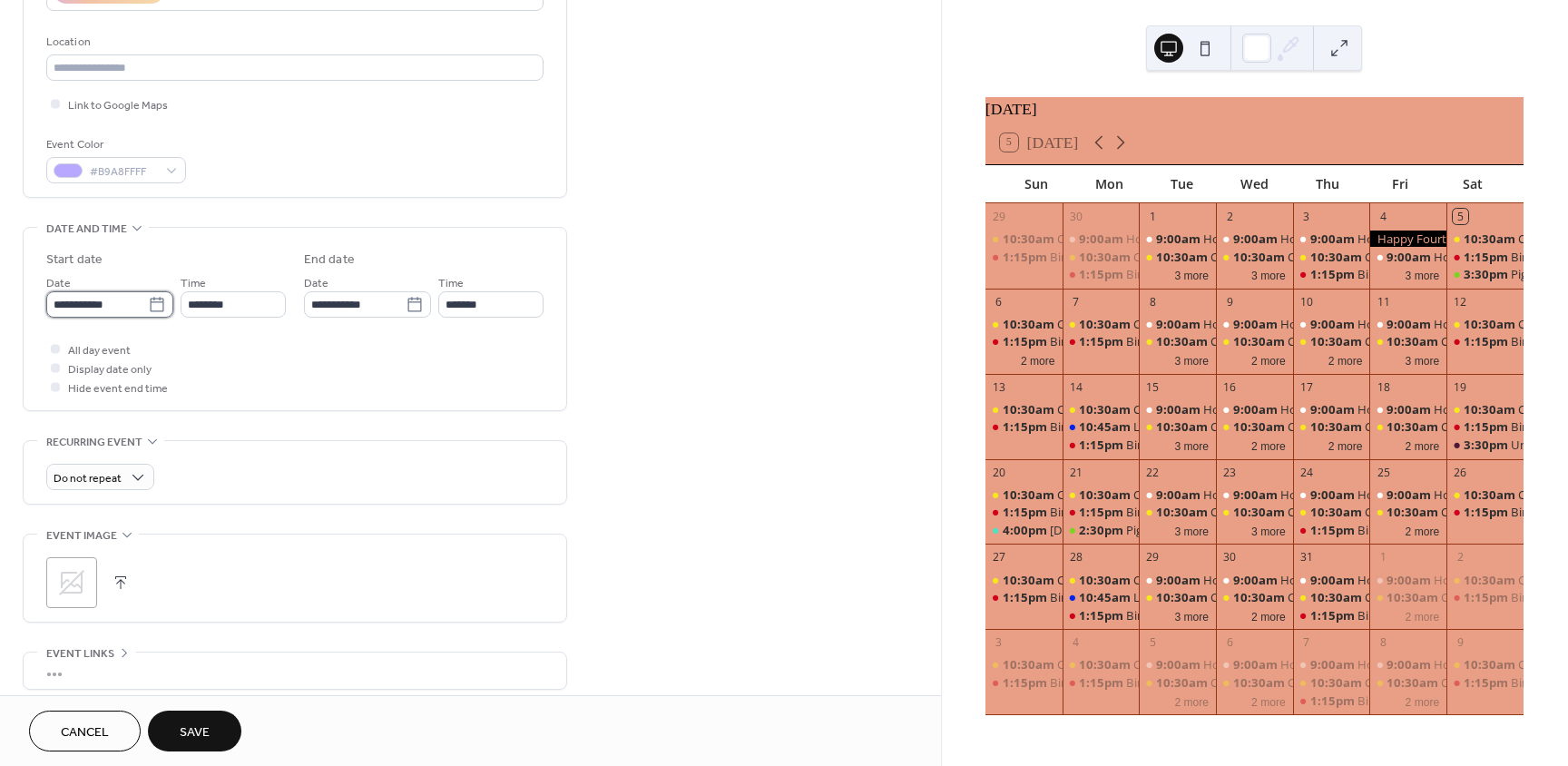 click on "**********" at bounding box center [97, 304] 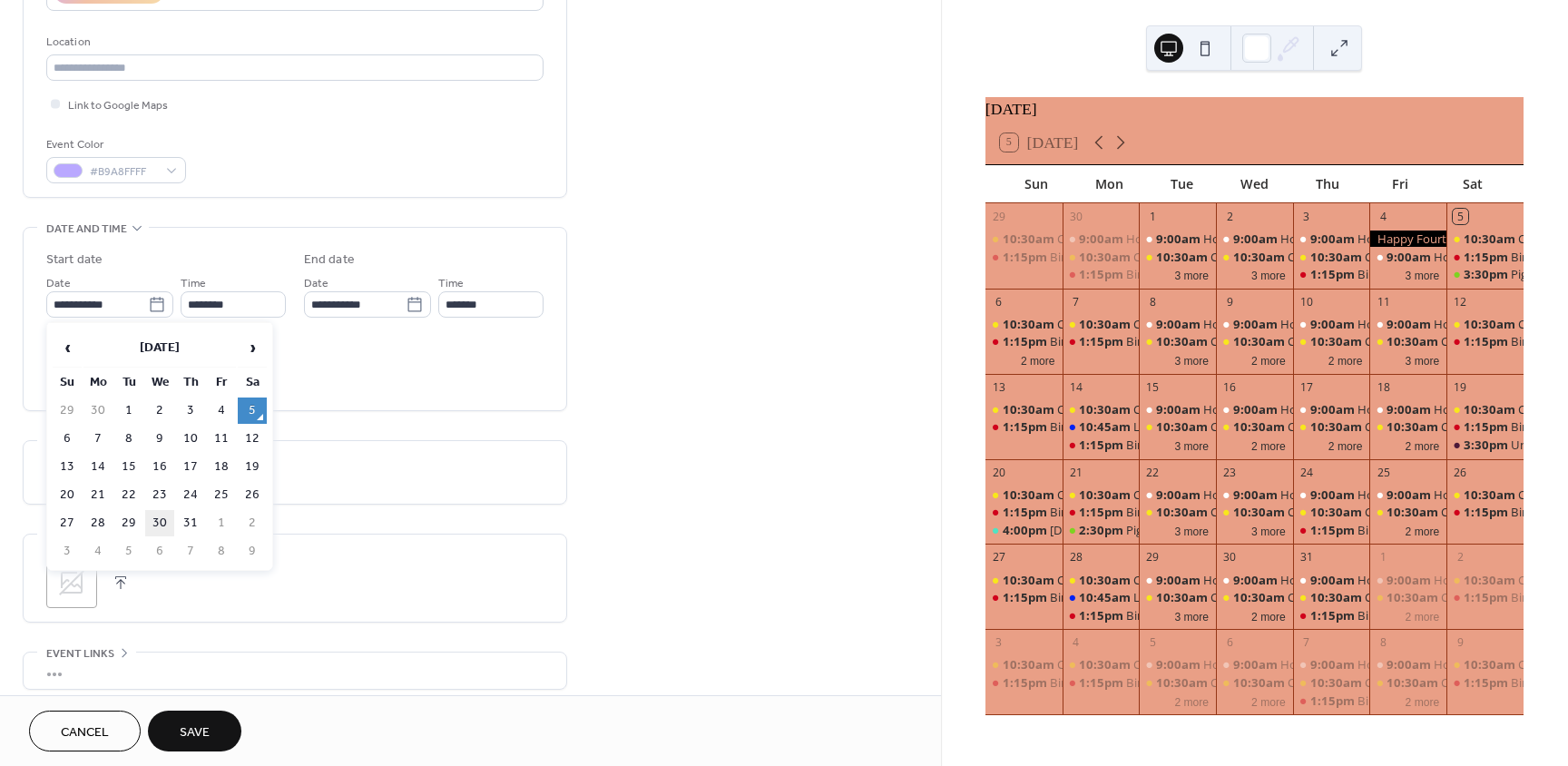 click on "30" at bounding box center [160, 523] 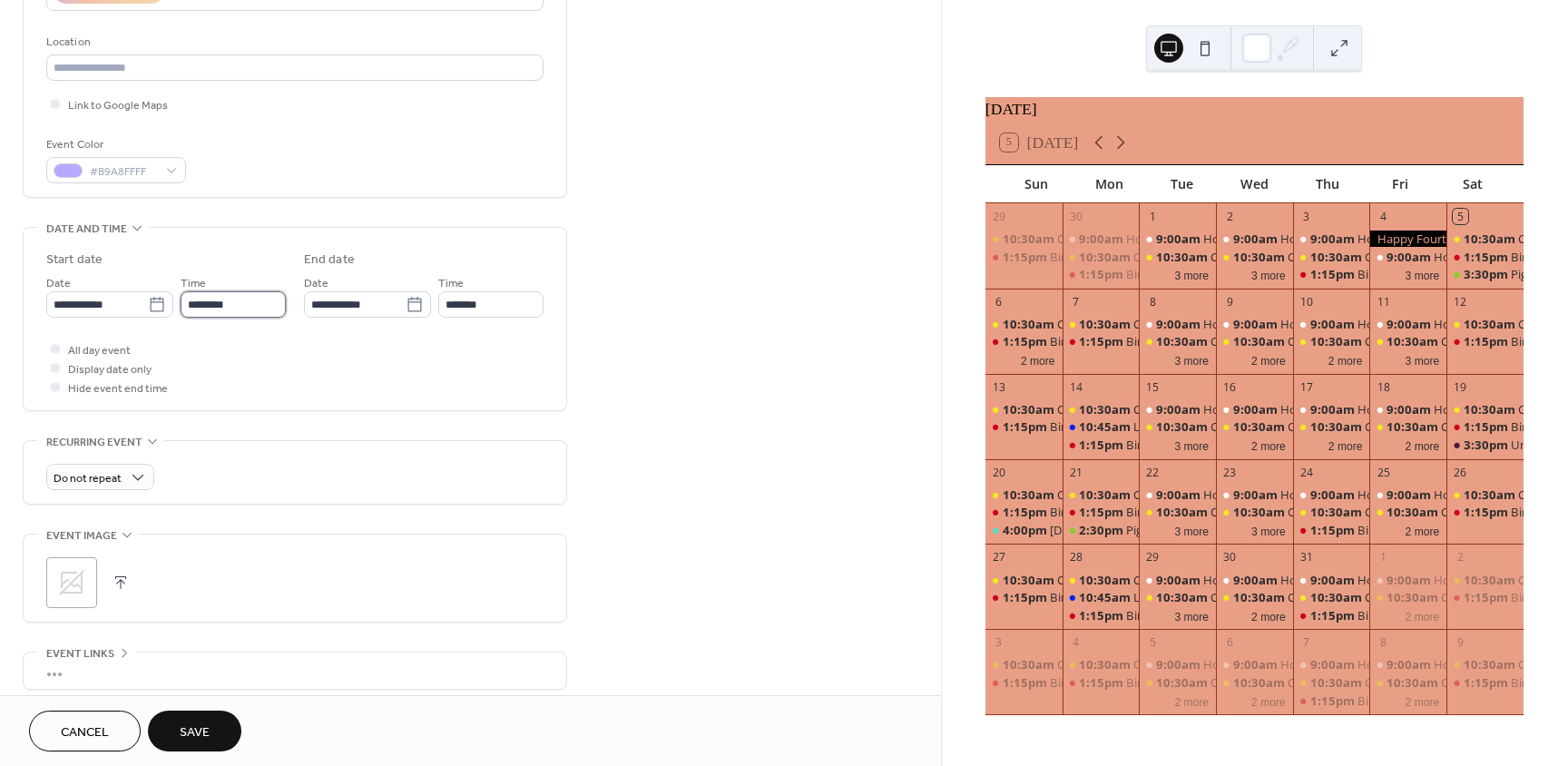 click on "********" at bounding box center [233, 304] 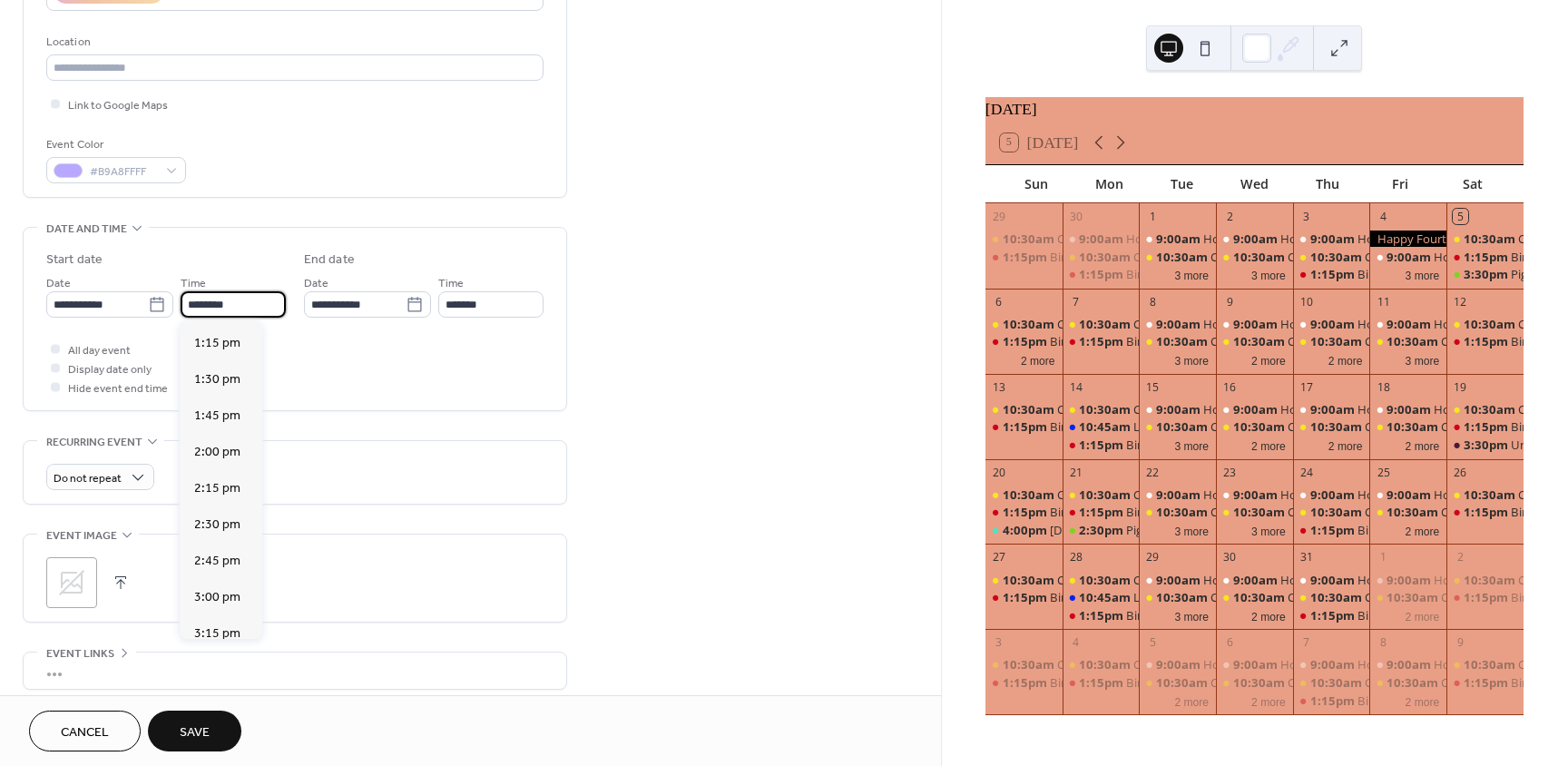 scroll, scrollTop: 1968, scrollLeft: 0, axis: vertical 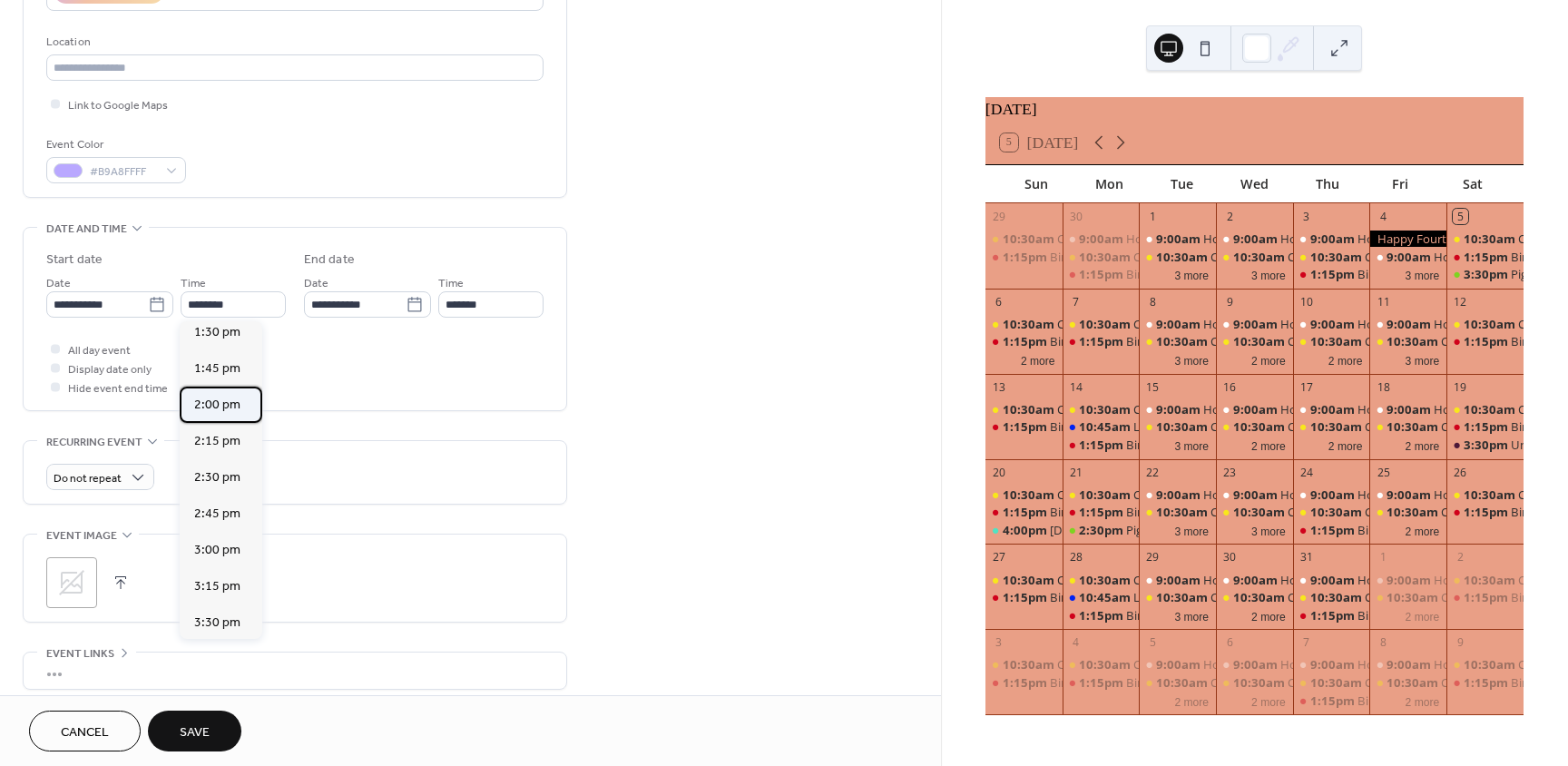 click on "2:00 pm" at bounding box center [217, 405] 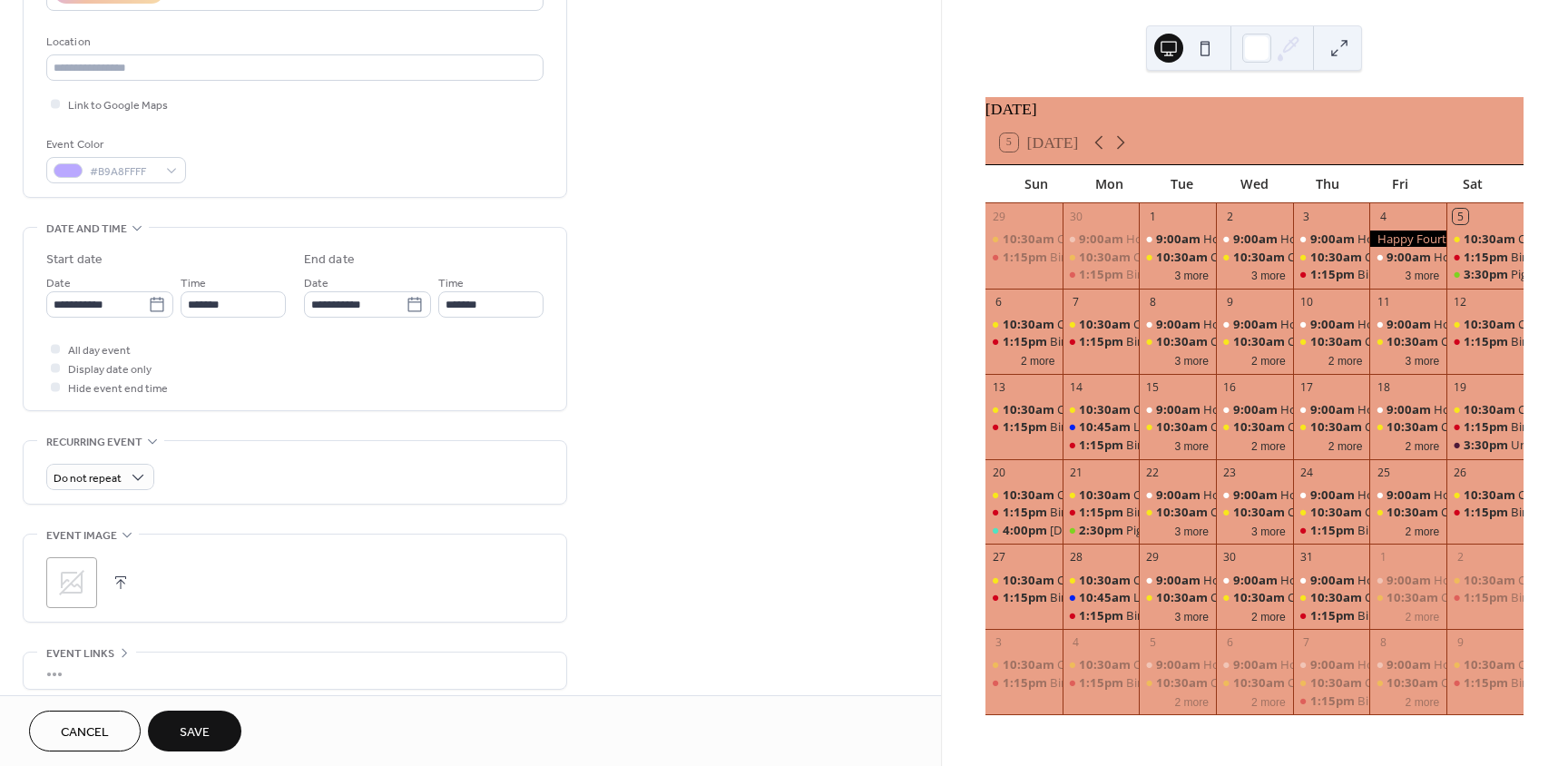 click on "Save" at bounding box center (194, 732) 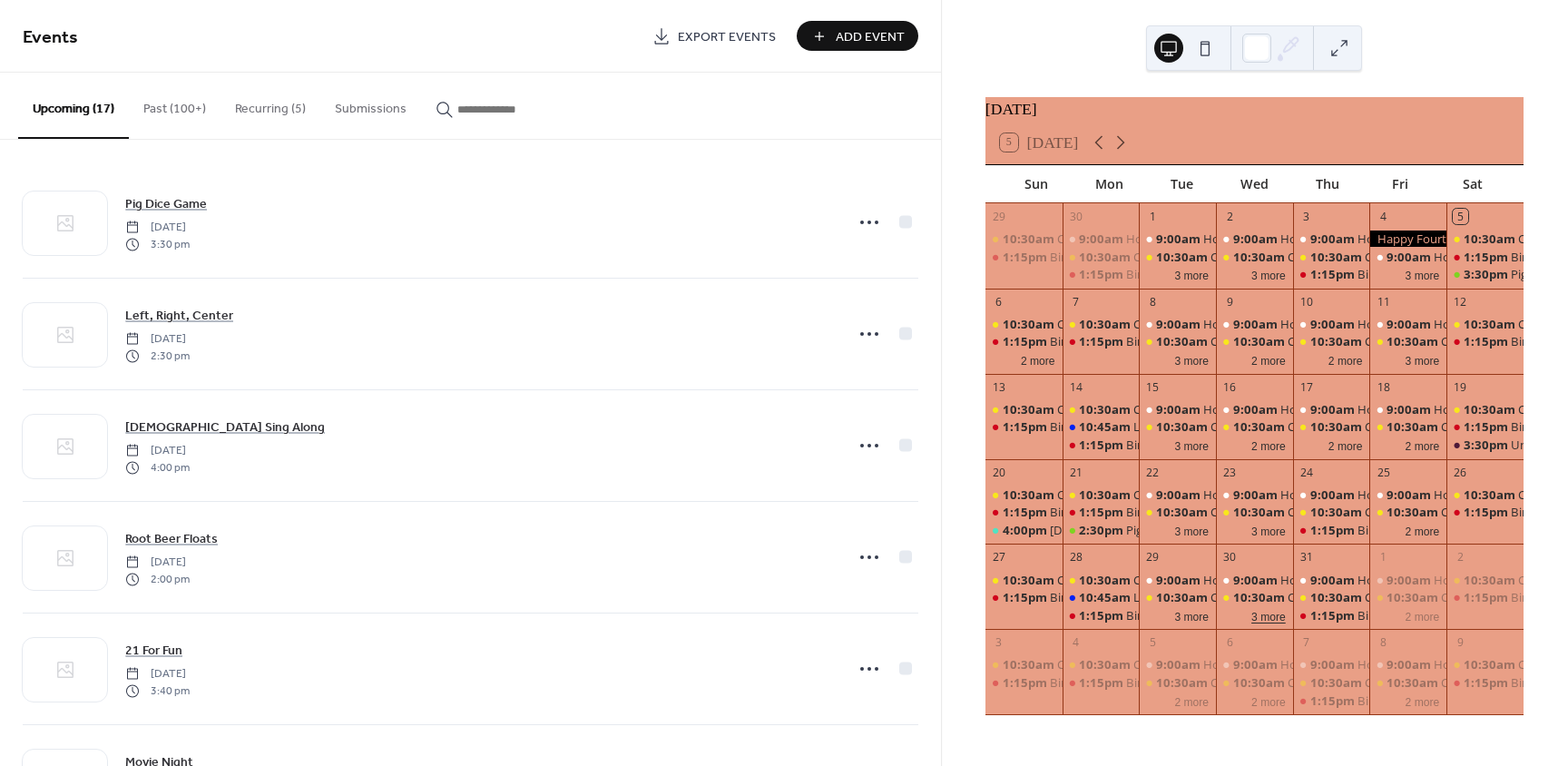 click on "3 more" at bounding box center [1269, 615] 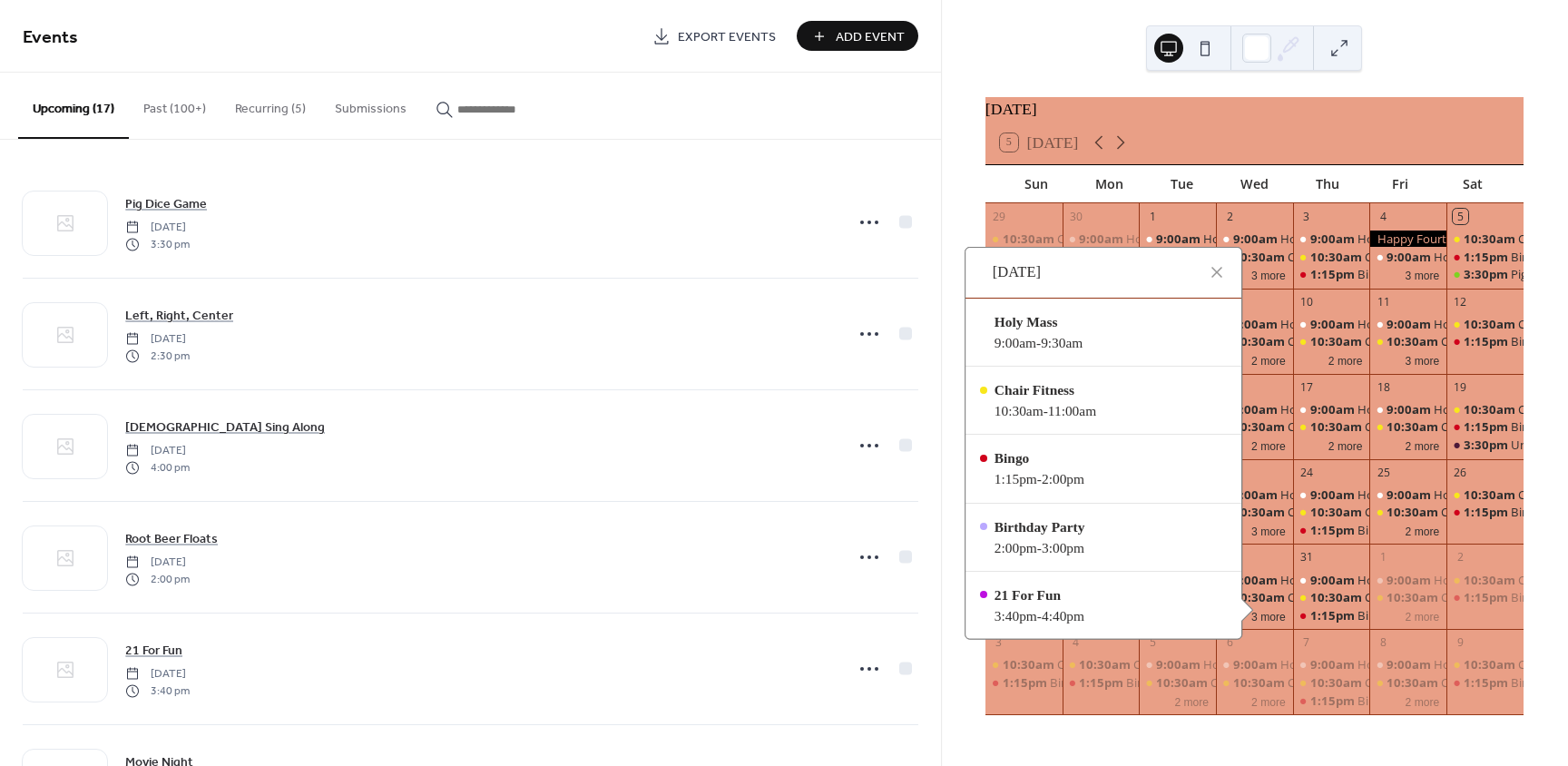 click on "July 2025 5 Today Sun Mon Tue Wed Thu Fri Sat 29 10:30am Chair Fitness 1:15pm Bingo 30 9:00am Holy Mass 10:30am Chair Fitness 1:15pm Bingo 1 9:00am Holy Mass 10:30am Chair Fitness 3 more 2 9:00am Holy Mass 10:30am Chair Fitness 3 more 3 9:00am Holy Mass 10:30am Chair Fitness 1:15pm Bingo 4 9:00am Holy Mass 3 more 5 10:30am Chair Fitness 1:15pm Bingo 3:30pm Pig Dice Game 6 10:30am Chair Fitness 1:15pm Bingo 2 more 7 10:30am Chair Fitness 1:15pm Bingo 8 9:00am Holy Mass 10:30am Chair Fitness 3 more 9 9:00am Holy Mass 10:30am Chair Fitness 2 more 10 9:00am Holy Mass 10:30am Chair Fitness 2 more 11 9:00am Holy Mass 10:30am Chair Fitness 3 more 12 10:30am Chair Fitness 1:15pm Bingo 13 10:30am Chair Fitness 1:15pm Bingo 14 10:30am Chair Fitness 10:45am Love on a Leash 1:15pm Bingo 15 9:00am Holy Mass 10:30am Chair Fitness 3 more 16 9:00am Holy Mass 10:30am Chair Fitness 2 more 17 9:00am Holy Mass 10:30am Chair Fitness 2 more 18 9:00am Holy Mass 10:30am Chair Fitness 2 more 19 10:30am Chair Fitness 1:15pm Bingo Uno" at bounding box center [1254, 383] 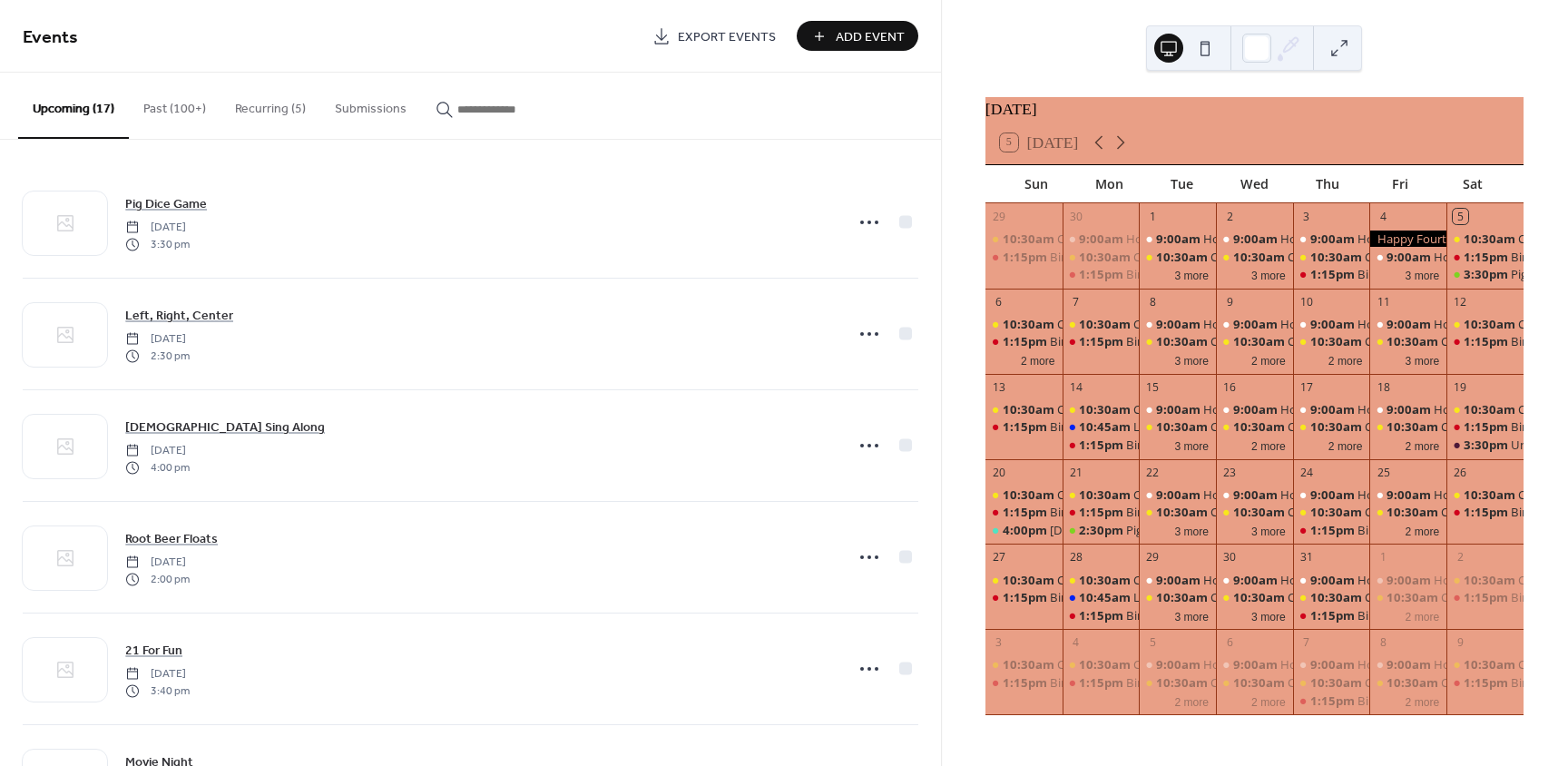 click on "Add Event" at bounding box center [870, 37] 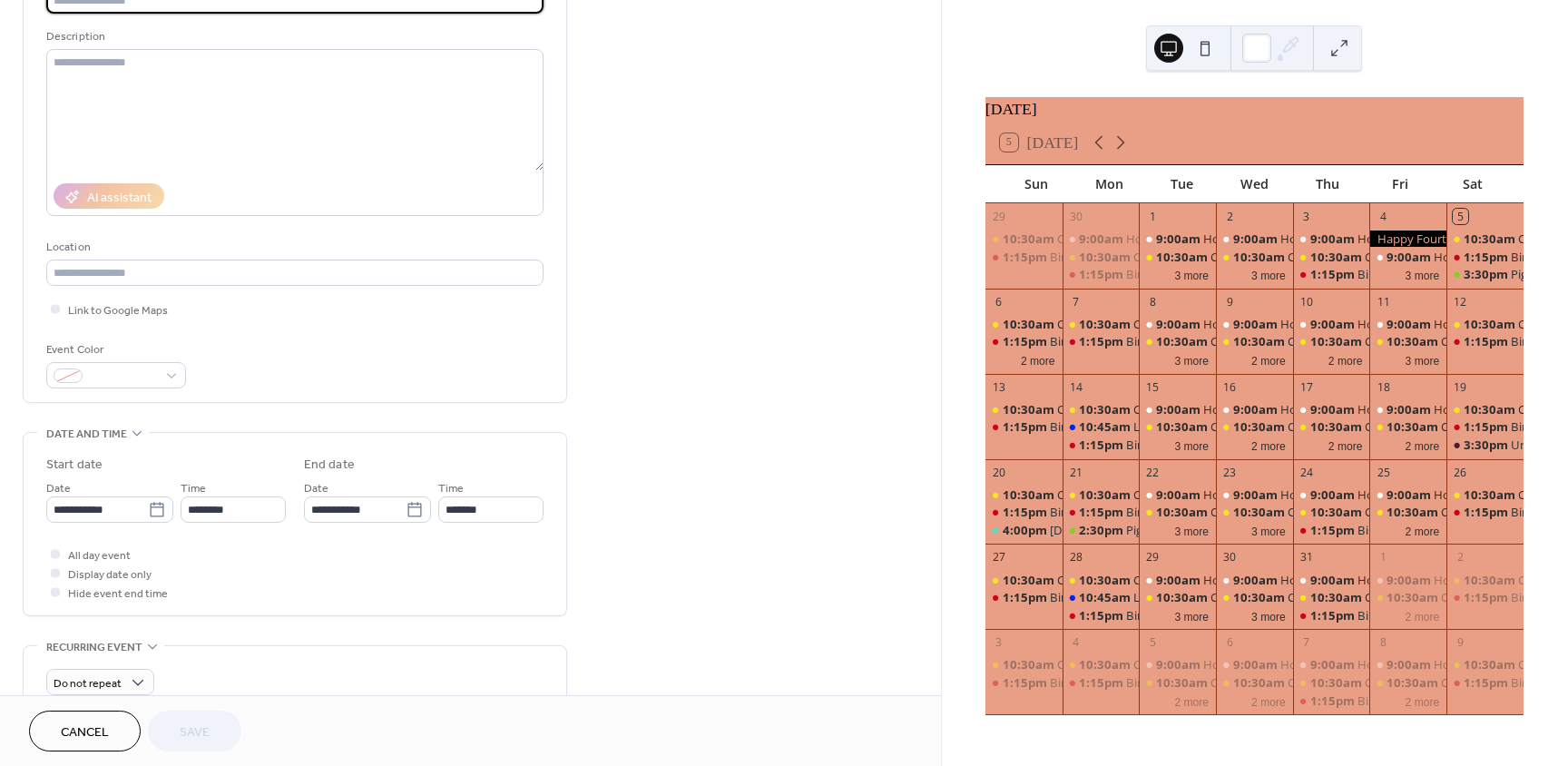scroll, scrollTop: 182, scrollLeft: 0, axis: vertical 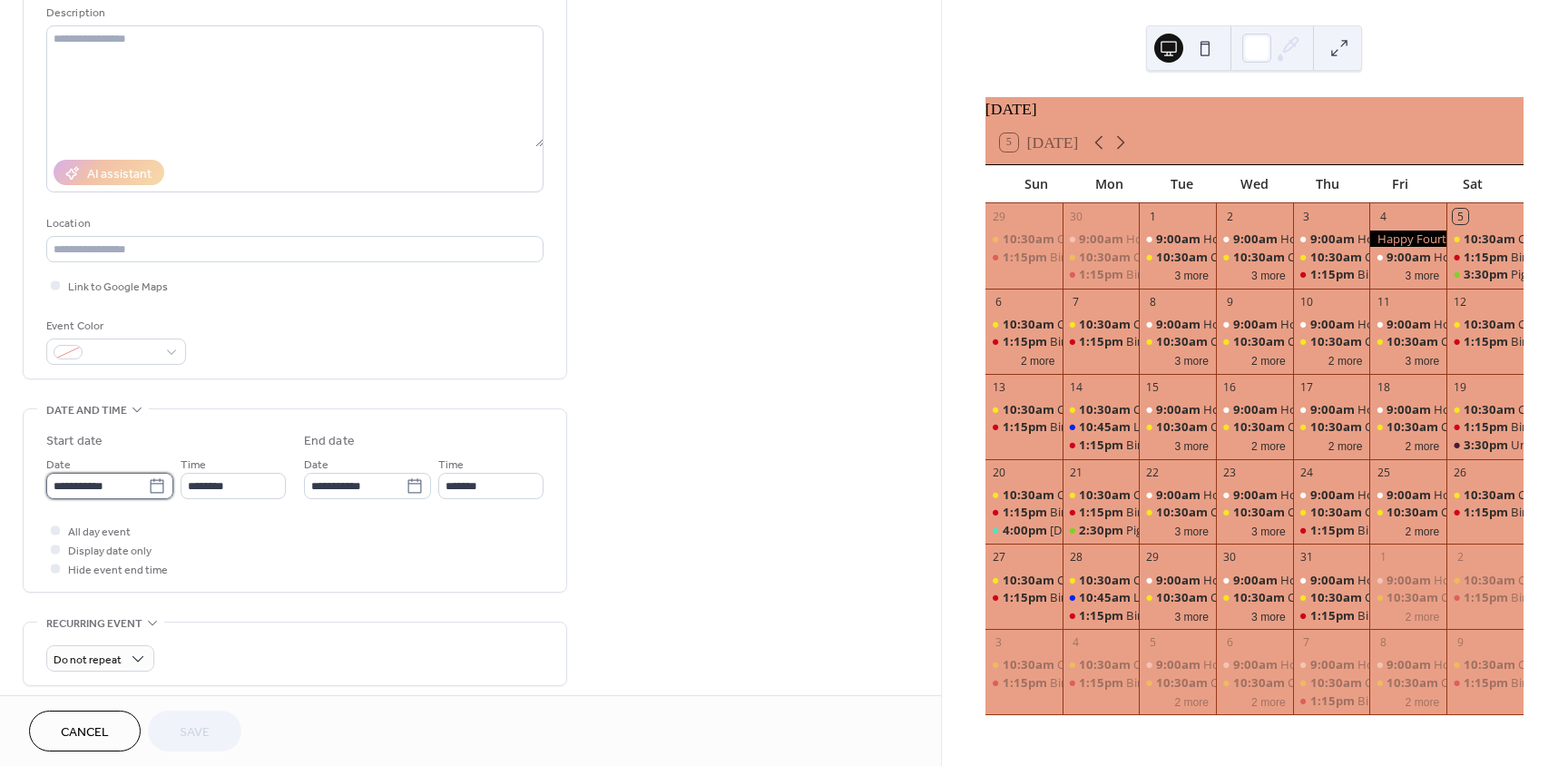 click on "**********" at bounding box center (97, 486) 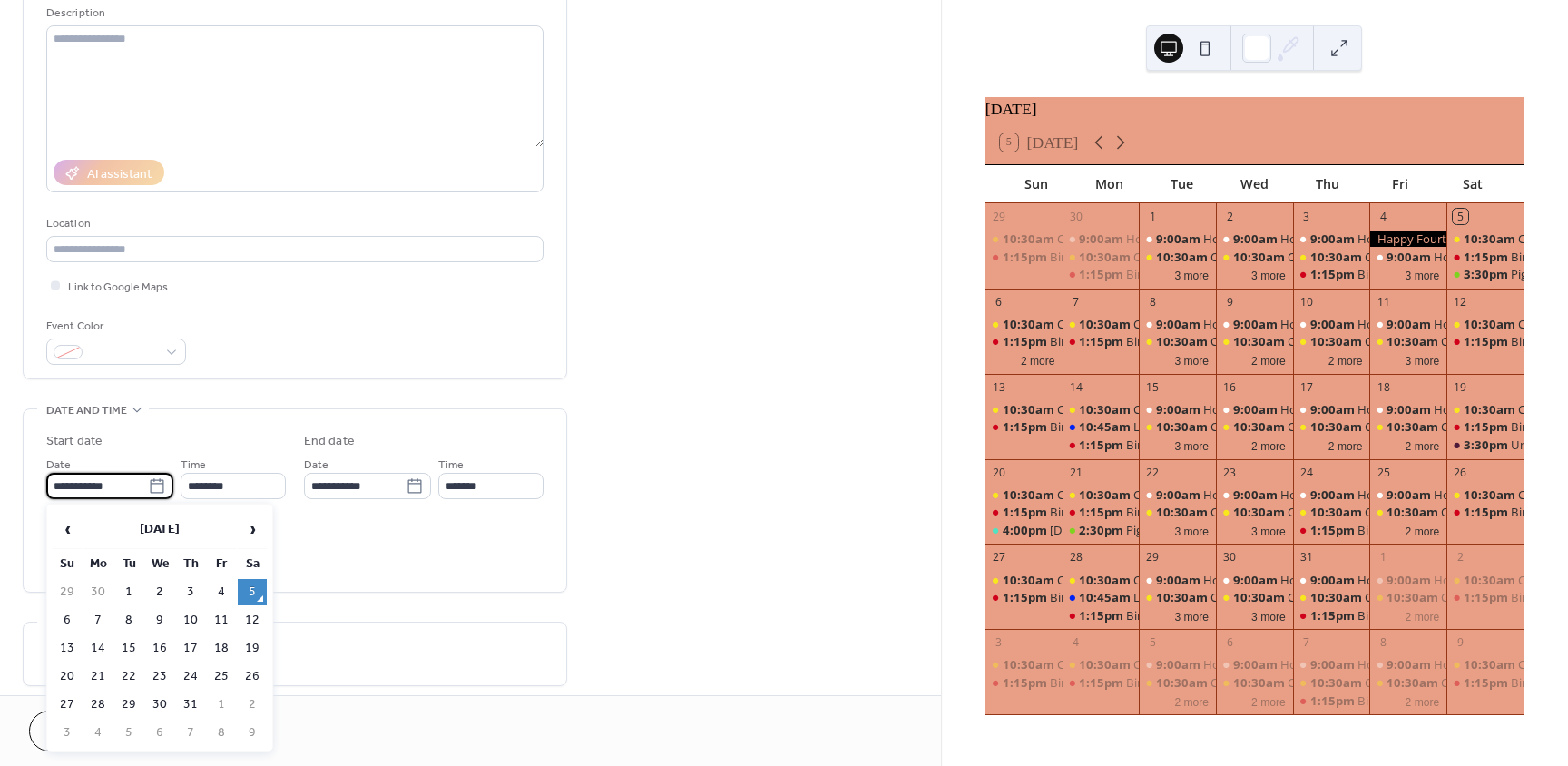 click on "31" at bounding box center (191, 704) 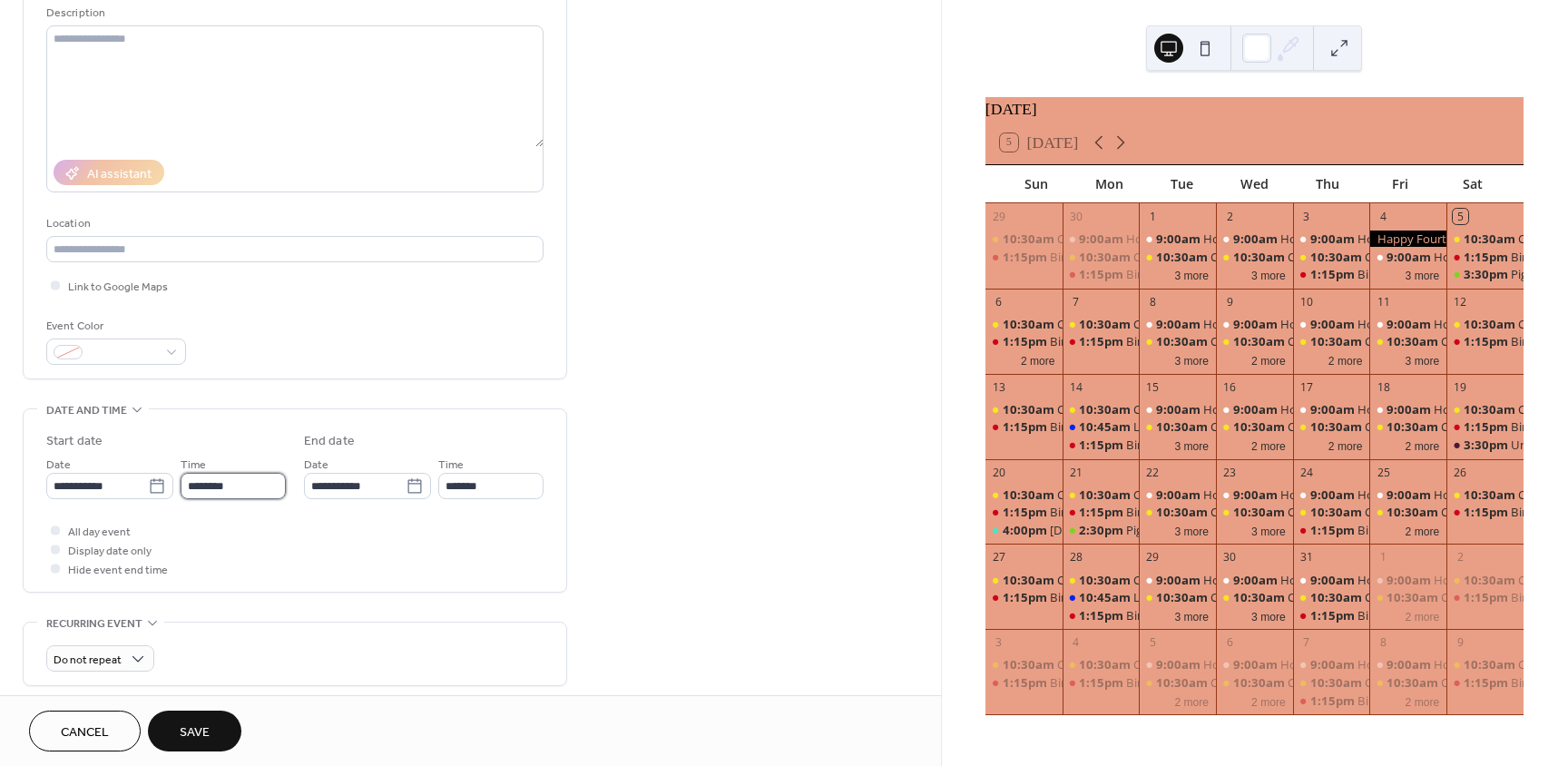click on "********" at bounding box center [233, 486] 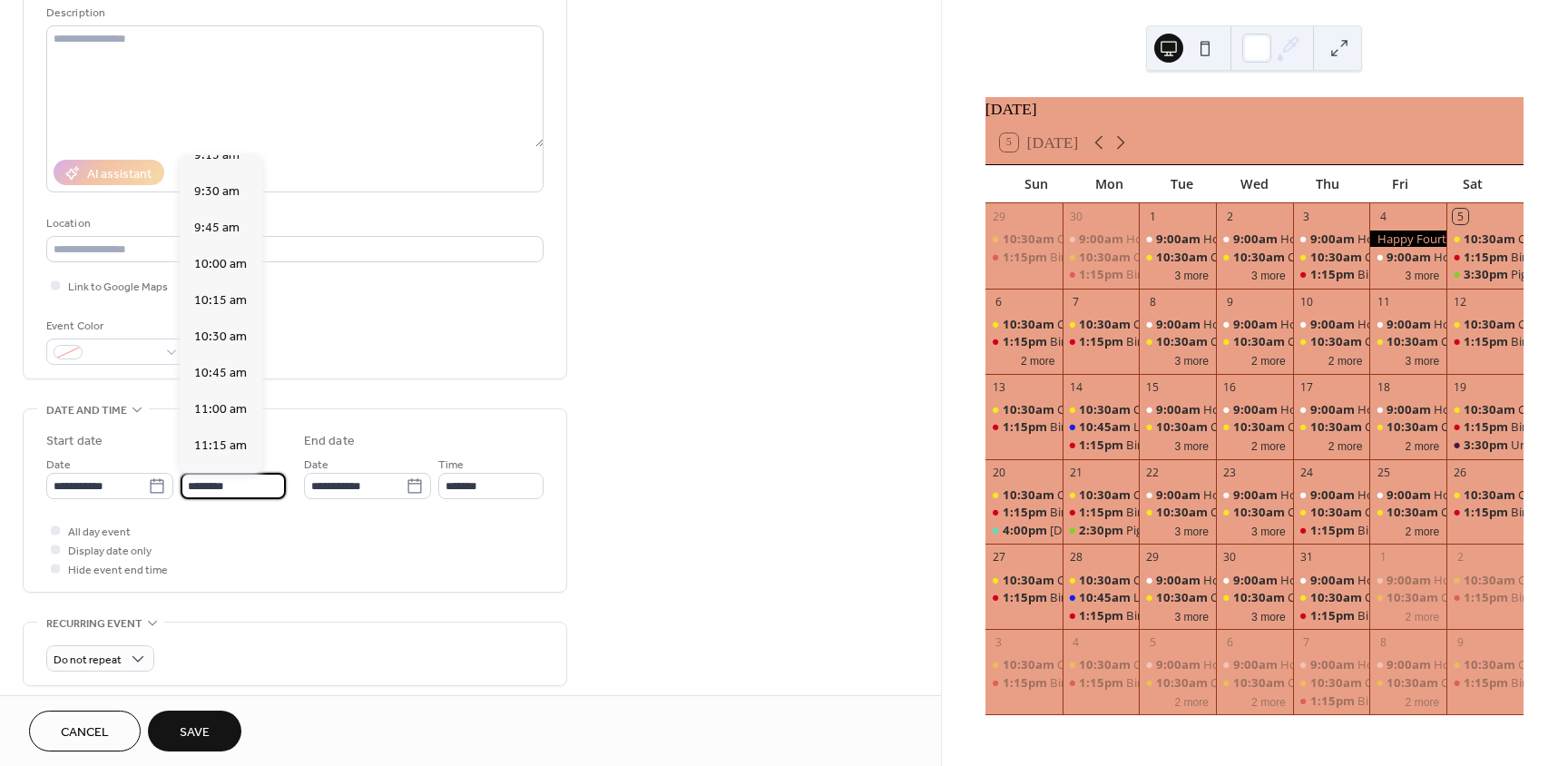 scroll, scrollTop: 1332, scrollLeft: 0, axis: vertical 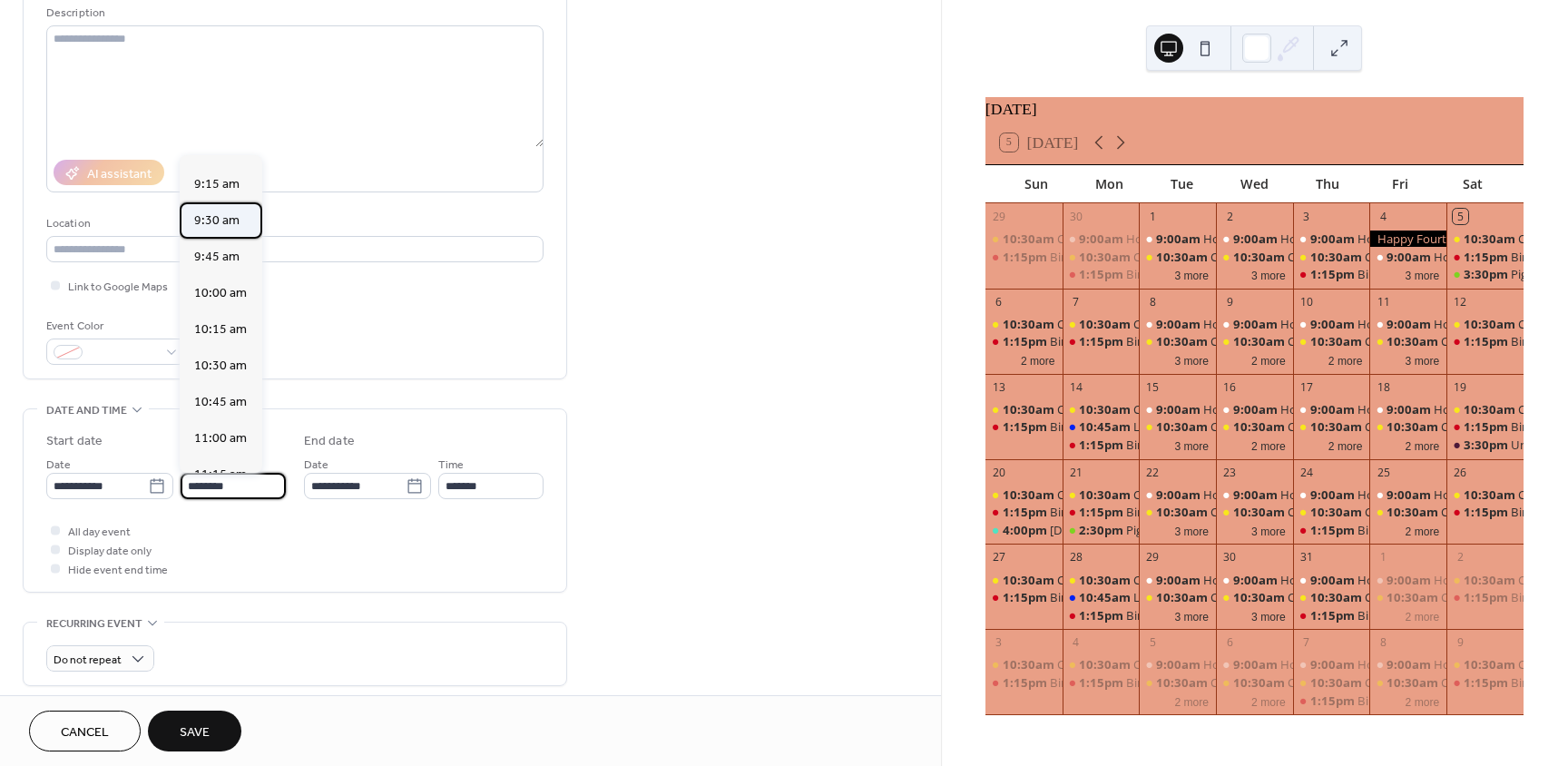 click on "9:30 am" at bounding box center [217, 221] 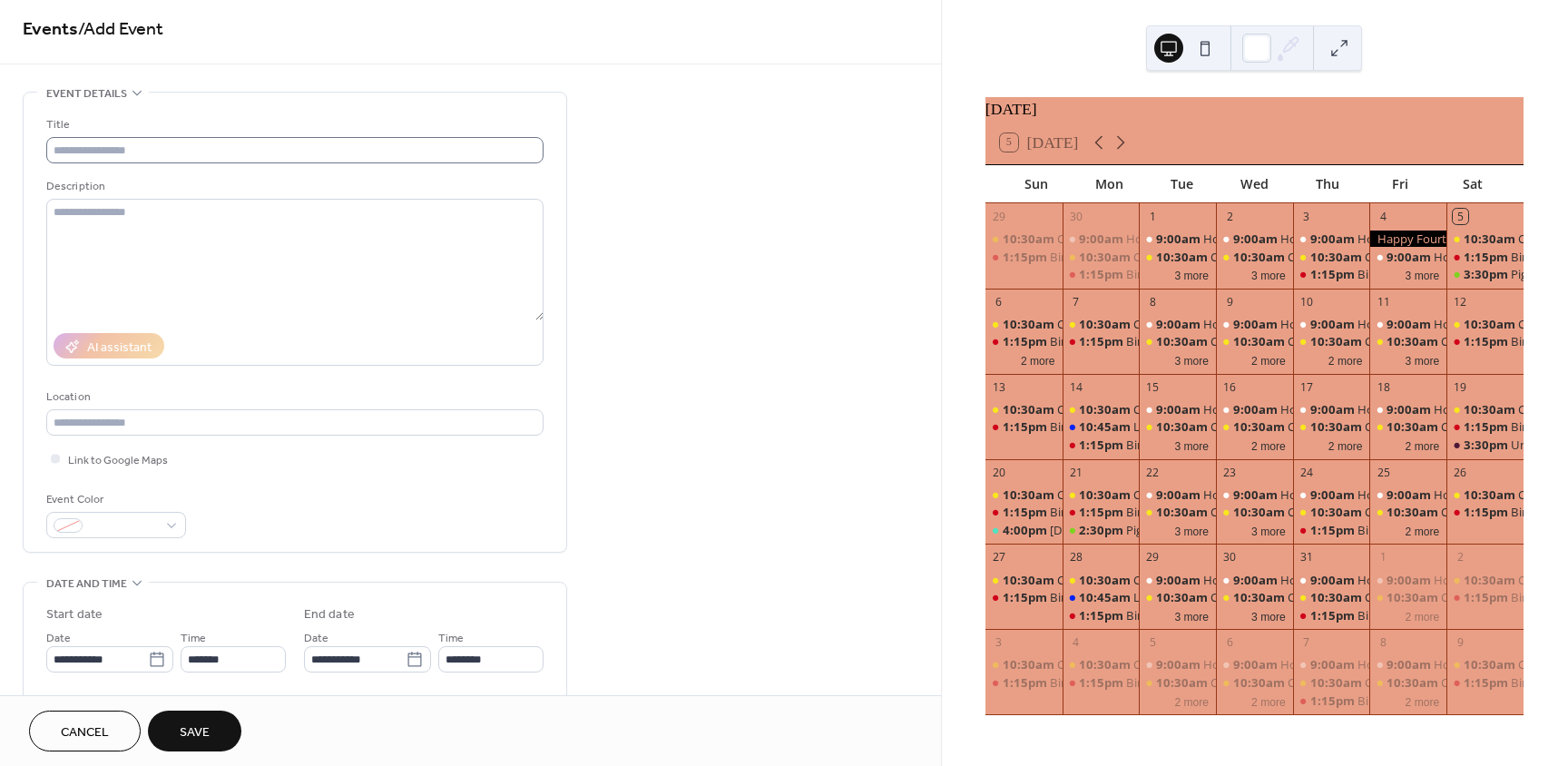 scroll, scrollTop: 0, scrollLeft: 0, axis: both 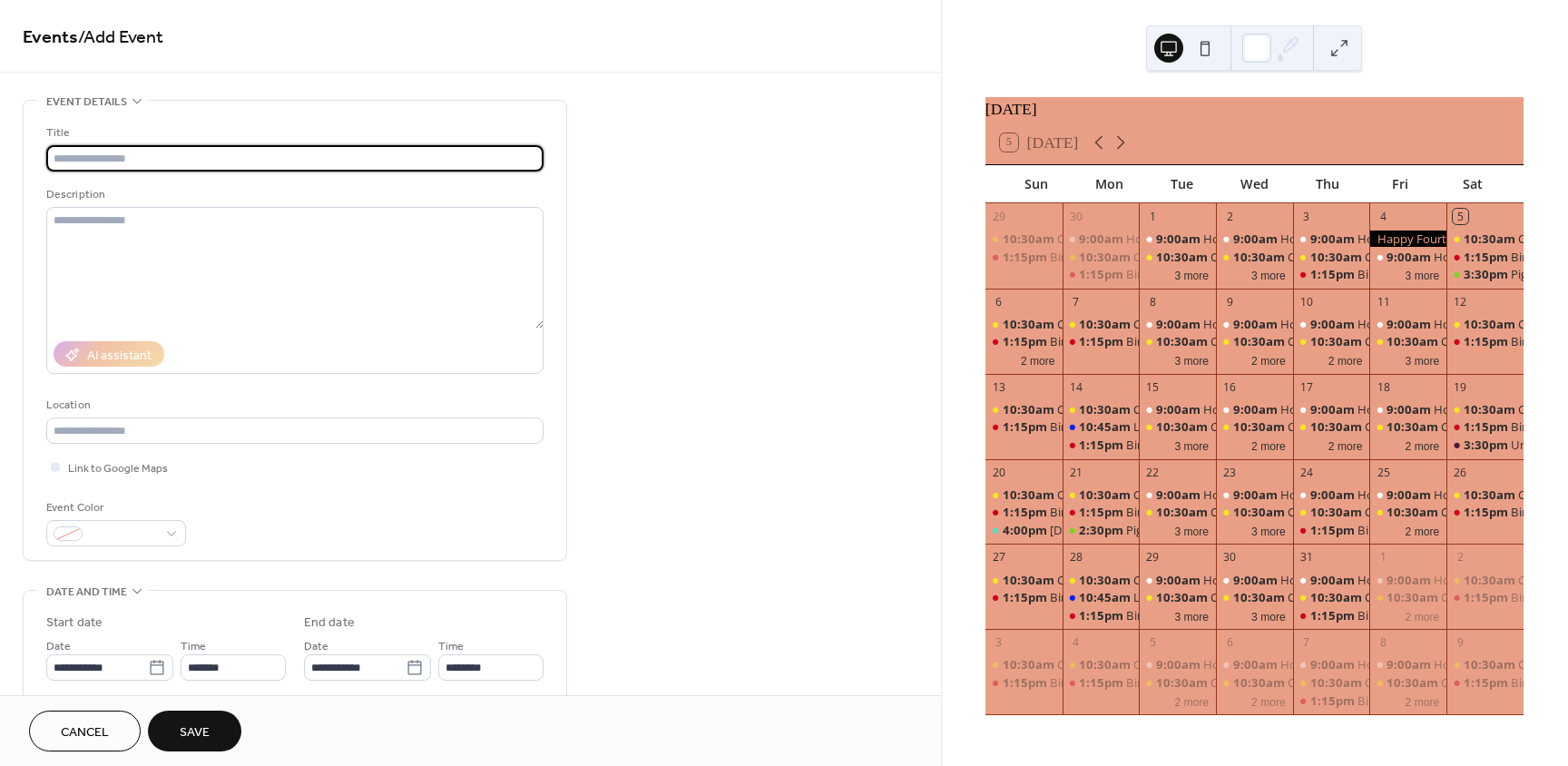 click at bounding box center [295, 158] 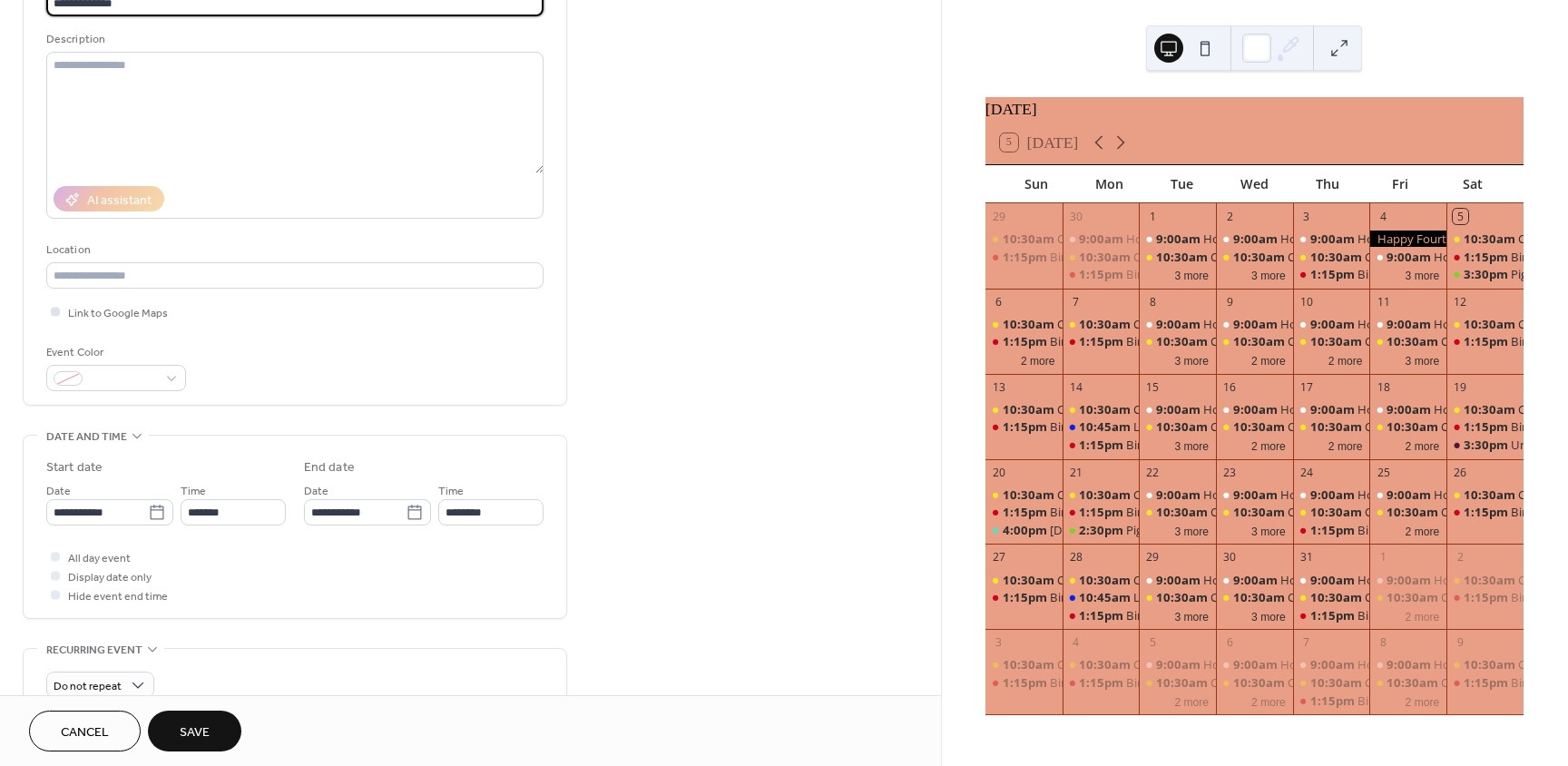 scroll, scrollTop: 182, scrollLeft: 0, axis: vertical 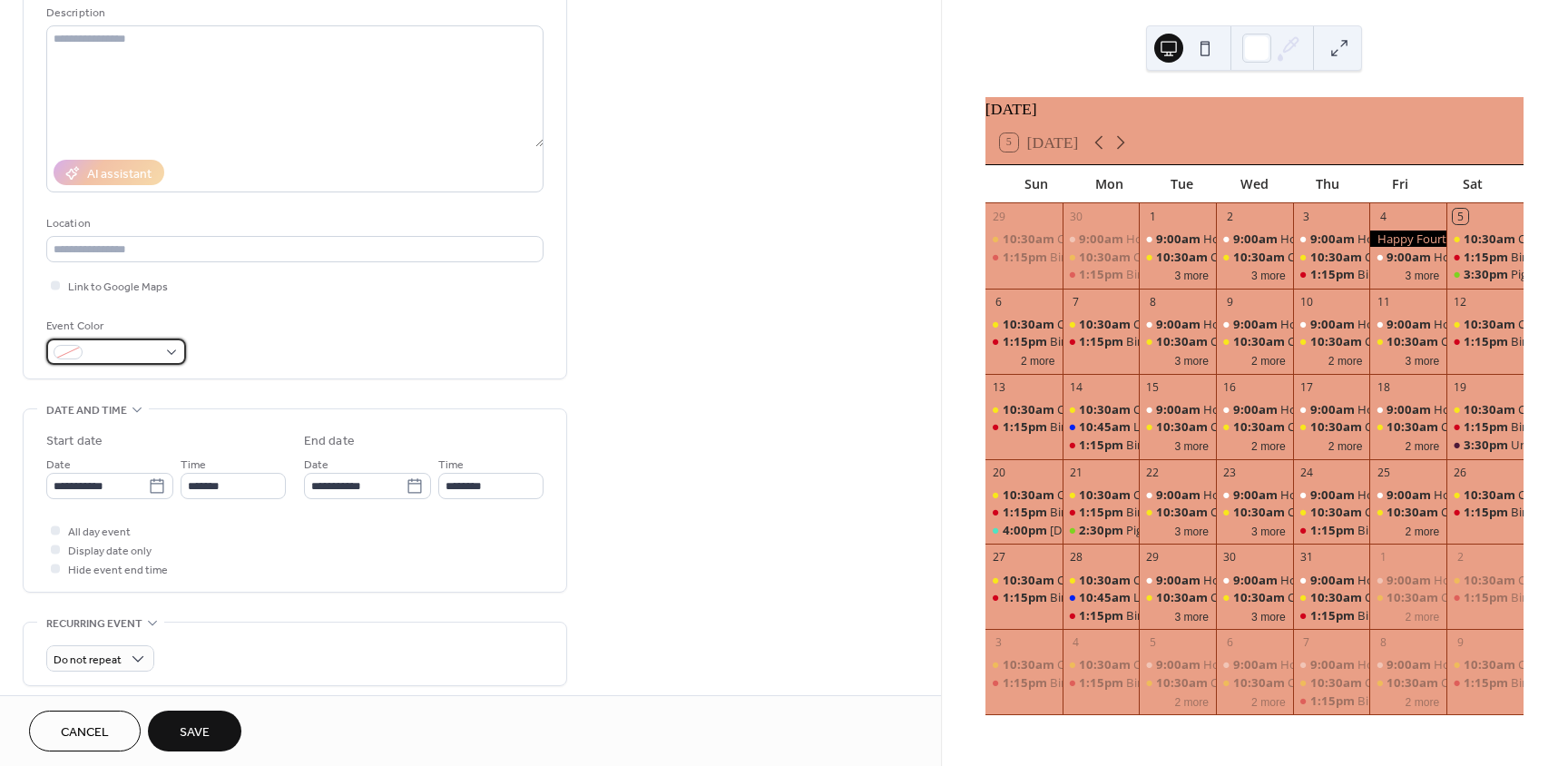 click at bounding box center (123, 353) 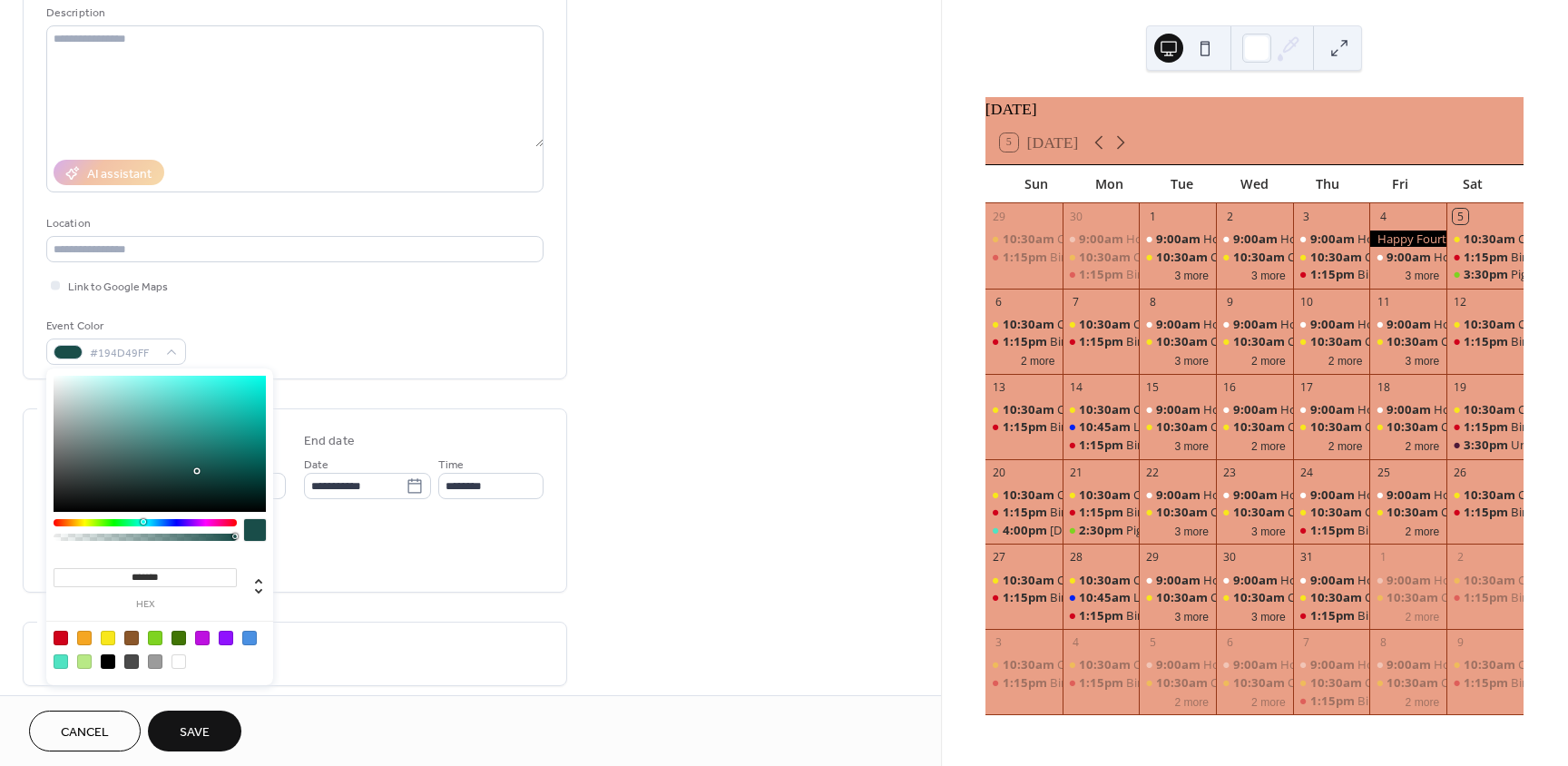 click at bounding box center (145, 523) 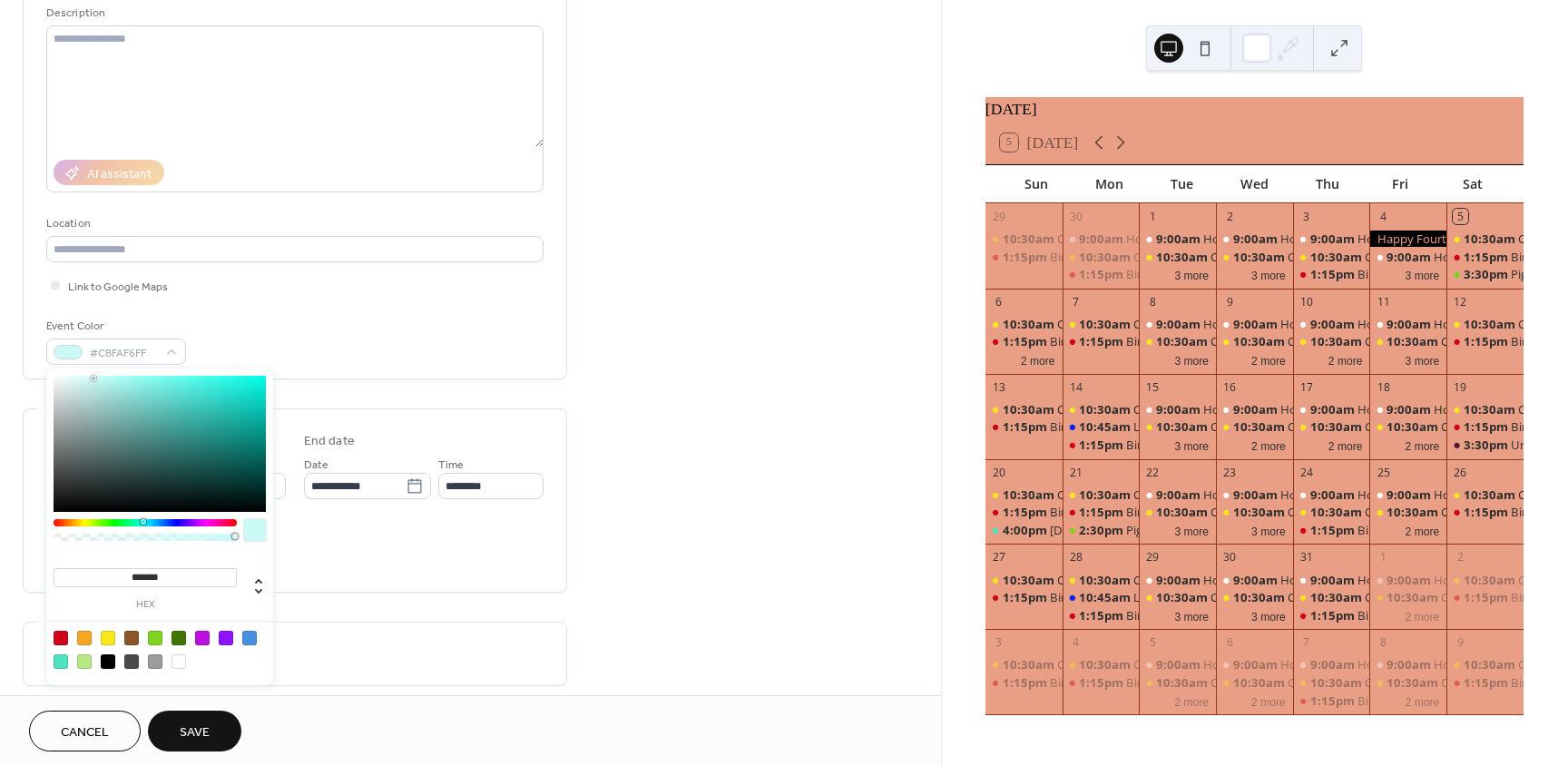 drag, startPoint x: 161, startPoint y: 387, endPoint x: 94, endPoint y: 378, distance: 67.601775 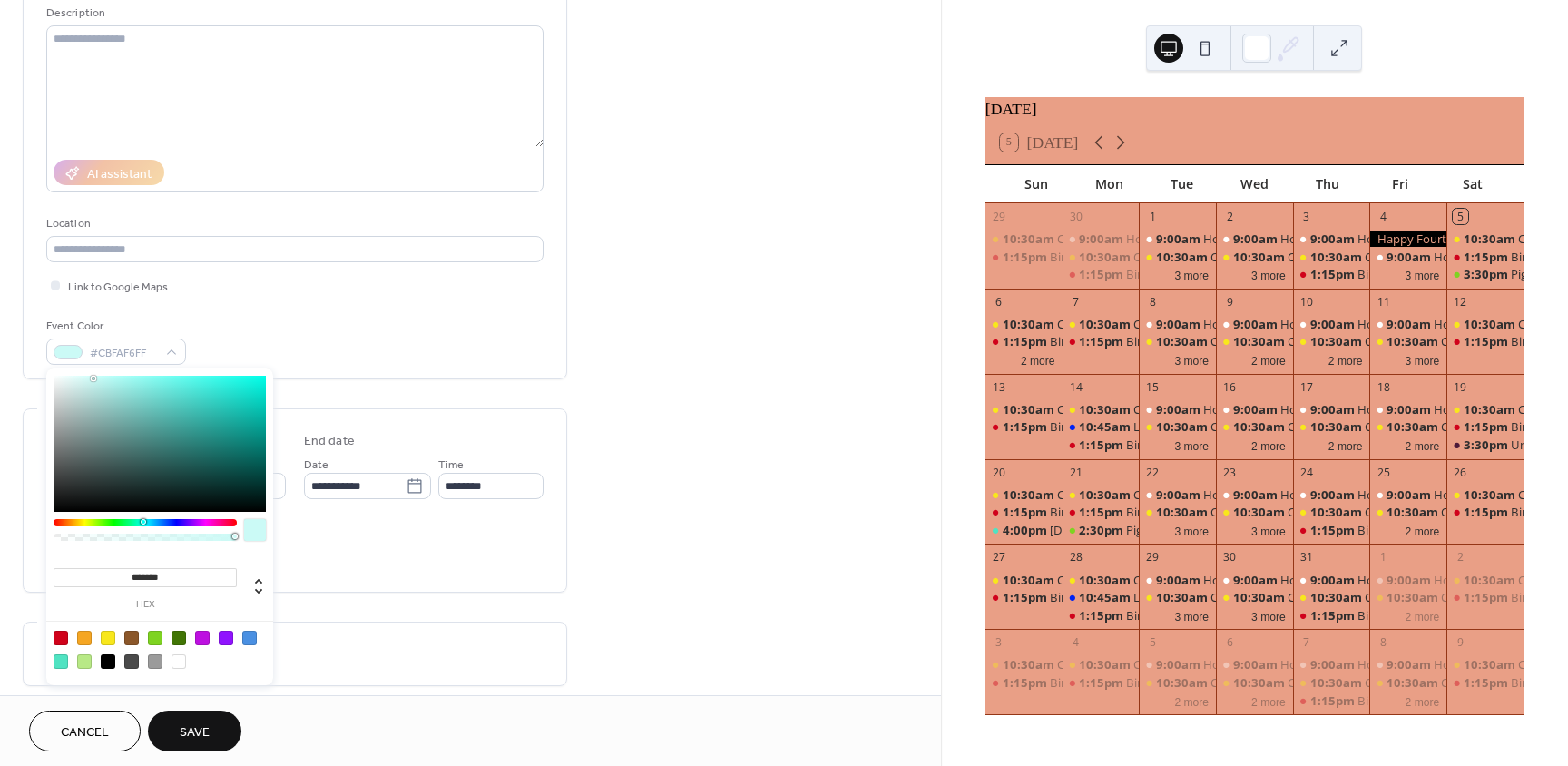 click at bounding box center (160, 444) 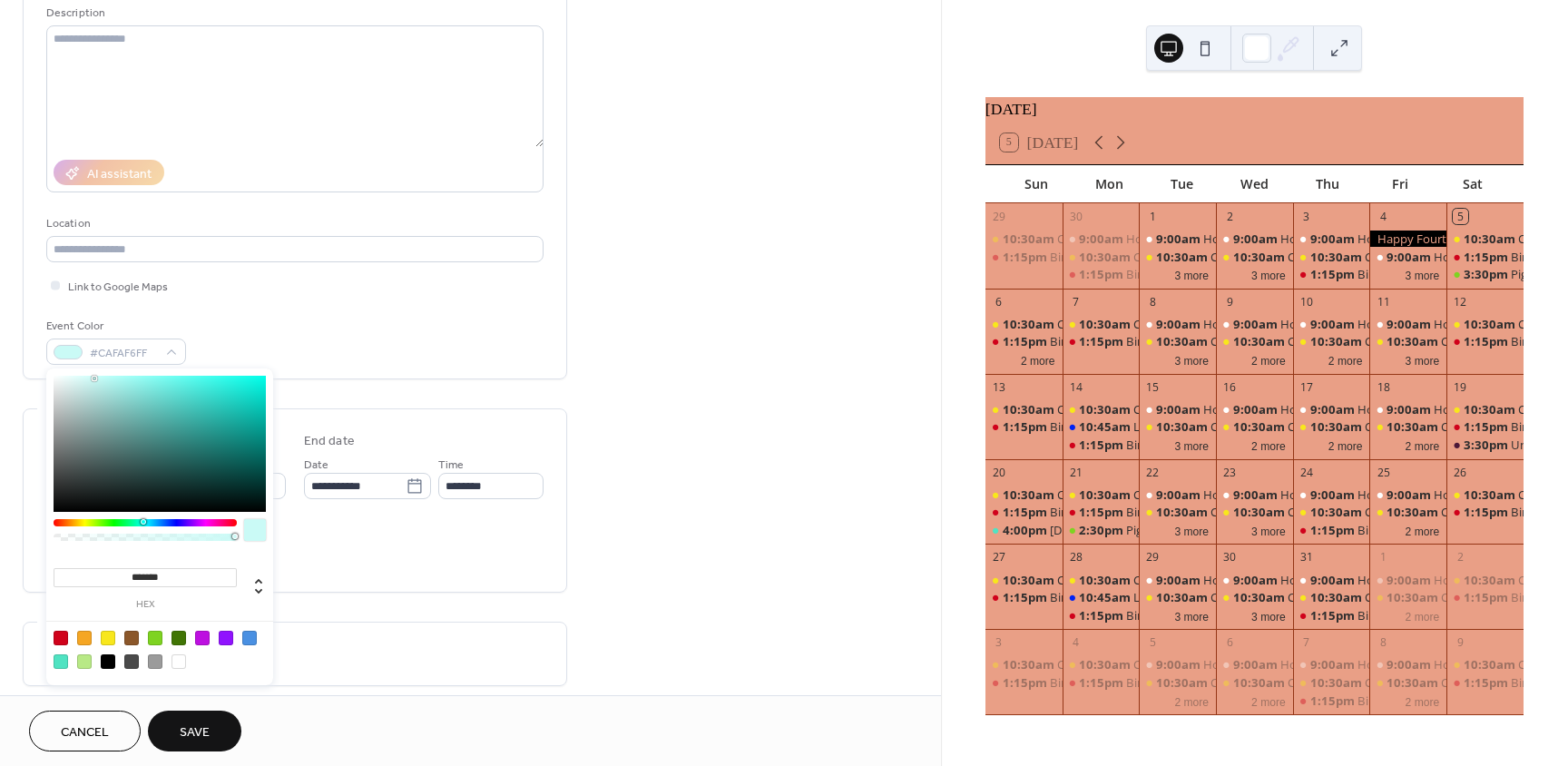 click at bounding box center [179, 638] 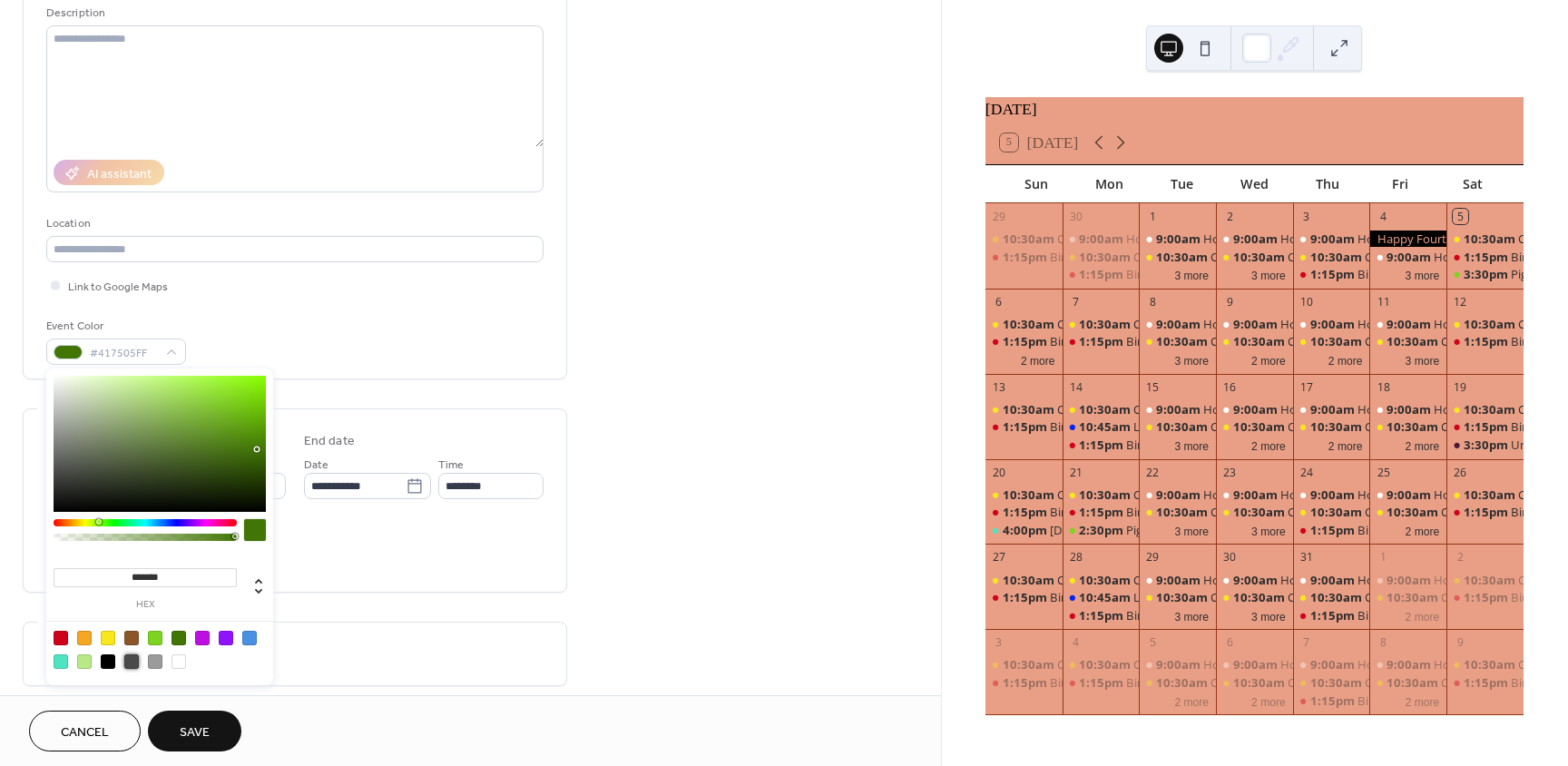 click at bounding box center [132, 662] 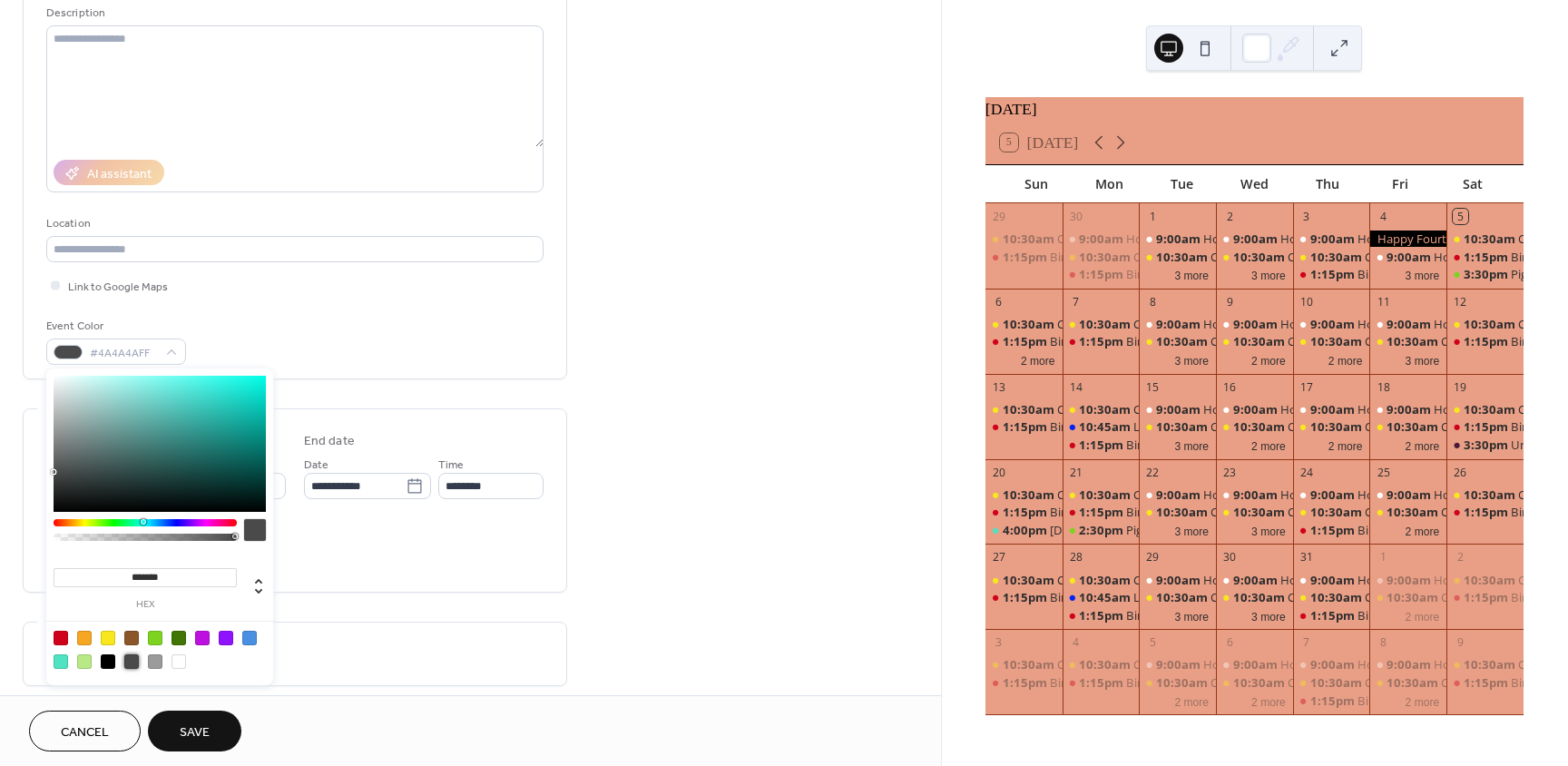 click at bounding box center [132, 638] 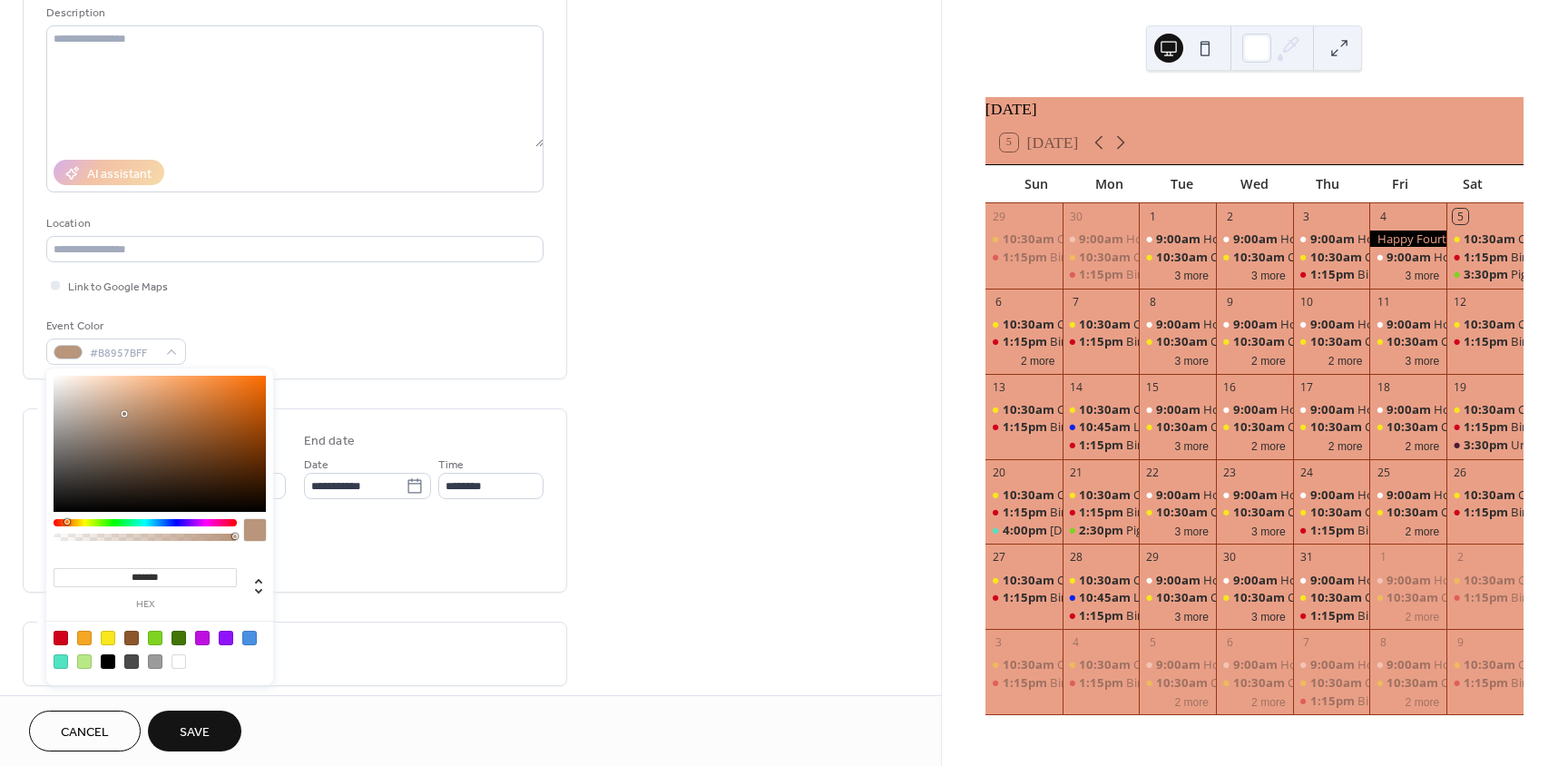 drag, startPoint x: 146, startPoint y: 434, endPoint x: 123, endPoint y: 414, distance: 30.4795 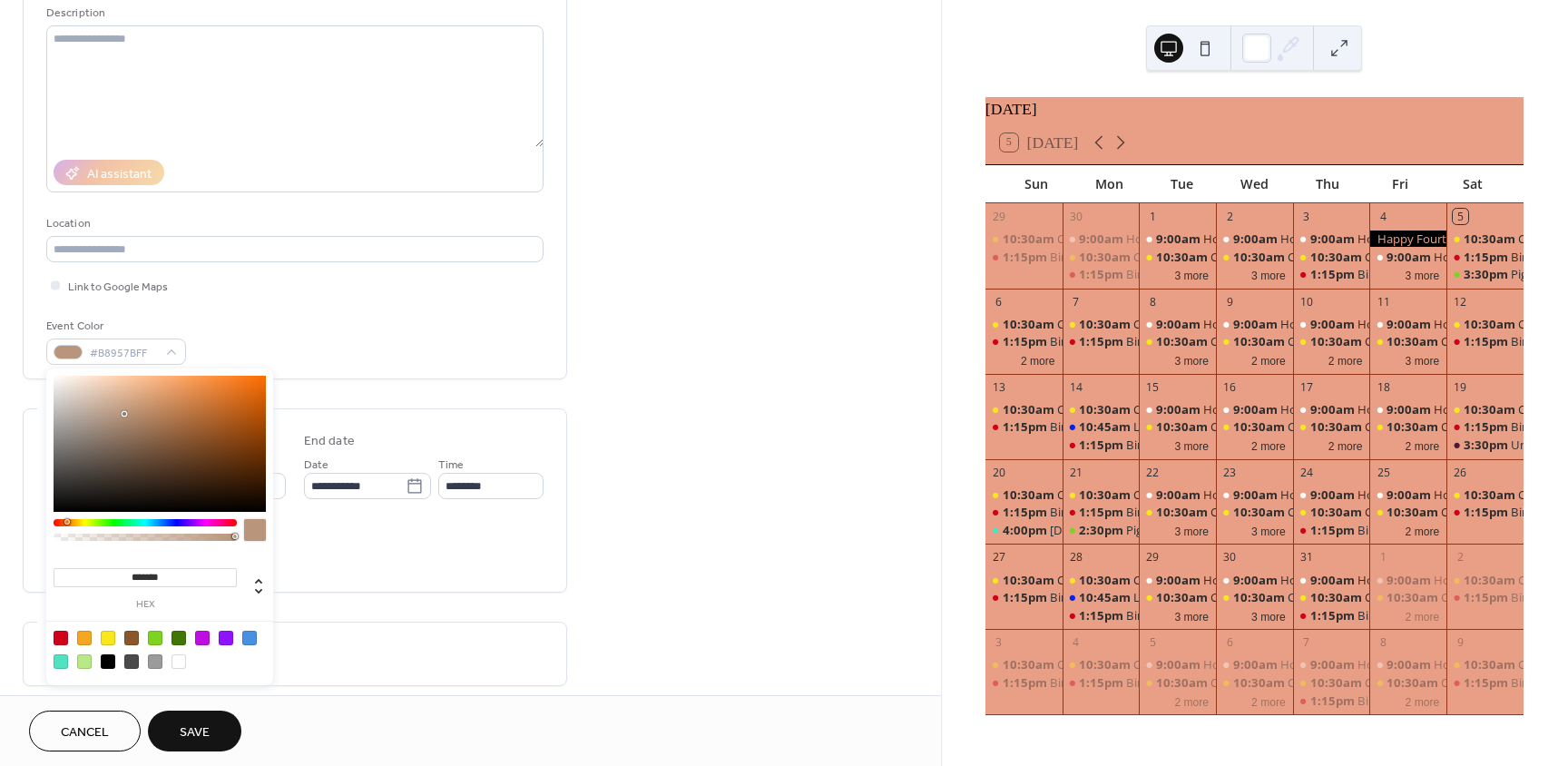 click at bounding box center (160, 444) 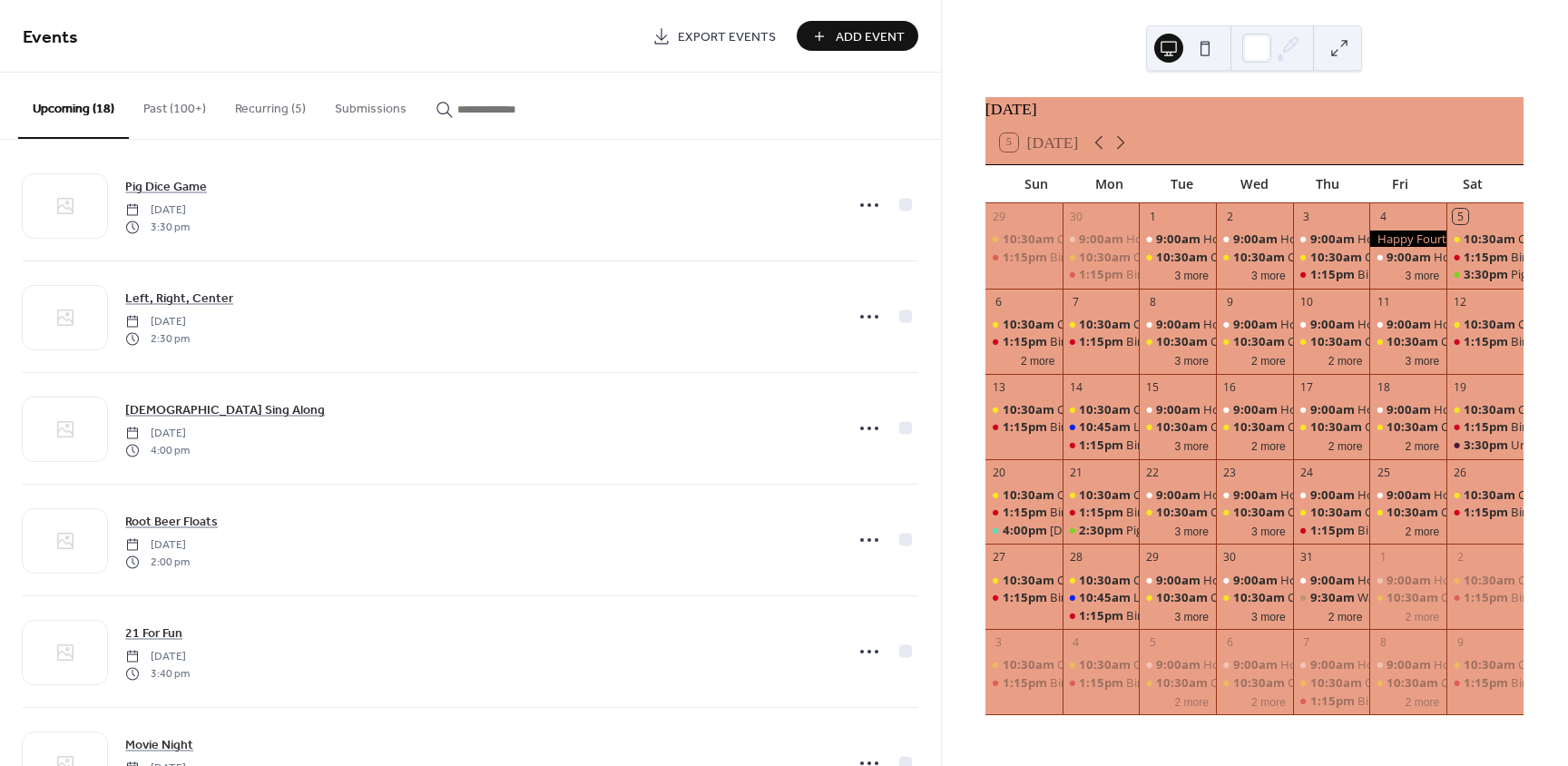 scroll, scrollTop: 0, scrollLeft: 0, axis: both 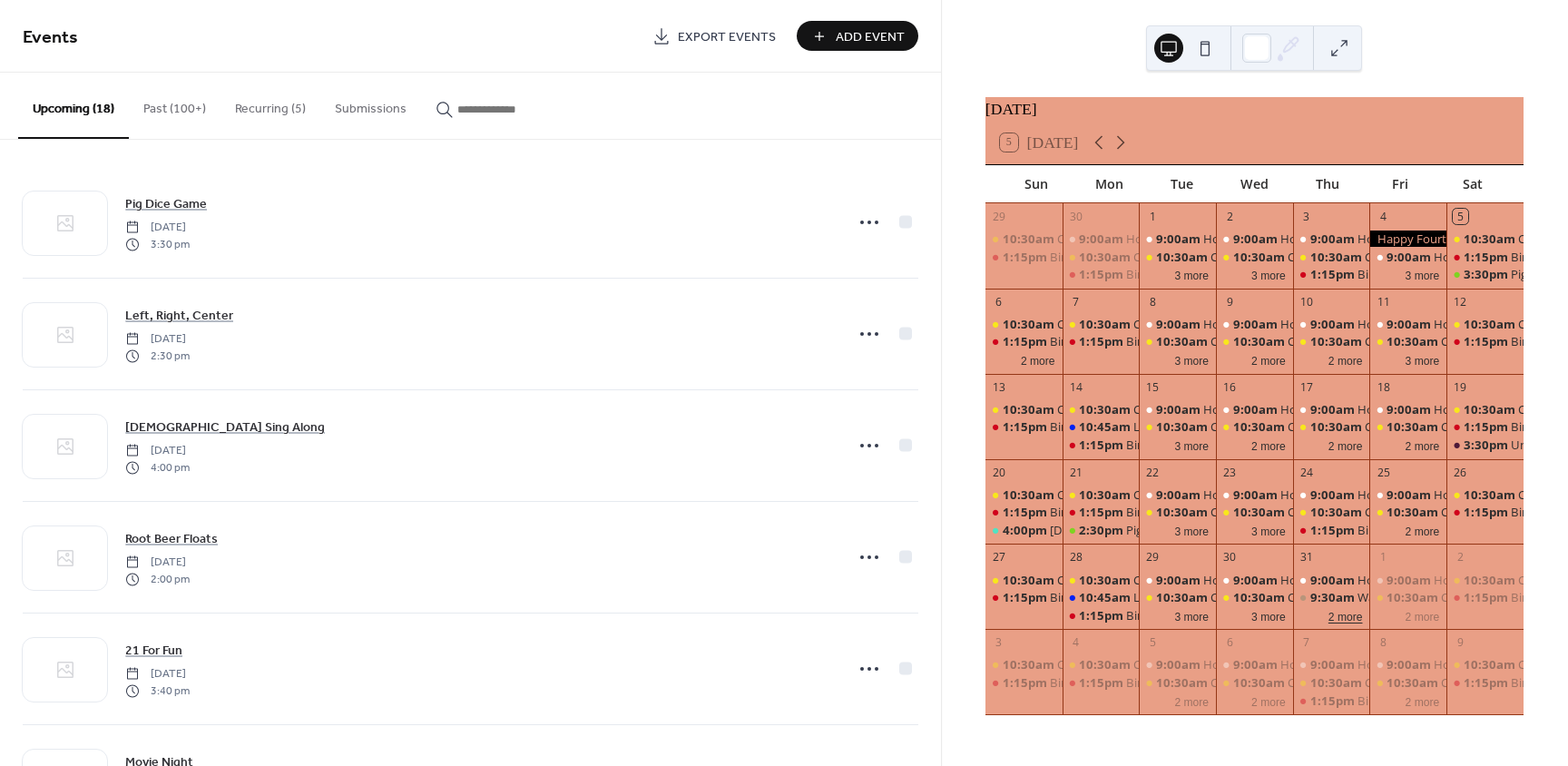 click on "2 more" at bounding box center (1346, 615) 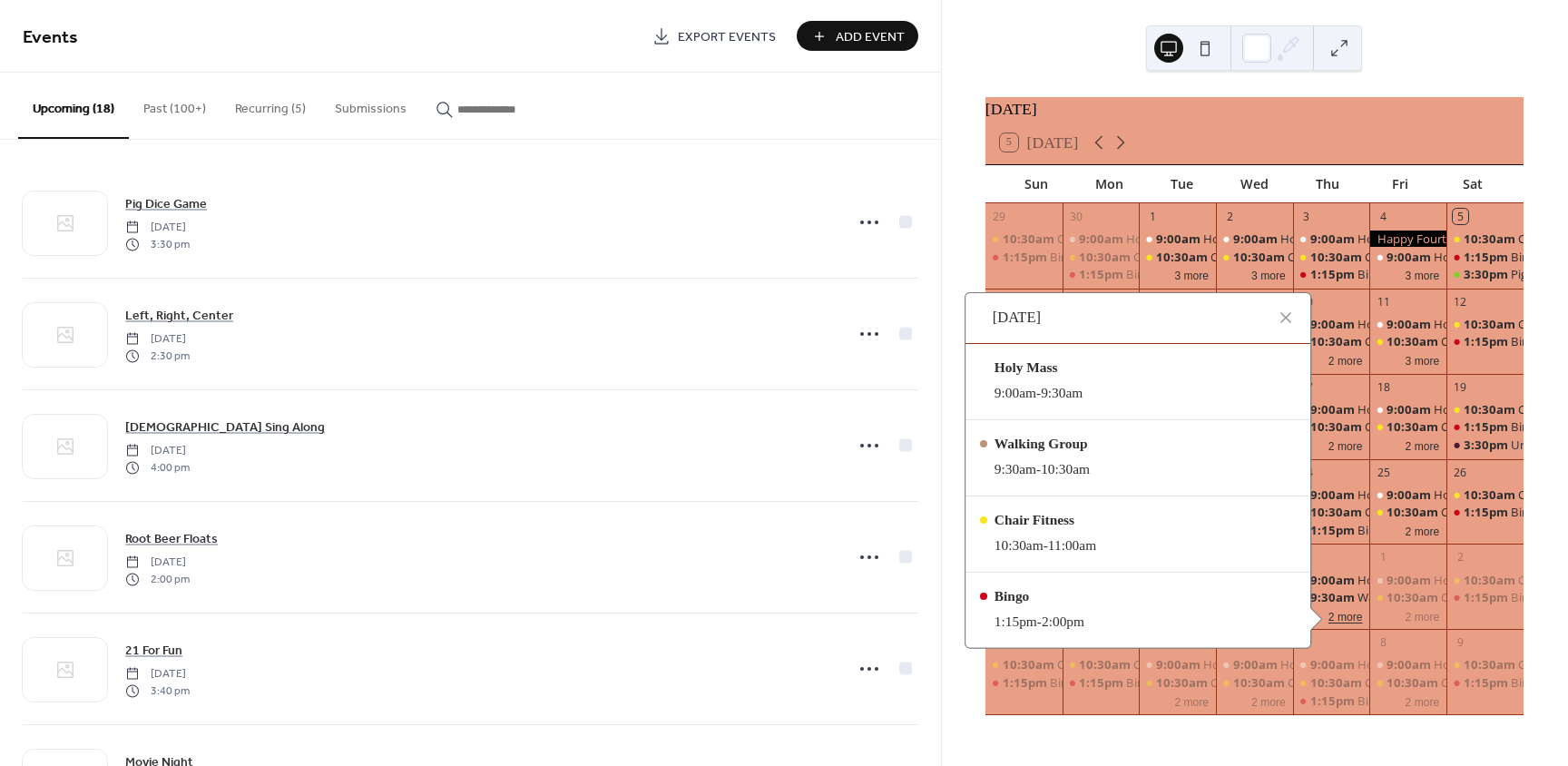 click on "2 more" at bounding box center [1346, 615] 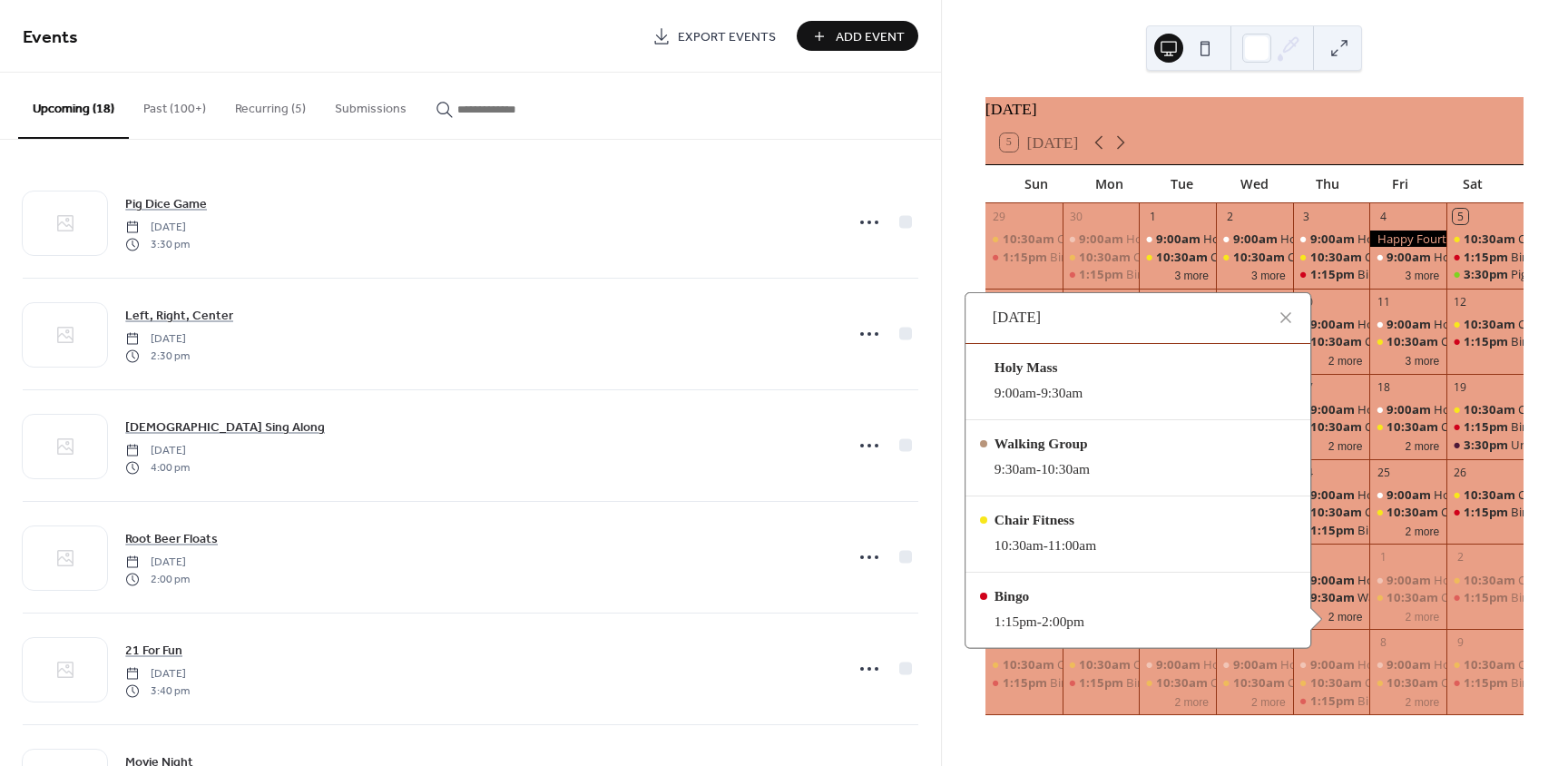 click on "9:00am Holy Mass" at bounding box center [1331, 664] 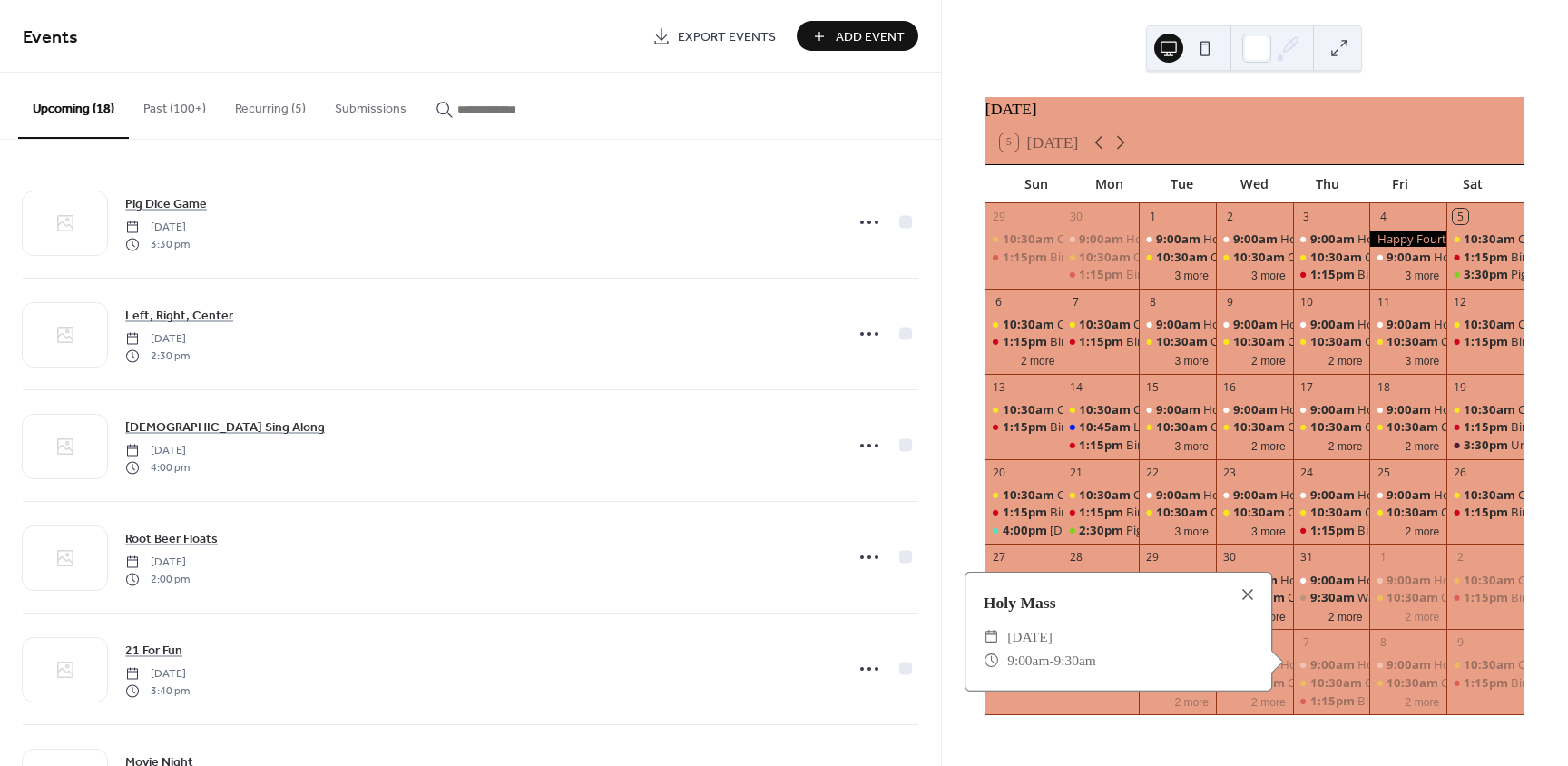 click on "July 2025 5 Today Sun Mon Tue Wed Thu Fri Sat 29 10:30am Chair Fitness 1:15pm Bingo 30 9:00am Holy Mass 10:30am Chair Fitness 1:15pm Bingo 1 9:00am Holy Mass 10:30am Chair Fitness 3 more 2 9:00am Holy Mass 10:30am Chair Fitness 3 more 3 9:00am Holy Mass 10:30am Chair Fitness 1:15pm Bingo 4 9:00am Holy Mass 3 more 5 10:30am Chair Fitness 1:15pm Bingo 3:30pm Pig Dice Game 6 10:30am Chair Fitness 1:15pm Bingo 2 more 7 10:30am Chair Fitness 1:15pm Bingo 8 9:00am Holy Mass 10:30am Chair Fitness 3 more 9 9:00am Holy Mass 10:30am Chair Fitness 2 more 10 9:00am Holy Mass 10:30am Chair Fitness 2 more 11 9:00am Holy Mass 10:30am Chair Fitness 3 more 12 10:30am Chair Fitness 1:15pm Bingo 13 10:30am Chair Fitness 1:15pm Bingo 14 10:30am Chair Fitness 10:45am Love on a Leash 1:15pm Bingo 15 9:00am Holy Mass 10:30am Chair Fitness 3 more 16 9:00am Holy Mass 10:30am Chair Fitness 2 more 17 9:00am Holy Mass 10:30am Chair Fitness 2 more 18 9:00am Holy Mass 10:30am Chair Fitness 2 more 19 10:30am Chair Fitness 1:15pm Bingo Uno" at bounding box center (1254, 412) 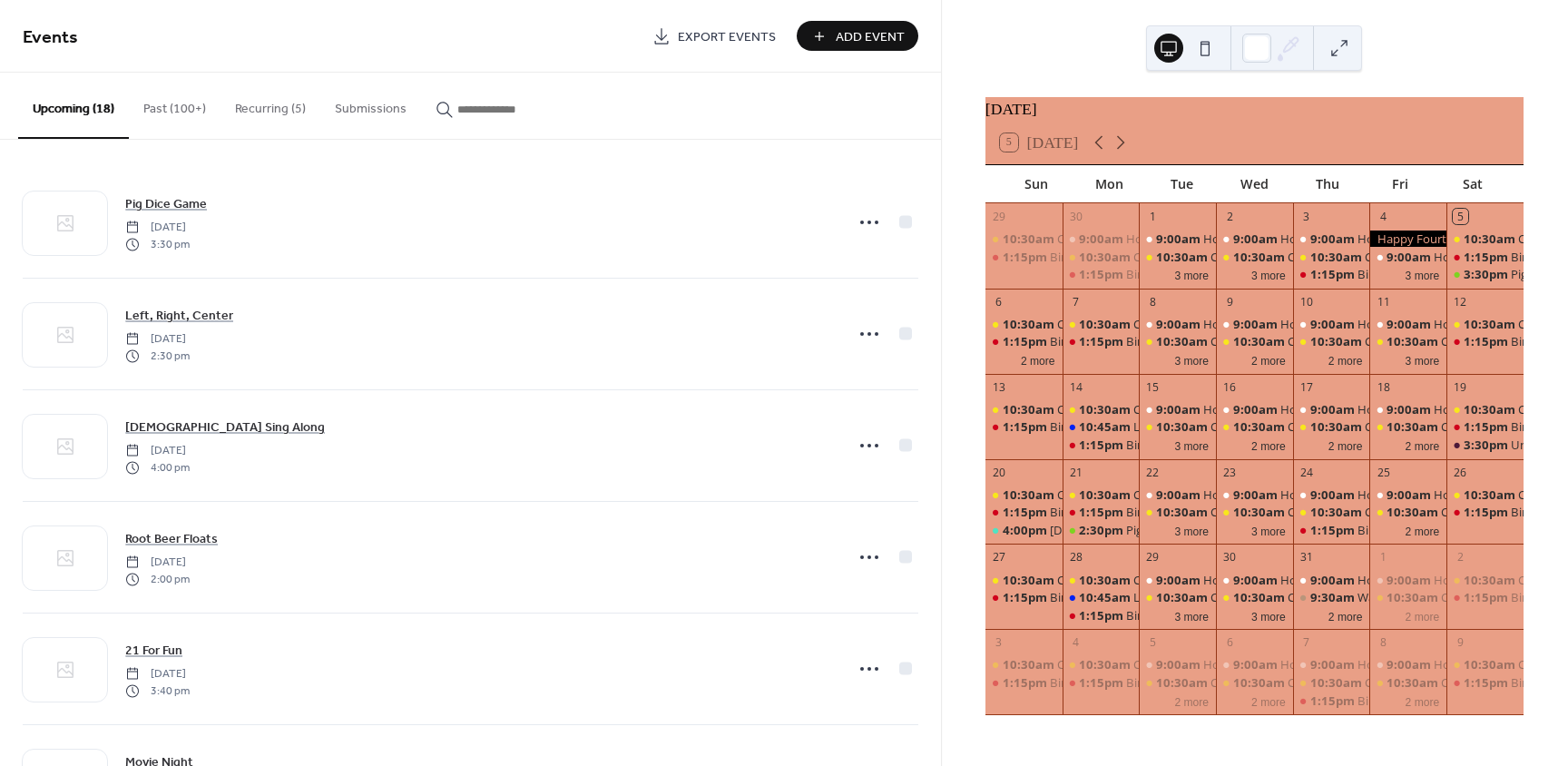 click at bounding box center (1339, 48) 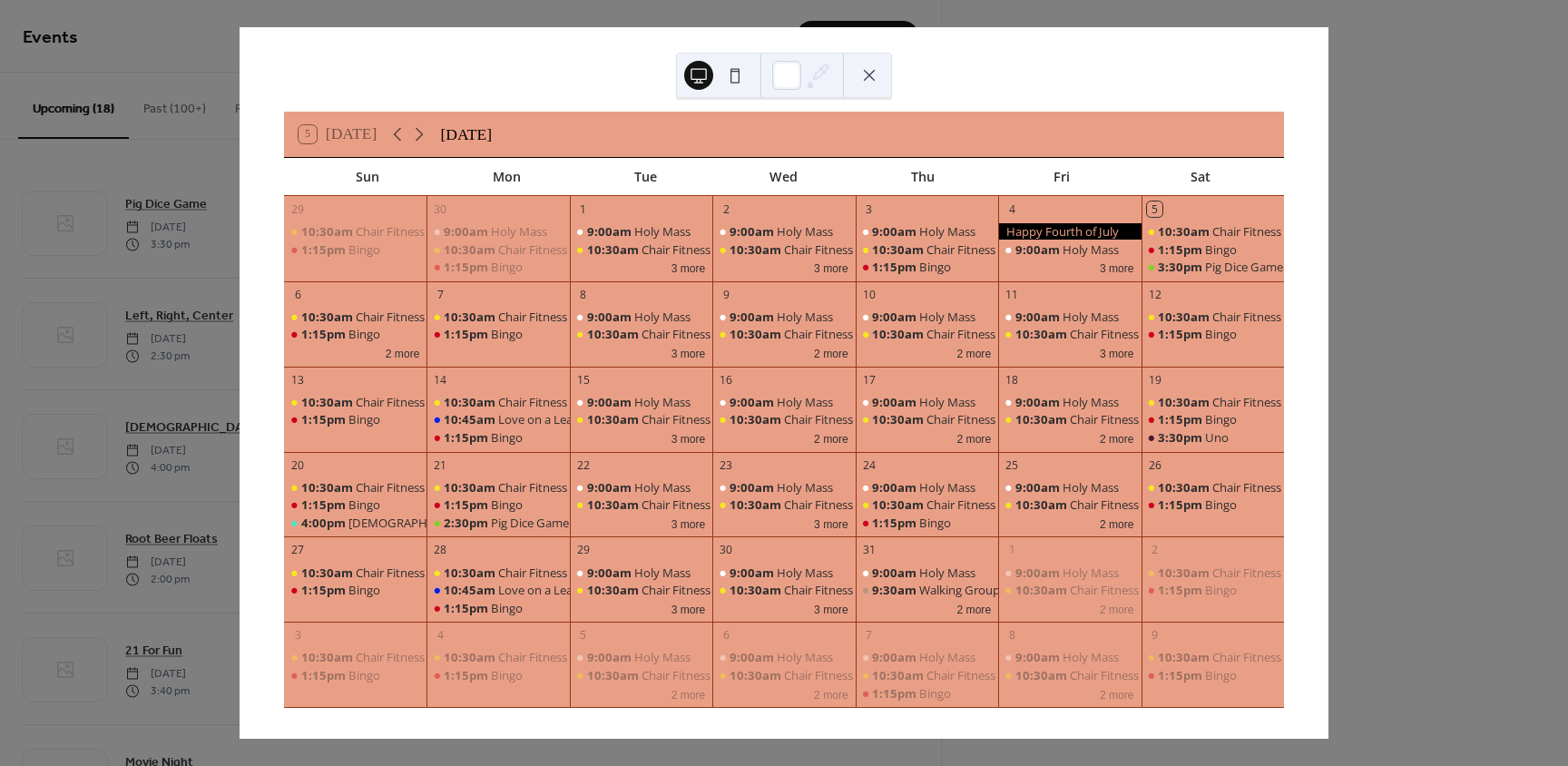 scroll, scrollTop: 25, scrollLeft: 0, axis: vertical 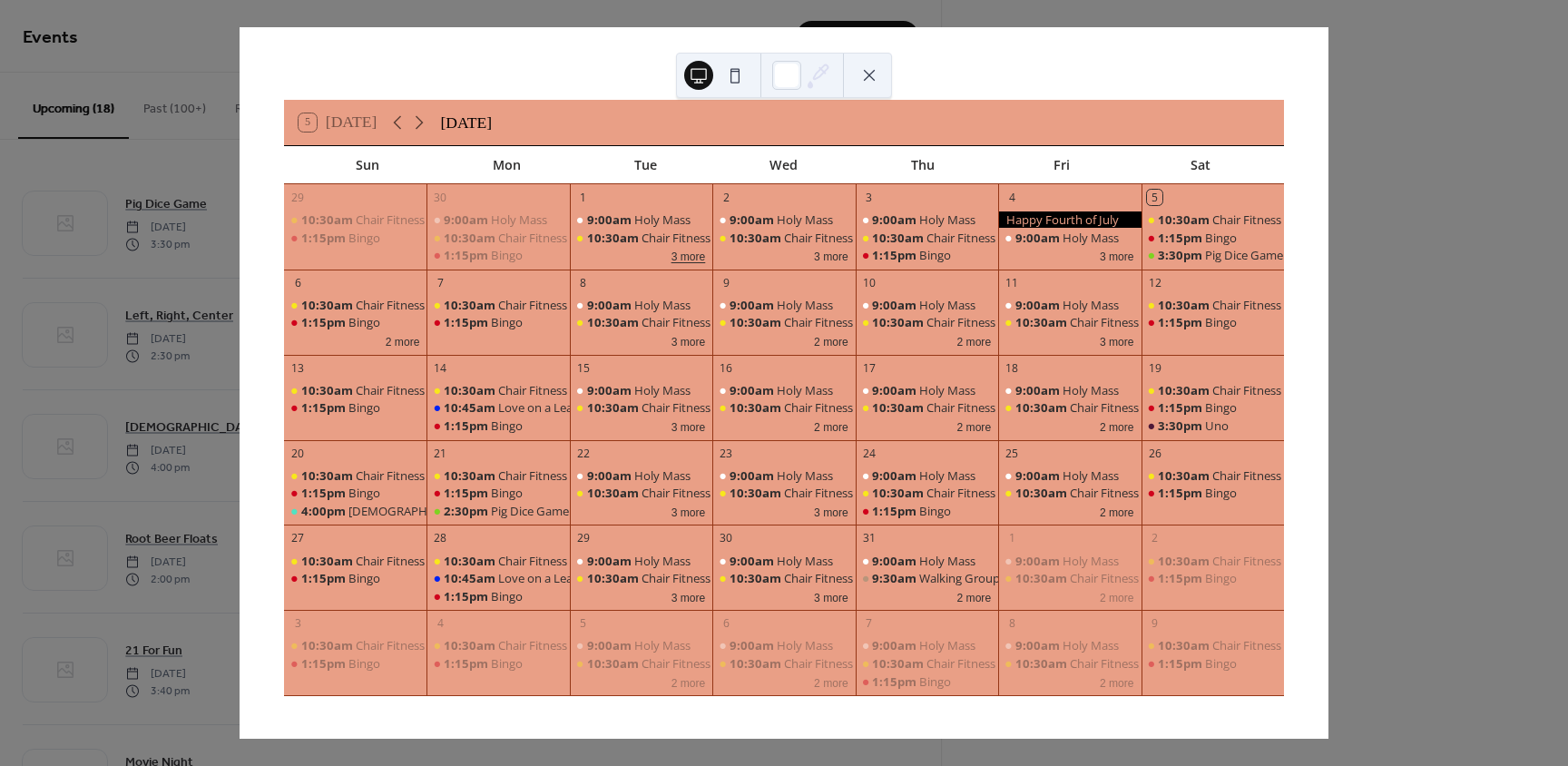 click on "3 more" at bounding box center [689, 255] 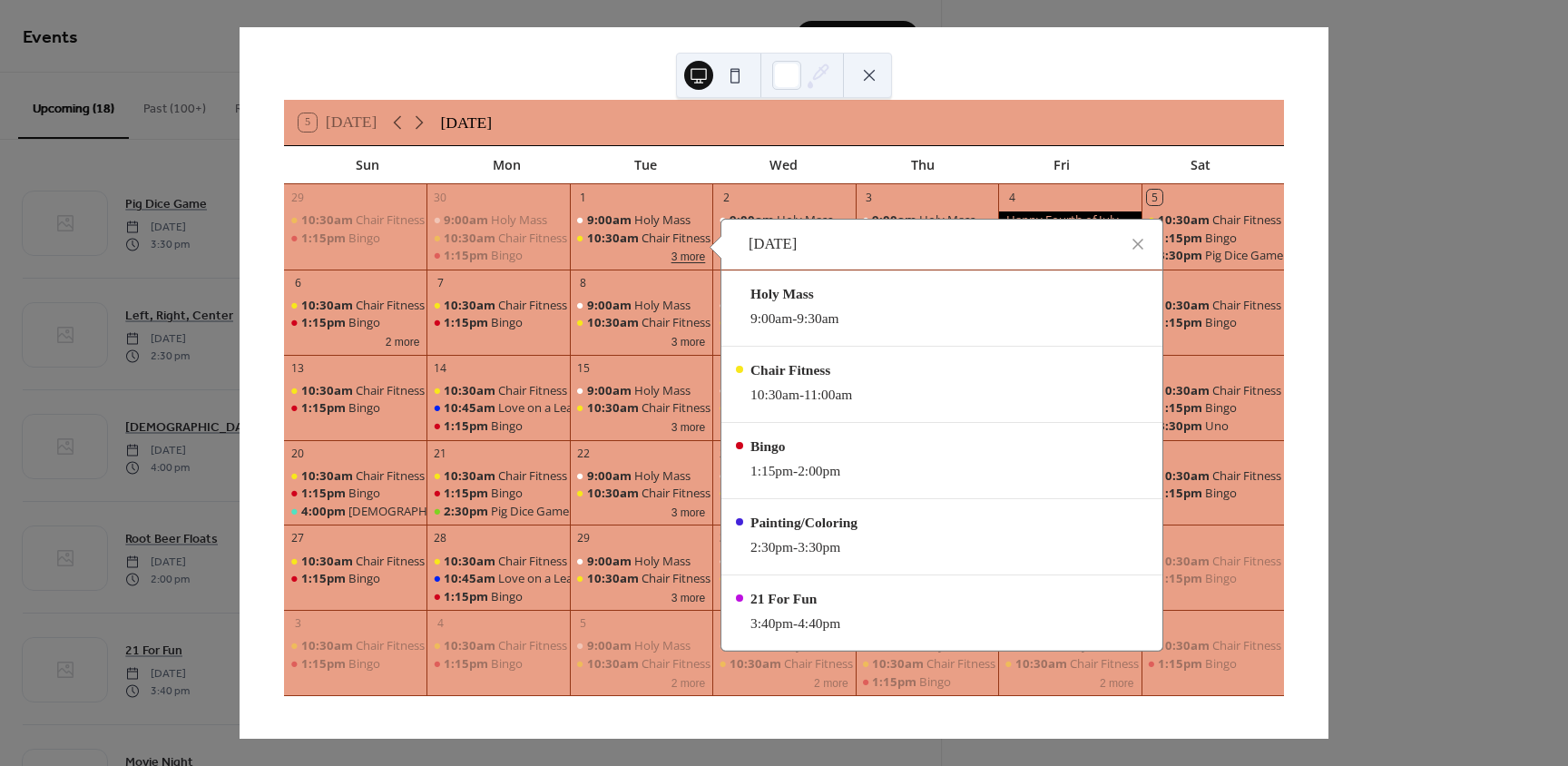 click on "3 more" at bounding box center [689, 255] 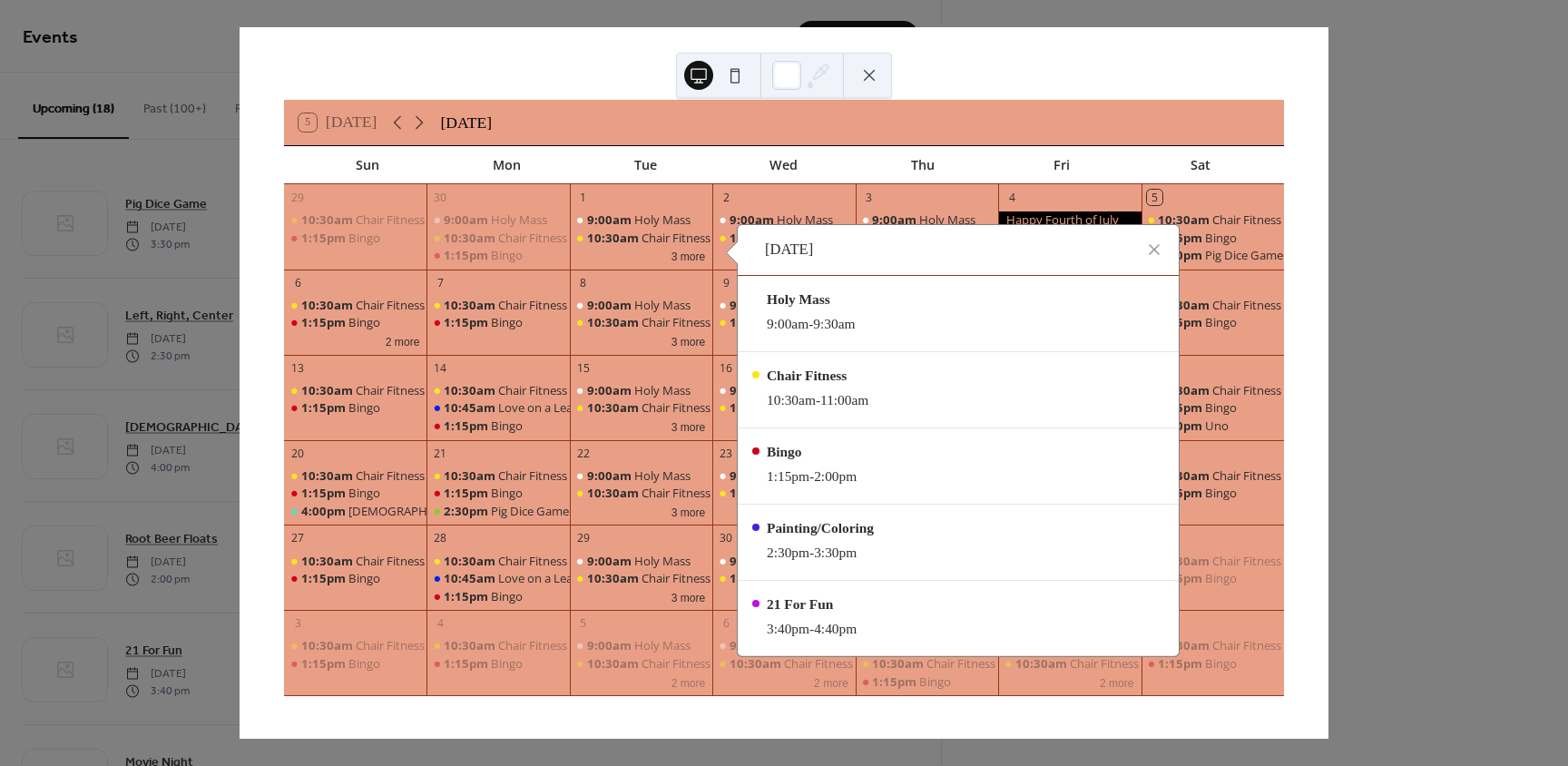 click on "Tue, Jul 1, 2025 Holy Mass 9:00am - 9:30am Chair Fitness 10:30am - 11:00am Bingo 1:15pm - 2:00pm Painting/Coloring 2:30pm - 3:30pm 21 For Fun 3:40pm - 4:40pm" at bounding box center (953, 440) 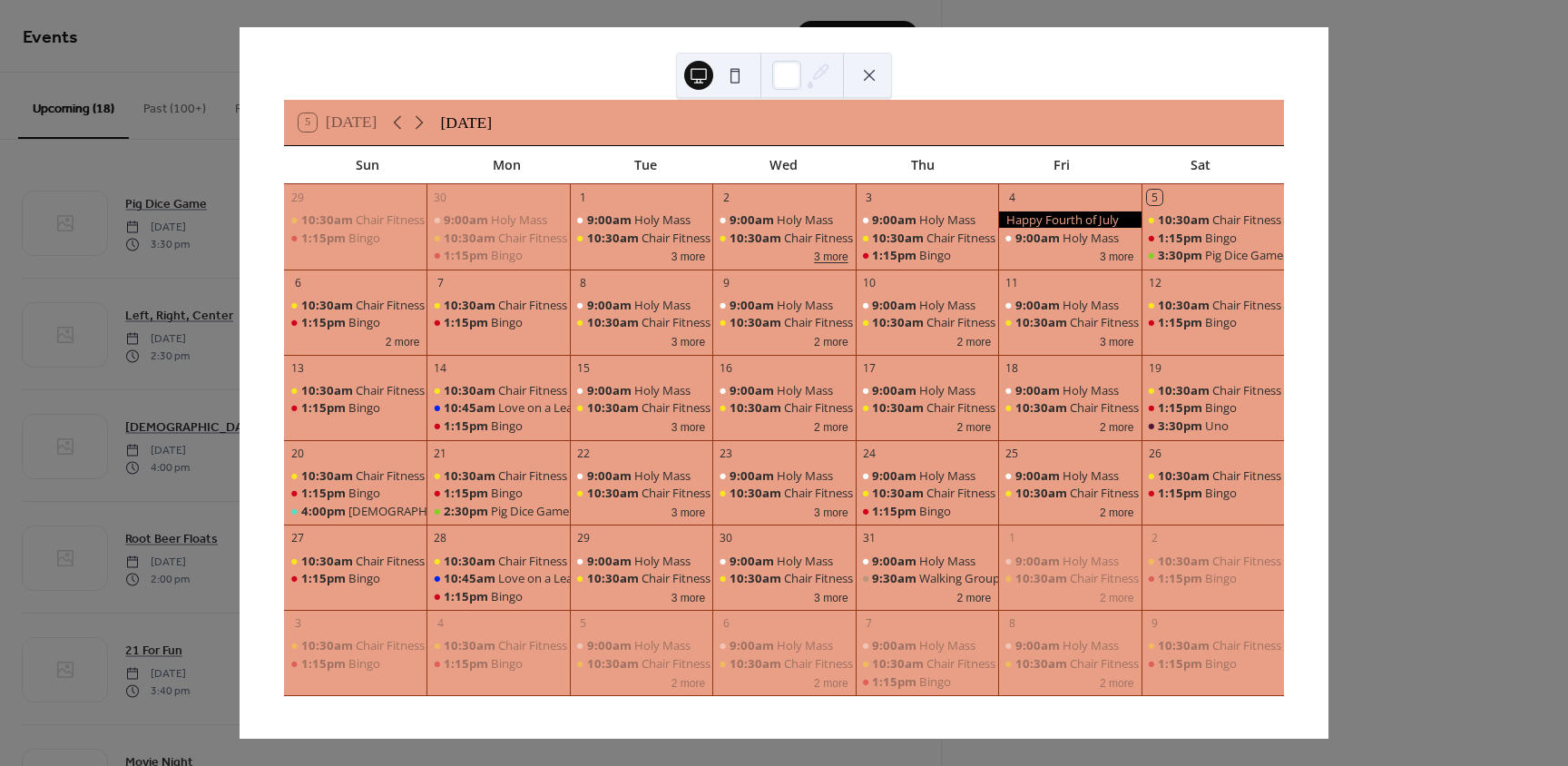 click on "3 more" at bounding box center [831, 255] 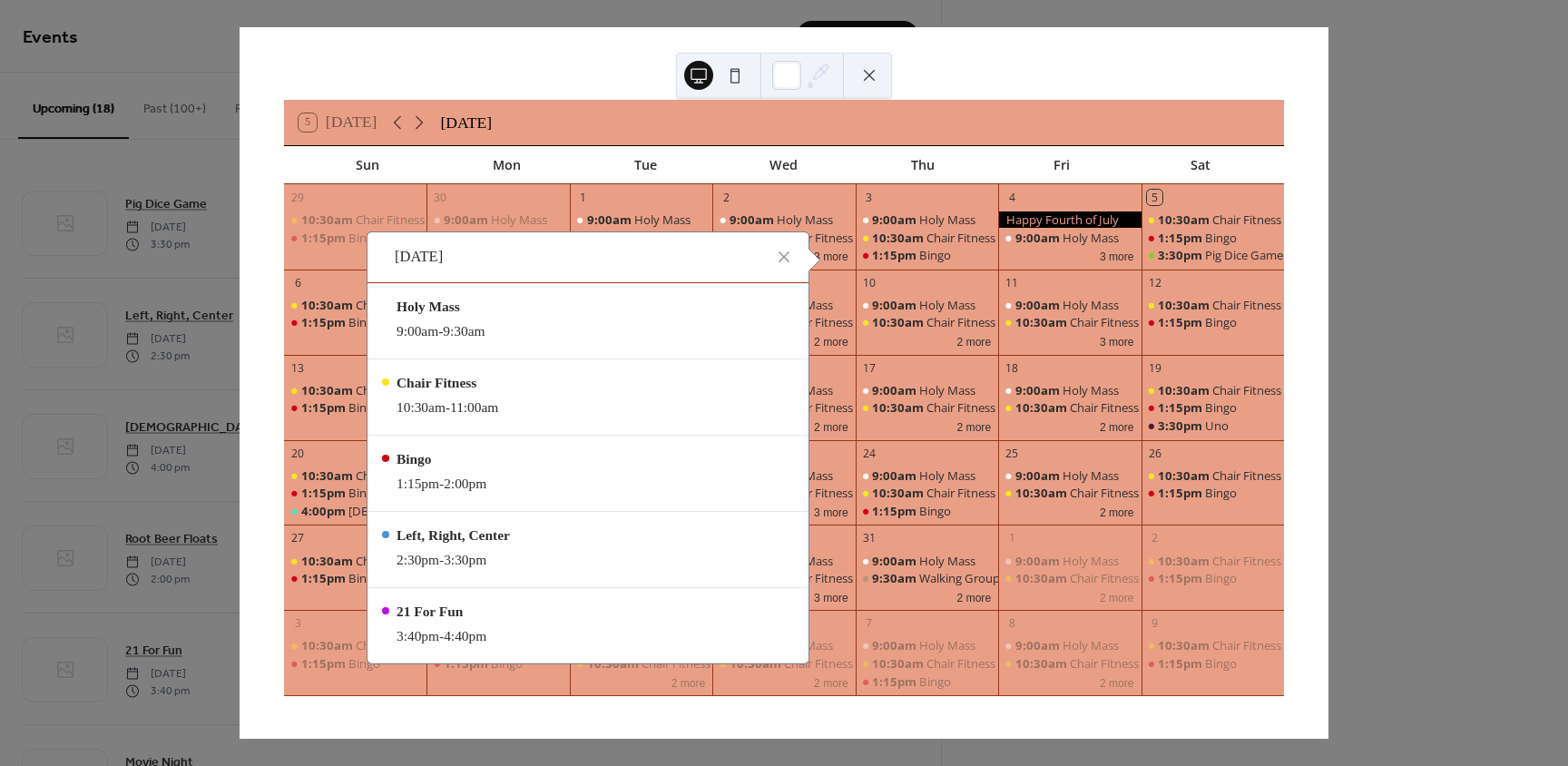 click on "Wed, Jul 2, 2025" at bounding box center [588, 258] 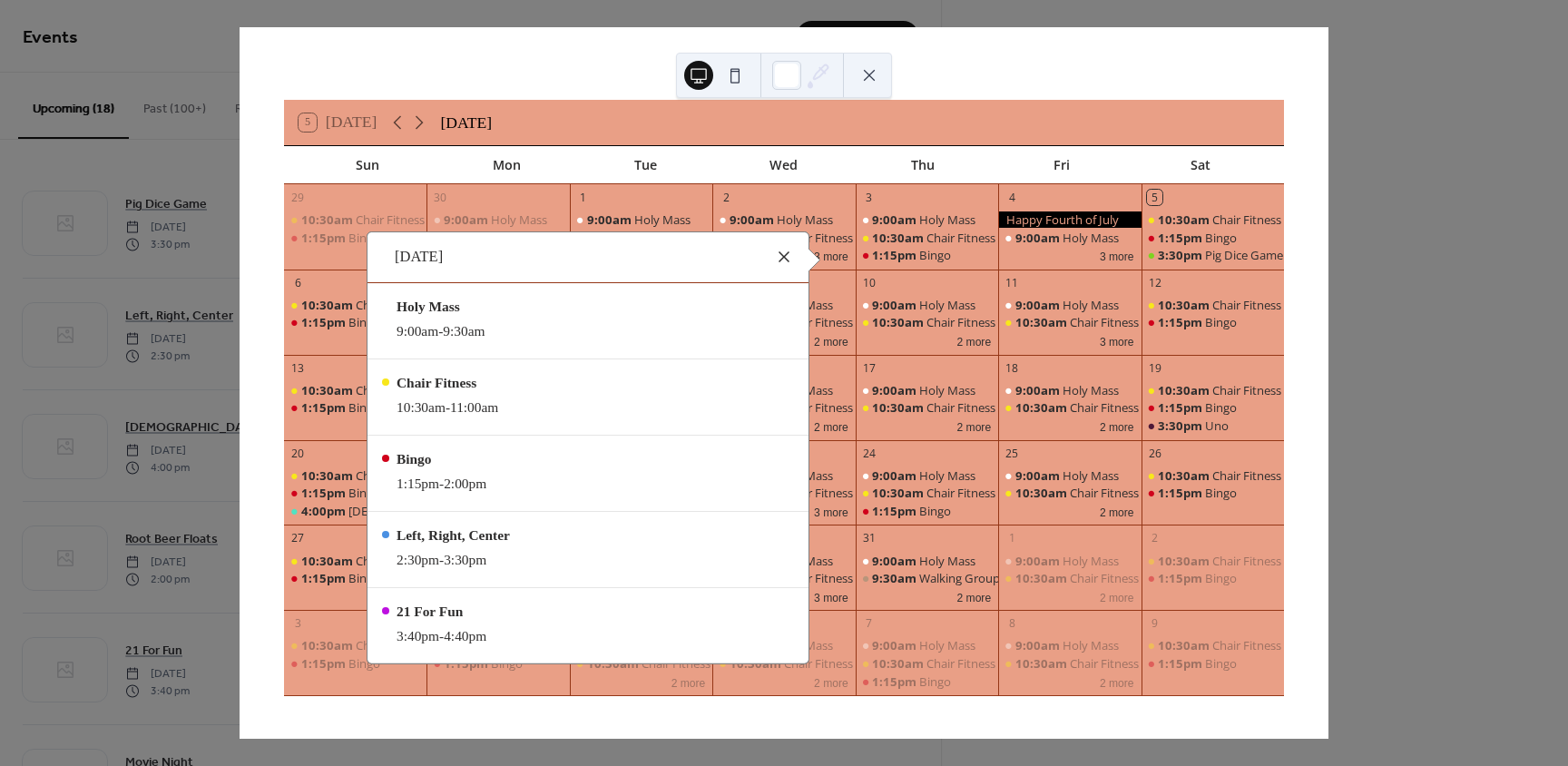 click at bounding box center (784, 257) 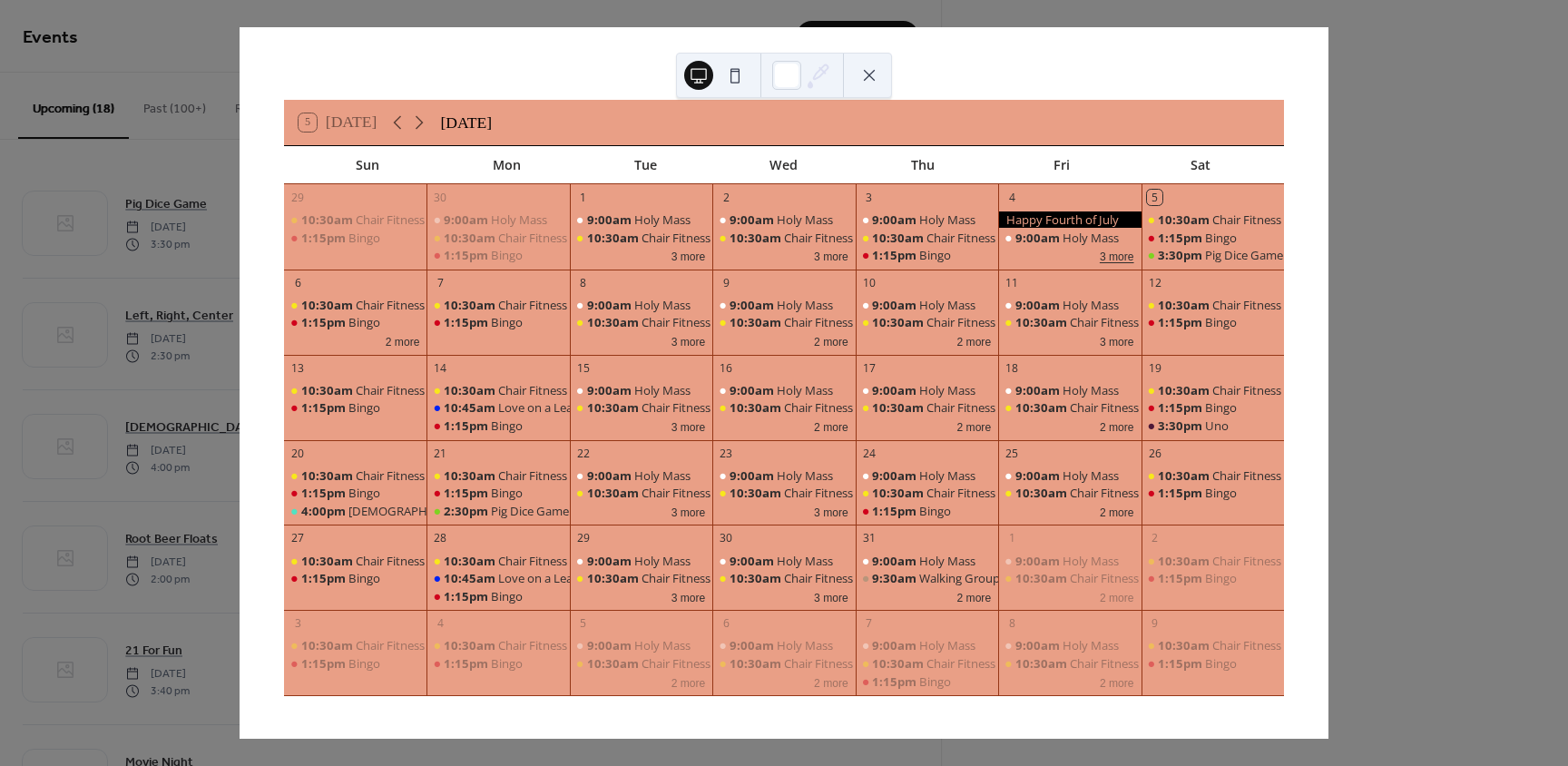 click on "3 more" at bounding box center [1117, 255] 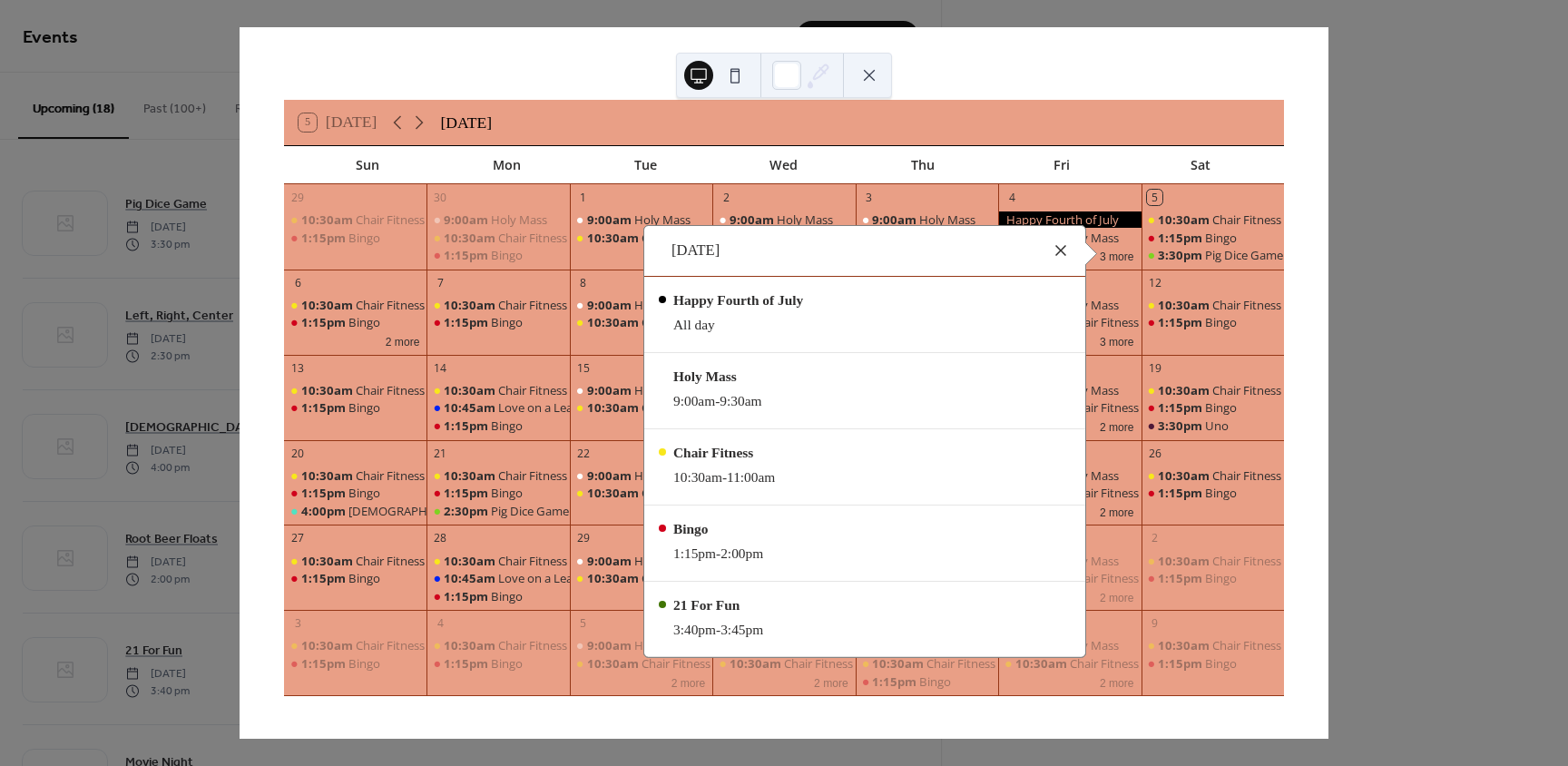 click at bounding box center [1061, 250] 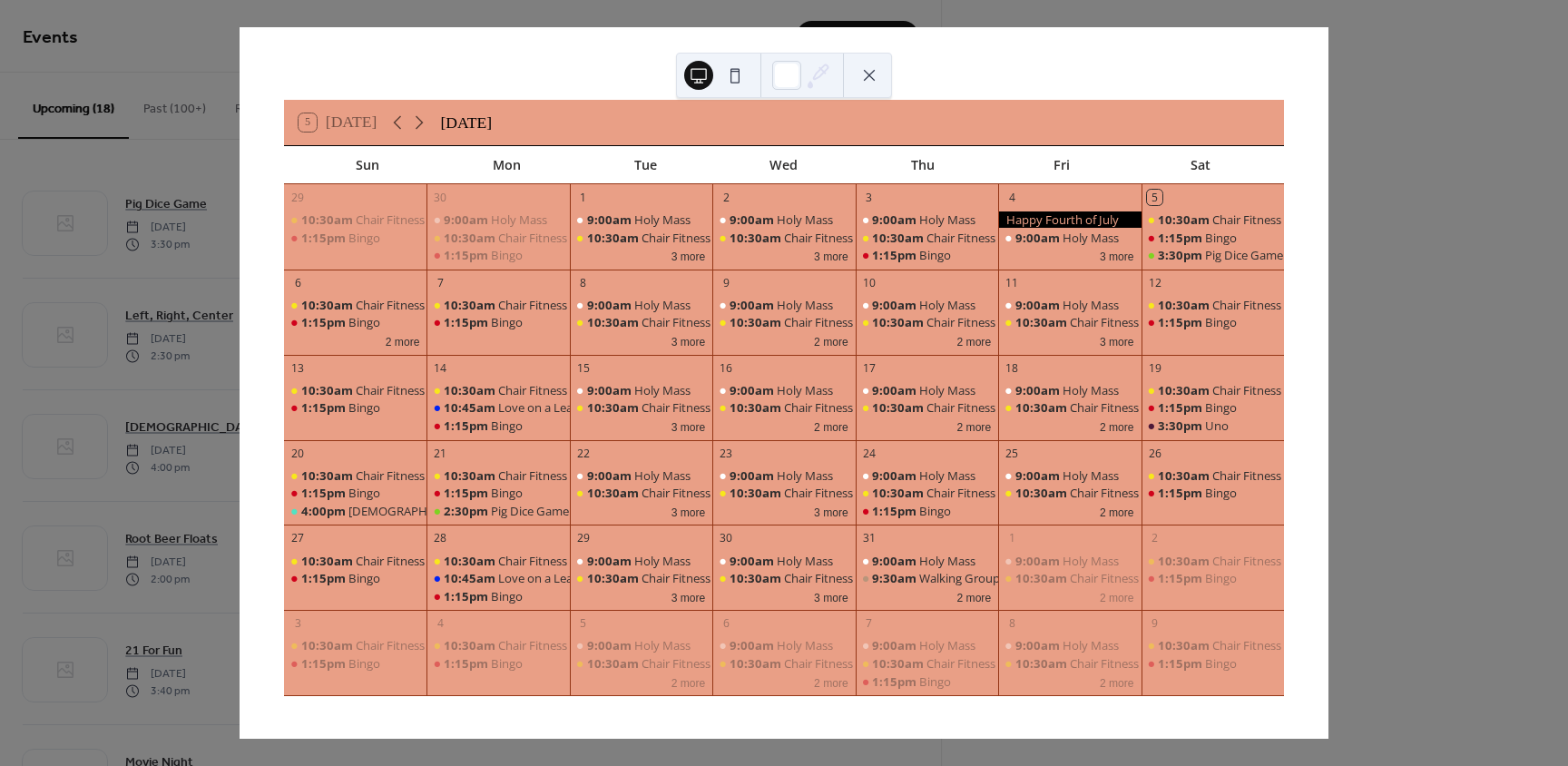 click at bounding box center (869, 75) 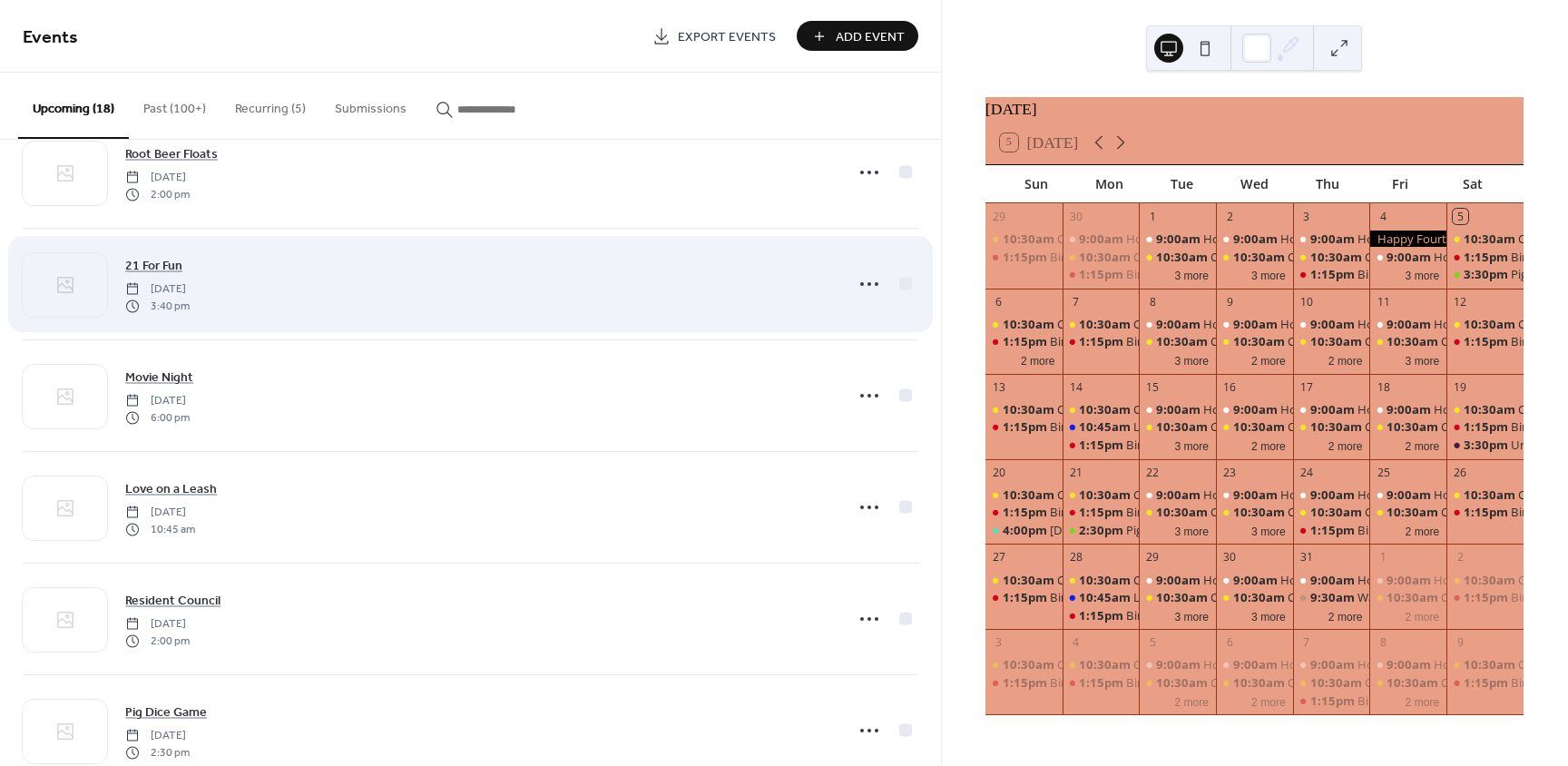 scroll, scrollTop: 363, scrollLeft: 0, axis: vertical 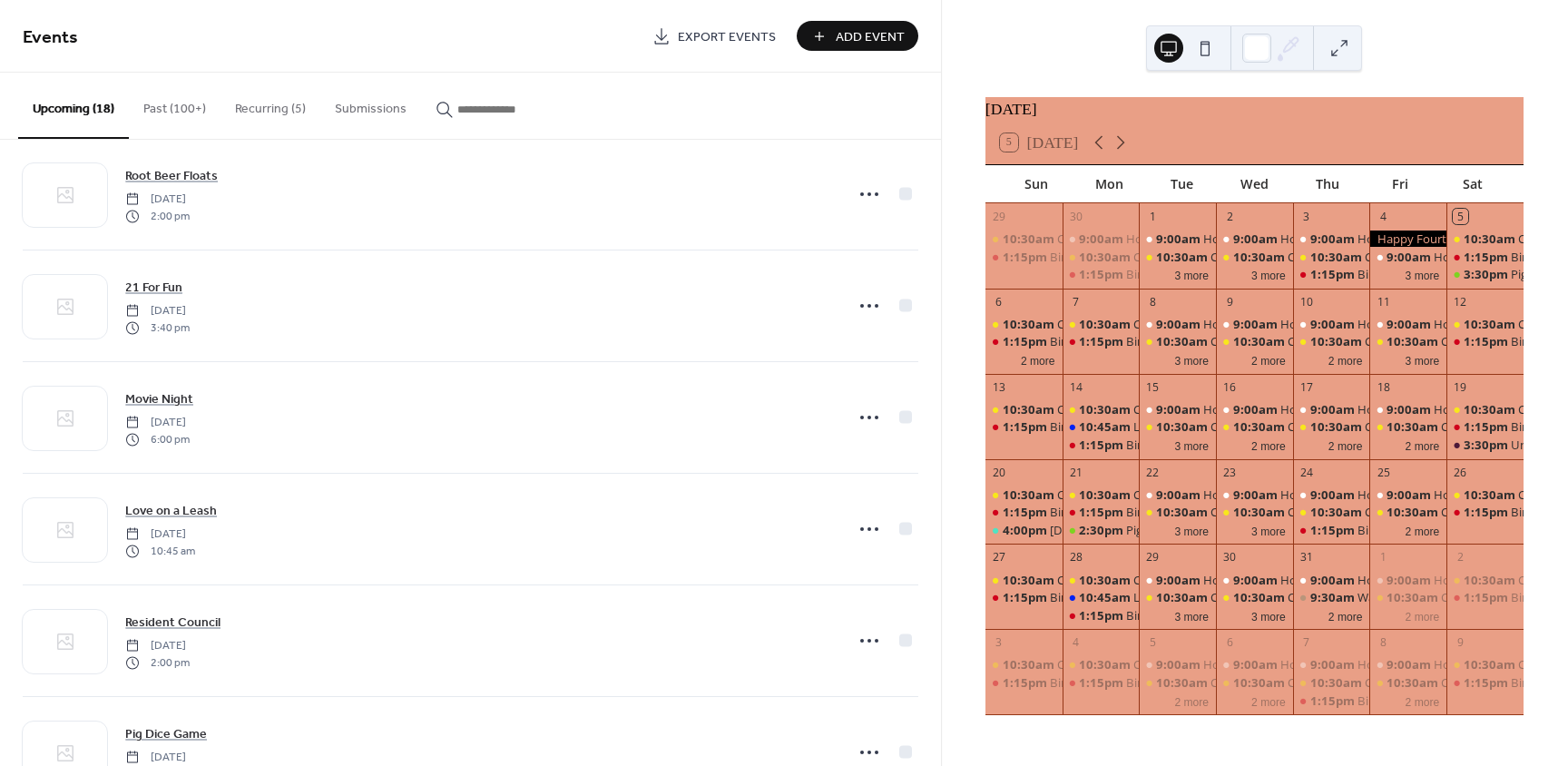 click on "Past  (100+)" at bounding box center [174, 104] 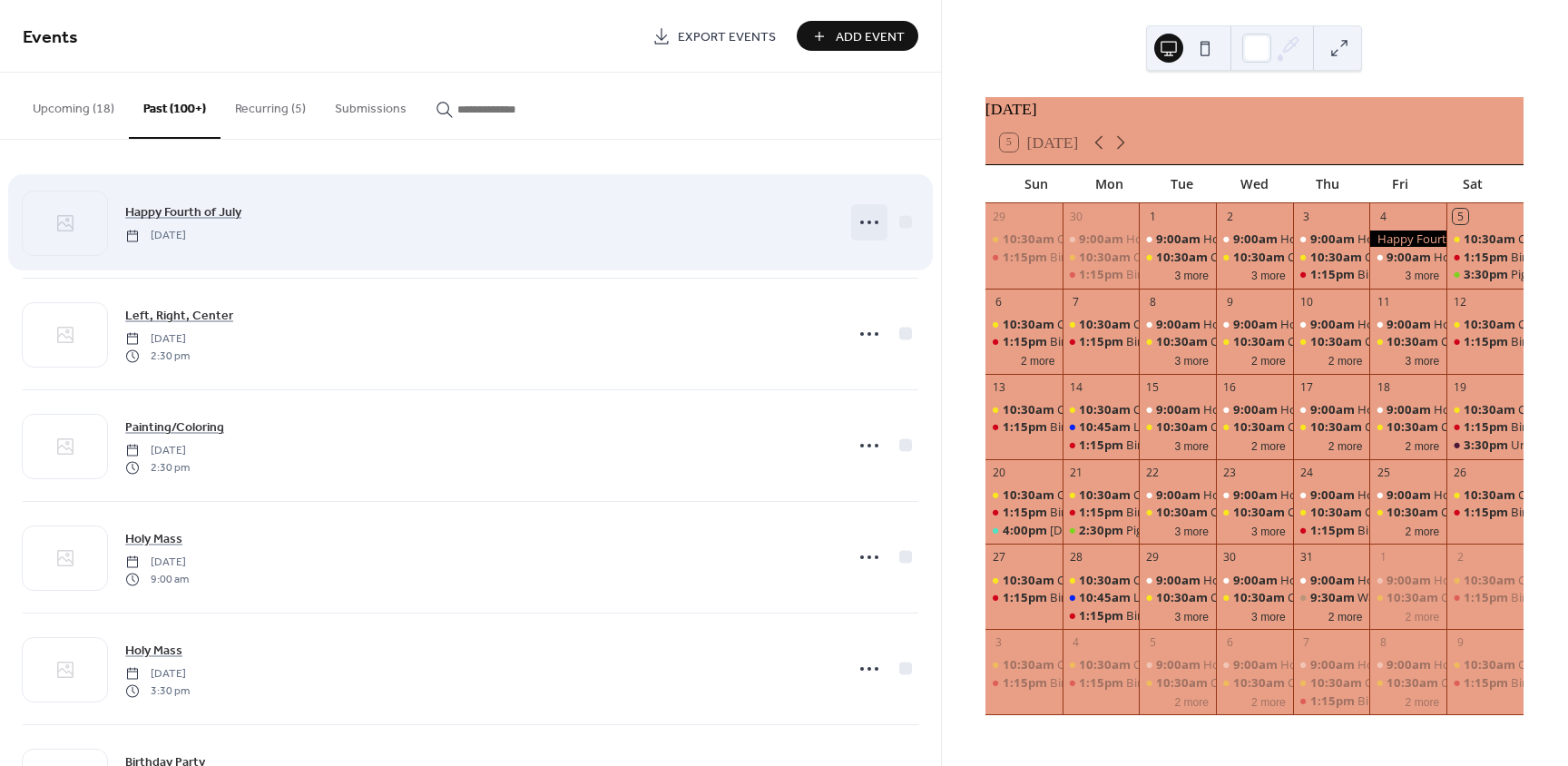 click 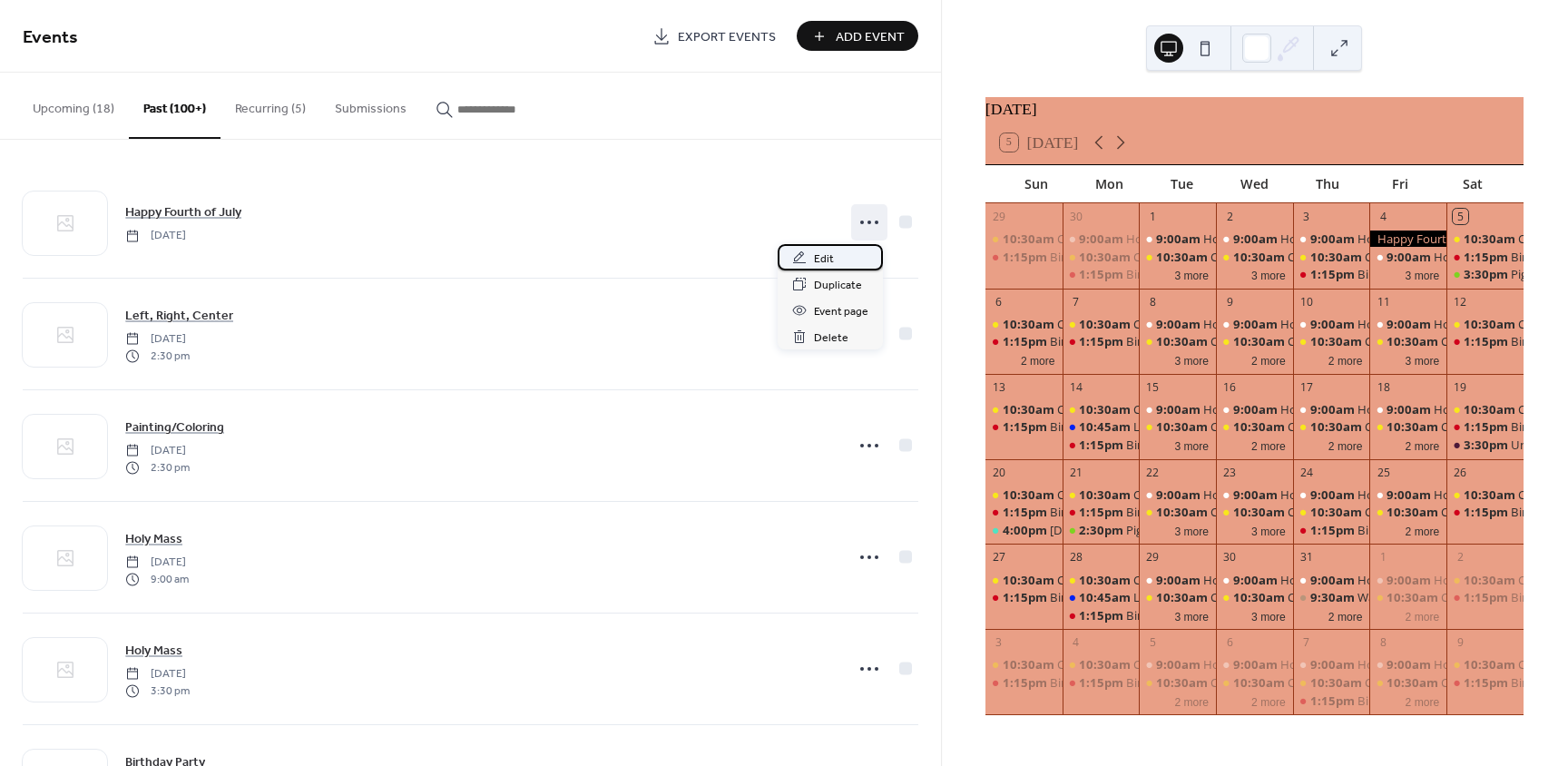 click on "Edit" at bounding box center (824, 259) 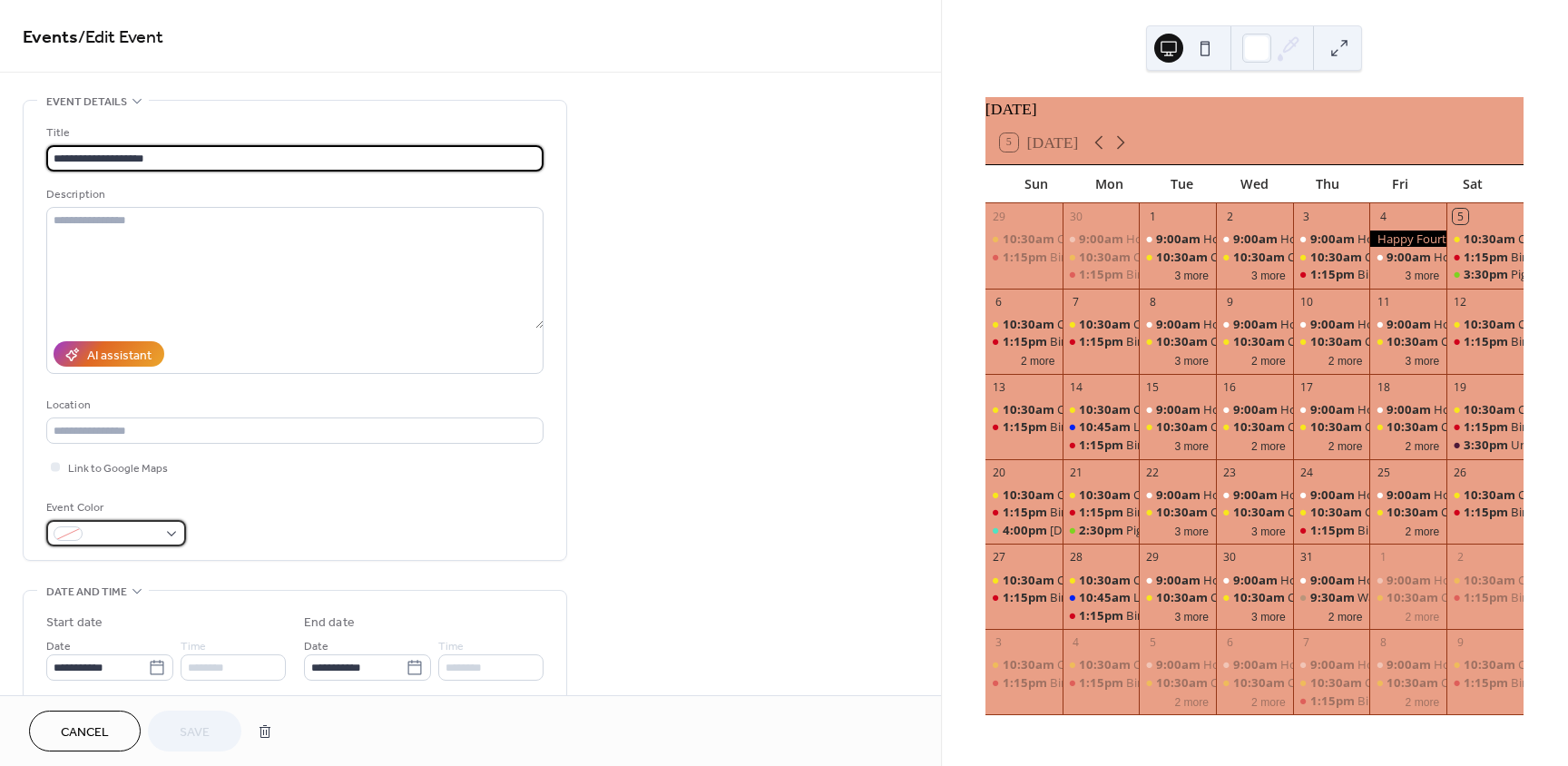 click at bounding box center [123, 535] 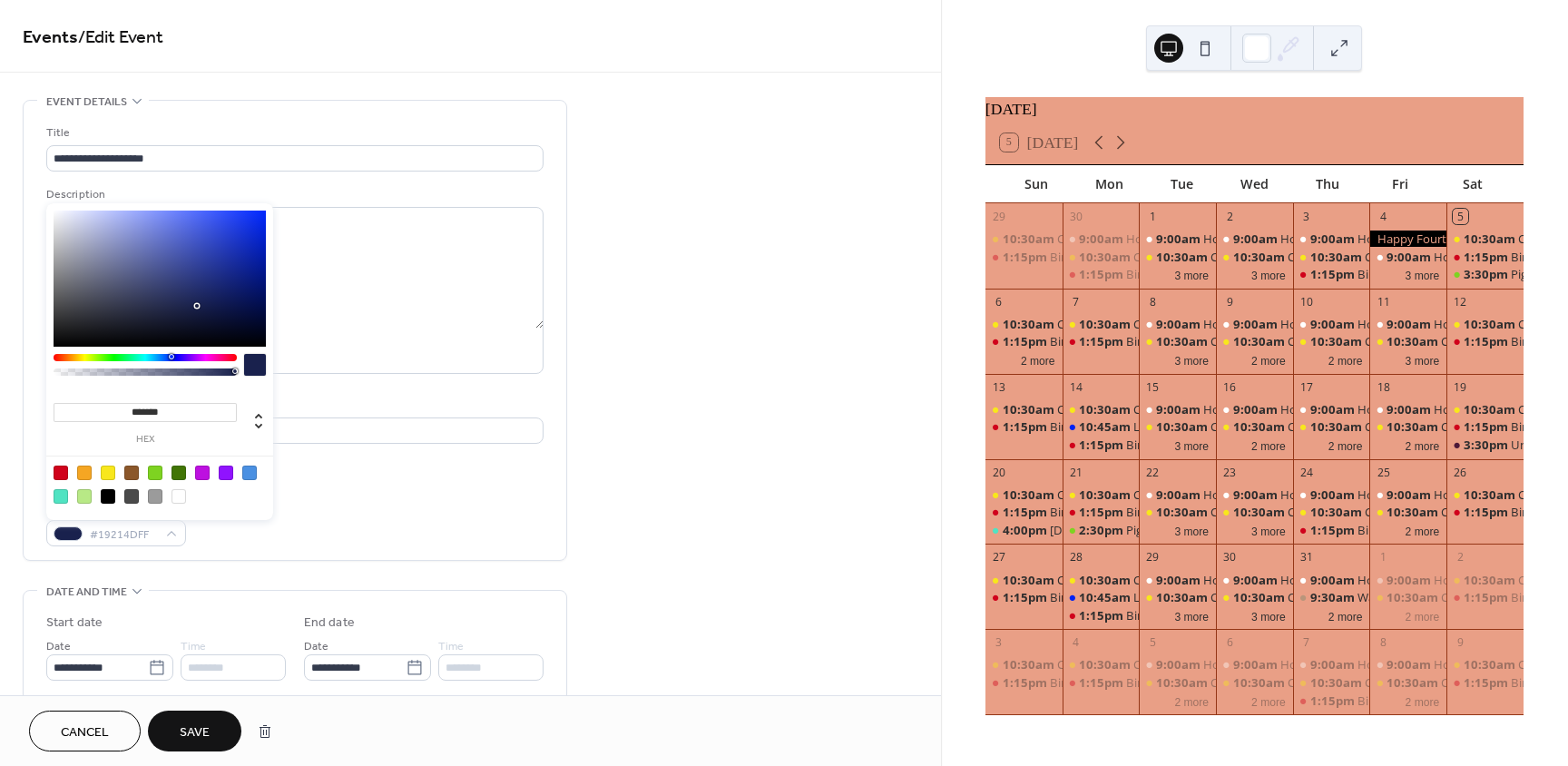 click at bounding box center [145, 358] 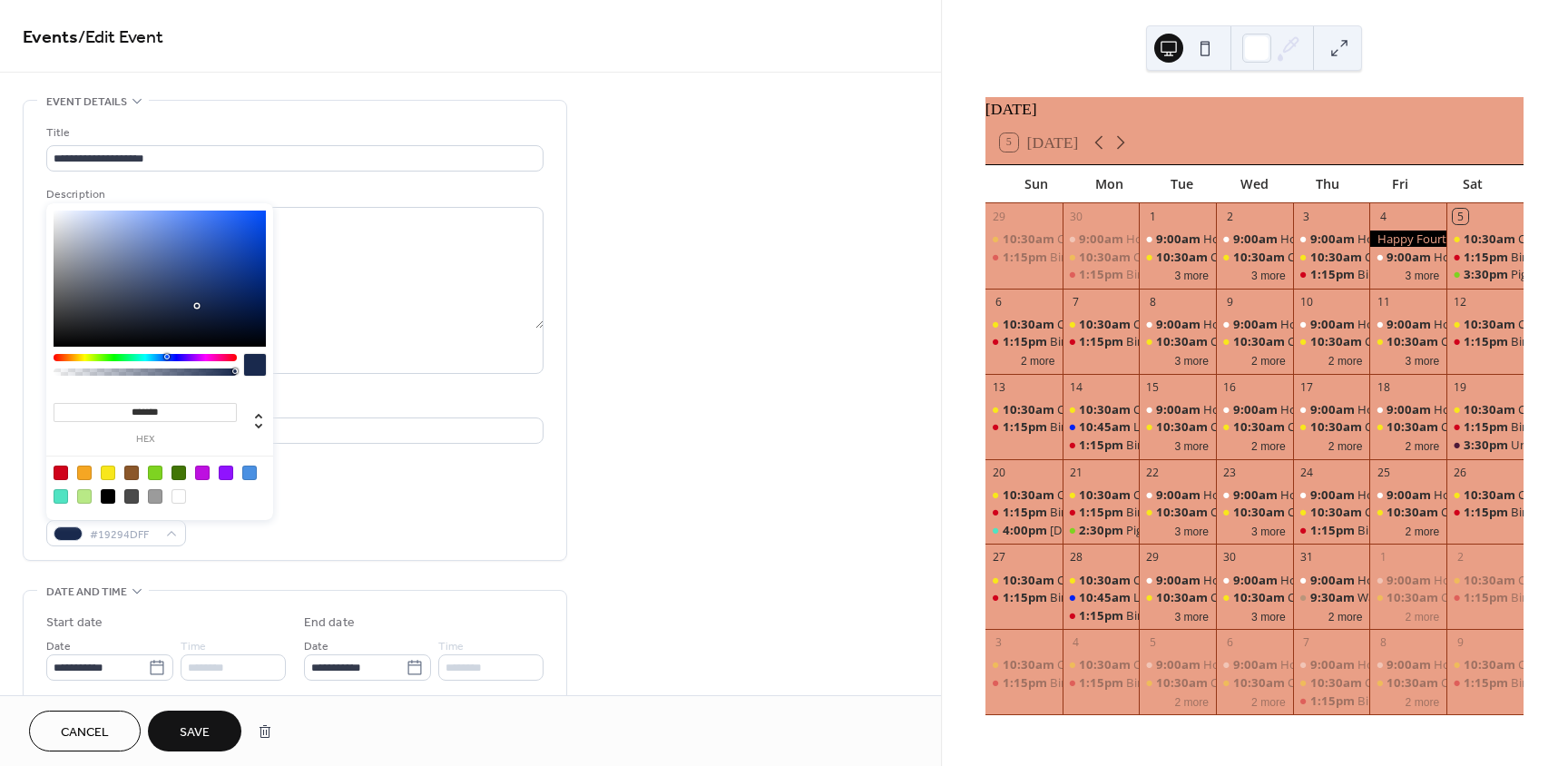 click at bounding box center [145, 358] 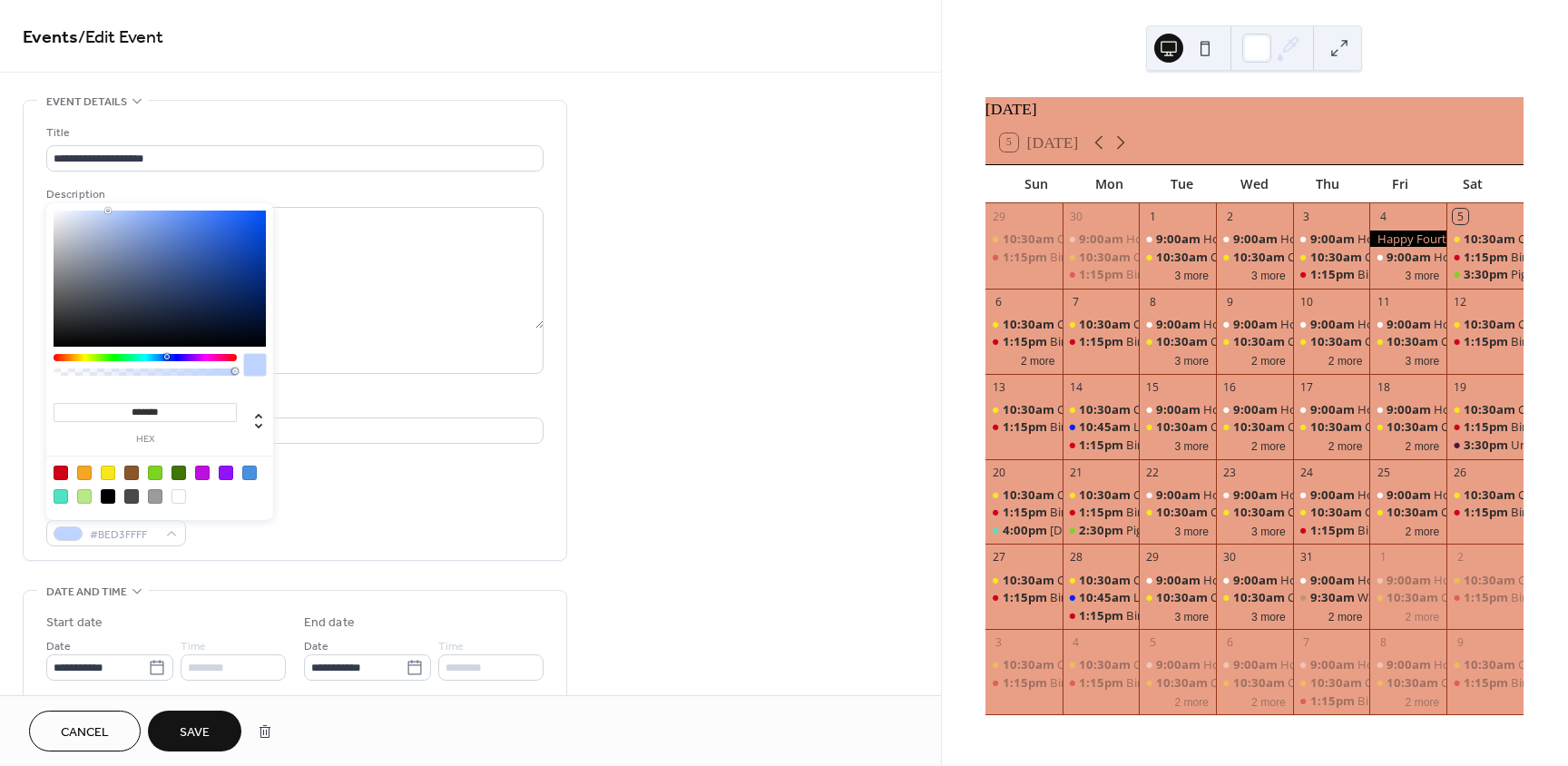 drag, startPoint x: 119, startPoint y: 237, endPoint x: 108, endPoint y: 200, distance: 38.60052 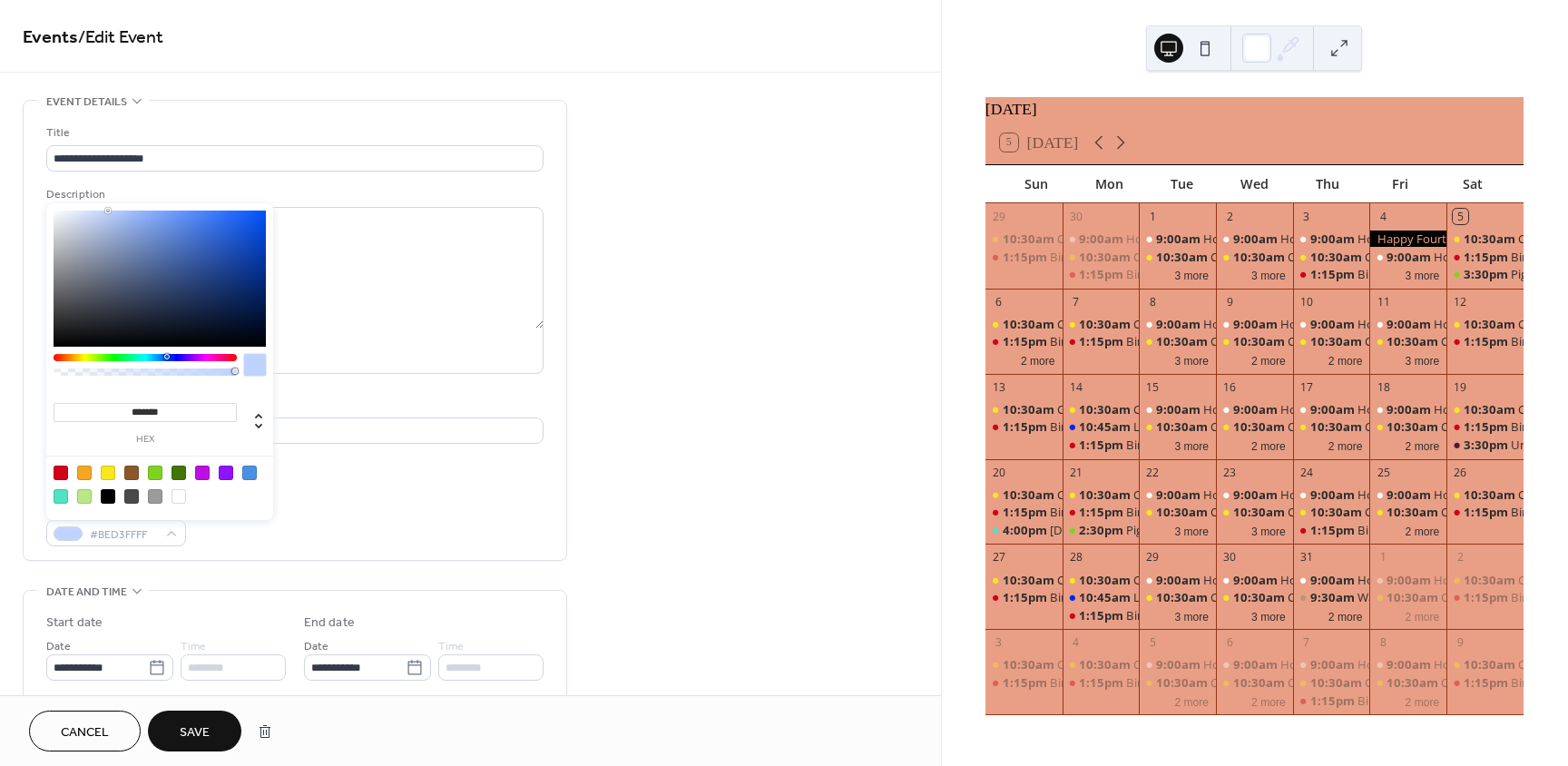 click on "******* hex" at bounding box center [160, 359] 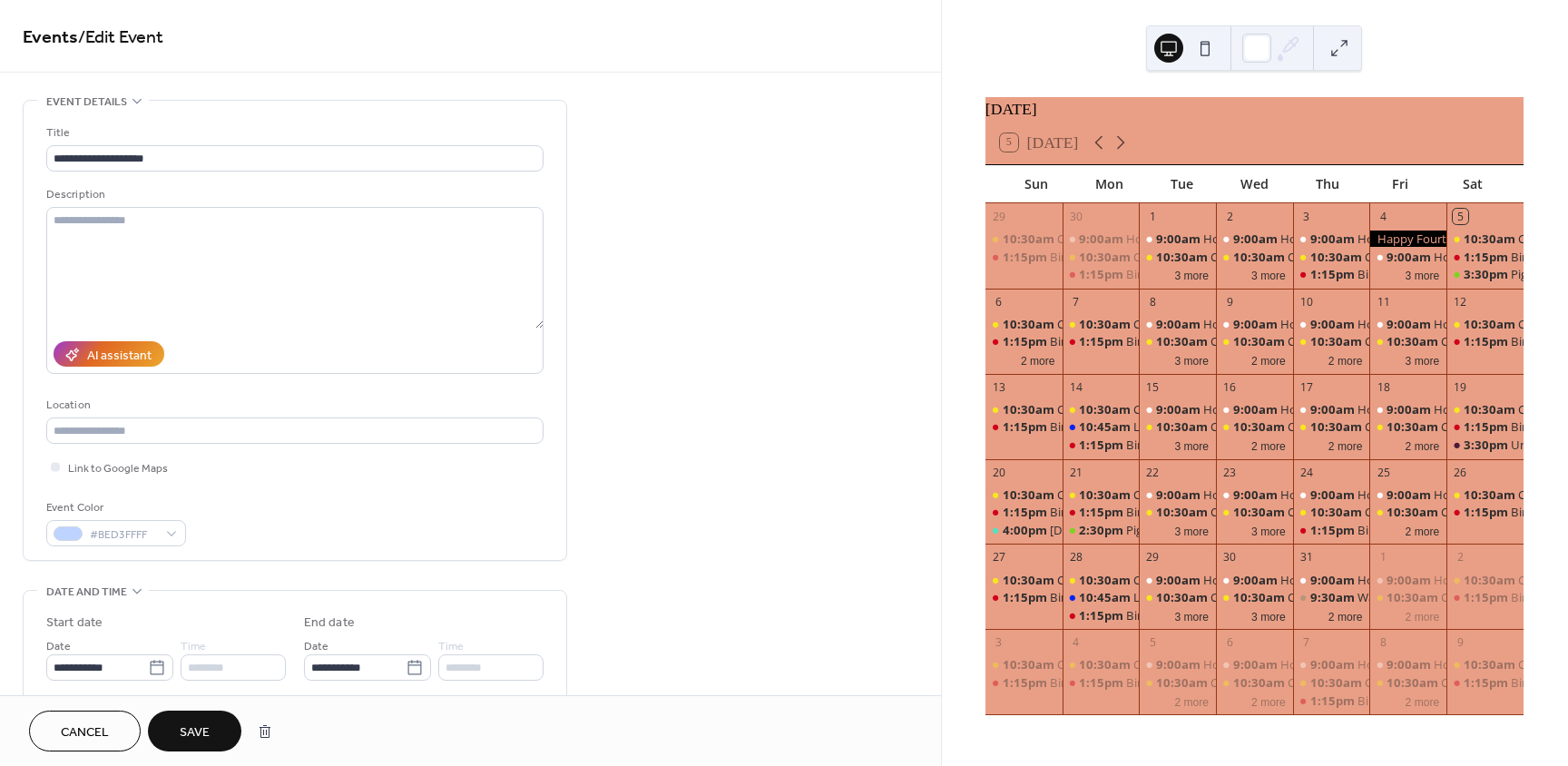 click on "Event Color #BED3FFFF" at bounding box center [295, 522] 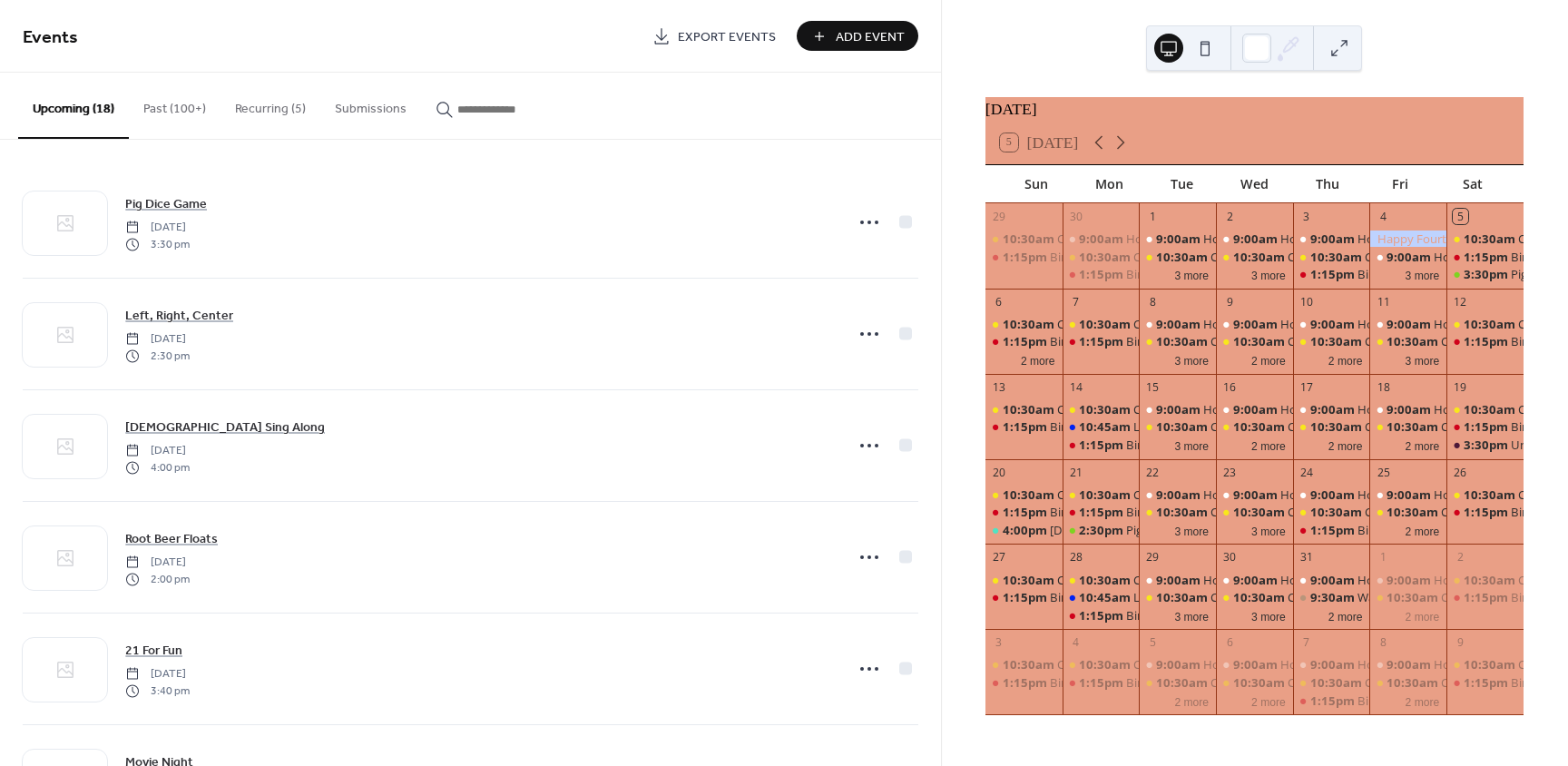 click on "Past  (100+)" at bounding box center (174, 104) 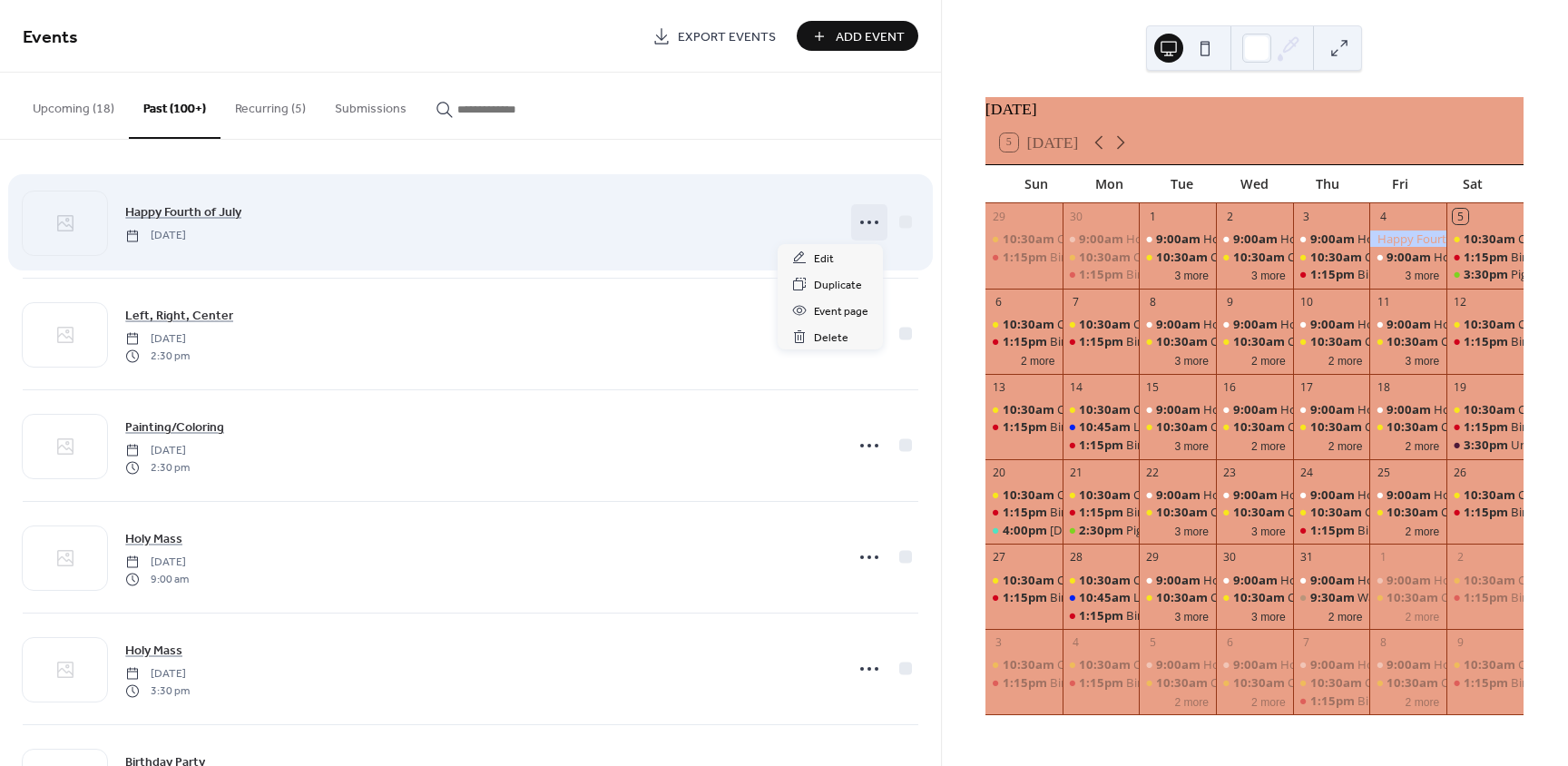 click 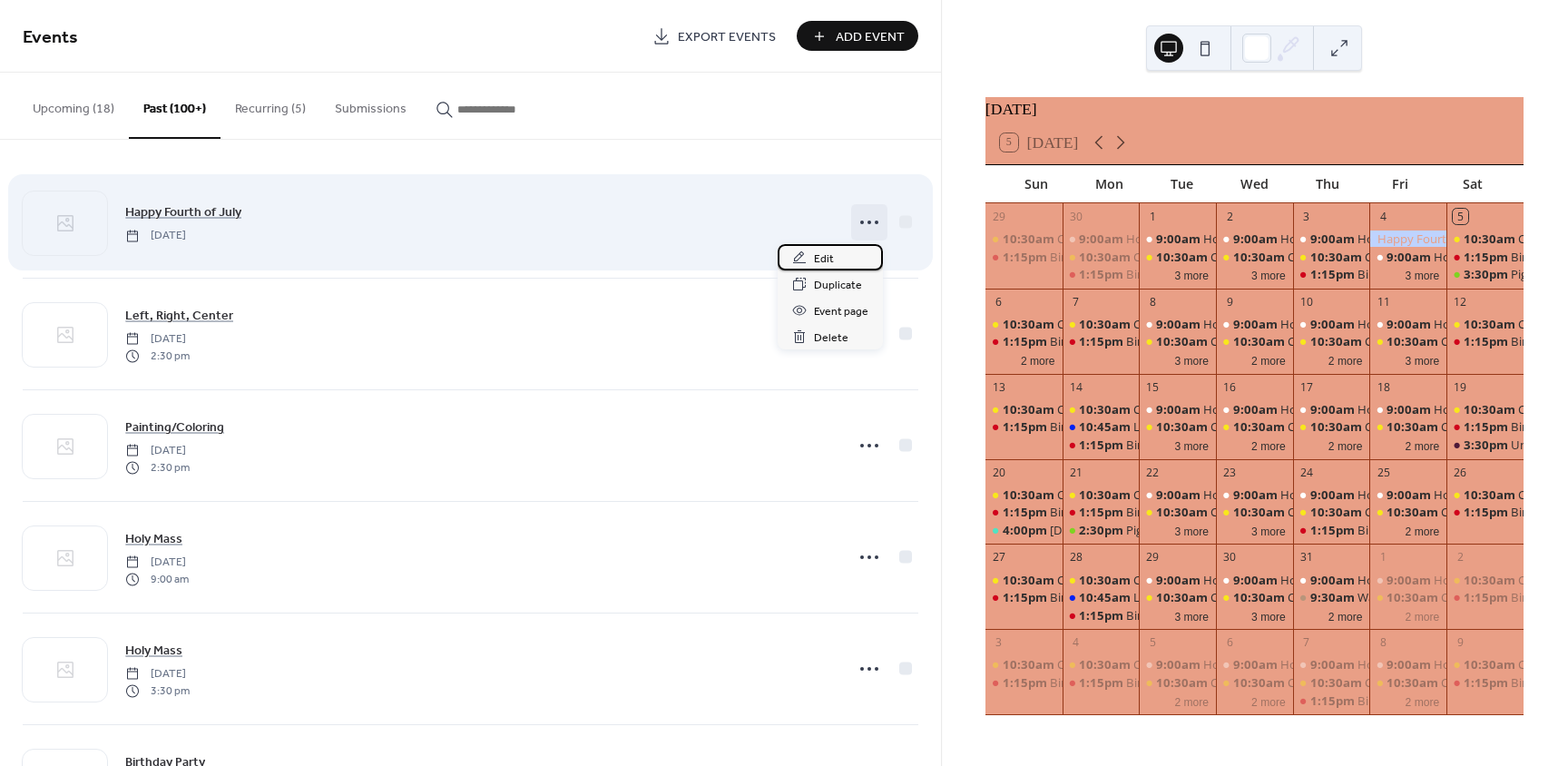 click on "Edit" at bounding box center (830, 257) 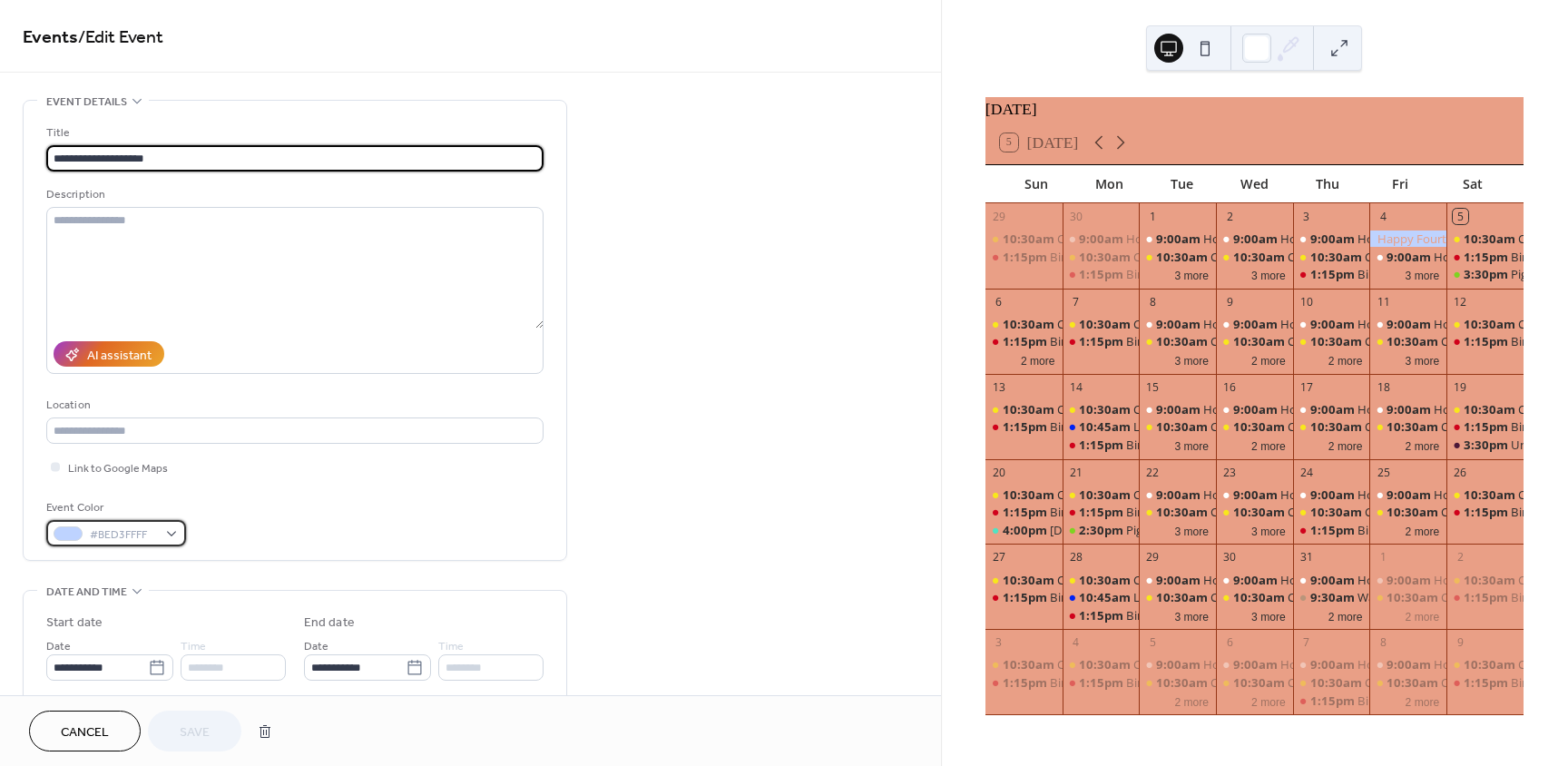click on "#BED3FFFF" at bounding box center [123, 535] 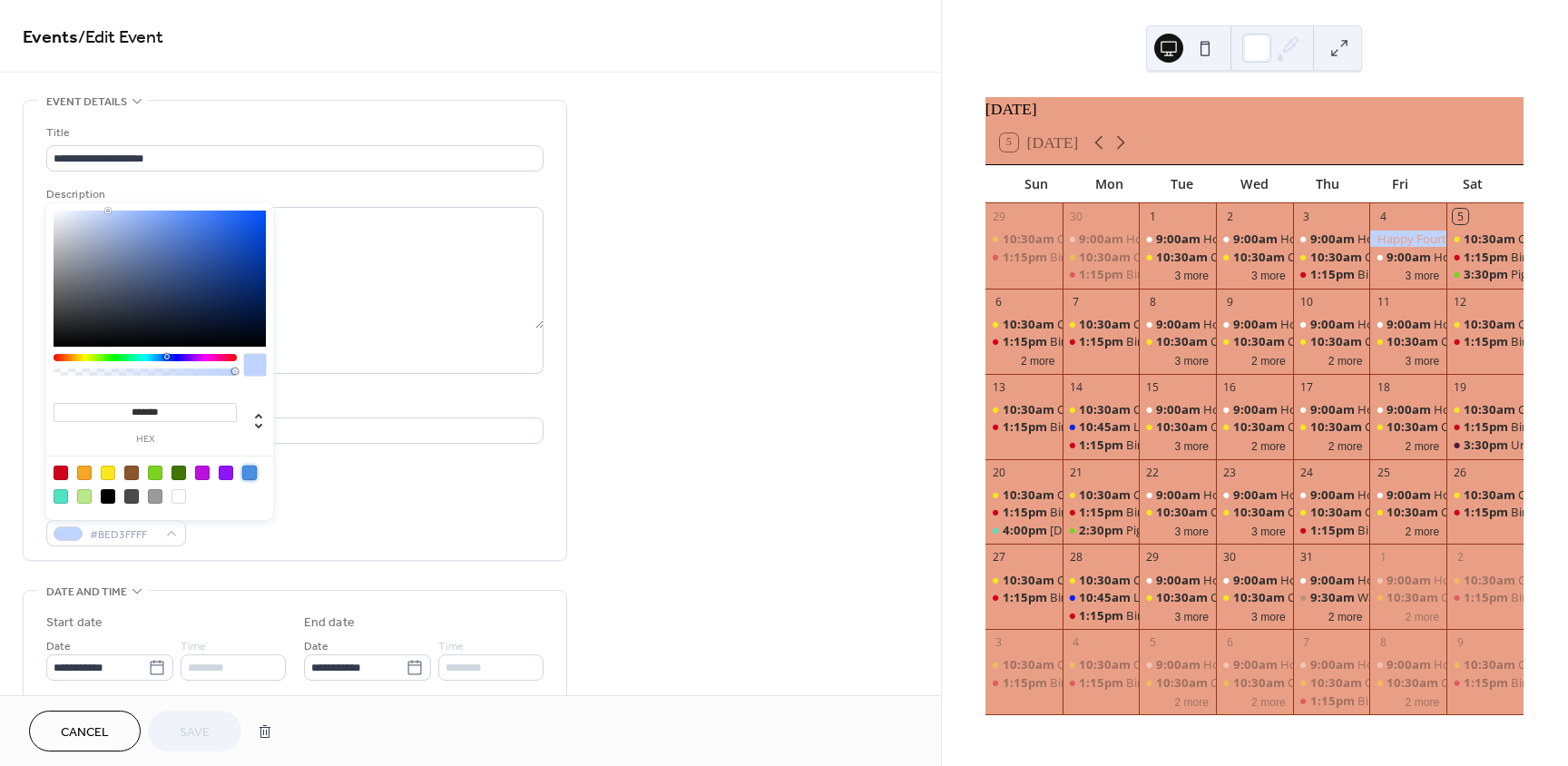 click at bounding box center (250, 473) 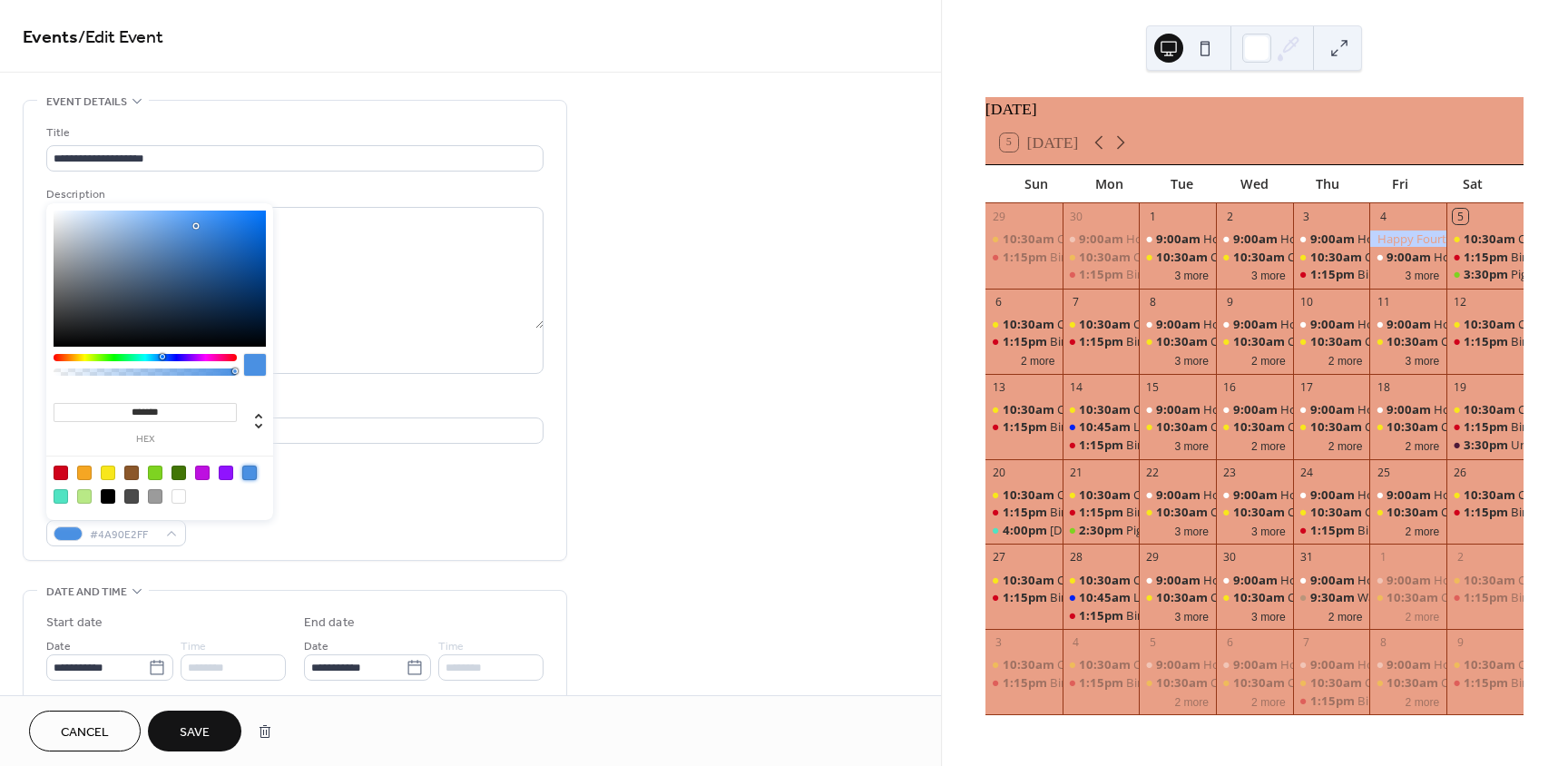 click on "**********" at bounding box center (295, 330) 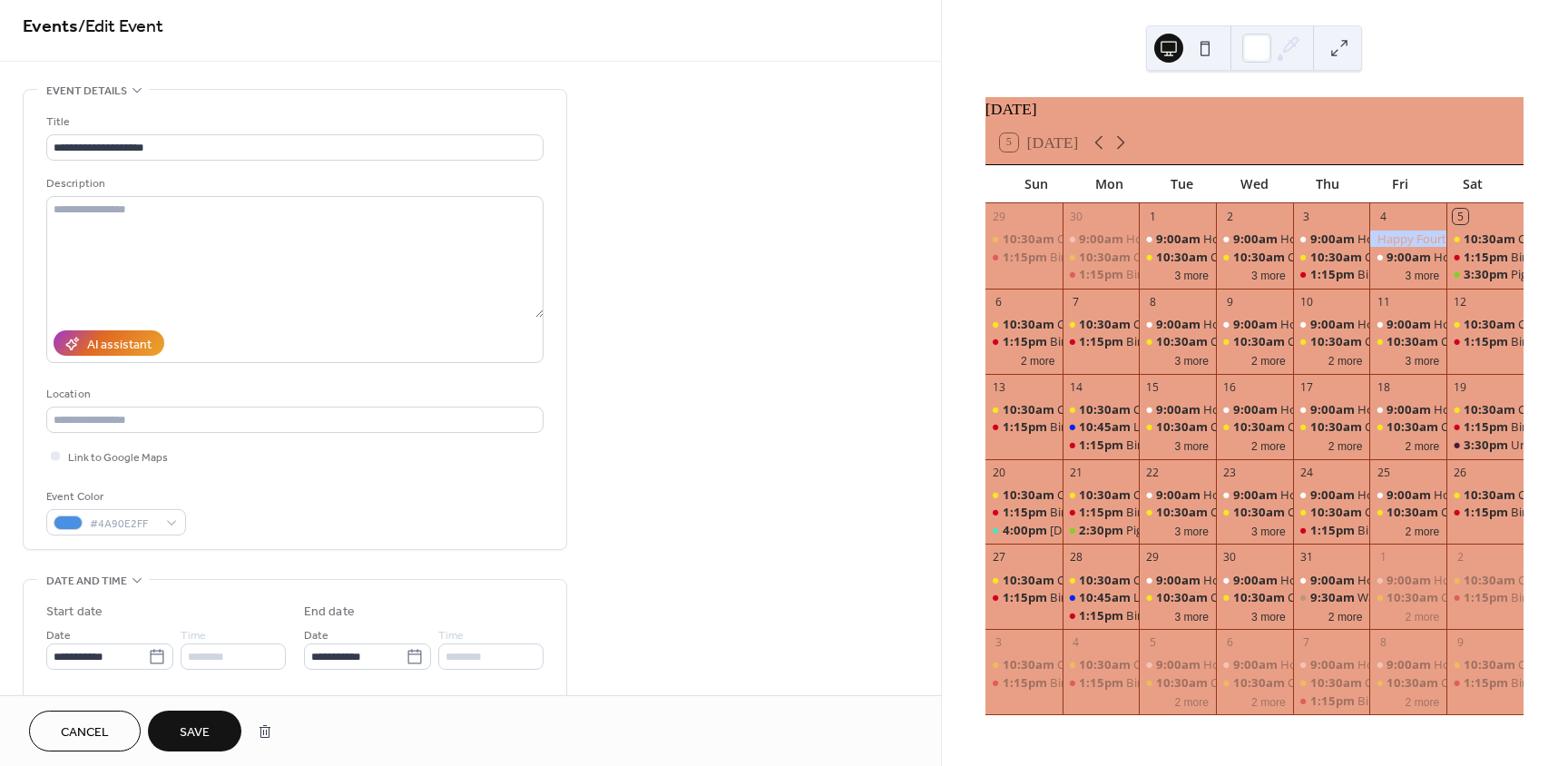 scroll, scrollTop: 0, scrollLeft: 0, axis: both 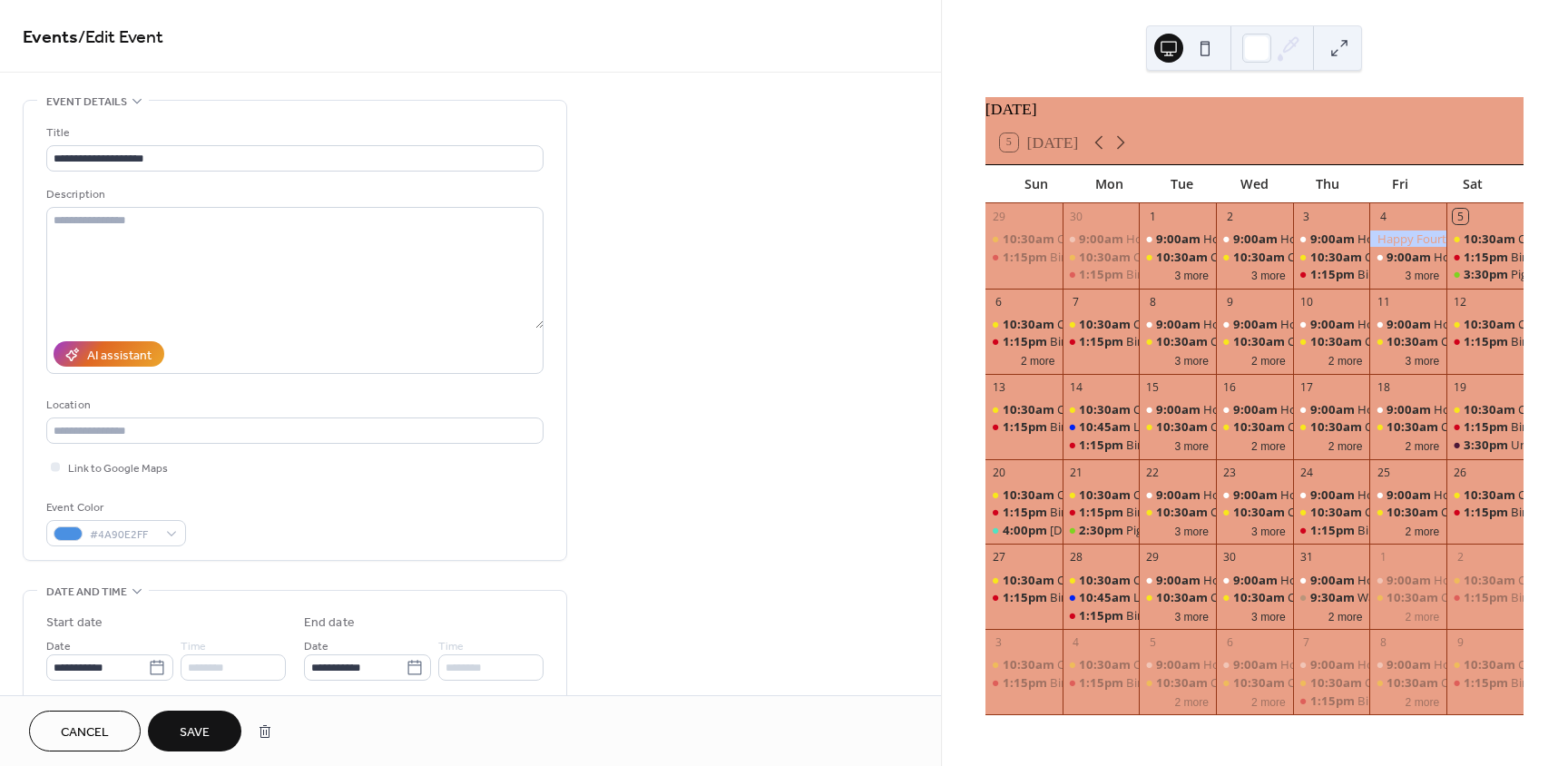 click on "Save" at bounding box center [194, 731] 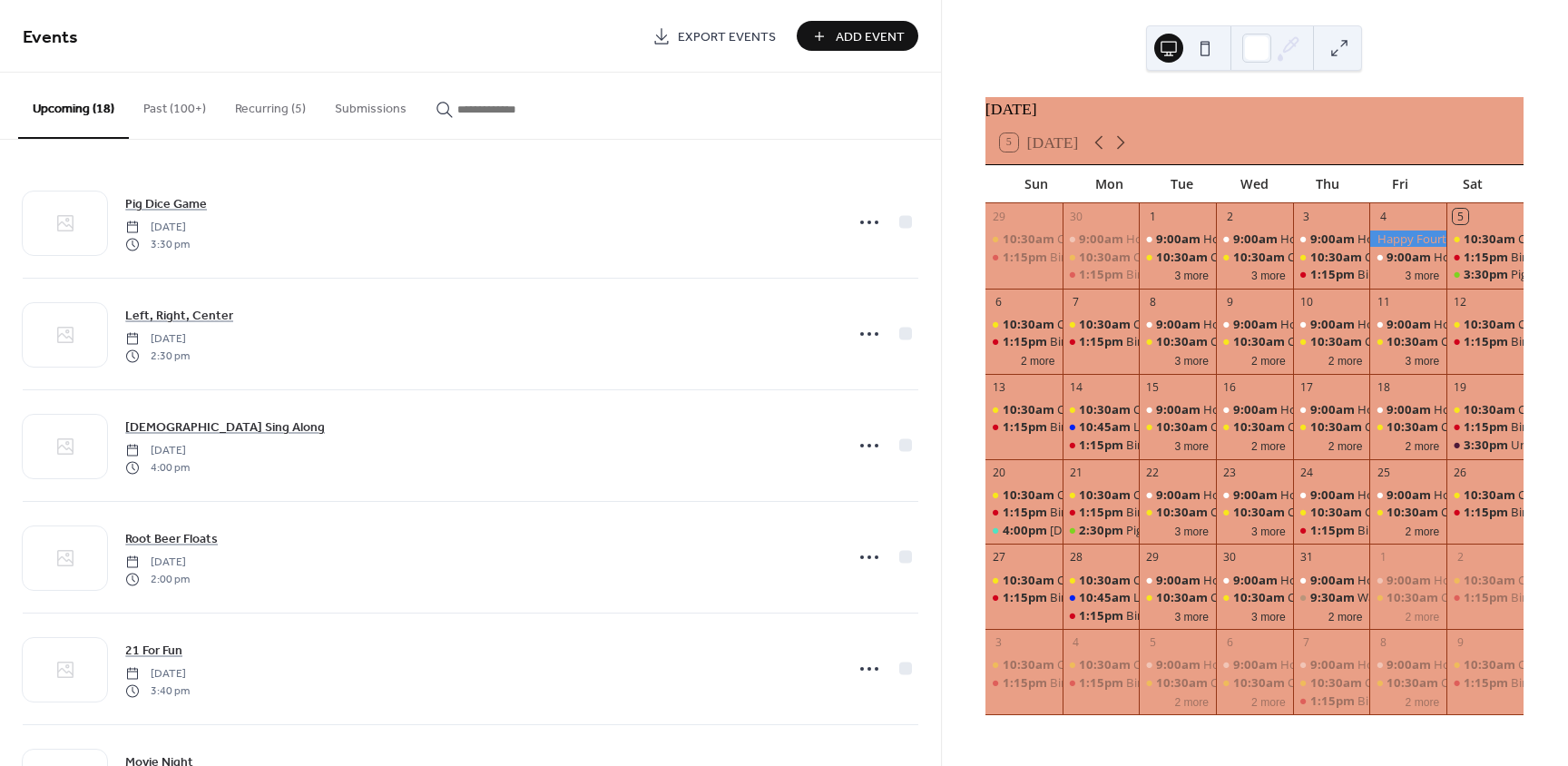 click on "Past  (100+)" at bounding box center (174, 104) 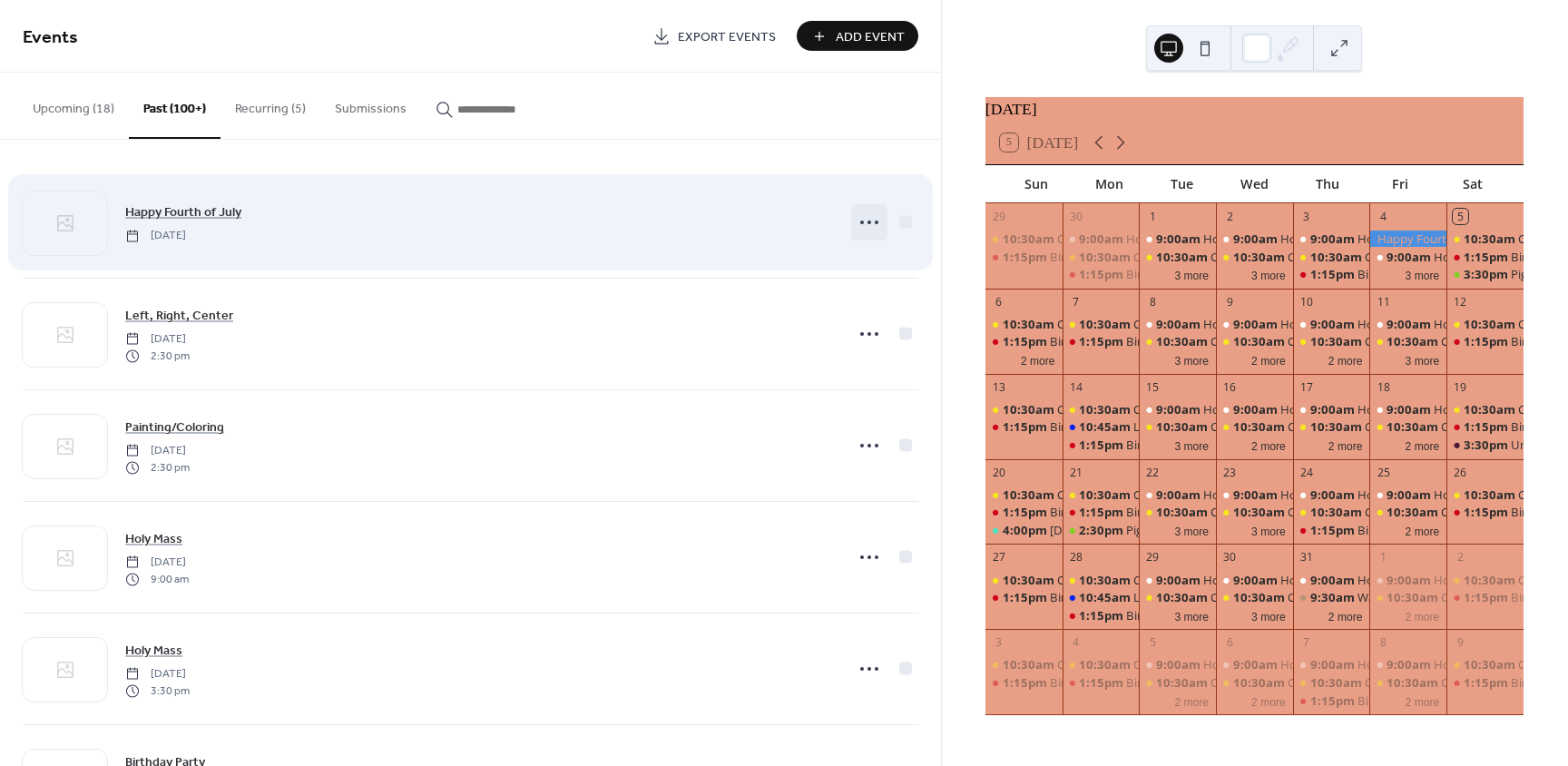 click 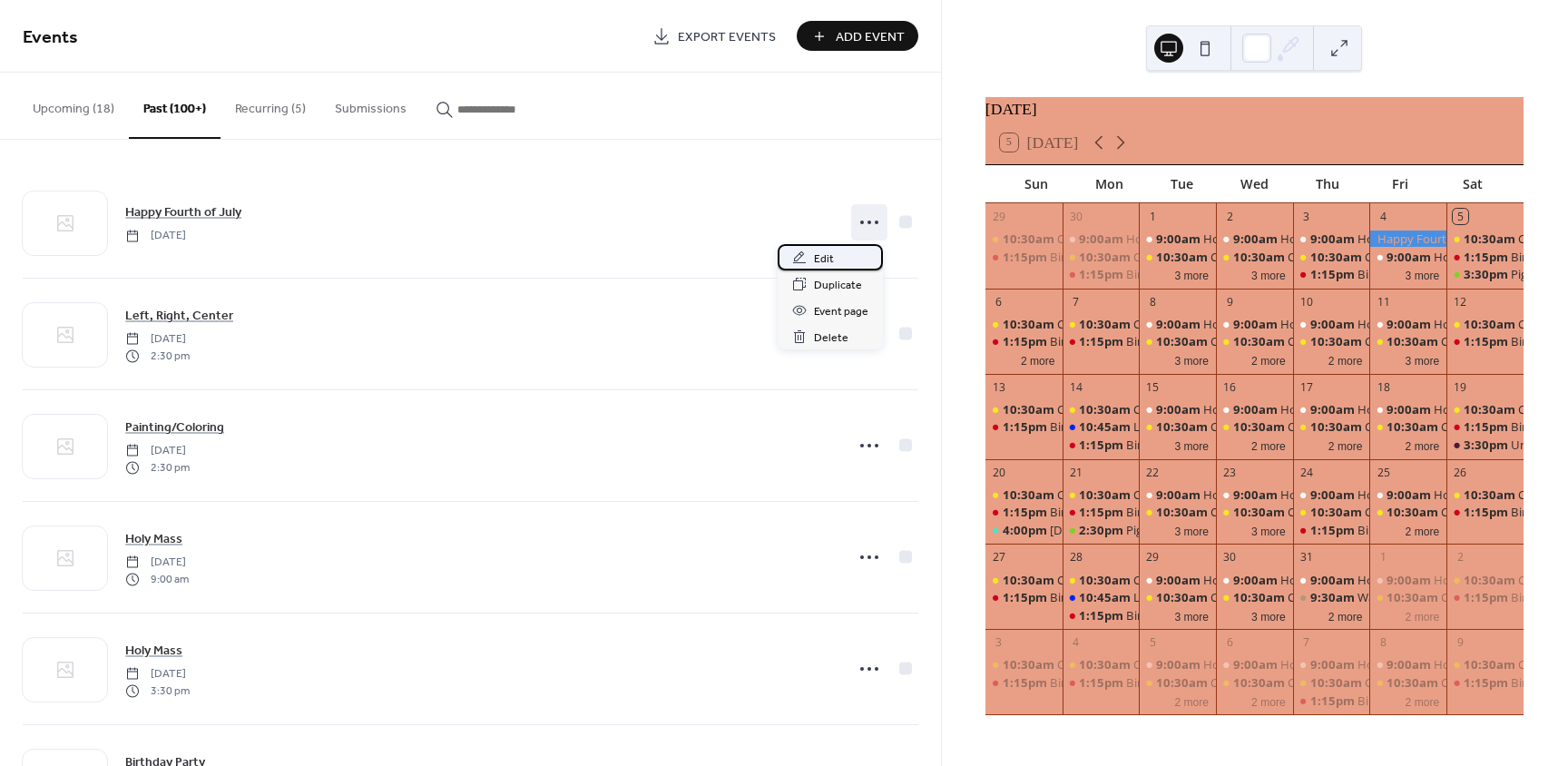 click on "Edit" at bounding box center [824, 259] 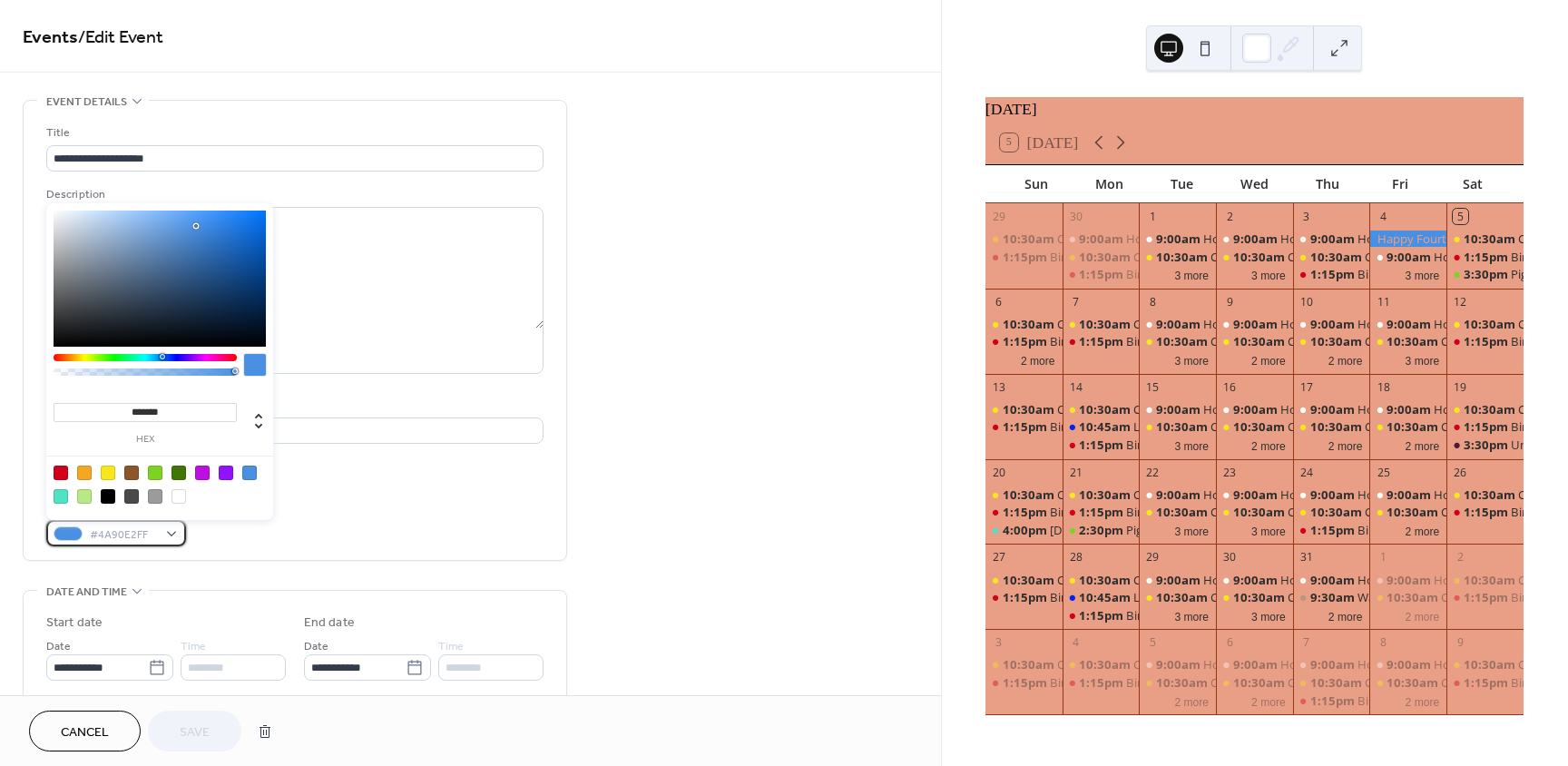 click on "#4A90E2FF" at bounding box center (123, 535) 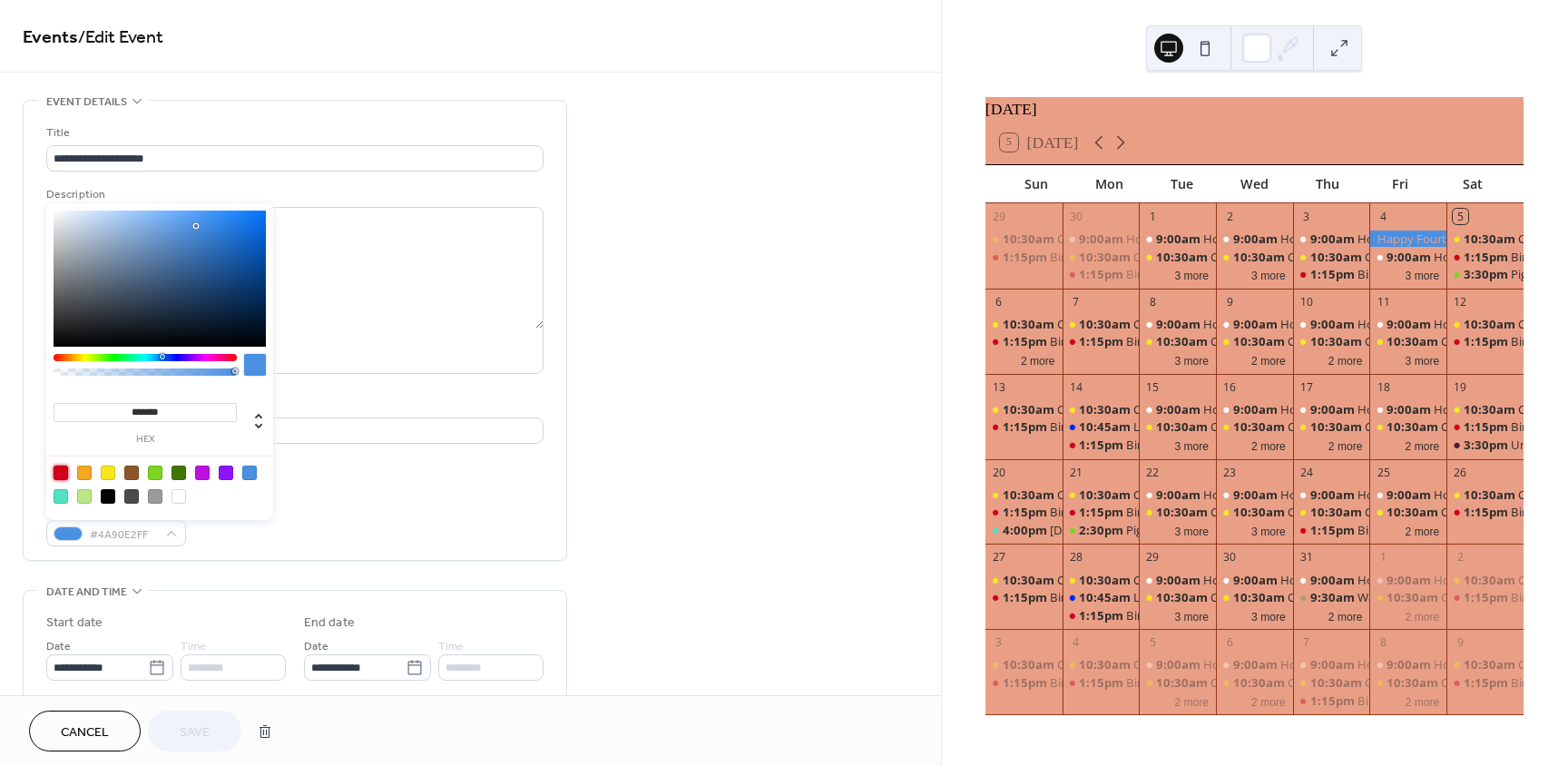 click at bounding box center [61, 473] 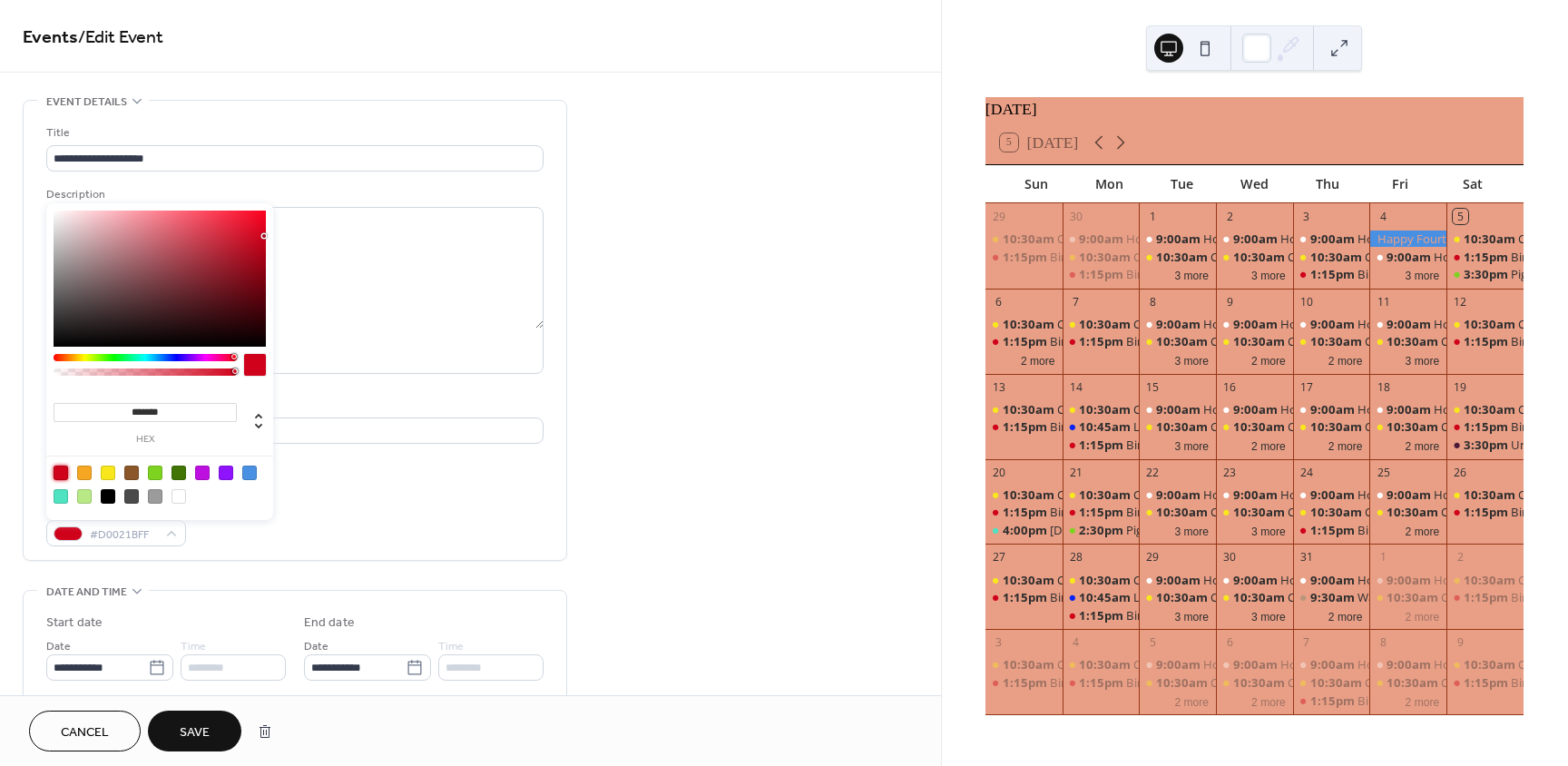 click on "Save" at bounding box center (194, 731) 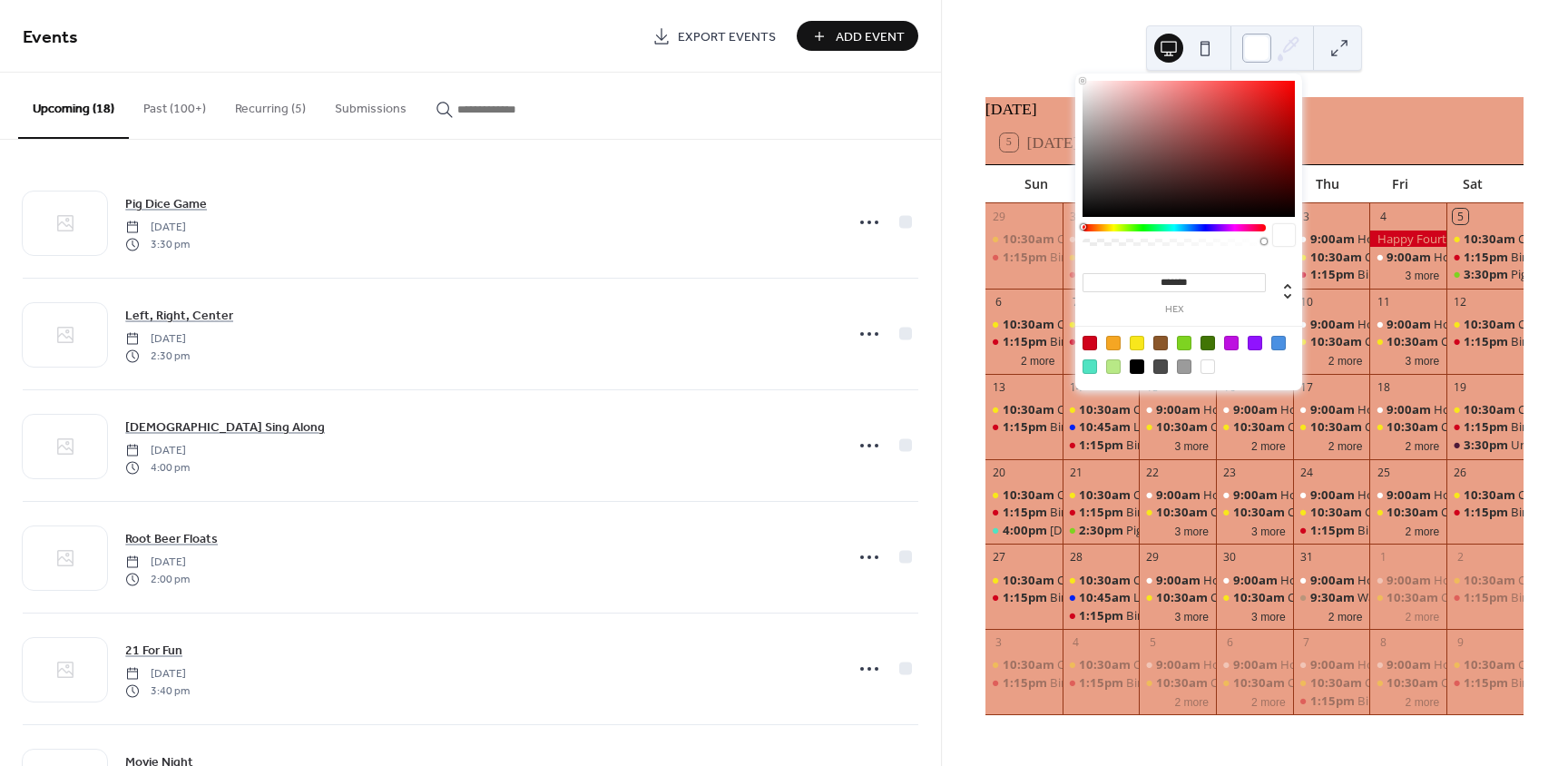 click at bounding box center (1257, 48) 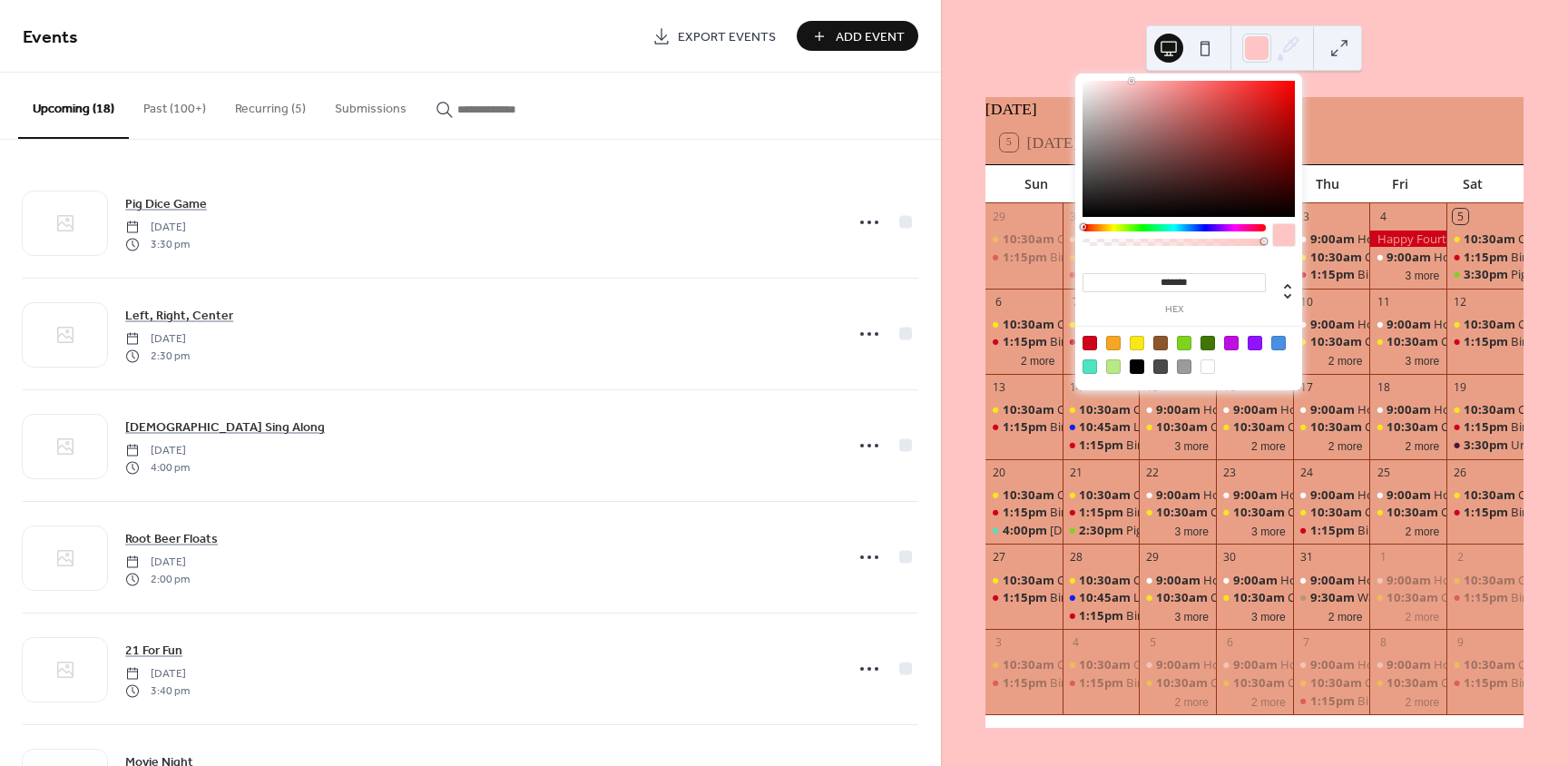 drag, startPoint x: 1230, startPoint y: 142, endPoint x: 1132, endPoint y: 80, distance: 115.96551 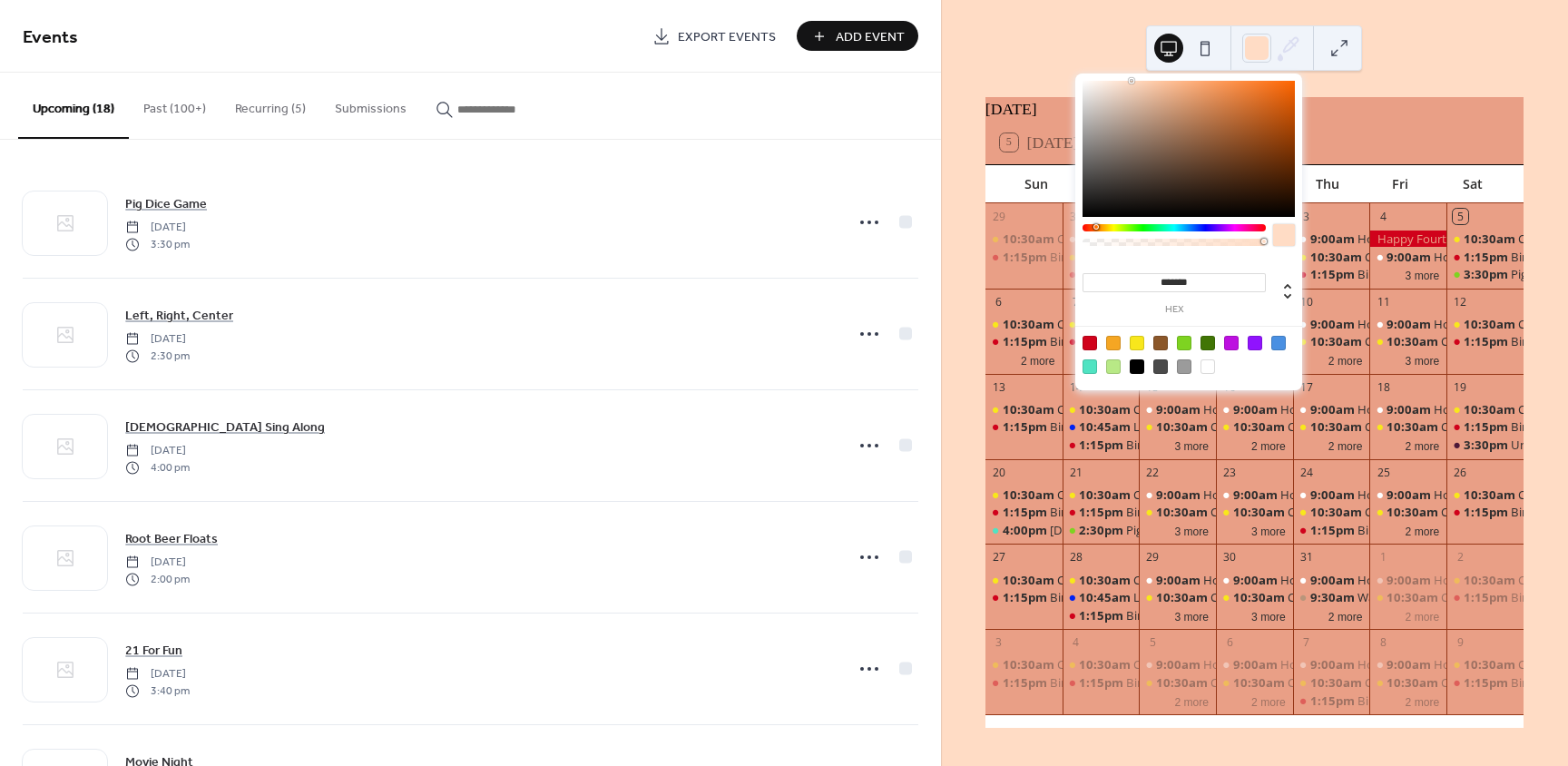 drag, startPoint x: 1085, startPoint y: 225, endPoint x: 1095, endPoint y: 225, distance: 10 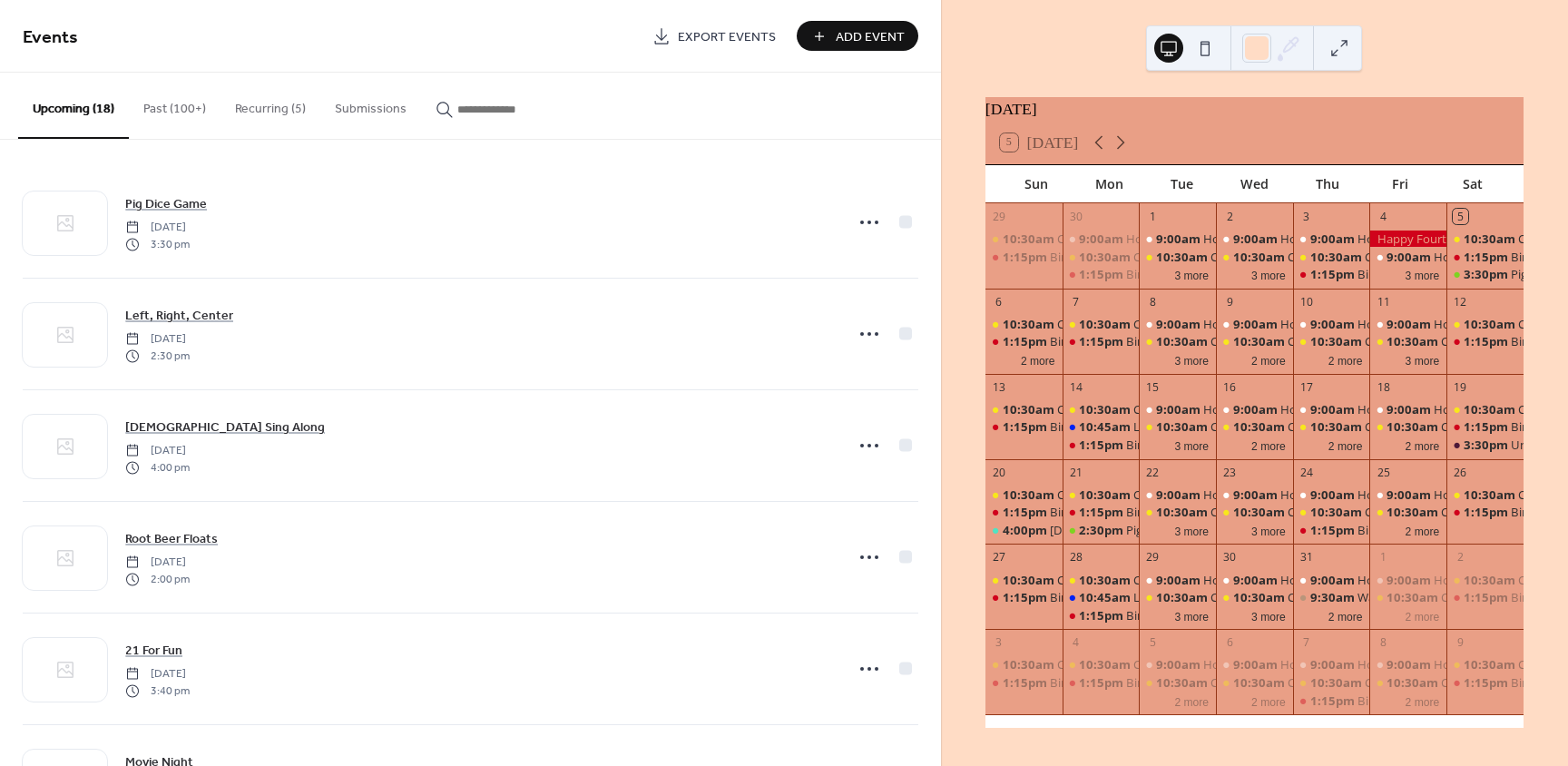 click at bounding box center [1339, 48] 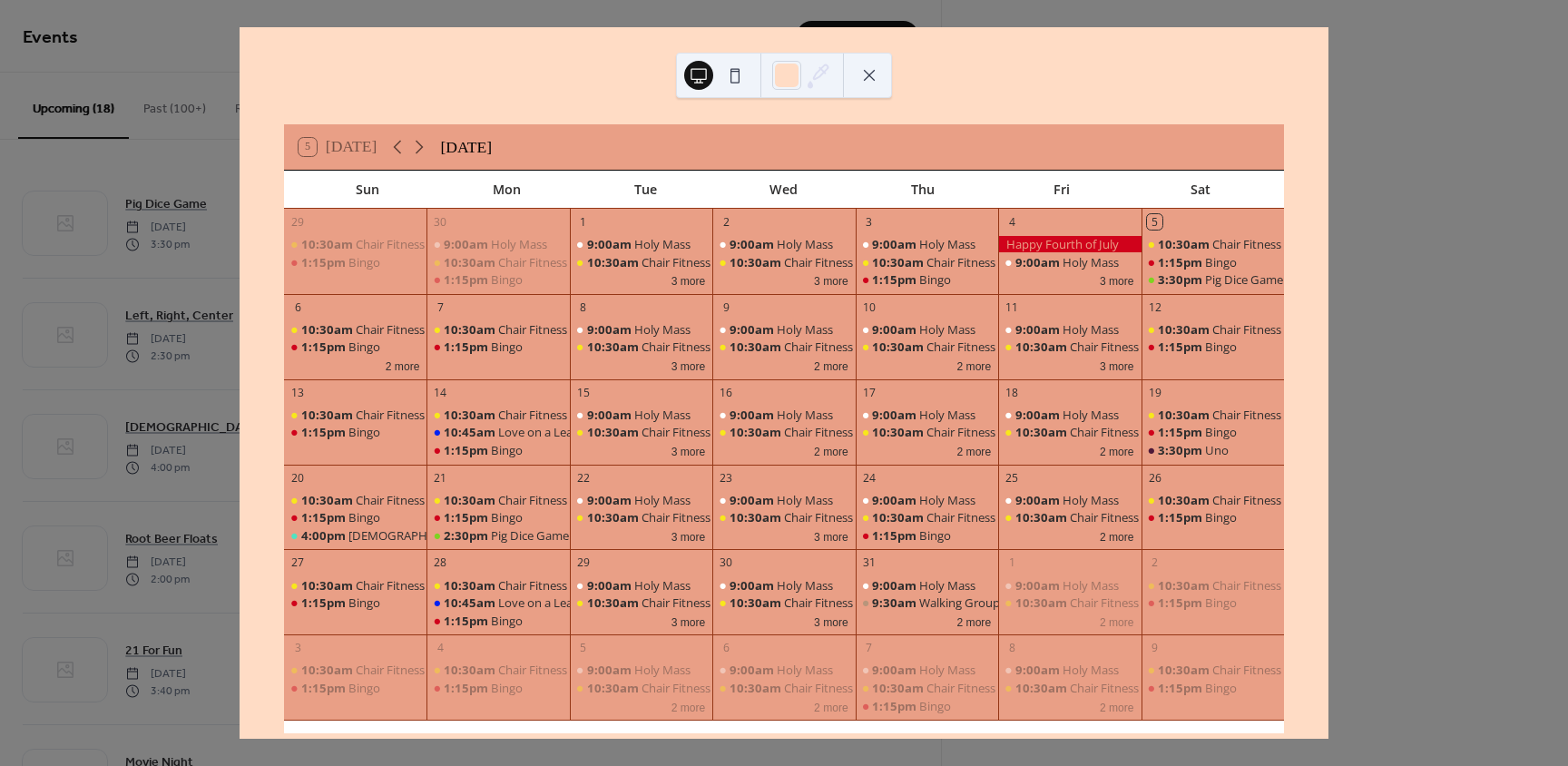 click on "5 Today July 2025 Sun Mon Tue Wed Thu Fri Sat 29 10:30am Chair Fitness 1:15pm Bingo 30 9:00am Holy Mass 10:30am Chair Fitness 1:15pm Bingo 1 9:00am Holy Mass 10:30am Chair Fitness 3 more 2 9:00am Holy Mass 10:30am Chair Fitness 3 more 3 9:00am Holy Mass 10:30am Chair Fitness 1:15pm Bingo 4 9:00am Holy Mass 3 more 5 10:30am Chair Fitness 1:15pm Bingo 3:30pm Pig Dice Game 6 10:30am Chair Fitness 1:15pm Bingo 2 more 7 10:30am Chair Fitness 1:15pm Bingo 8 9:00am Holy Mass 10:30am Chair Fitness 3 more 9 9:00am Holy Mass 10:30am Chair Fitness 2 more 10 9:00am Holy Mass 10:30am Chair Fitness 2 more 11 9:00am Holy Mass 10:30am Chair Fitness 3 more 12 10:30am Chair Fitness 1:15pm Bingo 13 10:30am Chair Fitness 1:15pm Bingo 14 10:30am Chair Fitness 10:45am Love on a Leash 1:15pm Bingo 15 9:00am Holy Mass 10:30am Chair Fitness 3 more 16 9:00am Holy Mass 10:30am Chair Fitness 2 more 17 9:00am Holy Mass 10:30am Chair Fitness 2 more 18 9:00am Holy Mass 10:30am Chair Fitness 2 more 19 10:30am Chair Fitness 1:15pm Bingo Uno" at bounding box center [784, 383] 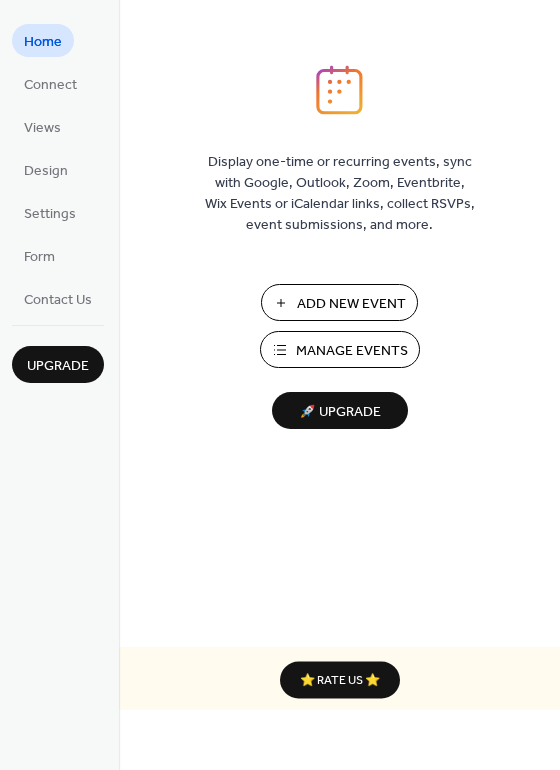 scroll, scrollTop: 0, scrollLeft: 0, axis: both 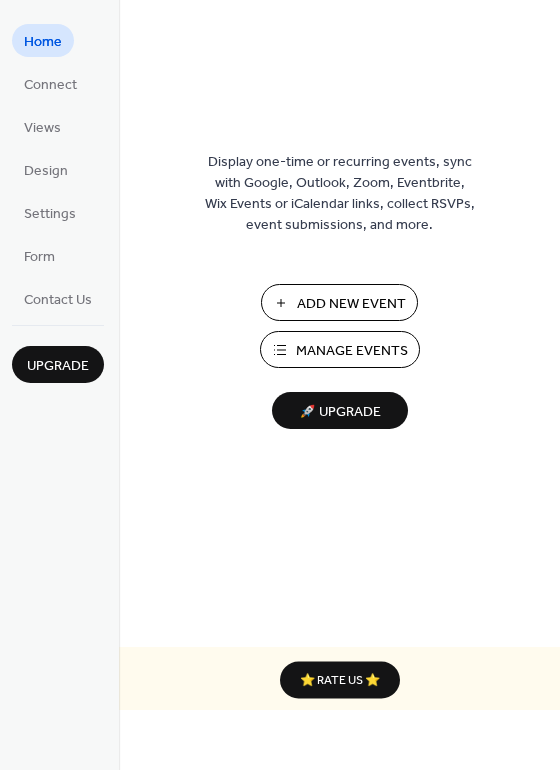 click on "Manage Events" at bounding box center (340, 349) 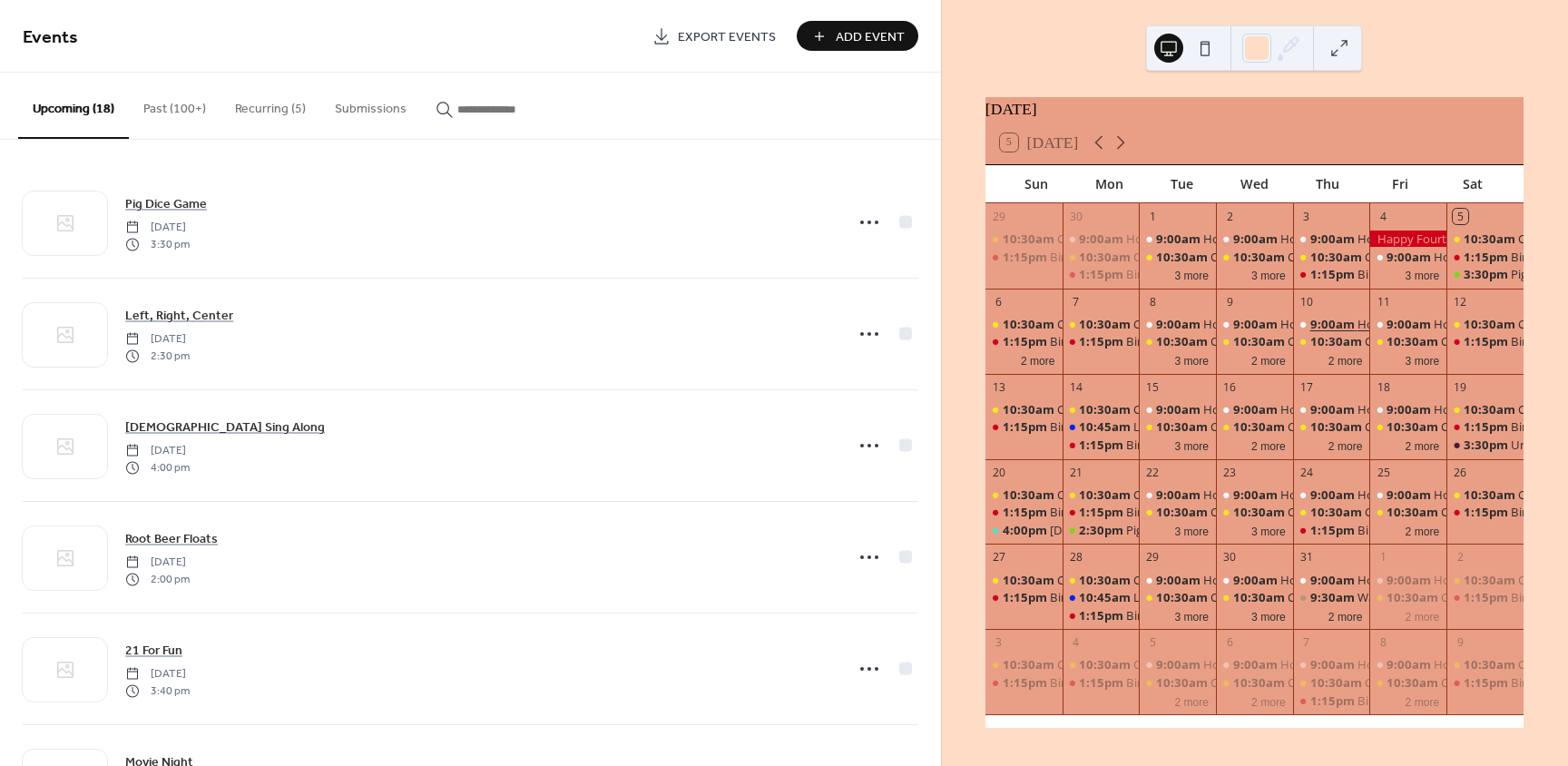 scroll, scrollTop: 0, scrollLeft: 0, axis: both 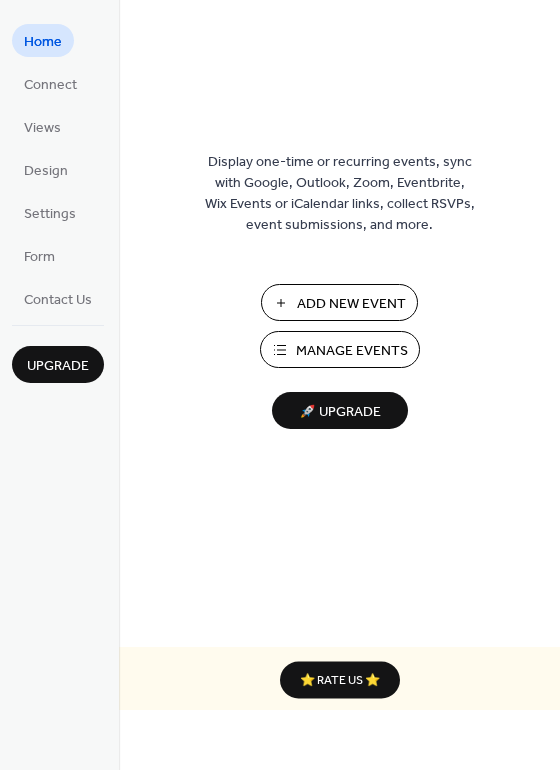click on "Manage Events" at bounding box center (352, 351) 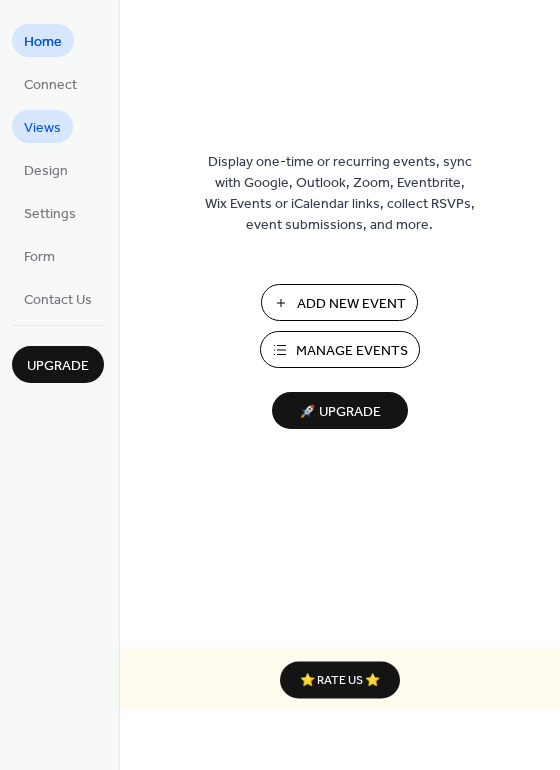 click on "Views" at bounding box center (42, 126) 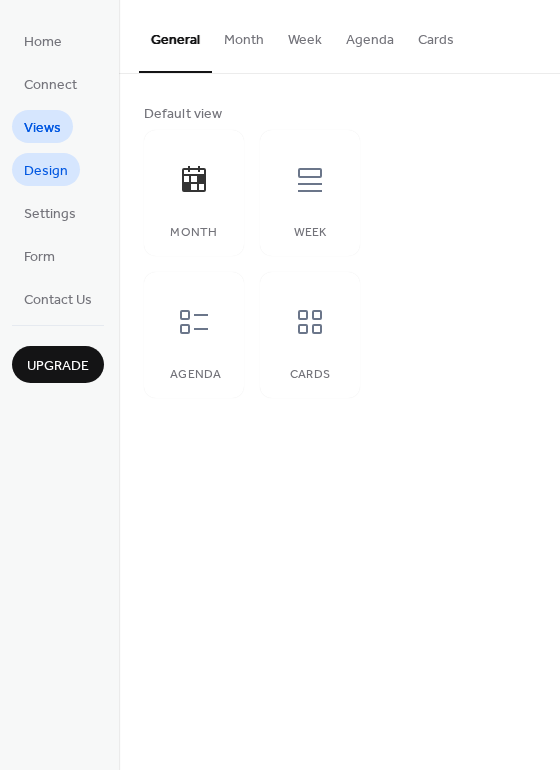 click on "Design" at bounding box center (46, 171) 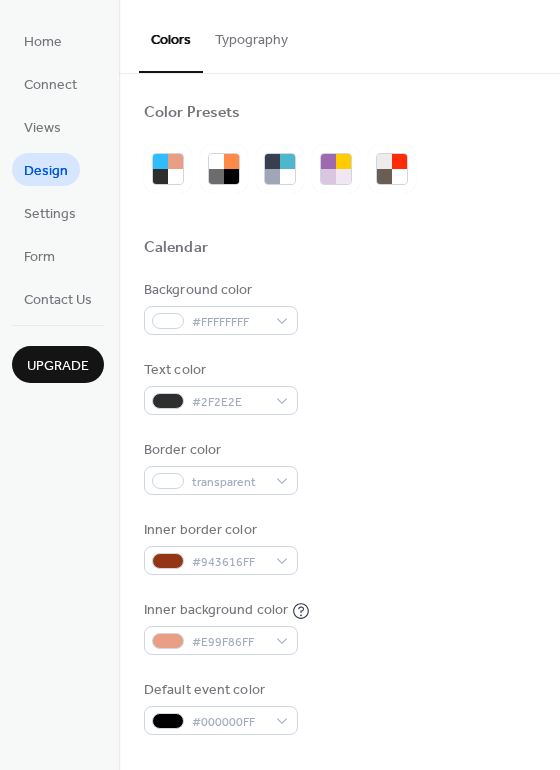 scroll, scrollTop: 0, scrollLeft: 0, axis: both 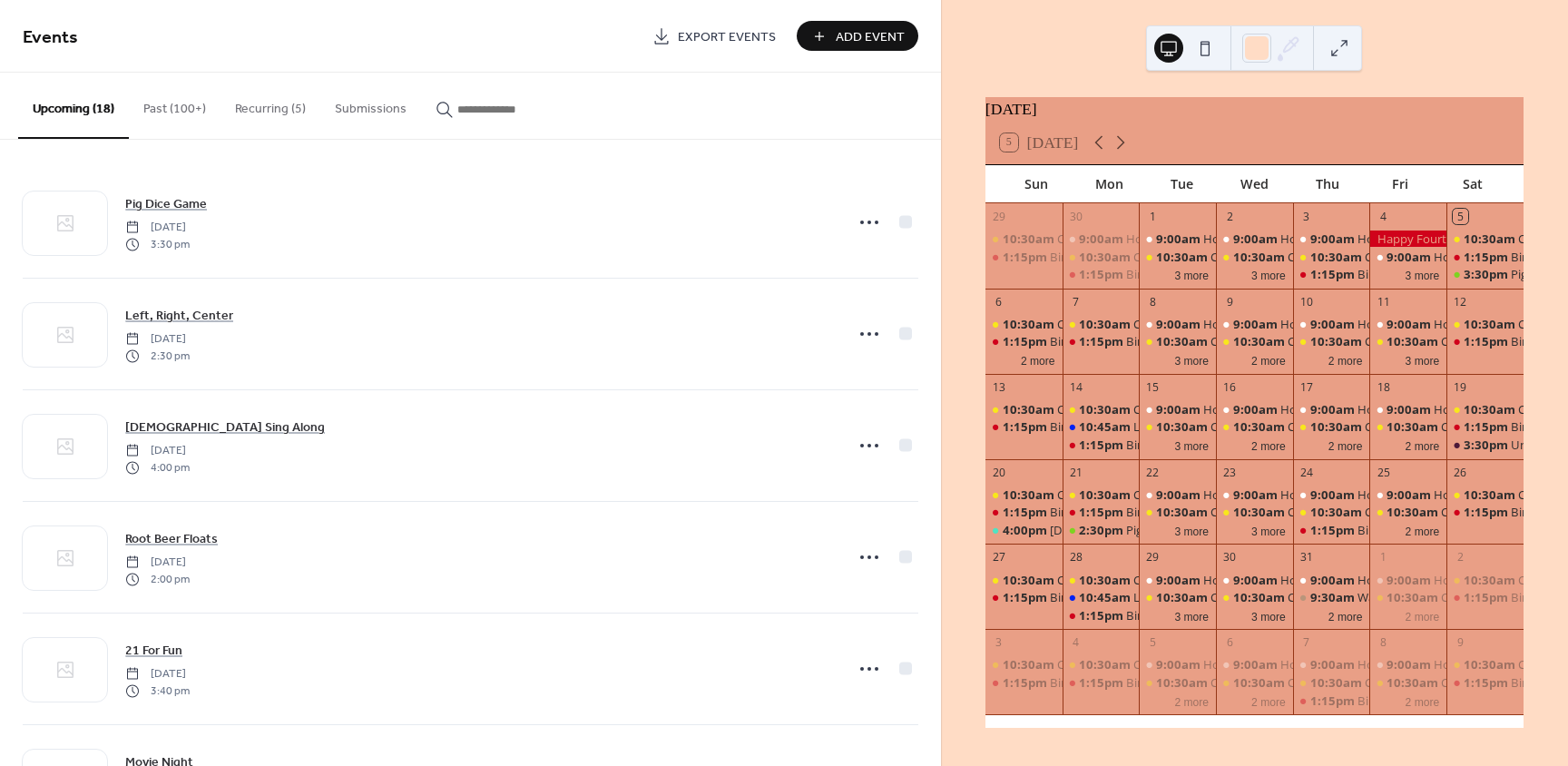 click on "5" at bounding box center (1460, 216) 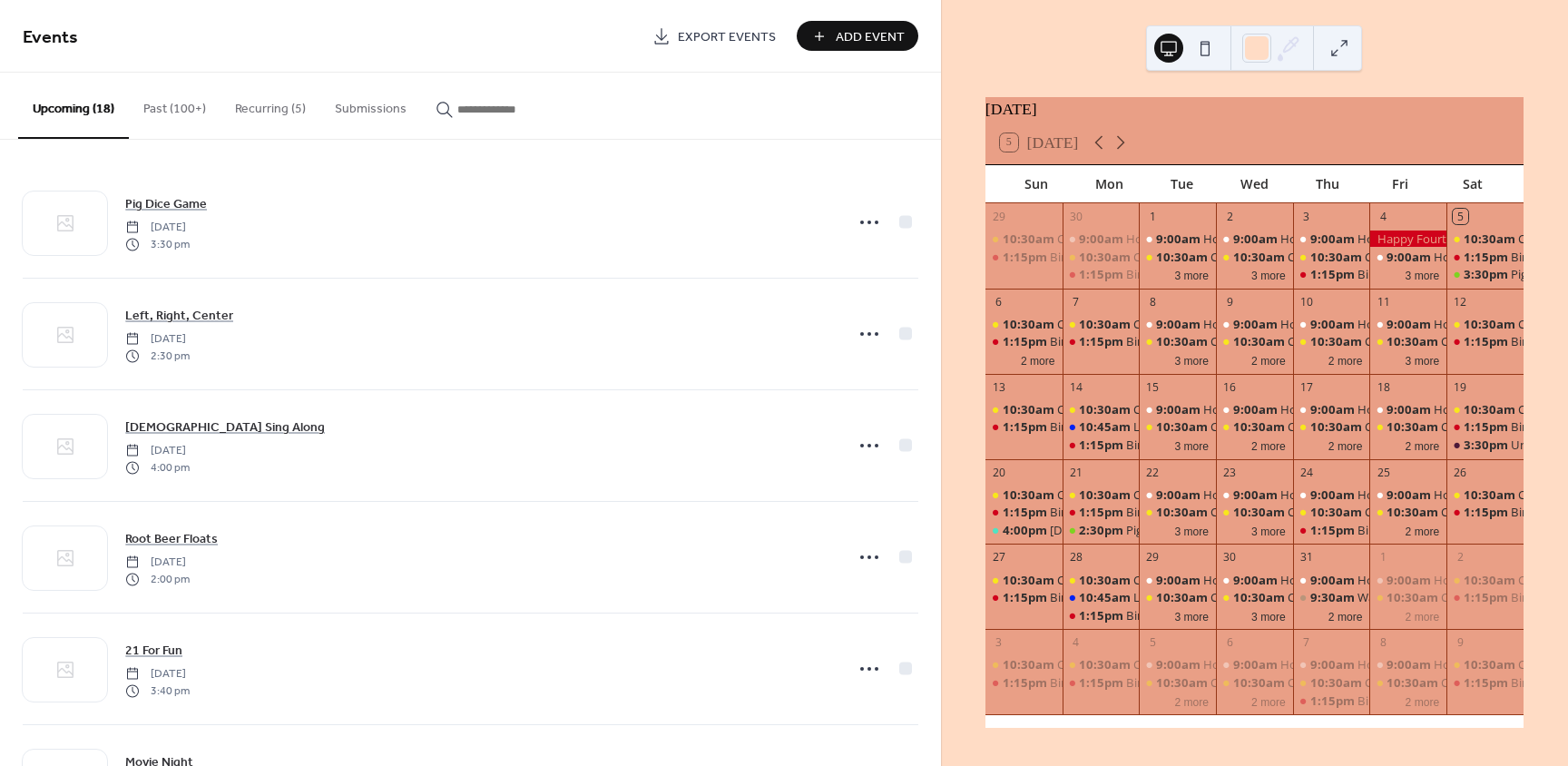 click on "5 [DATE]" at bounding box center (1039, 142) 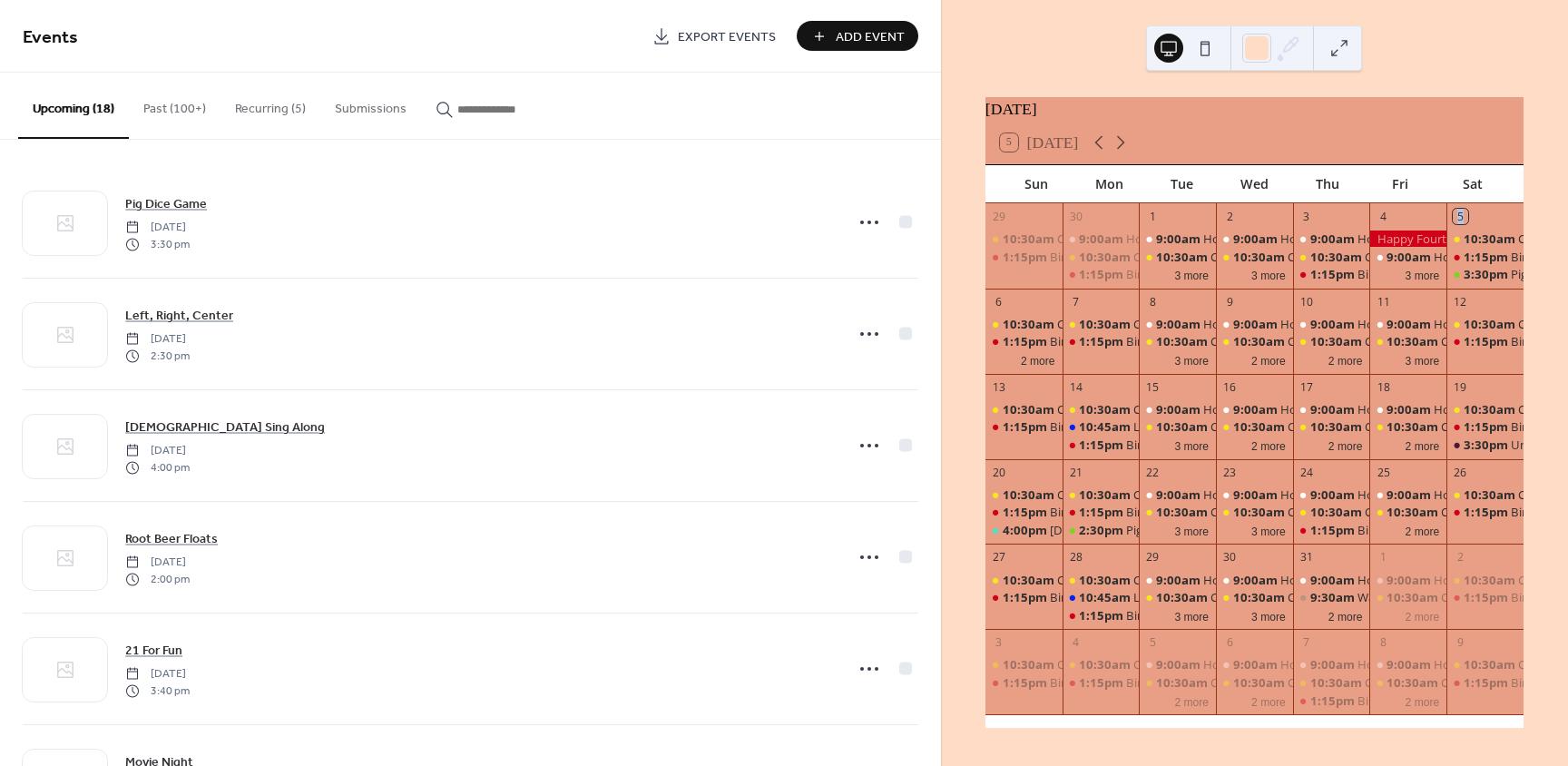 click on "5" at bounding box center [1460, 216] 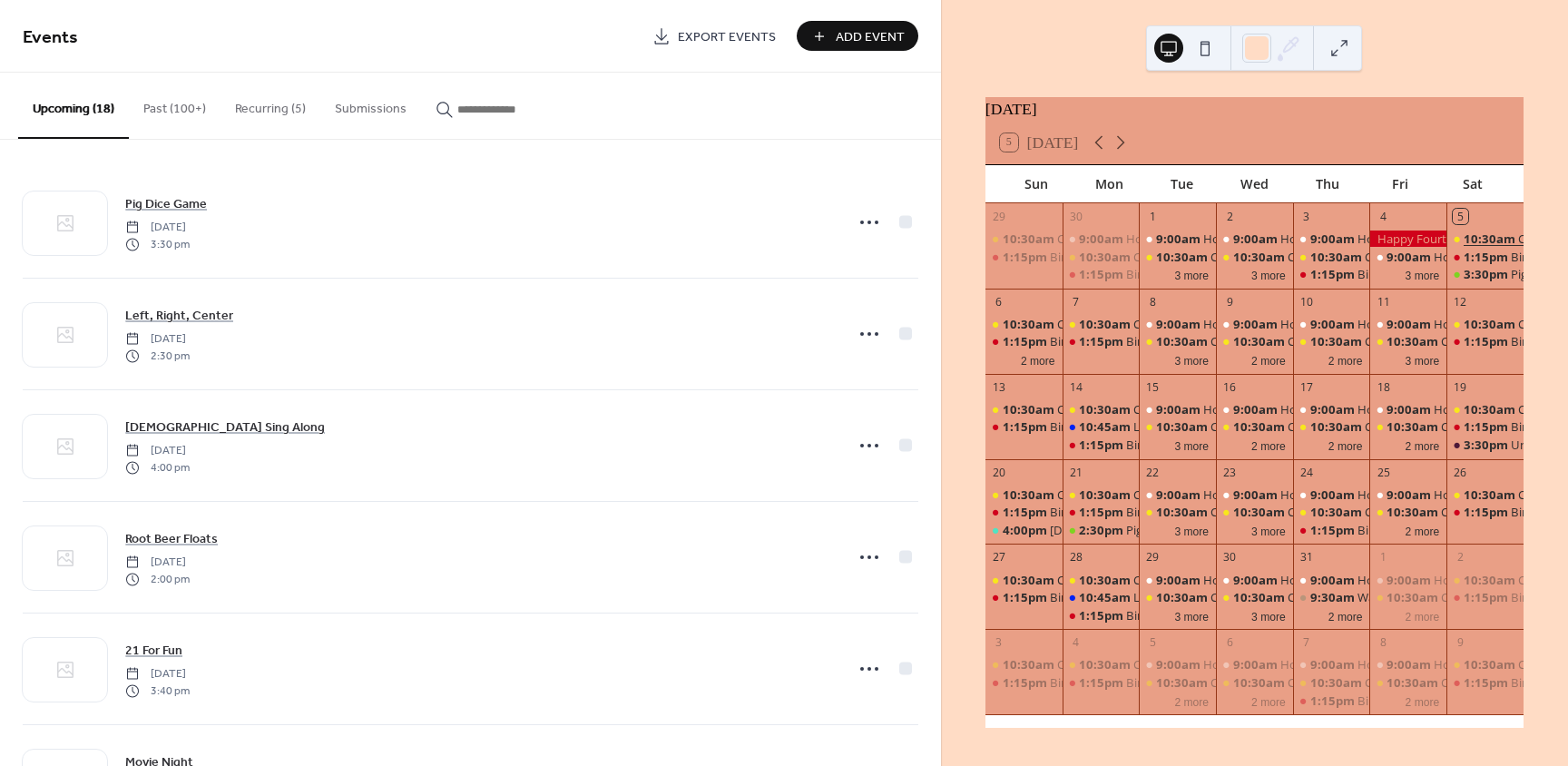 click on "10:30am" at bounding box center (1491, 239) 